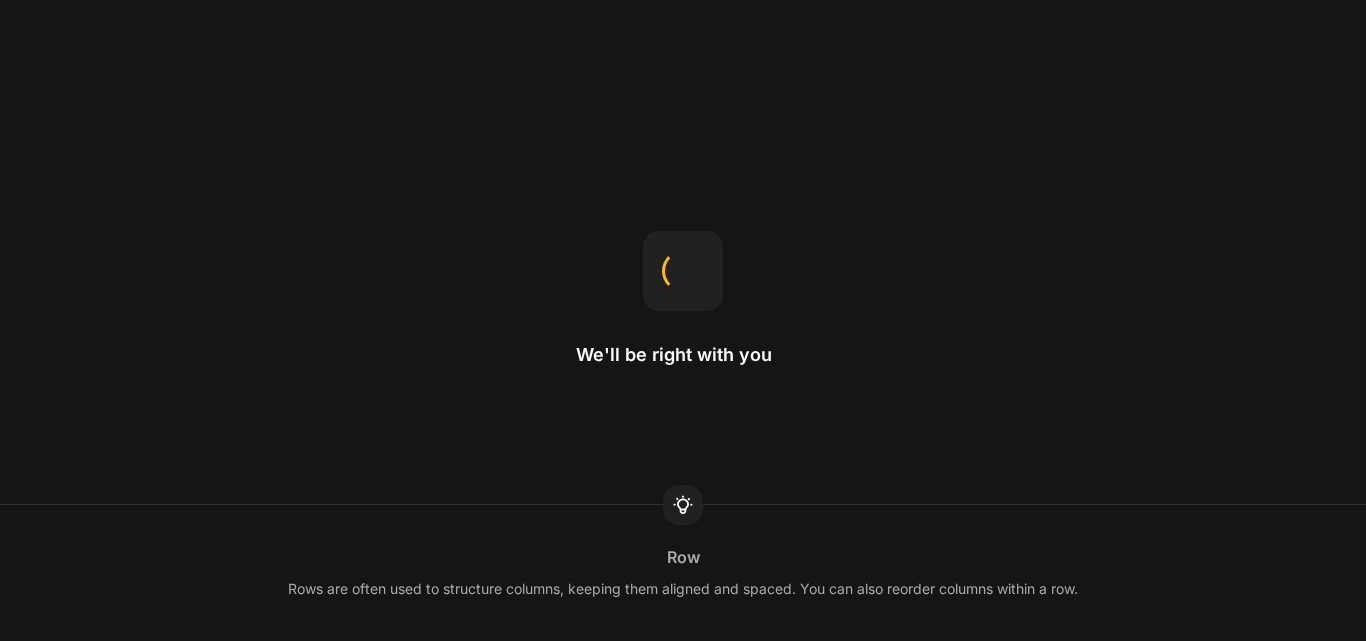 scroll, scrollTop: 0, scrollLeft: 0, axis: both 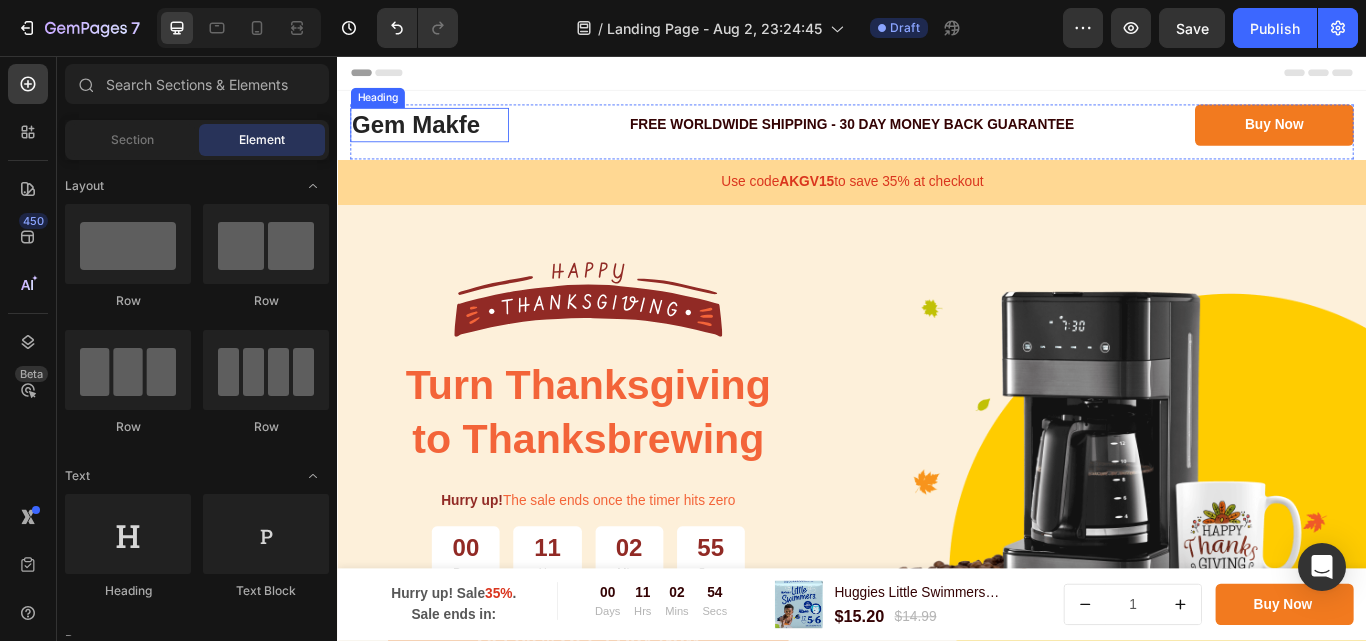 click on "Gem Makfe Heading" at bounding box center [444, 145] 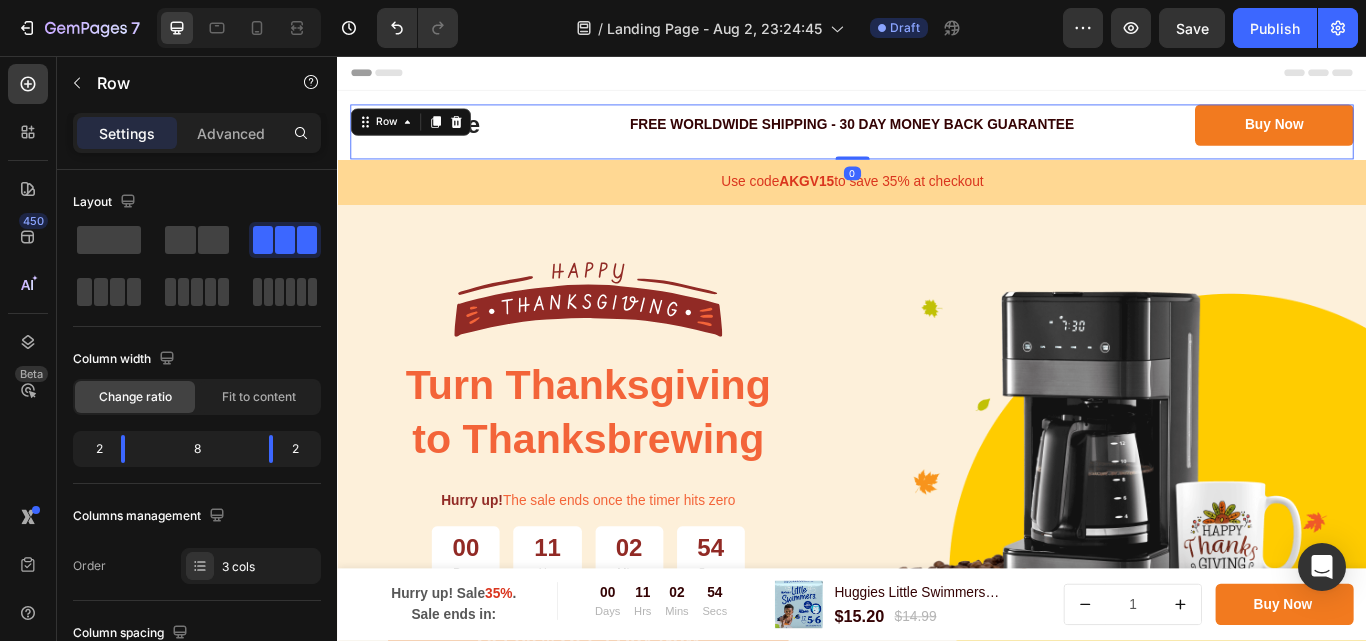 click on "Row" at bounding box center [422, 133] 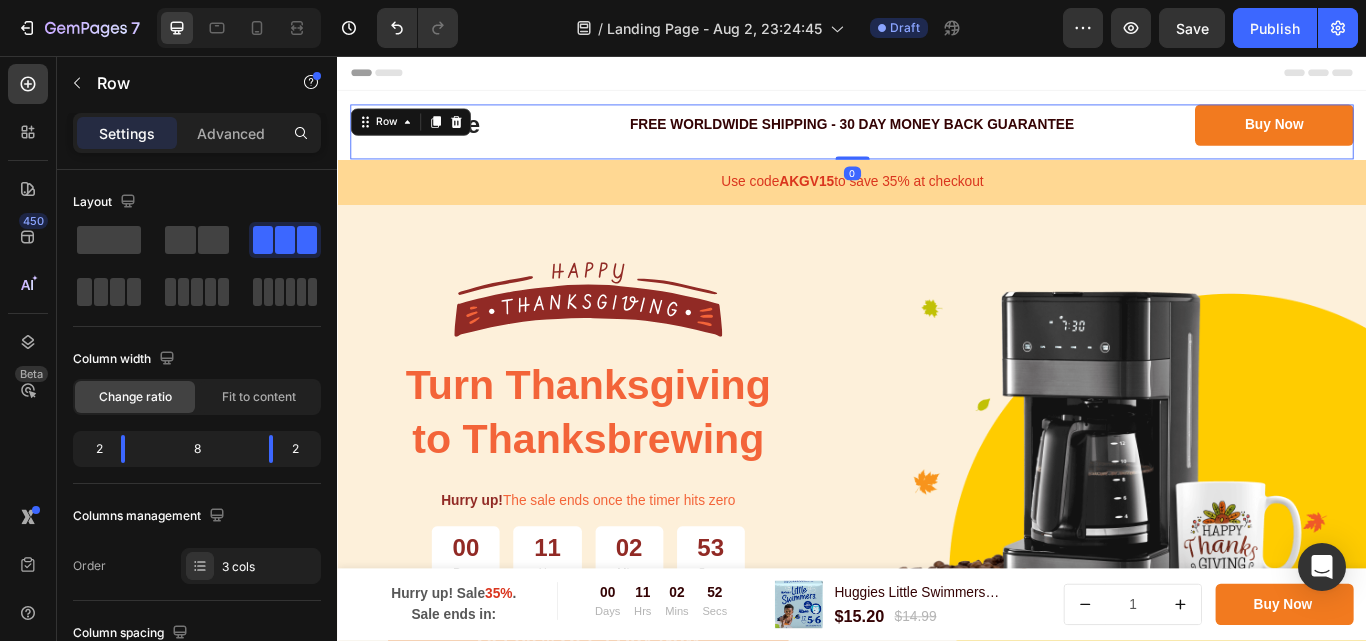 click on "FREE WORLDWIDE SHIPPING - 30 DAY MONEY BACK GUARANTEE Text block" at bounding box center (937, 145) 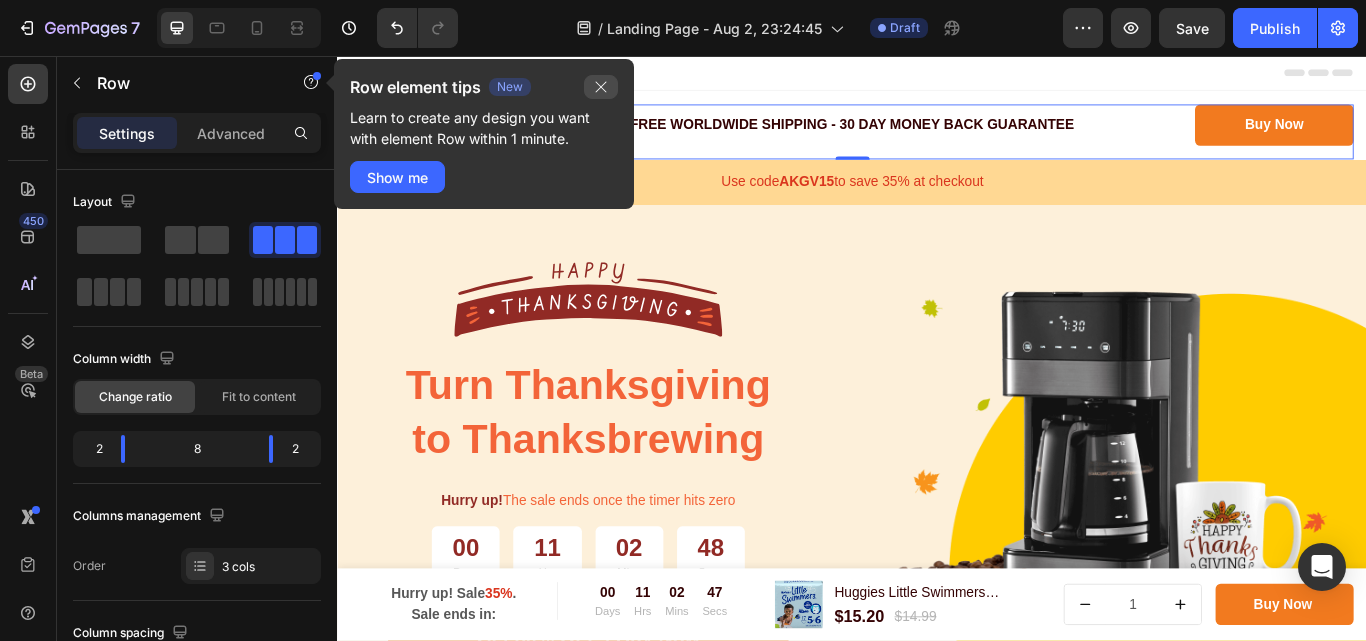 click at bounding box center (601, 87) 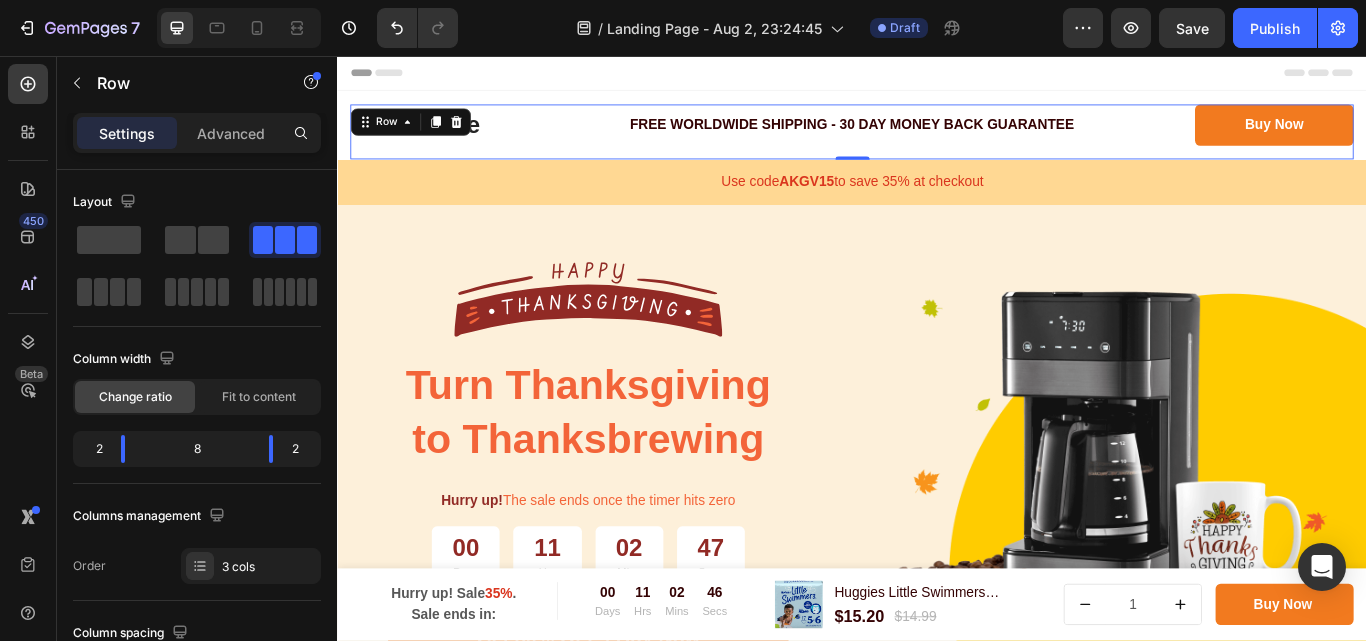 click on "FREE WORLDWIDE SHIPPING - 30 DAY MONEY BACK GUARANTEE Text block" at bounding box center (937, 145) 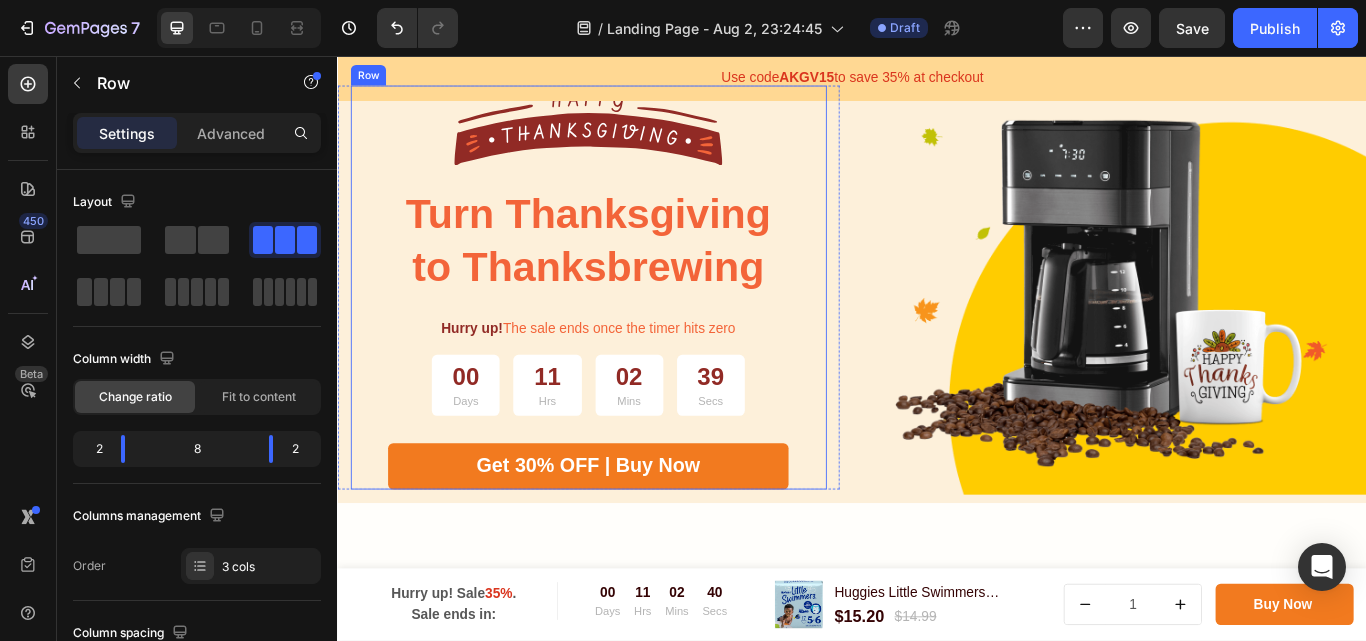 scroll, scrollTop: 0, scrollLeft: 0, axis: both 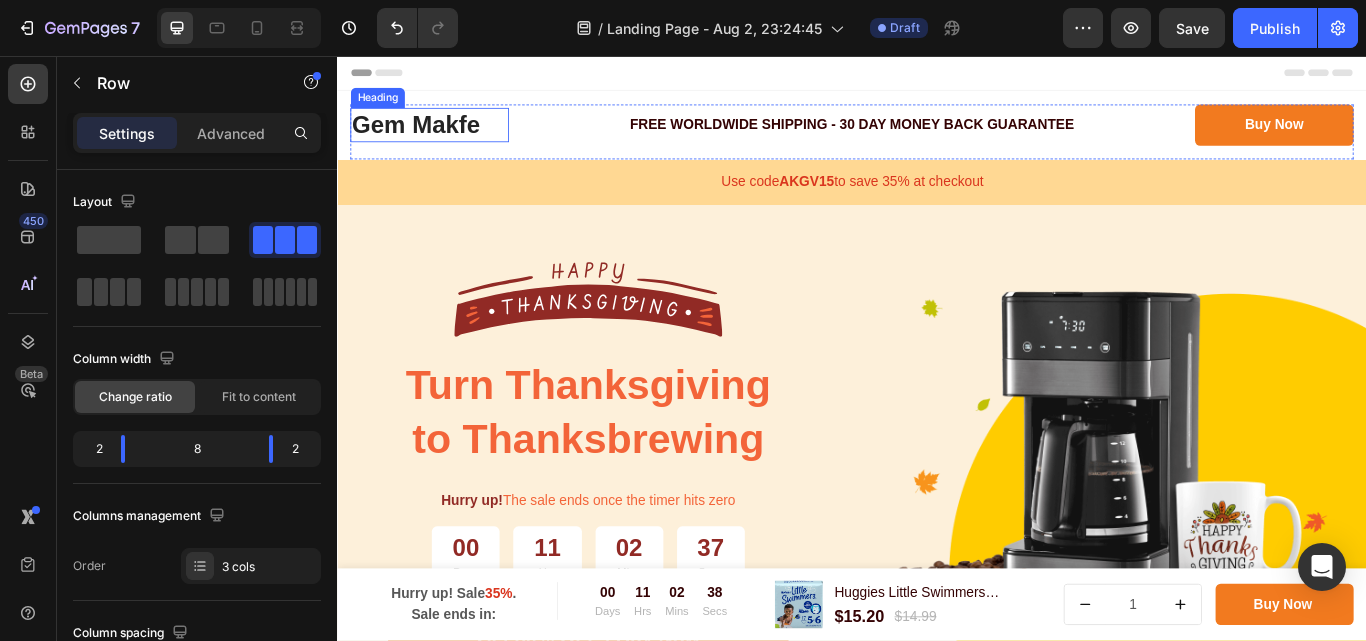 click on "Gem Makfe" at bounding box center [444, 137] 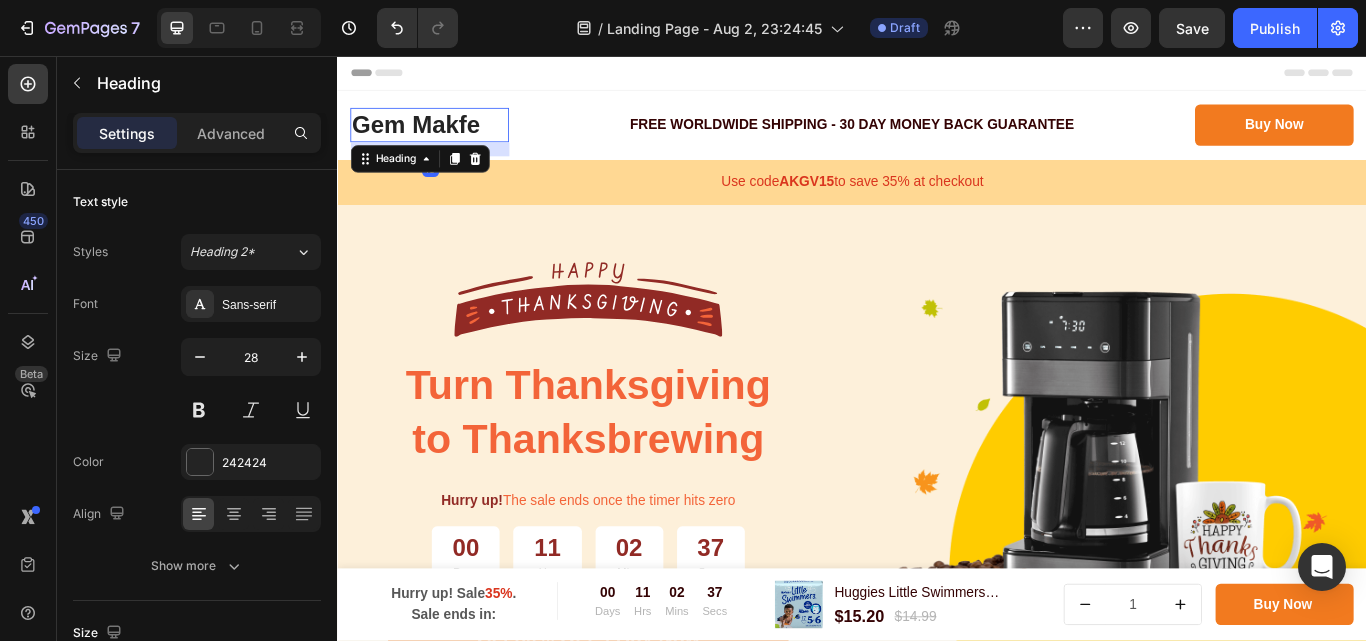 click on "Gem Makfe" at bounding box center (444, 137) 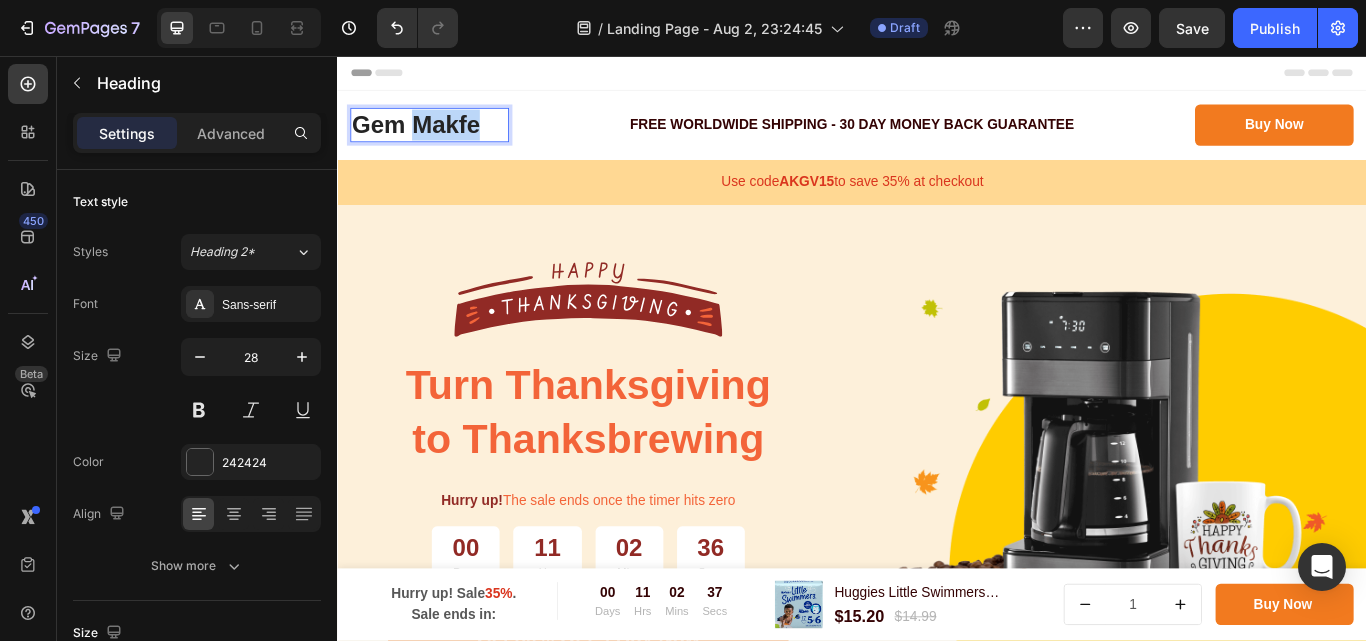 click on "Gem Makfe" at bounding box center [444, 137] 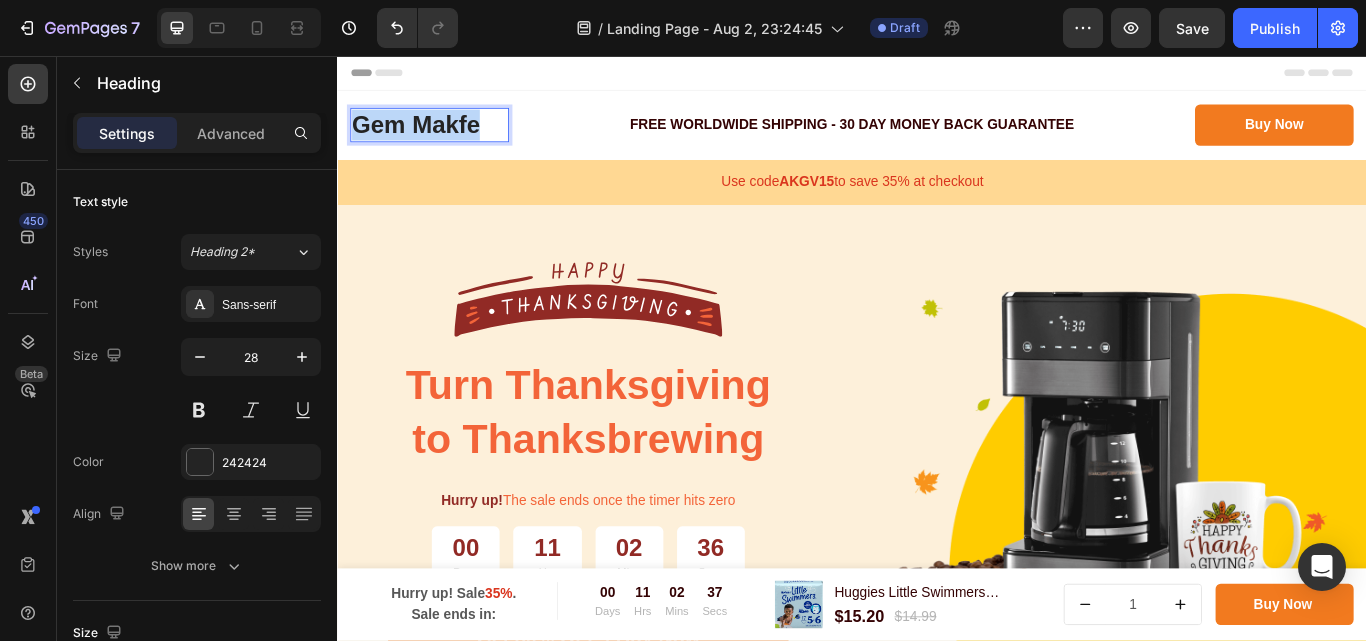 click on "Gem Makfe" at bounding box center [444, 137] 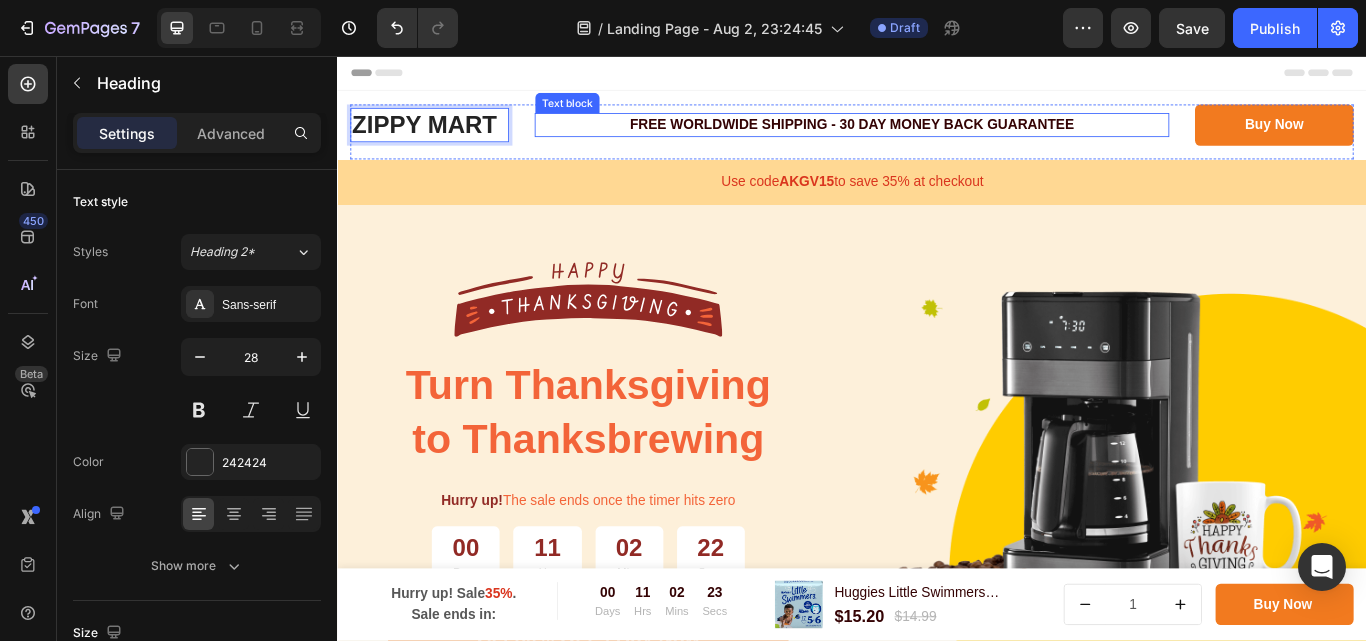 click on "FREE WORLDWIDE SHIPPING - 30 DAY MONEY BACK GUARANTEE" at bounding box center [937, 137] 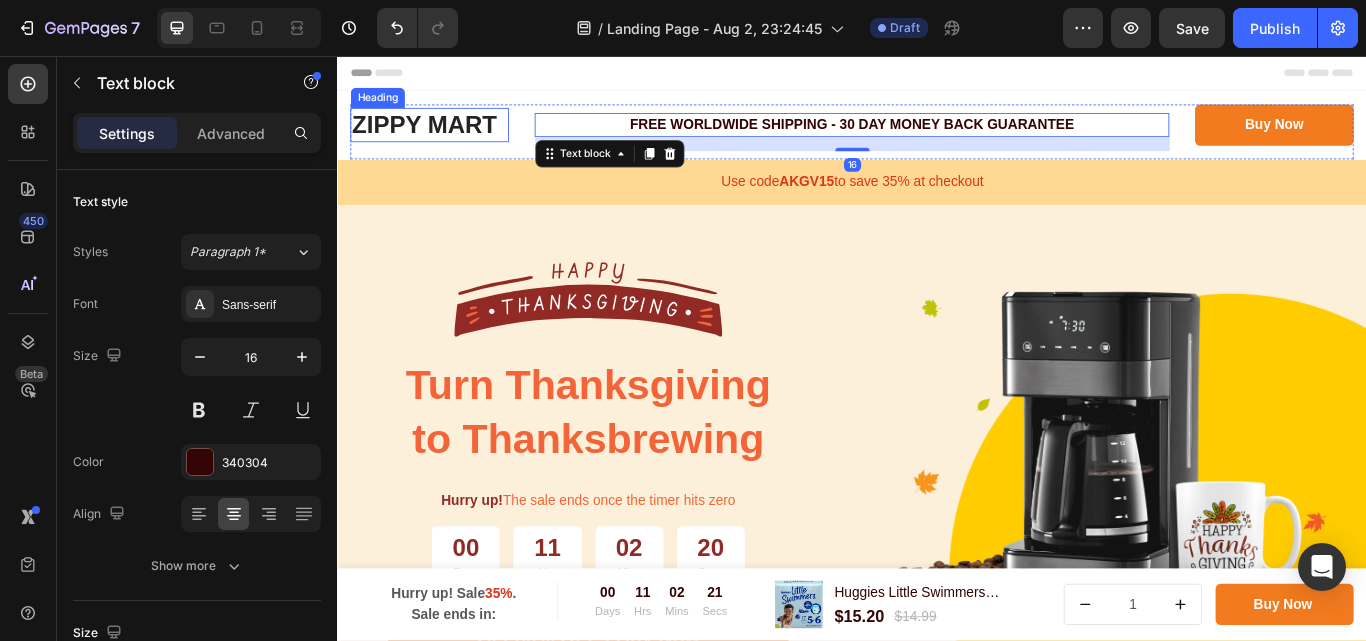 click on "ZIPPY MART" at bounding box center [444, 137] 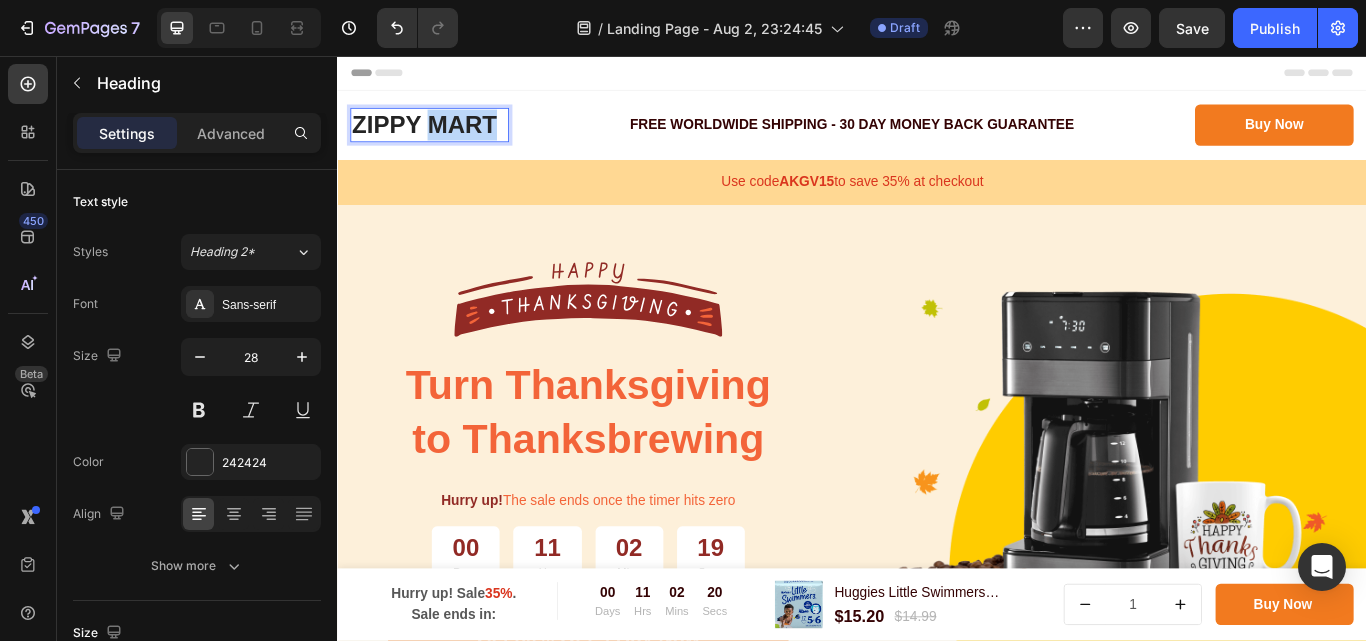 click on "ZIPPY MART" at bounding box center (444, 137) 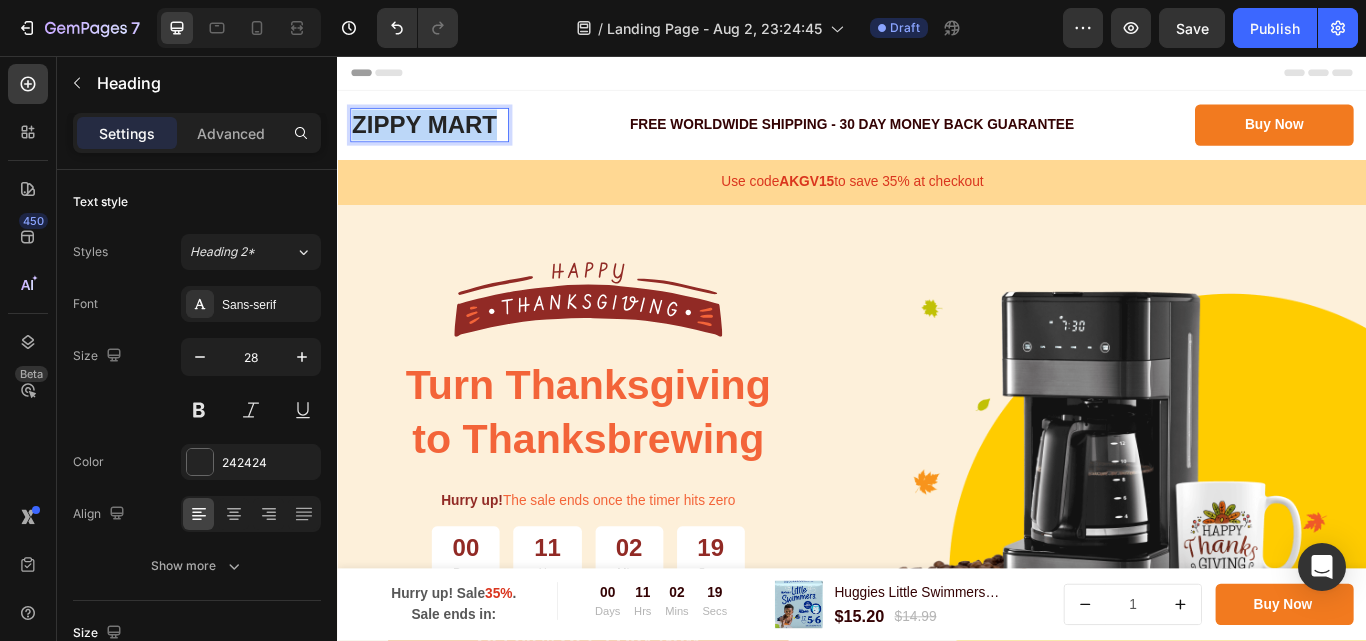 click on "ZIPPY MART" at bounding box center [444, 137] 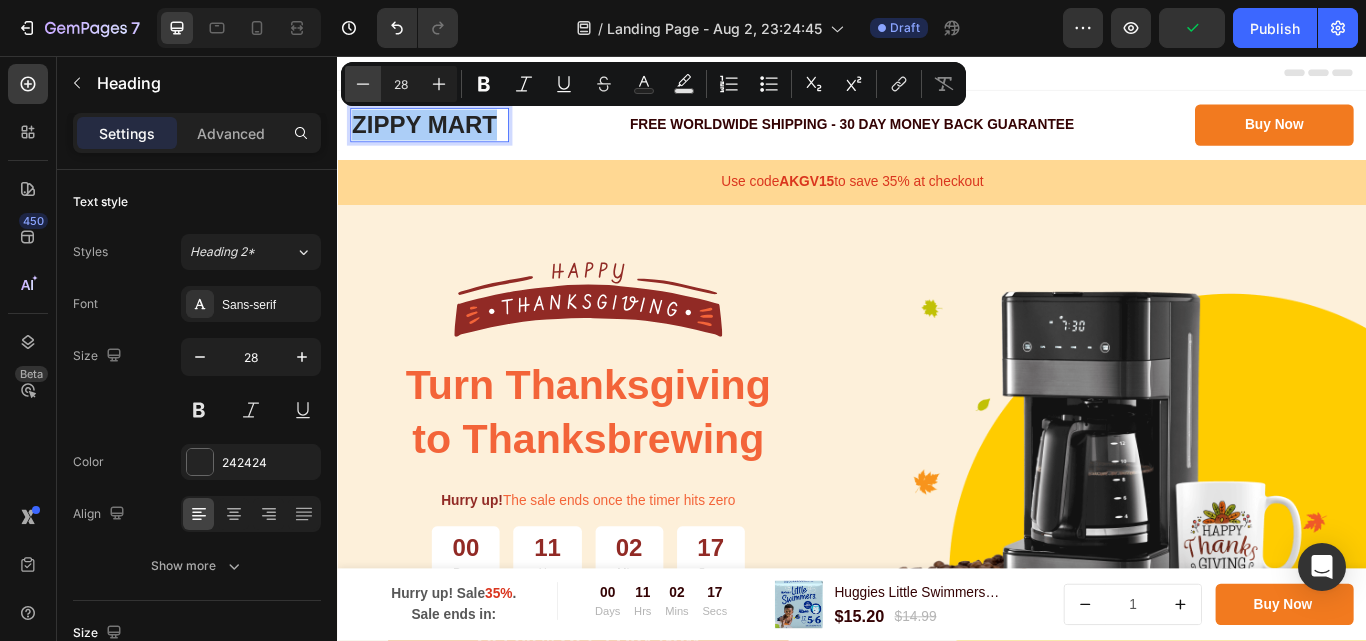 click on "Minus" at bounding box center (363, 84) 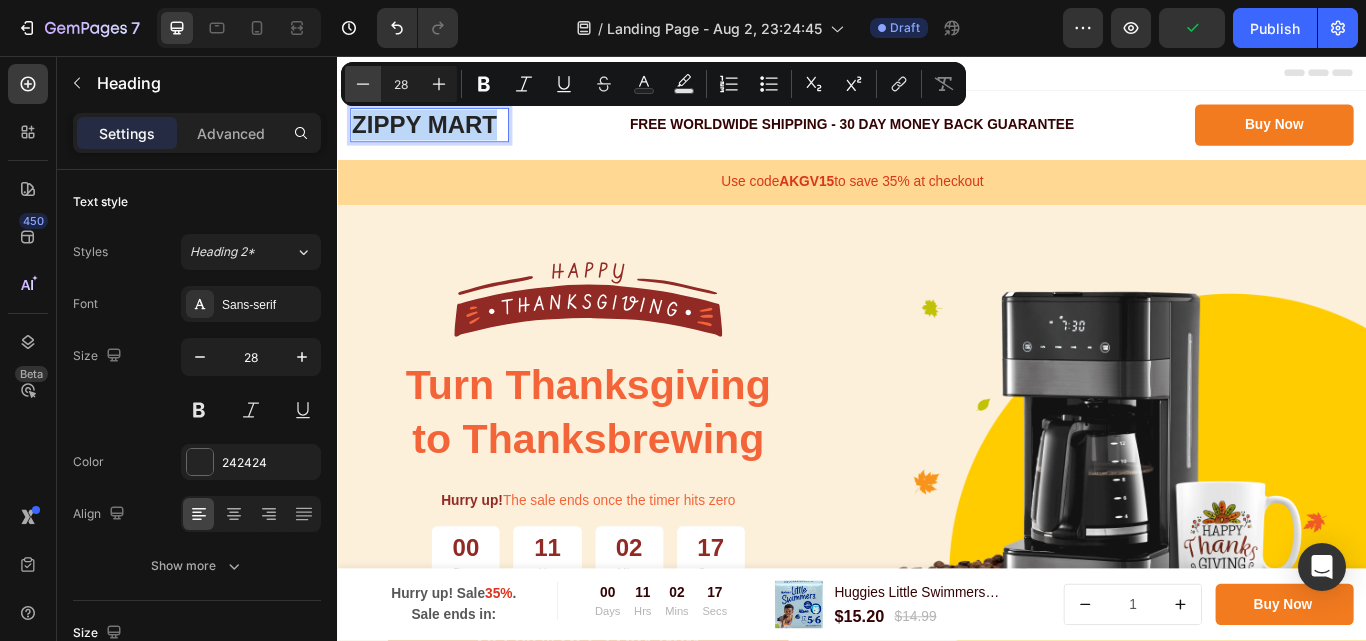type on "27" 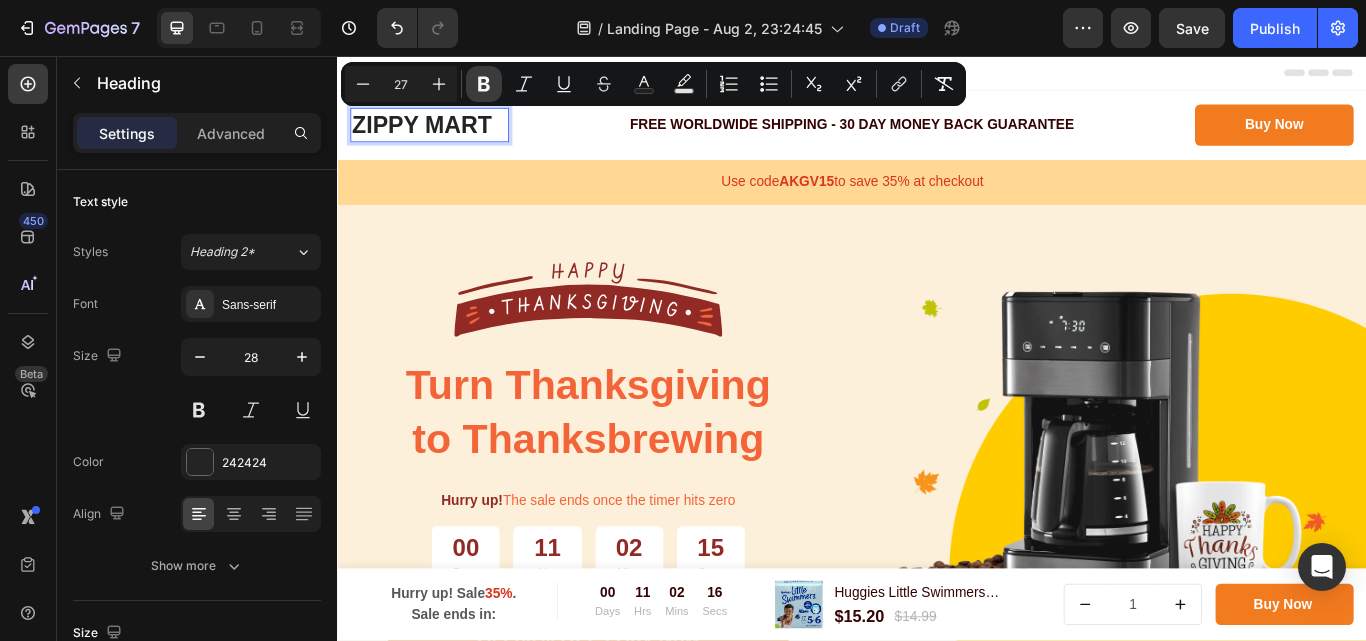 click 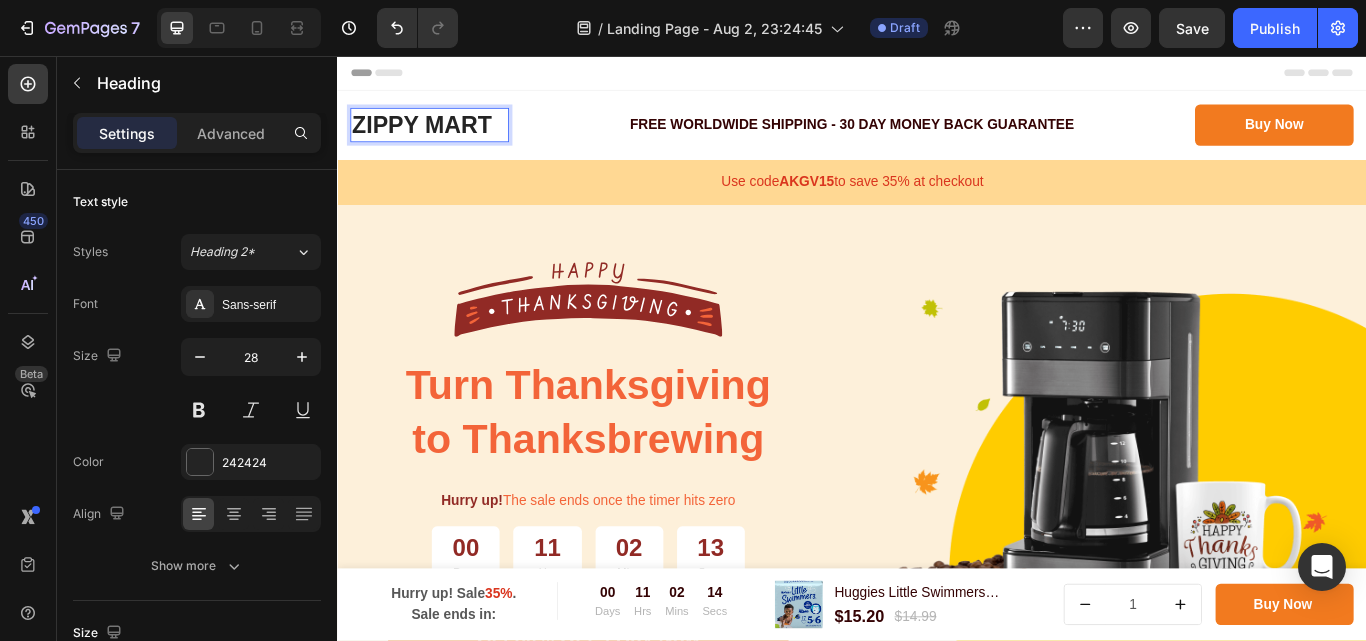click on "ZIPPY MART" at bounding box center [435, 137] 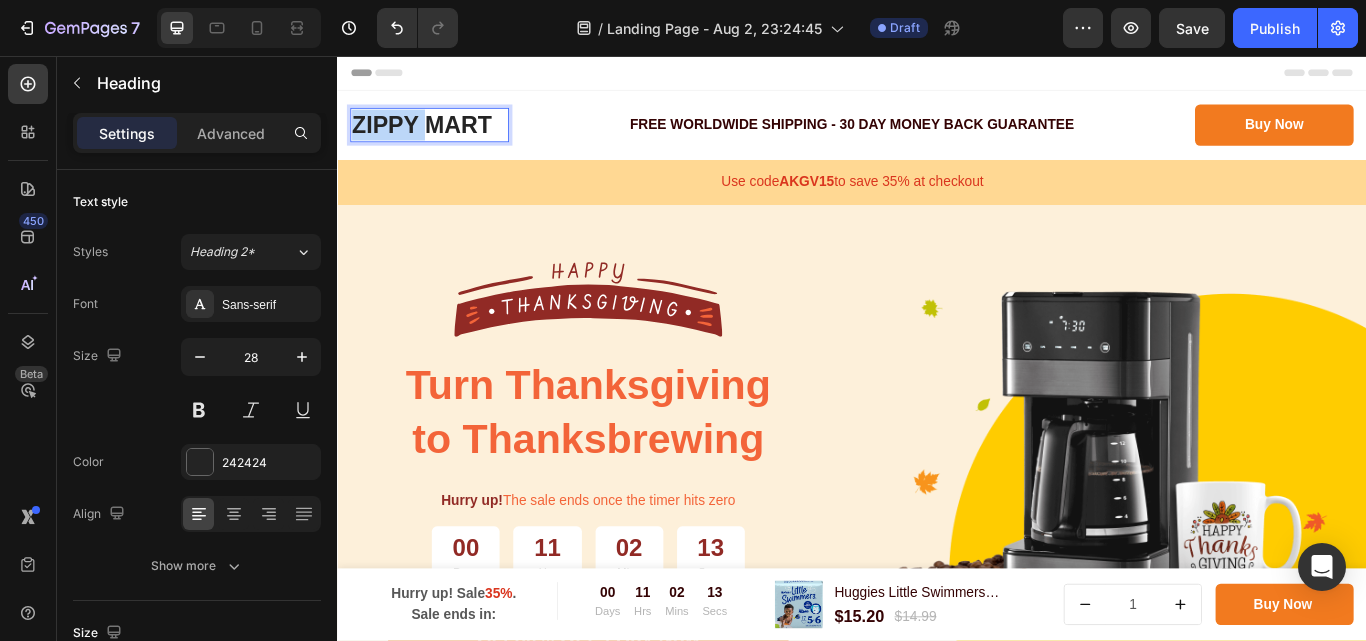 click on "ZIPPY MART" at bounding box center (435, 137) 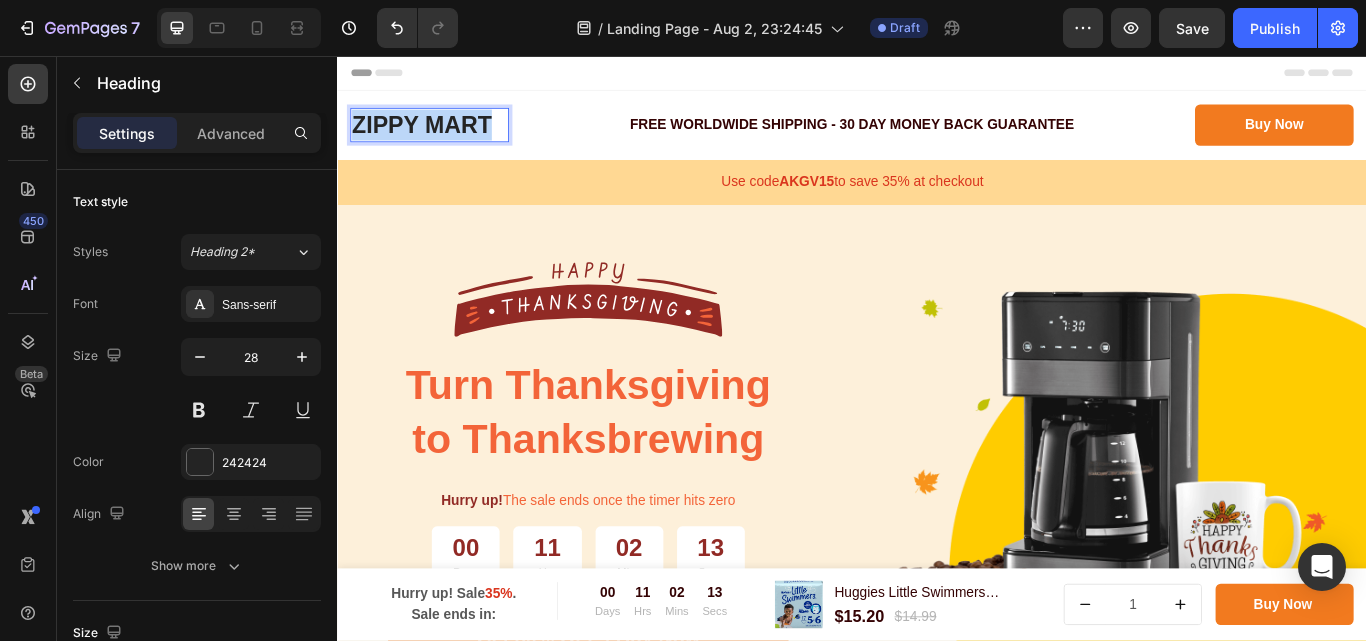 click on "ZIPPY MART" at bounding box center (435, 137) 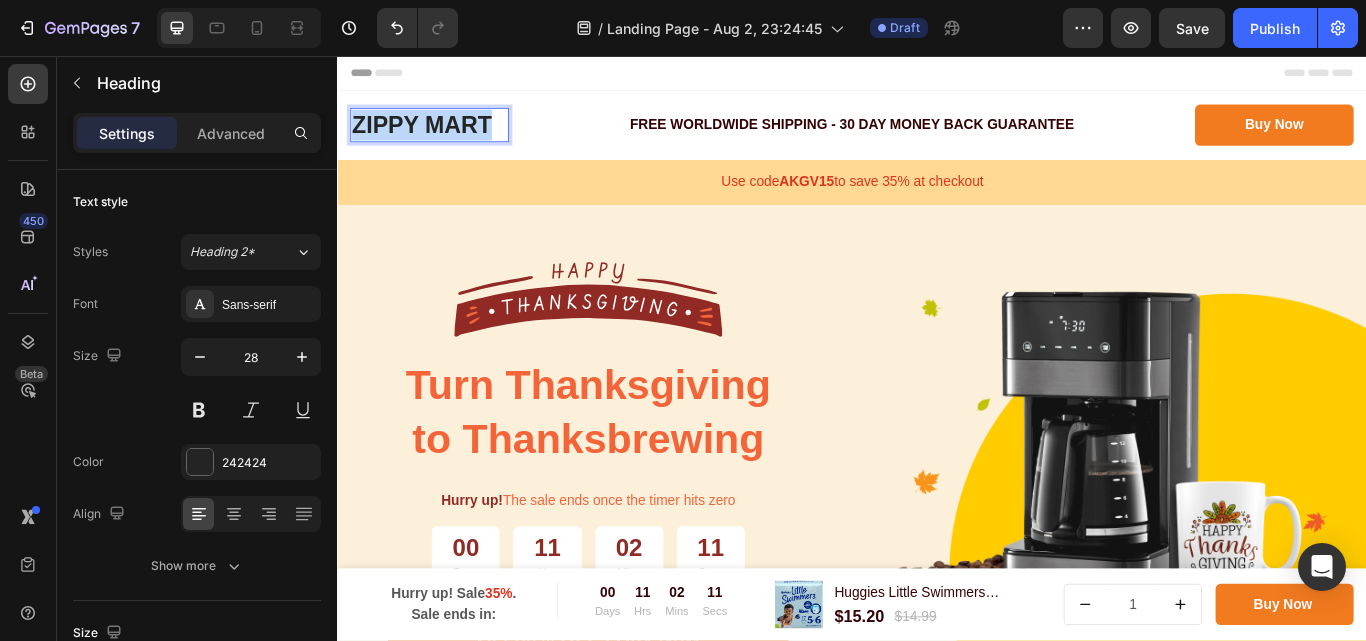 click on "Header" at bounding box center (394, 76) 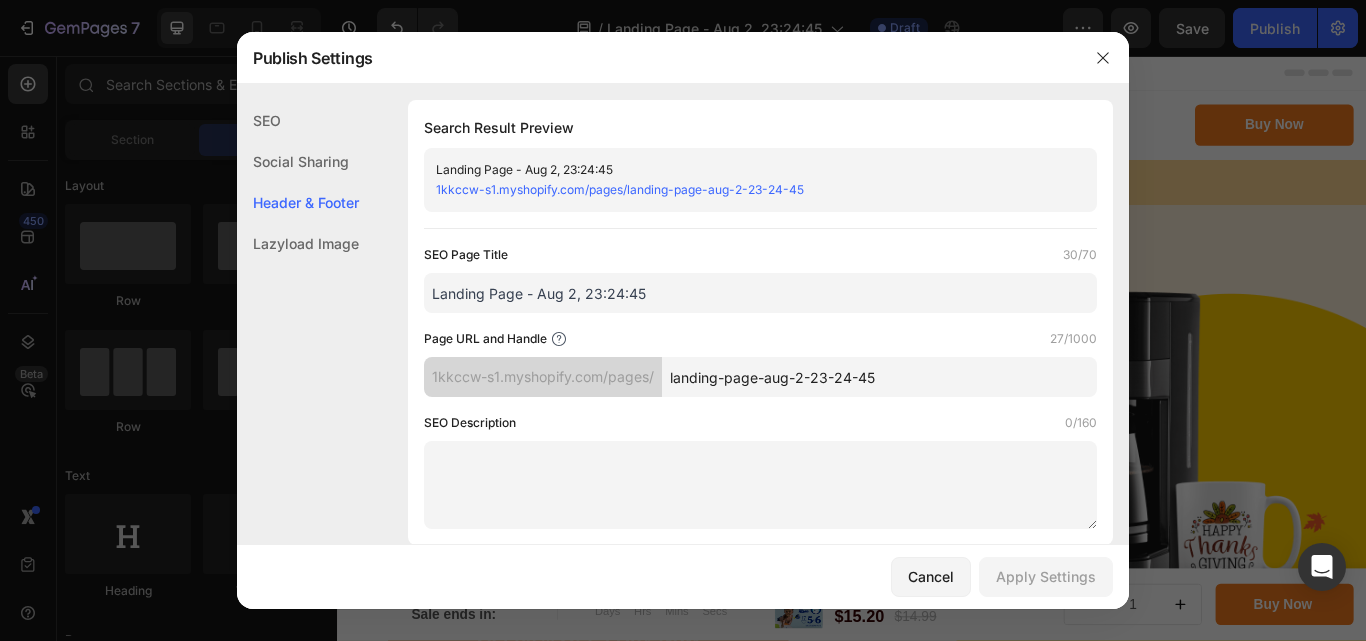 scroll, scrollTop: 937, scrollLeft: 0, axis: vertical 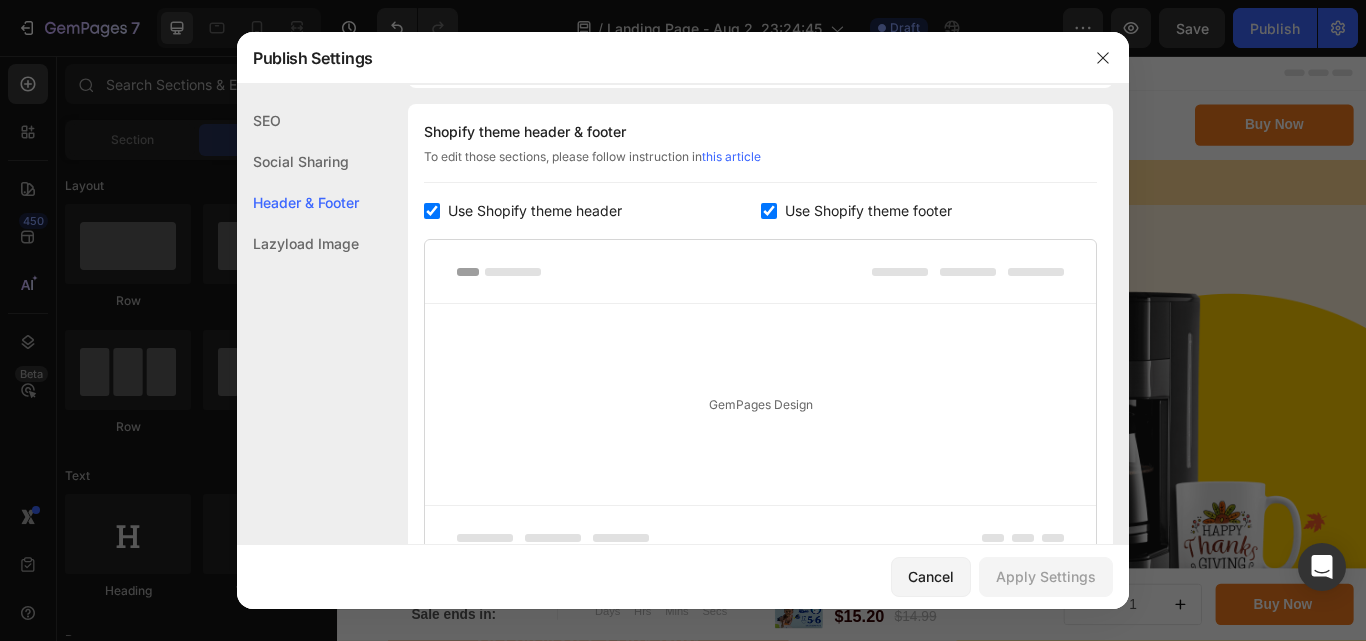 drag, startPoint x: 1193, startPoint y: 185, endPoint x: 990, endPoint y: 150, distance: 205.99515 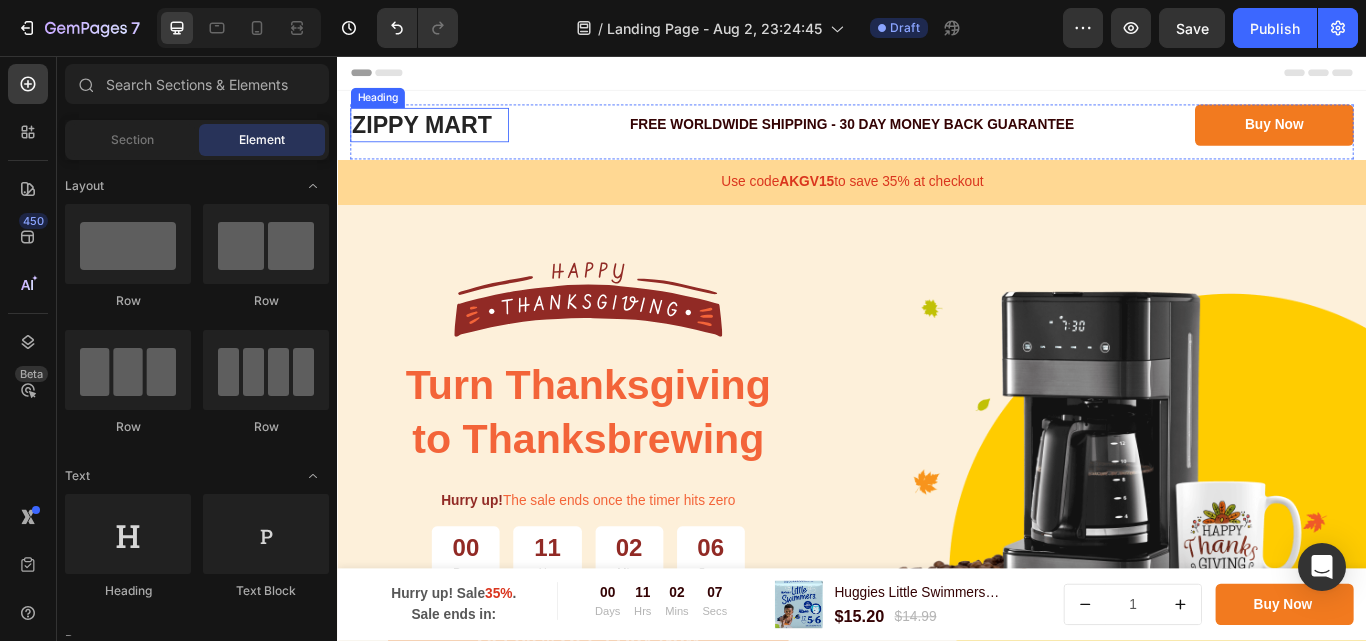 click on "ZIPPY MART" at bounding box center (435, 137) 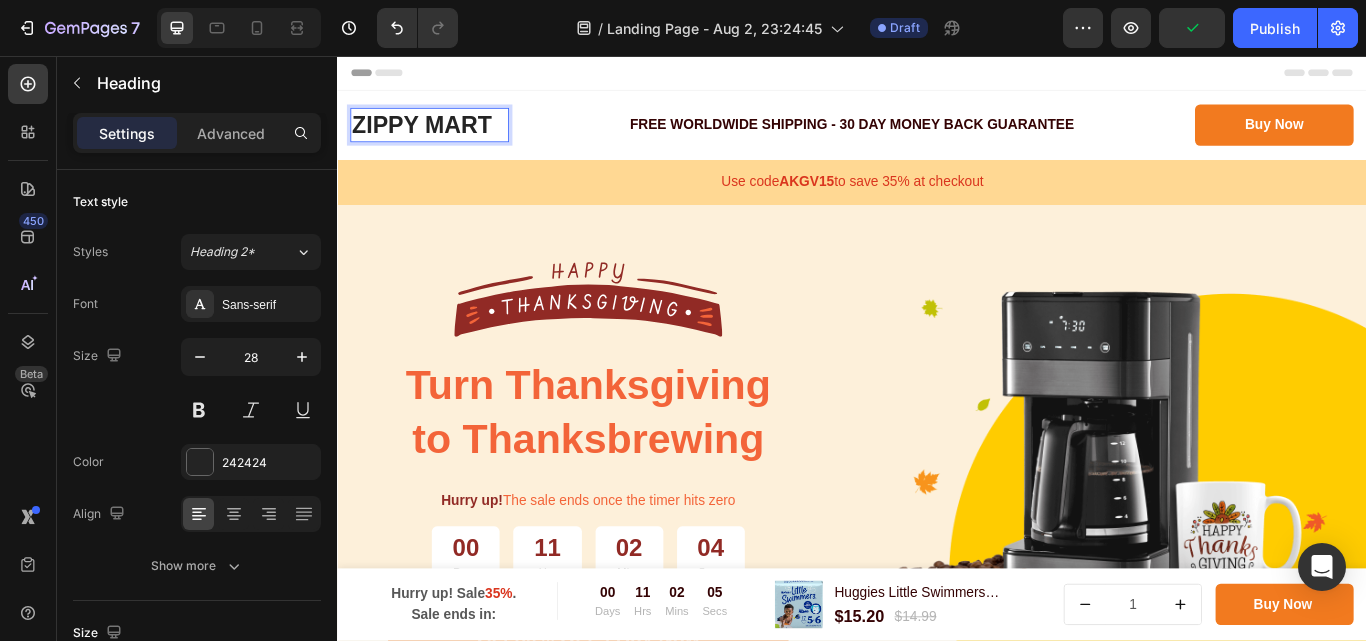 click on "ZIPPY MART" at bounding box center (435, 137) 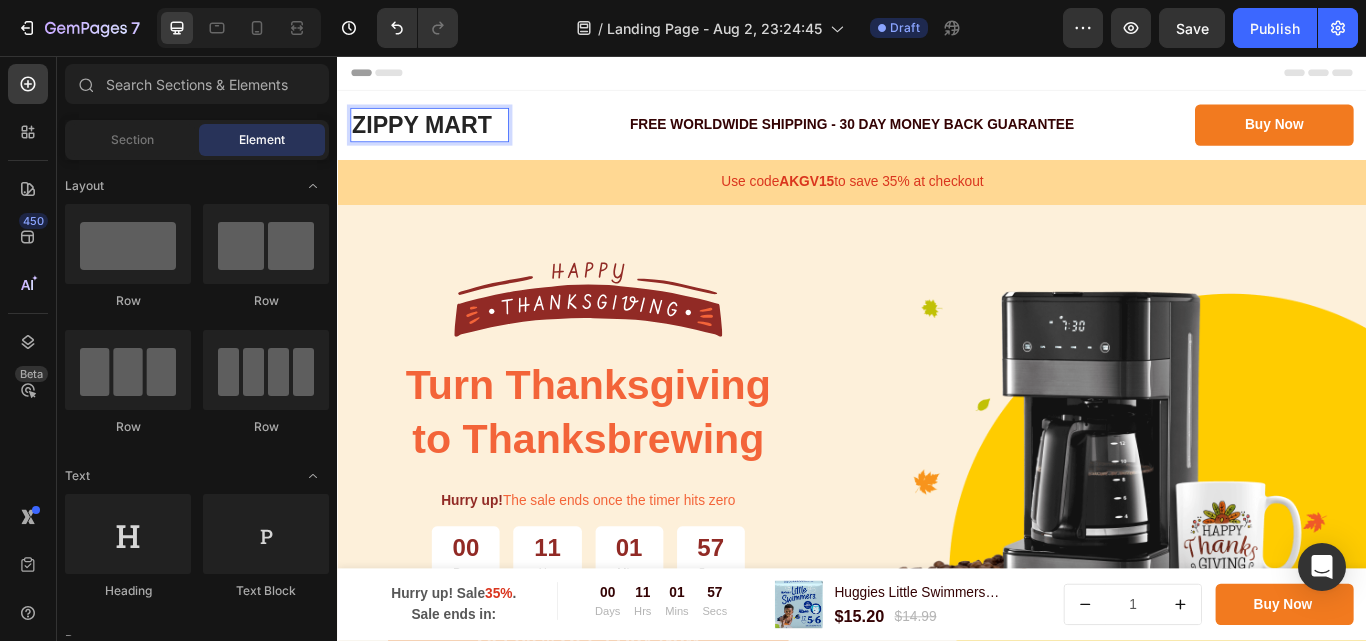 click on "Header" at bounding box center [937, 76] 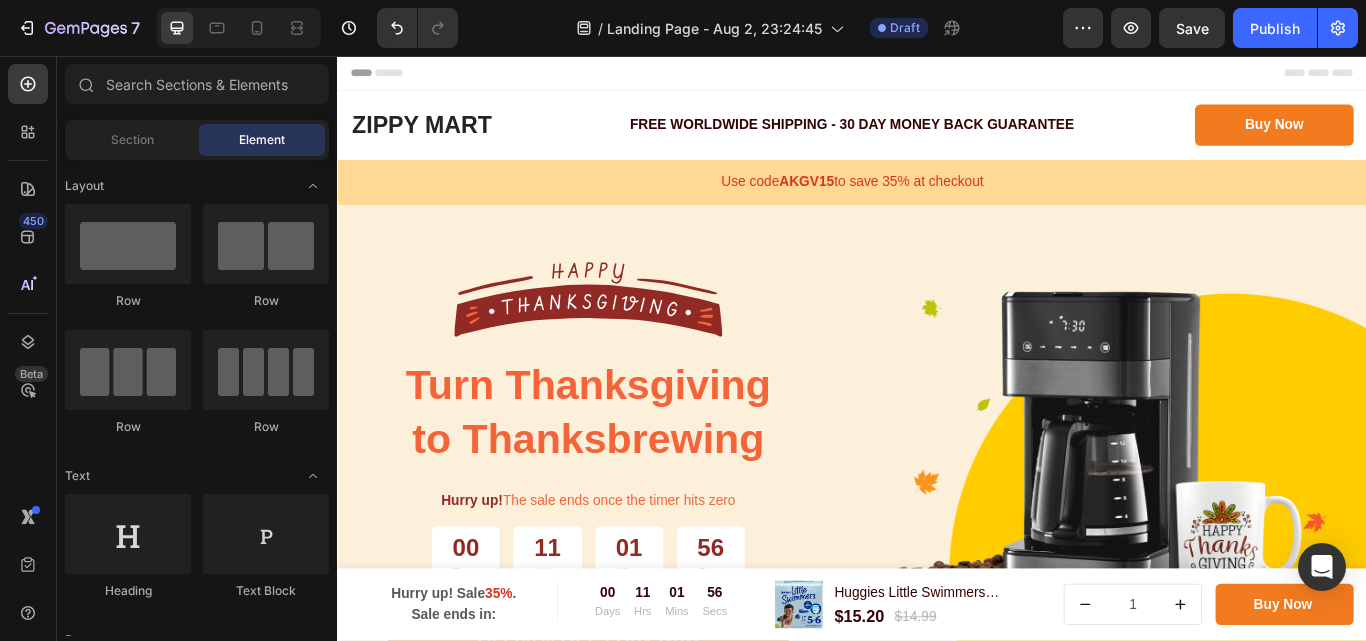 click on "Header" at bounding box center (937, 76) 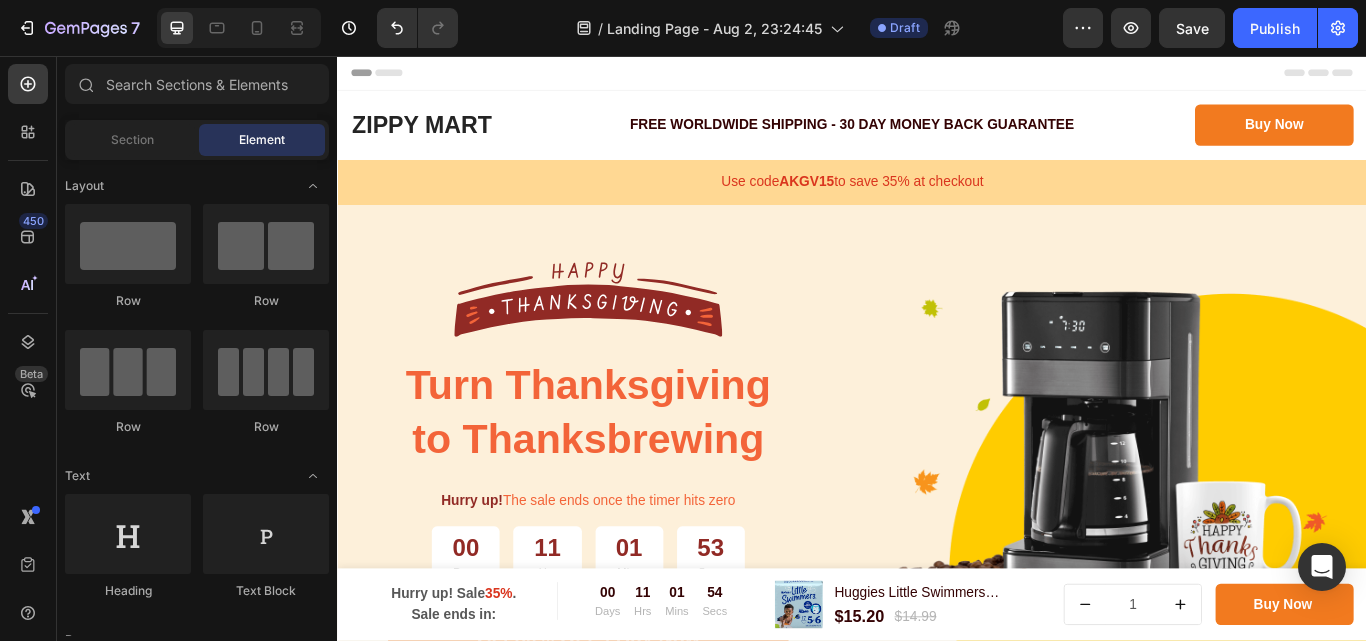 click on "Header" at bounding box center (394, 76) 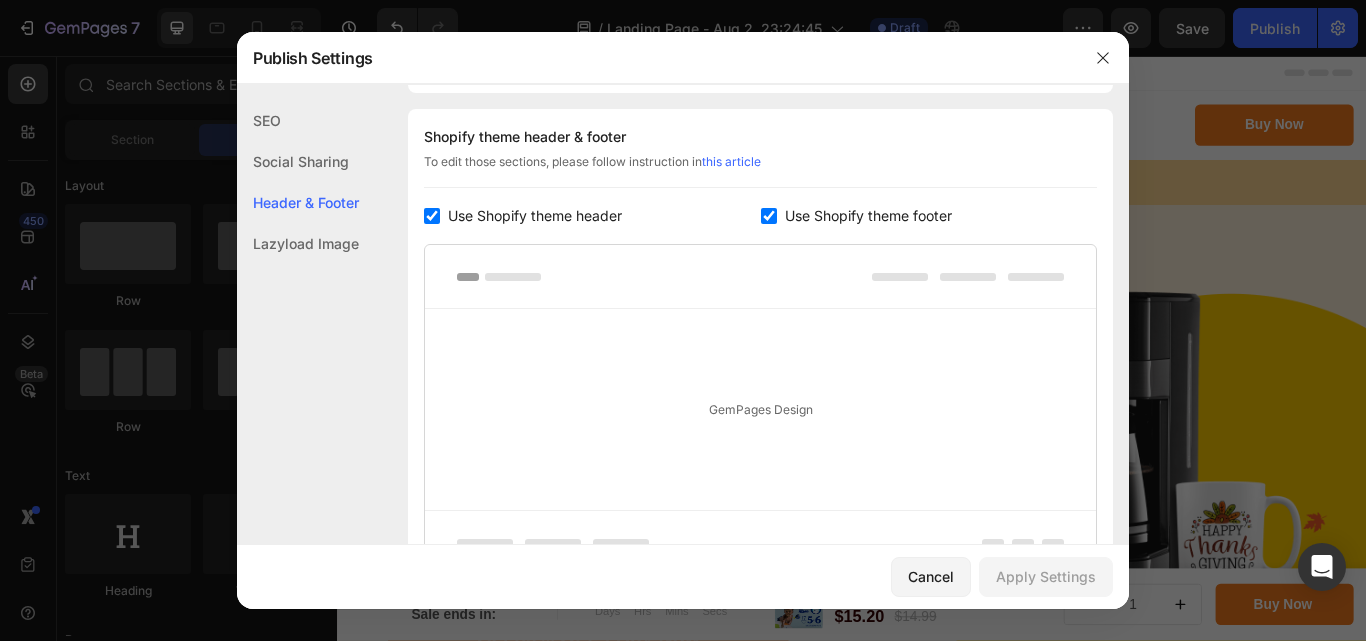 scroll, scrollTop: 937, scrollLeft: 0, axis: vertical 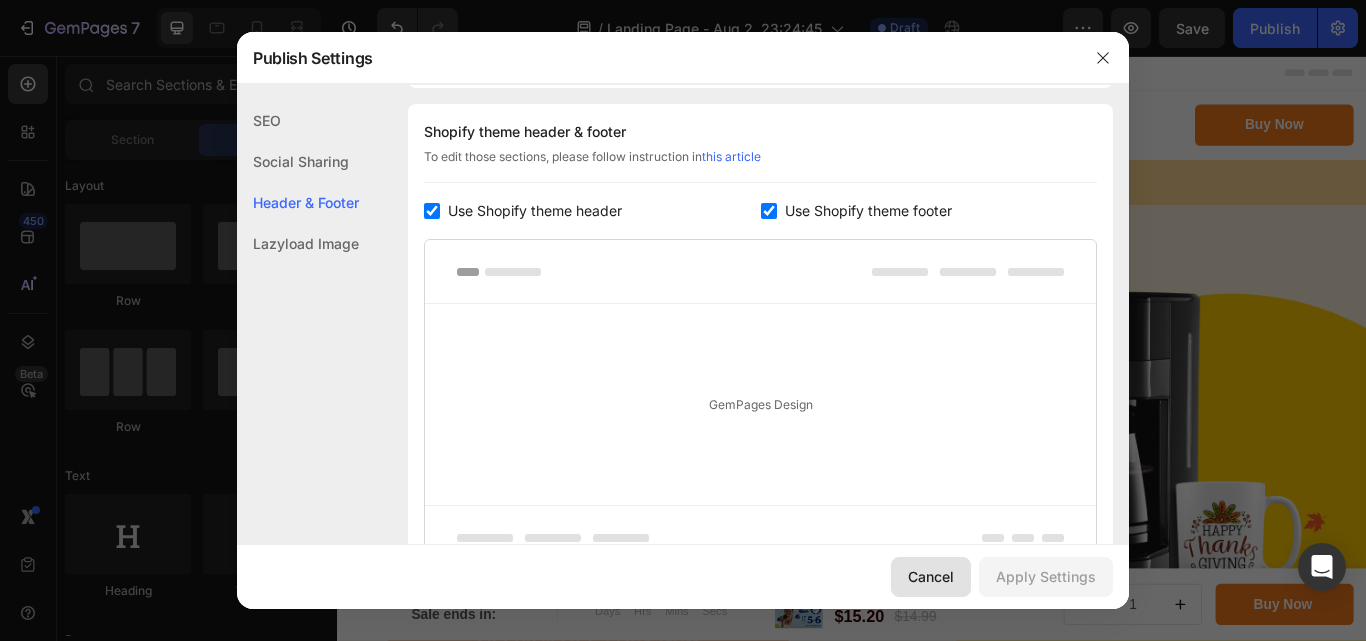 click on "Cancel" at bounding box center (931, 576) 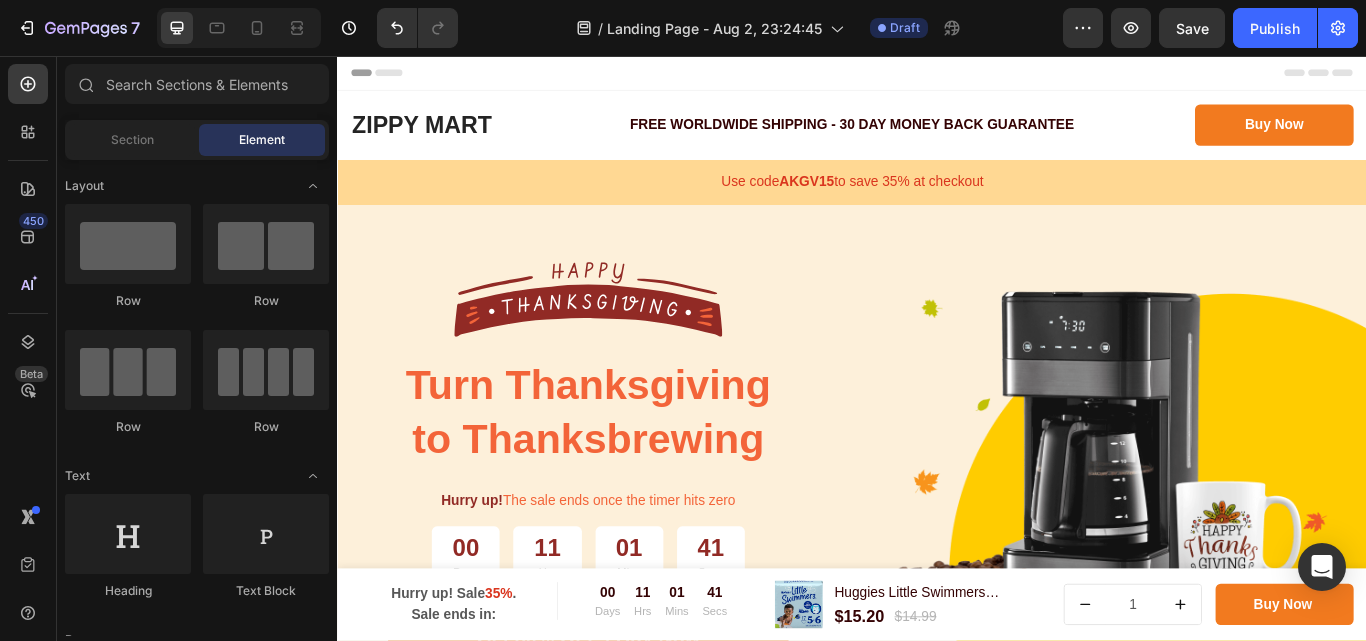 click 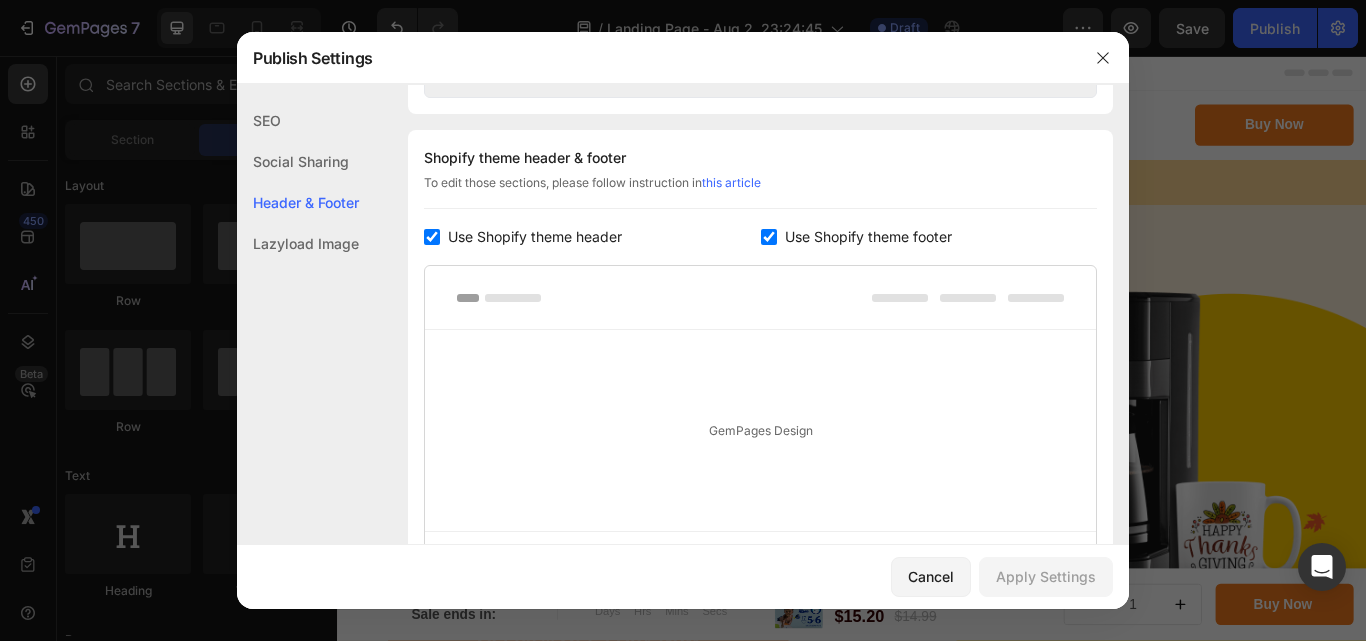 scroll, scrollTop: 937, scrollLeft: 0, axis: vertical 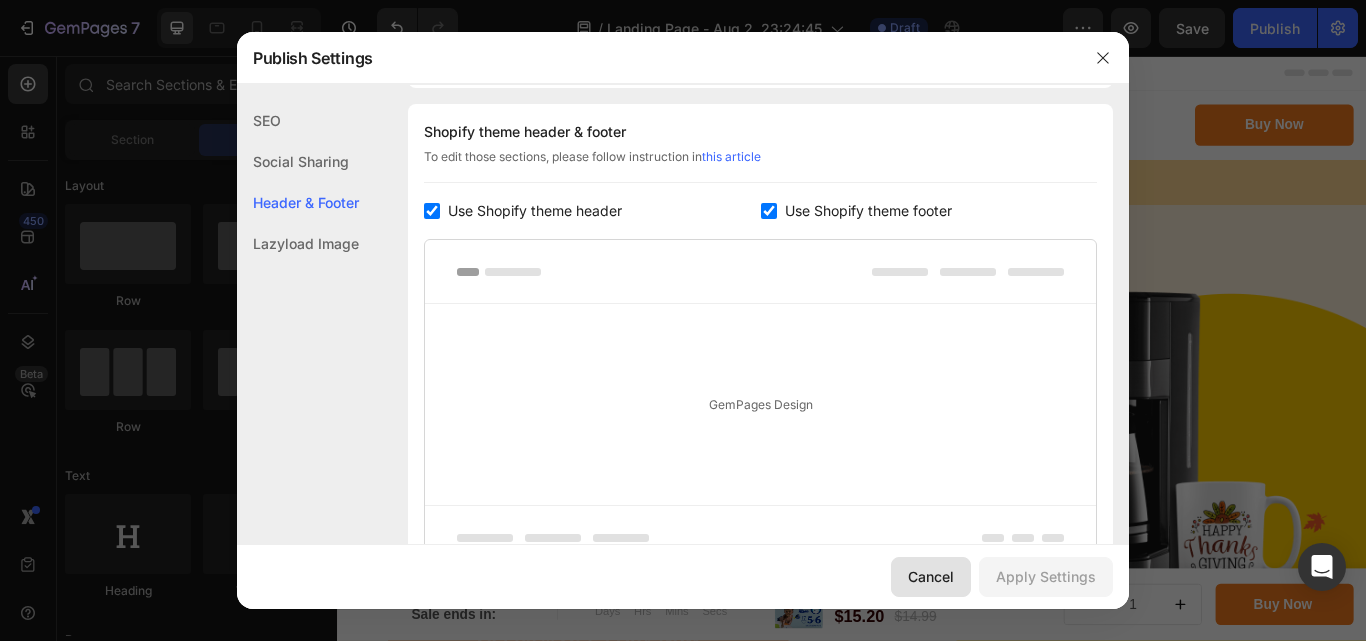 click on "Cancel" at bounding box center (931, 576) 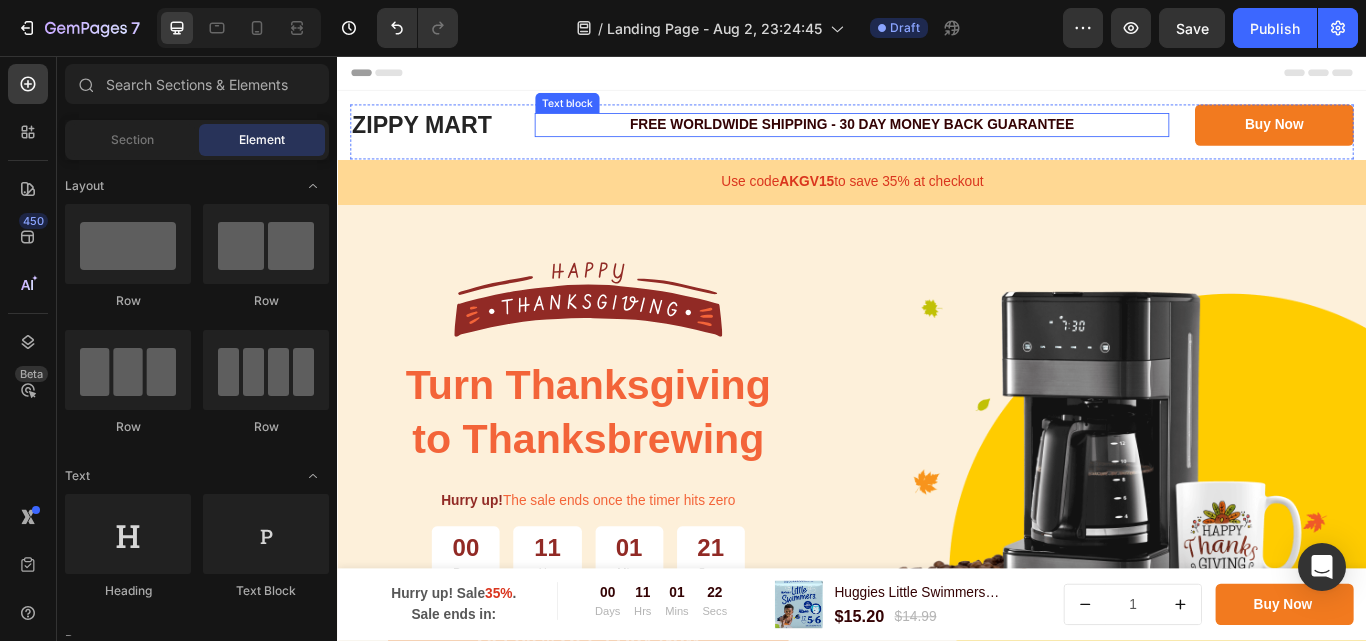 click on "FREE WORLDWIDE SHIPPING - 30 DAY MONEY BACK GUARANTEE" at bounding box center [937, 137] 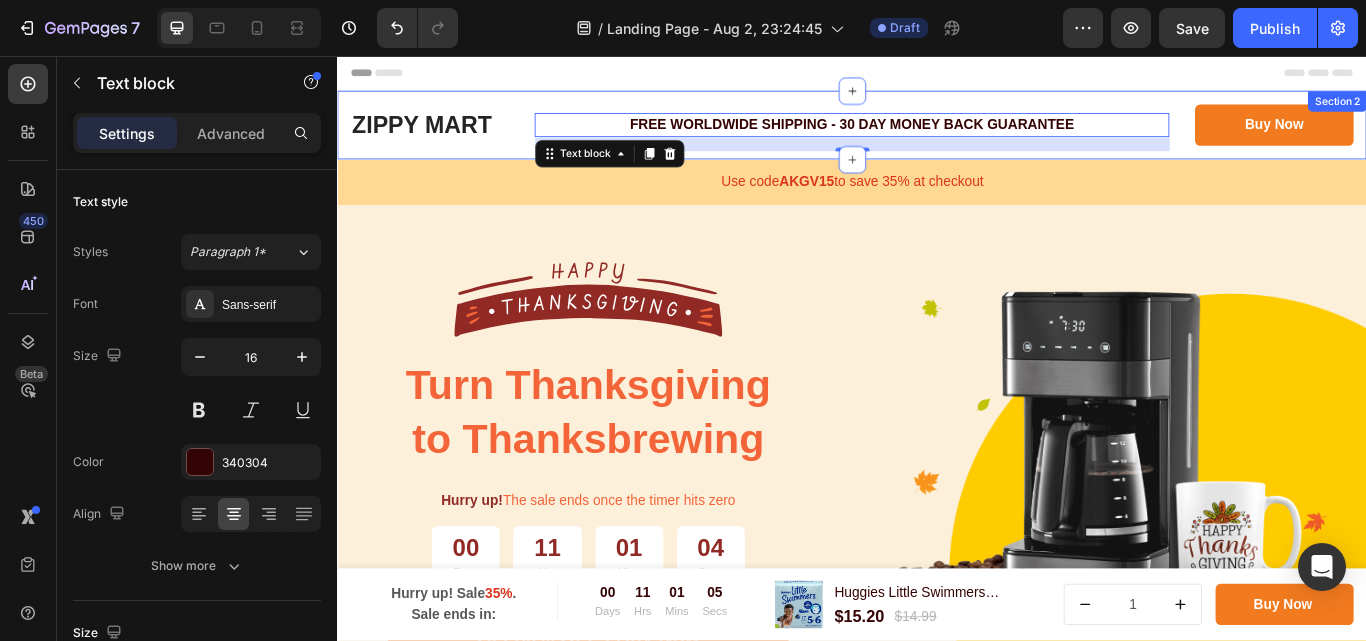 click on "⁠⁠⁠⁠⁠⁠⁠ ZIPPY MART Heading FREE WORLDWIDE SHIPPING - 30 DAY MONEY BACK GUARANTEE Text block   16 Buy Now Button Row Section 2" at bounding box center [937, 137] 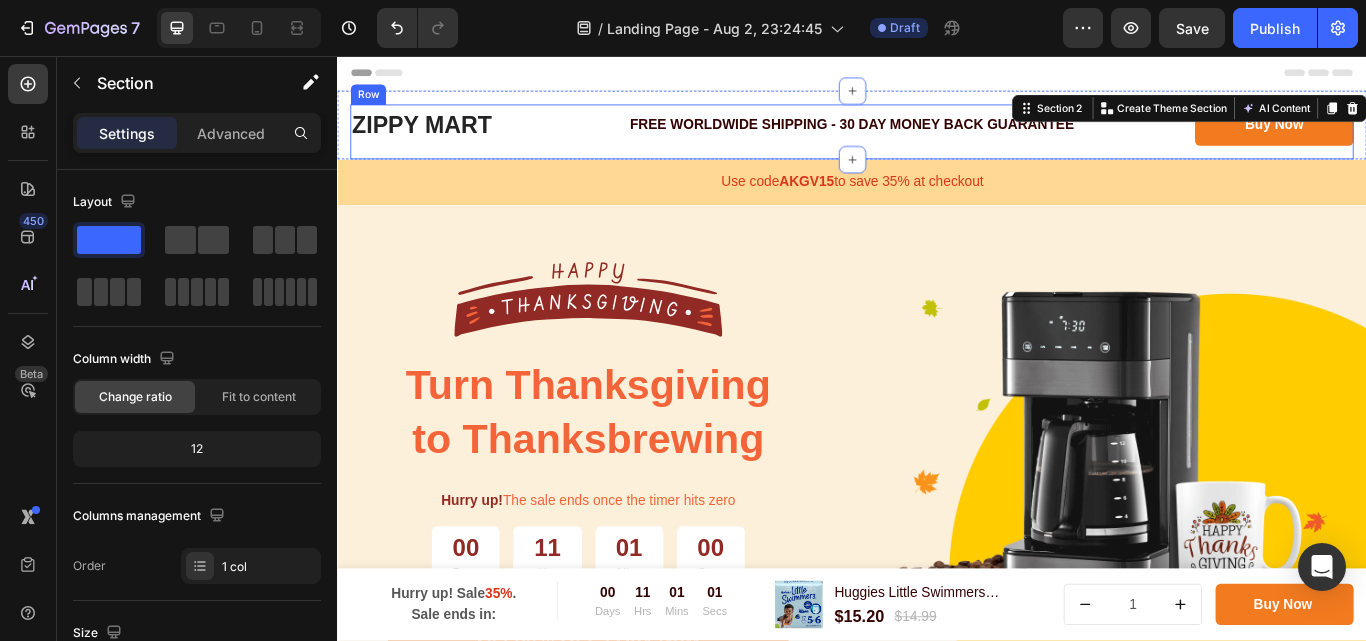 click on "FREE WORLDWIDE SHIPPING - 30 DAY MONEY BACK GUARANTEE Text block" at bounding box center [937, 145] 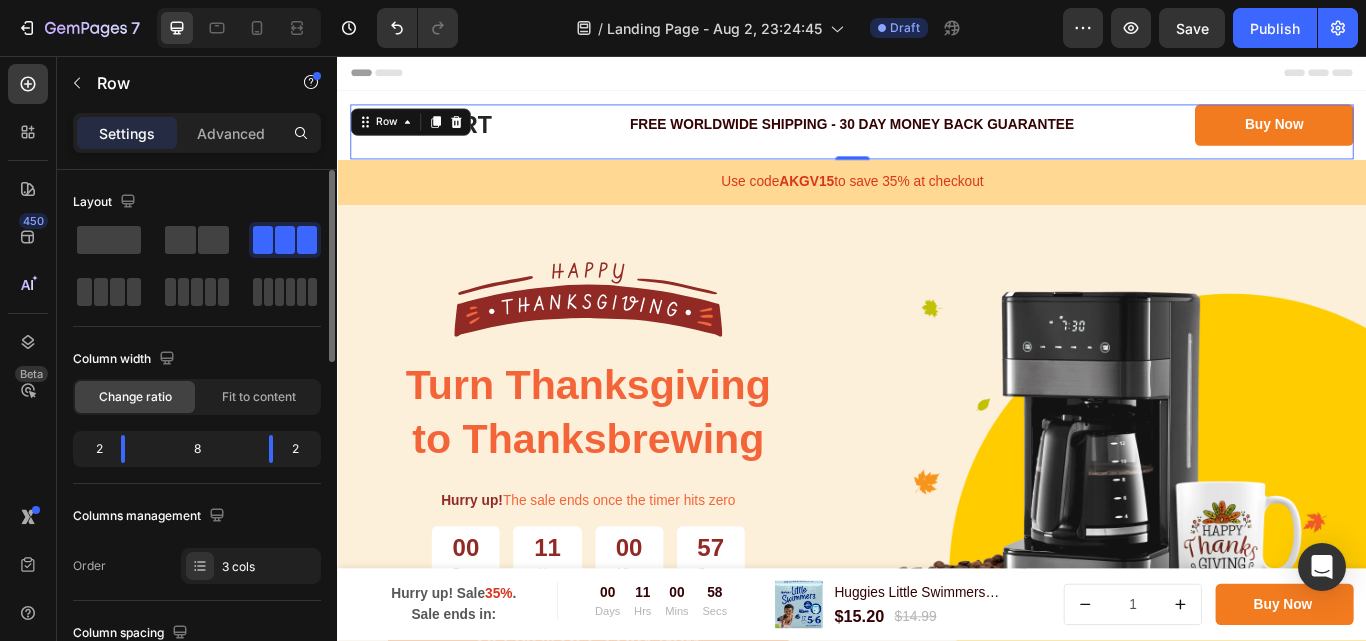 click 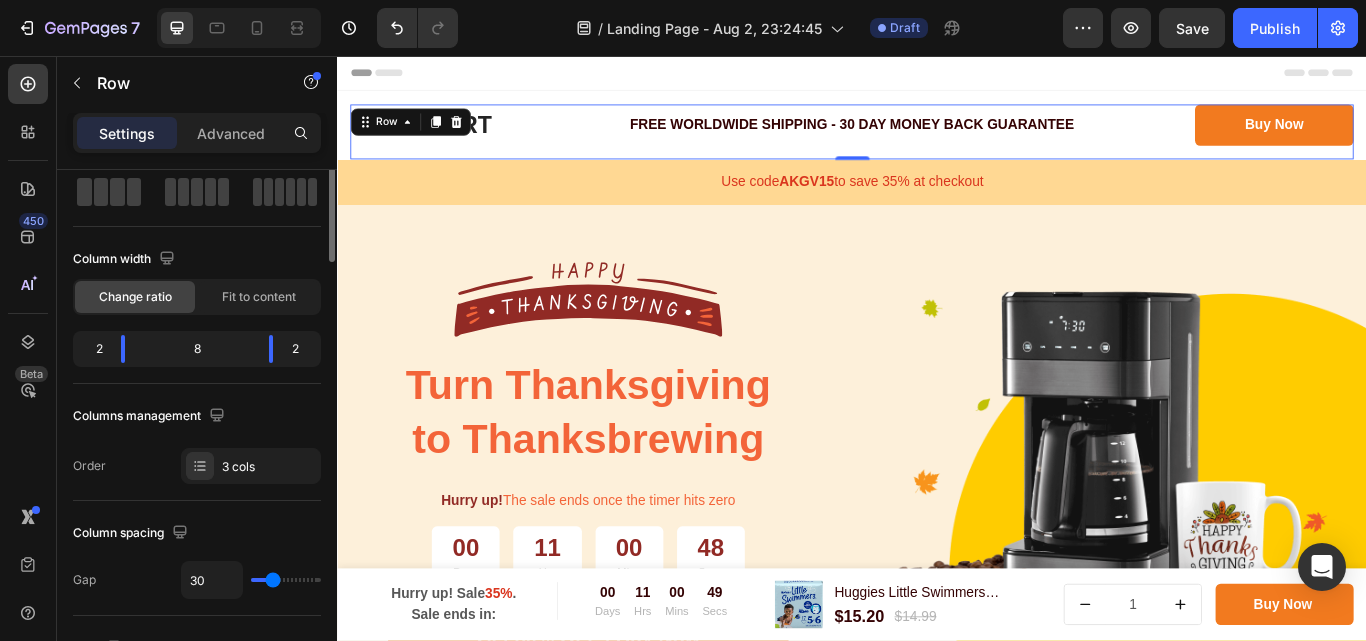 scroll, scrollTop: 0, scrollLeft: 0, axis: both 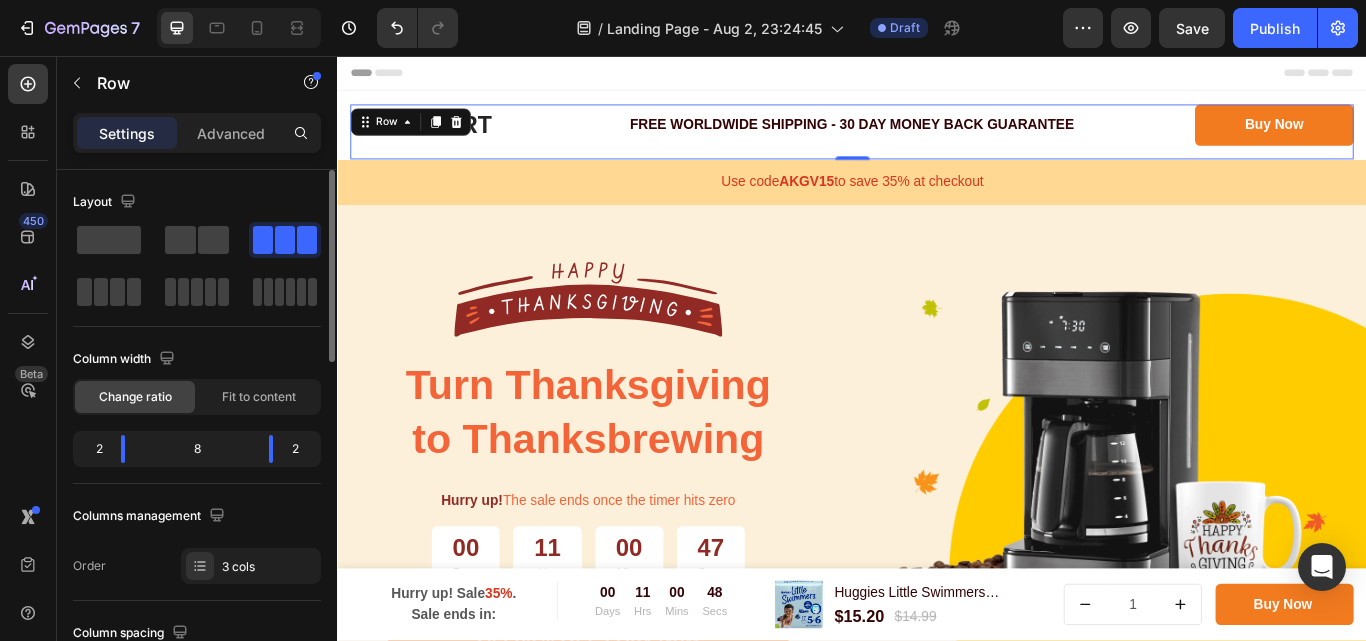 click 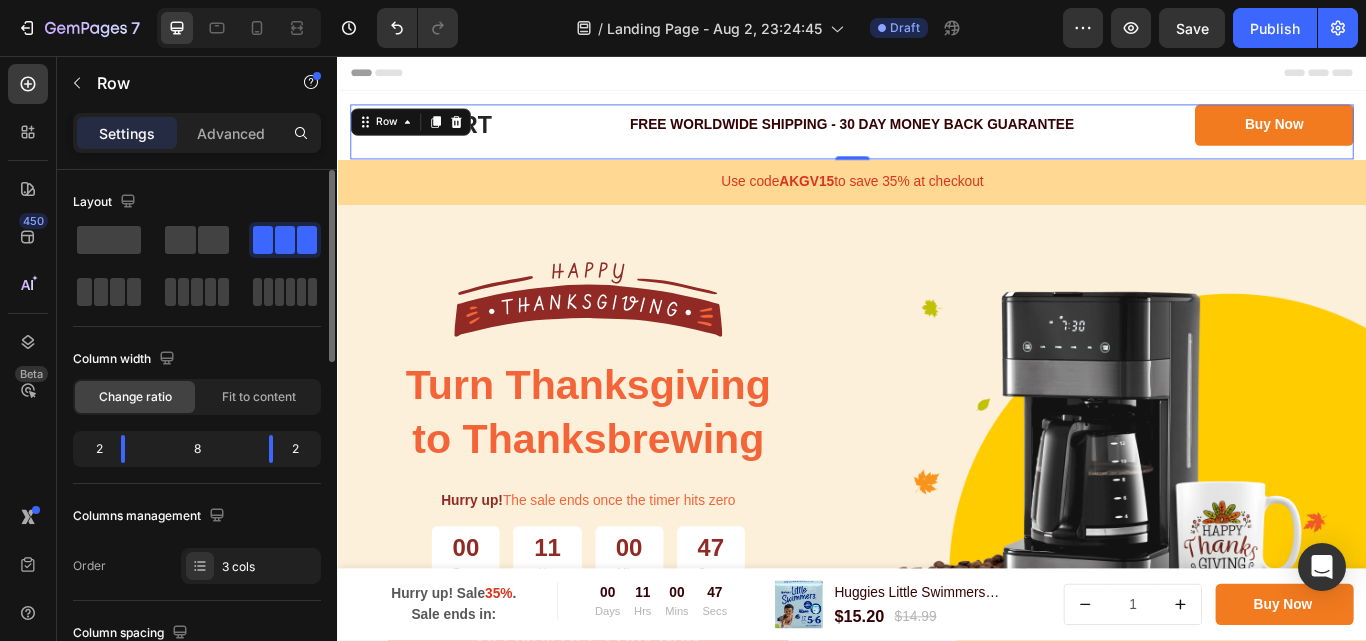 click 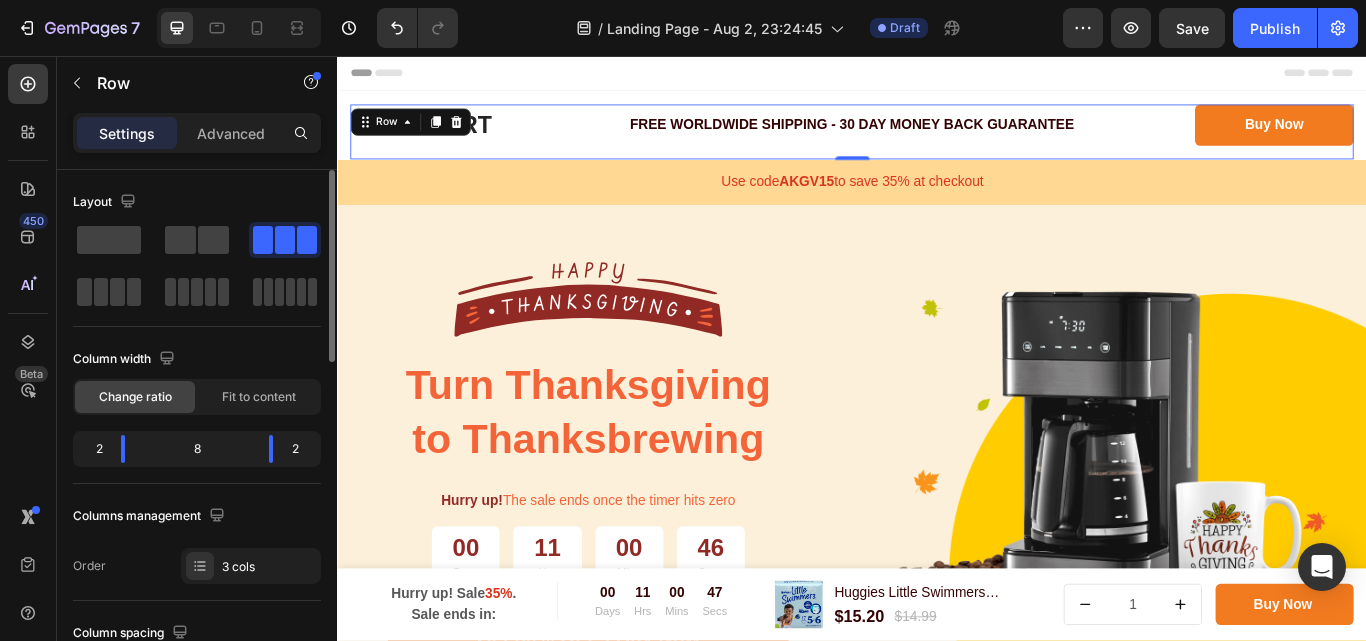 click 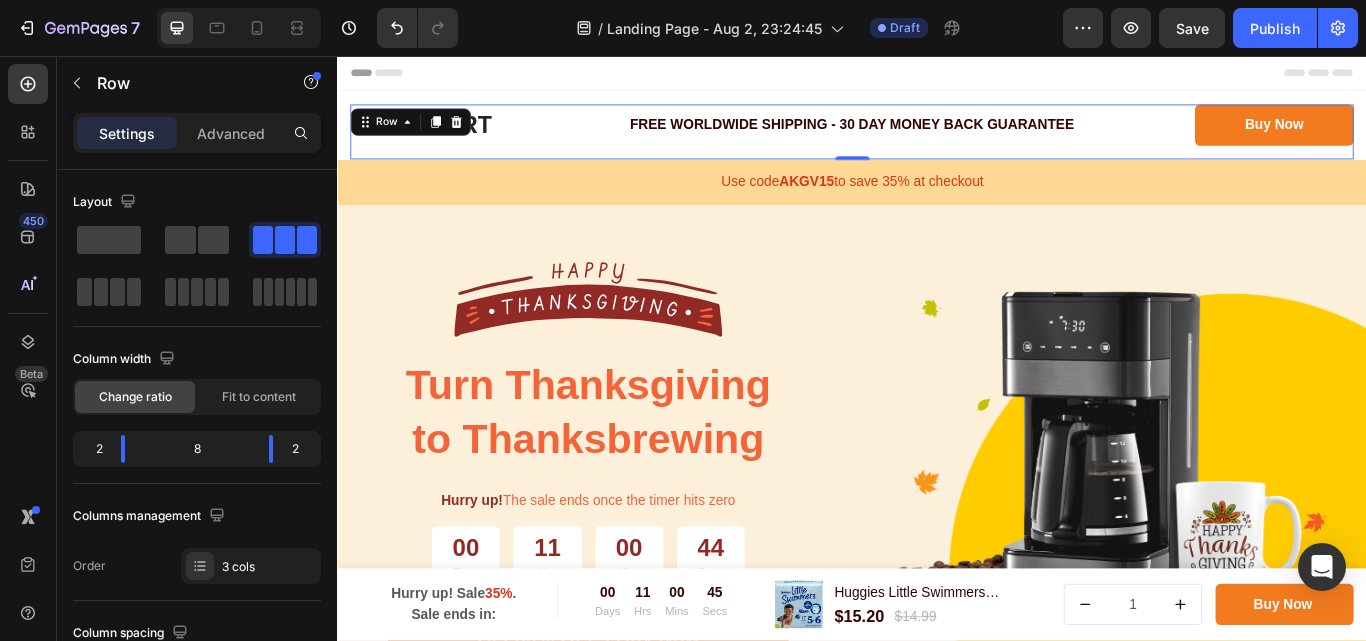 click on "⁠⁠⁠⁠⁠⁠⁠ ZIPPY MART Heading FREE WORLDWIDE SHIPPING - 30 DAY MONEY BACK GUARANTEE Text block Buy Now Button Row   0" at bounding box center (937, 145) 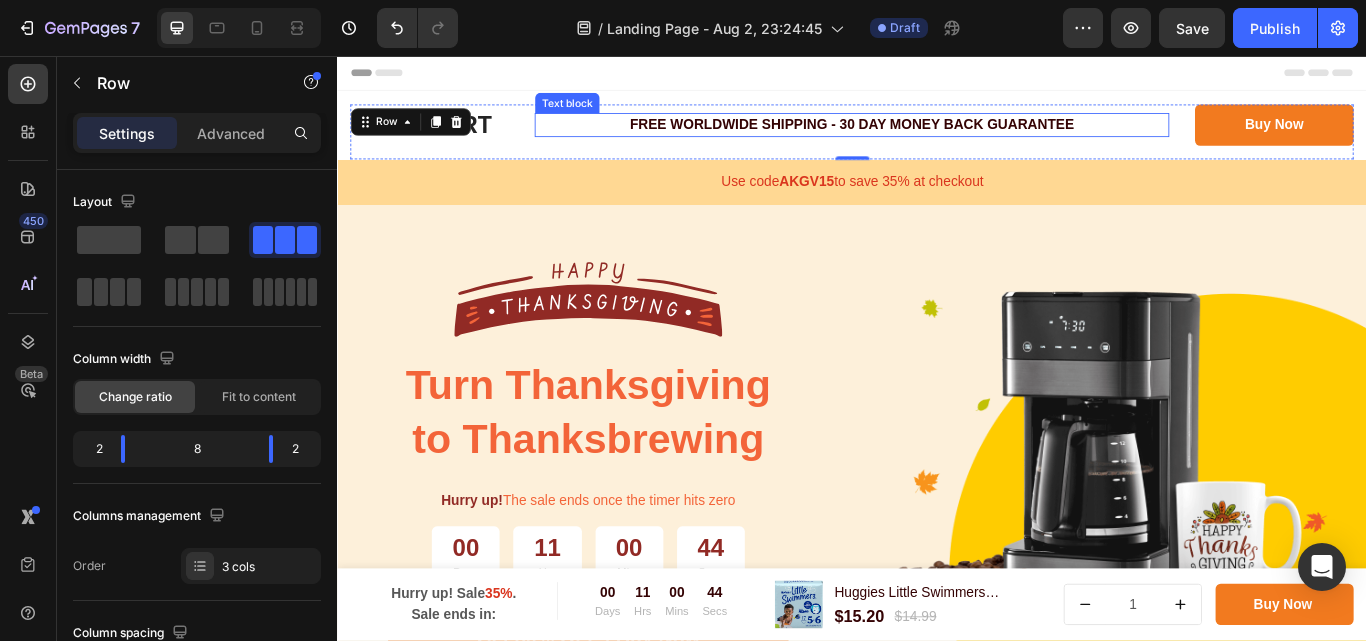 click on "FREE WORLDWIDE SHIPPING - 30 DAY MONEY BACK GUARANTEE" at bounding box center [937, 137] 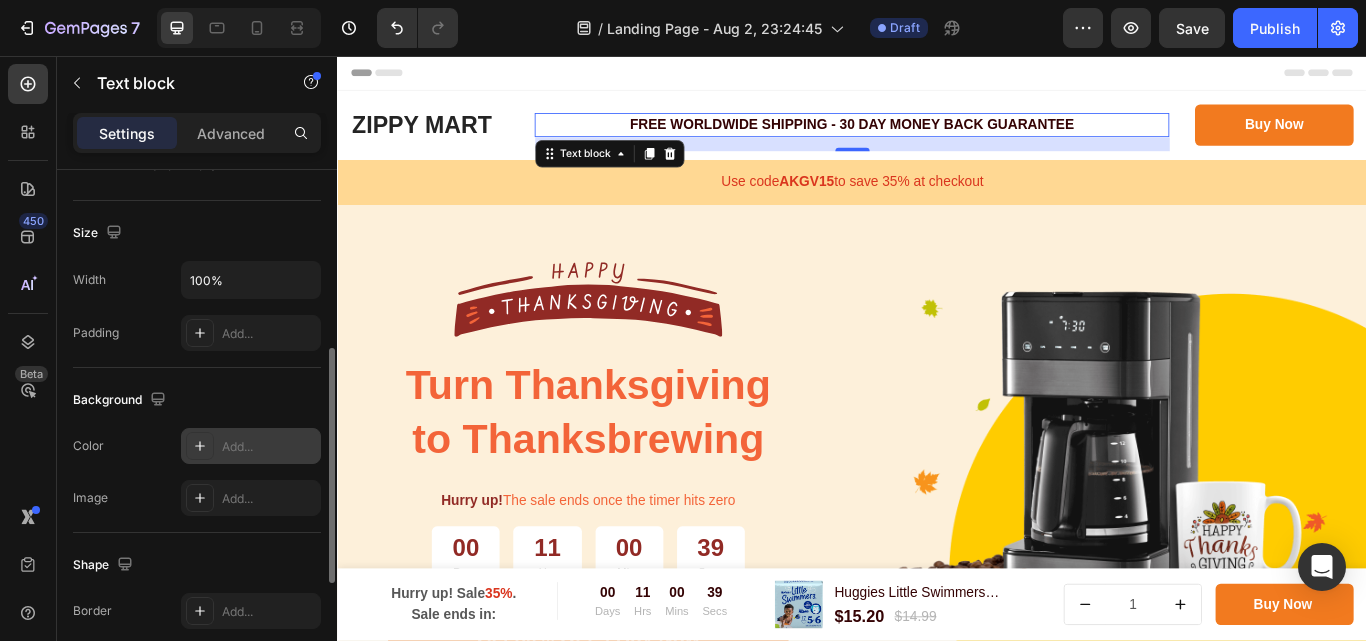 scroll, scrollTop: 0, scrollLeft: 0, axis: both 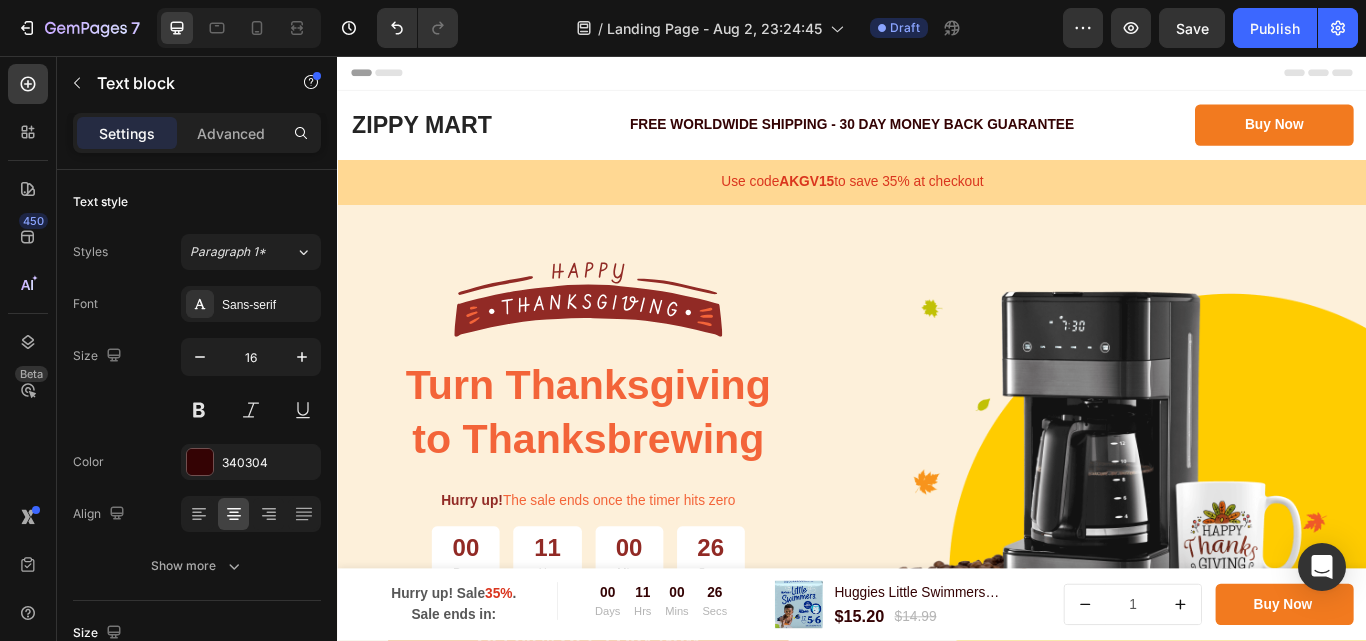 click on "FREE WORLDWIDE SHIPPING - 30 DAY MONEY BACK GUARANTEE" at bounding box center (937, 137) 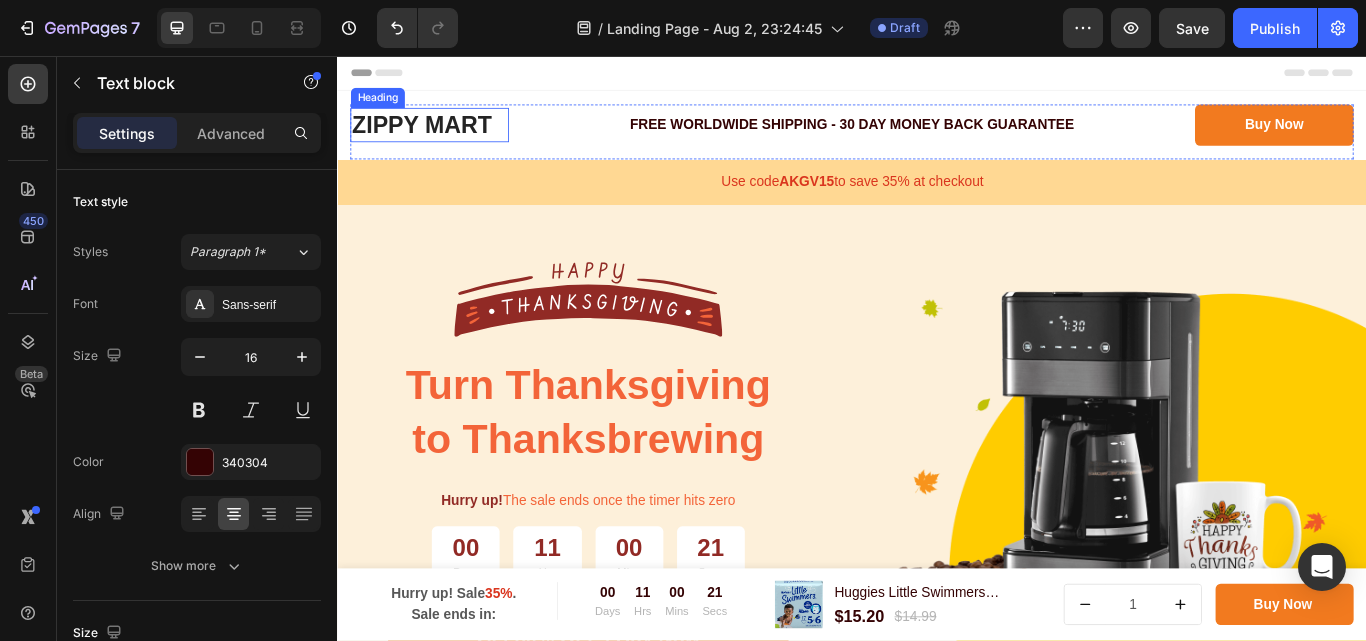 click on "ZIPPY MART" at bounding box center [435, 137] 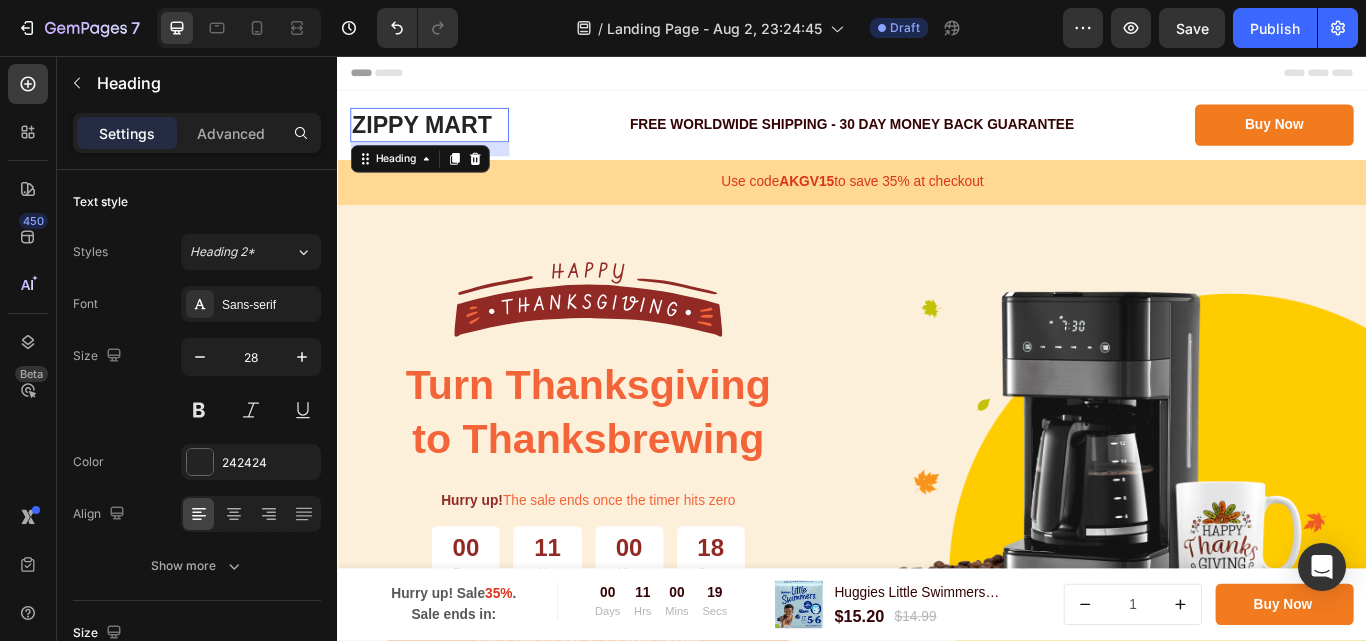 click on "Settings" at bounding box center [127, 133] 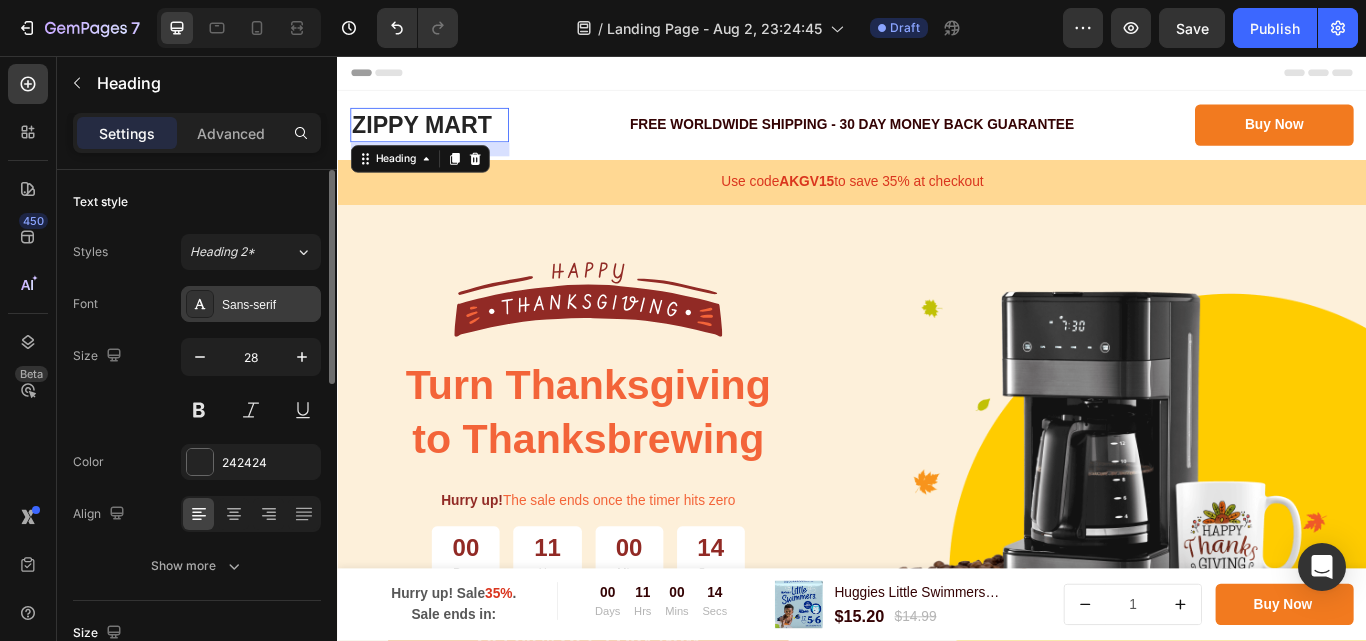 click on "Sans-serif" at bounding box center [251, 304] 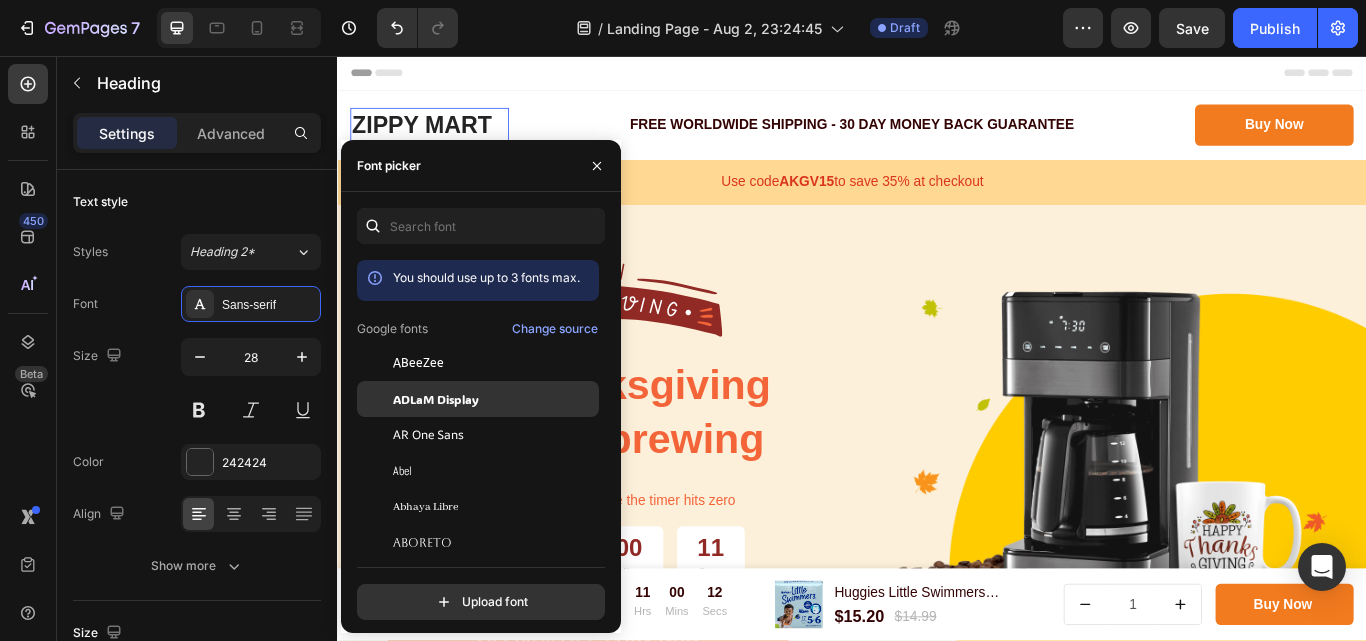click on "ADLaM Display" at bounding box center (436, 399) 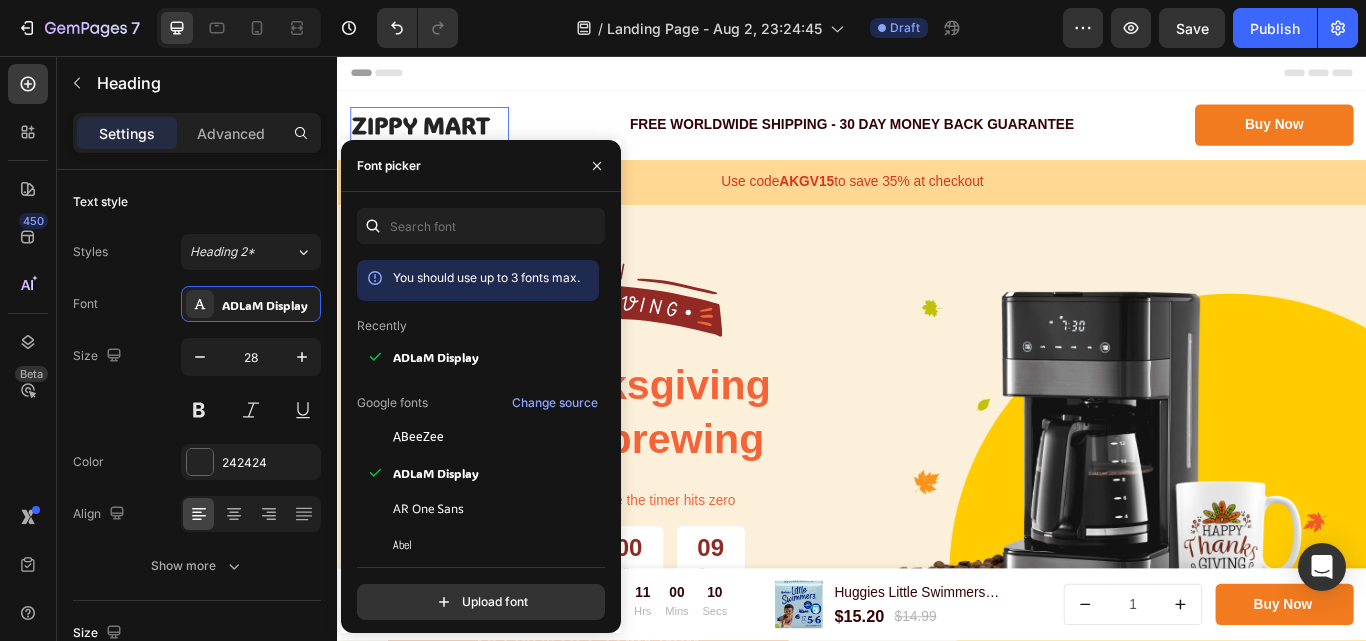 scroll, scrollTop: 300, scrollLeft: 0, axis: vertical 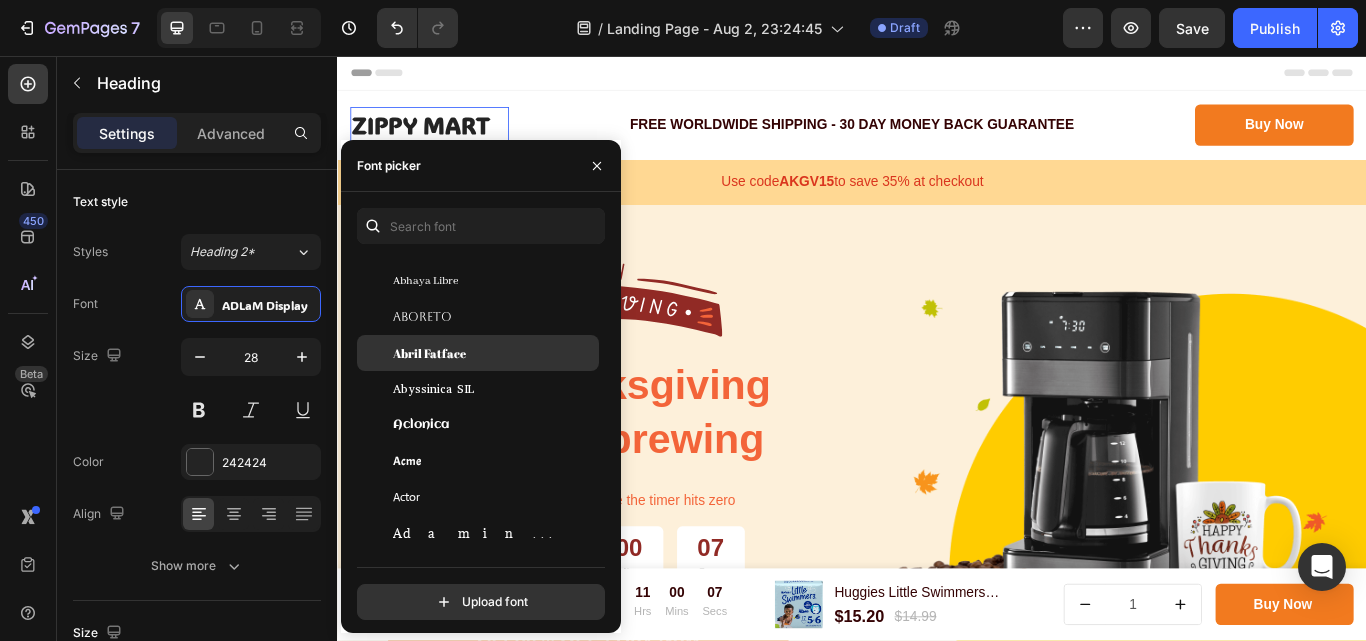click on "Abril Fatface" at bounding box center [429, 353] 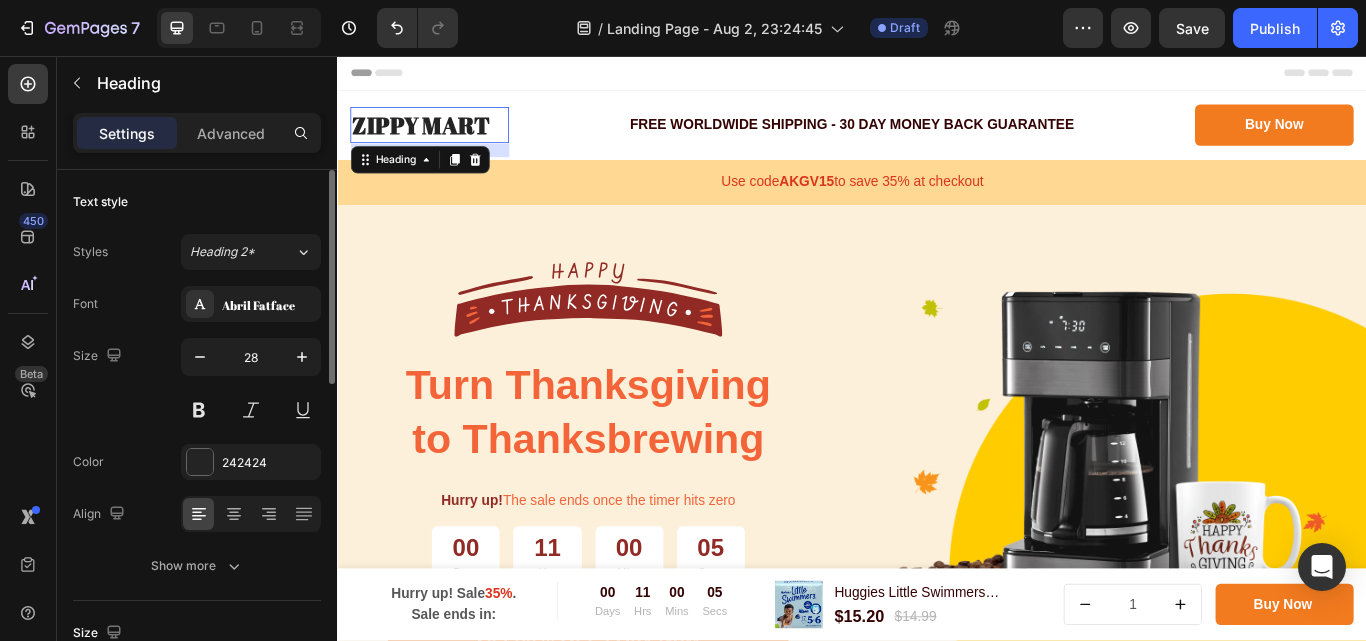 click on "Font Abril Fatface Size 28 Color 242424 Align Show more" at bounding box center [197, 435] 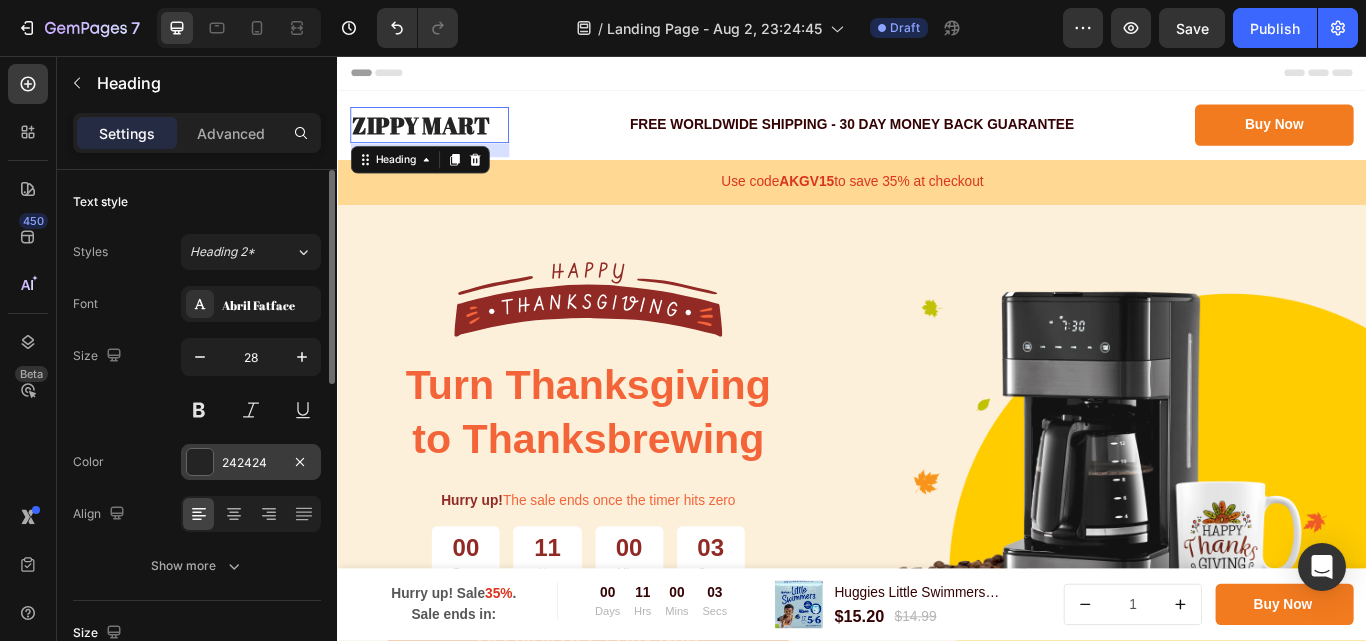 click at bounding box center (200, 462) 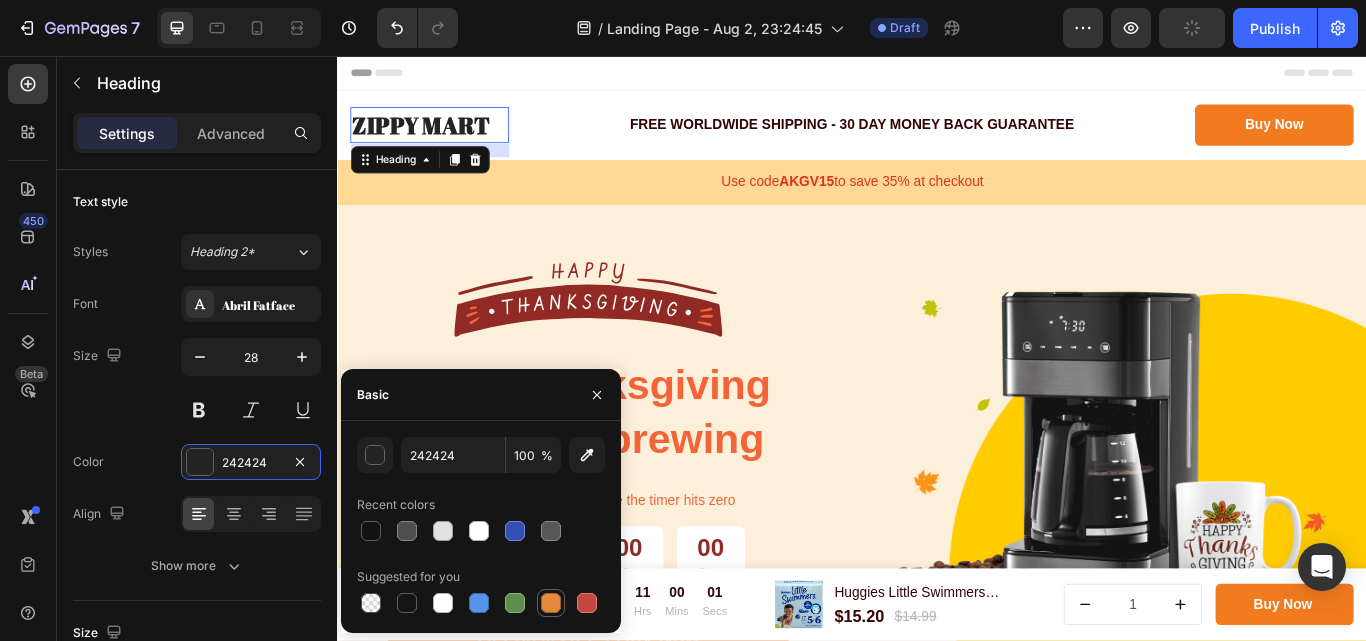 click at bounding box center [551, 603] 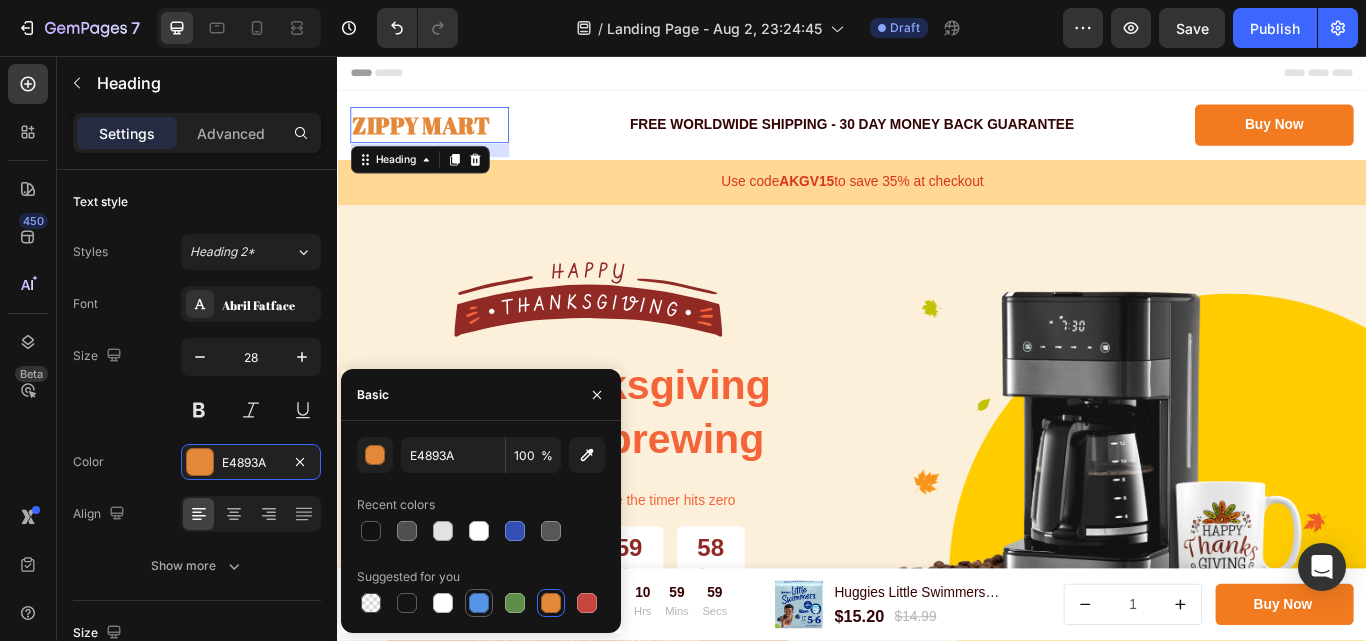 click at bounding box center [479, 603] 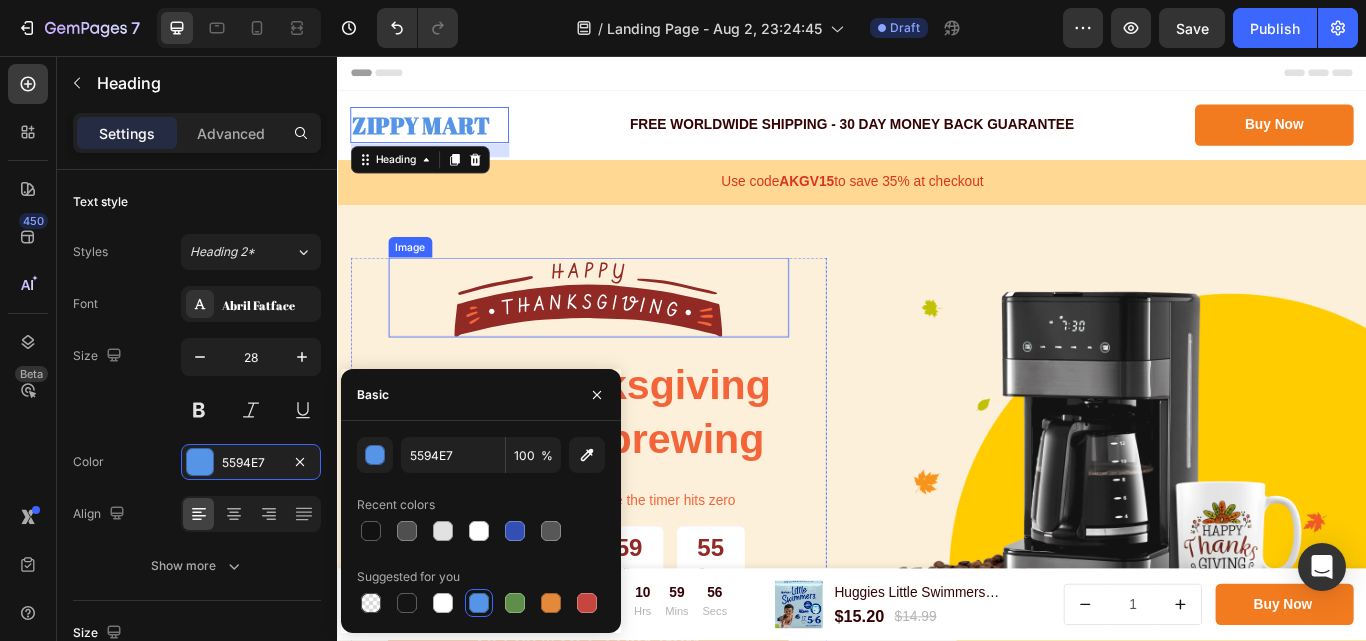 click at bounding box center (629, 337) 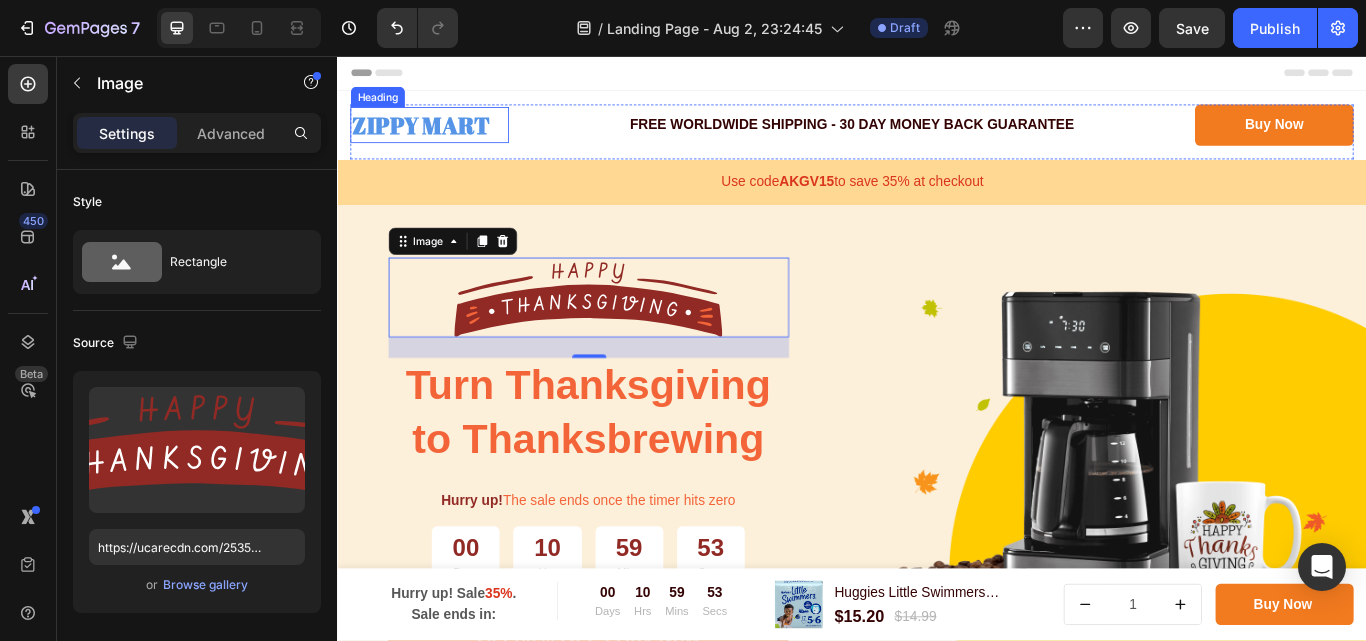click on "ZIPPY MART" at bounding box center [434, 136] 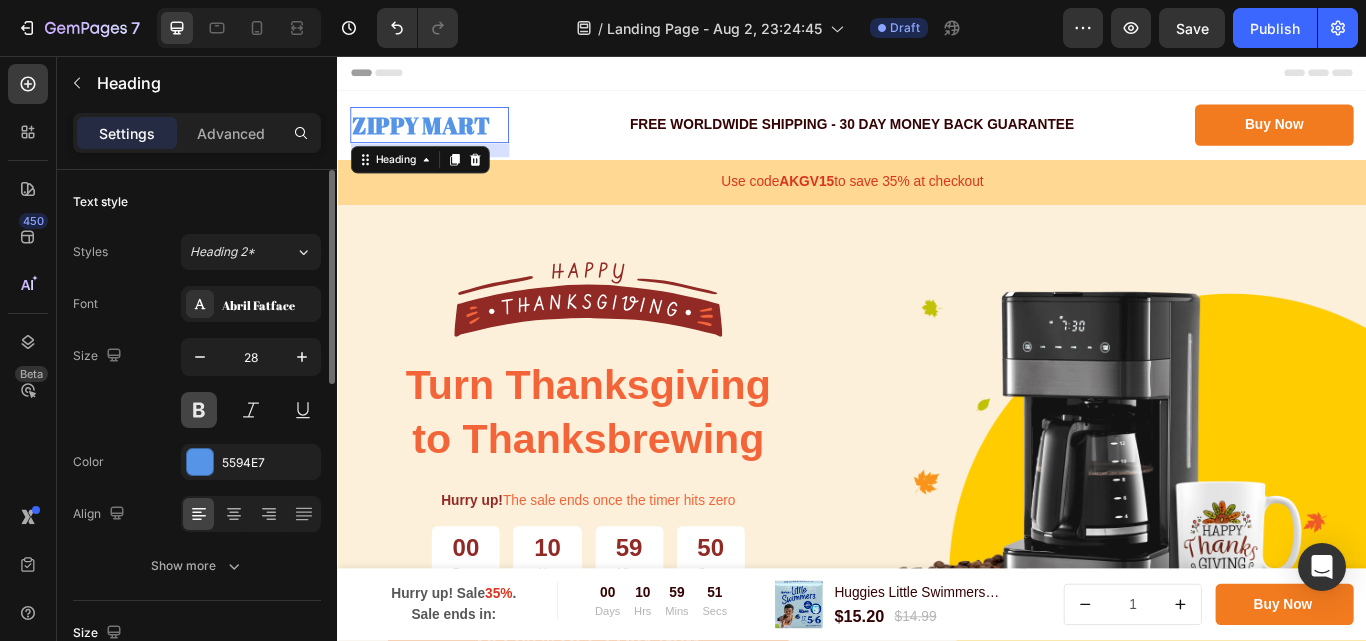 click at bounding box center (199, 410) 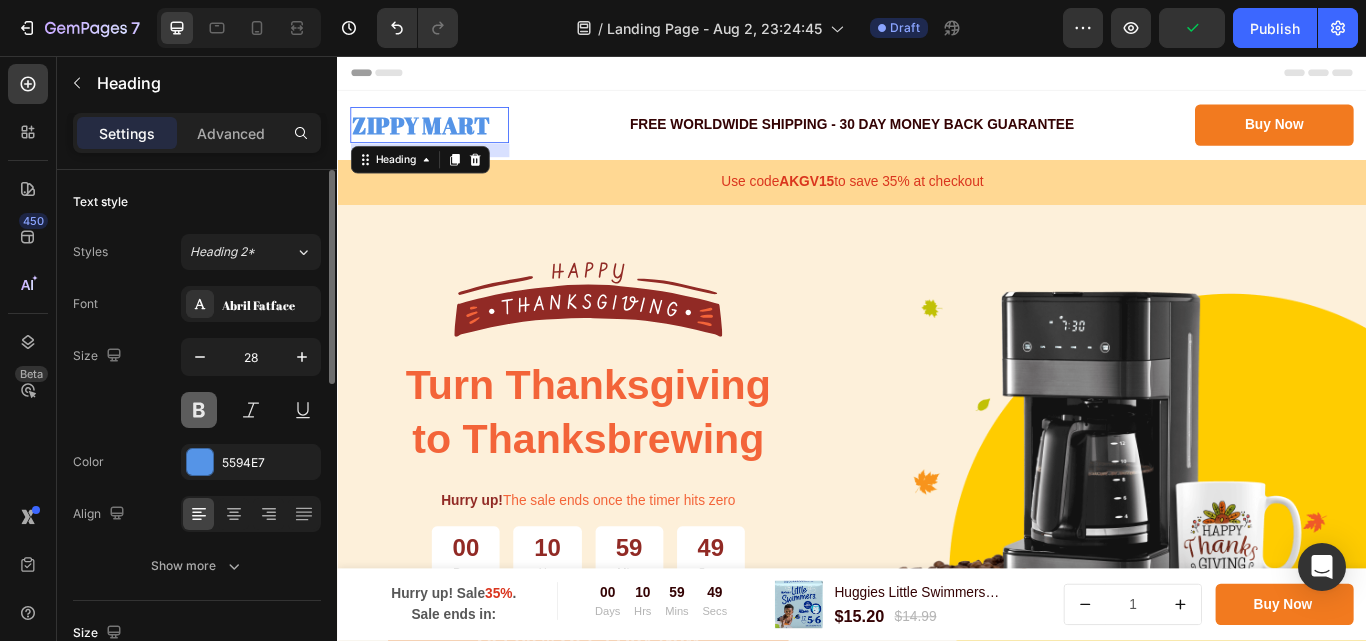 click at bounding box center (199, 410) 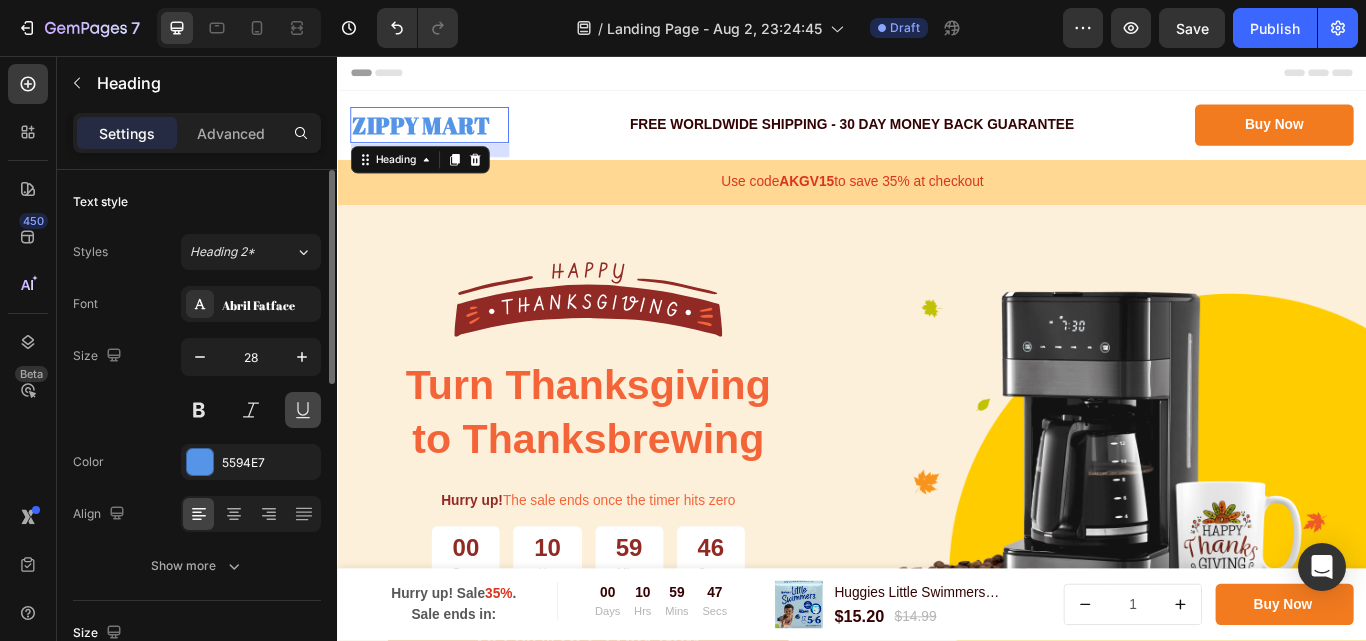click at bounding box center [303, 410] 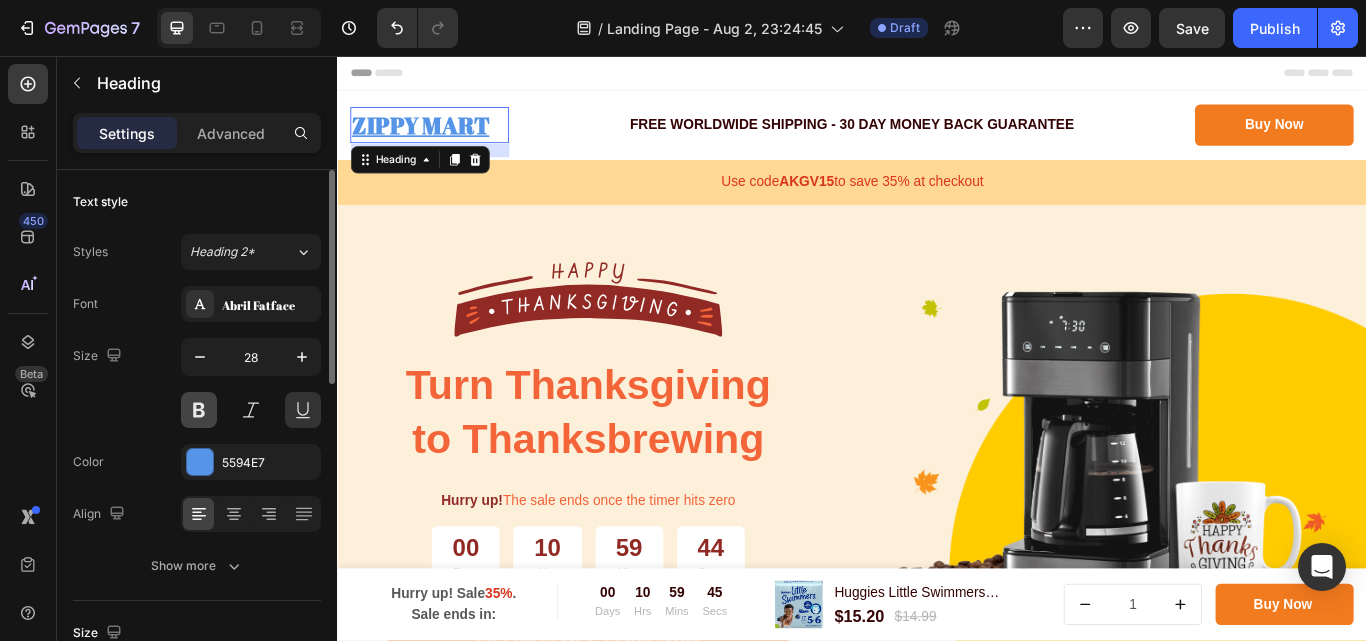 click at bounding box center [199, 410] 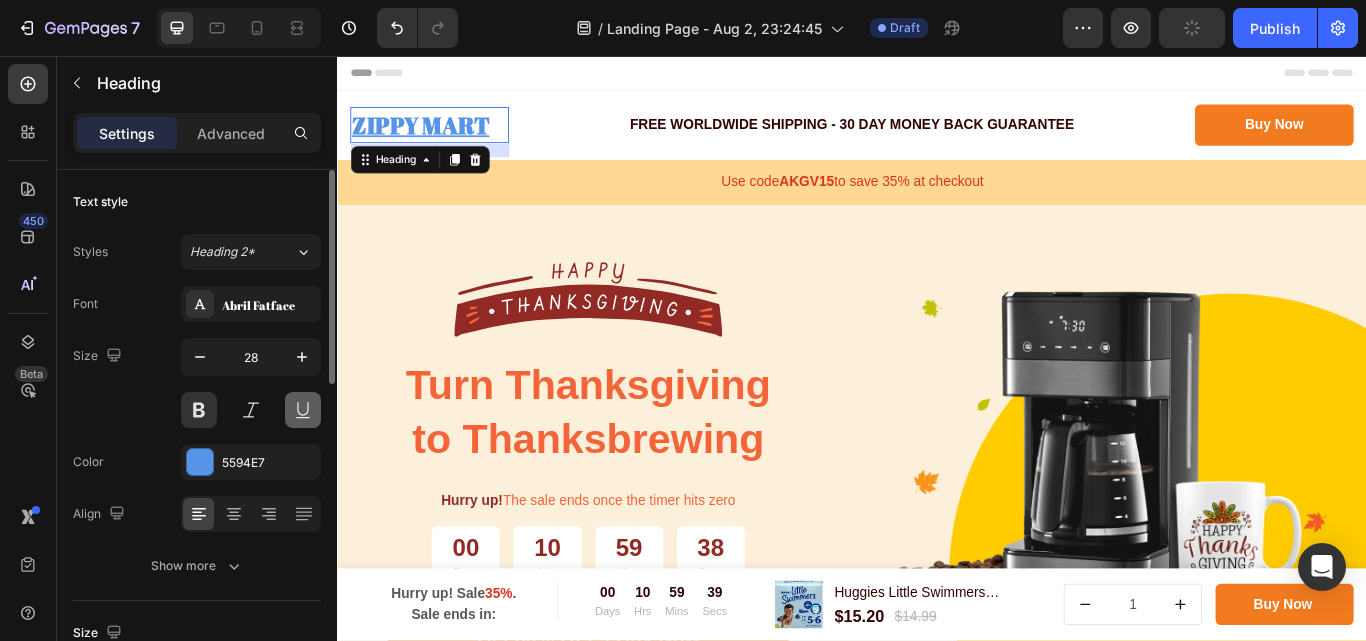 click at bounding box center [303, 410] 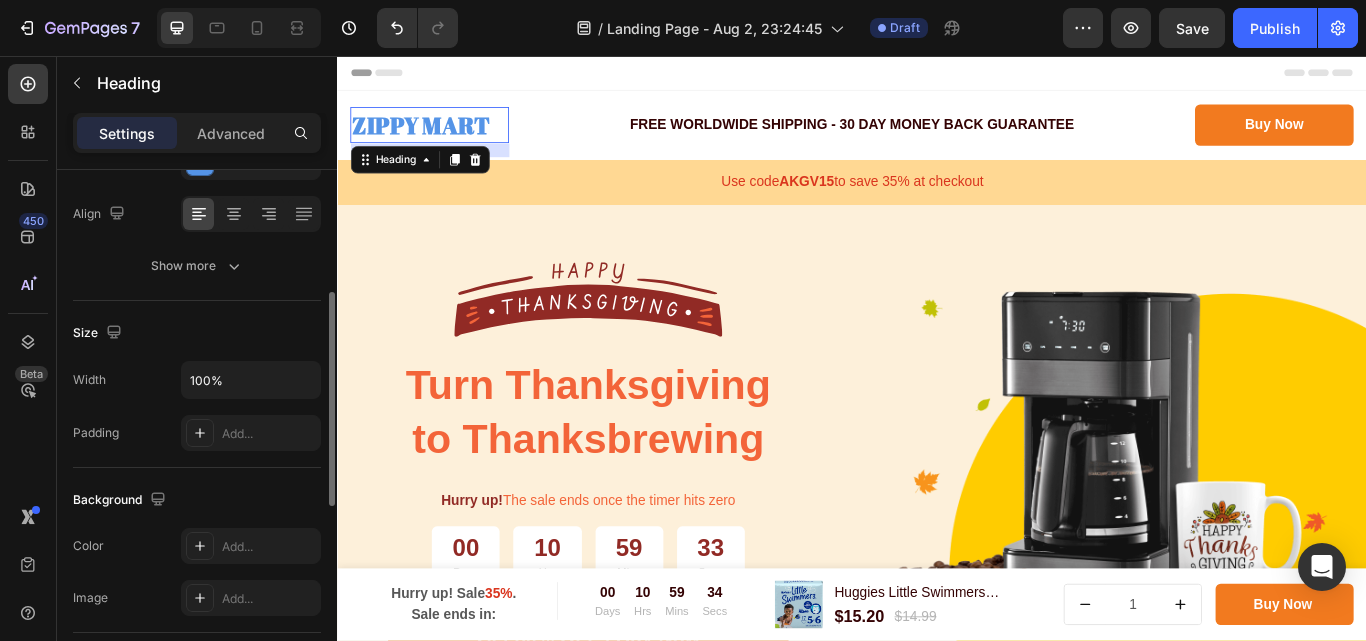 scroll, scrollTop: 0, scrollLeft: 0, axis: both 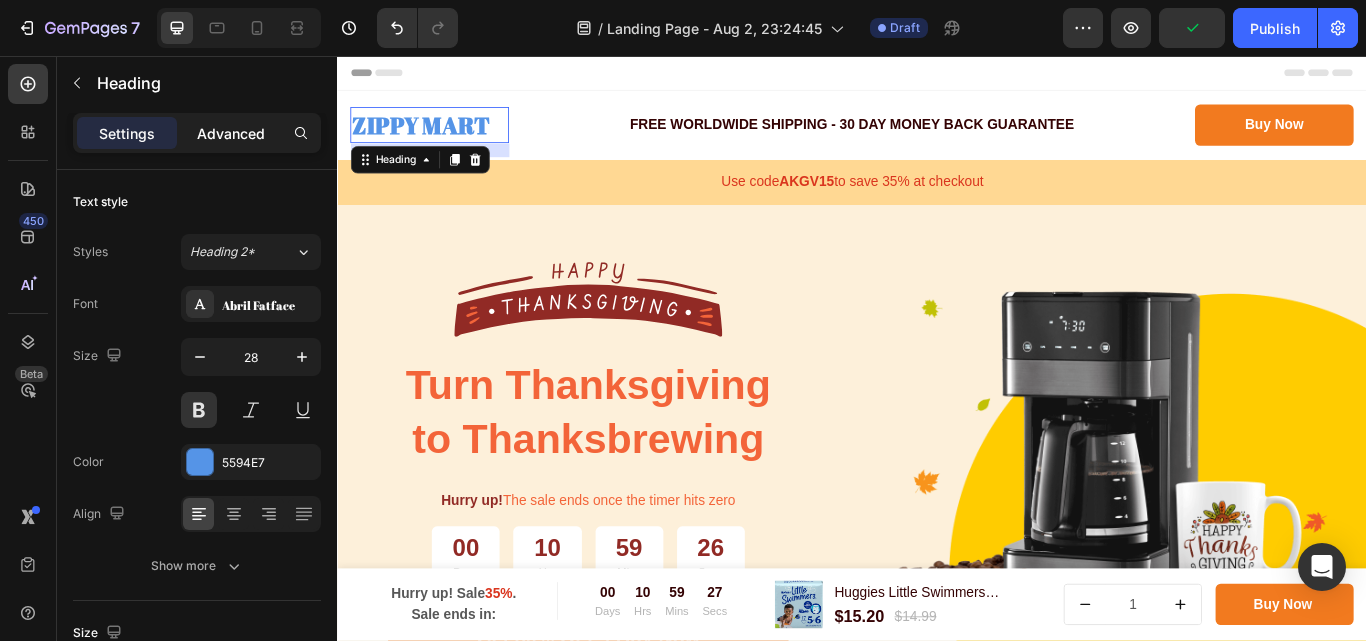 click on "Advanced" at bounding box center [231, 133] 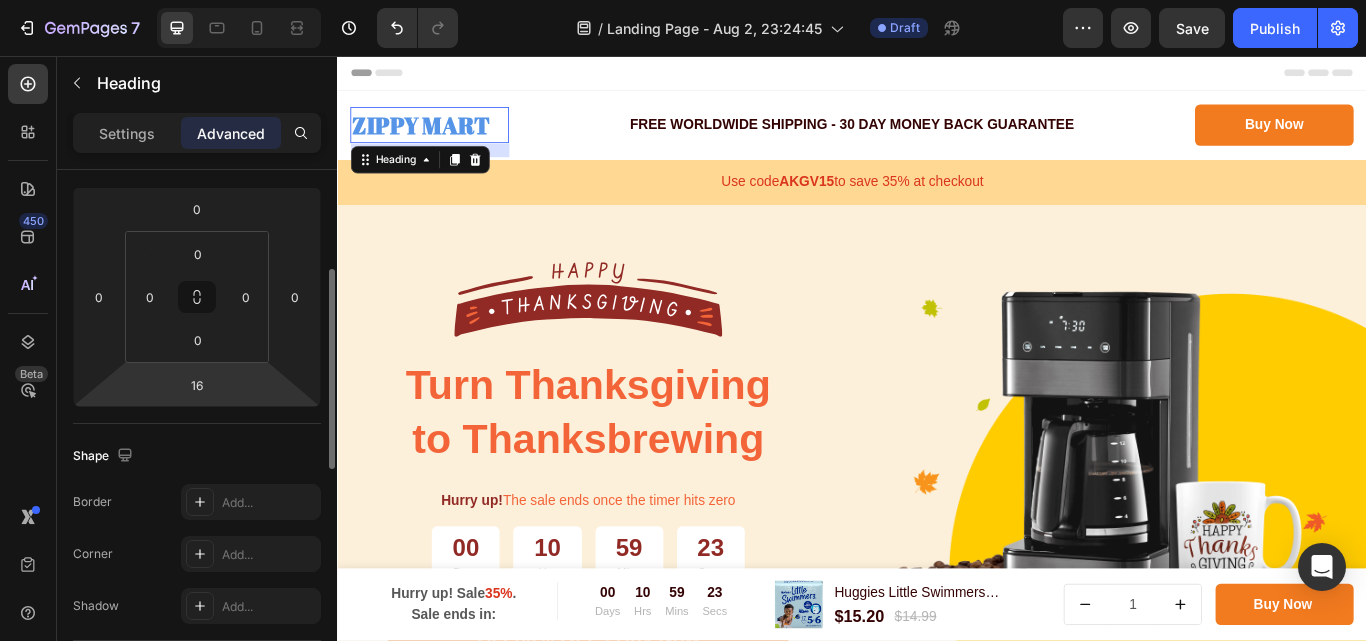 scroll, scrollTop: 0, scrollLeft: 0, axis: both 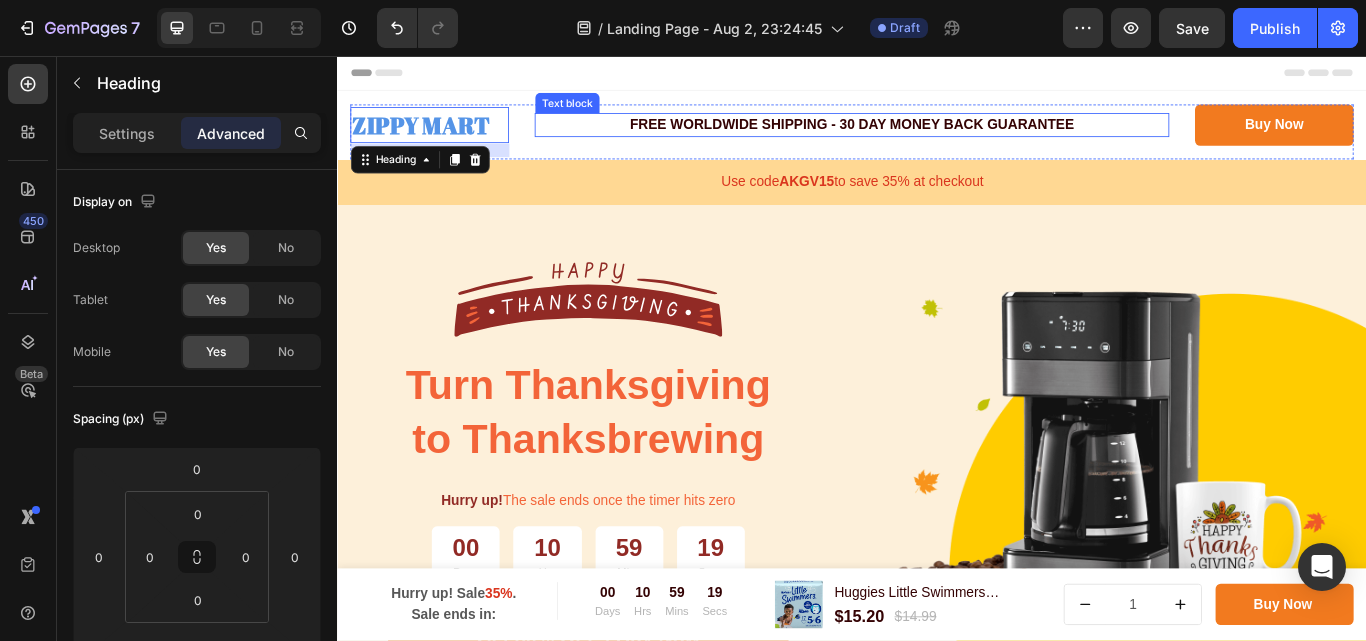 click on "FREE WORLDWIDE SHIPPING - 30 DAY MONEY BACK GUARANTEE" at bounding box center (937, 137) 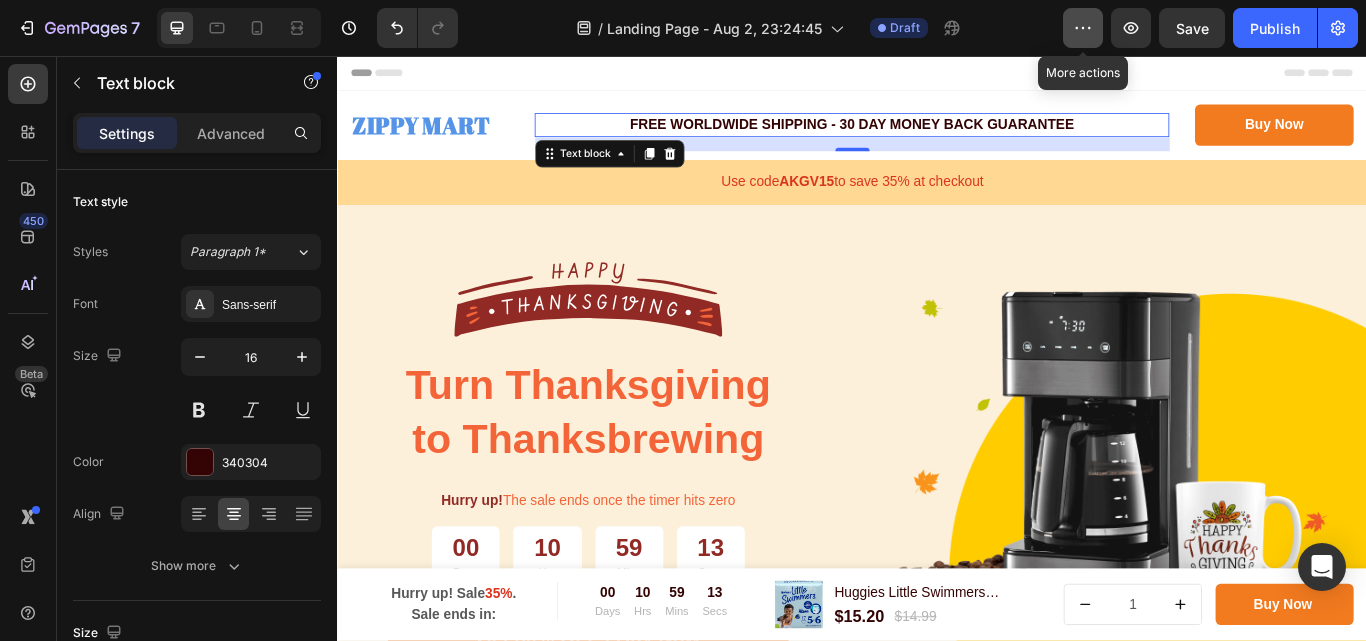 click 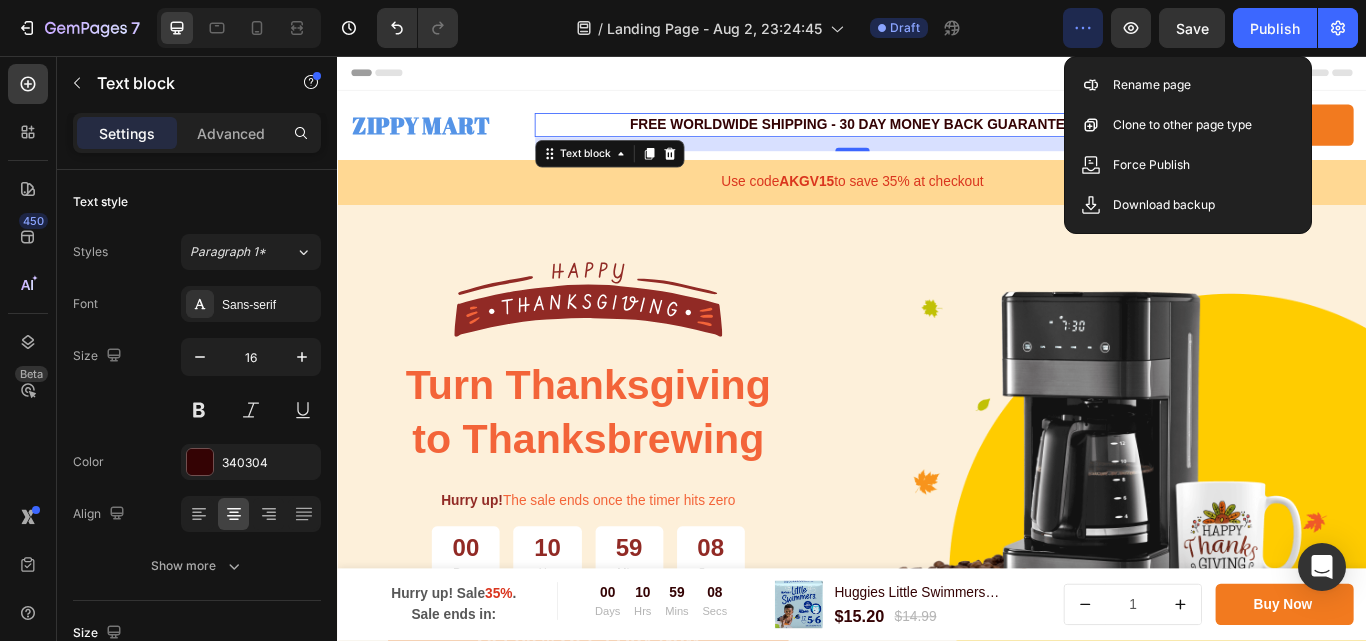 click on "Header" at bounding box center [937, 76] 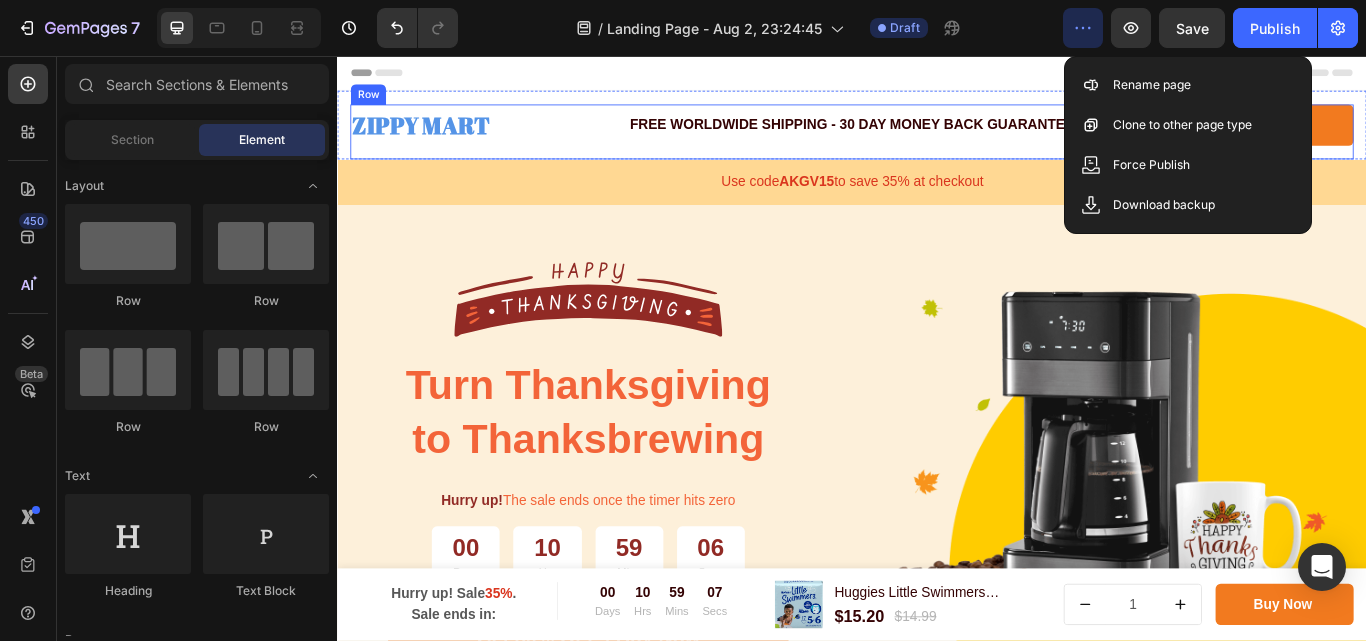 click on "FREE WORLDWIDE SHIPPING - 30 DAY MONEY BACK GUARANTEE Text block" at bounding box center [937, 145] 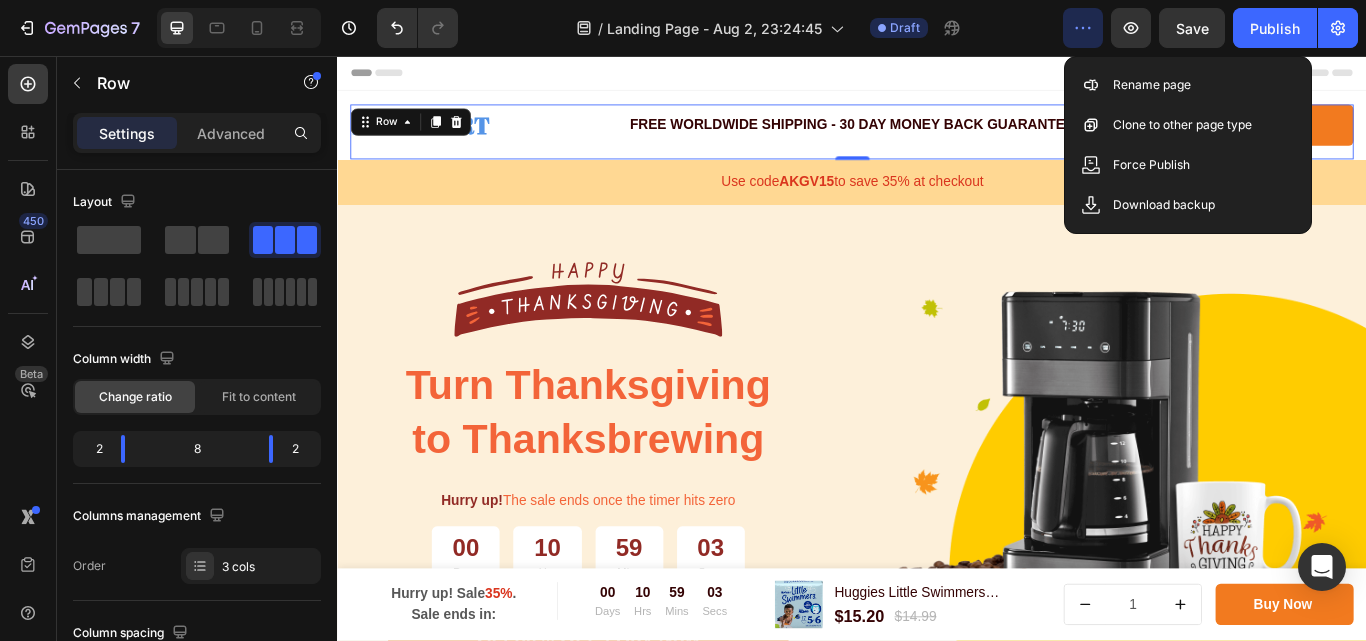 click 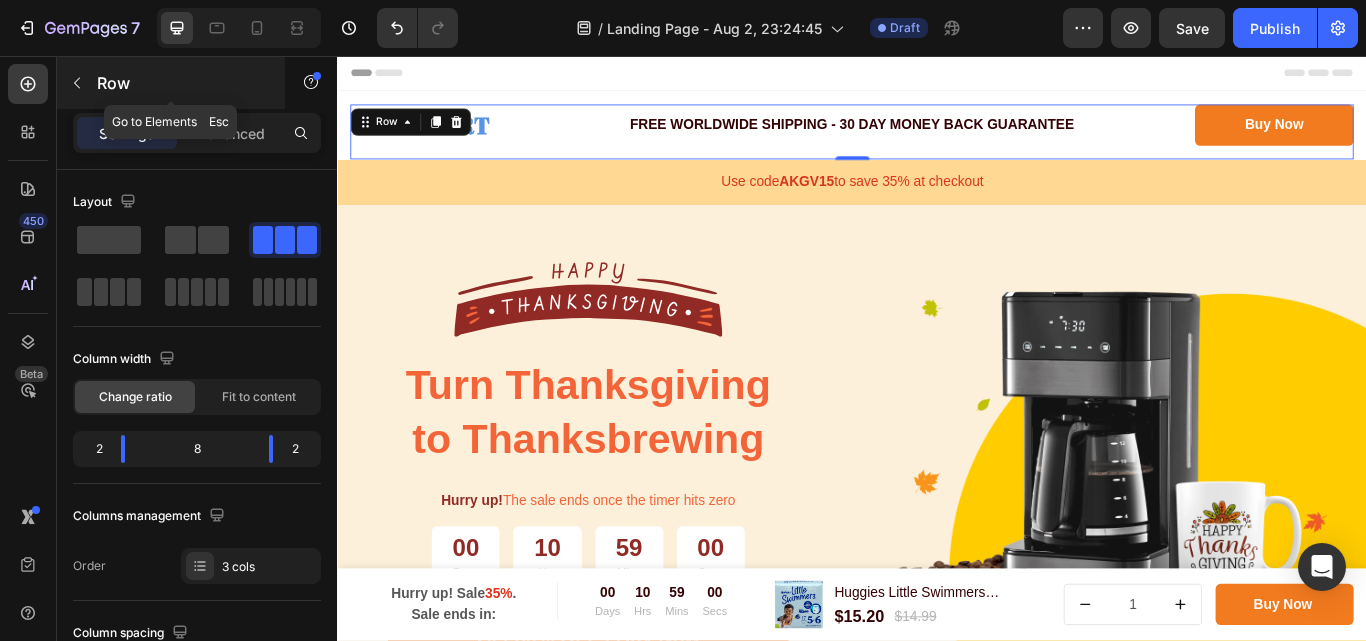 click 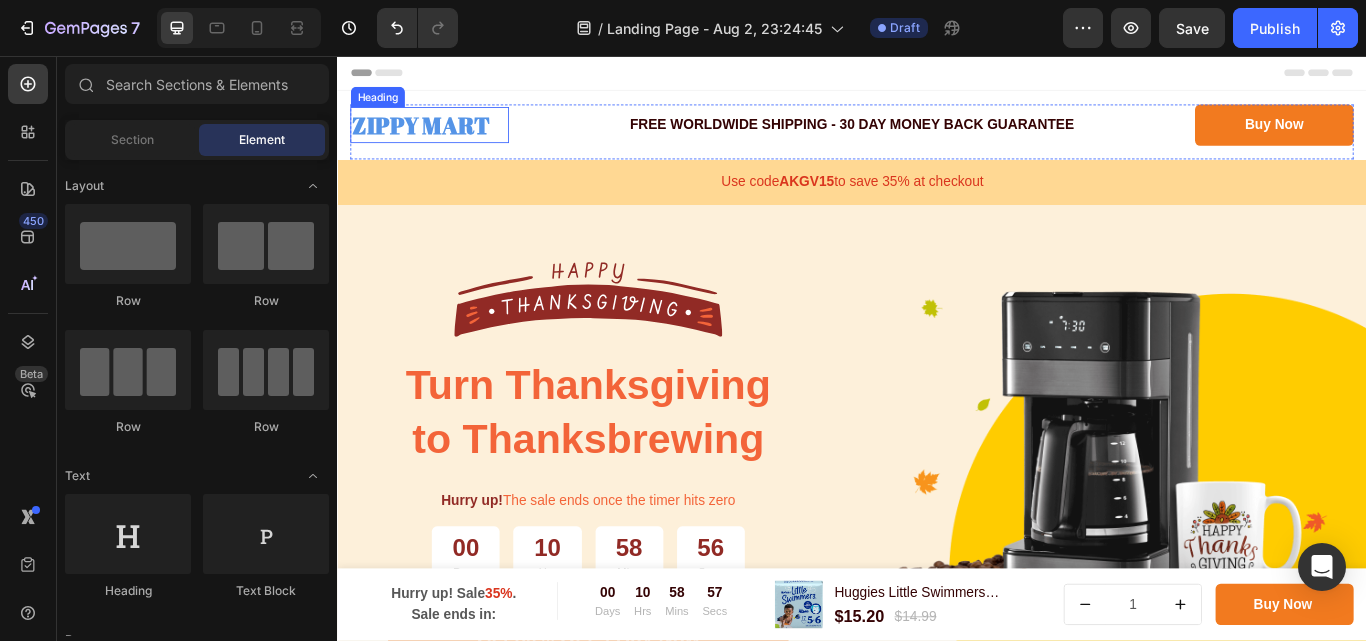 click on "ZIPPY MART" at bounding box center [444, 136] 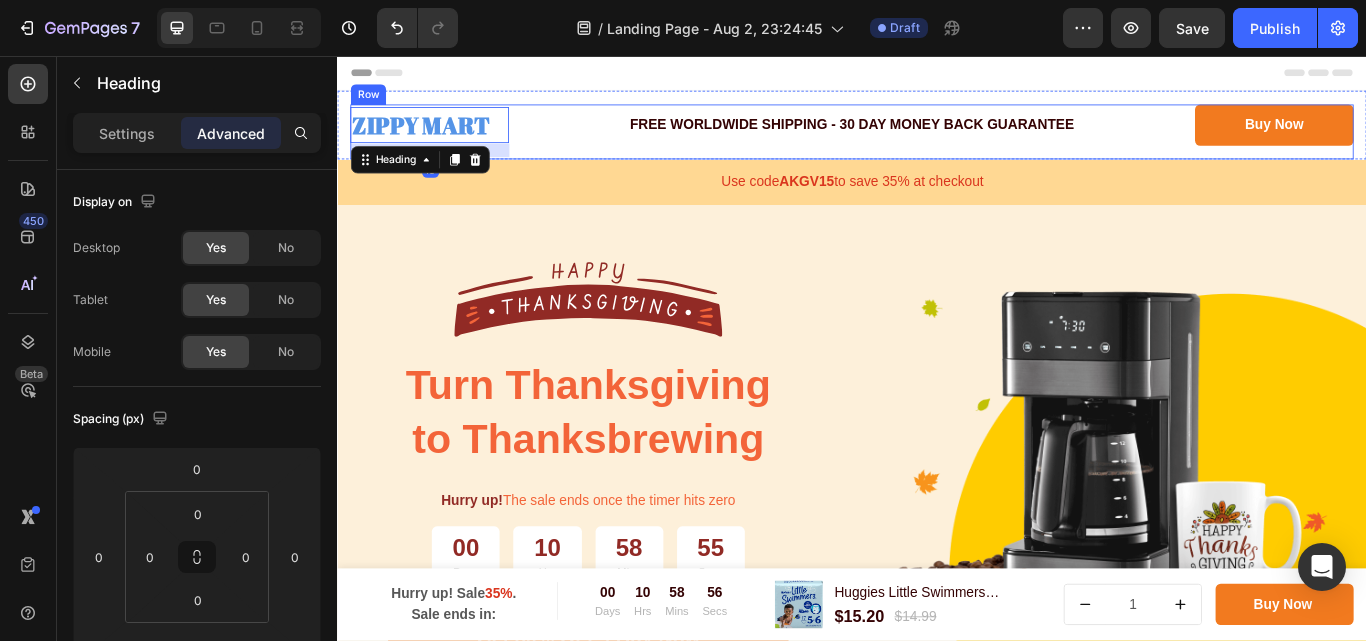 click on "FREE WORLDWIDE SHIPPING - 30 DAY MONEY BACK GUARANTEE" at bounding box center (937, 137) 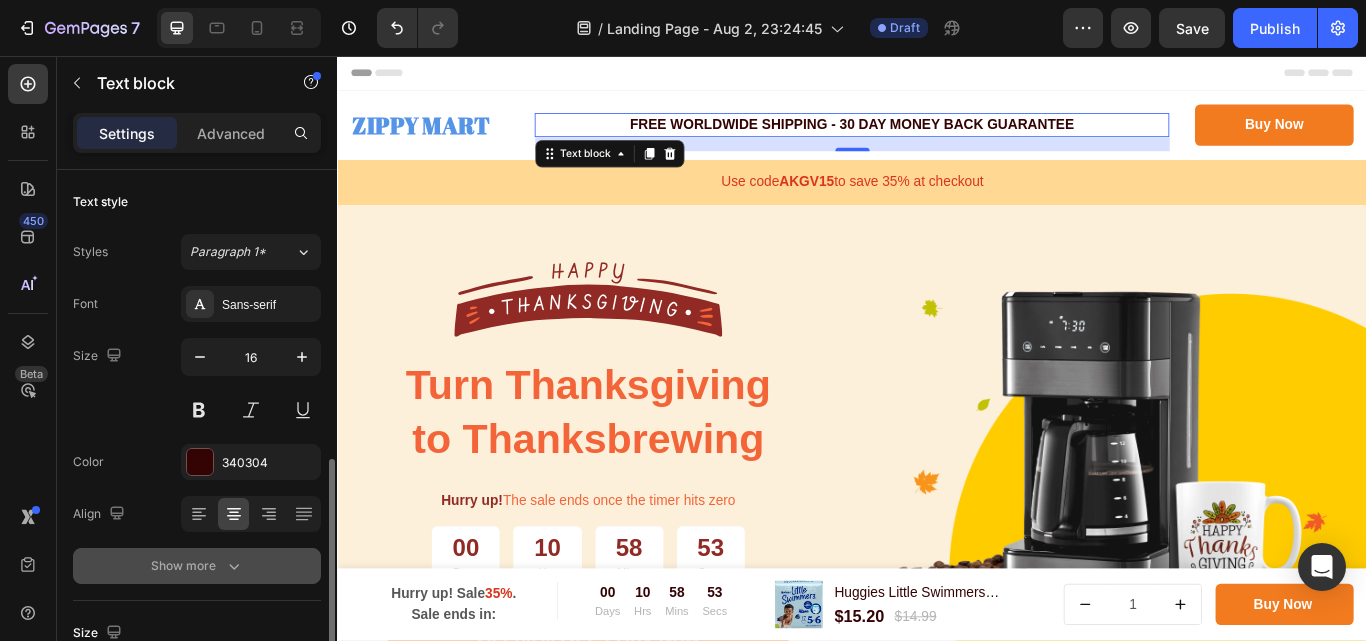scroll, scrollTop: 300, scrollLeft: 0, axis: vertical 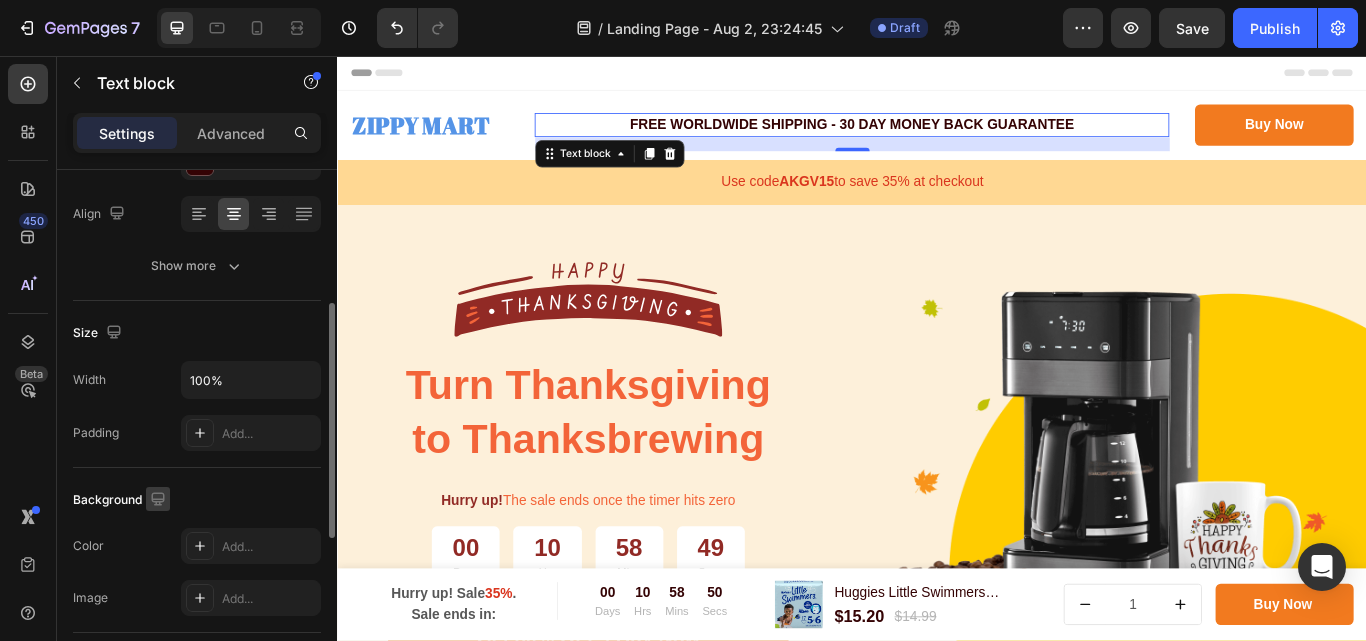 click 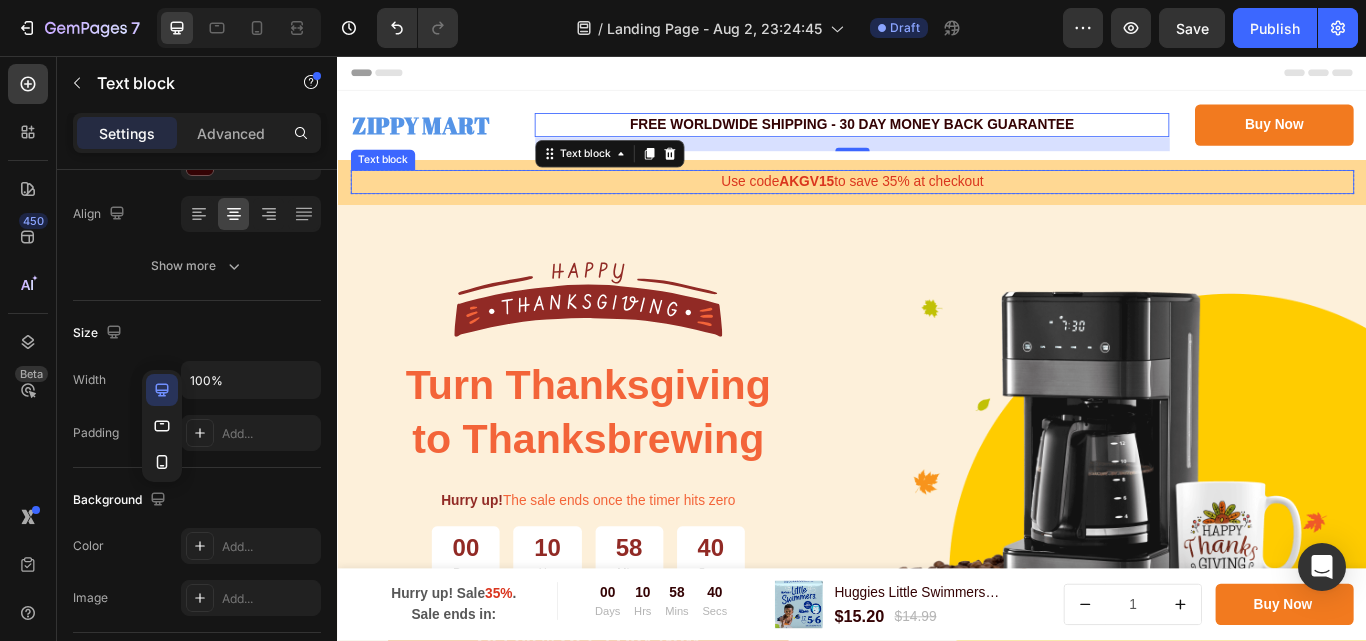 click on "Use code  AKGV15  to save 35% at checkout" at bounding box center (937, 203) 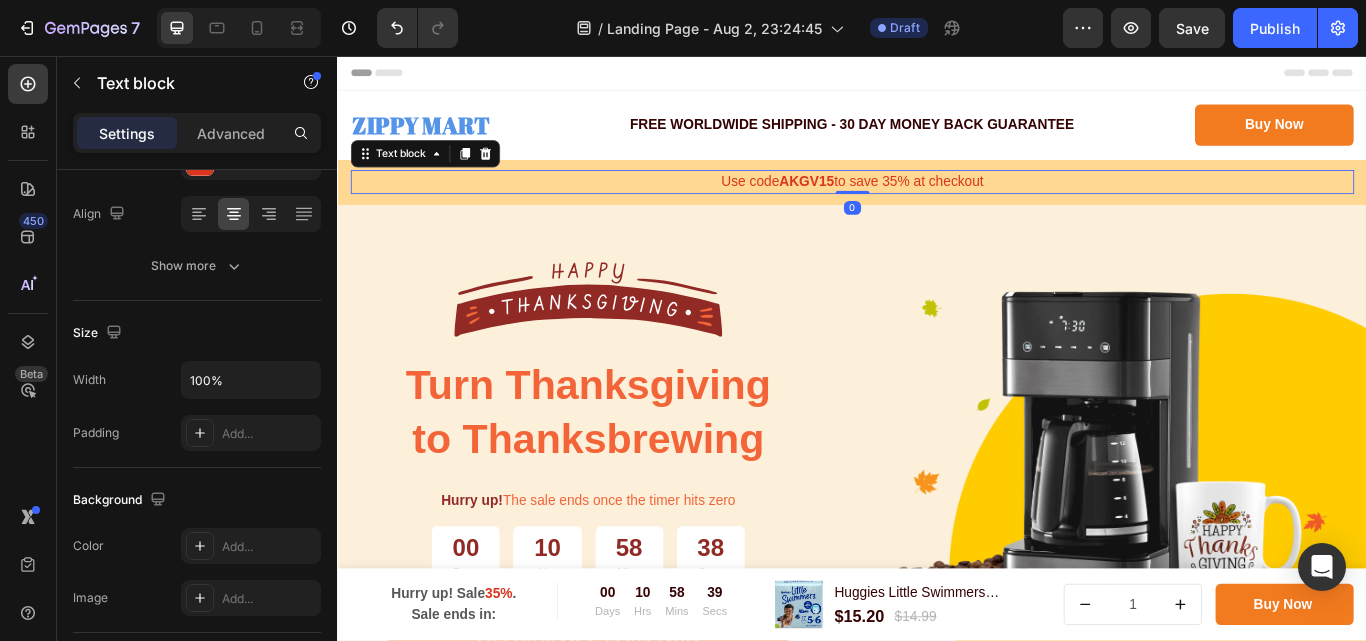 click on "AKGV15" at bounding box center [884, 202] 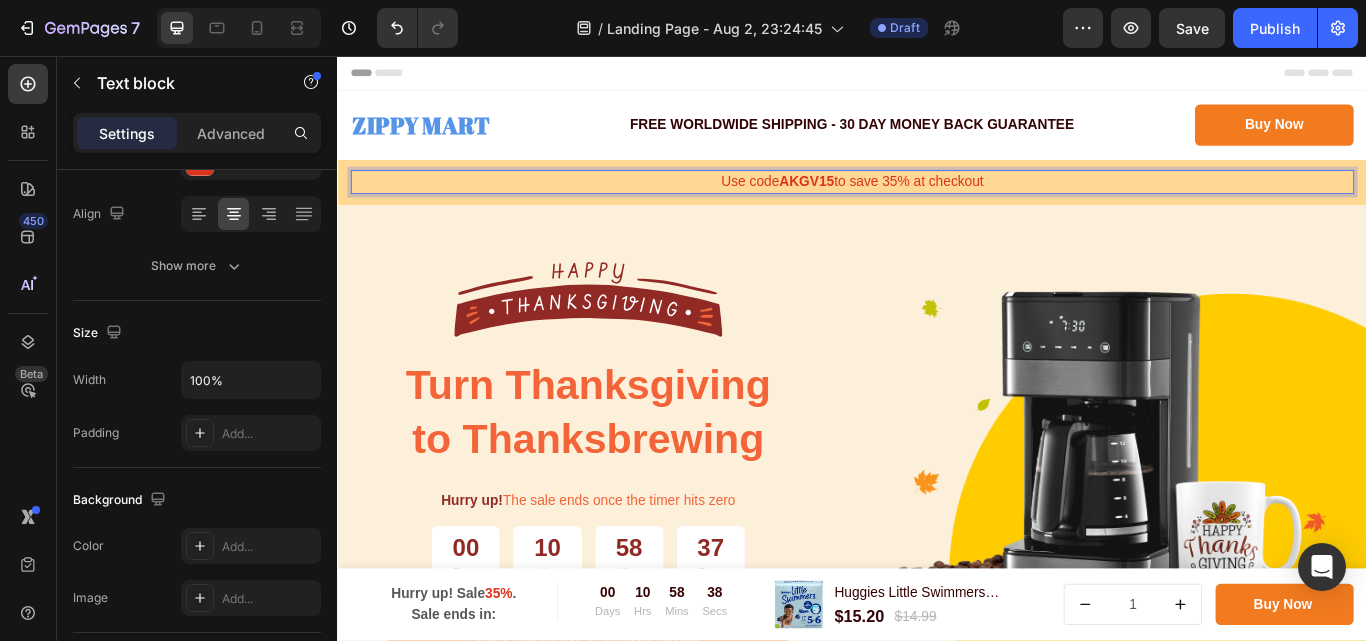 click on "AKGV15" at bounding box center (884, 202) 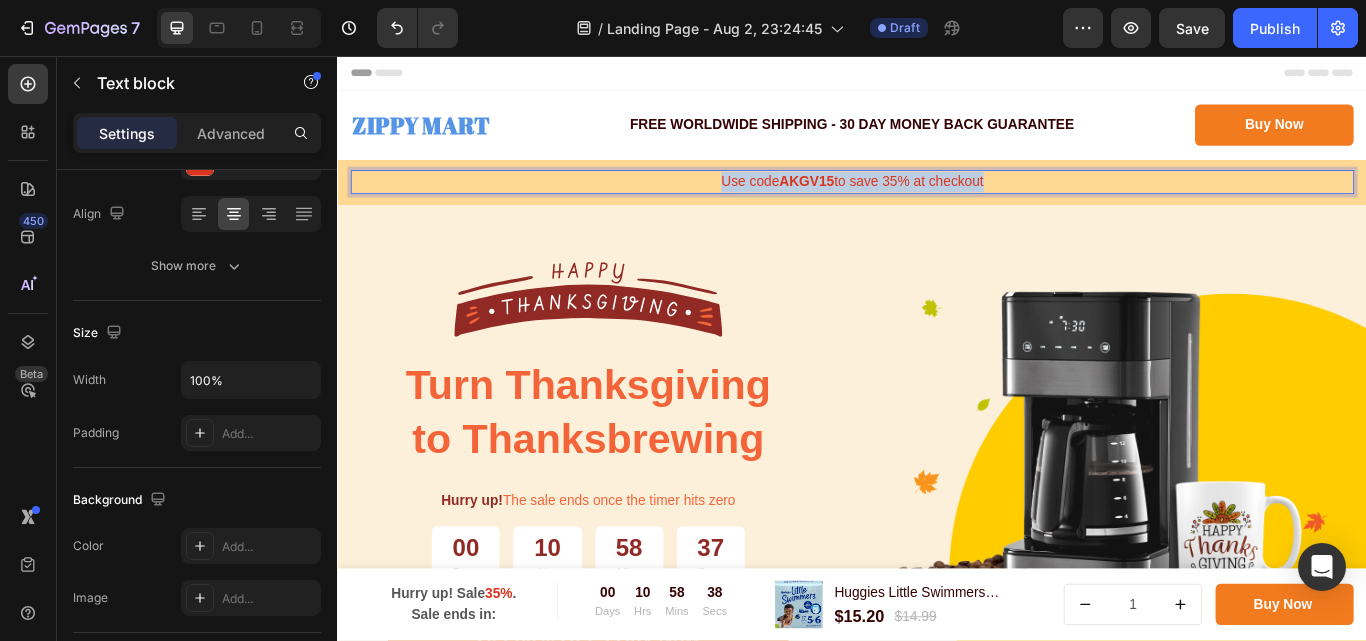 click on "AKGV15" at bounding box center (884, 202) 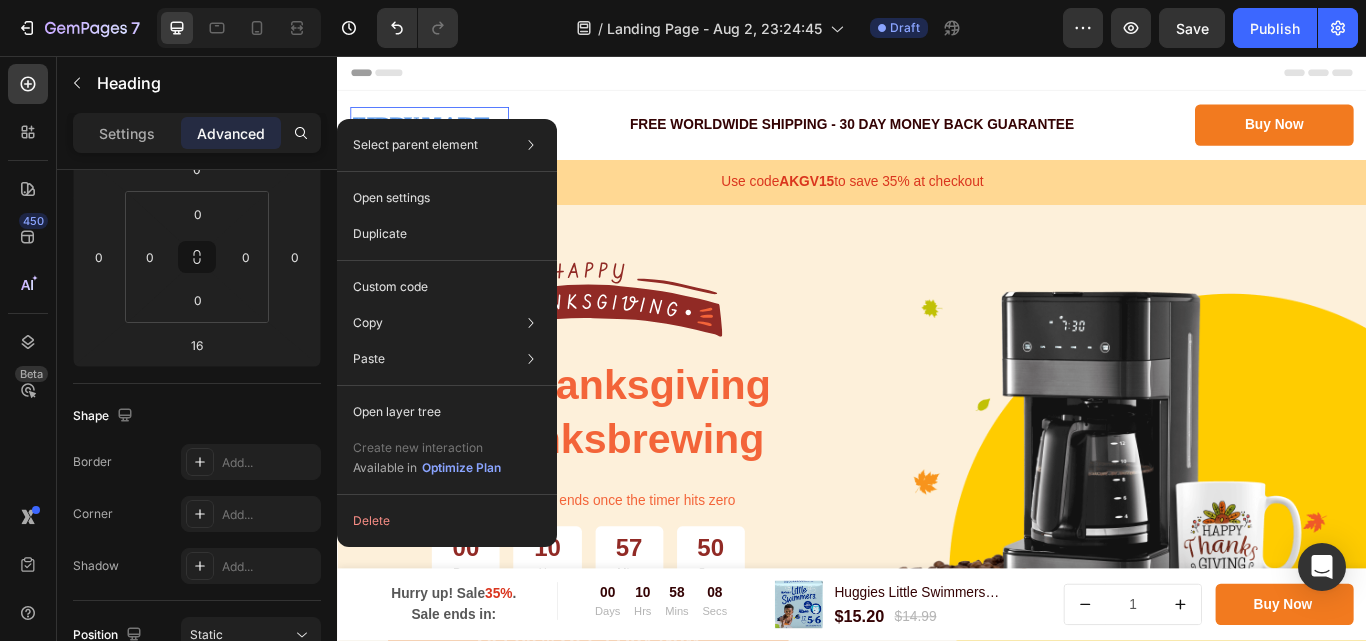 scroll, scrollTop: 0, scrollLeft: 0, axis: both 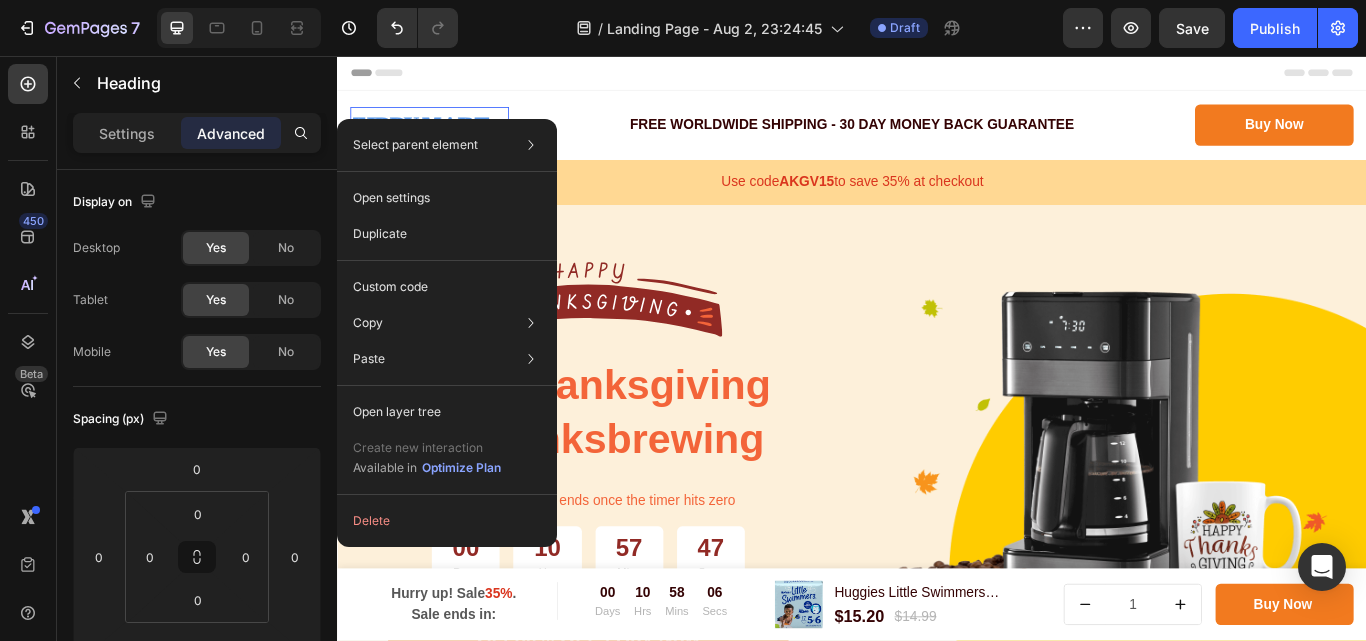 click on "Select parent element Section Row 3 cols Heading Open settings Duplicate Custom code Copy Copy element  Ctrl + C Copy style  Copy class  .gsvgROj5YV Paste Paste element  Ctrl + V Paste style  Ctrl + Shift + V  Please allow access tp clipboard to paste content from other pages  Allow Access Open layer tree Create new interaction Available in  Optimize Plan   Delete" at bounding box center (447, 333) 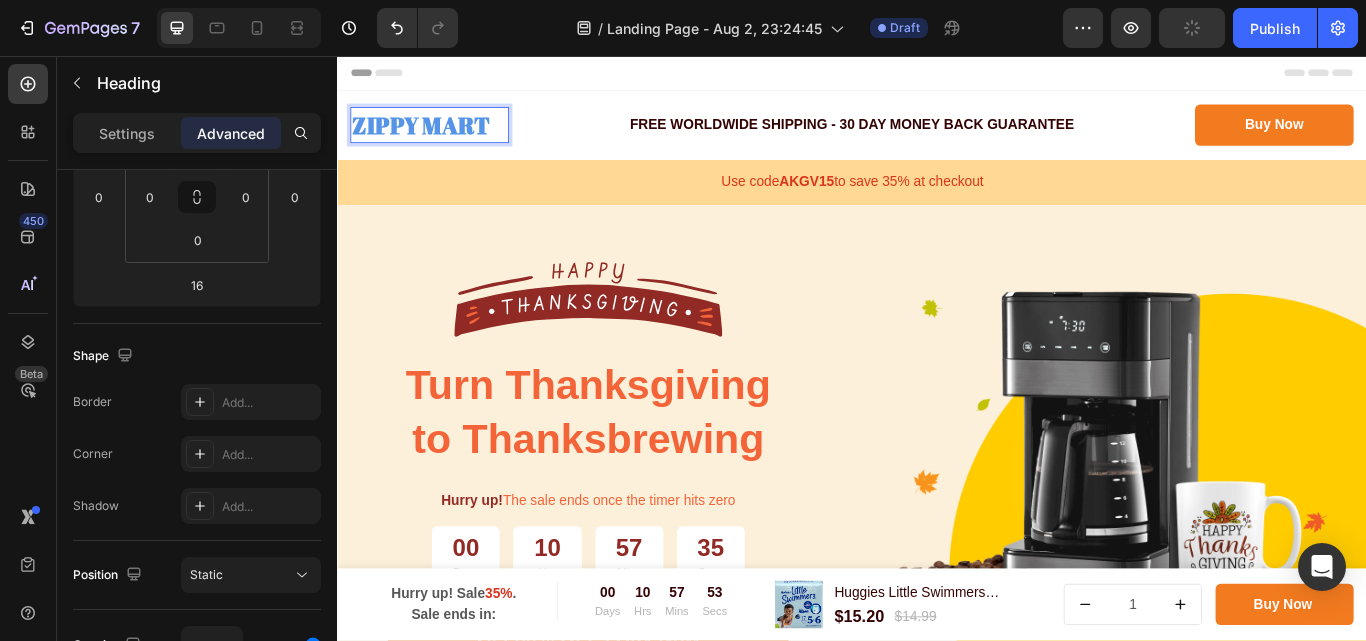 scroll, scrollTop: 0, scrollLeft: 0, axis: both 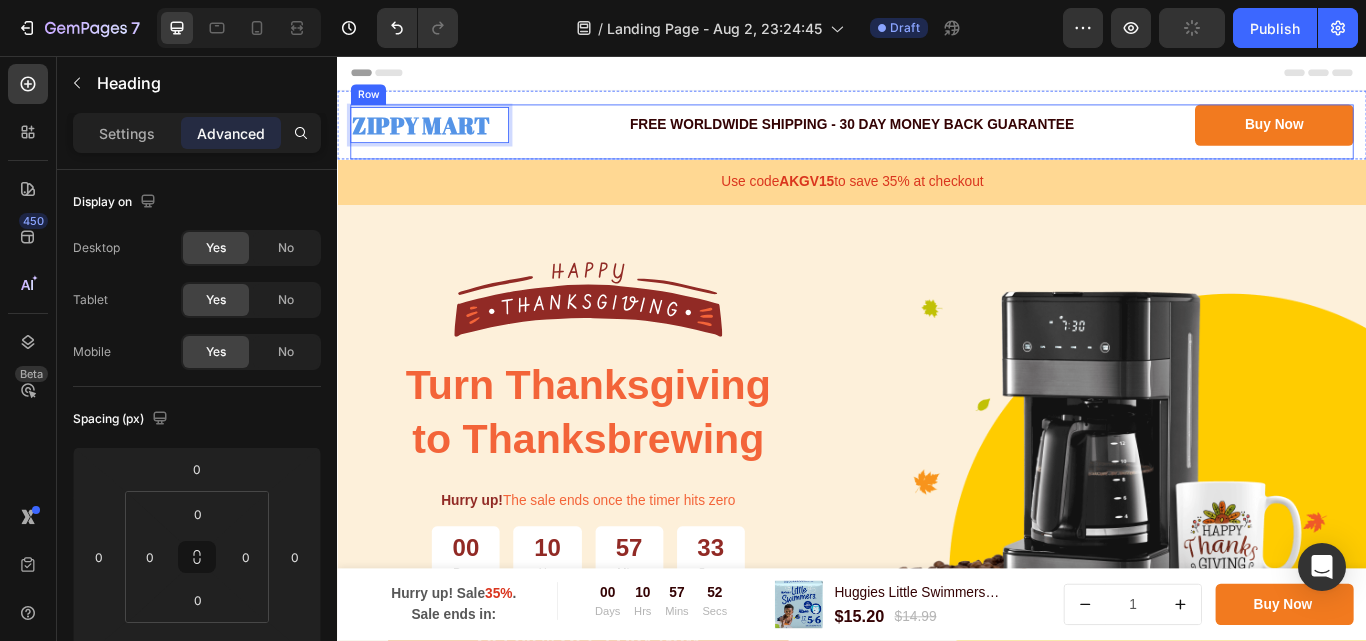 click on "FREE WORLDWIDE SHIPPING - 30 DAY MONEY BACK GUARANTEE Text block" at bounding box center [937, 145] 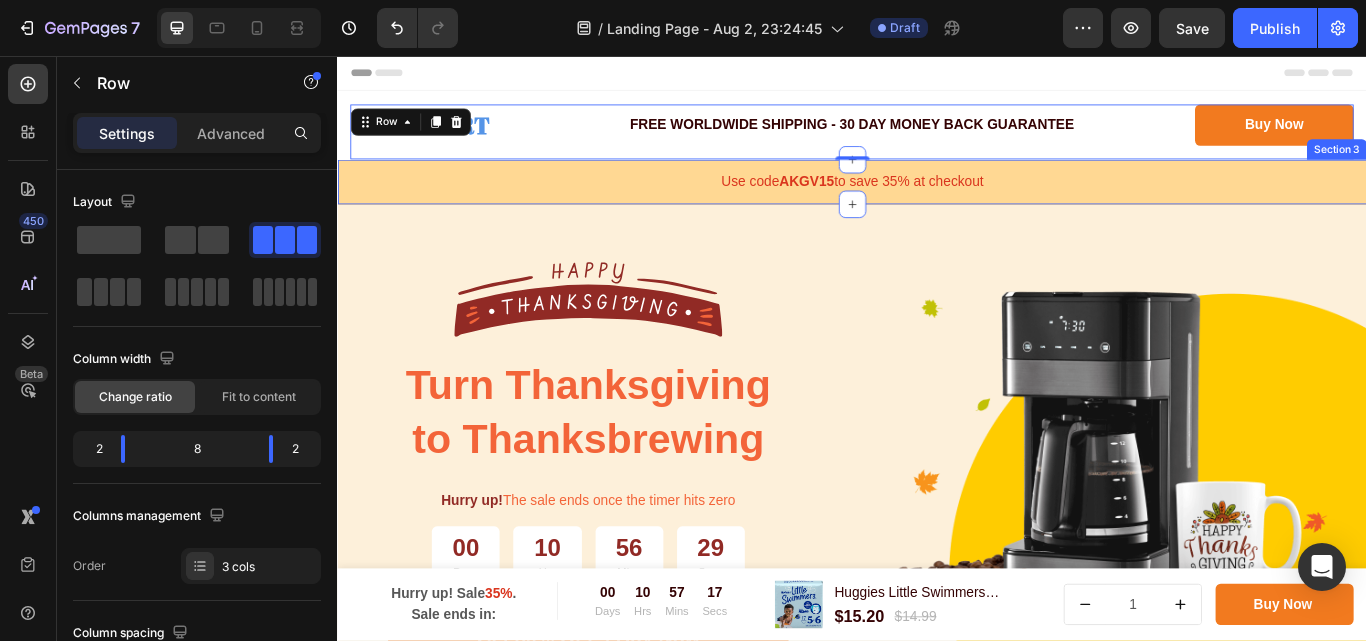 click on "AKGV15" at bounding box center (884, 202) 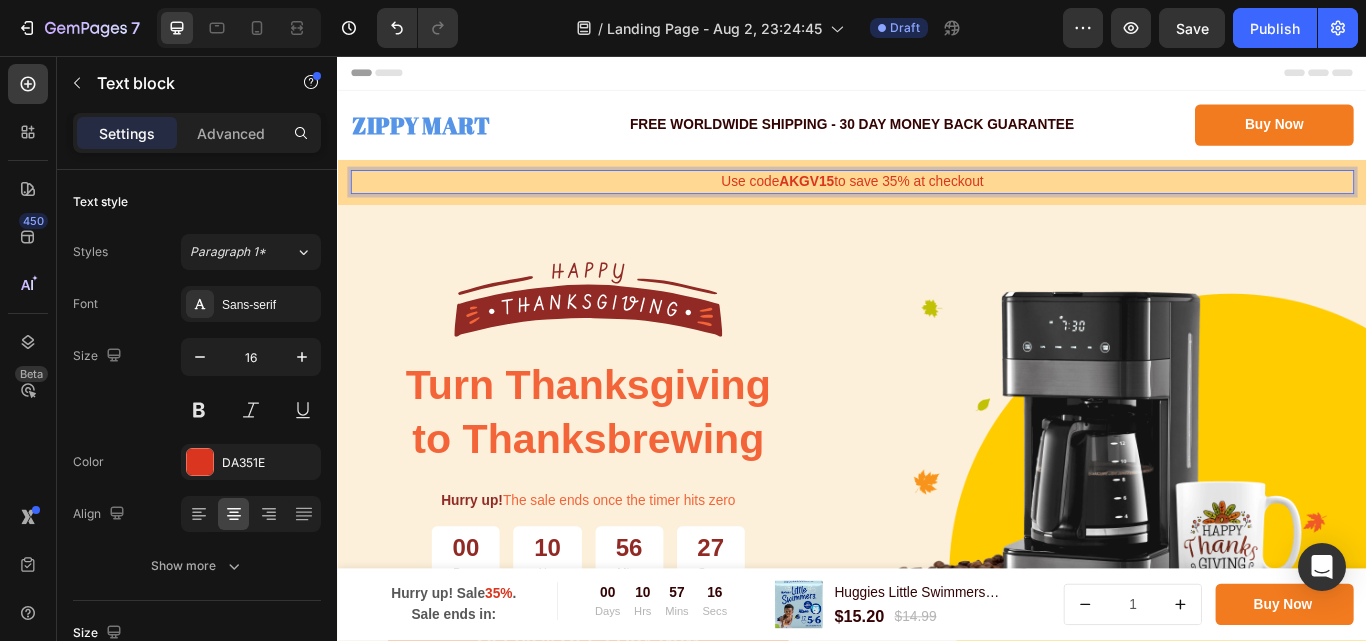 click on "Use code  AKGV15  to save 35% at checkout" at bounding box center (937, 203) 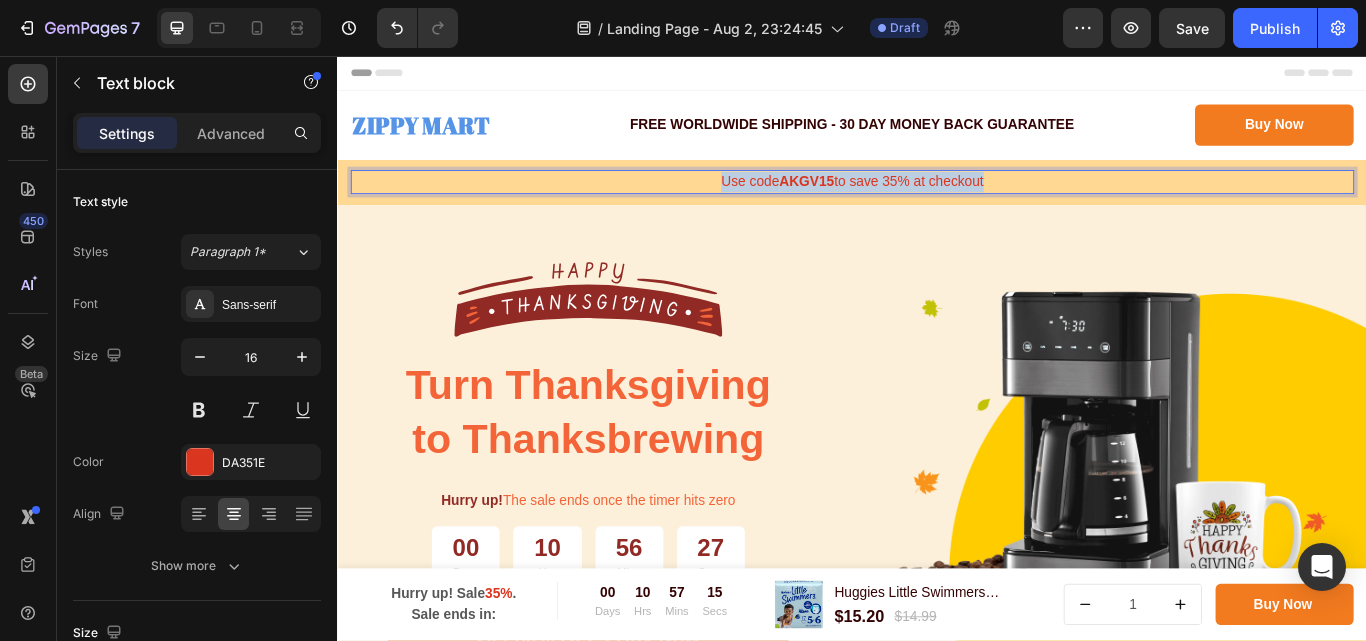 click on "Use code  AKGV15  to save 35% at checkout" at bounding box center (937, 203) 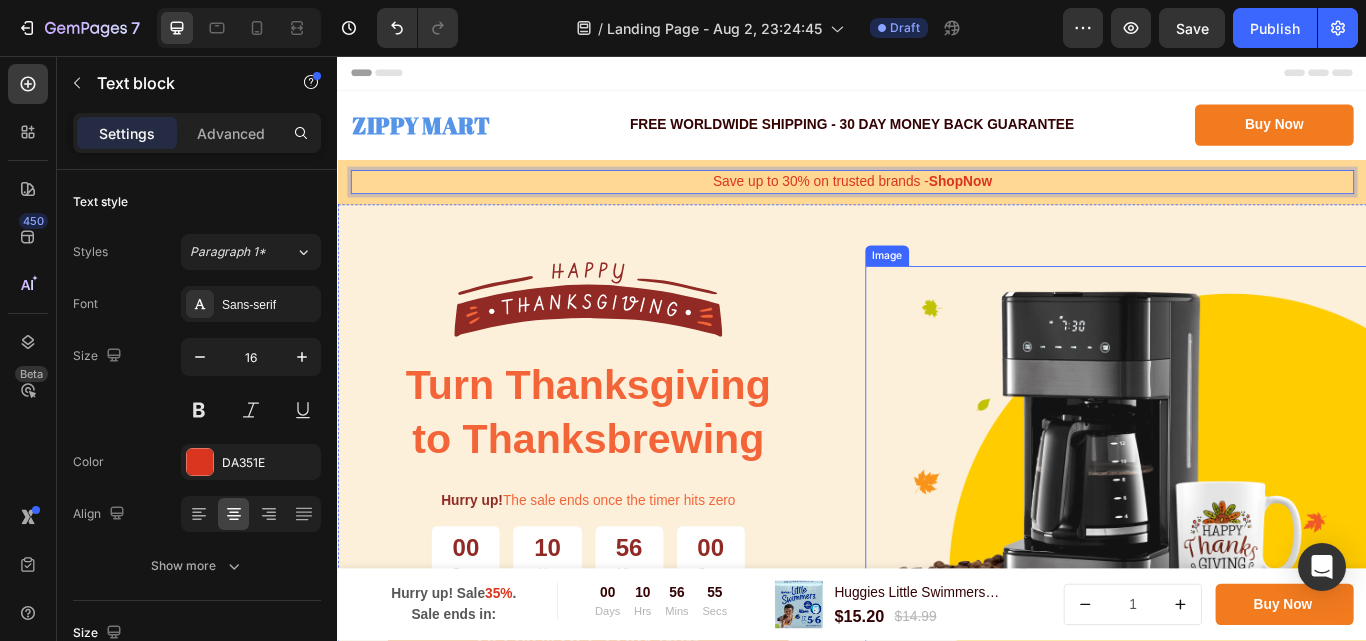 scroll, scrollTop: 100, scrollLeft: 0, axis: vertical 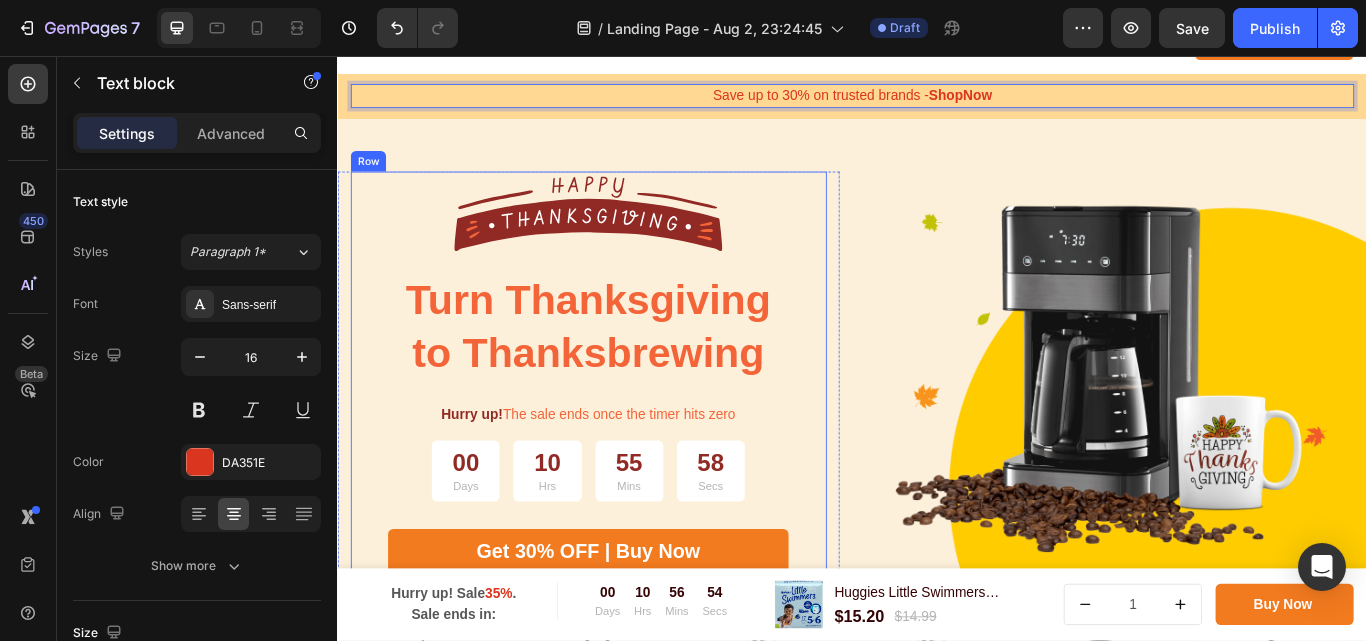 click on "Image Turn Thanksgiving to Thanksbrewing Heading Hurry up!  The sale ends once the timer hits zero Text block 00 Days 10 Hrs 55 Mins 58 Secs Countdown Timer Get 30% OFF | Buy Now Button Row" at bounding box center (629, 426) 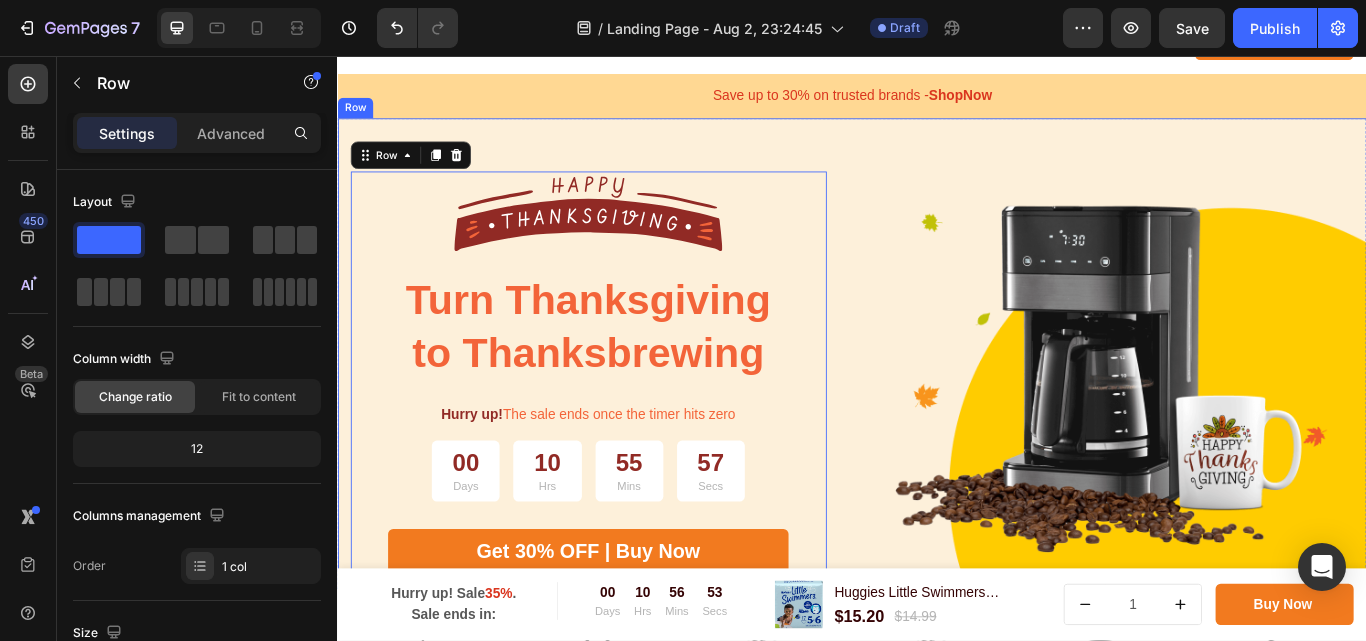 click on "Image Turn Thanksgiving to Thanksbrewing Heading Hurry up!  The sale ends once the timer hits zero Text block 00 Days 10 Hrs 55 Mins 57 Secs Countdown Timer Get 30% OFF | Buy Now Button Row   0 Row Image Row" at bounding box center (937, 403) 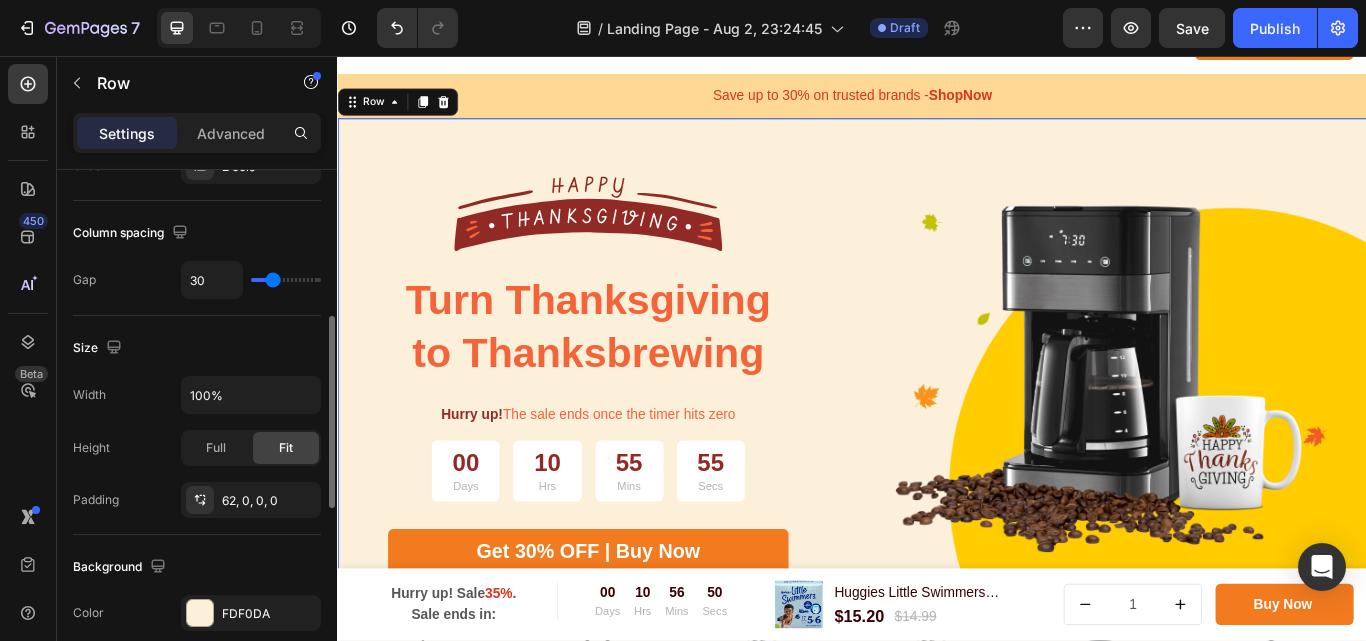 scroll, scrollTop: 600, scrollLeft: 0, axis: vertical 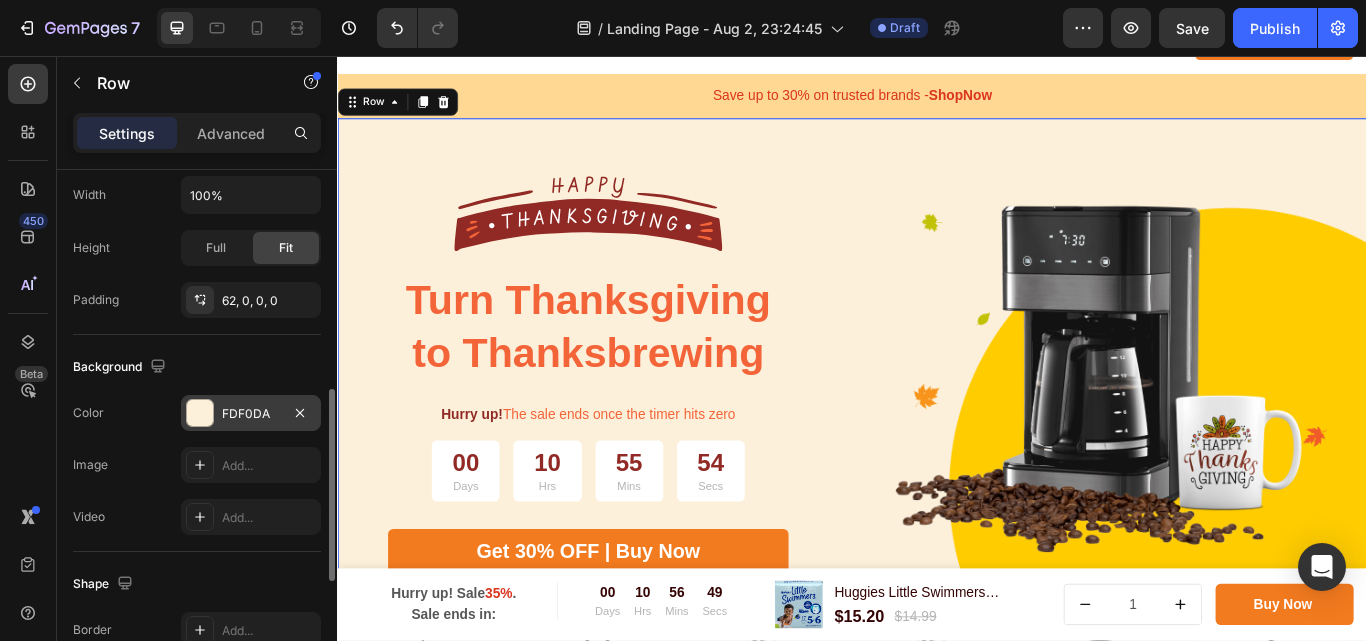 click at bounding box center (200, 413) 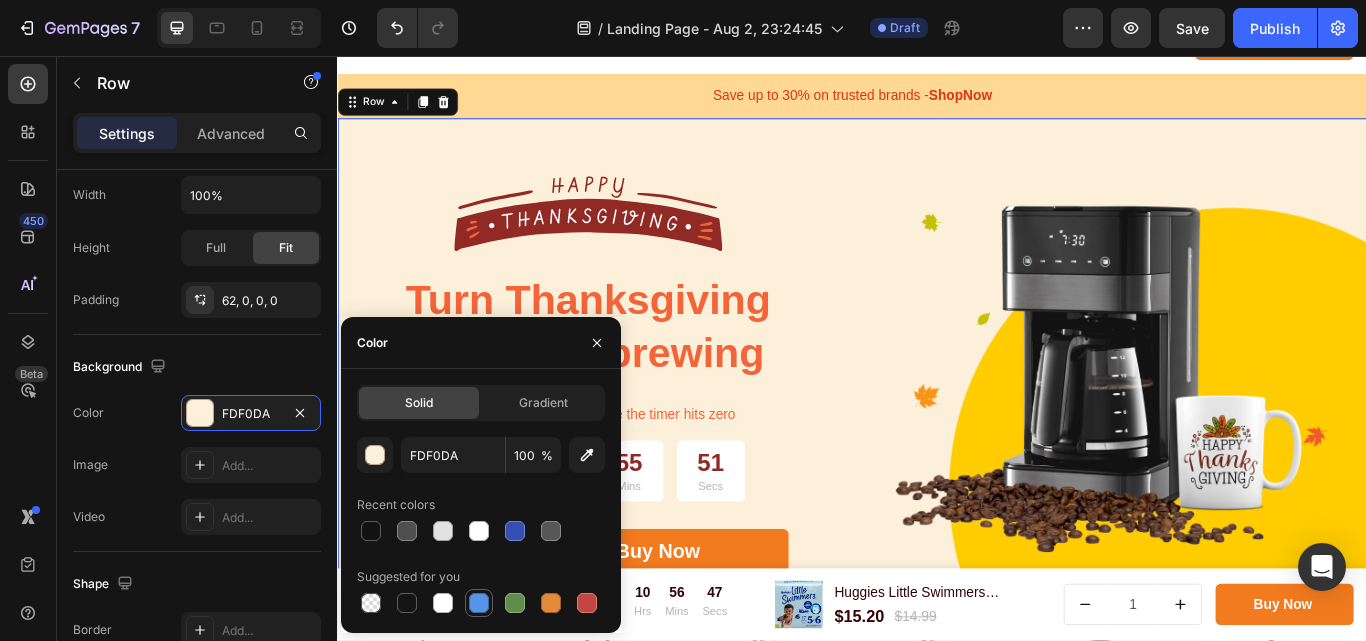 click at bounding box center (479, 603) 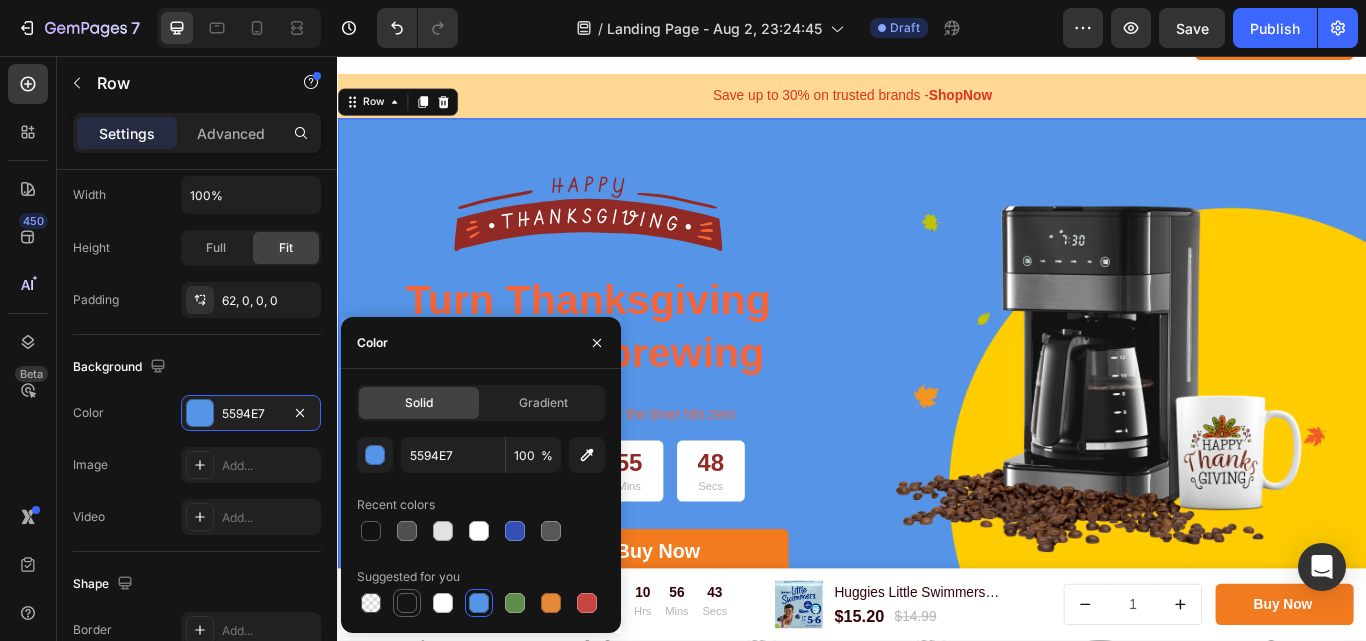 click at bounding box center [407, 603] 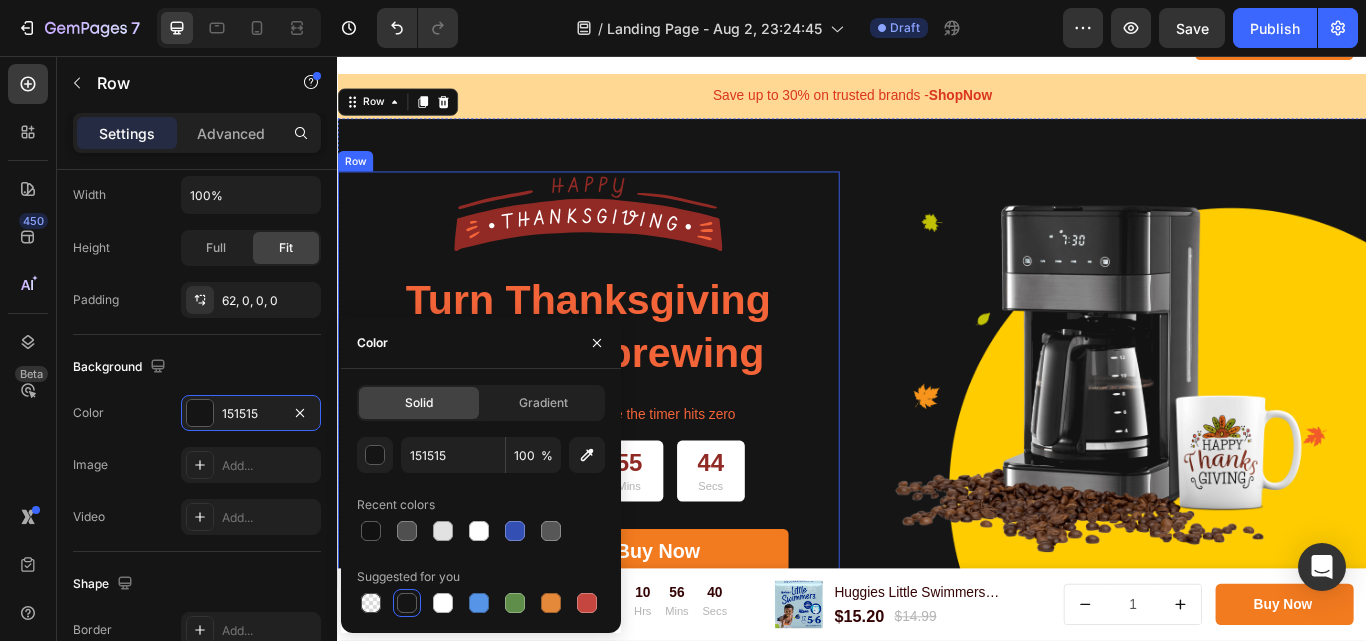 scroll, scrollTop: 0, scrollLeft: 0, axis: both 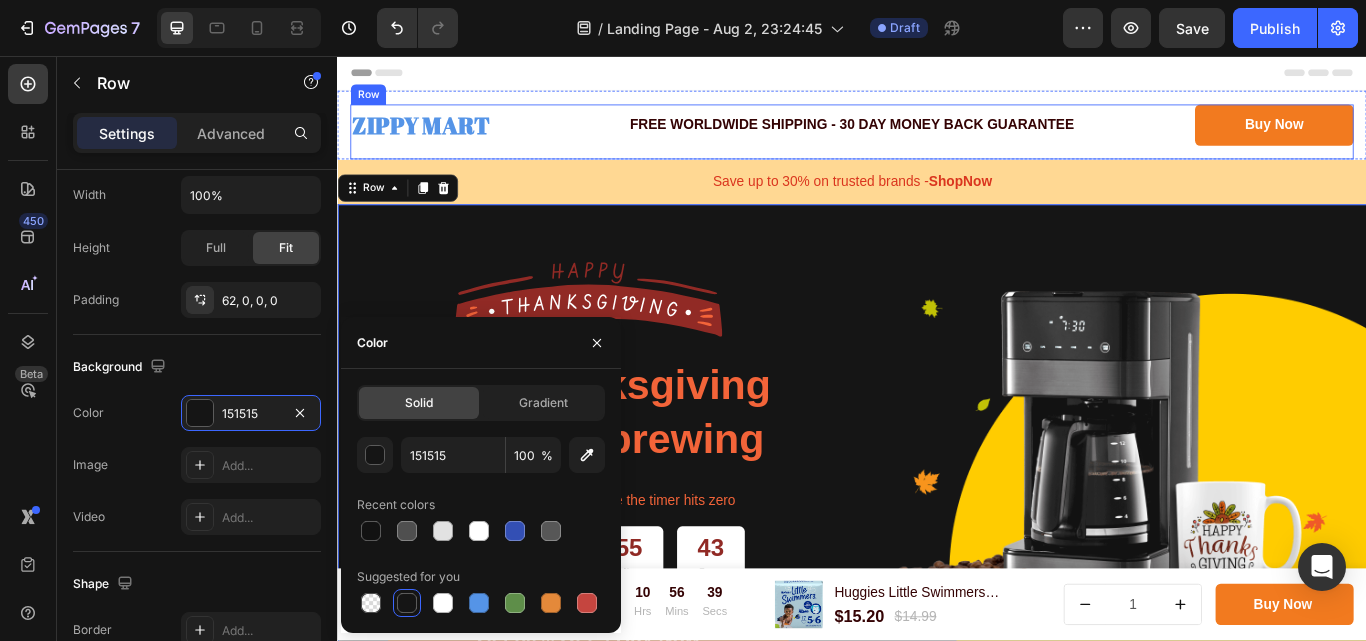 click on "FREE WORLDWIDE SHIPPING - 30 DAY MONEY BACK GUARANTEE Text block" at bounding box center [937, 145] 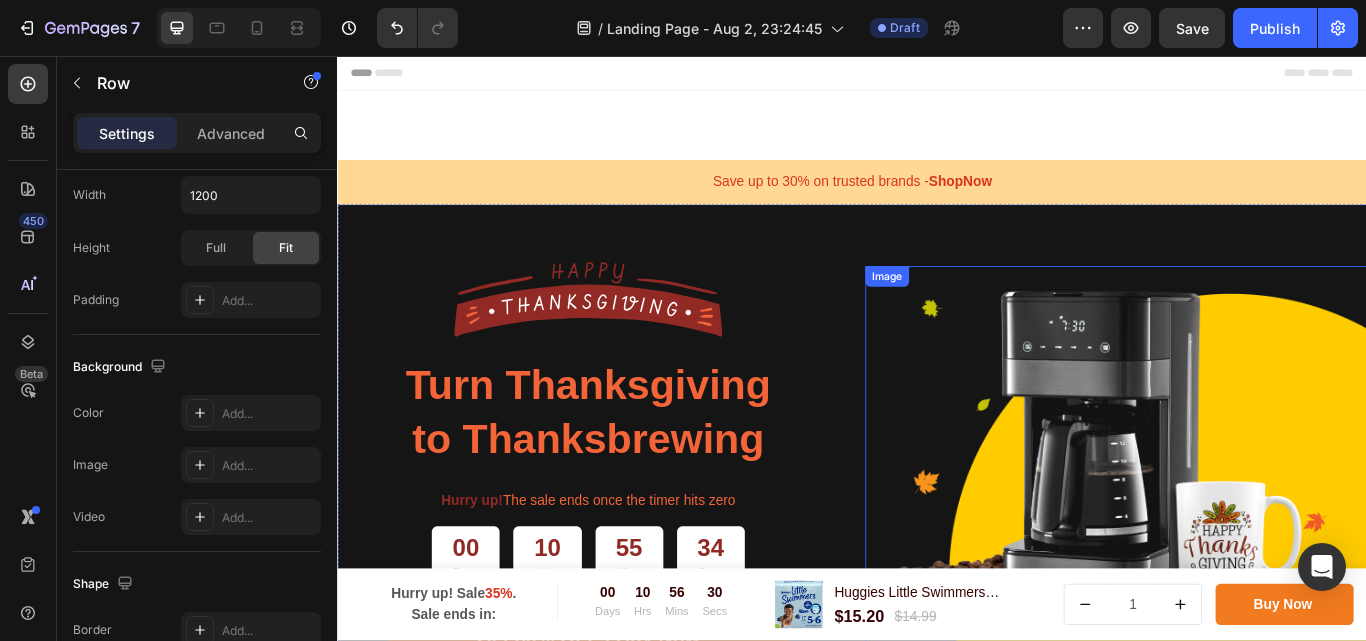 scroll, scrollTop: 200, scrollLeft: 0, axis: vertical 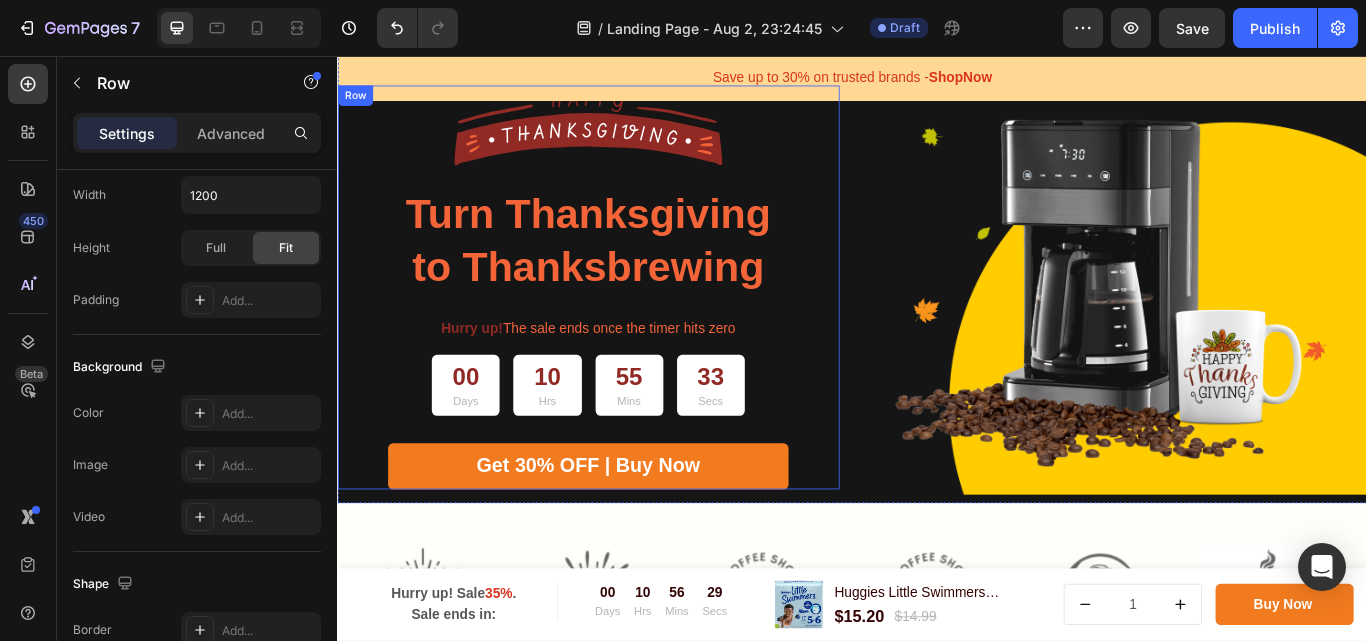 click on "Image Turn Thanksgiving to Thanksbrewing Heading Hurry up!  The sale ends once the timer hits zero Text block 00 Days 10 Hrs 55 Mins 33 Secs Countdown Timer Get 30% OFF | Buy Now Button Row Row" at bounding box center [629, 326] 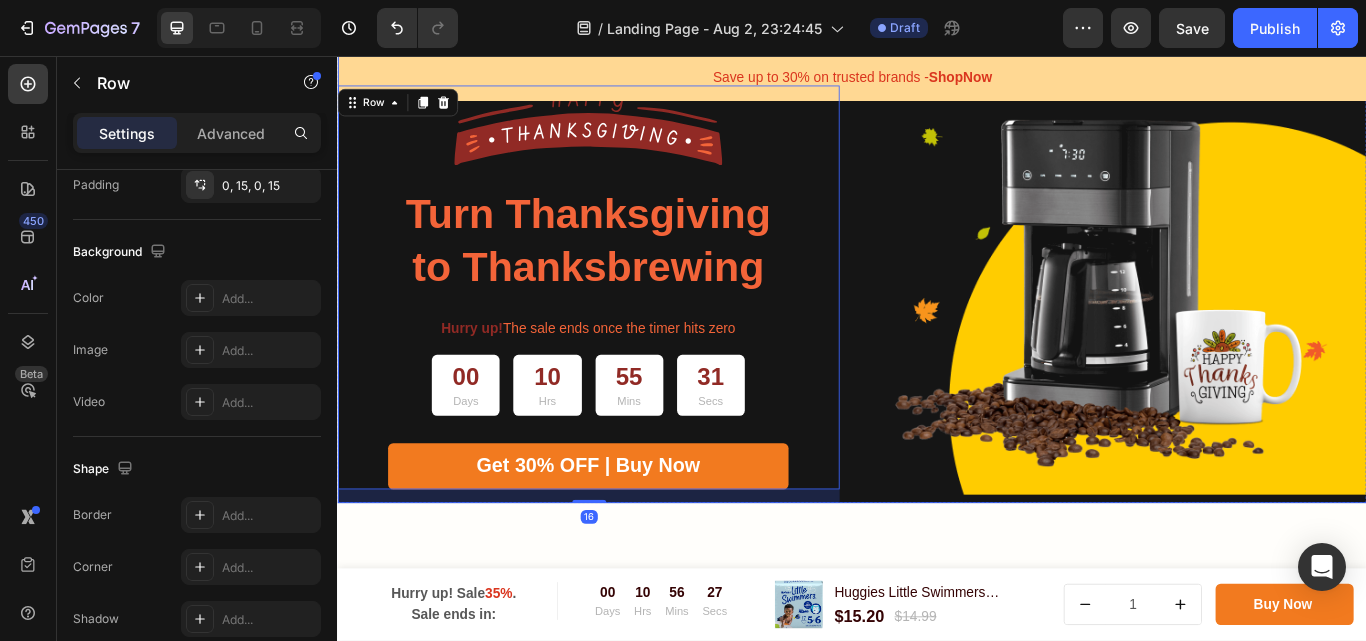 scroll, scrollTop: 0, scrollLeft: 0, axis: both 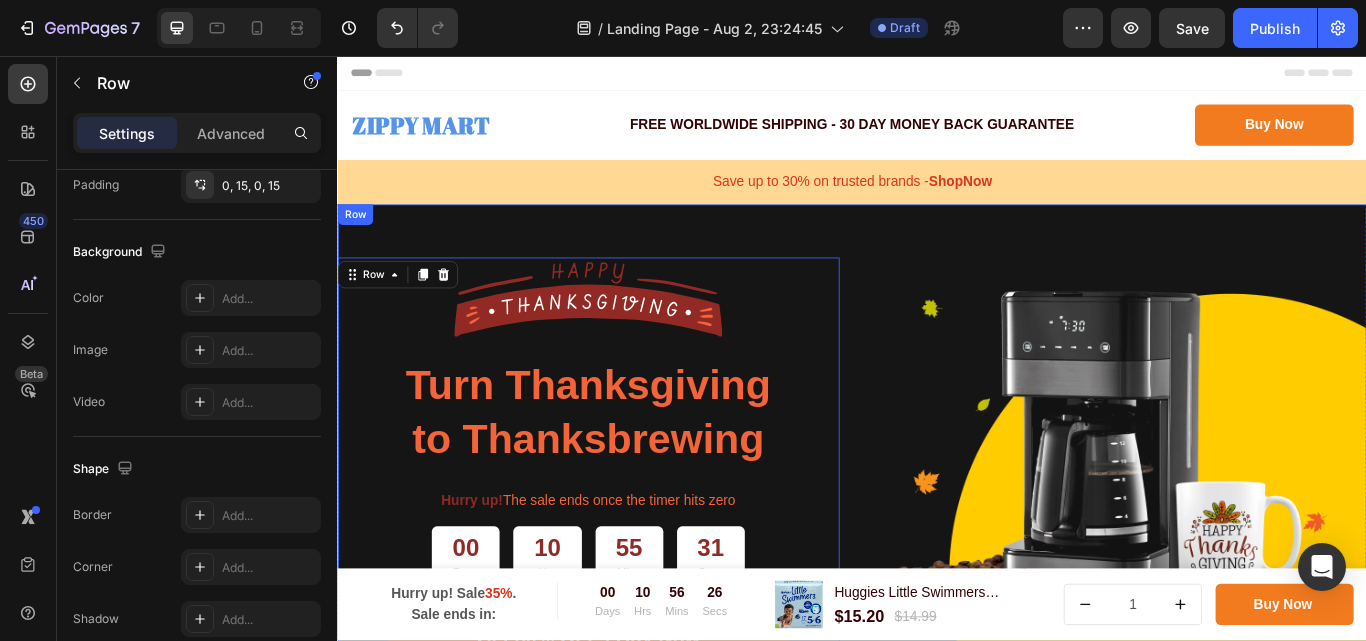 click on "Image Turn Thanksgiving to Thanksbrewing Heading Hurry up!  The sale ends once the timer hits zero Text block 00 Days 10 Hrs 55 Mins 31 Secs Countdown Timer Get 30% OFF | Buy Now Button Row Row   16 Image Row" at bounding box center (937, 503) 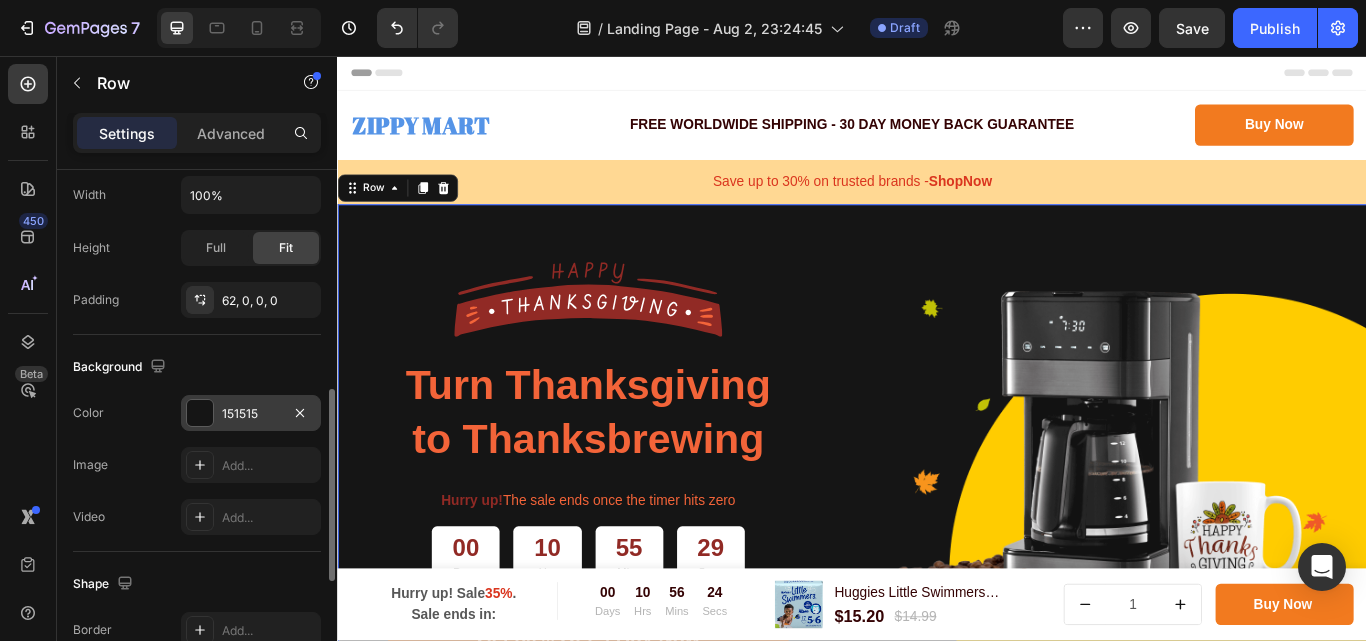 click on "151515" at bounding box center [251, 413] 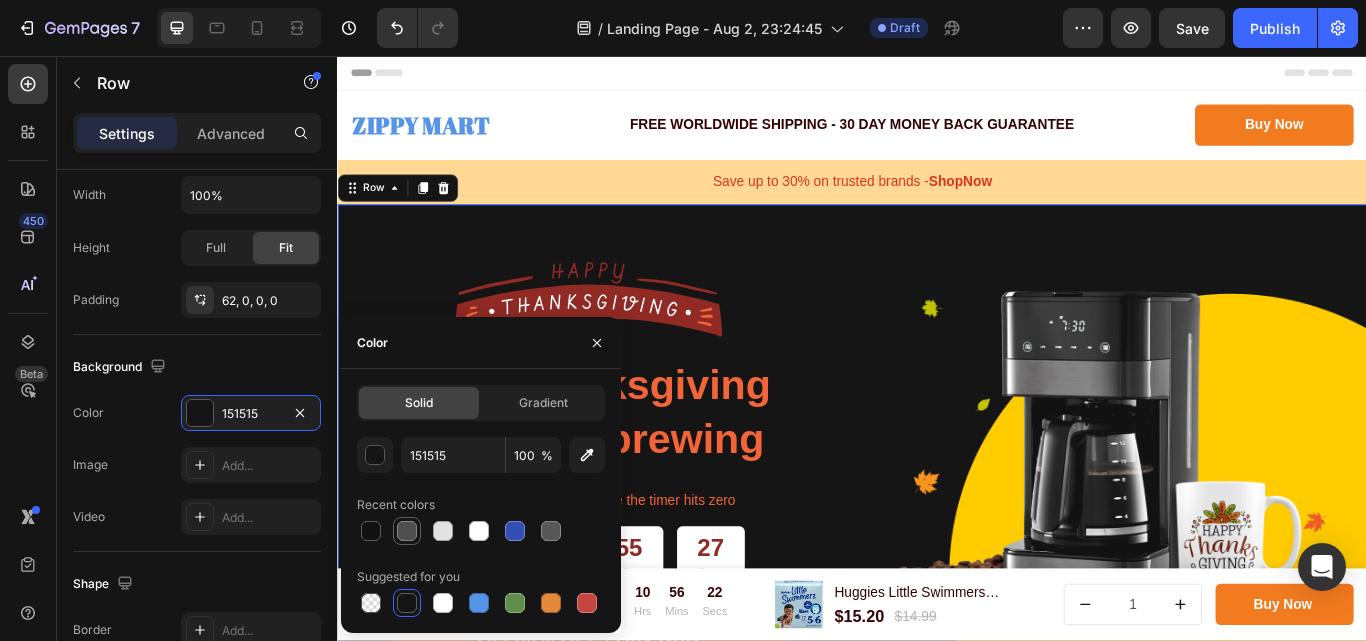 click at bounding box center (407, 531) 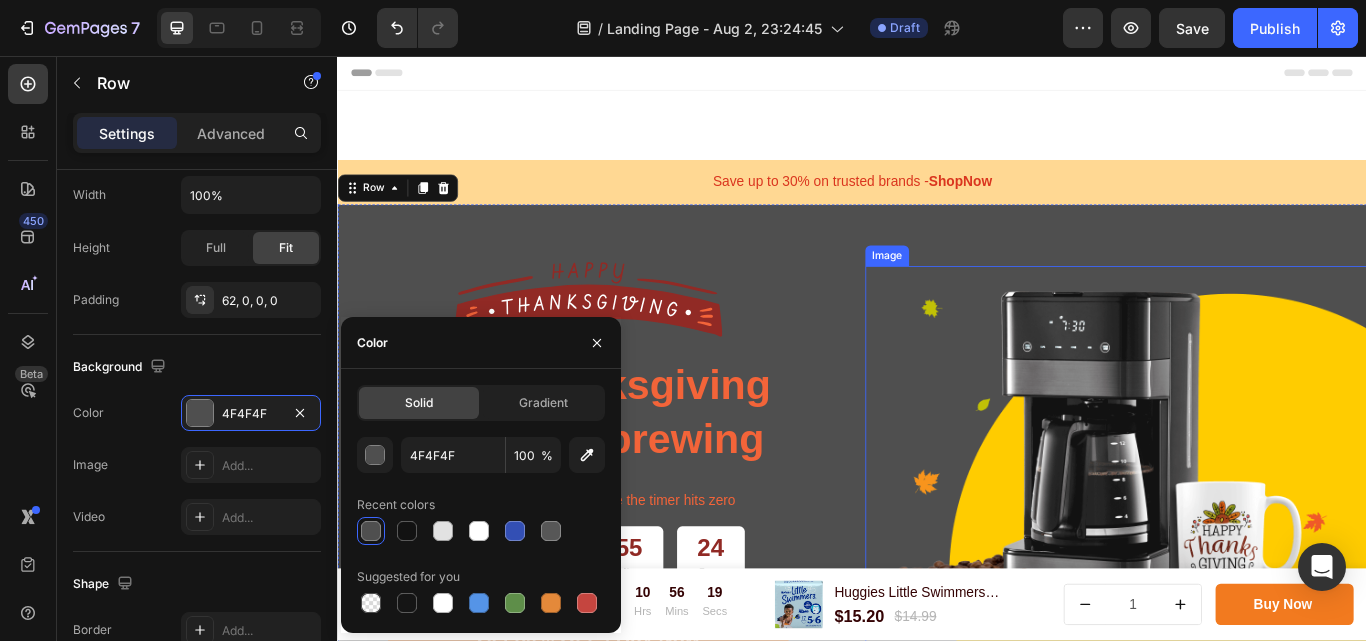 scroll, scrollTop: 200, scrollLeft: 0, axis: vertical 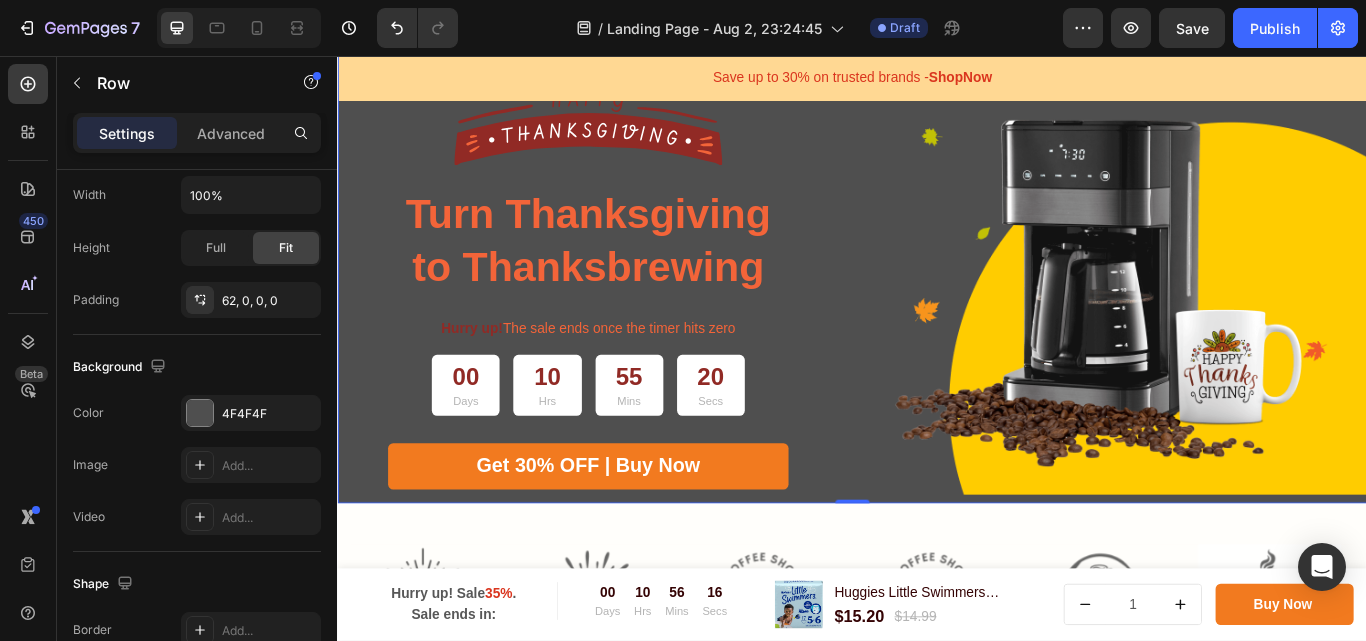 click on "Image Turn Thanksgiving to Thanksbrewing Heading Hurry up!  The sale ends once the timer hits zero Text block 00 Days 10 Hrs 55 Mins 20 Secs Countdown Timer Get 30% OFF | Buy Now Button Row Row Image Row   0" at bounding box center [937, 303] 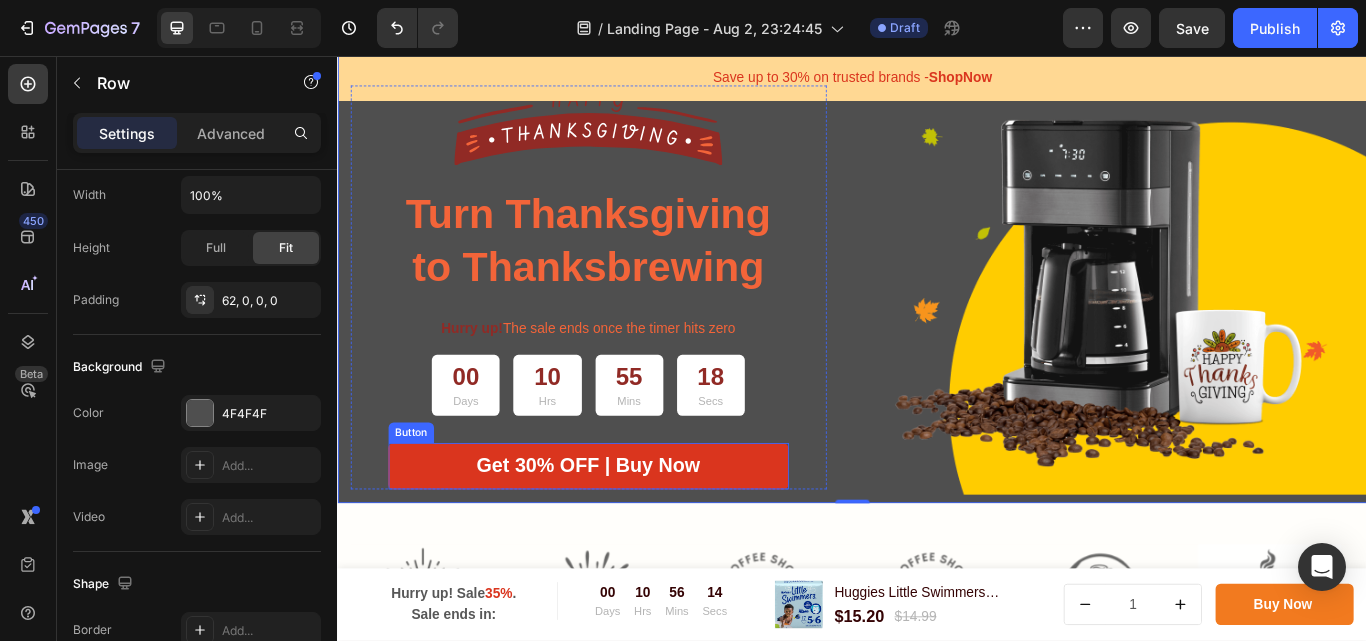 click on "Get 30% OFF | Buy Now" at bounding box center [629, 535] 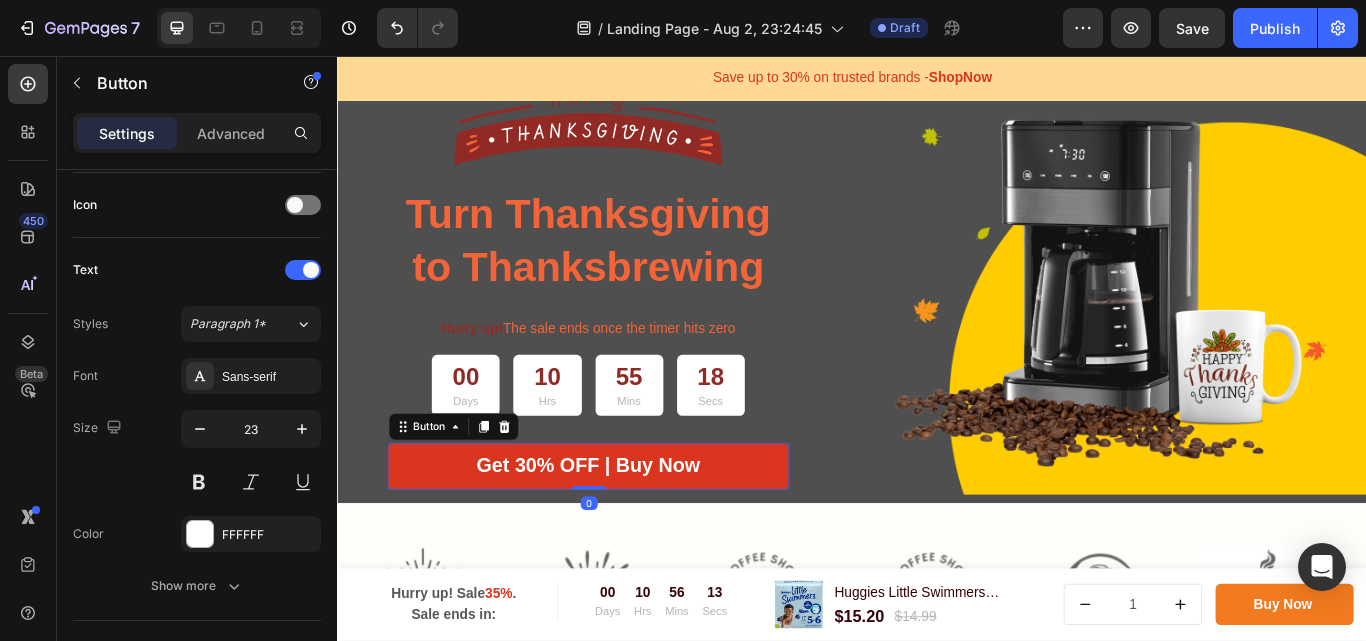 scroll, scrollTop: 0, scrollLeft: 0, axis: both 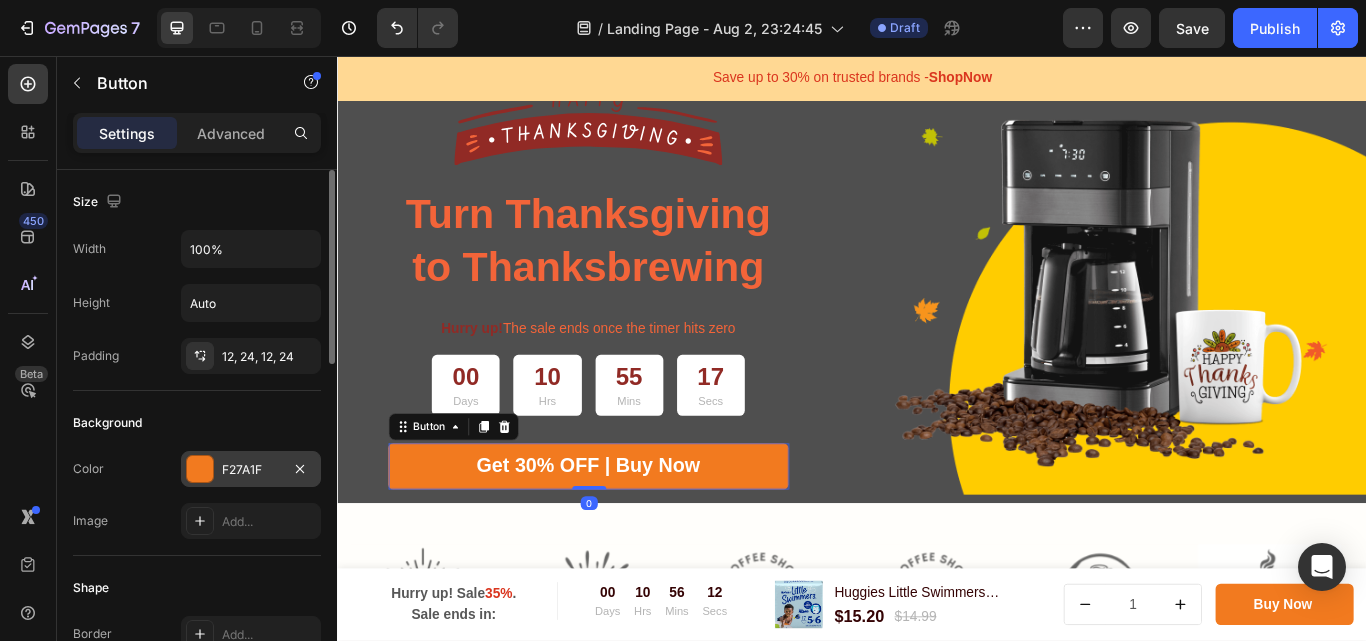 click on "F27A1F" at bounding box center (251, 469) 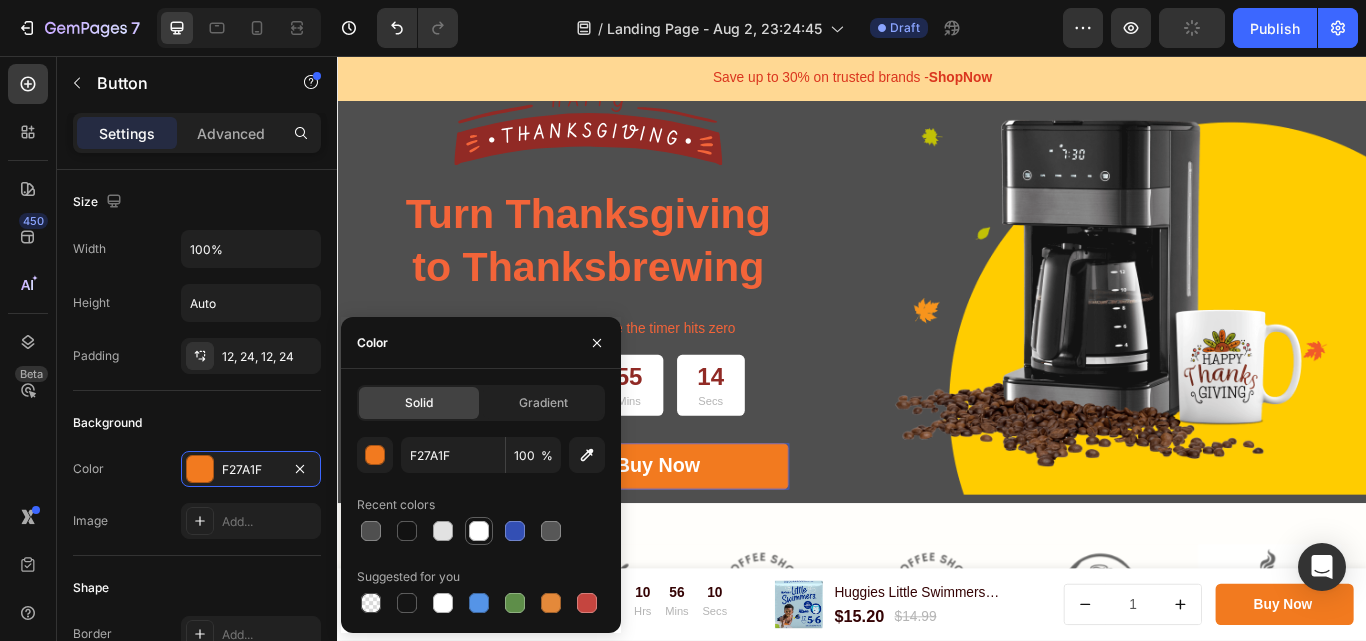 click at bounding box center (479, 531) 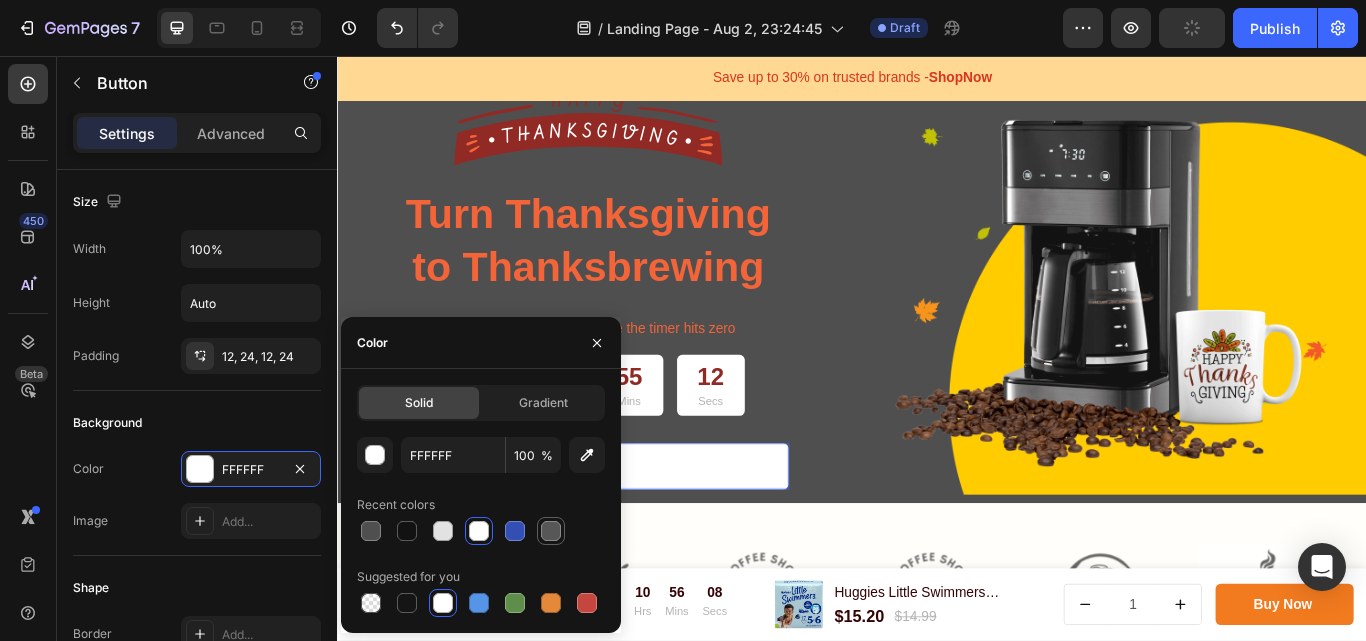 click at bounding box center [551, 531] 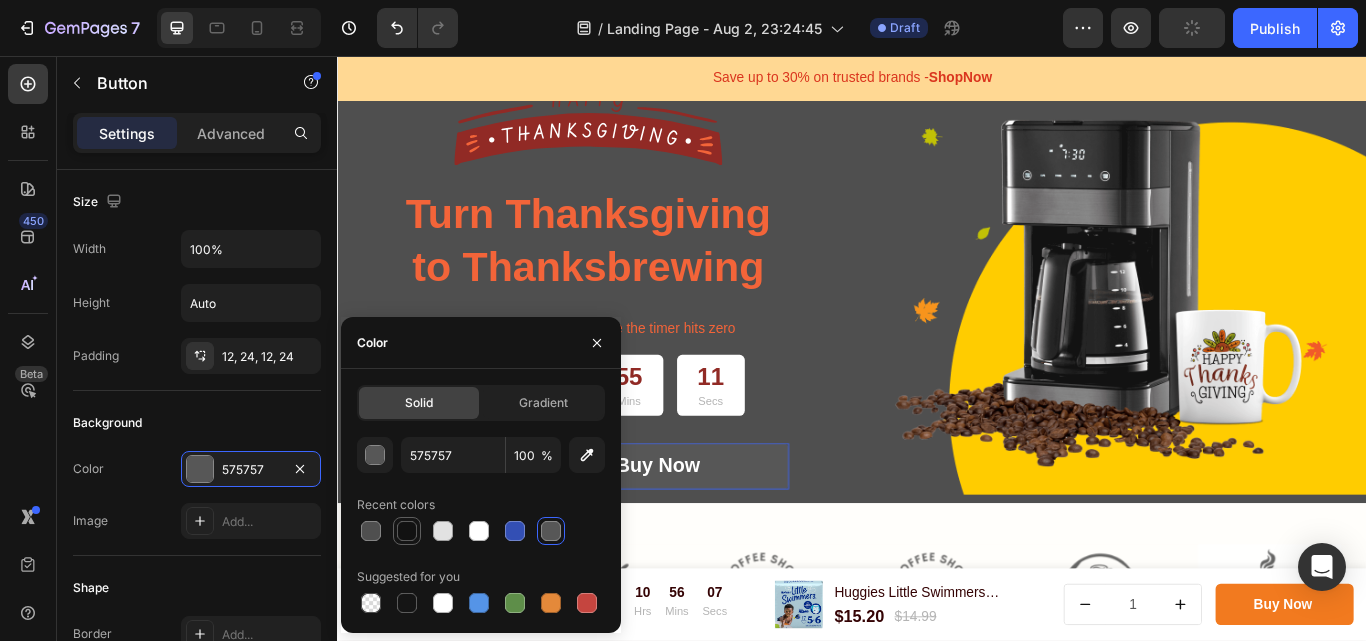 click at bounding box center (407, 531) 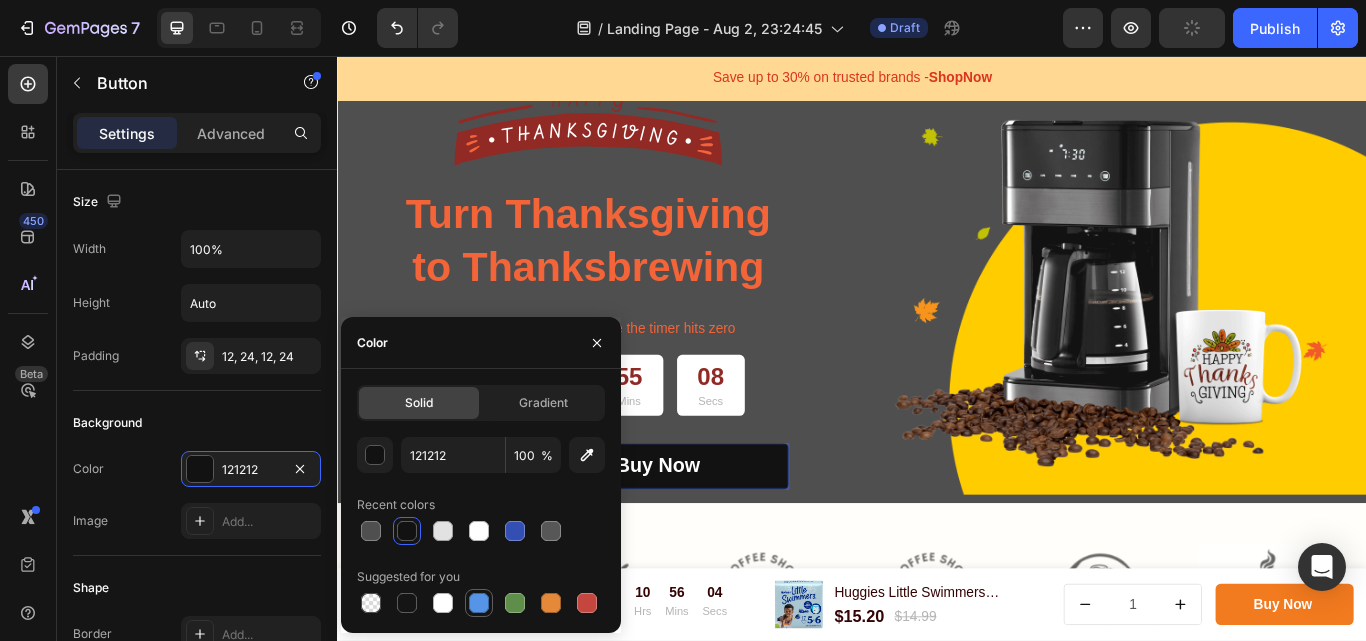 click at bounding box center [479, 603] 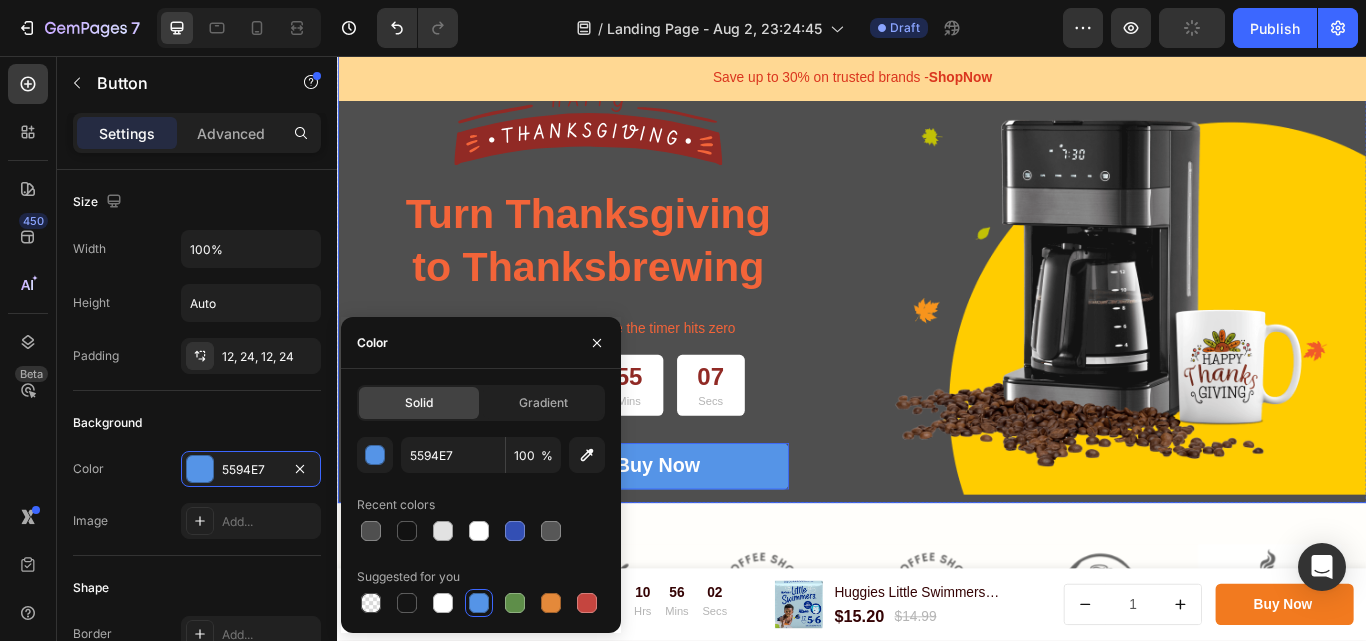 click on "Image Turn Thanksgiving to Thanksbrewing Heading Hurry up!  The sale ends once the timer hits zero Text block 00 Days 10 Hrs 55 Mins 07 Secs Countdown Timer Get 30% OFF | Buy Now Button   0 Row Row Image Row" at bounding box center [937, 303] 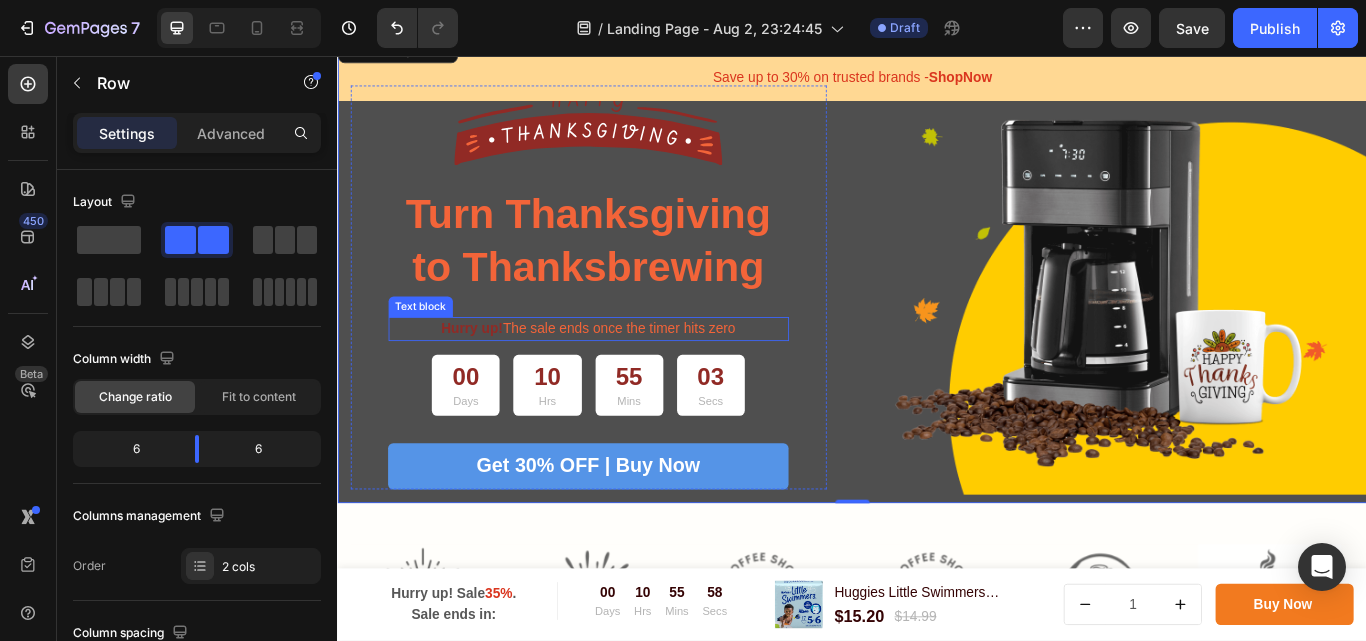 click on "Hurry up!  The sale ends once the timer hits zero" at bounding box center [629, 375] 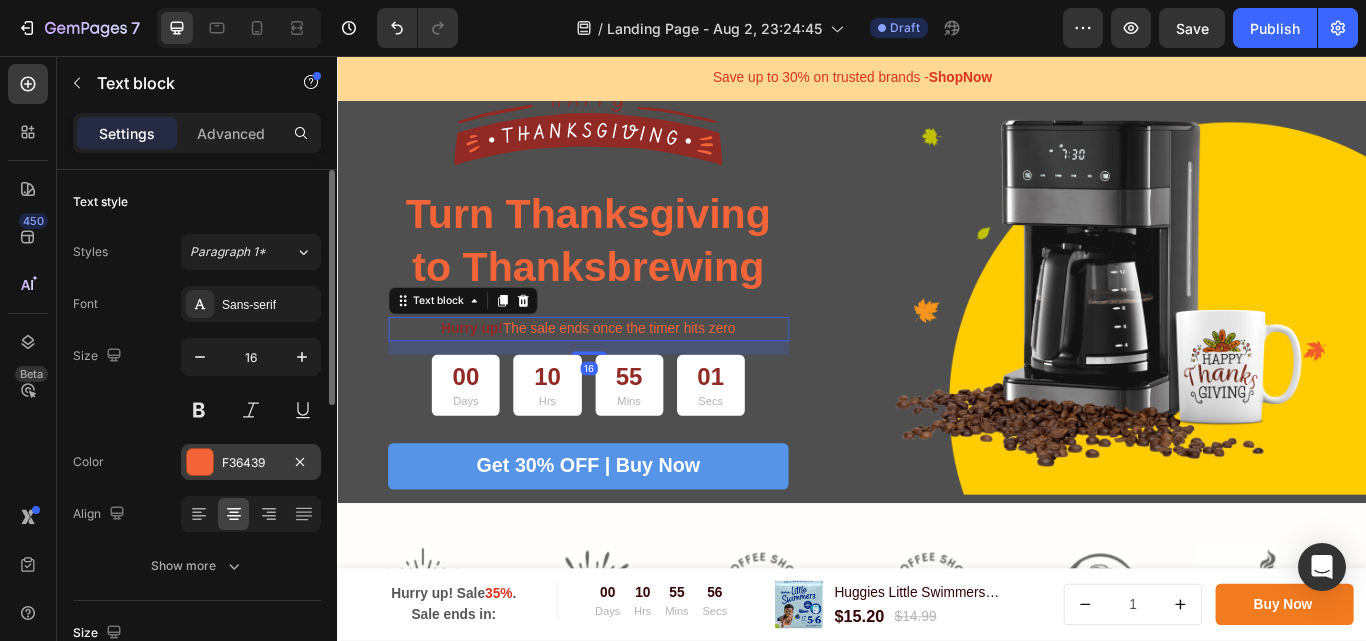 click at bounding box center (200, 462) 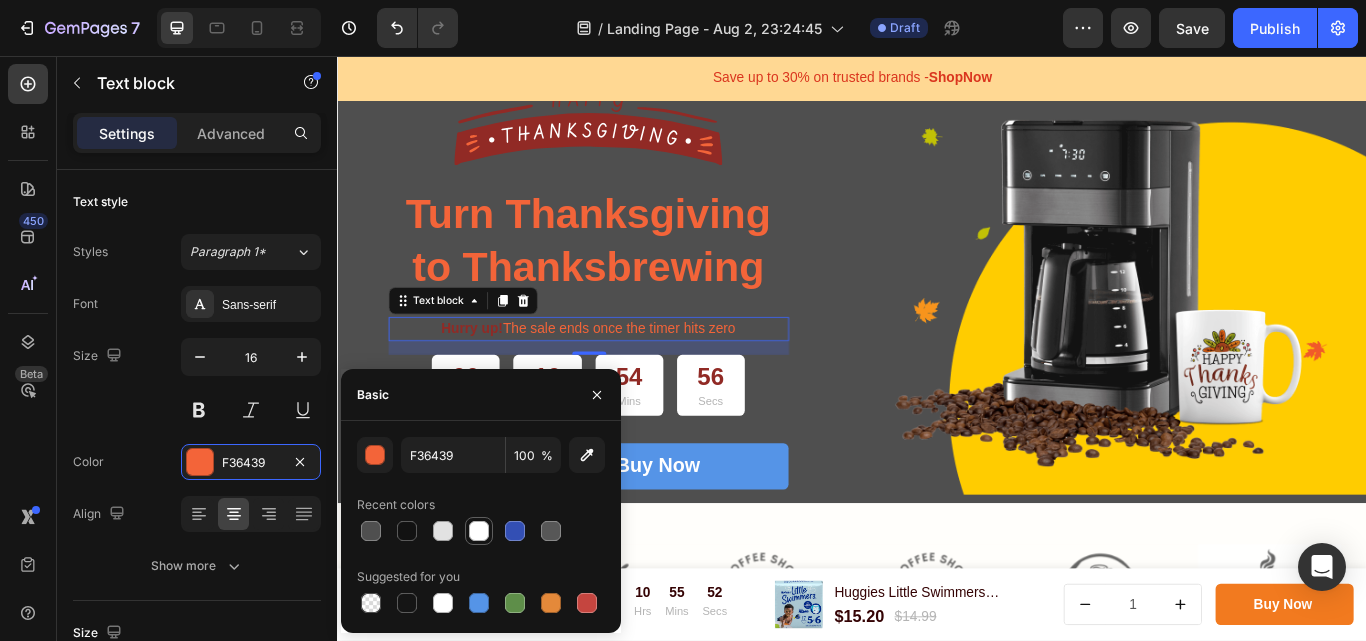 click at bounding box center (479, 531) 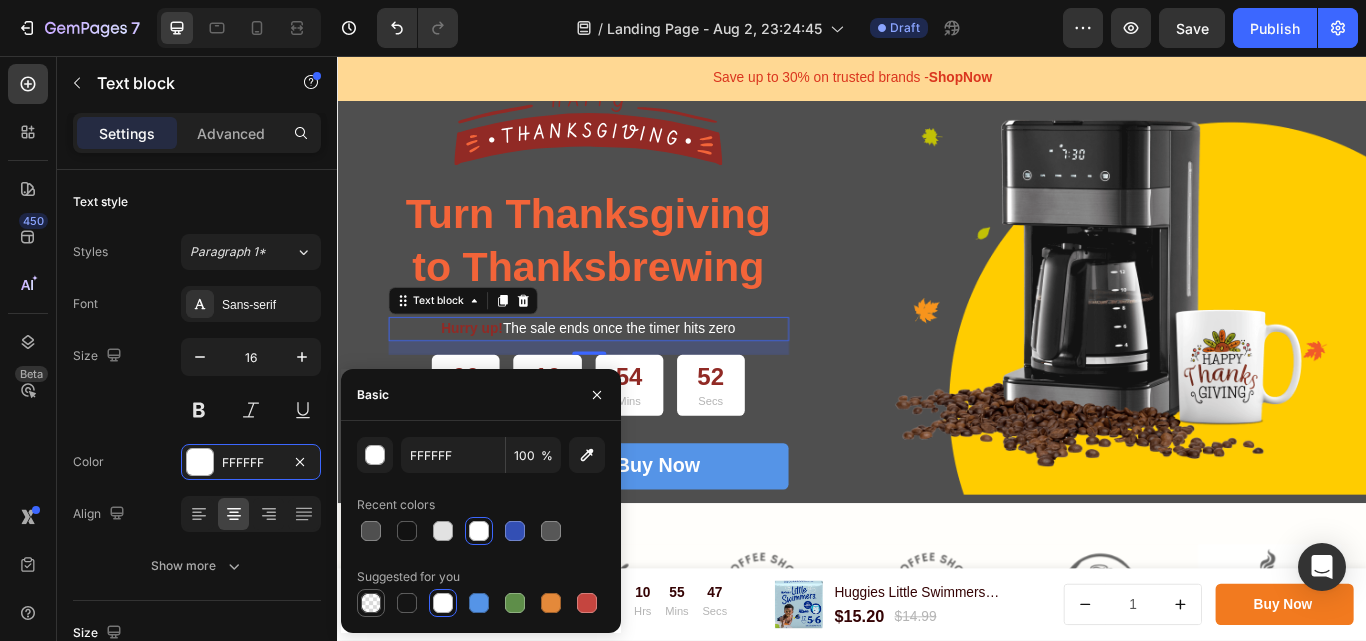 click at bounding box center [371, 603] 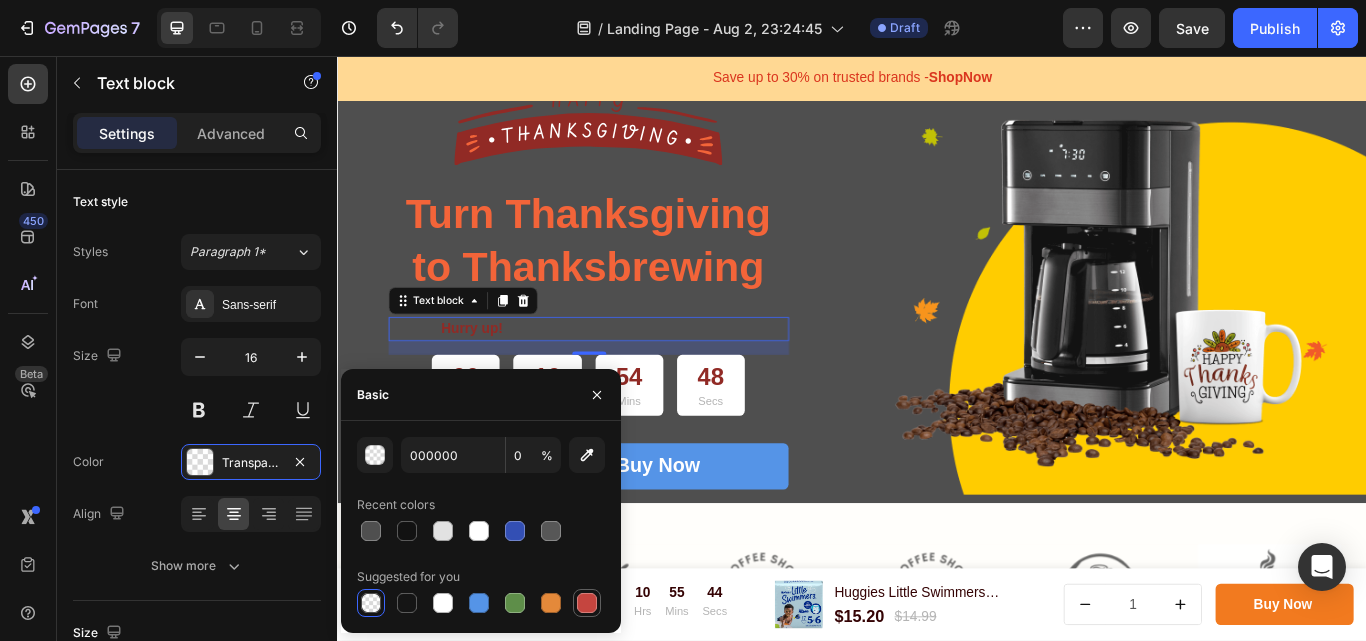 click at bounding box center [587, 603] 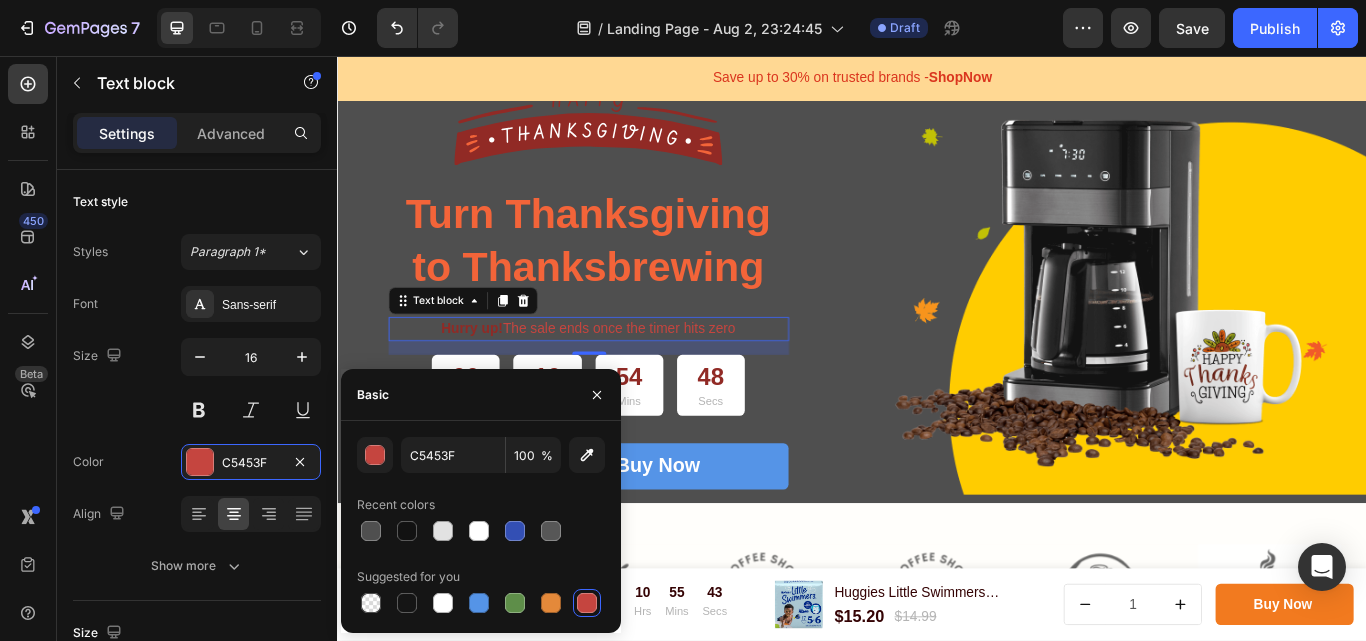 click at bounding box center (587, 603) 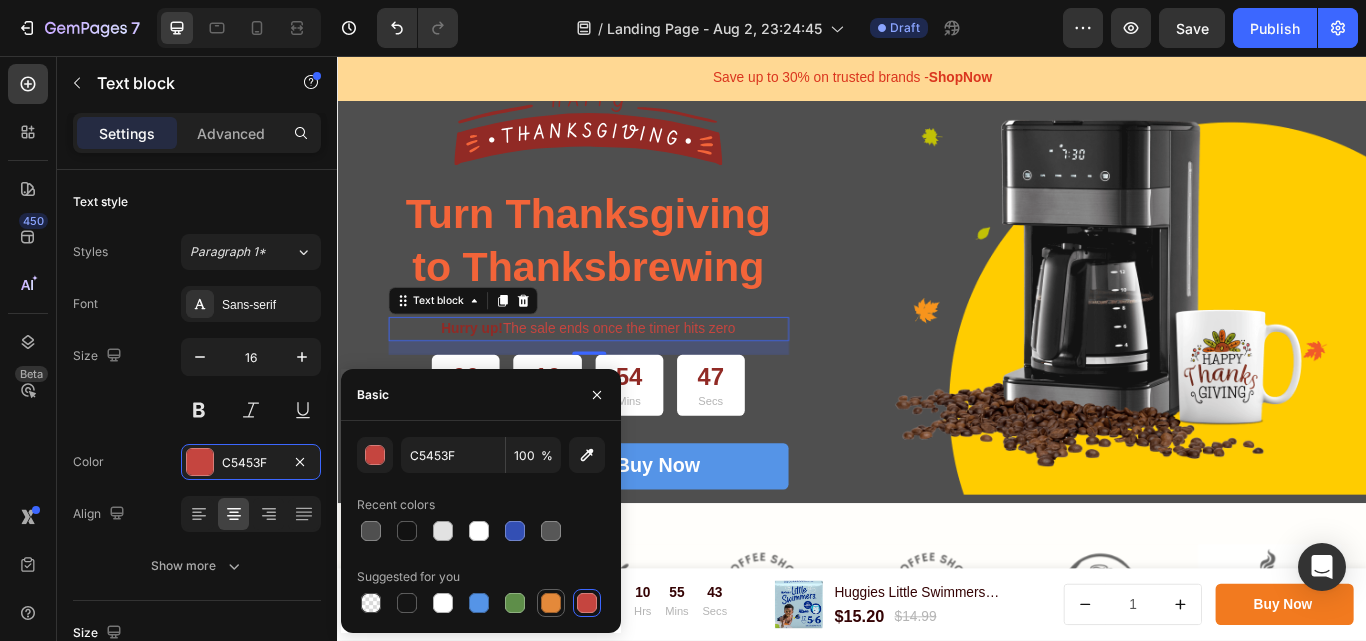 click at bounding box center [551, 603] 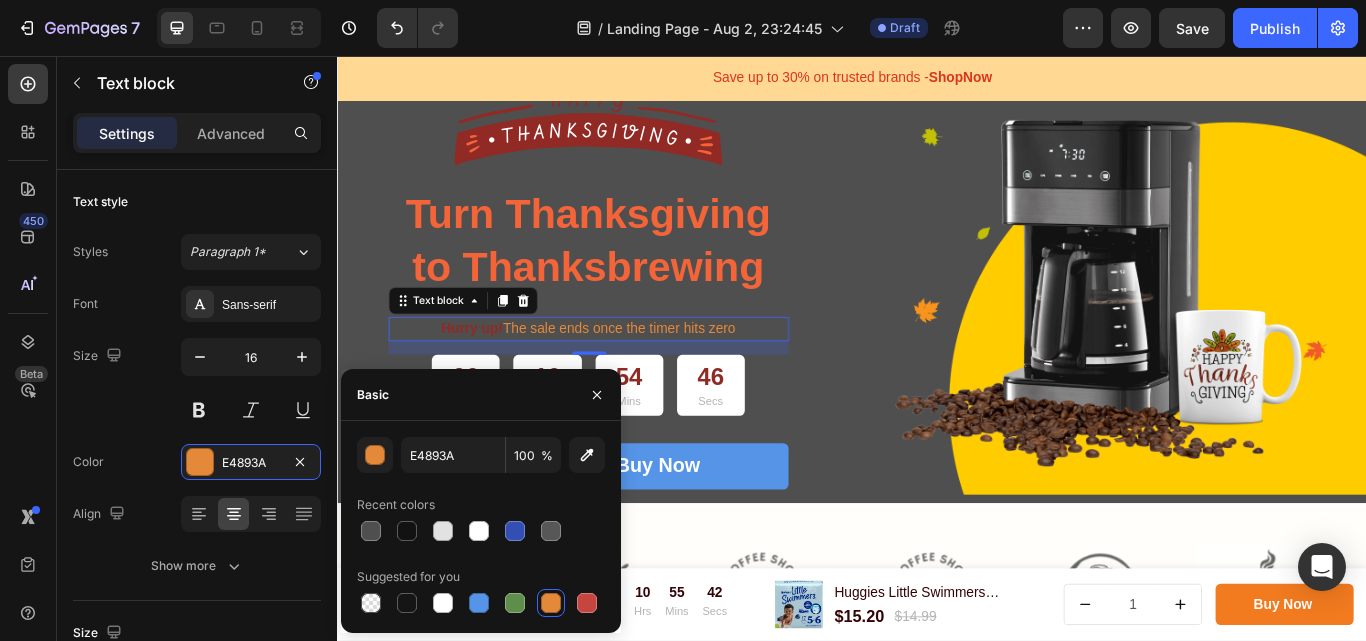 click 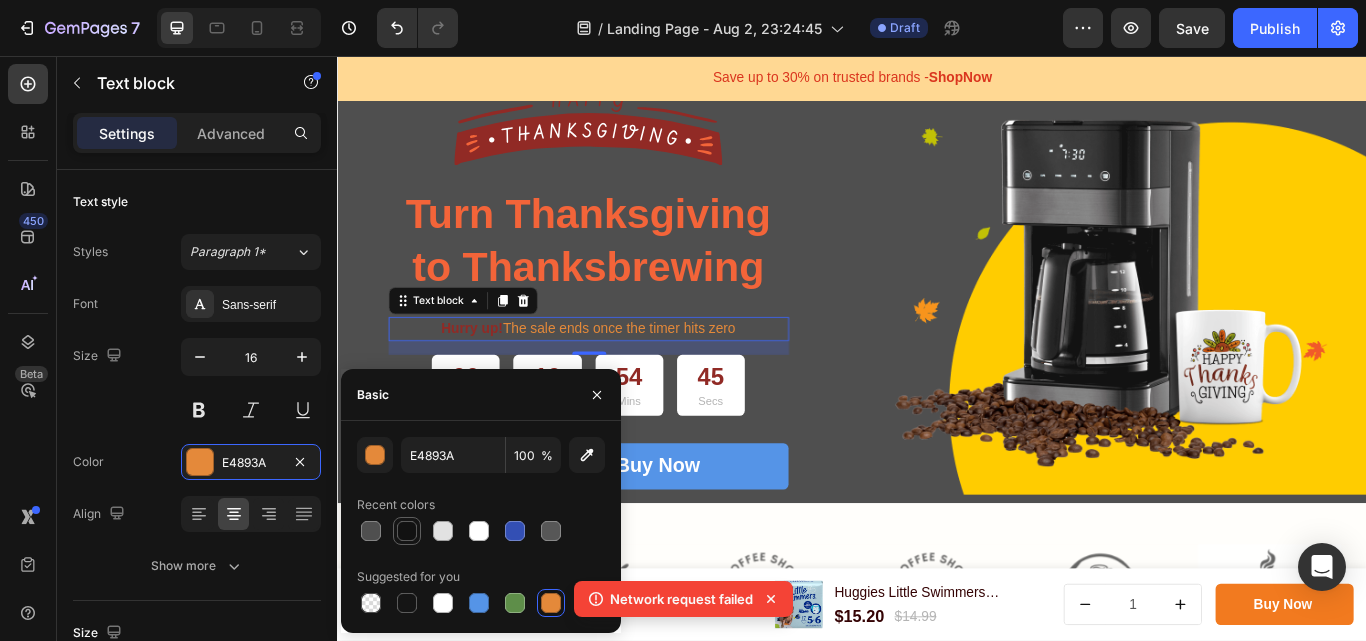 click at bounding box center (407, 531) 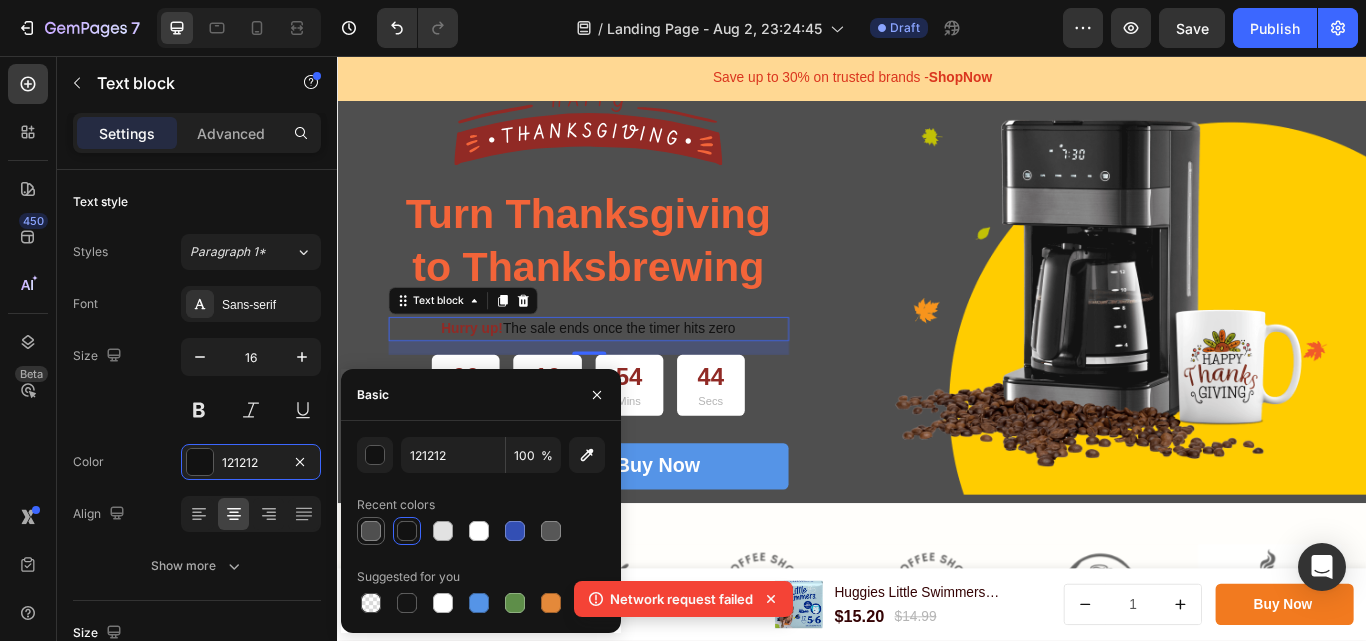 click at bounding box center [371, 531] 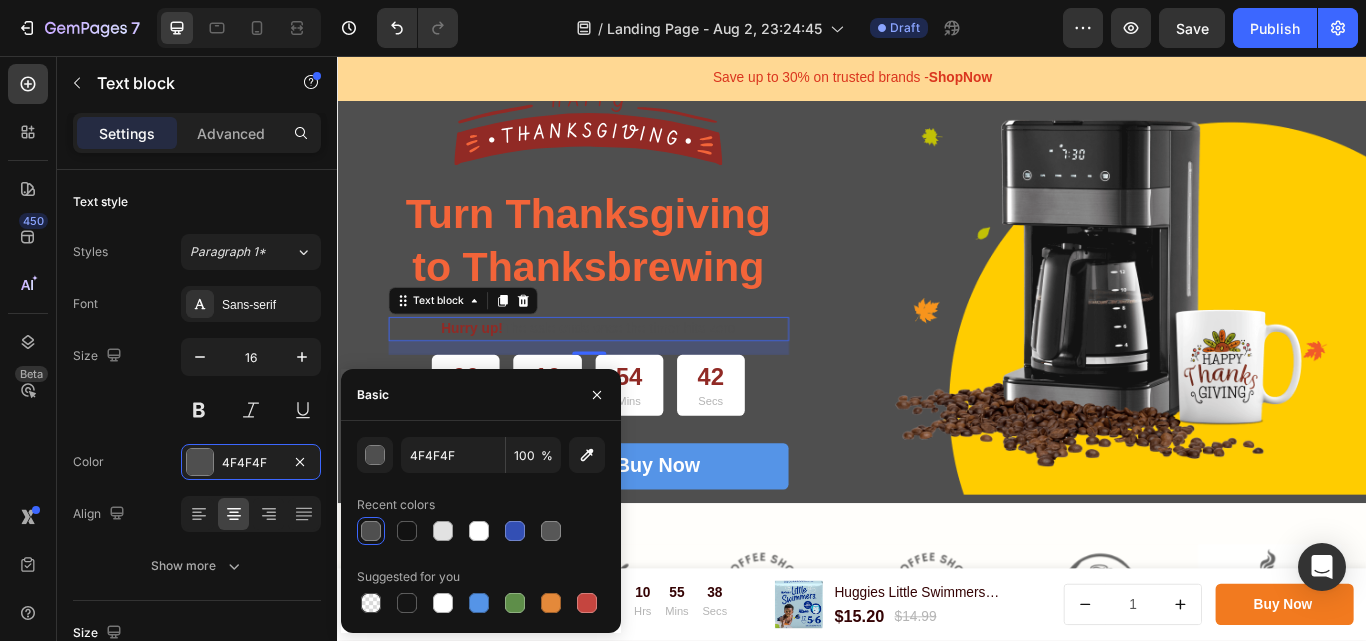 click on "4F4F4F 100 % Recent colors Suggested for you" at bounding box center [481, 527] 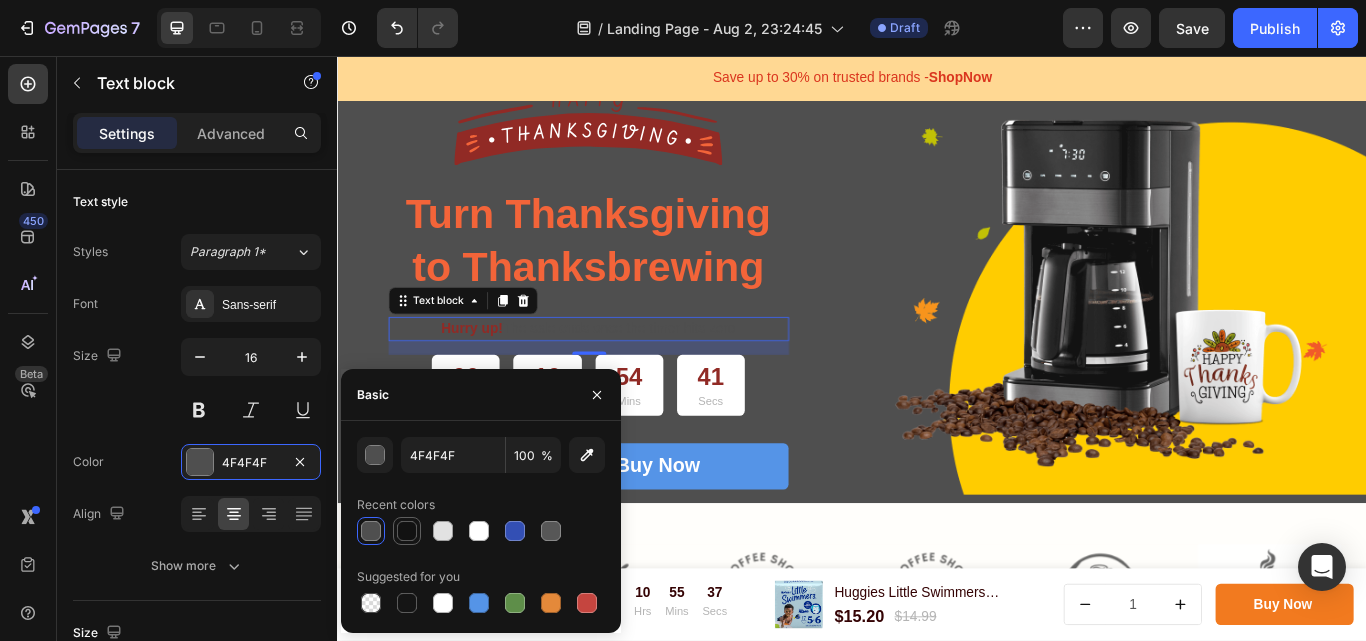 click at bounding box center [407, 531] 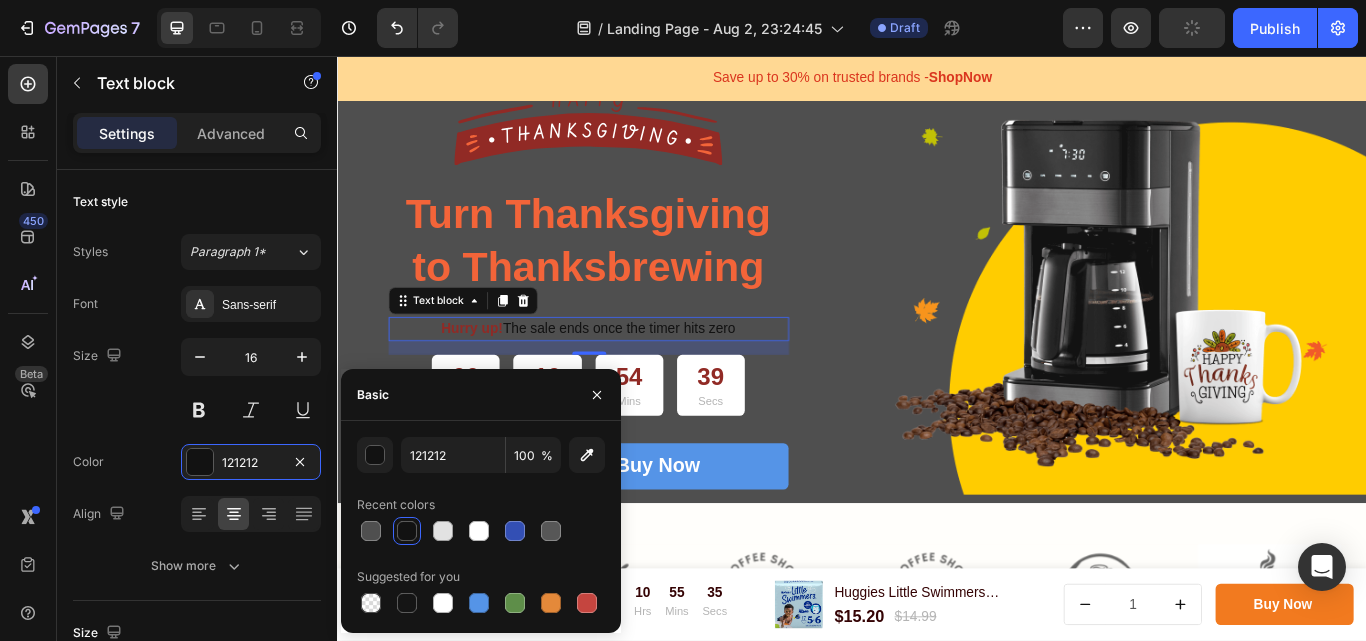 click 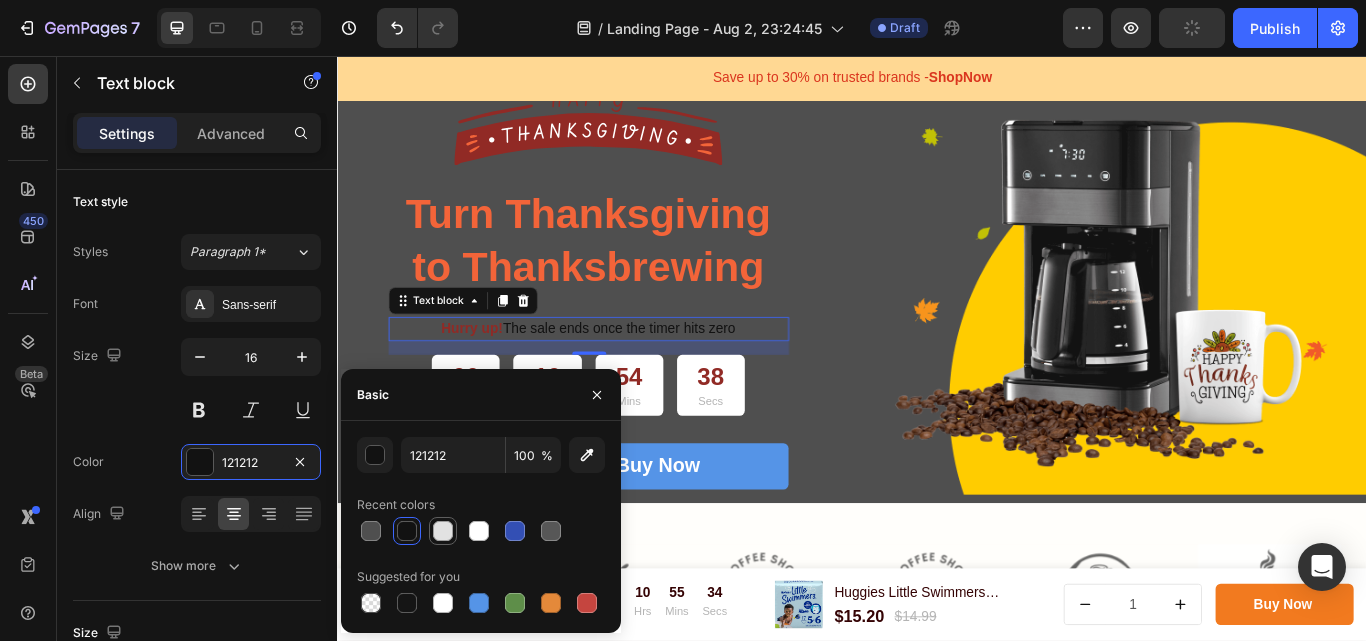 click at bounding box center [443, 531] 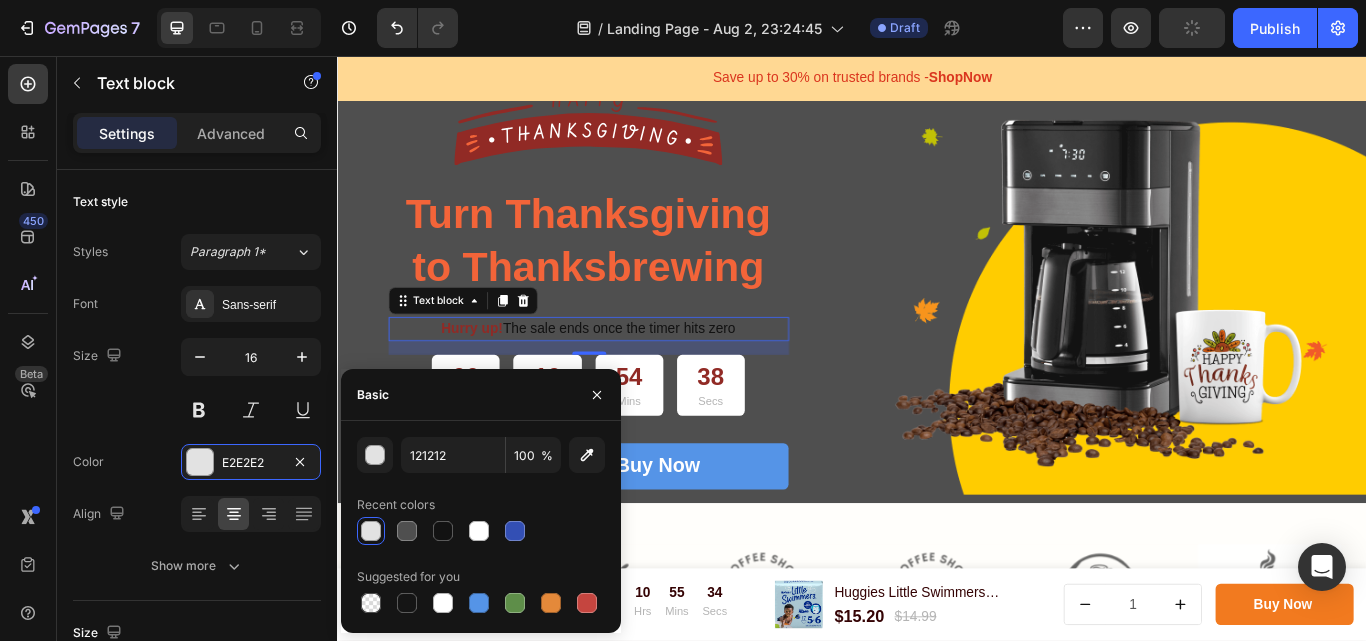 type on "E2E2E2" 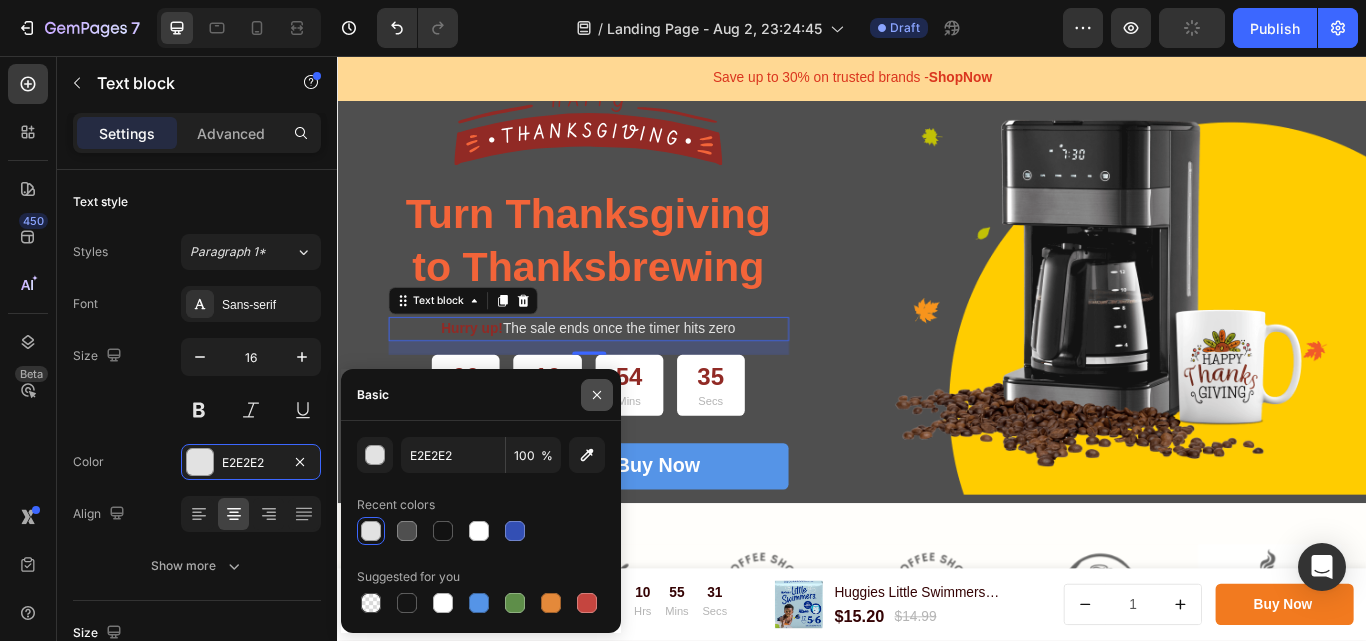 click 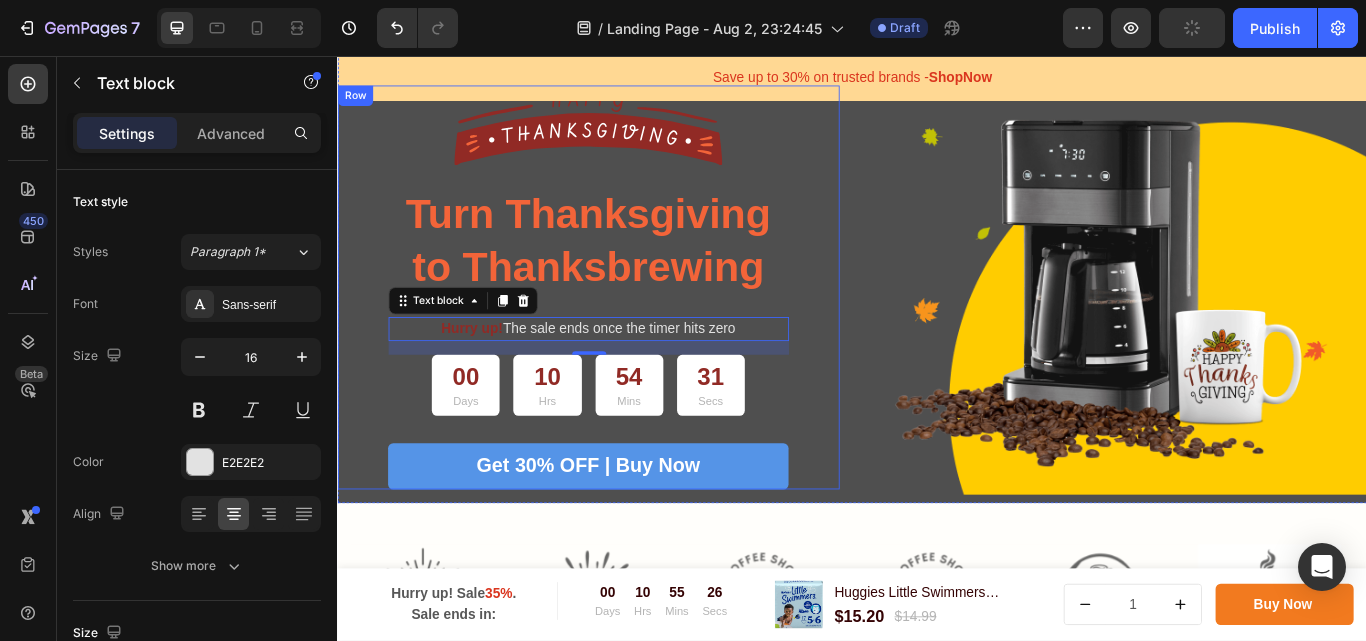 click on "Image Turn Thanksgiving to Thanksbrewing Heading Hurry up!  The sale ends once the timer hits zero Text block   16 00 Days 10 Hrs 54 Mins 31 Secs Countdown Timer Get 30% OFF | Buy Now Button Row Row" at bounding box center (629, 326) 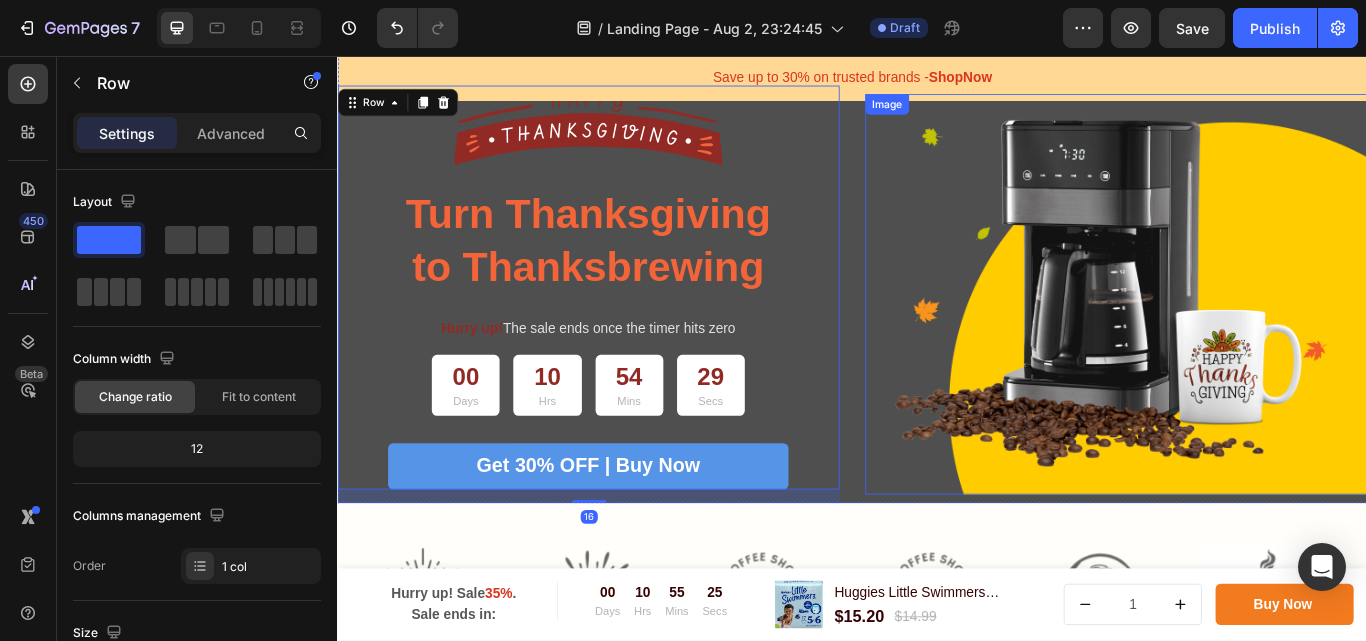 click at bounding box center [1244, 334] 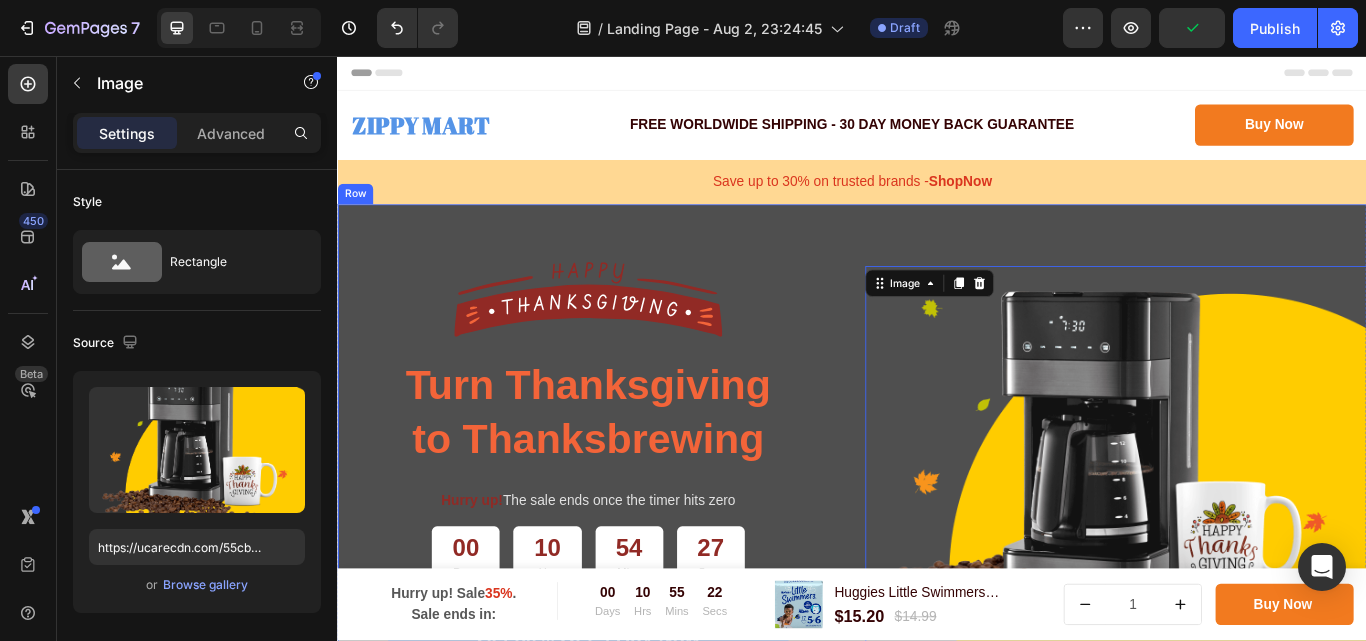 scroll, scrollTop: 100, scrollLeft: 0, axis: vertical 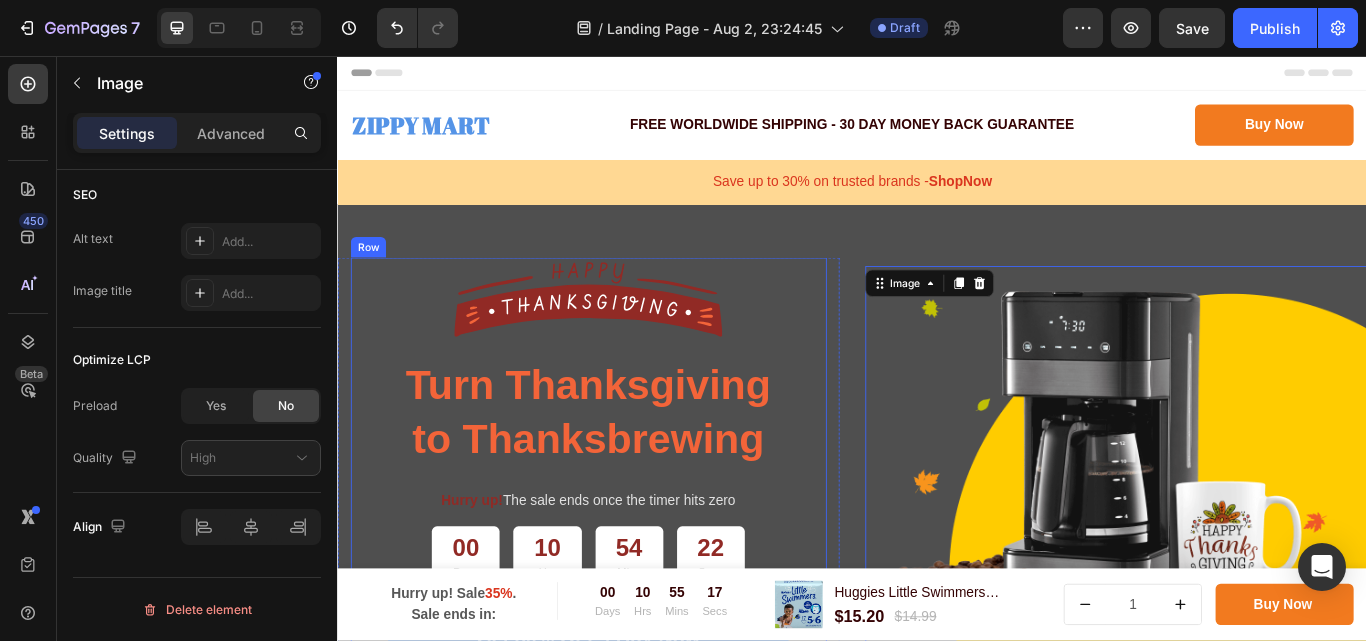 click on "Image Turn Thanksgiving to Thanksbrewing Heading Hurry up!  The sale ends once the timer hits zero Text block 00 Days 10 Hrs 54 Mins 22 Secs Countdown Timer Get 30% OFF | Buy Now Button Row" at bounding box center (629, 526) 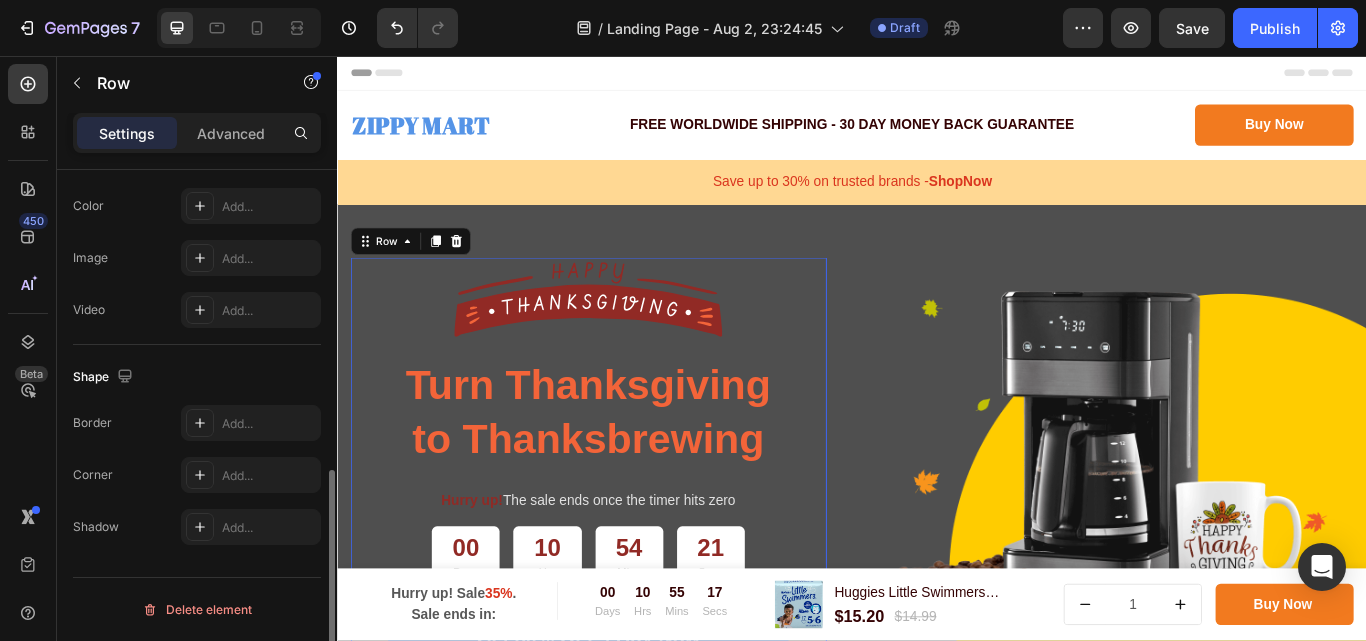 scroll, scrollTop: 0, scrollLeft: 0, axis: both 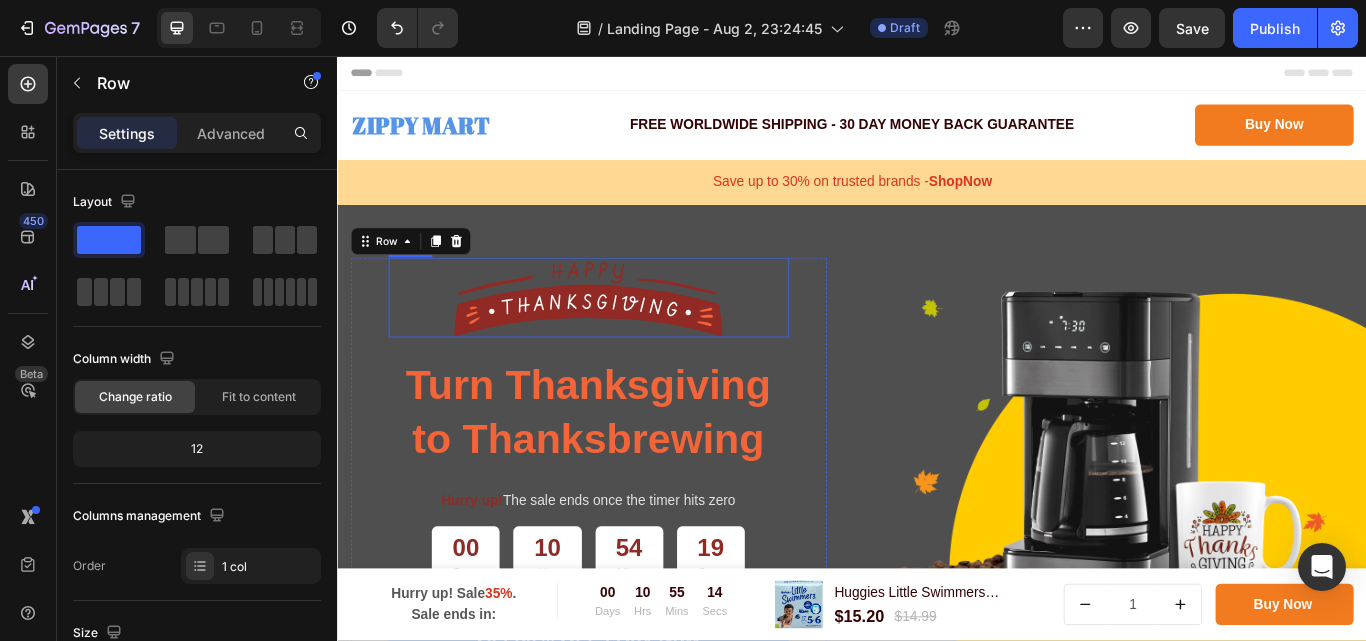 click at bounding box center [629, 337] 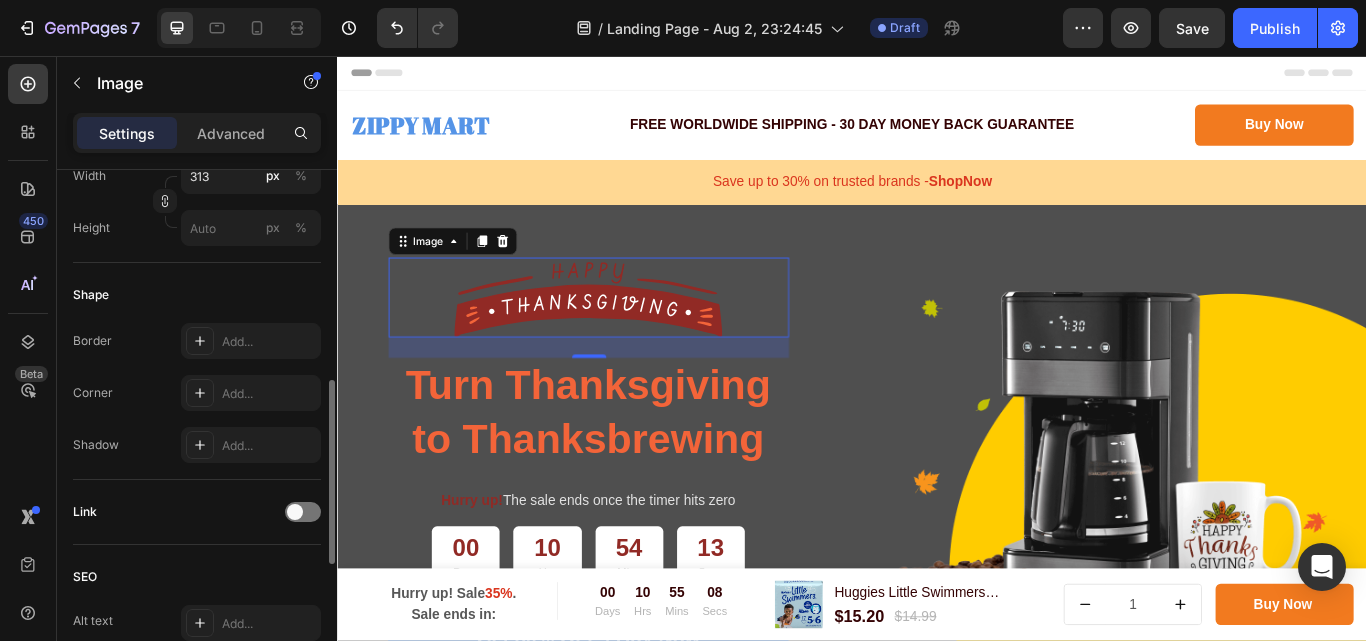 scroll, scrollTop: 982, scrollLeft: 0, axis: vertical 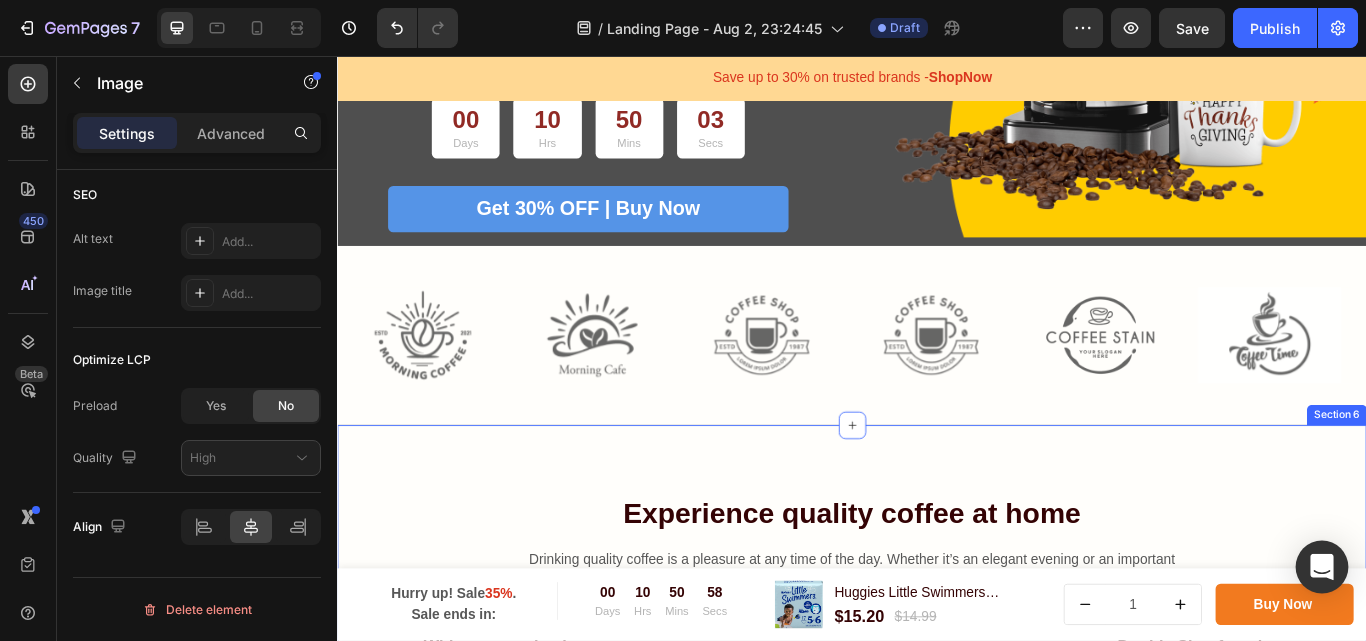 click on "Experience quality coffee at home Heading Drinking quality coffee is a pleasure at any time of the day. Whether it’s an elegant evening or an important business meeting, Classy Plus is your ideal coffee sidekick. Text block Row Wide range selection Text block You will be spoiled for choice: espresso, lungo, 8 oz, double shot, latte, cappuccino, and macchiato. Text block Enhanced versatility Text block Various options to enjoy your favorite blends. Do you take milk? No problem, there's Classy Plus. Text block Image Double Shot function Text block For those who need an extra push to start the day, there is the "Double Shot" espresso. Text block Handy and practical Text block Adjustable heights to manage coffee and milk preparation and a removable used capsule container. Text block Row" at bounding box center [937, 801] 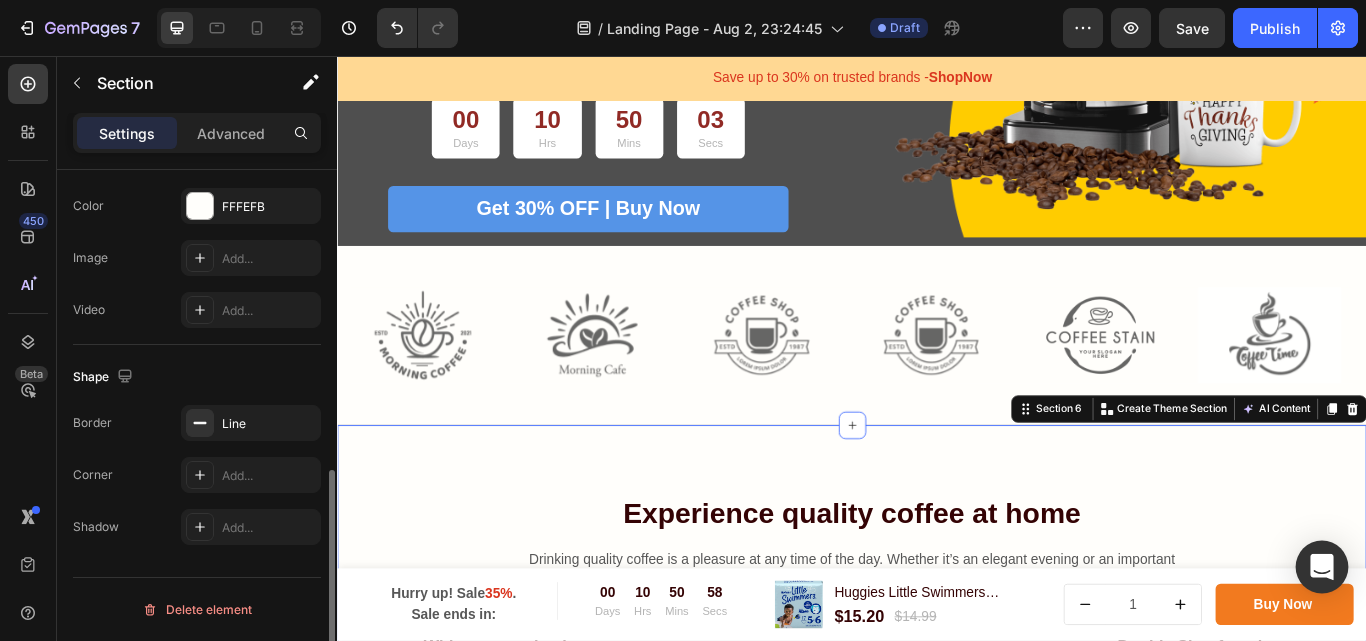 click on "Experience quality coffee at home Heading Drinking quality coffee is a pleasure at any time of the day. Whether it’s an elegant evening or an important business meeting, Classy Plus is your ideal coffee sidekick. Text block Row Wide range selection Text block You will be spoiled for choice: espresso, lungo, 8 oz, double shot, latte, cappuccino, and macchiato. Text block Enhanced versatility Text block Various options to enjoy your favorite blends. Do you take milk? No problem, there's Classy Plus. Text block Image Double Shot function Text block For those who need an extra push to start the day, there is the "Double Shot" espresso. Text block Handy and practical Text block Adjustable heights to manage coffee and milk preparation and a removable used capsule container. Text block Row" at bounding box center [937, 801] 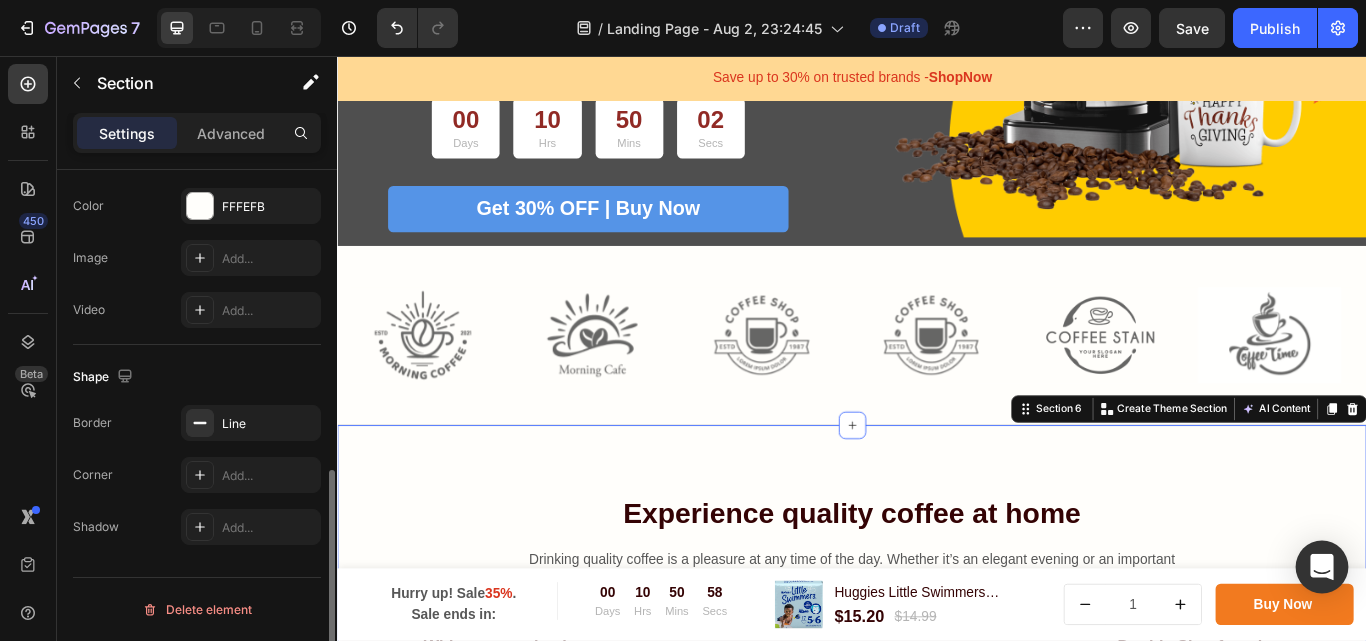 scroll, scrollTop: 0, scrollLeft: 0, axis: both 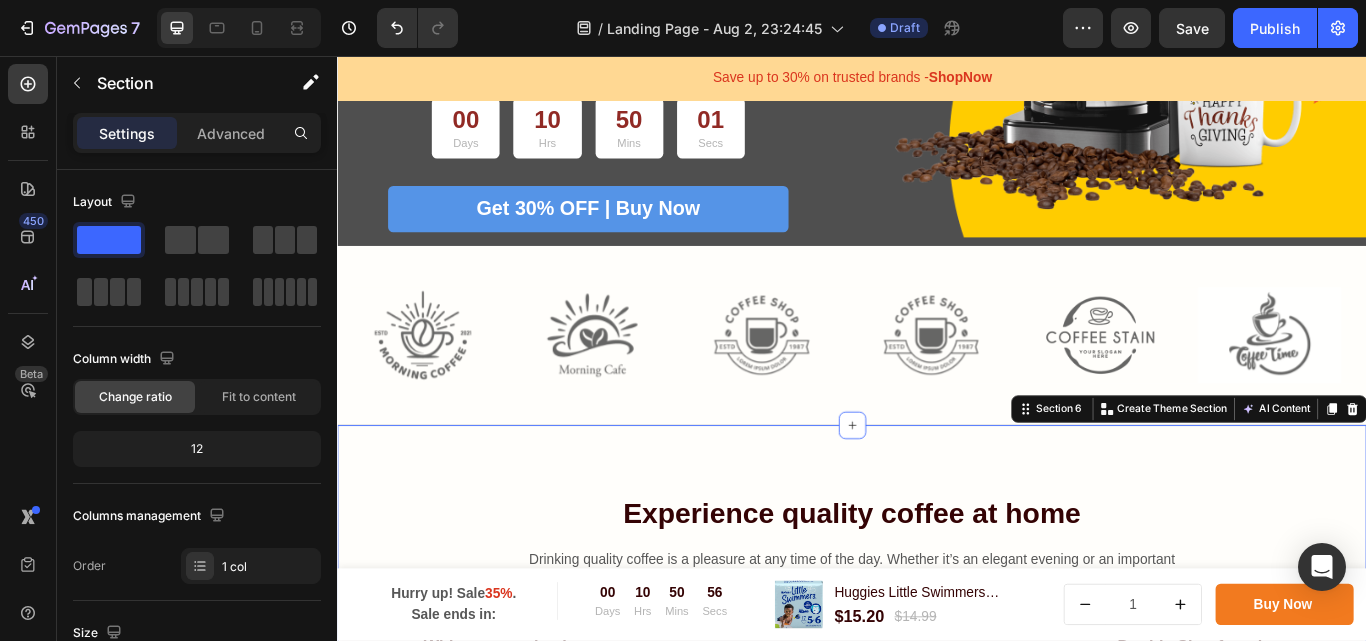 drag, startPoint x: 1664, startPoint y: 615, endPoint x: -57, endPoint y: -95, distance: 1861.7037 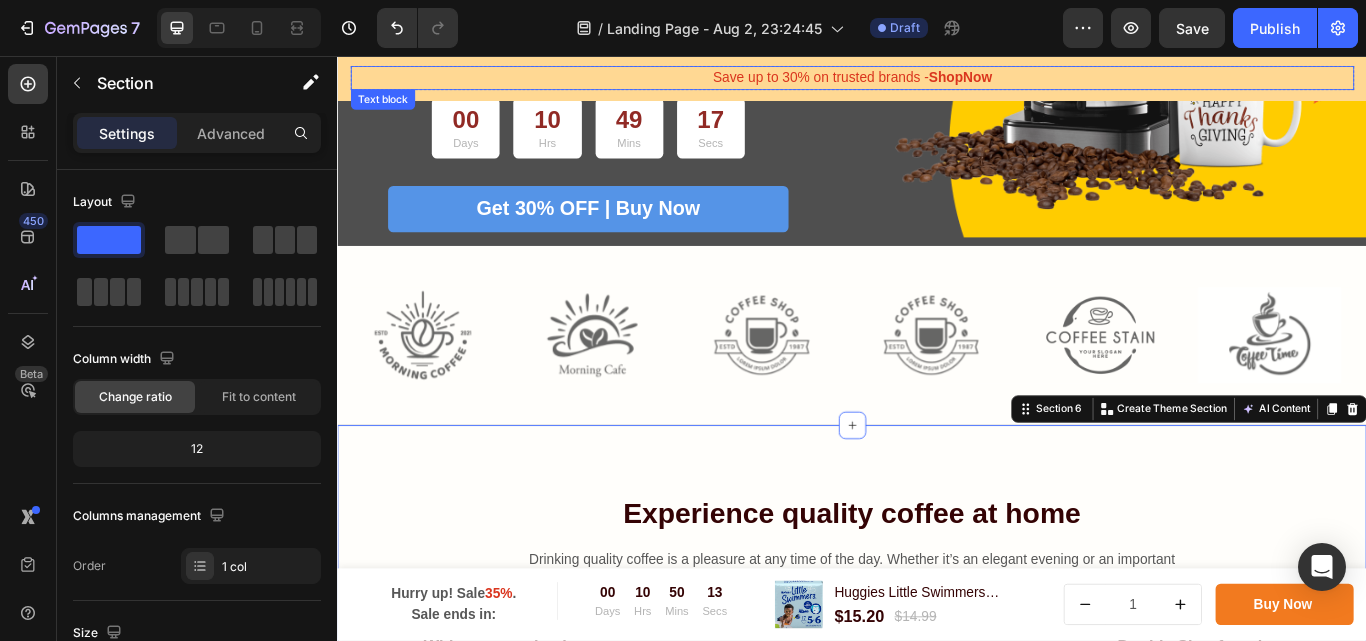 click on "Save up to 30% on trusted brands -  Shop Now" at bounding box center (937, 82) 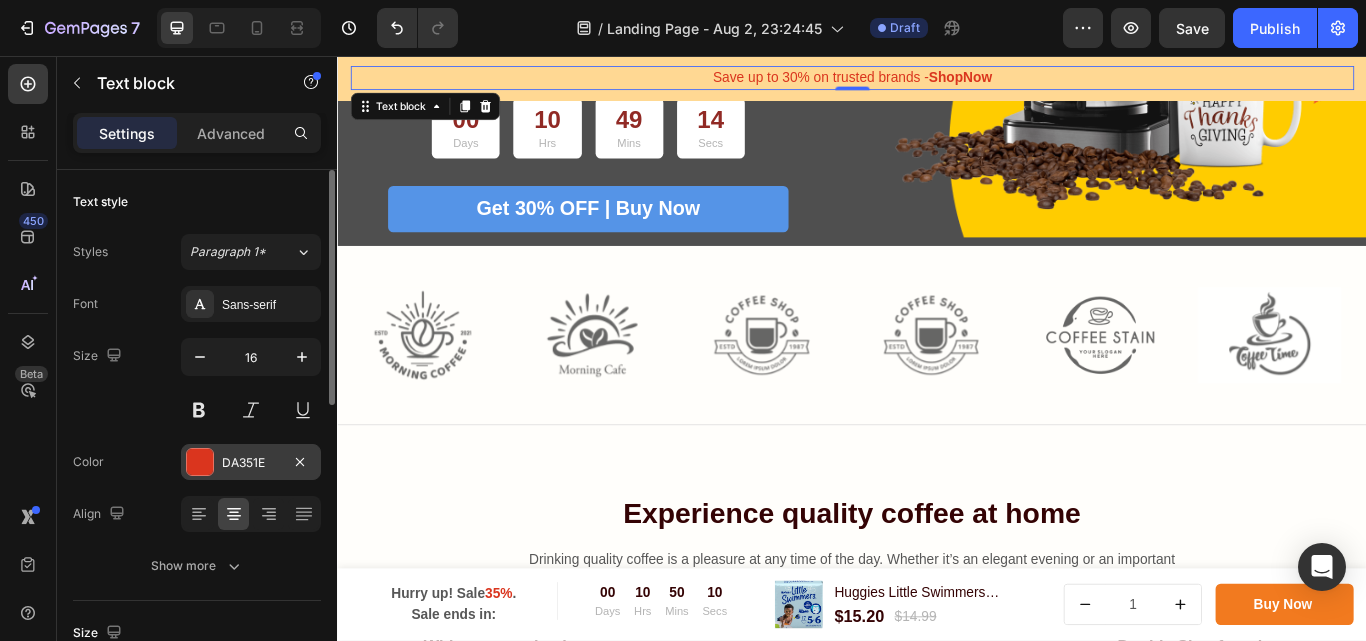 click at bounding box center (200, 462) 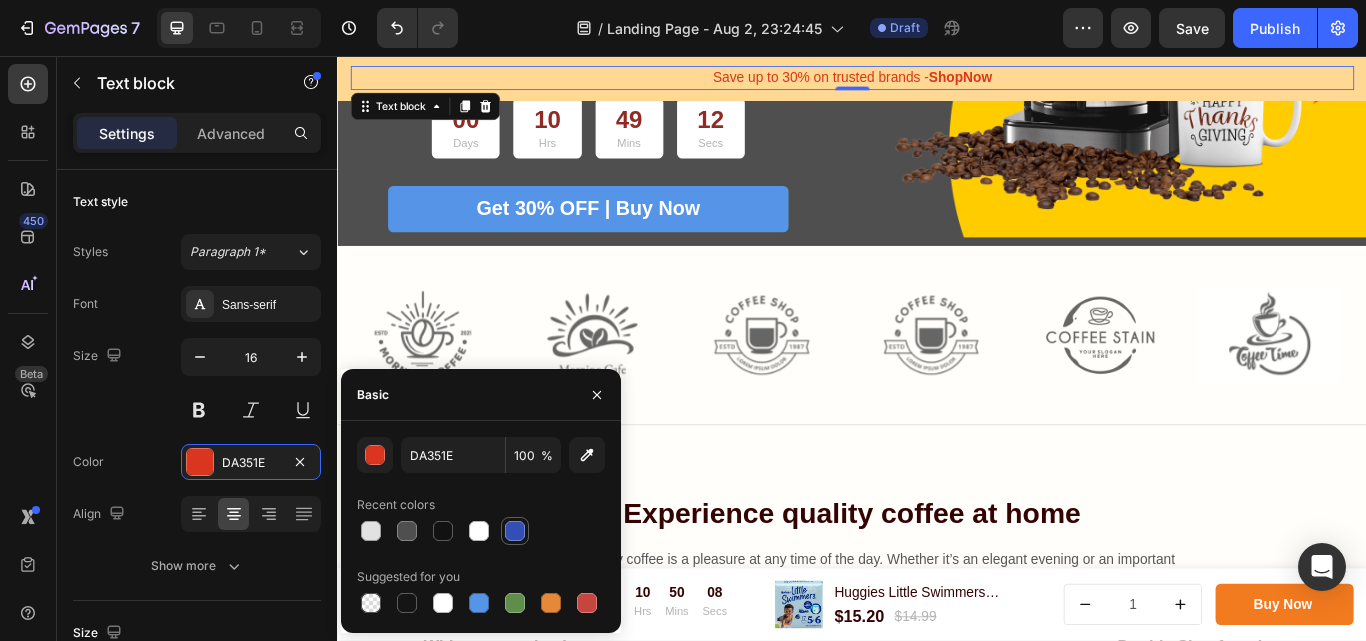 click at bounding box center (515, 531) 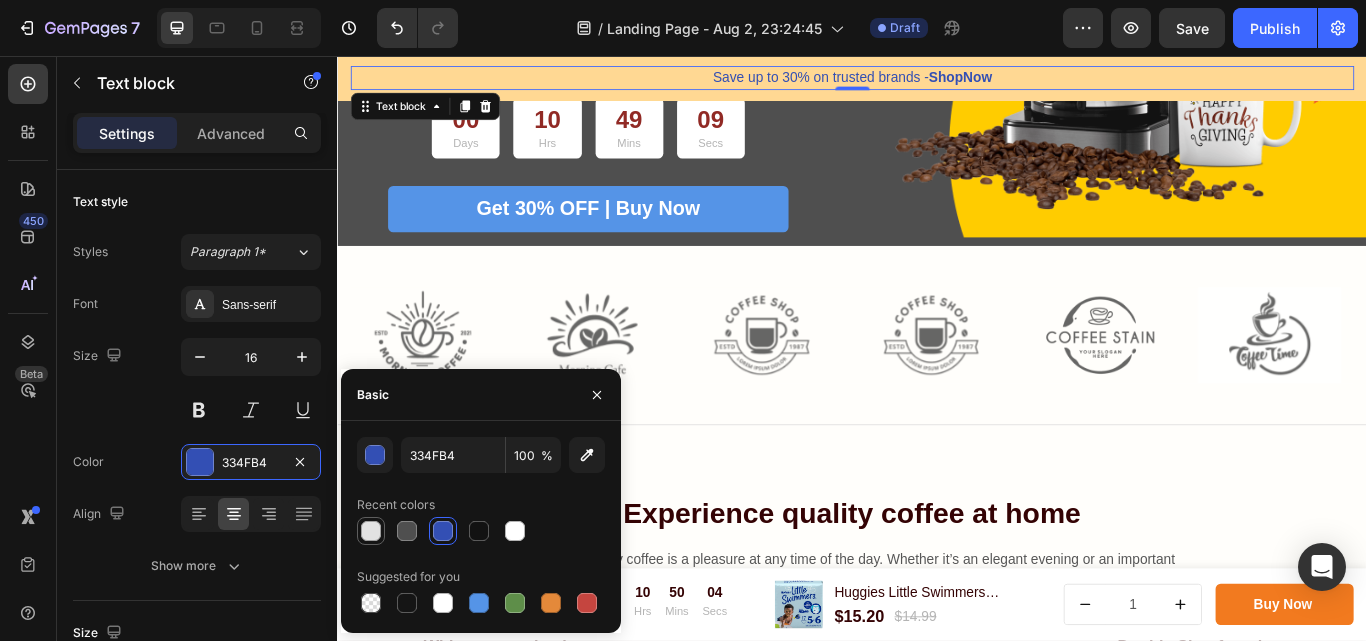 click at bounding box center [371, 531] 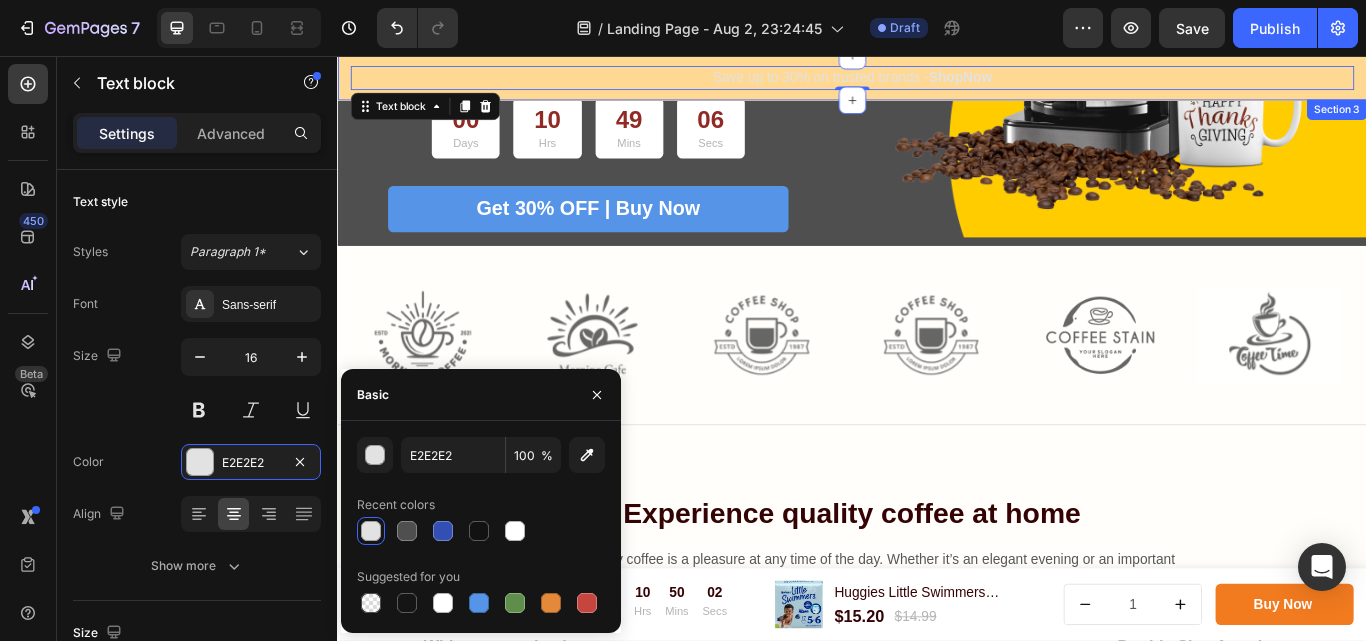 click on "Save up to 30% on trusted brands -  Shop Now Text block   0 Row Section 3" at bounding box center (937, 82) 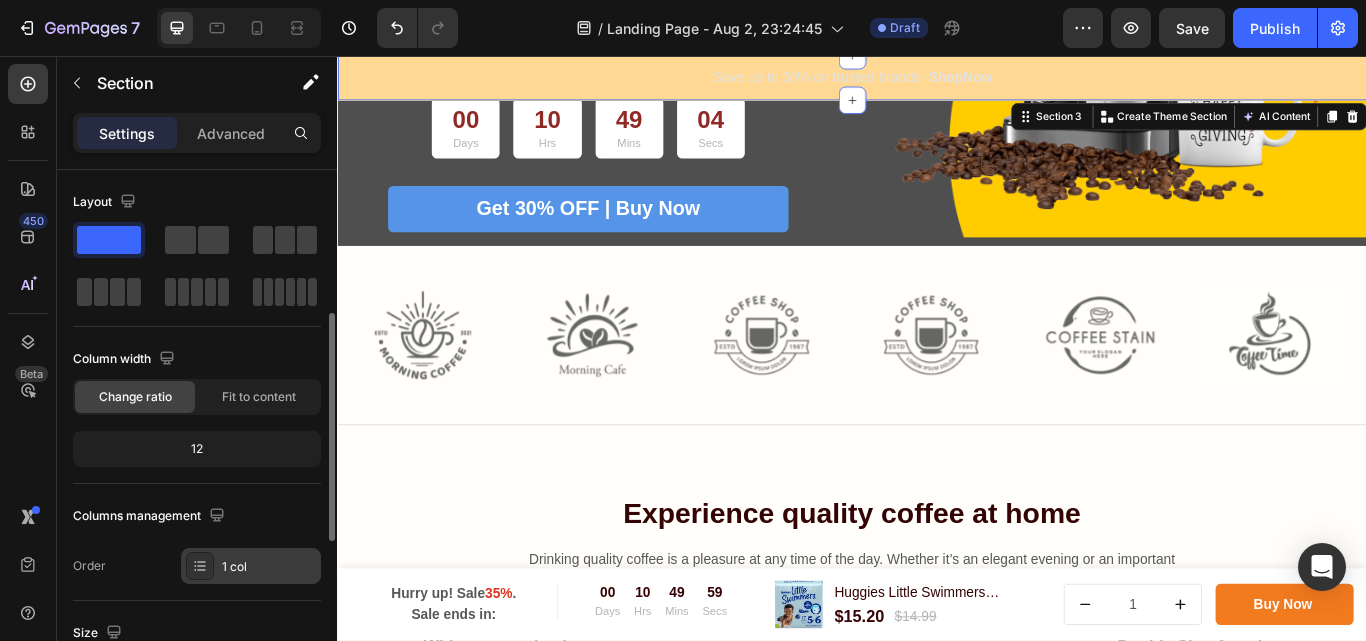 scroll, scrollTop: 400, scrollLeft: 0, axis: vertical 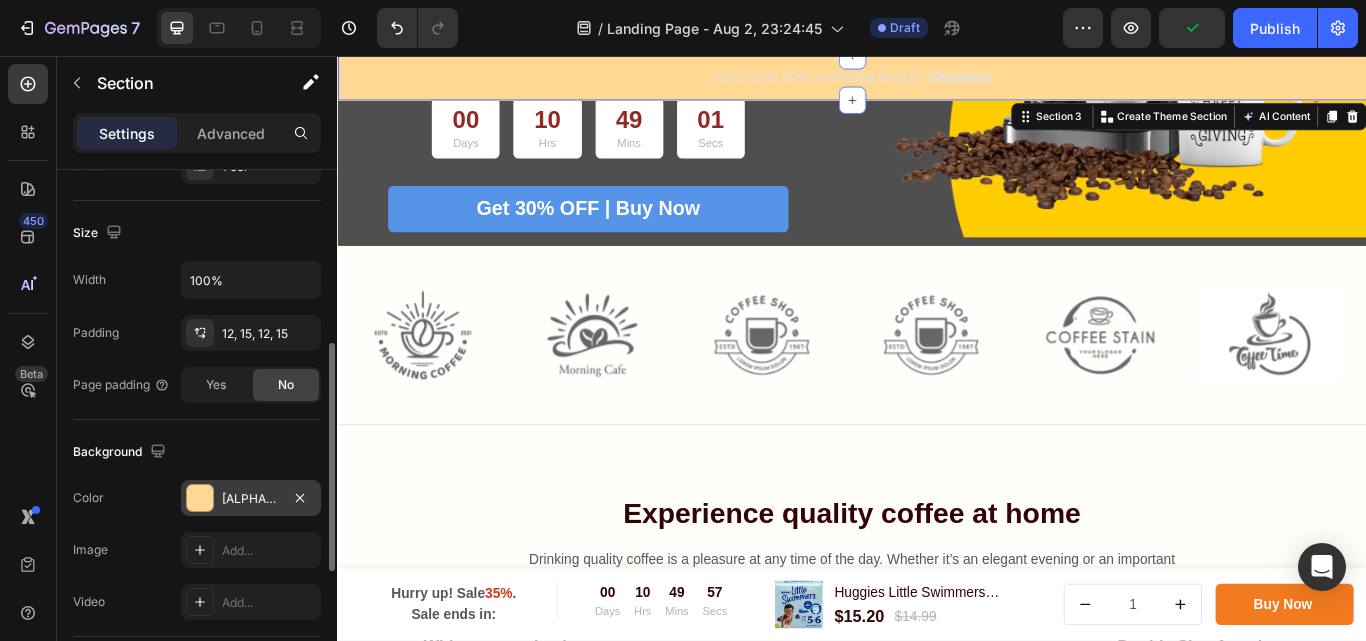 click at bounding box center (200, 498) 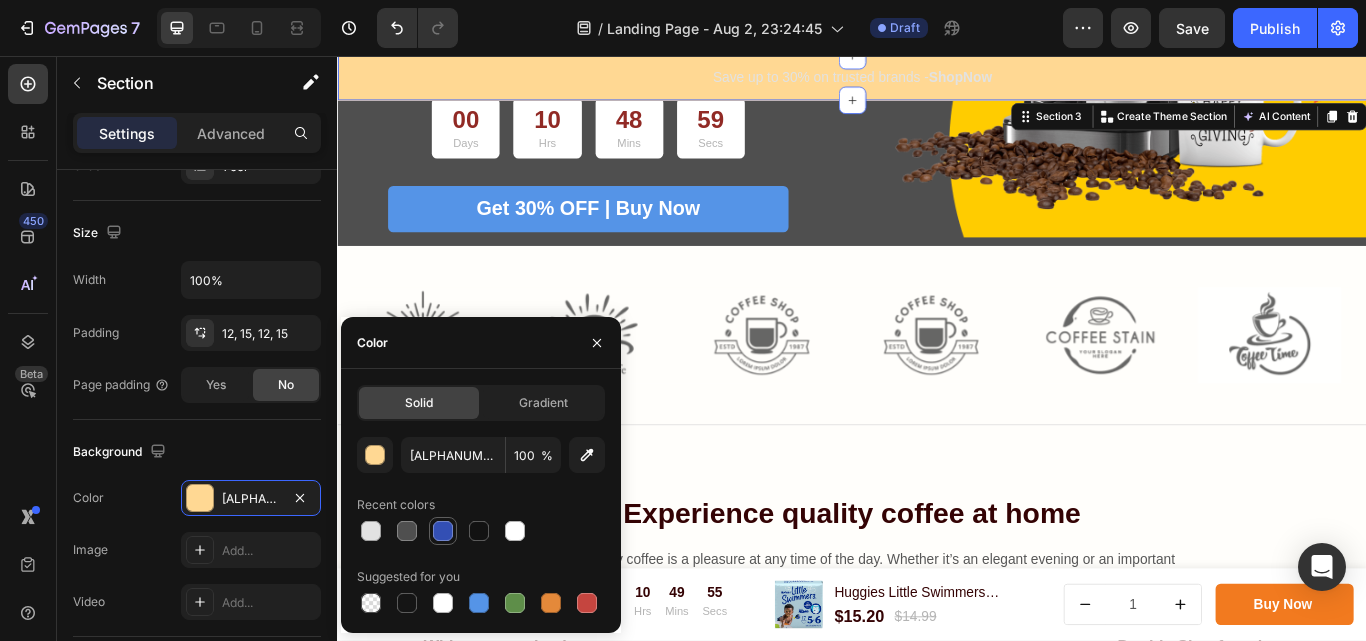 click at bounding box center (443, 531) 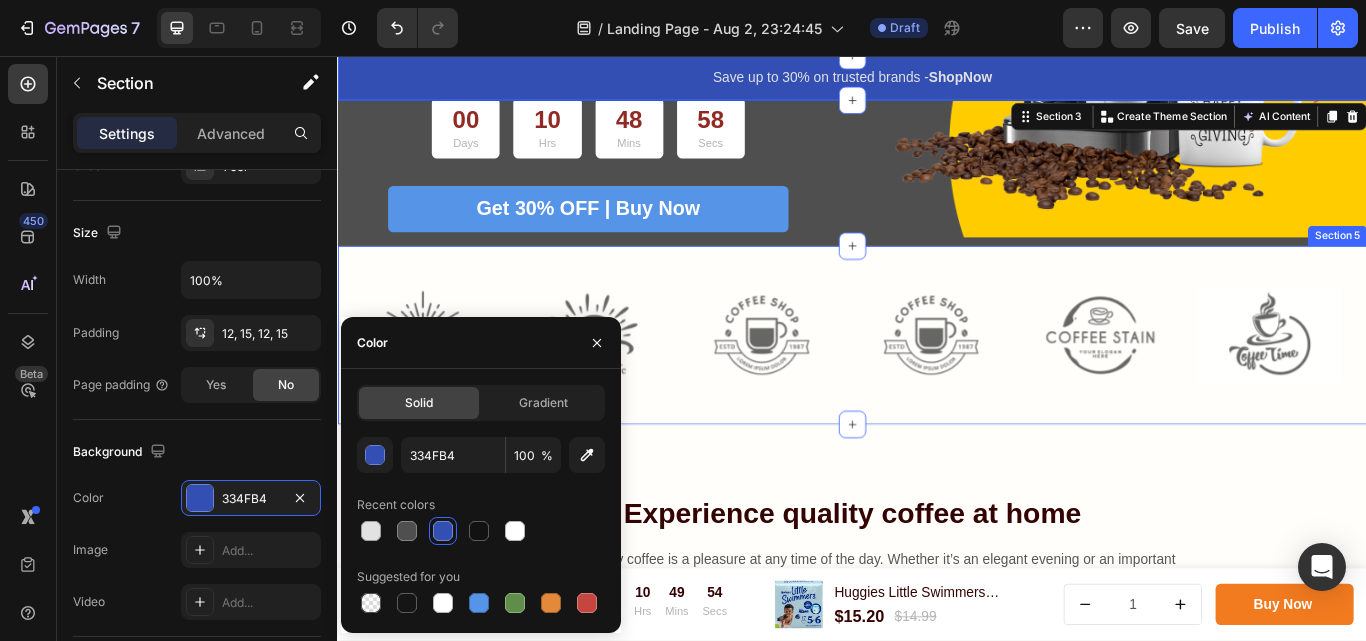scroll, scrollTop: 0, scrollLeft: 0, axis: both 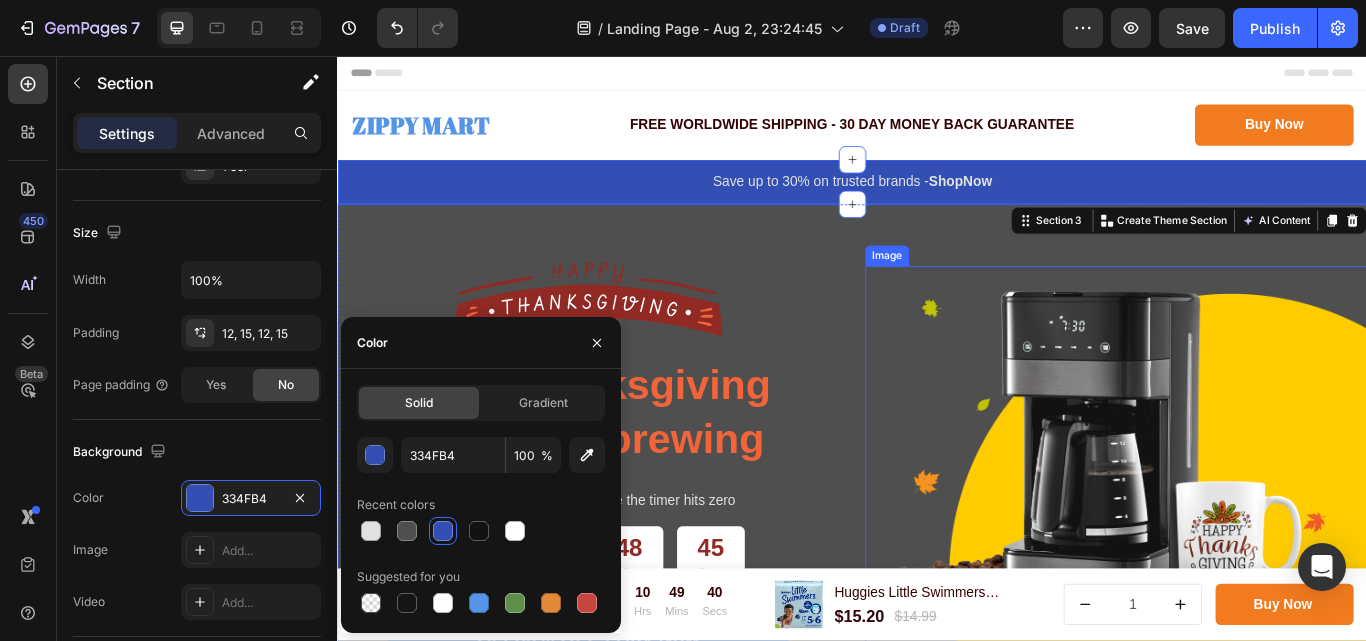 click on "Image" at bounding box center (977, 289) 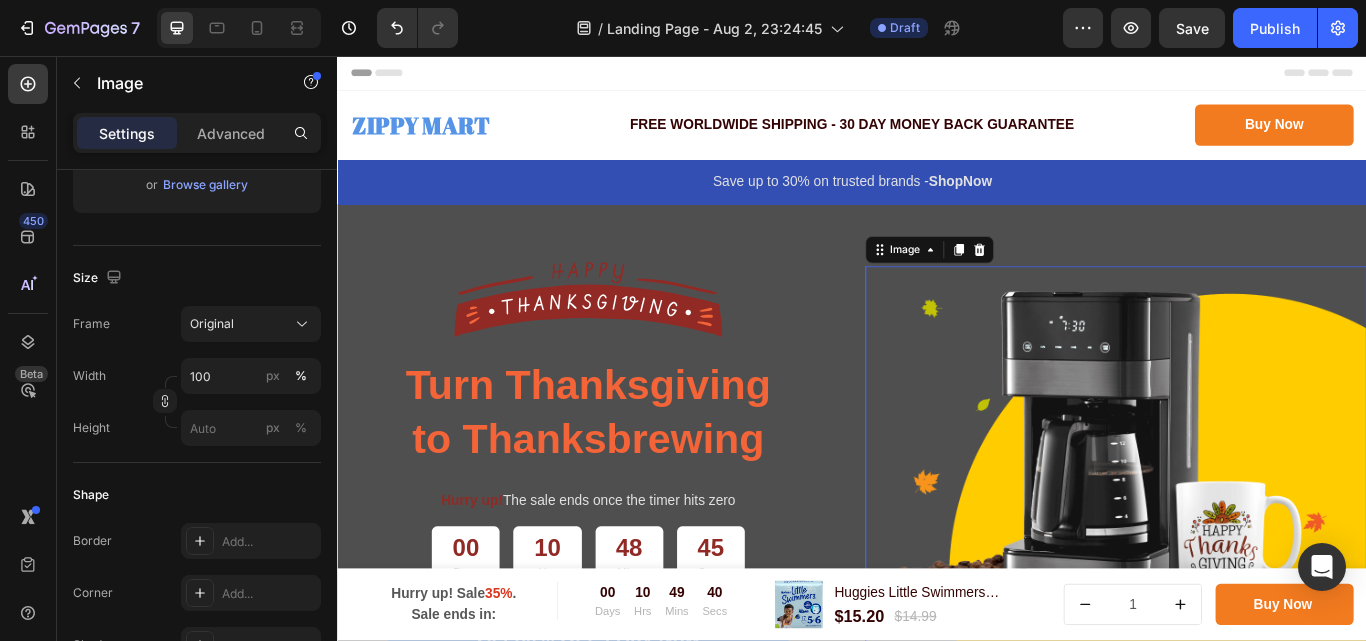 scroll, scrollTop: 0, scrollLeft: 0, axis: both 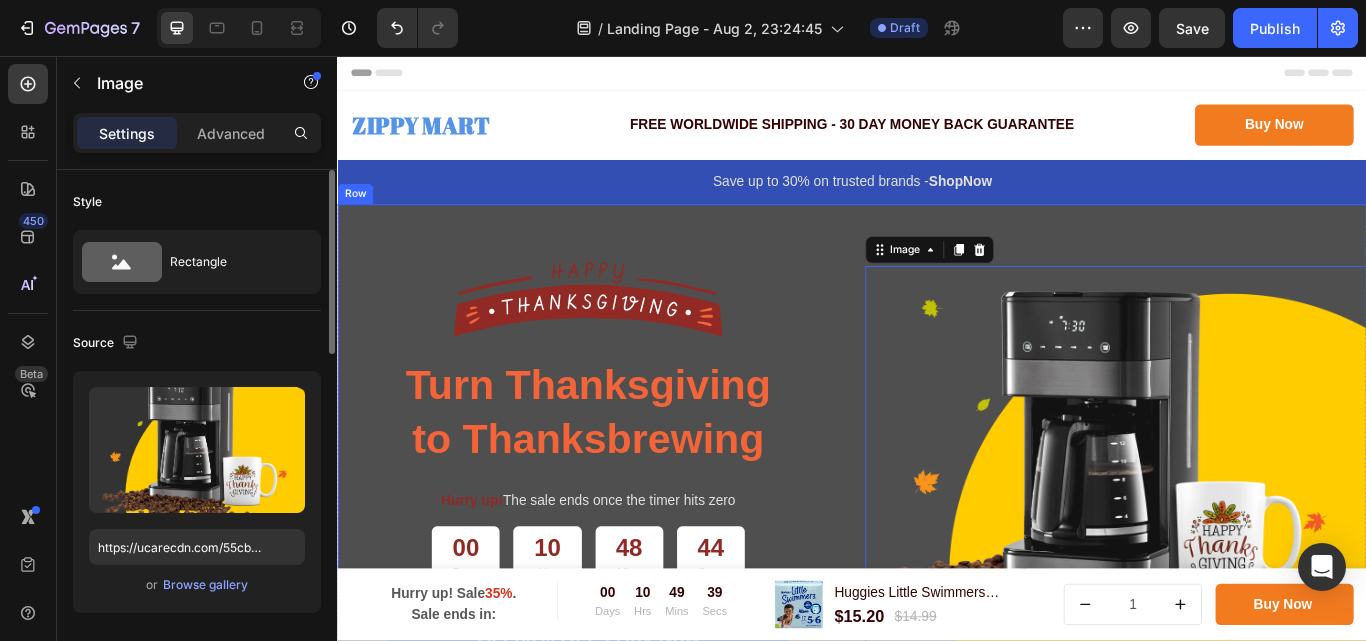 click on "Image Turn Thanksgiving to Thanksbrewing Heading Hurry up!  The sale ends once the timer hits zero Text block 00 Days 10 Hrs 48 Mins 44 Secs Countdown Timer Get 30% OFF | Buy Now Button Row Row Image   0 Row" at bounding box center (937, 503) 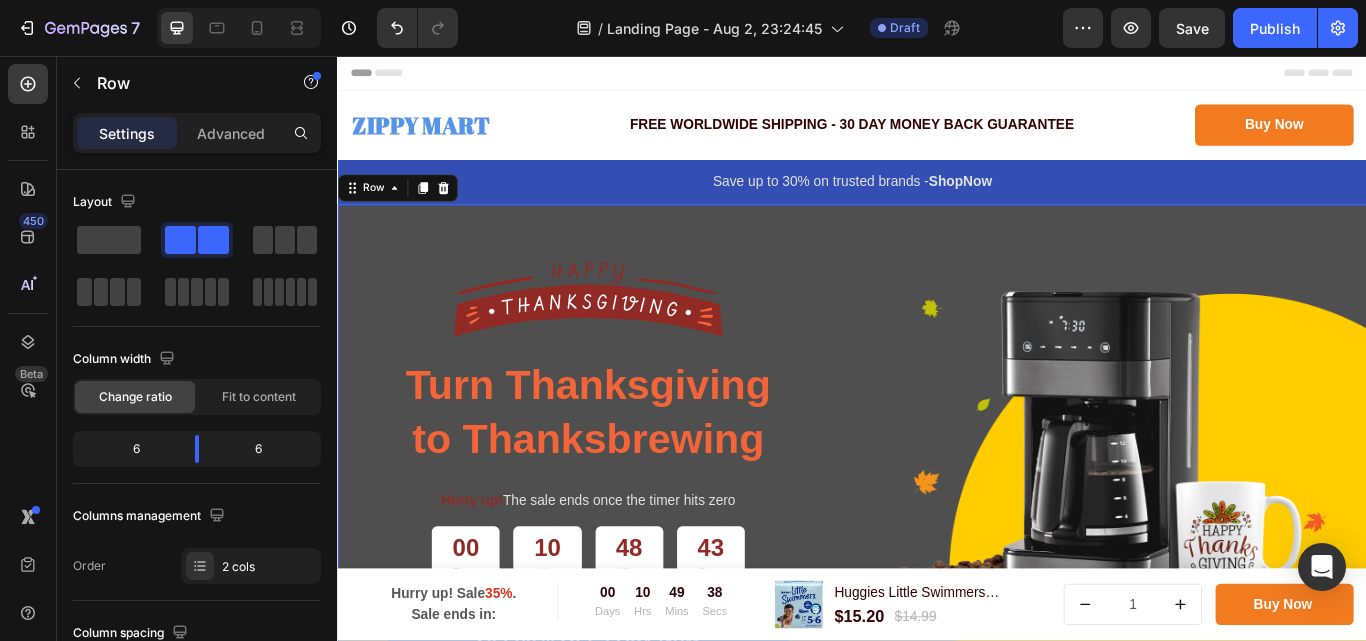 scroll, scrollTop: 100, scrollLeft: 0, axis: vertical 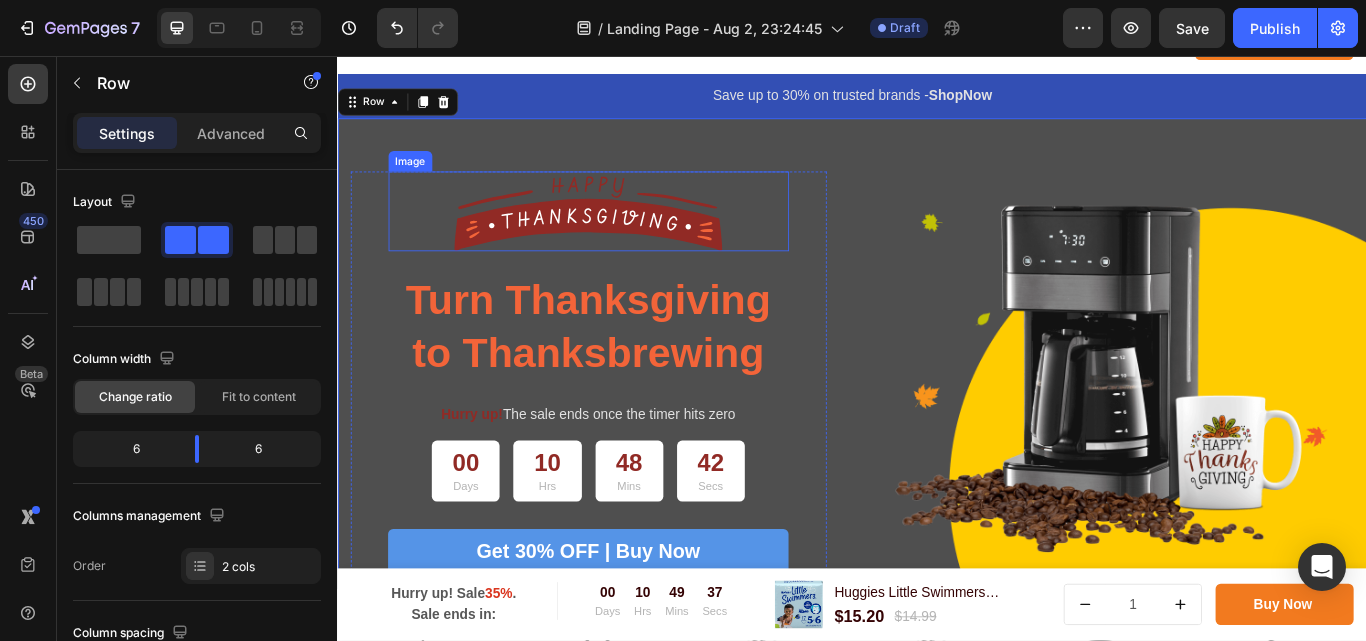 click at bounding box center [629, 237] 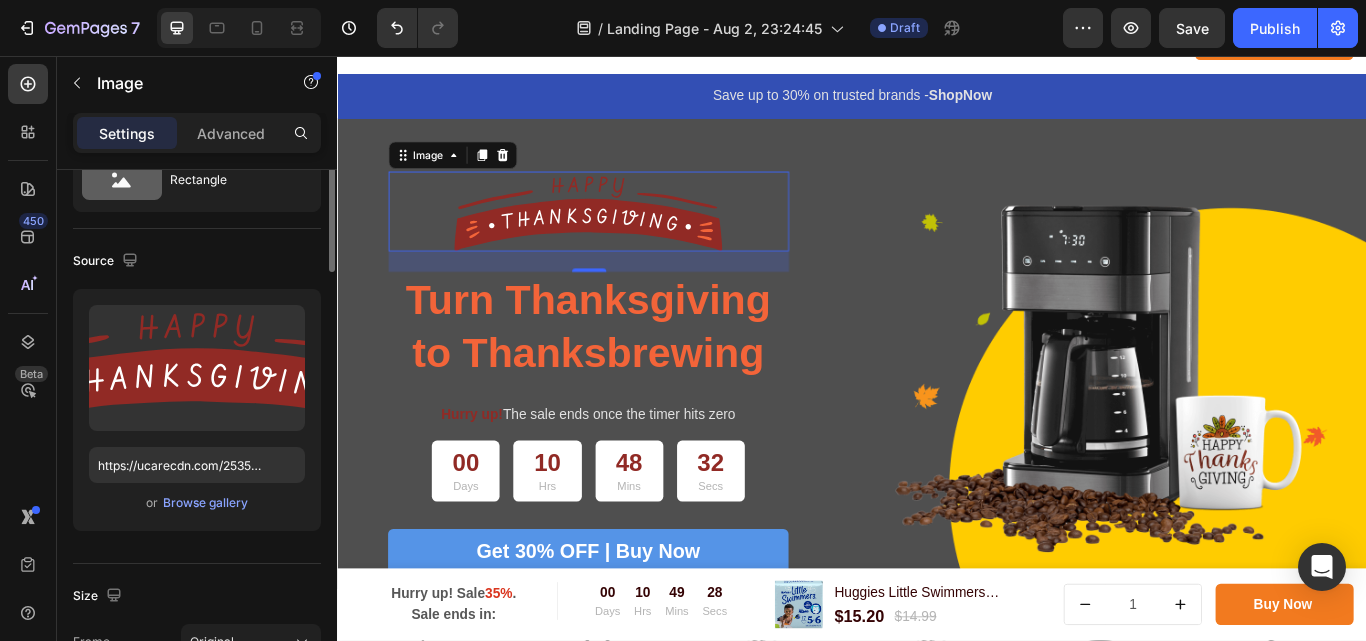 scroll, scrollTop: 0, scrollLeft: 0, axis: both 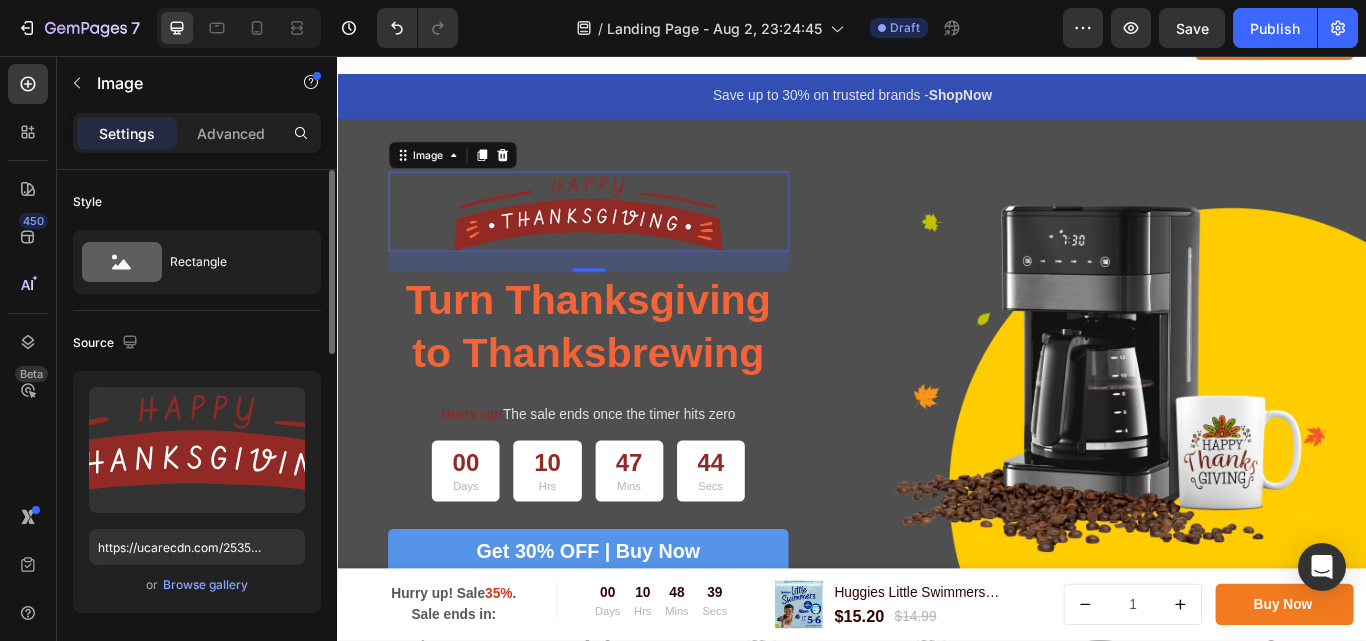 click on "Source Upload Image https://ucarecdn.com/2535e5a5-01bc-402e-a22b-8dad901f3f99/-/format/auto/ or  Browse gallery" 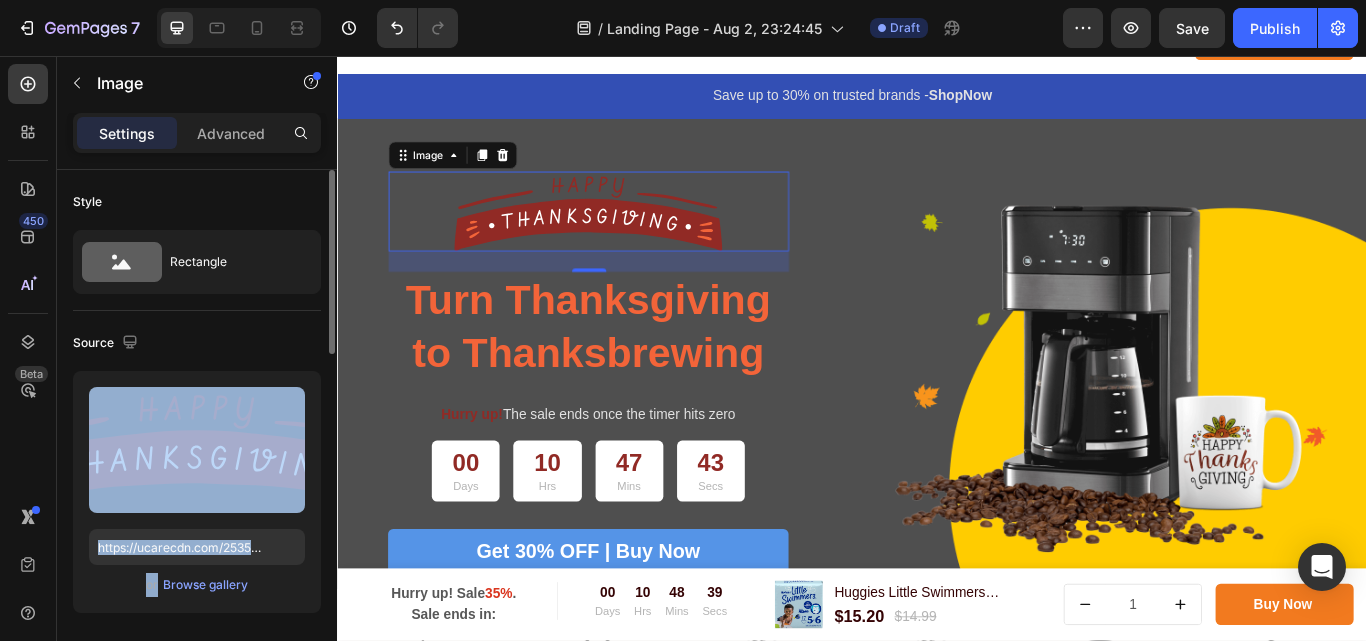 click on "Source" at bounding box center [197, 343] 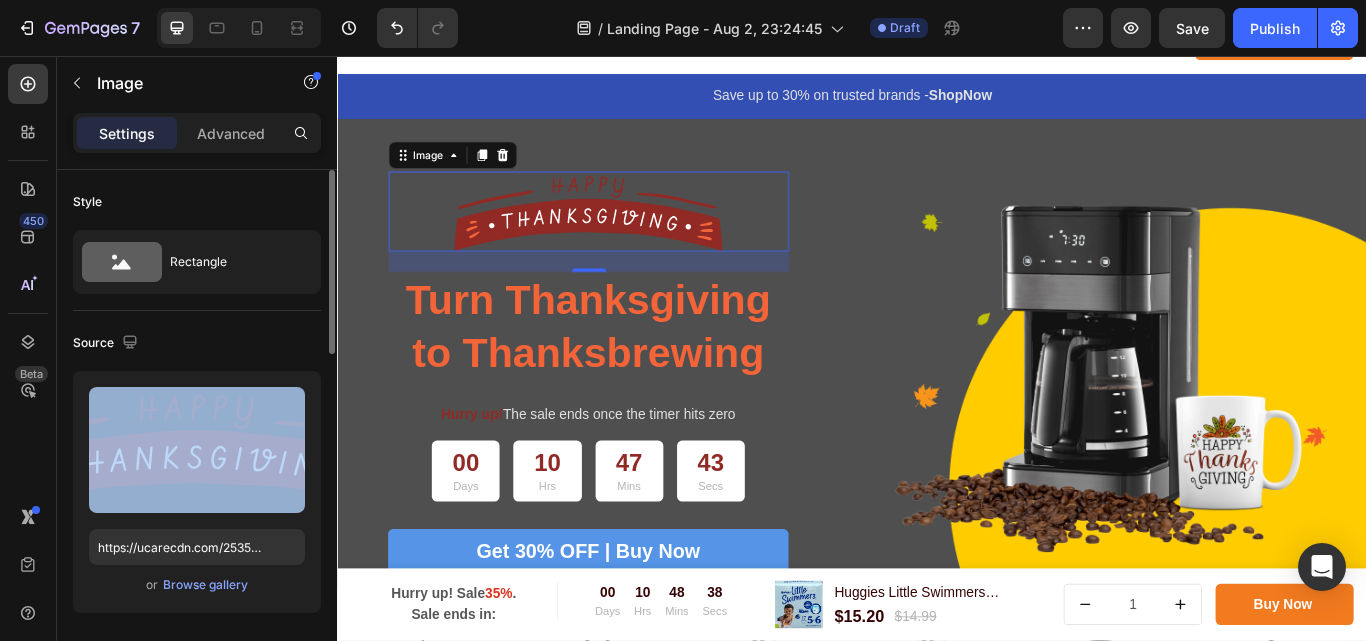 click on "Source" at bounding box center [197, 343] 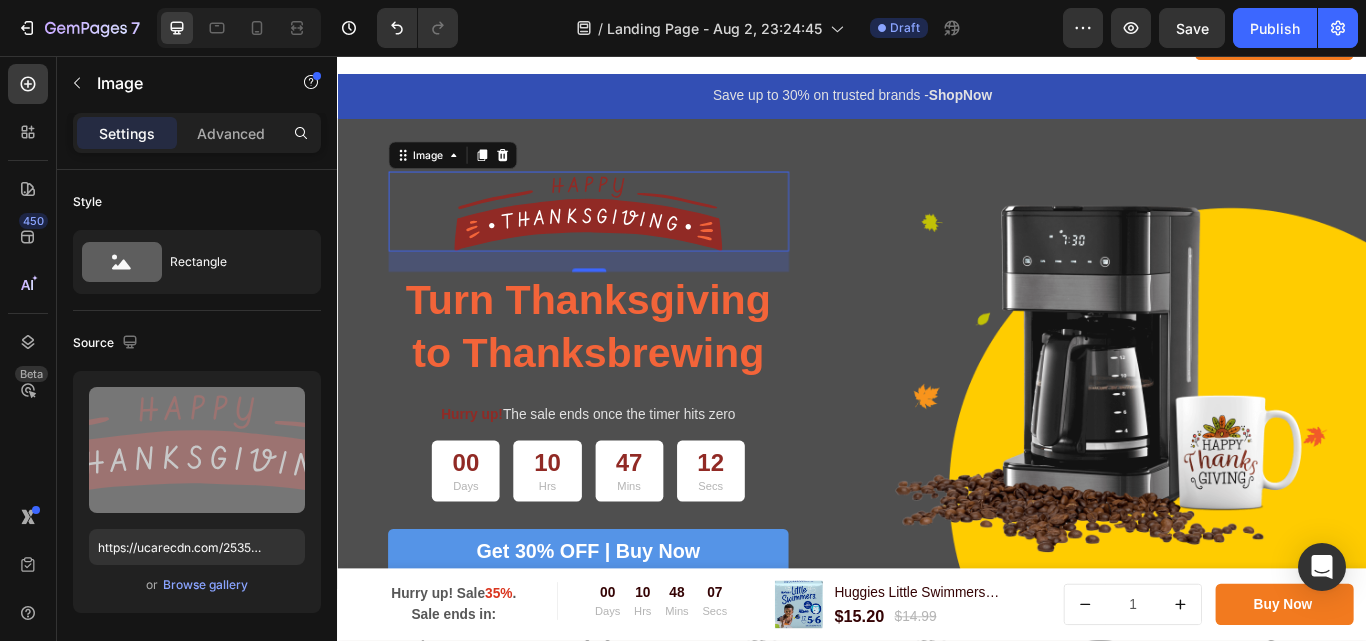 click at bounding box center [629, 237] 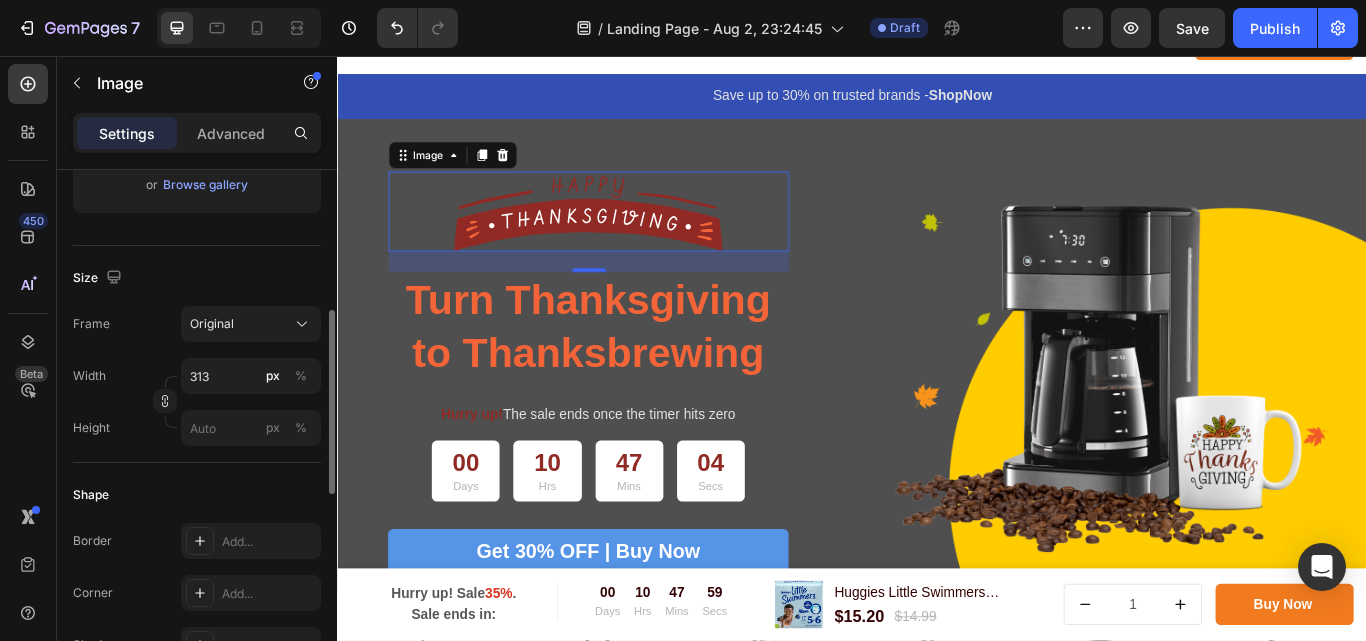 scroll, scrollTop: 0, scrollLeft: 0, axis: both 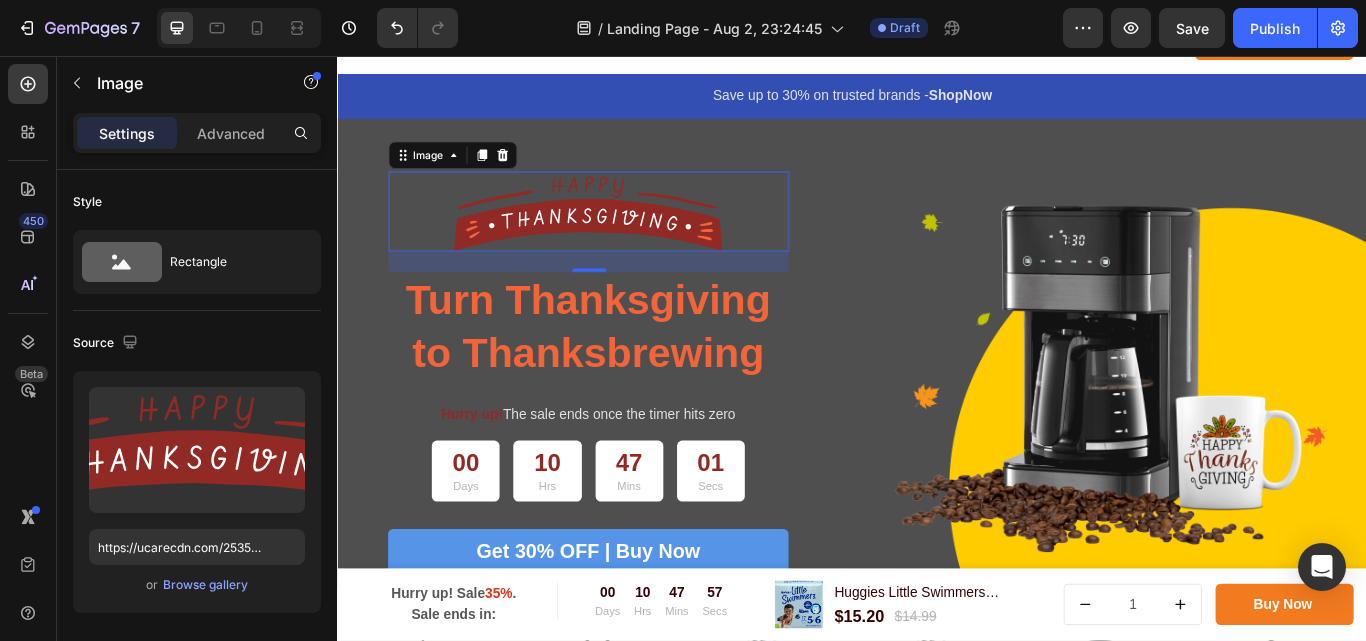click on "Settings Advanced" at bounding box center [197, 141] 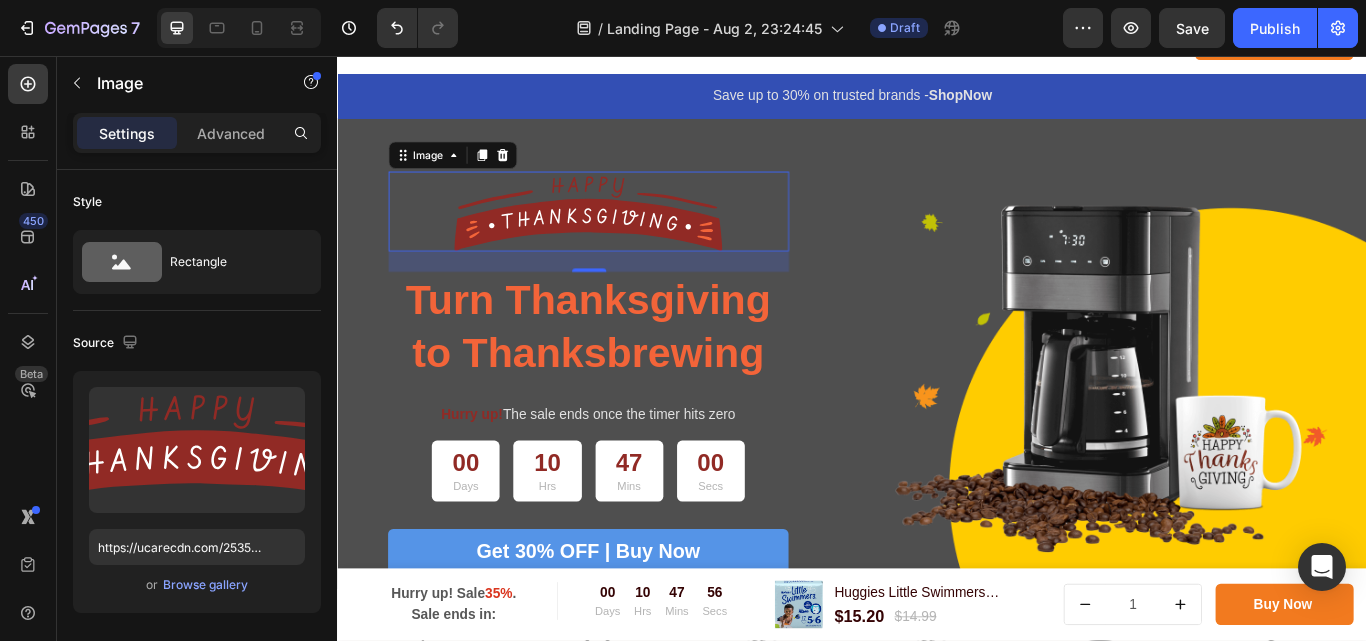 click on "Settings Advanced" at bounding box center (197, 141) 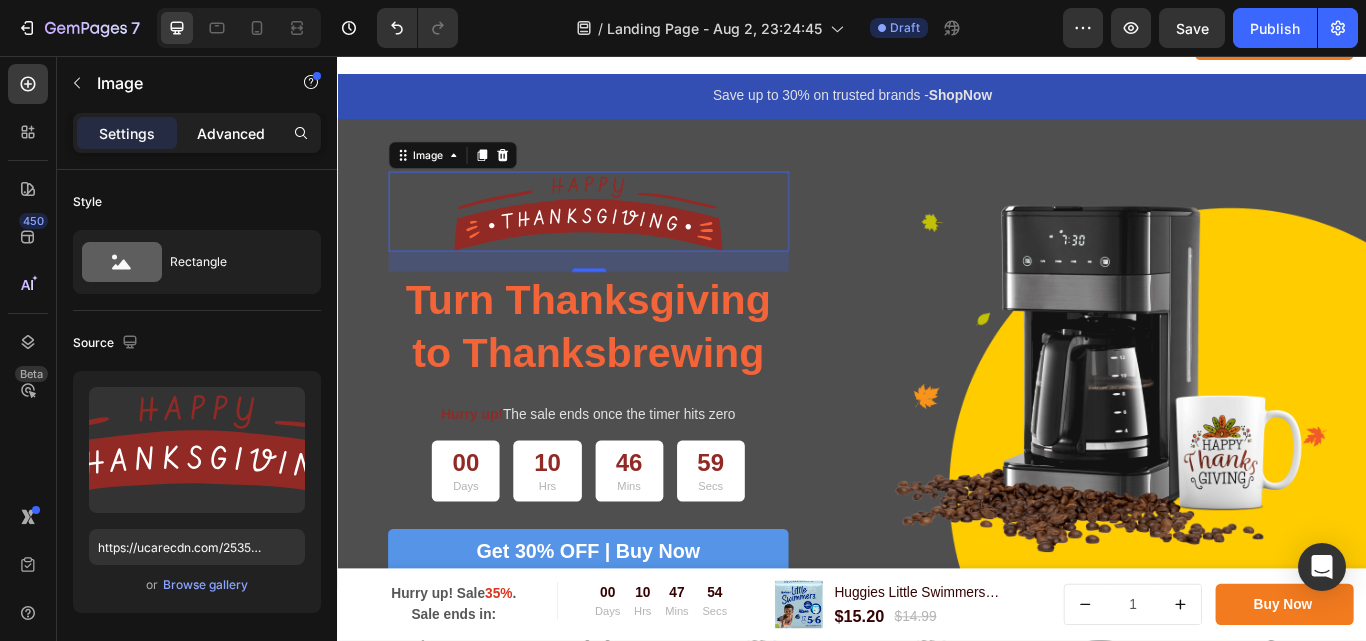 click on "Advanced" at bounding box center [231, 133] 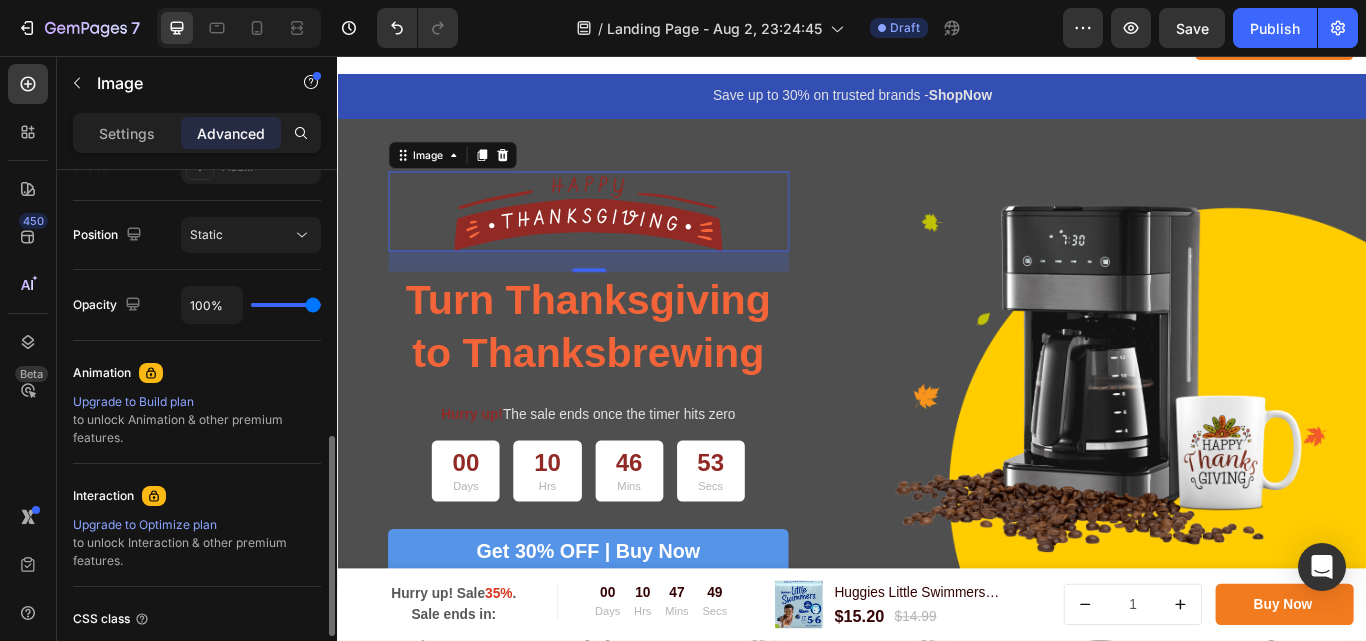 scroll, scrollTop: 860, scrollLeft: 0, axis: vertical 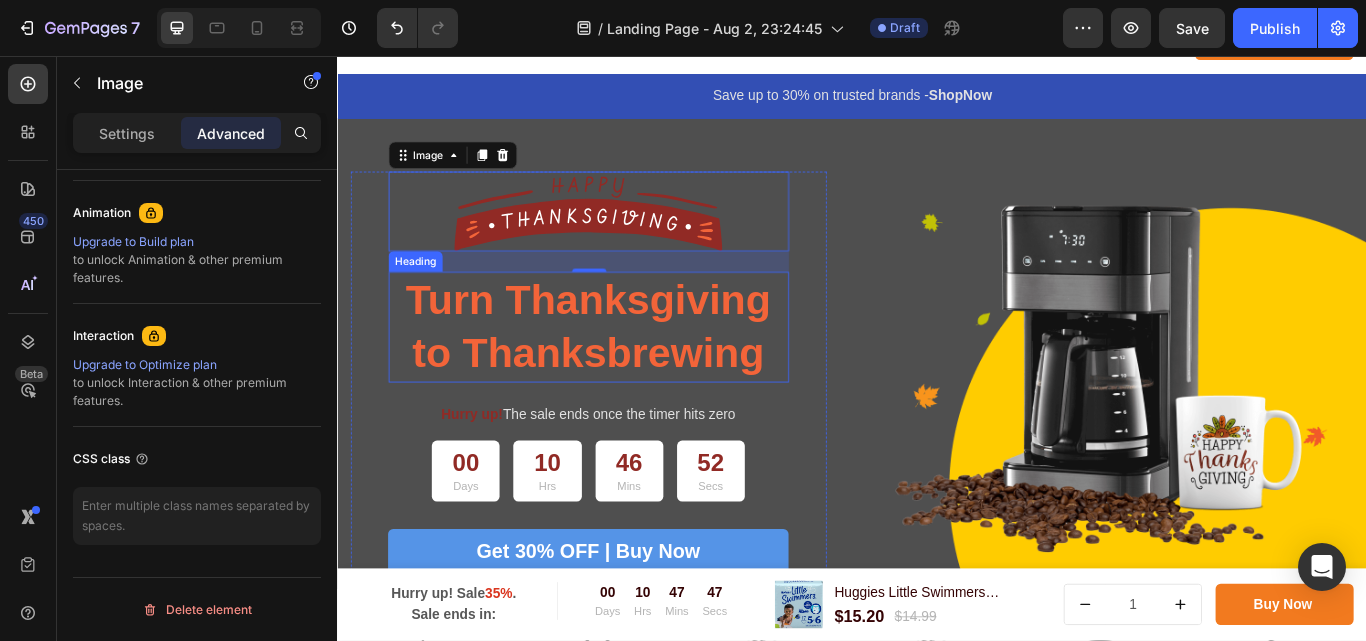 click on "Turn Thanksgiving to Thanksbrewing" at bounding box center [629, 372] 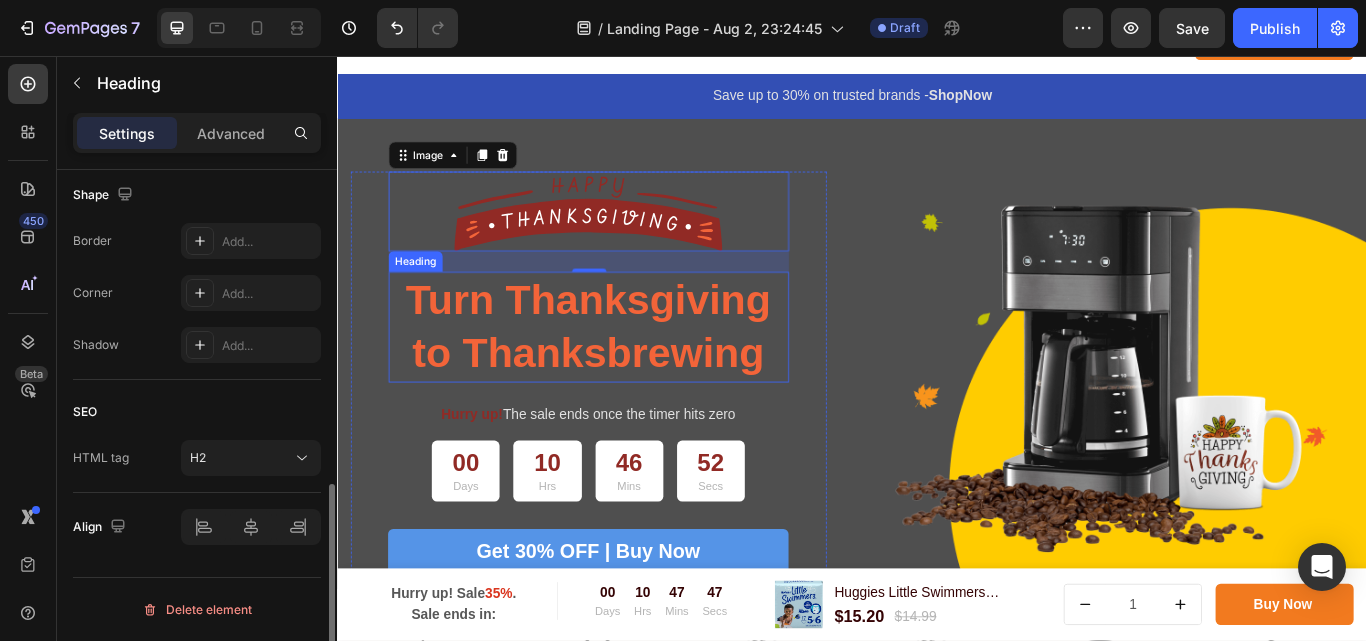 scroll, scrollTop: 0, scrollLeft: 0, axis: both 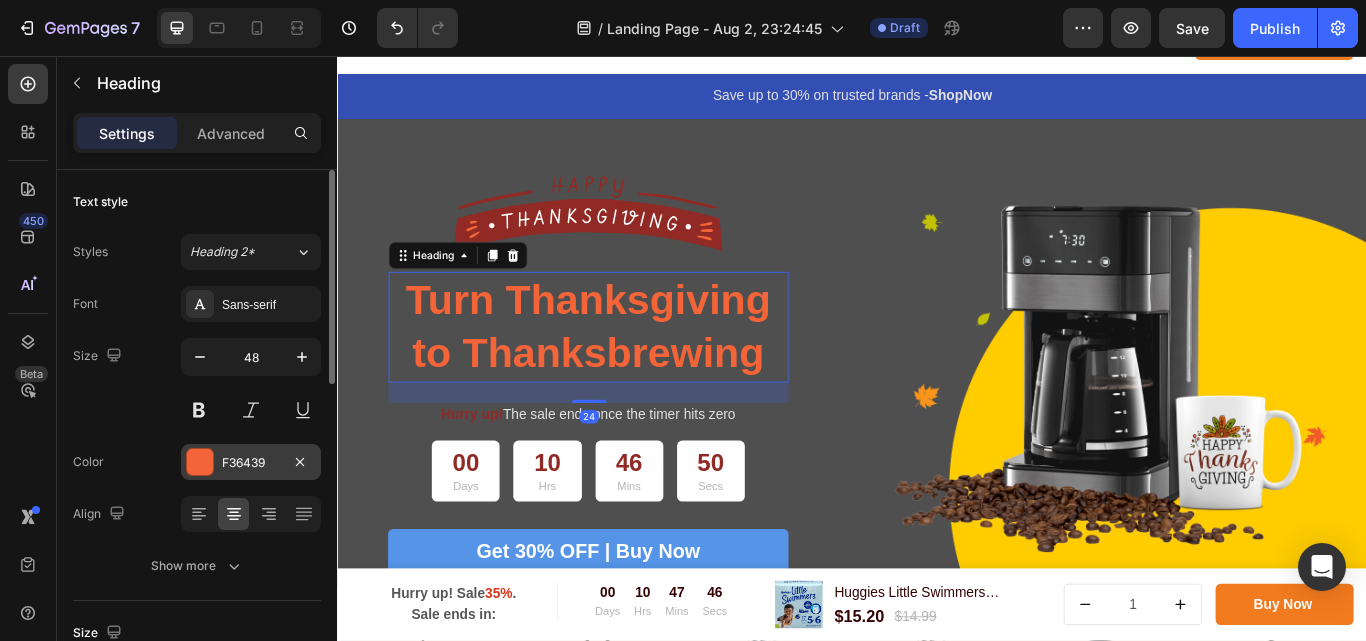 click at bounding box center [200, 462] 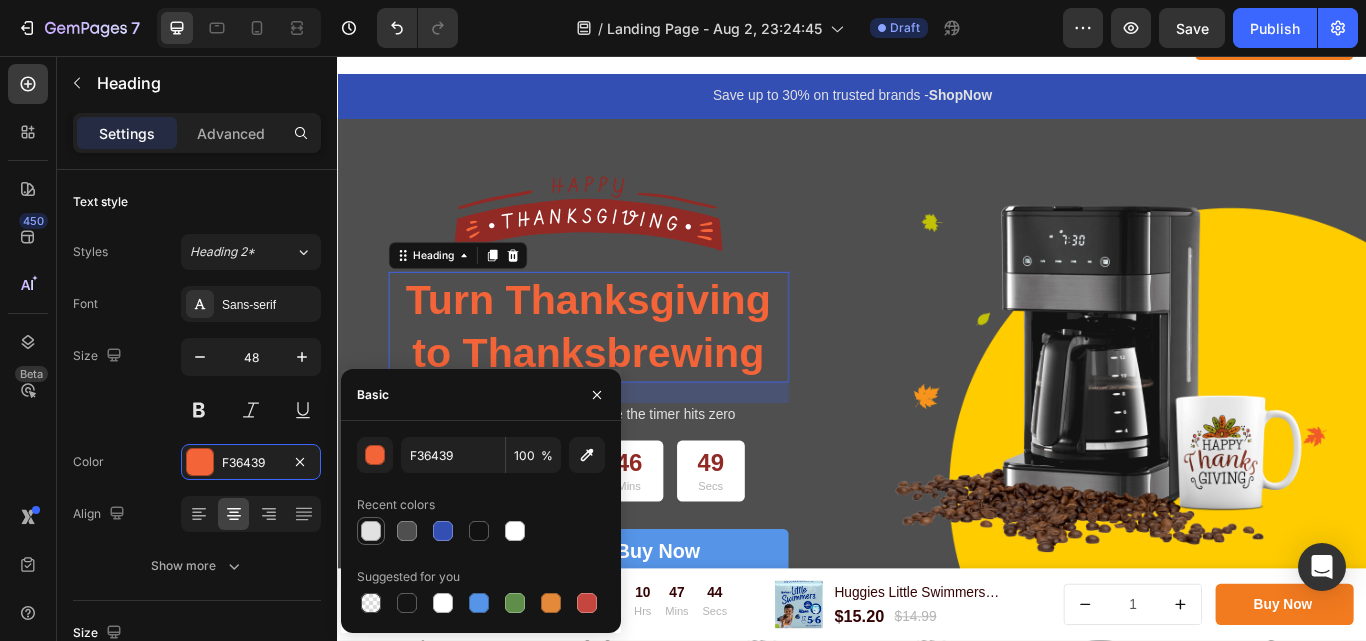 click at bounding box center (371, 531) 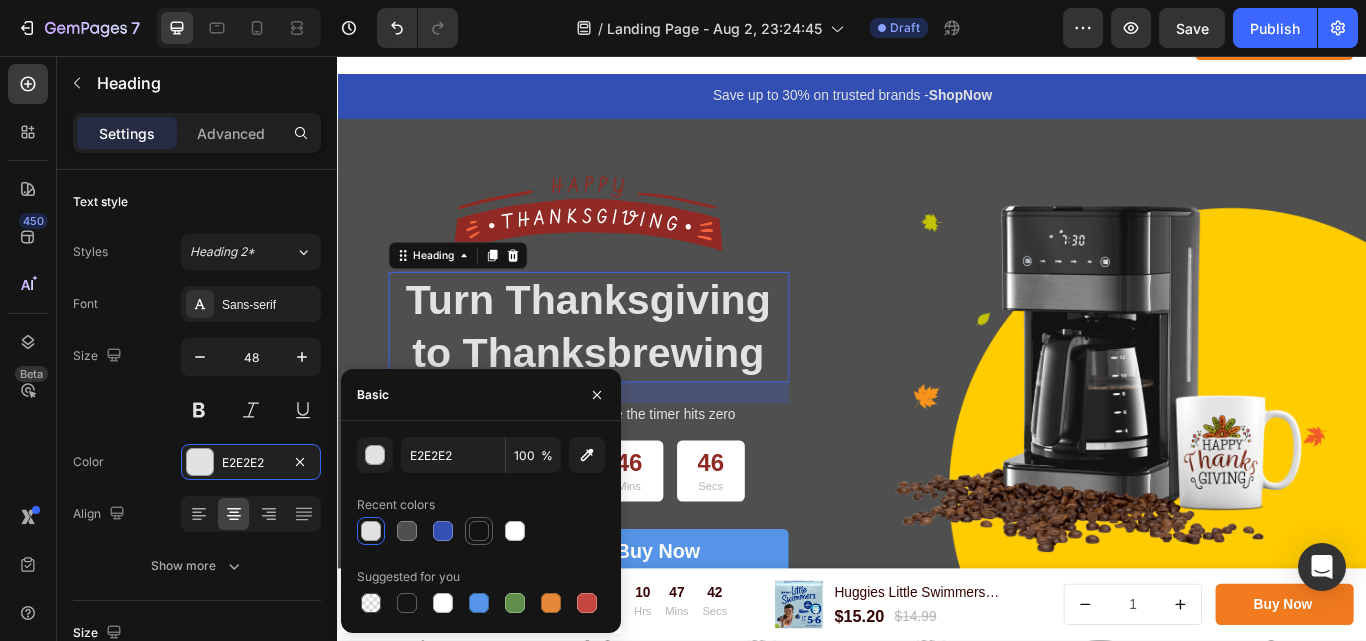 click at bounding box center [479, 531] 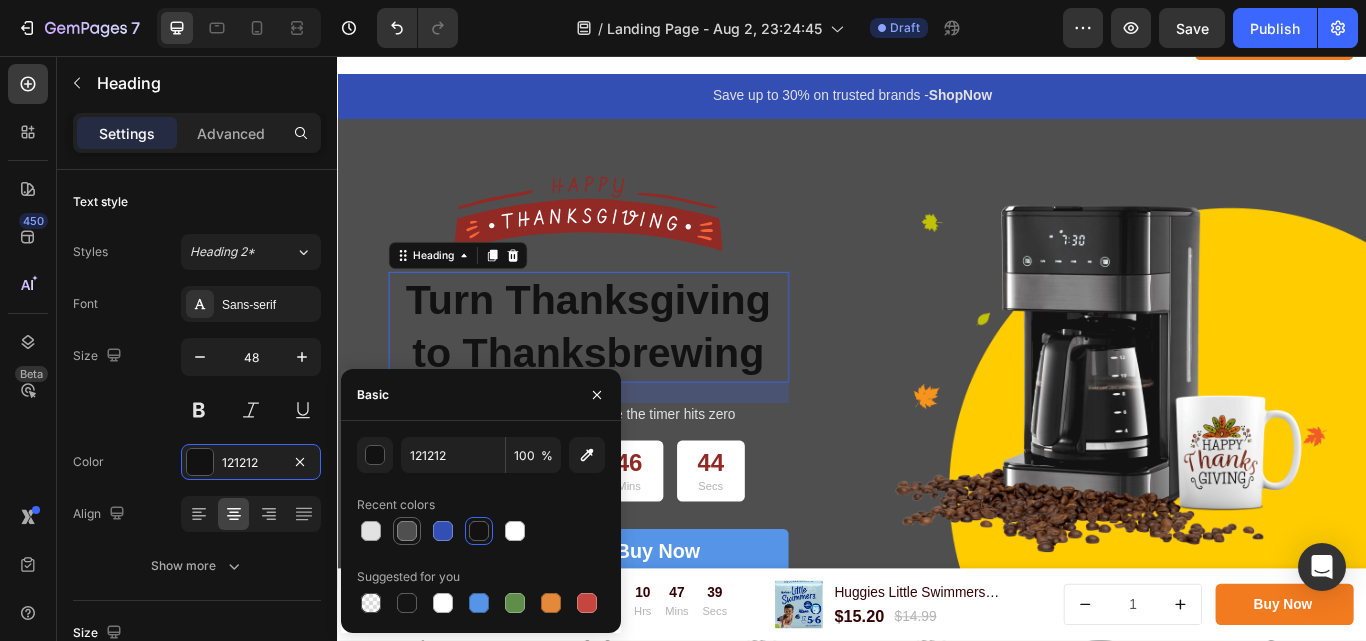click at bounding box center [407, 531] 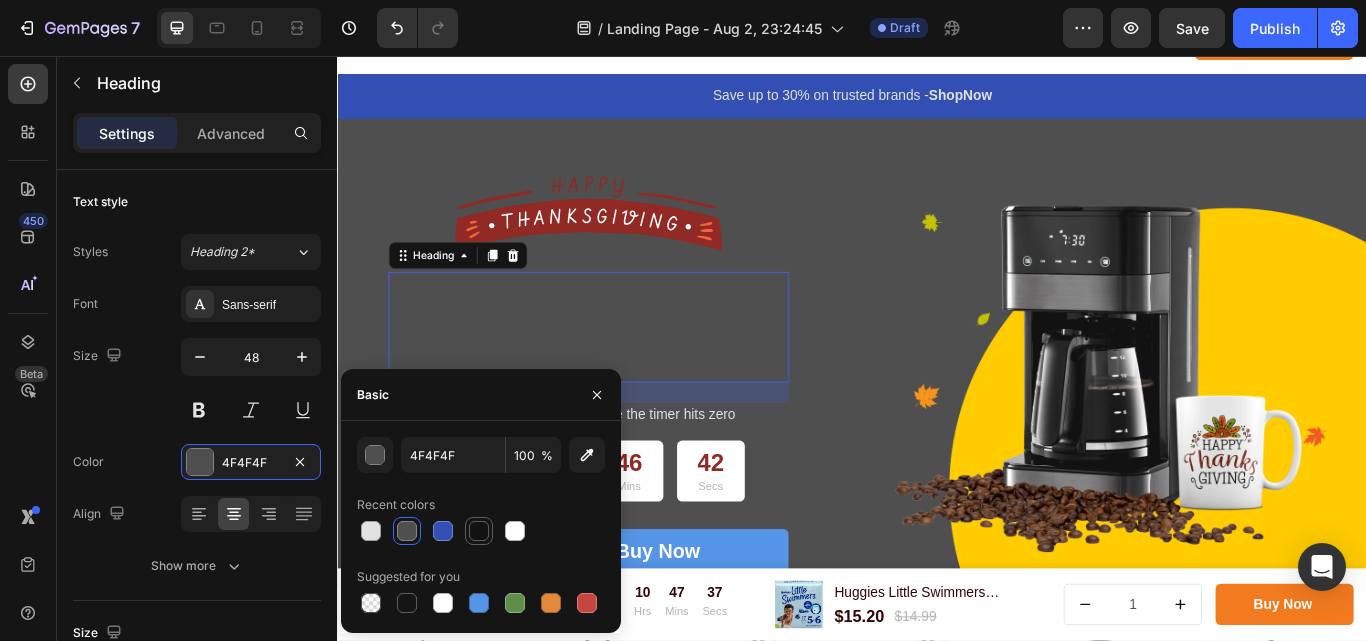 click at bounding box center [479, 531] 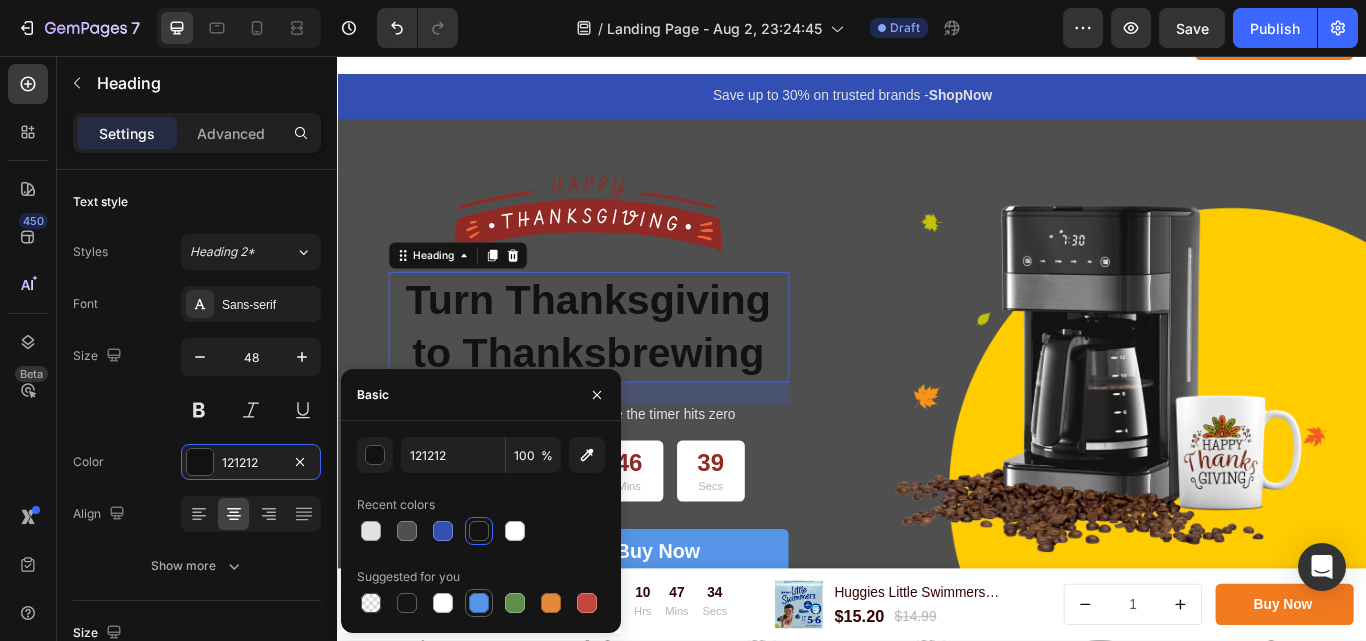 click at bounding box center [479, 603] 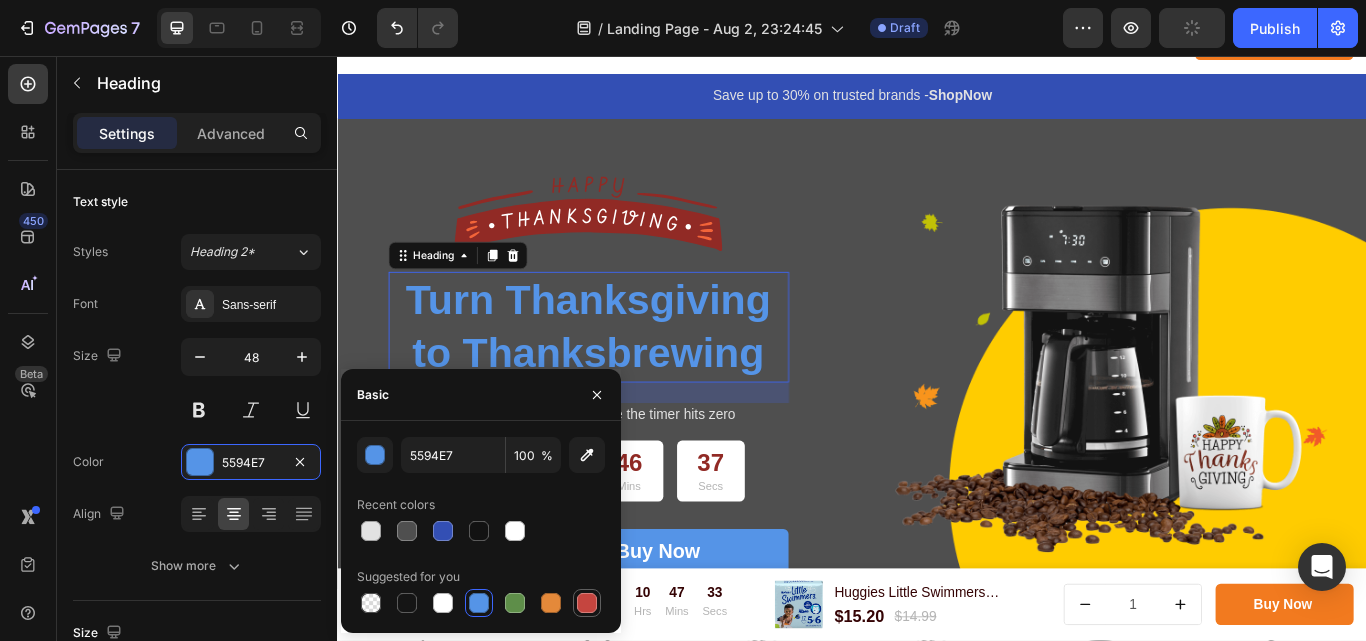 click at bounding box center [587, 603] 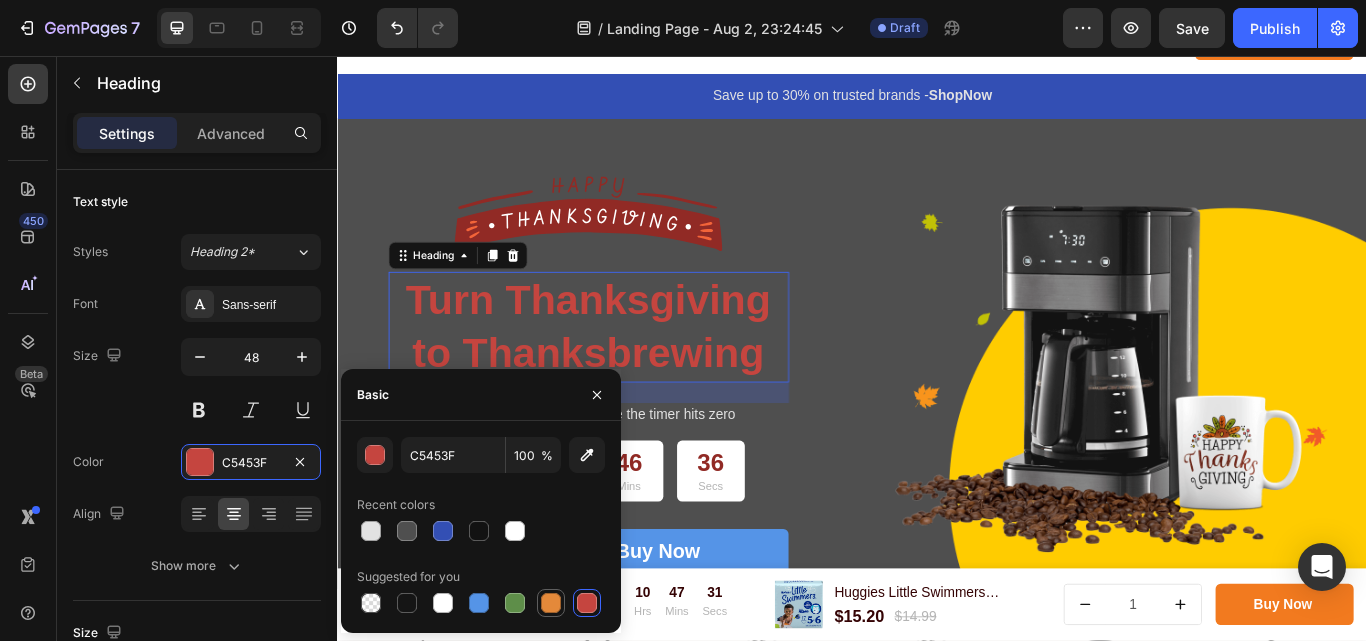 click at bounding box center [551, 603] 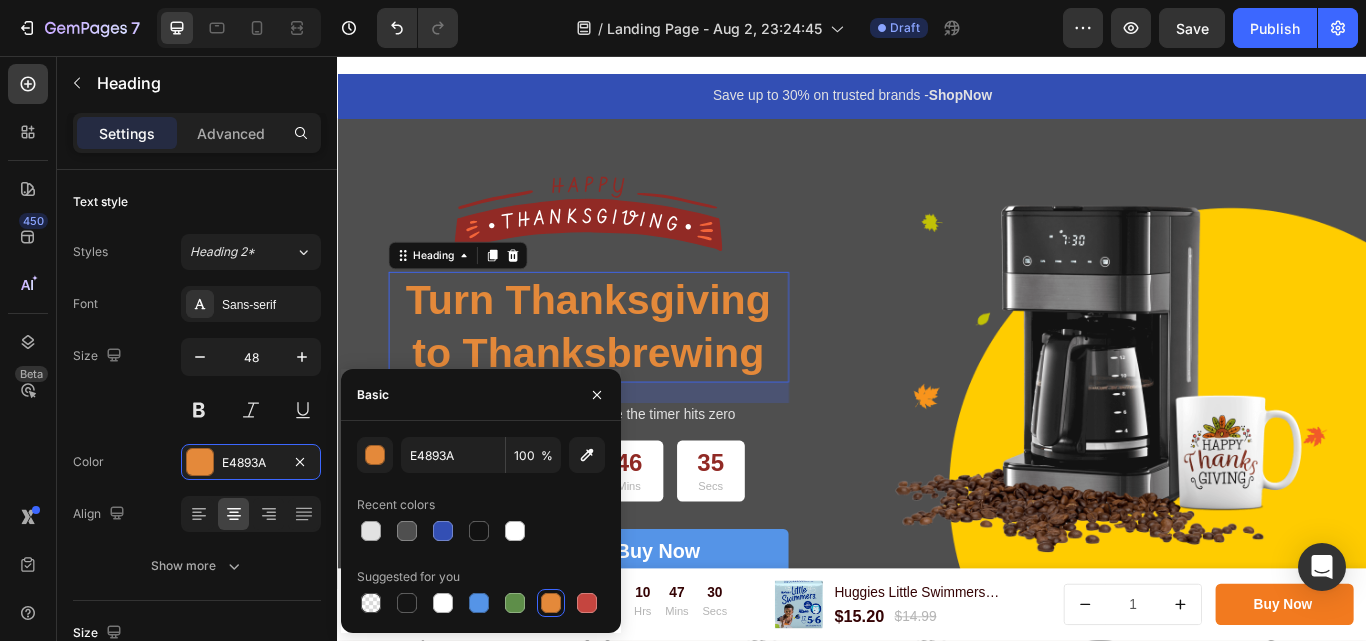 scroll, scrollTop: 400, scrollLeft: 0, axis: vertical 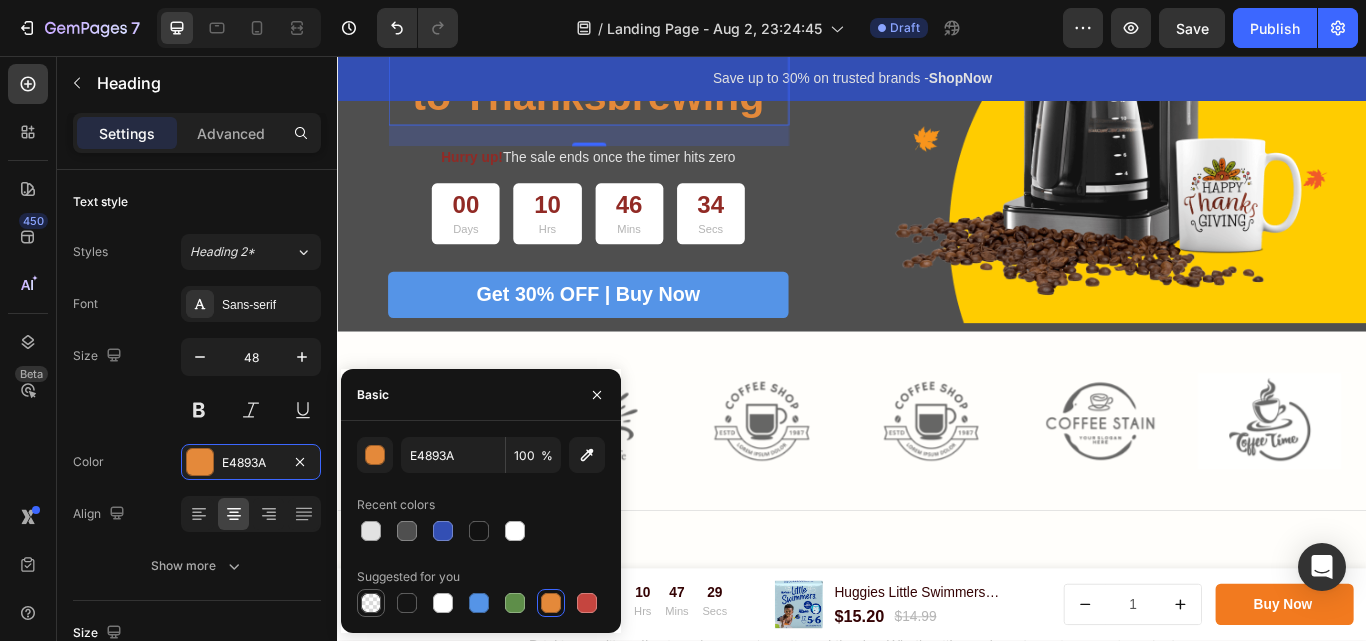 click at bounding box center (371, 603) 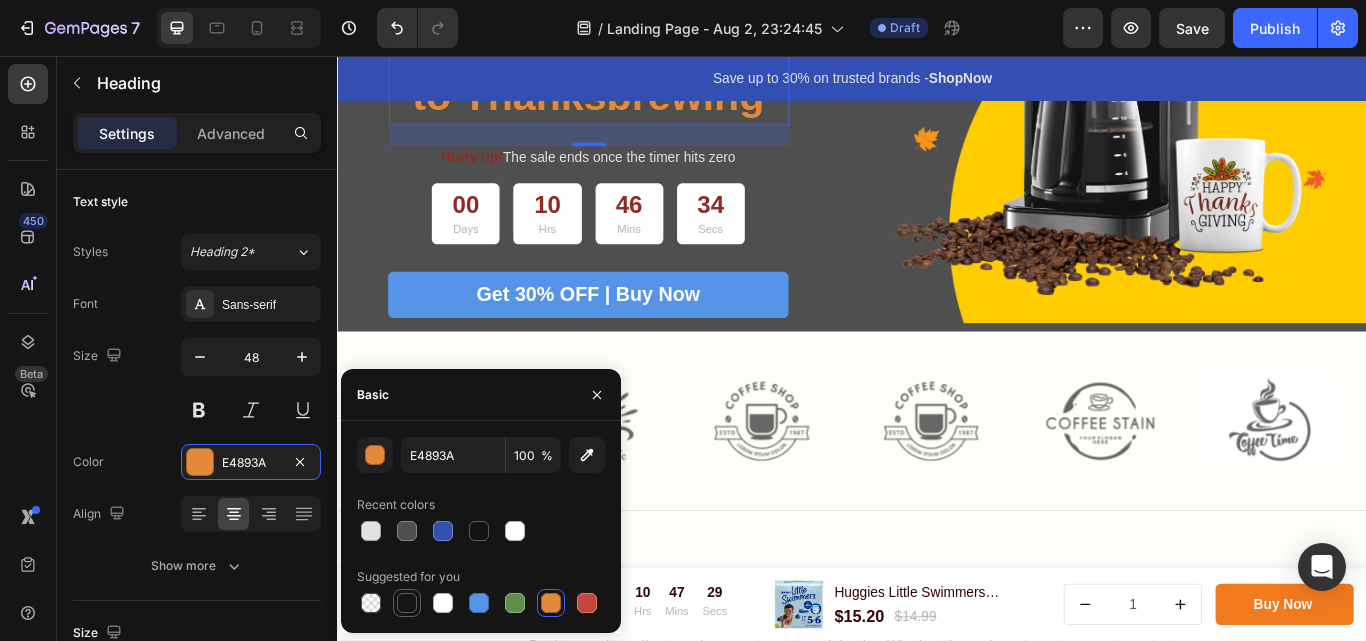 type on "000000" 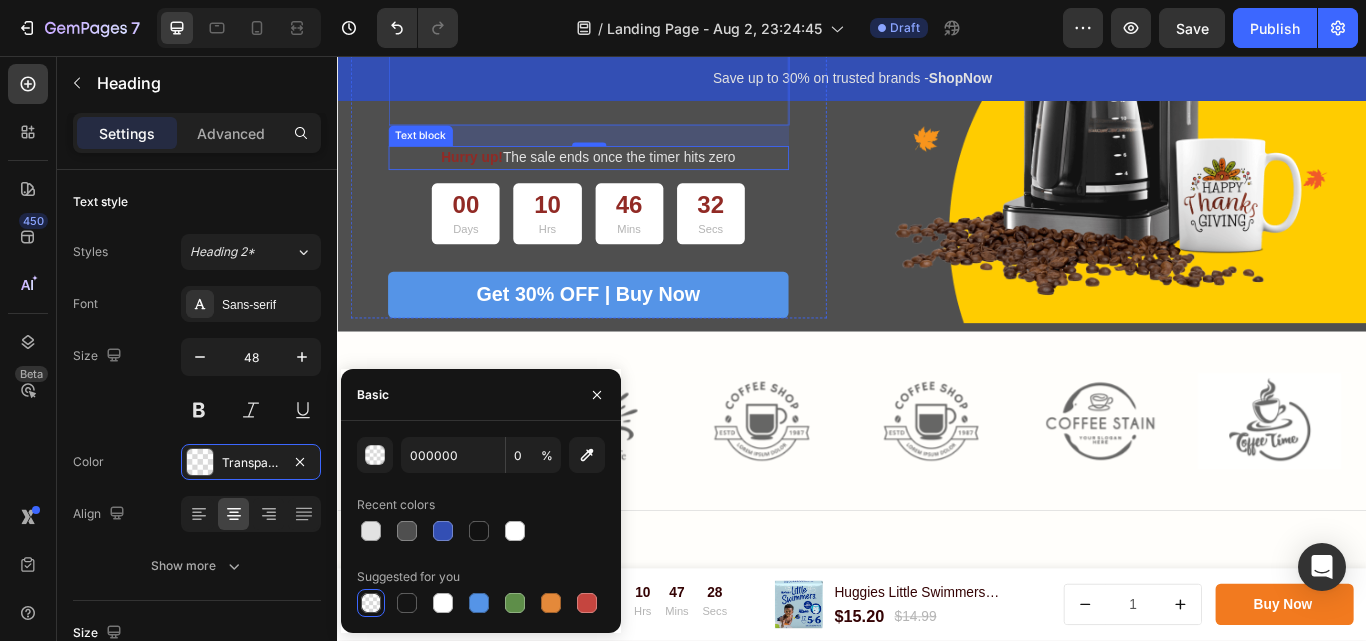 scroll, scrollTop: 0, scrollLeft: 0, axis: both 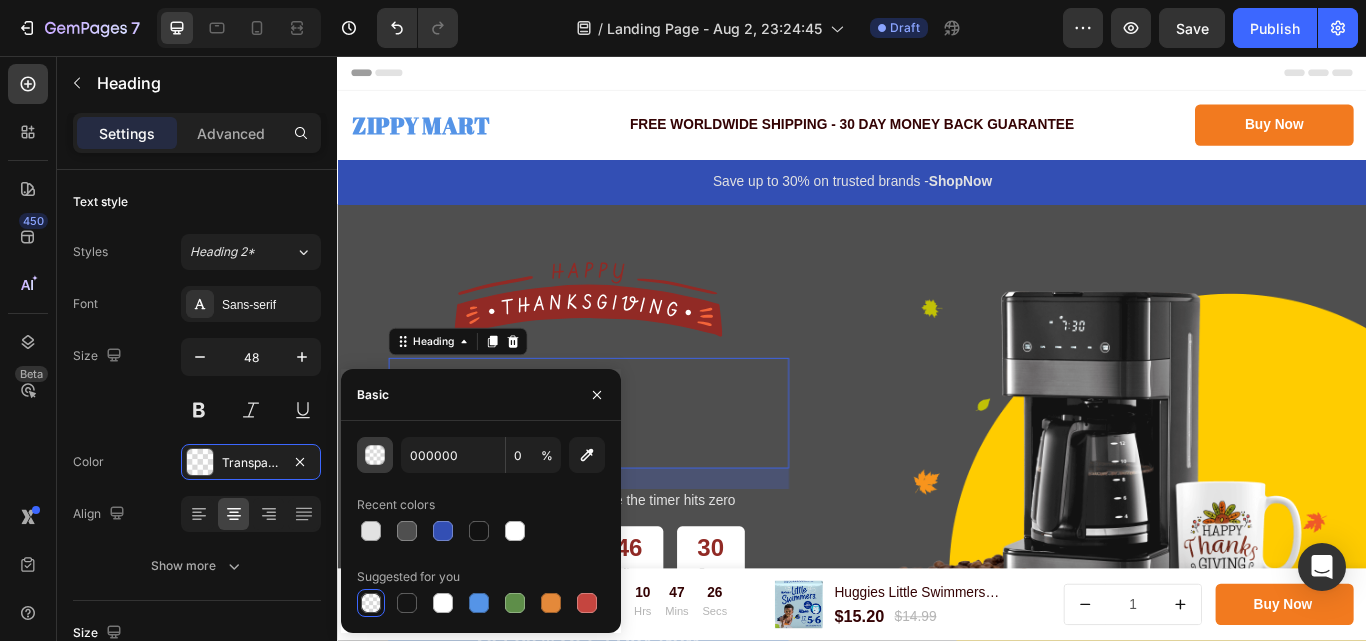 click at bounding box center (376, 456) 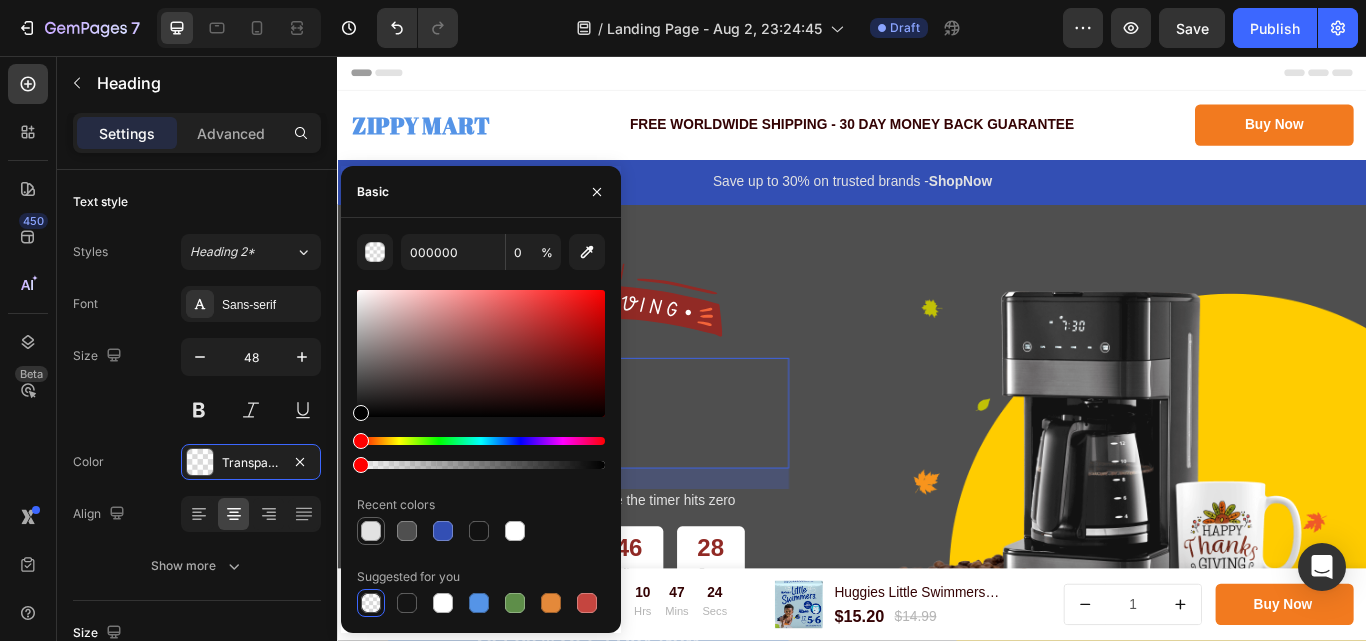 click at bounding box center (371, 531) 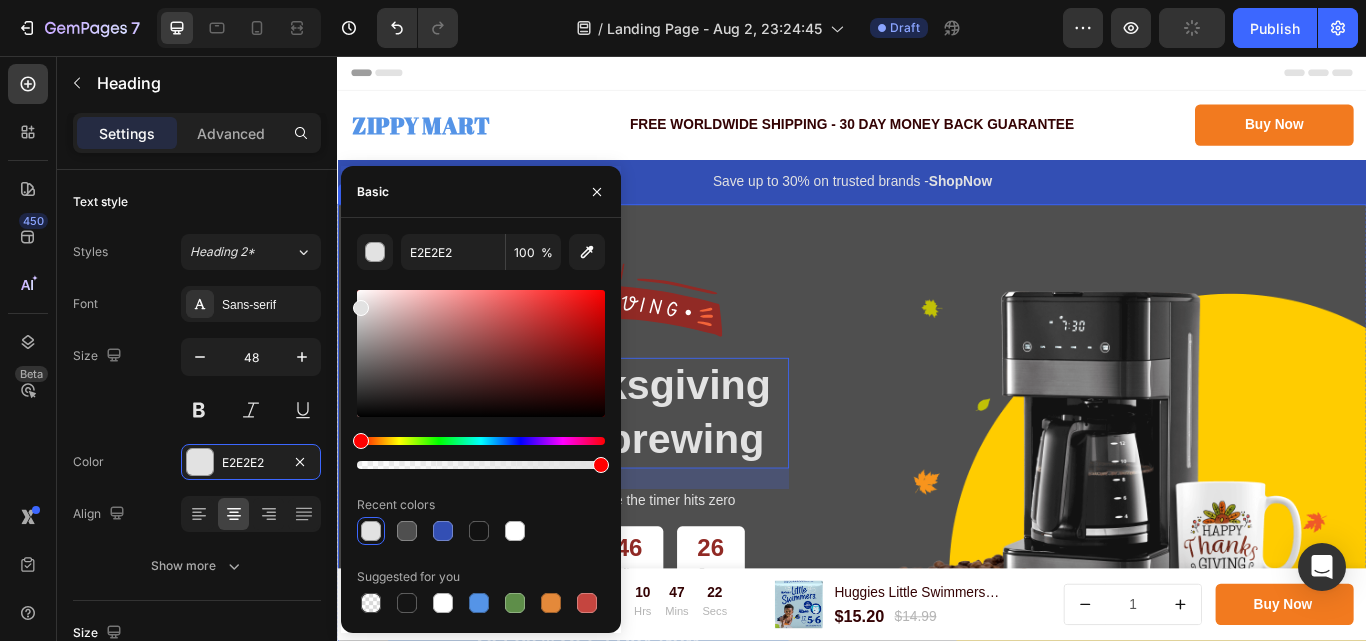 click on "Image Turn Thanksgiving to Thanksbrewing Heading   24 Hurry up!  The sale ends once the timer hits zero Text block 00 Days 10 Hrs 46 Mins 26 Secs Countdown Timer Get 30% OFF | Buy Now Button Row Row" at bounding box center (629, 526) 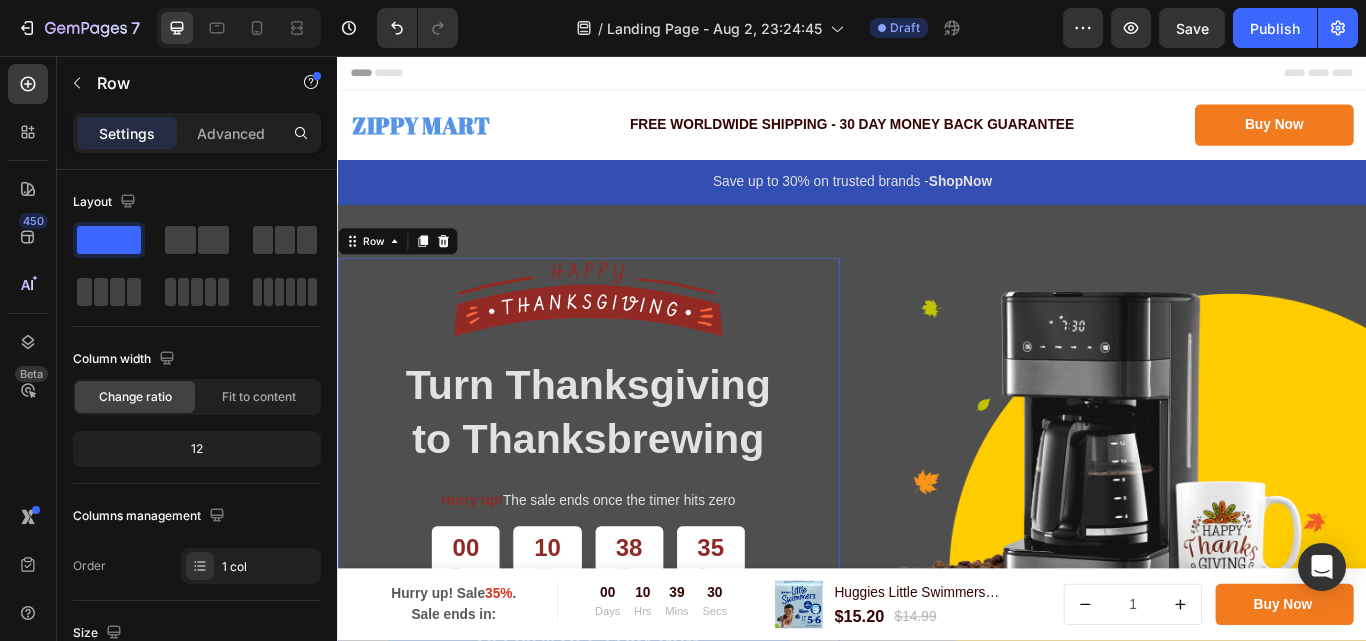 drag, startPoint x: 337, startPoint y: 114, endPoint x: 637, endPoint y: 348, distance: 380.46814 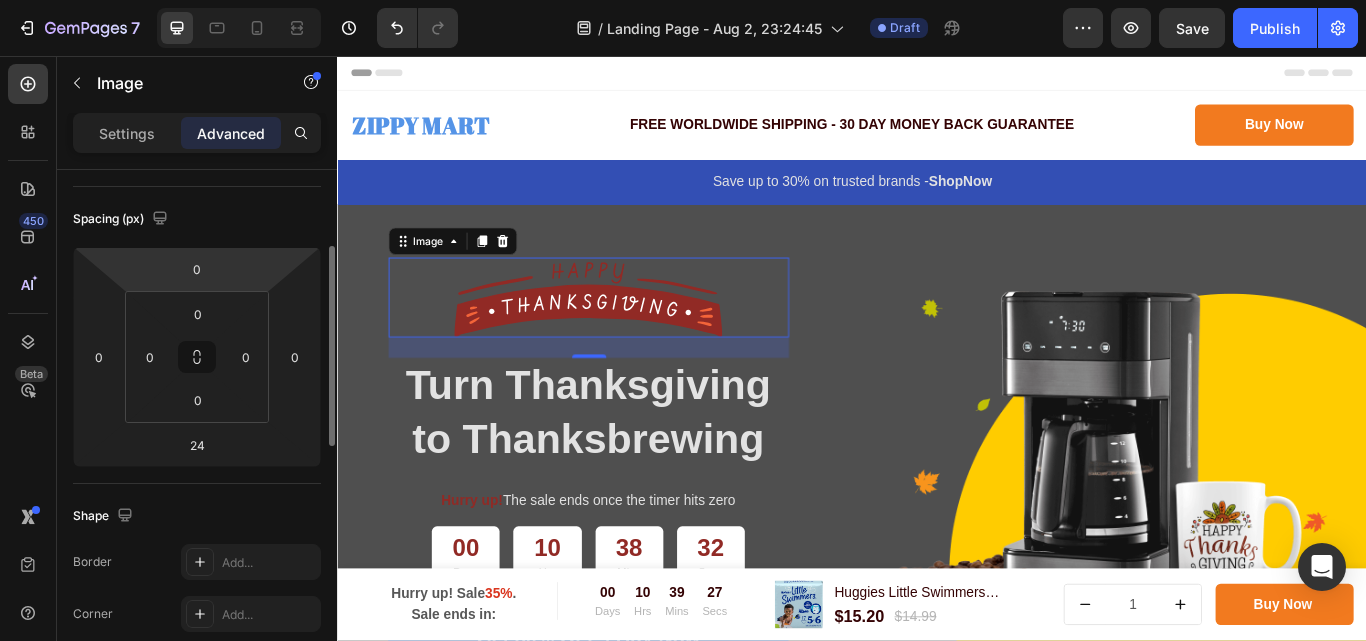 scroll, scrollTop: 500, scrollLeft: 0, axis: vertical 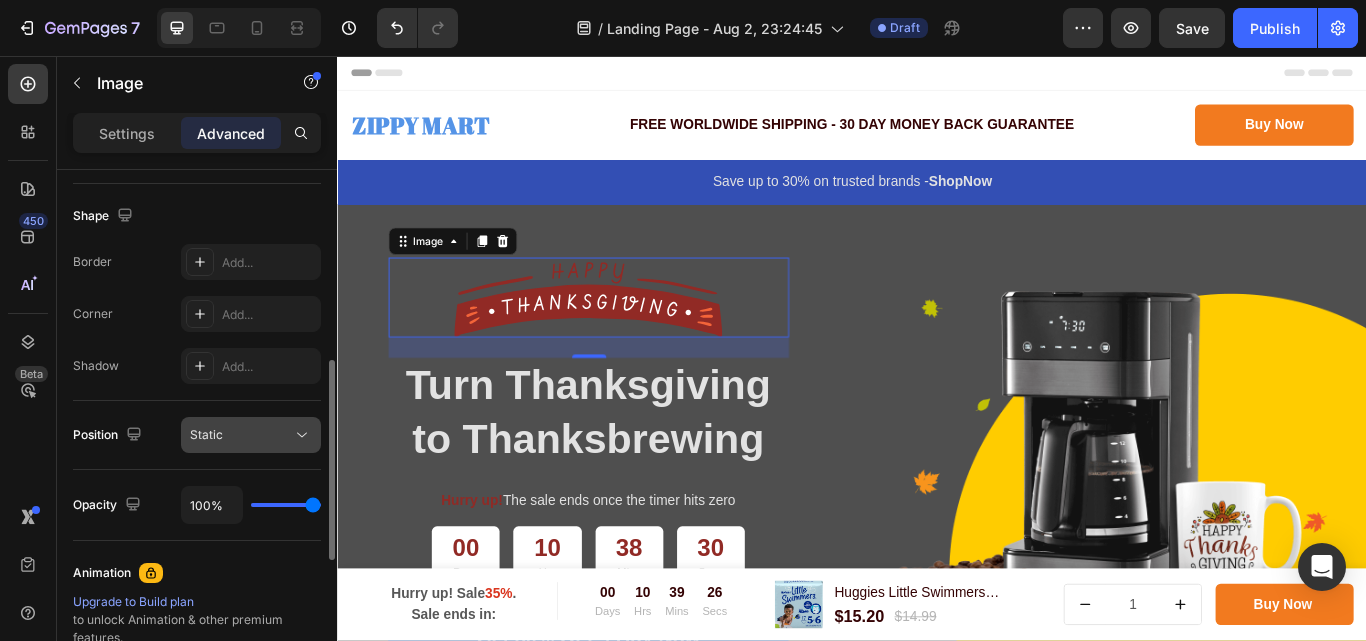 click on "Static" at bounding box center (241, 435) 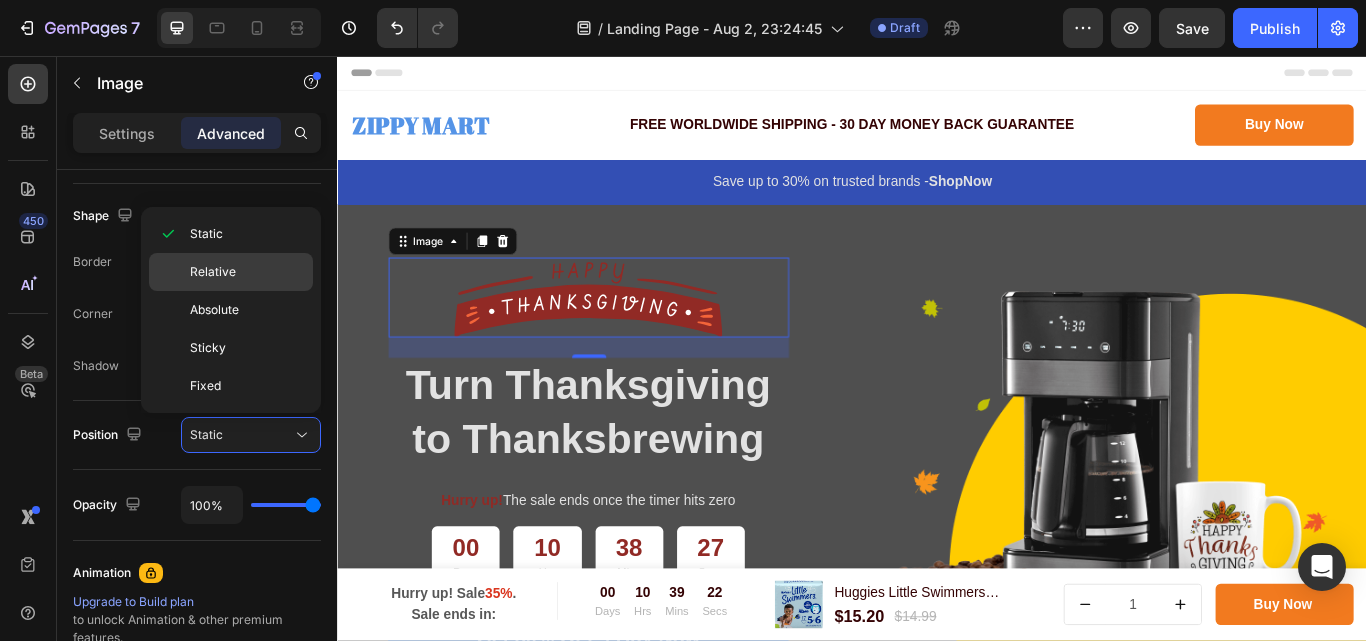 click on "Relative" at bounding box center (247, 272) 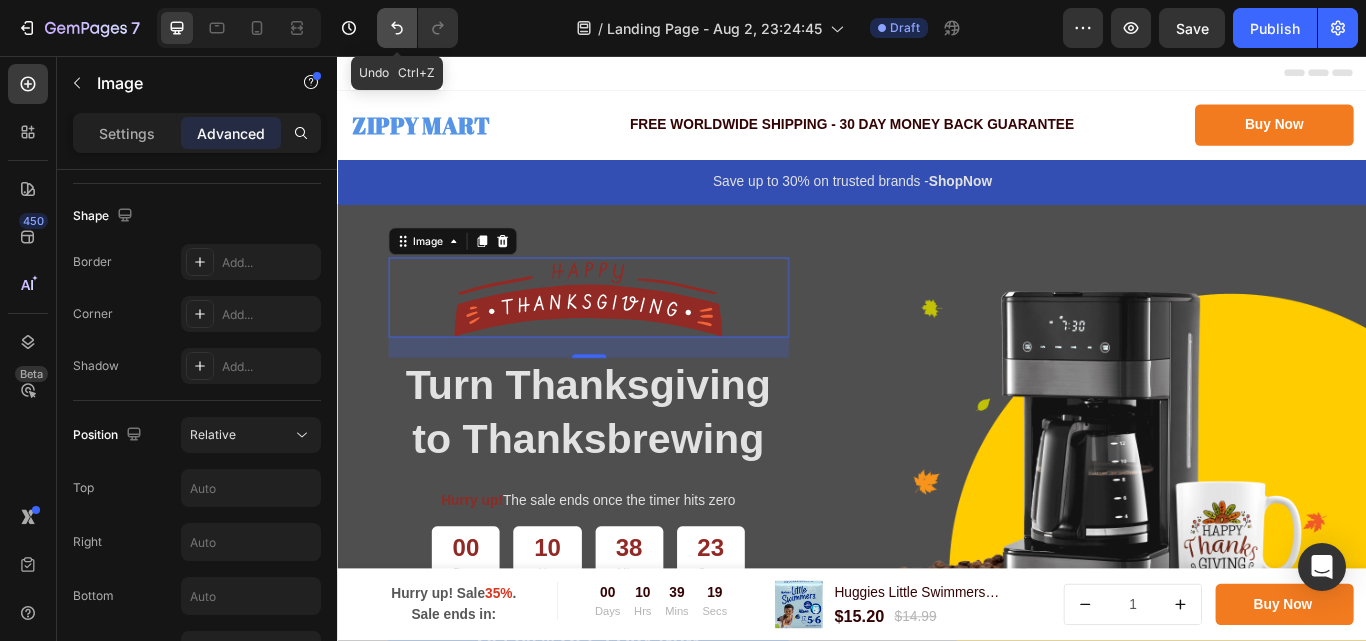 click 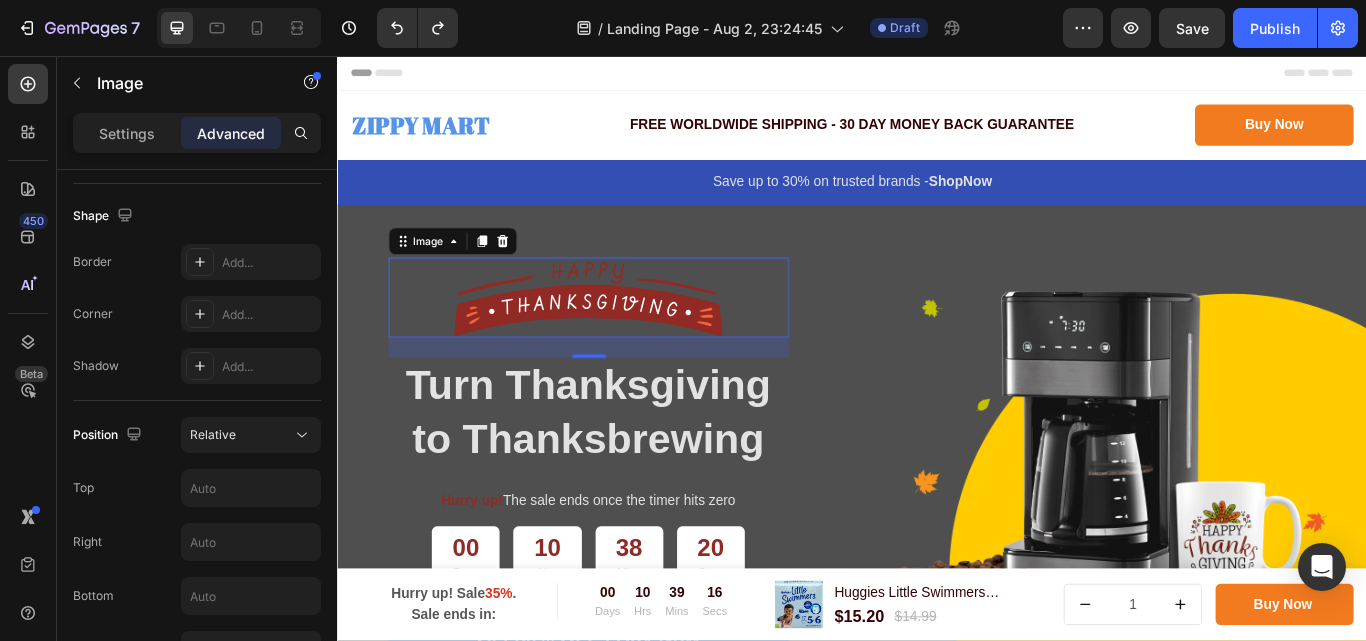 click at bounding box center [629, 337] 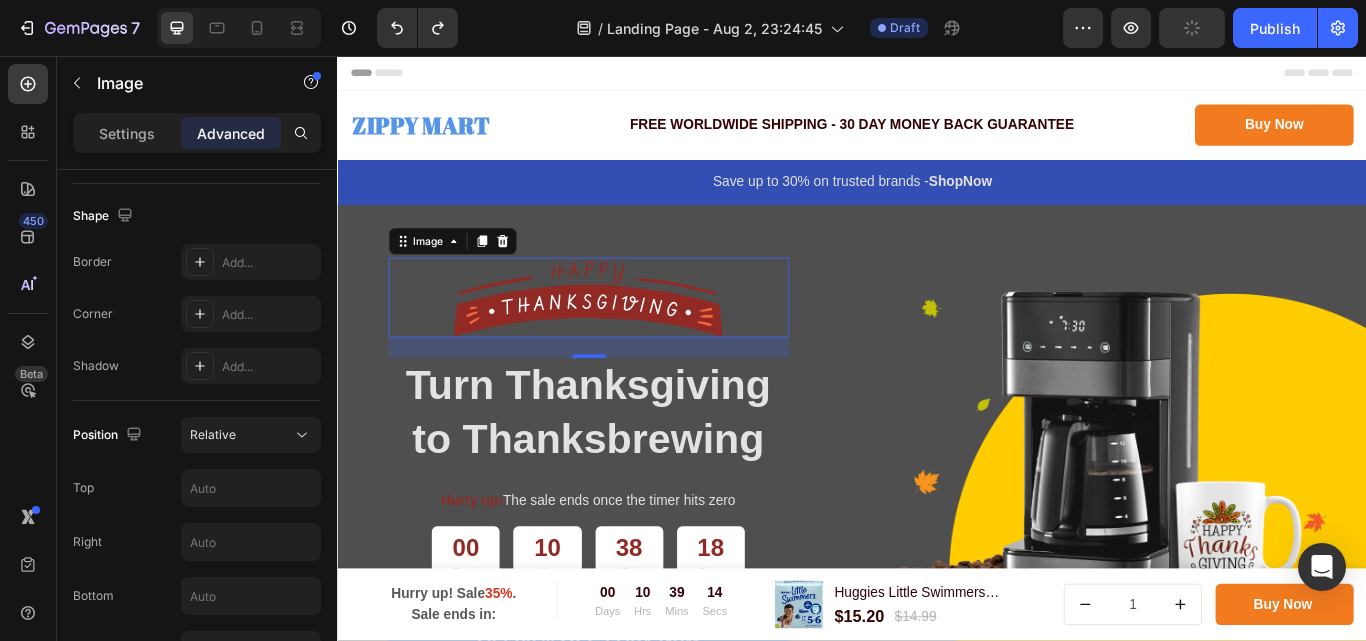 click at bounding box center [629, 337] 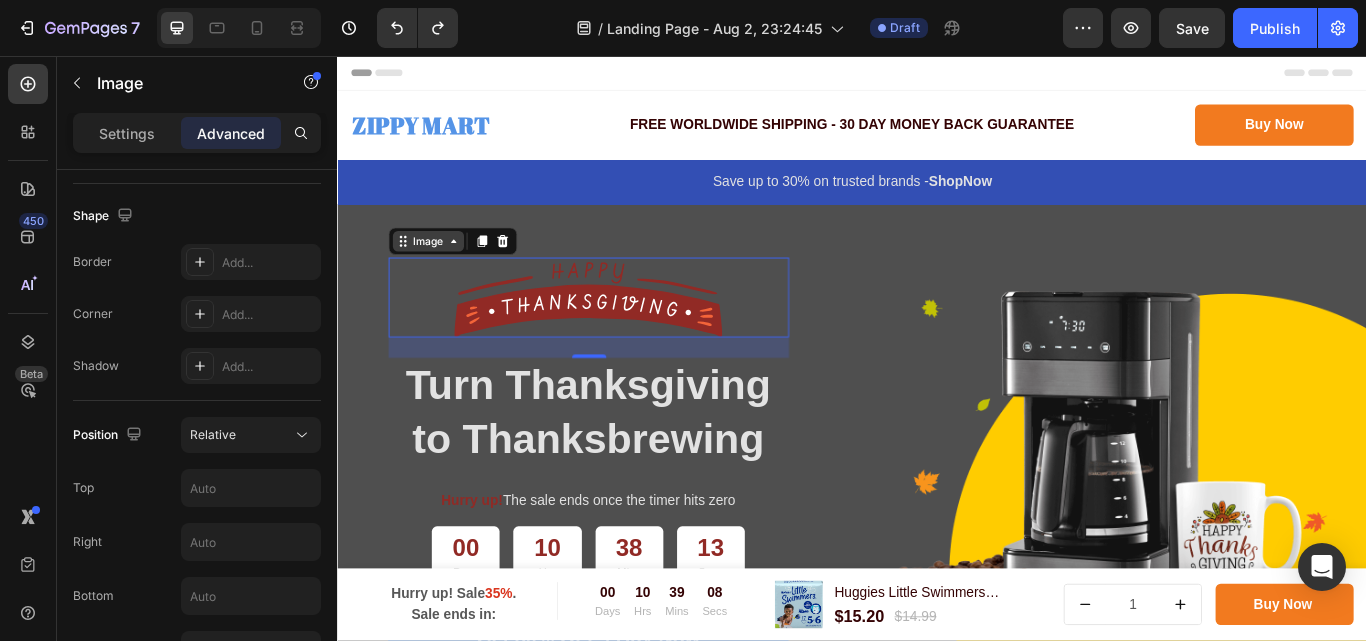 click on "Image" at bounding box center (442, 272) 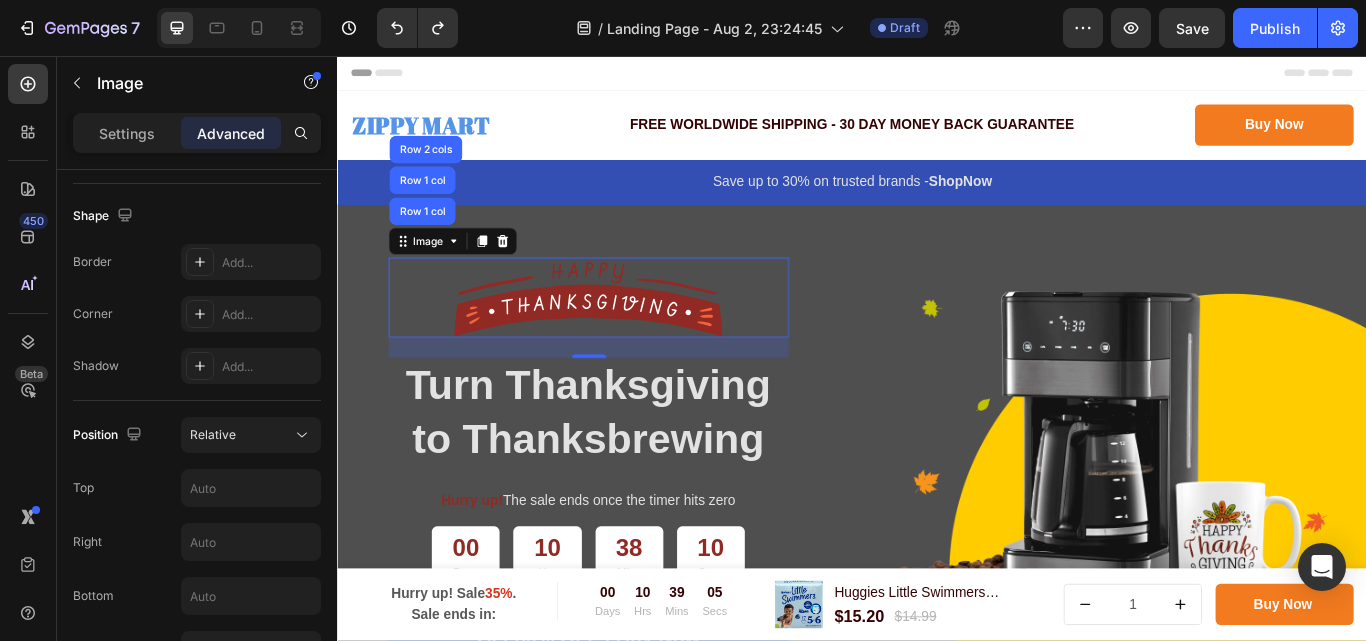 click at bounding box center [629, 337] 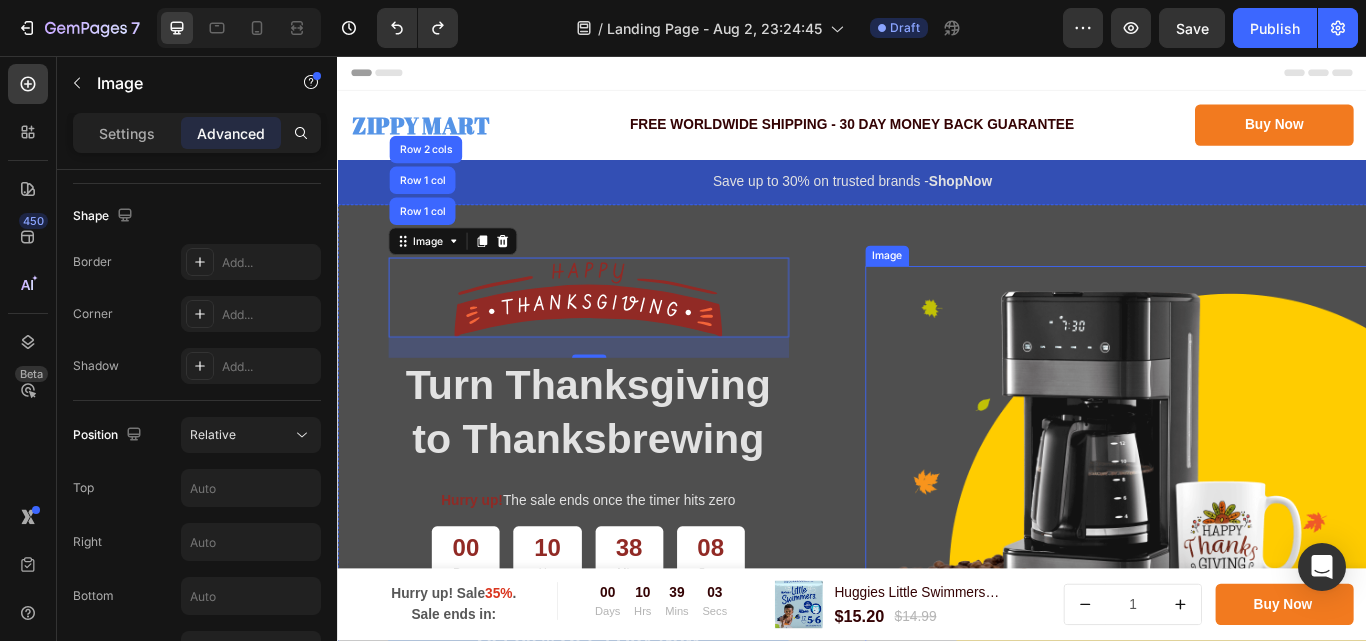click at bounding box center (1244, 534) 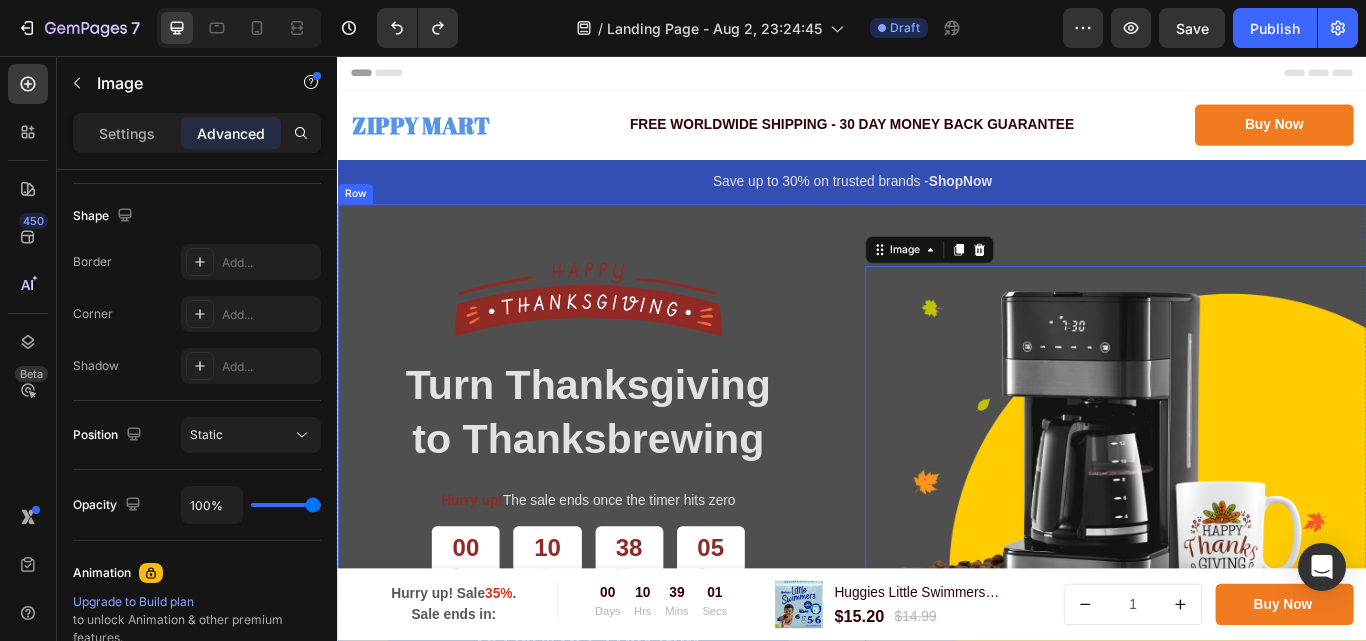 click on "Image Turn Thanksgiving to Thanksbrewing Heading Hurry up!  The sale ends once the timer hits zero Text block 00 Days 10 Hrs 38 Mins 05 Secs Countdown Timer Get 30% OFF | Buy Now Button Row Row Image   0 Row" at bounding box center (937, 503) 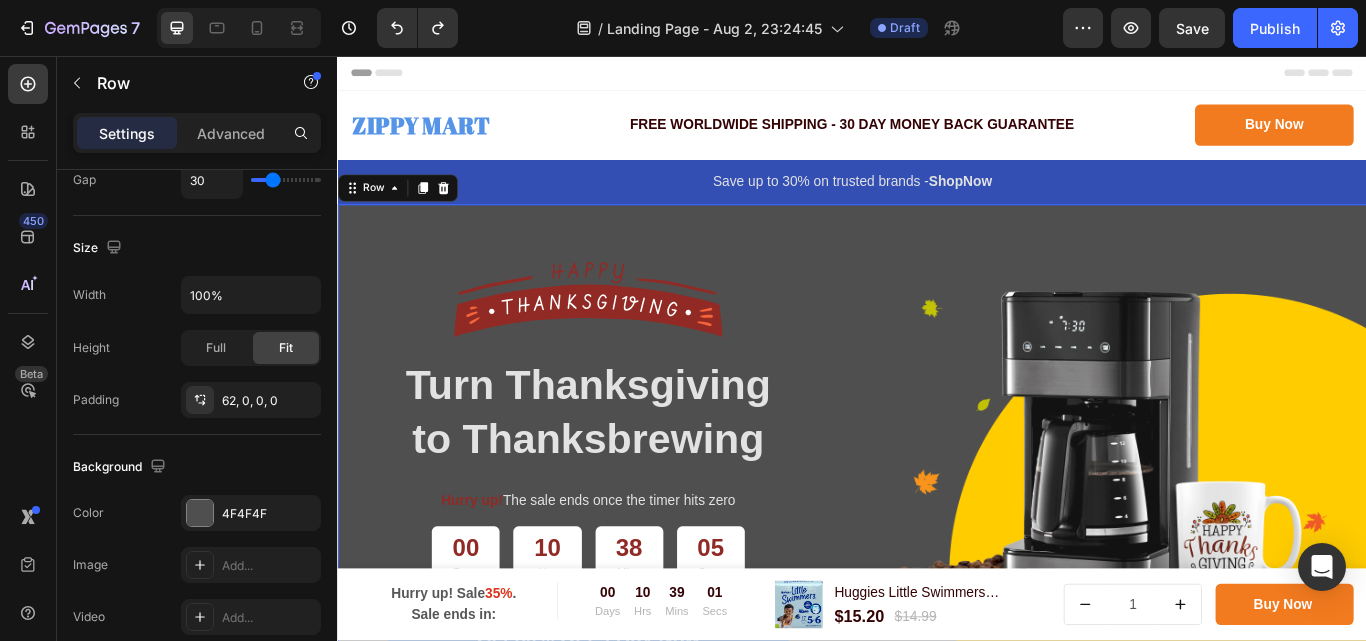 scroll, scrollTop: 0, scrollLeft: 0, axis: both 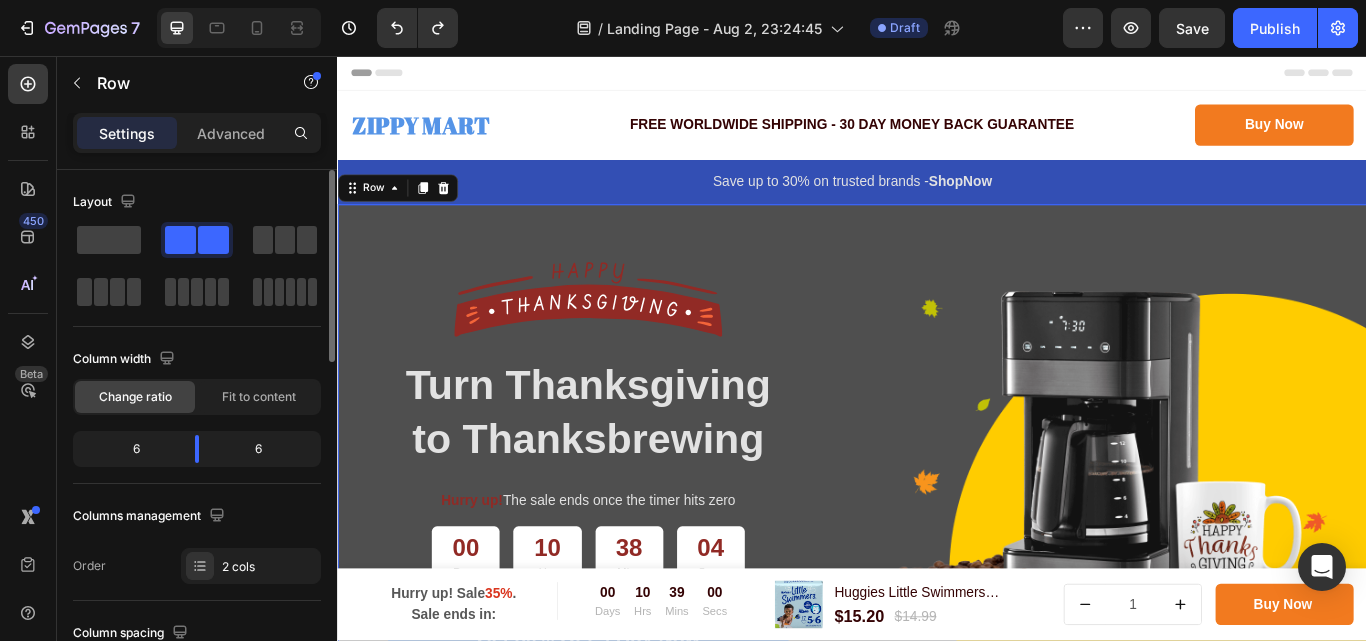 click at bounding box center (629, 337) 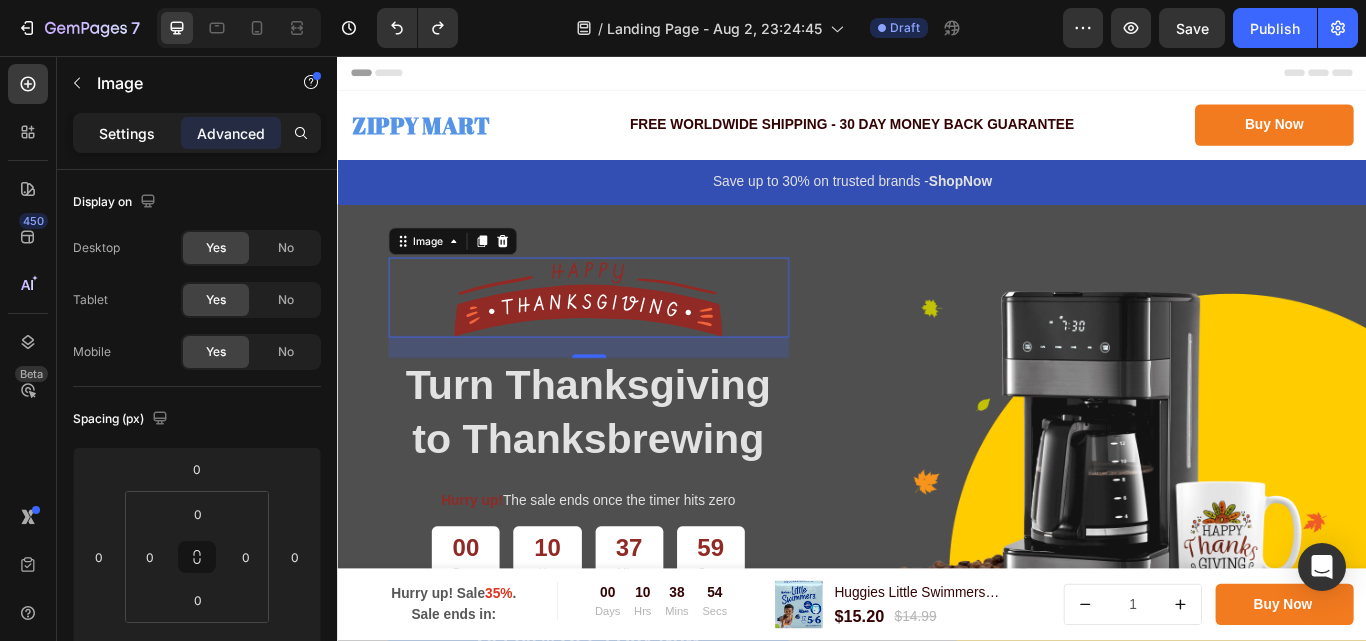 click on "Settings" at bounding box center [127, 133] 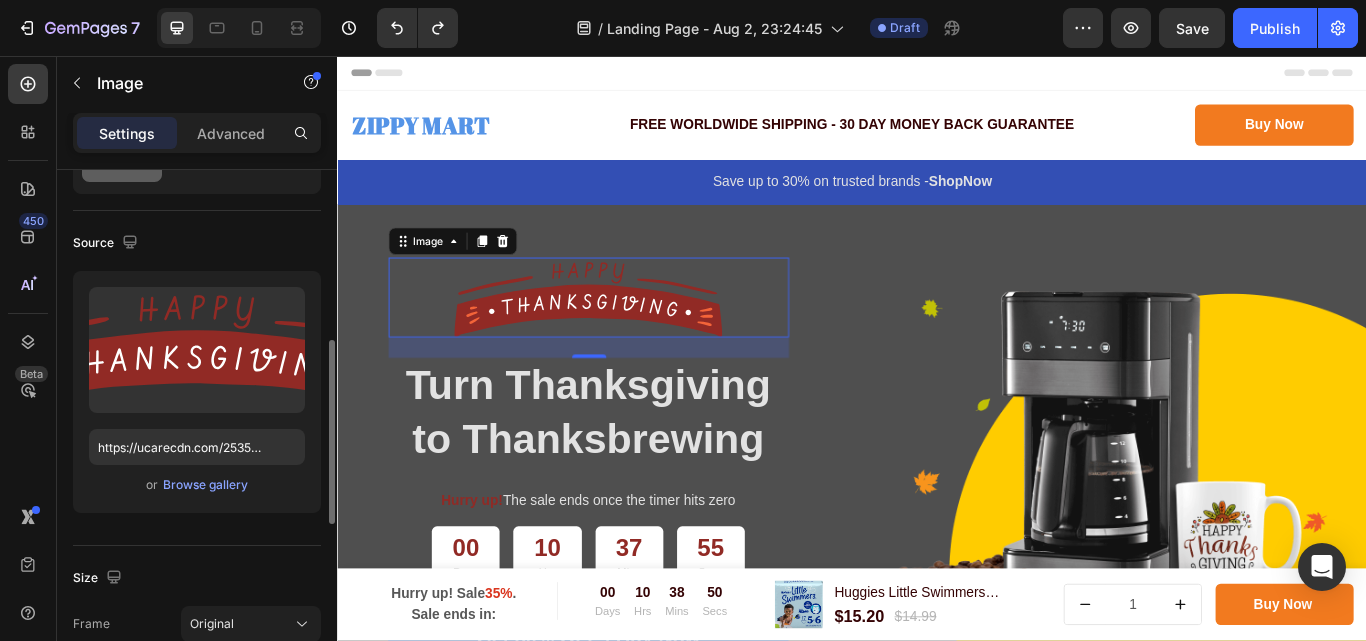 scroll, scrollTop: 400, scrollLeft: 0, axis: vertical 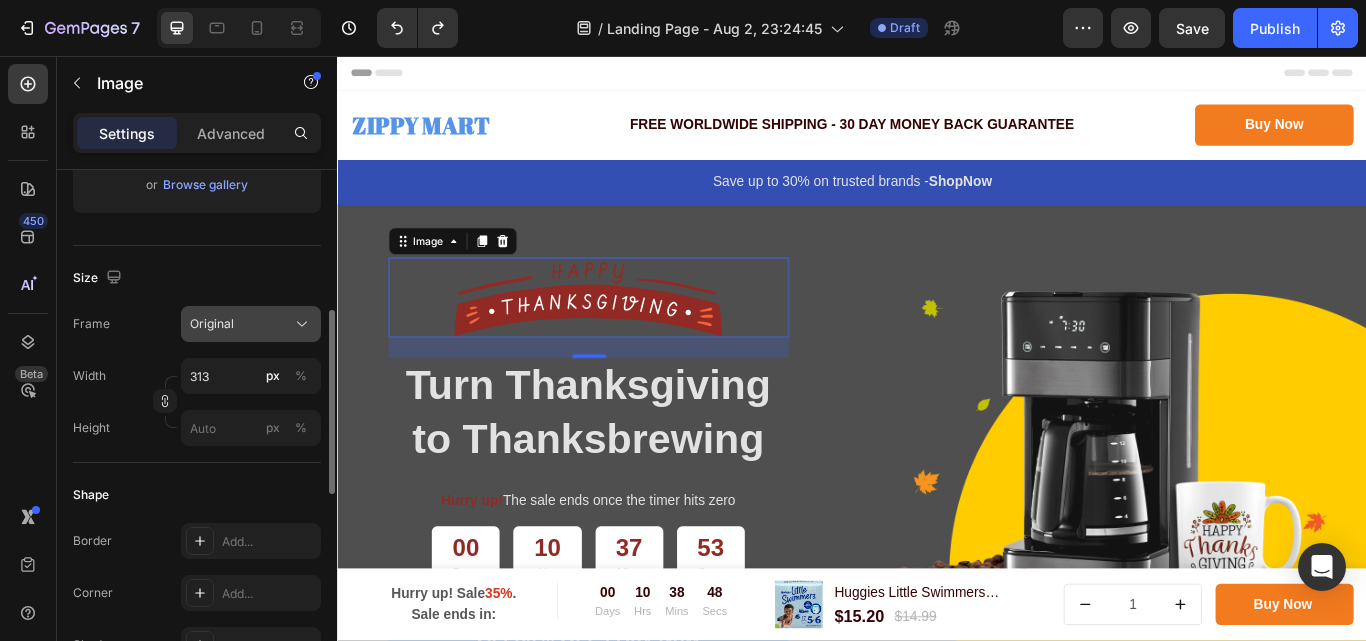 click on "Original" 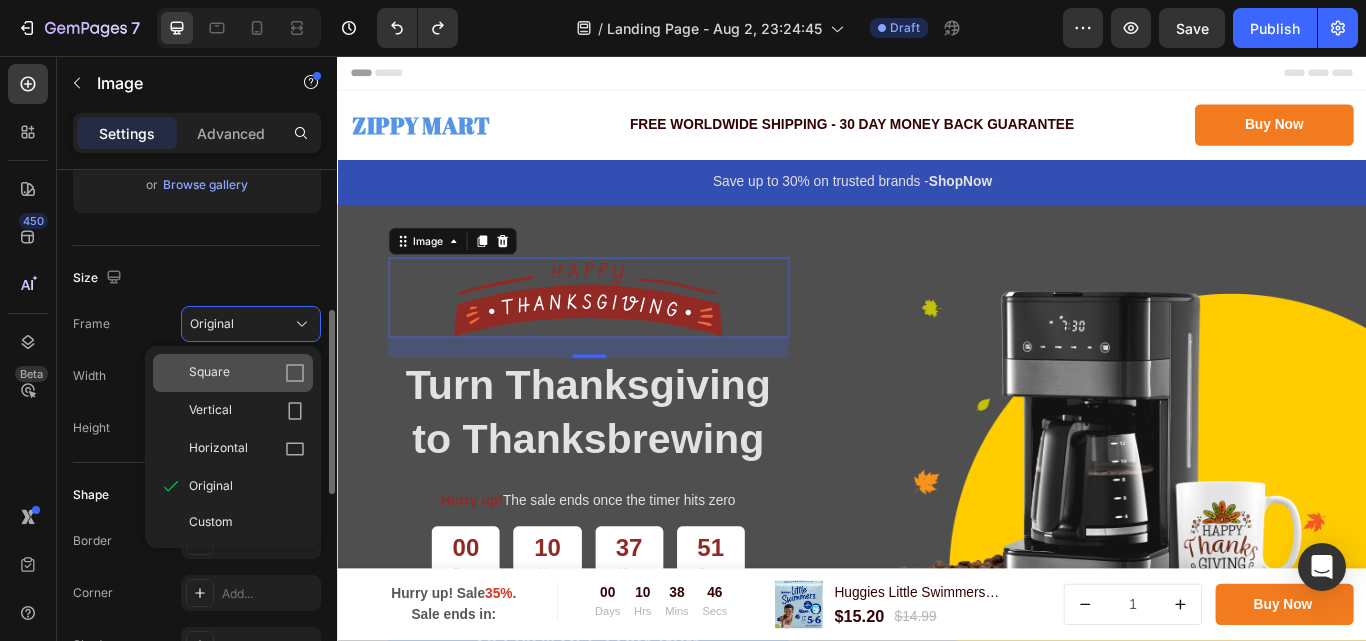 click 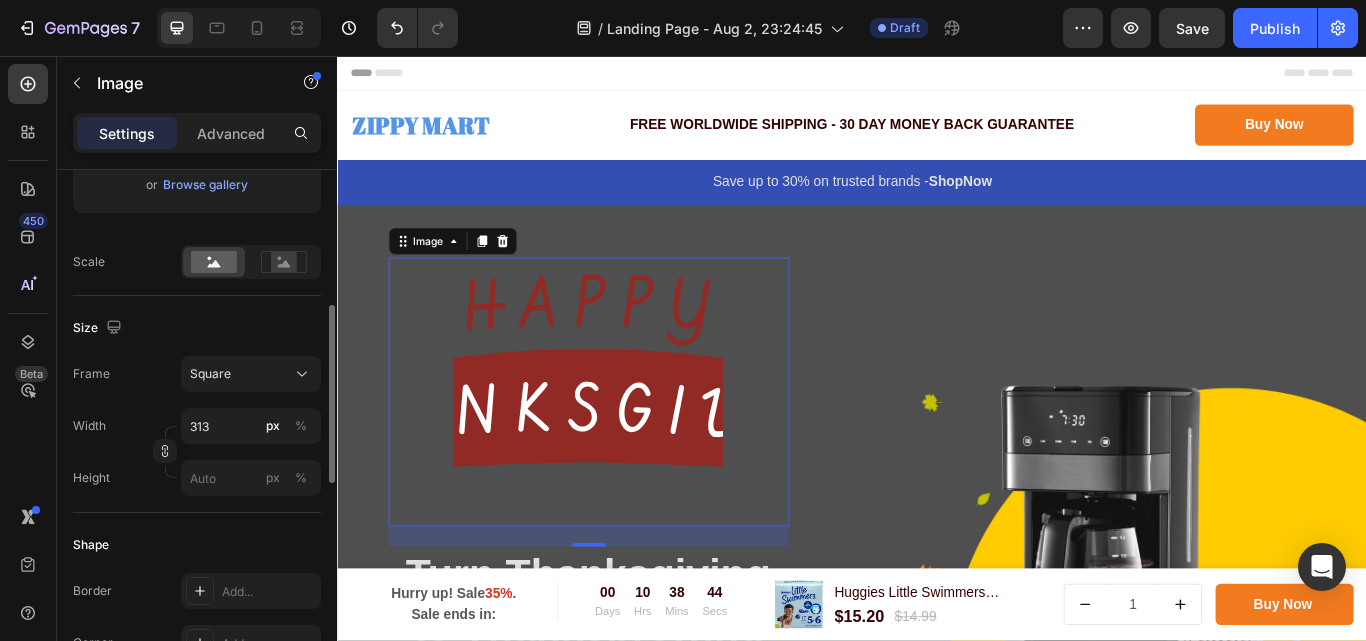 click on "Square" 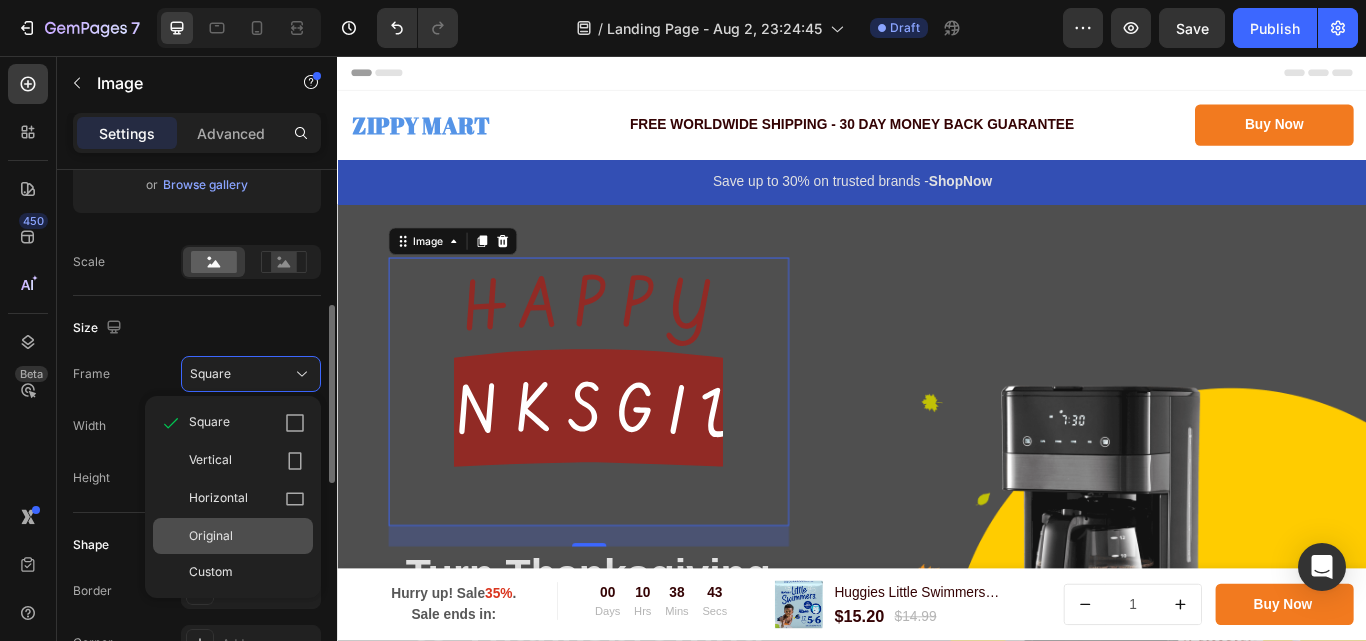 click on "Original" at bounding box center (247, 536) 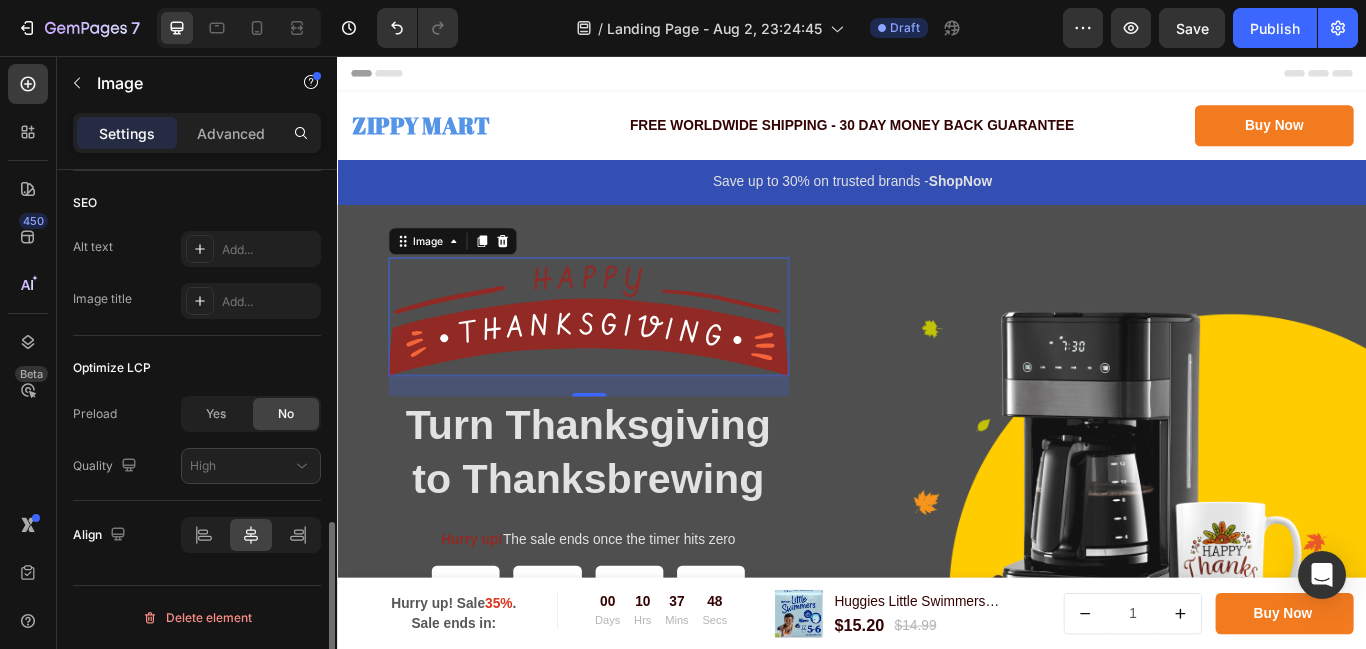 scroll, scrollTop: 974, scrollLeft: 0, axis: vertical 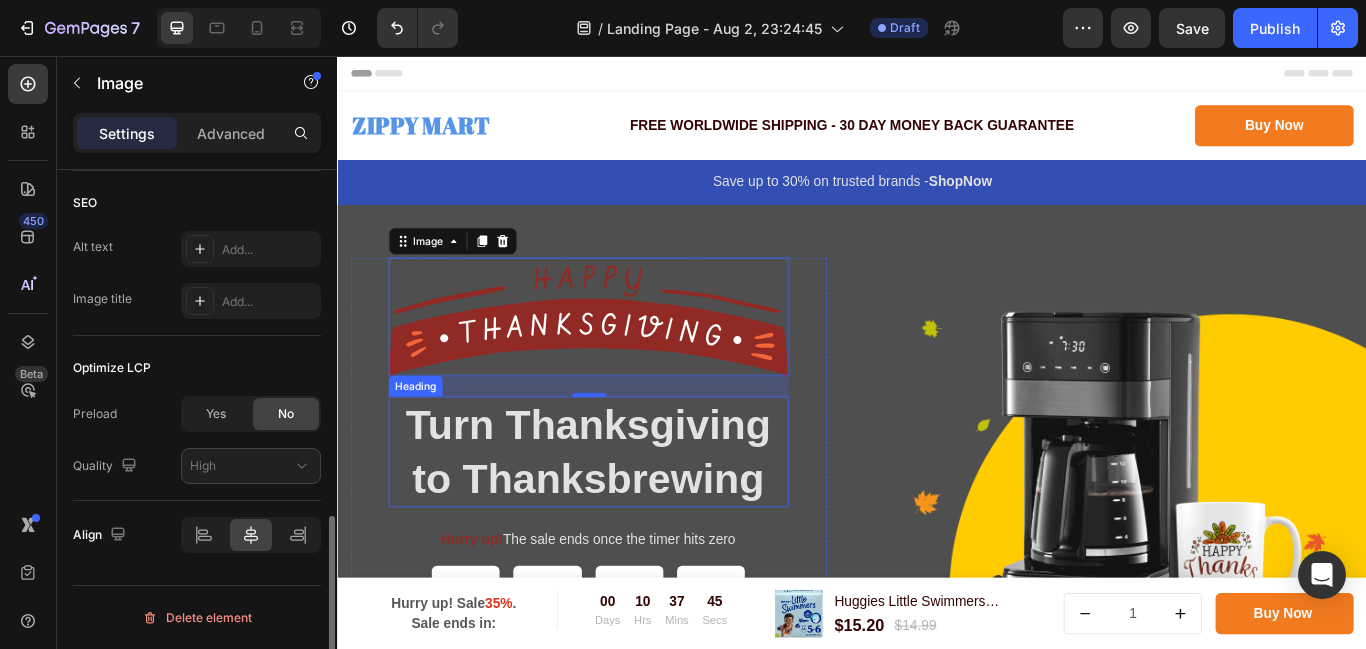 click on "Turn Thanksgiving to Thanksbrewing" at bounding box center [629, 517] 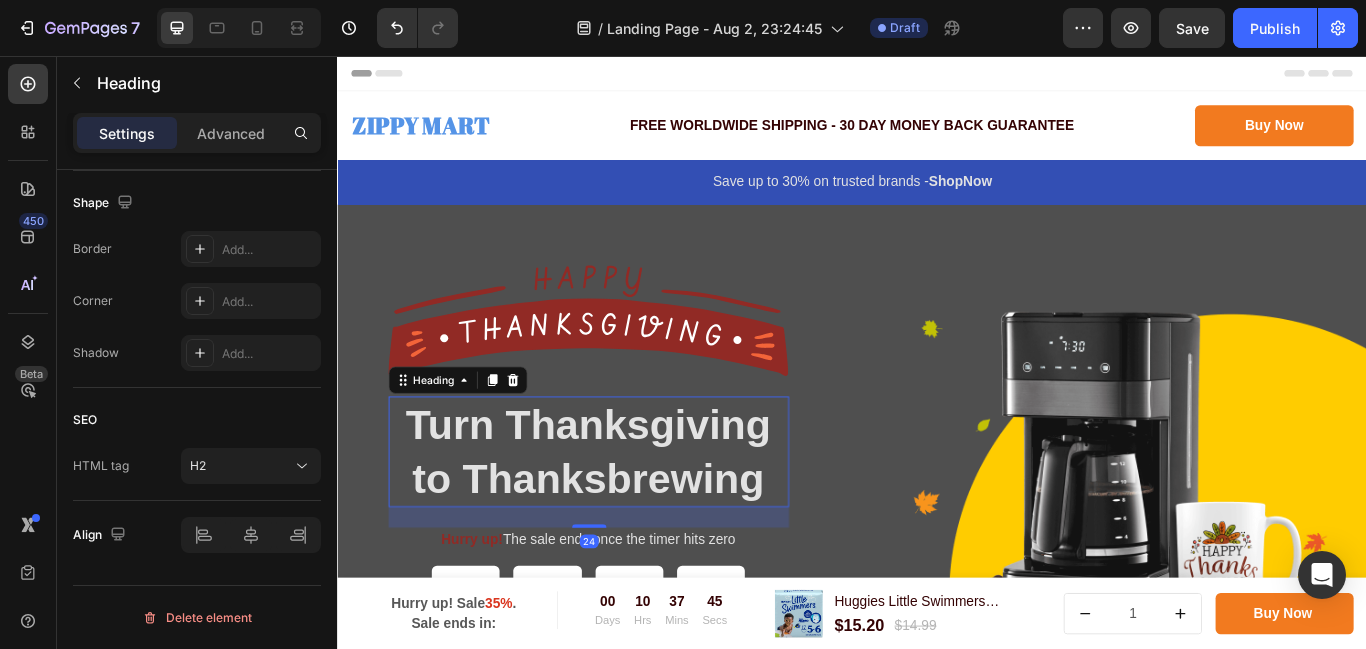 scroll, scrollTop: 0, scrollLeft: 0, axis: both 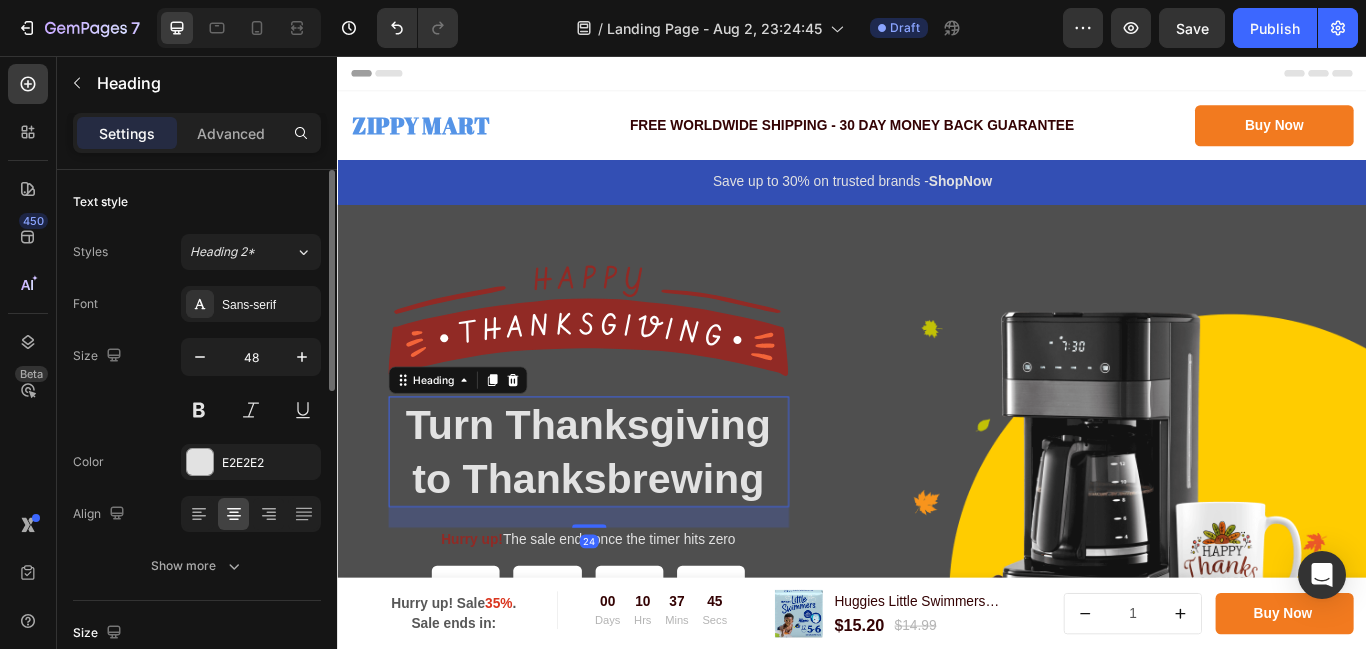 click on "Turn Thanksgiving to Thanksbrewing" at bounding box center (629, 517) 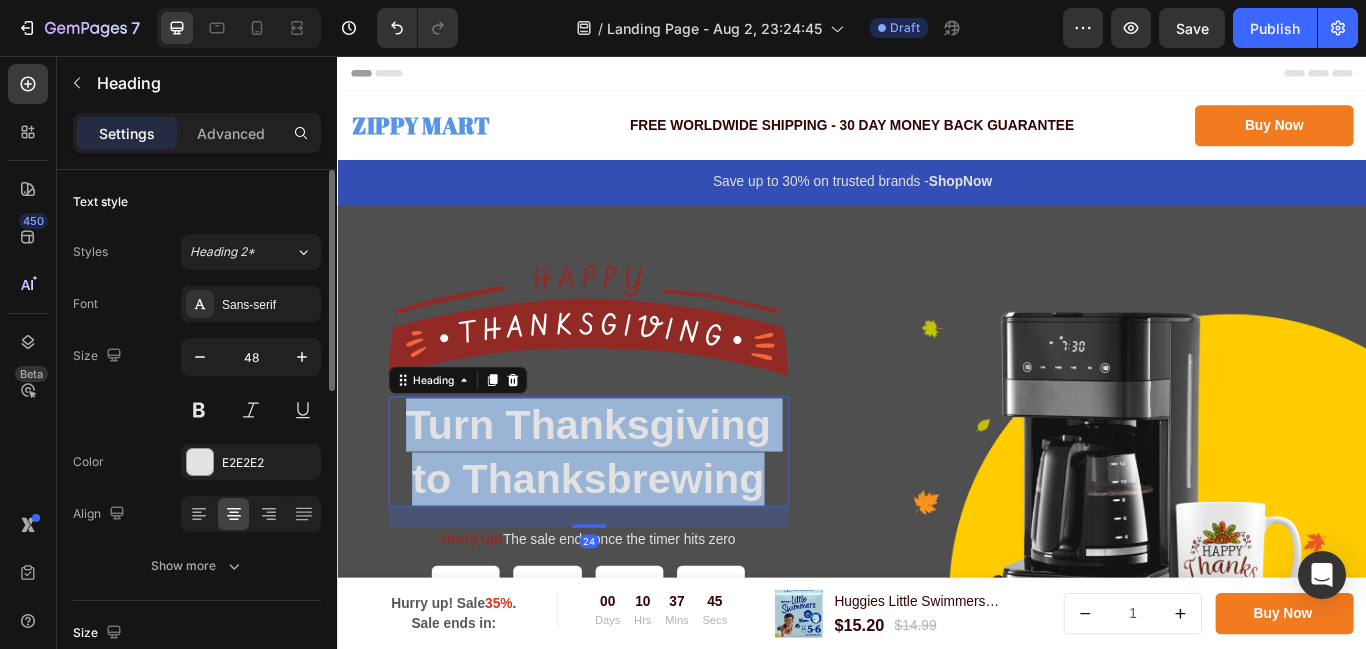 click on "Turn Thanksgiving to Thanksbrewing" at bounding box center (629, 517) 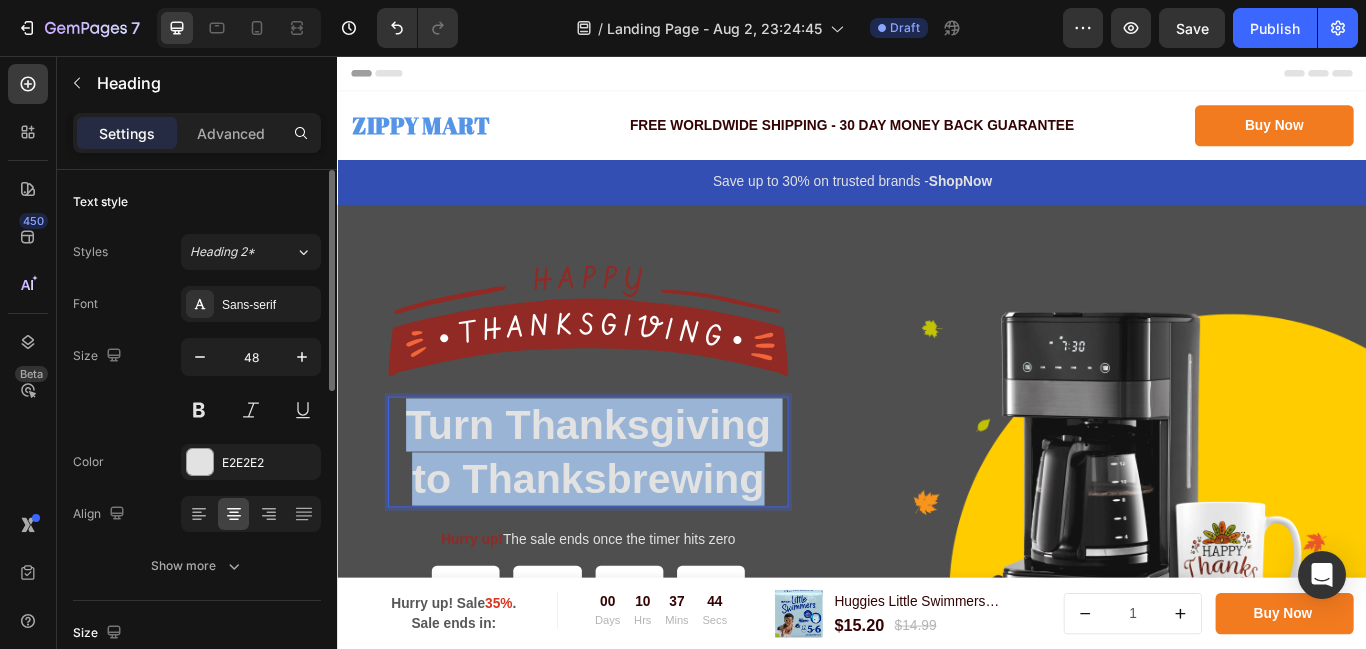 click on "Turn Thanksgiving to Thanksbrewing" at bounding box center [629, 517] 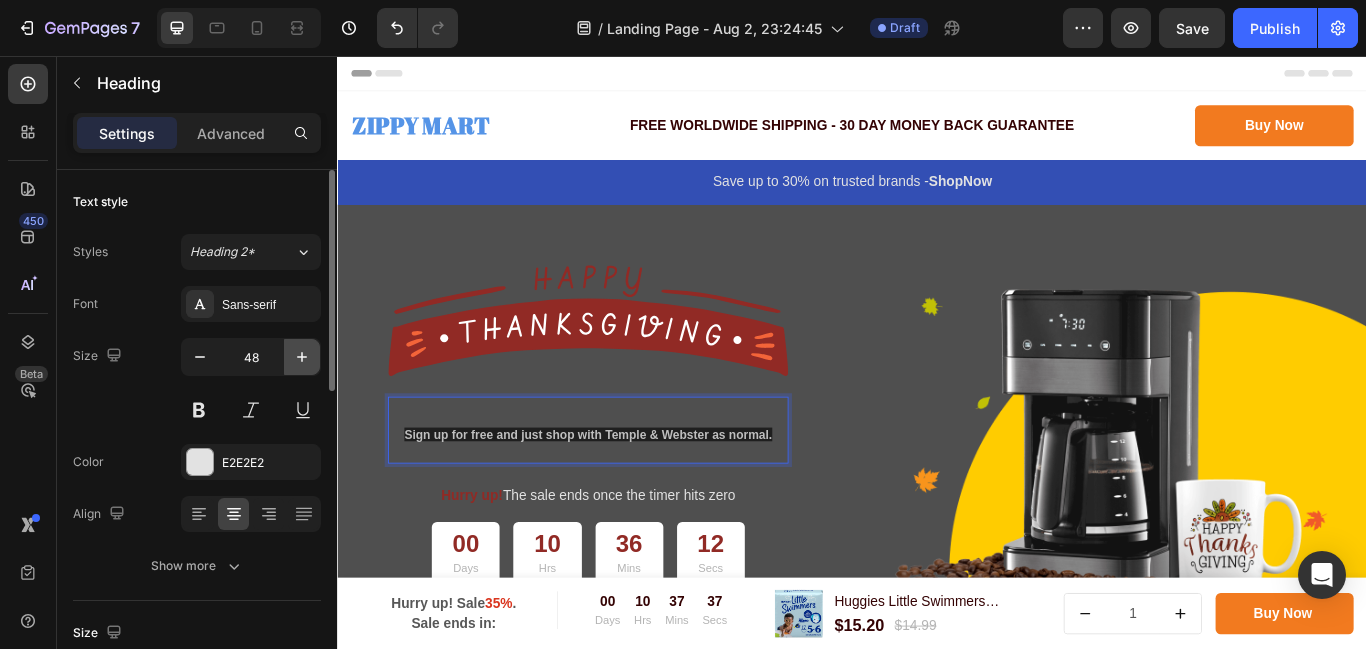 click 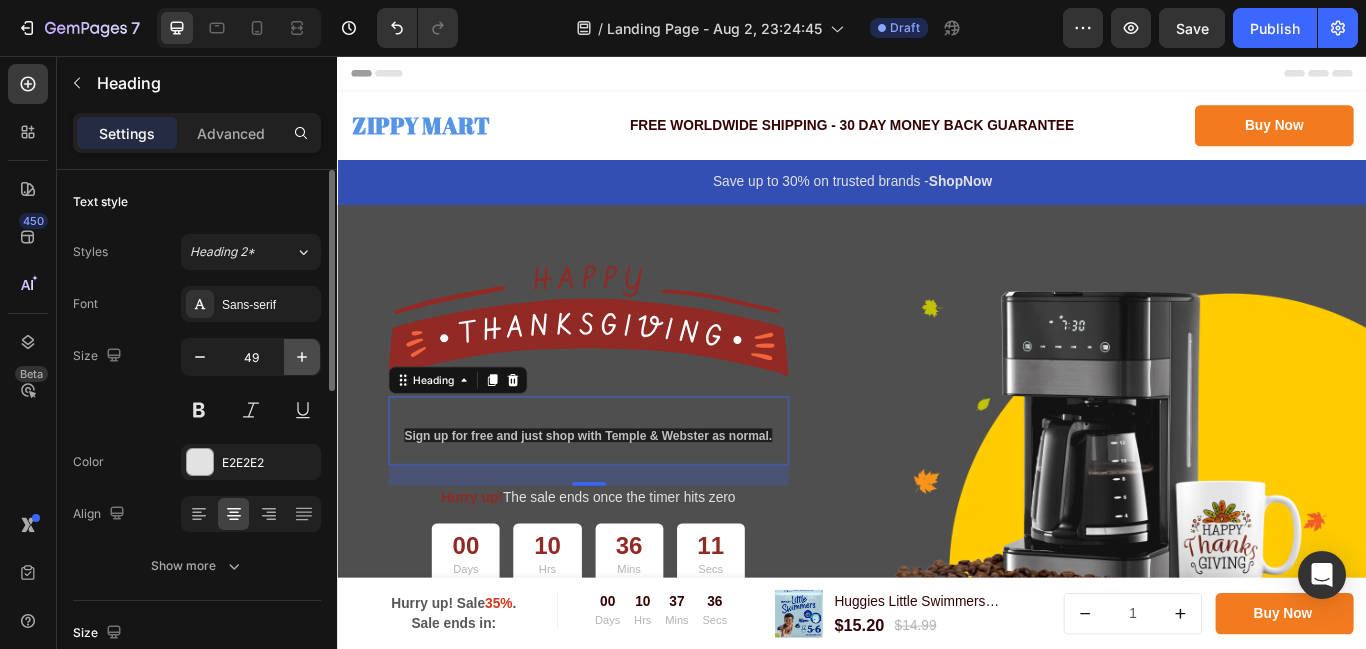 click 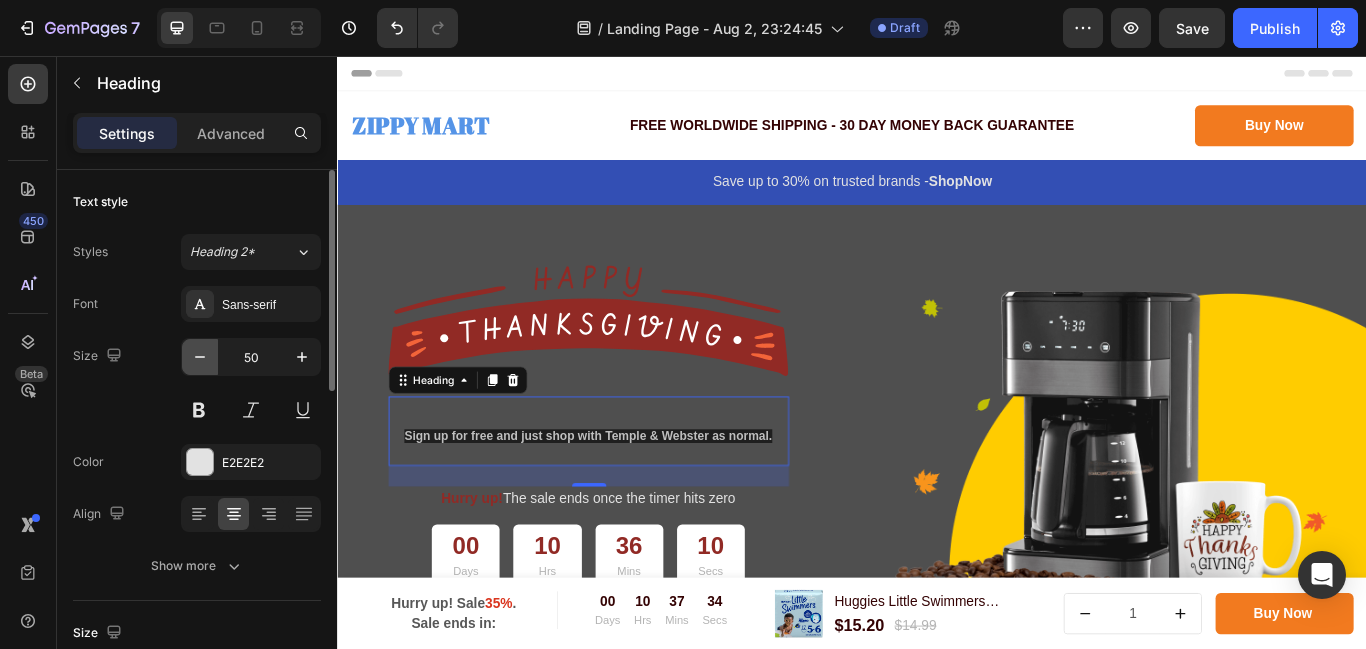 click at bounding box center [200, 357] 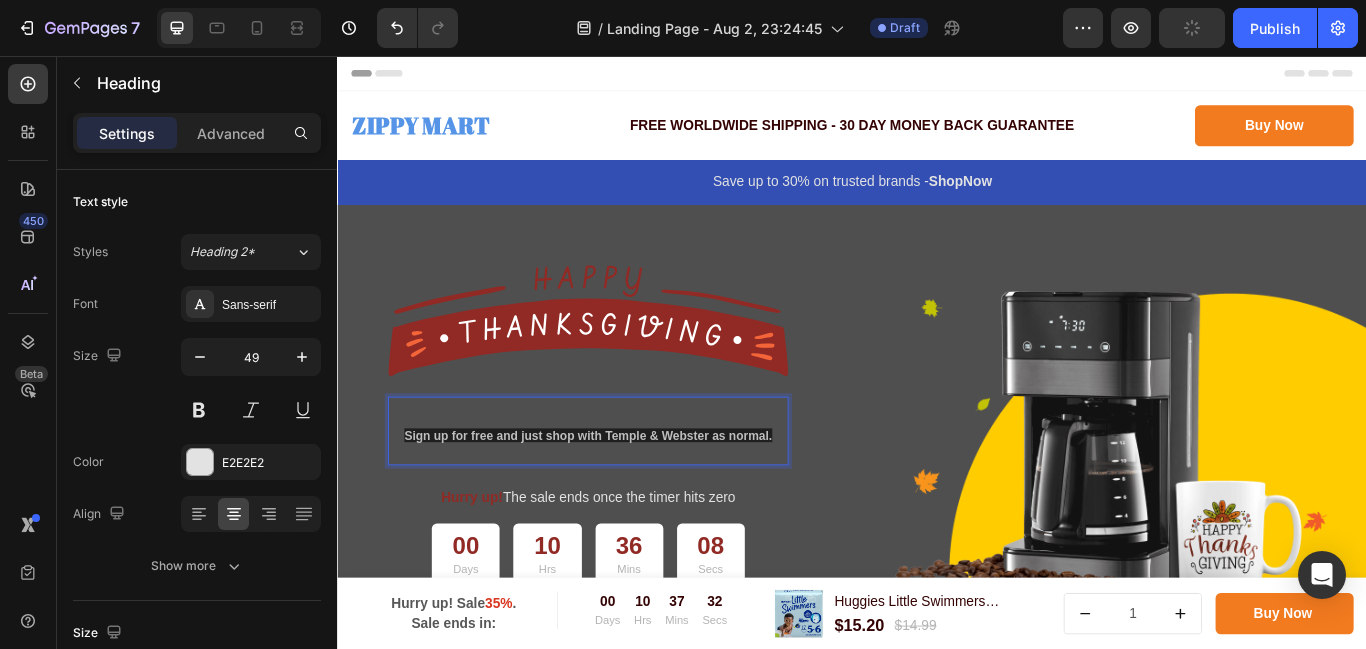 click on "Sign up for free and just shop with Temple & Webster as normal." at bounding box center (629, 498) 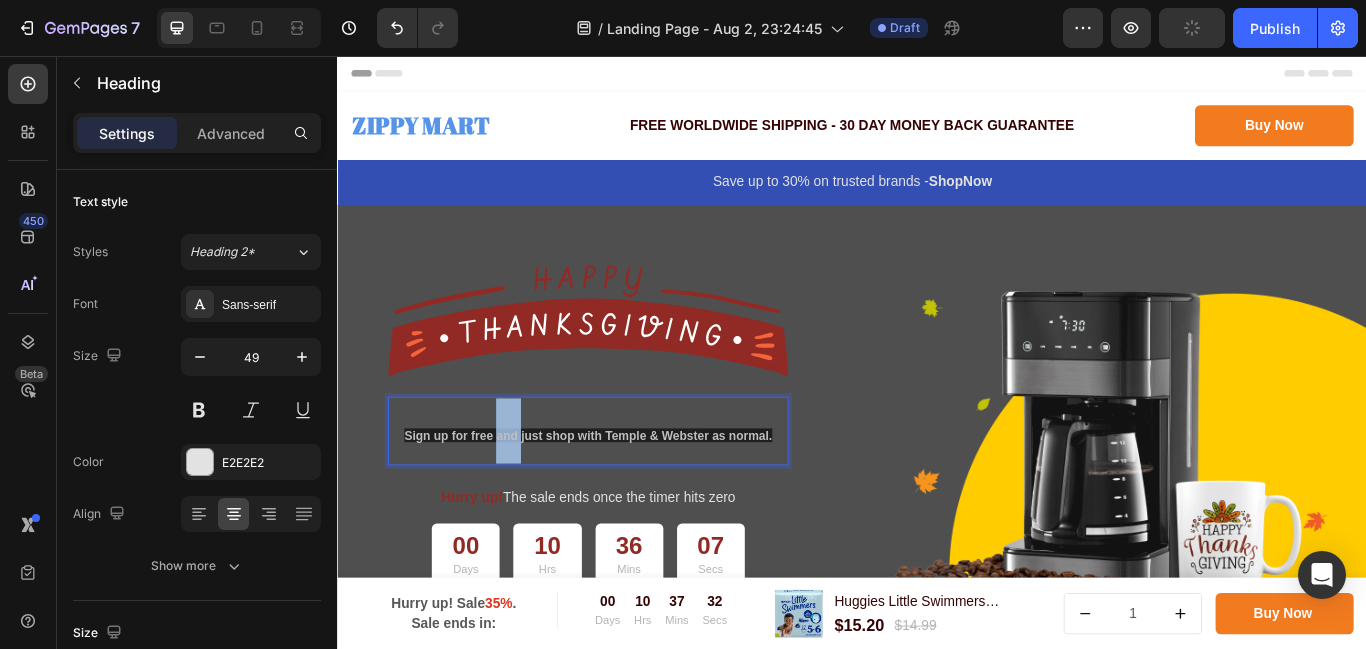 click on "Sign up for free and just shop with Temple & Webster as normal." at bounding box center (629, 498) 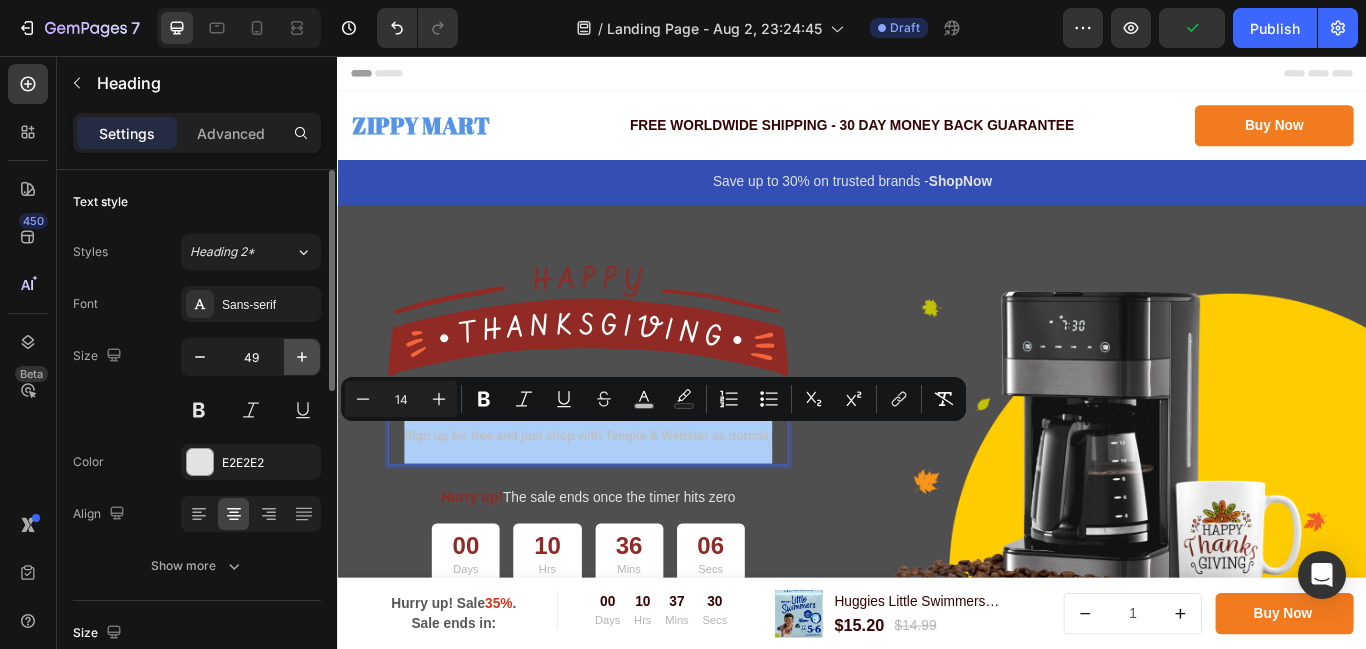 click at bounding box center (302, 357) 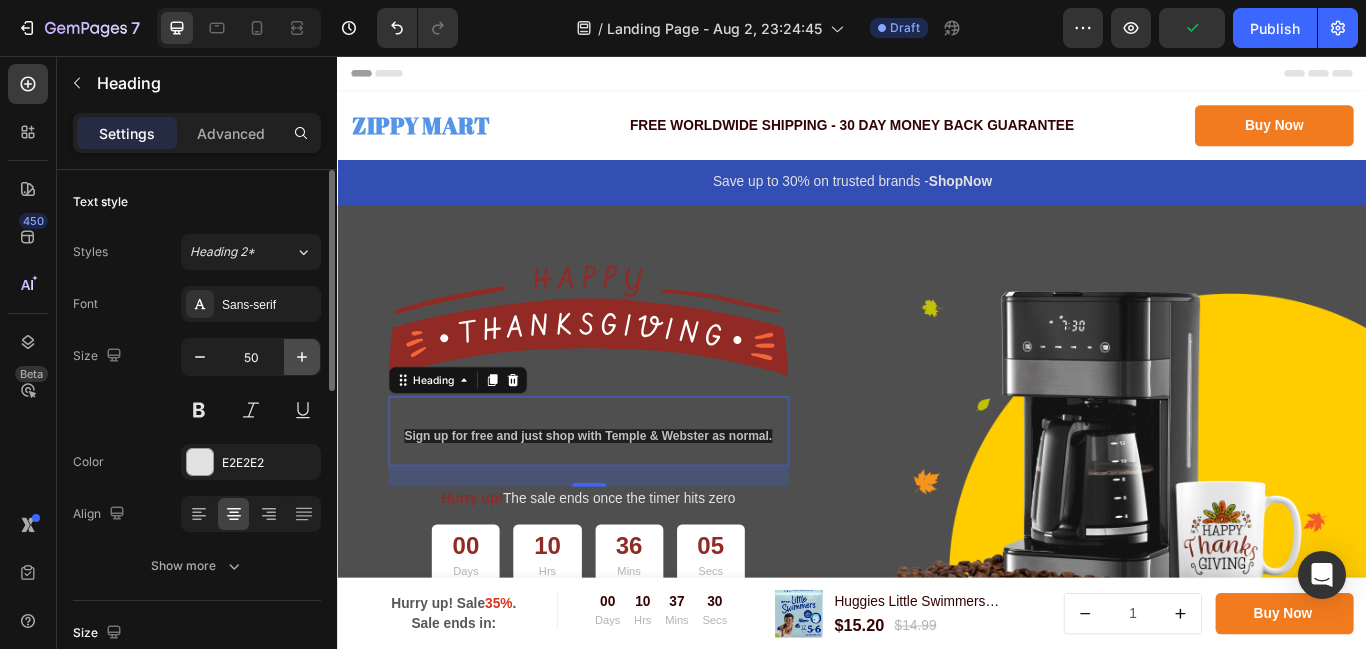 click at bounding box center (302, 357) 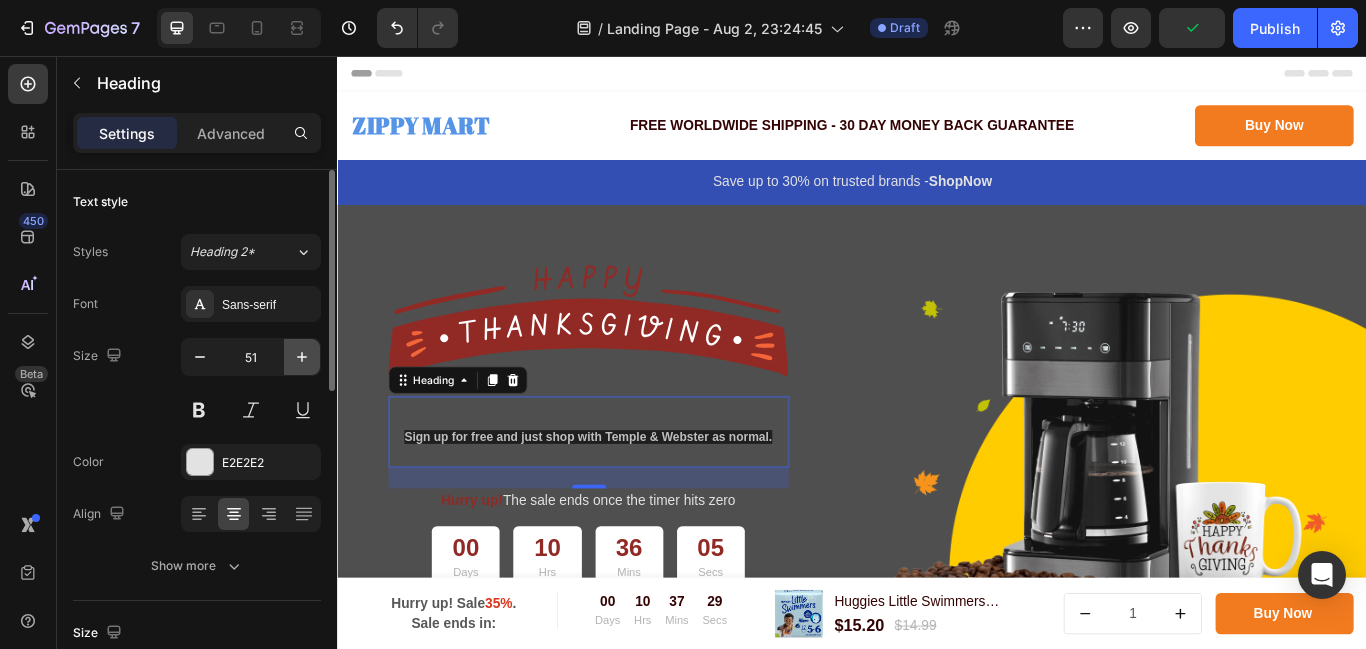 click at bounding box center [302, 357] 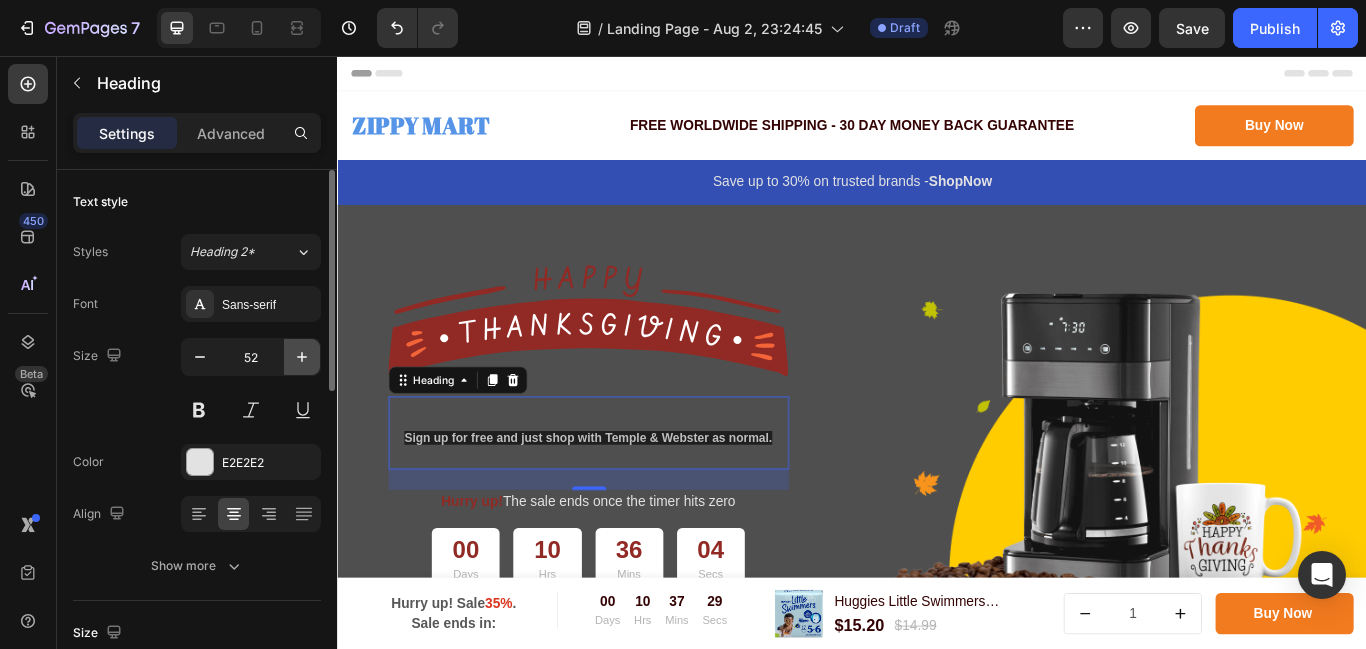 click at bounding box center (302, 357) 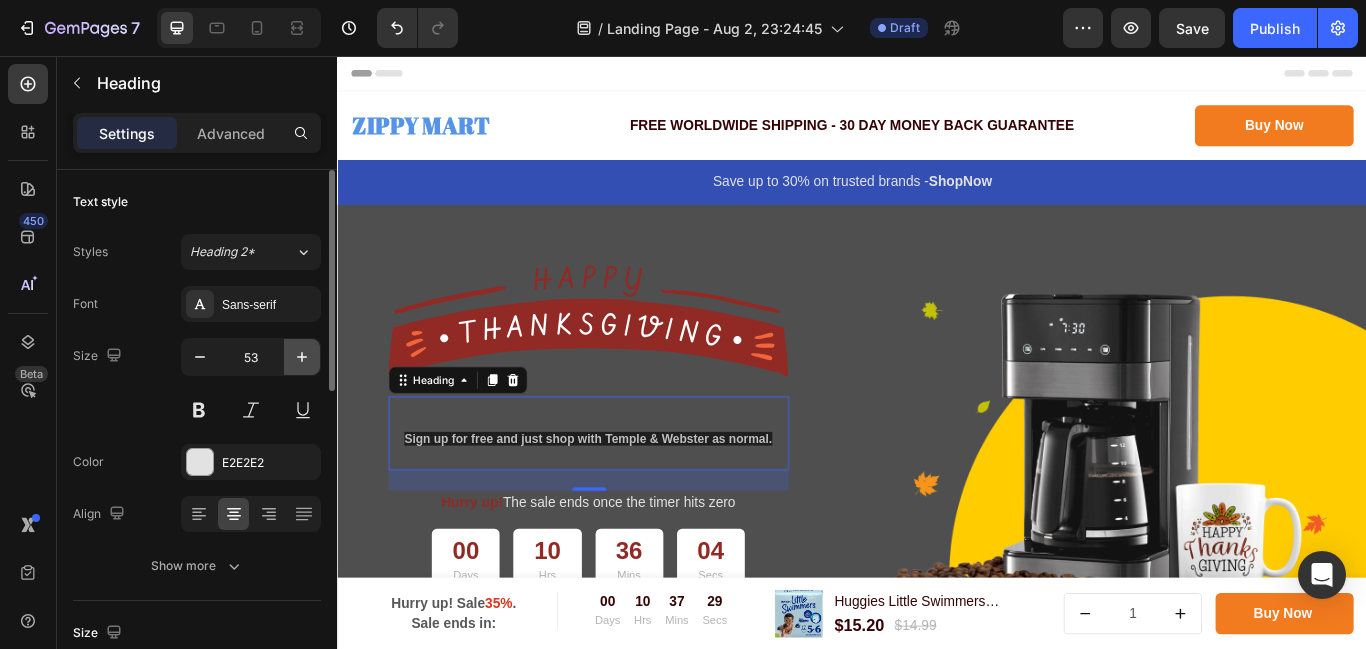 click at bounding box center [302, 357] 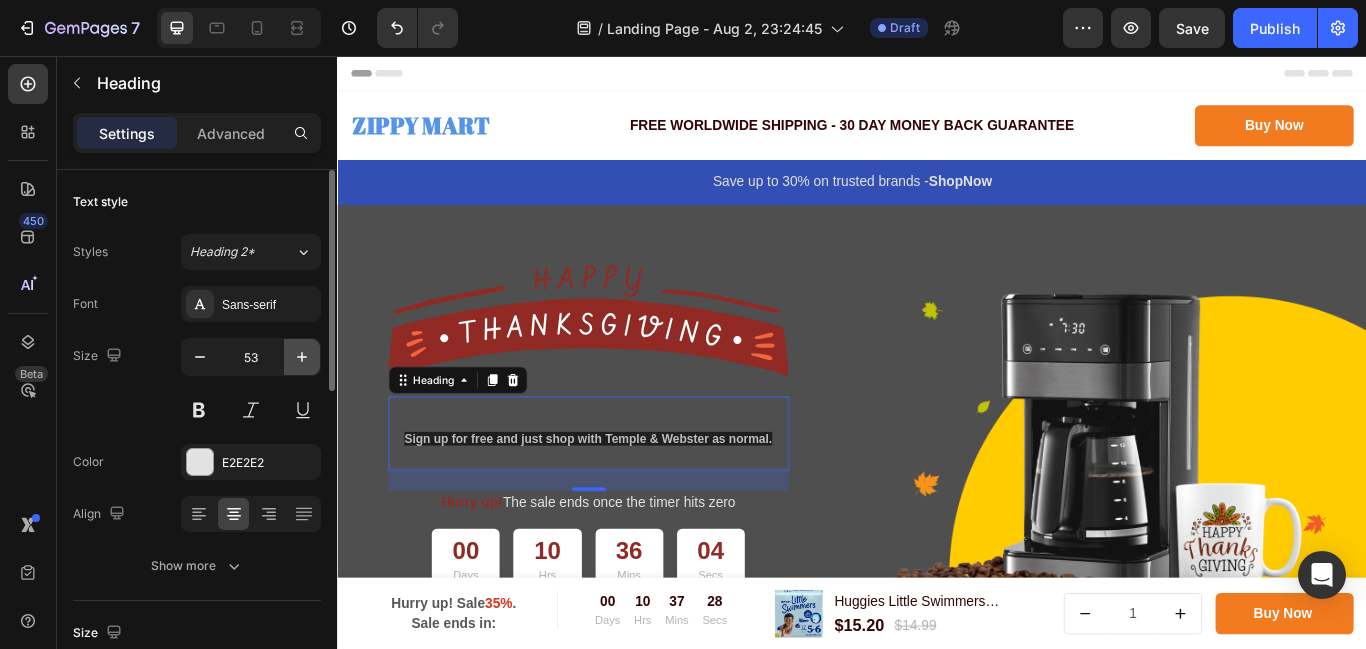 type on "54" 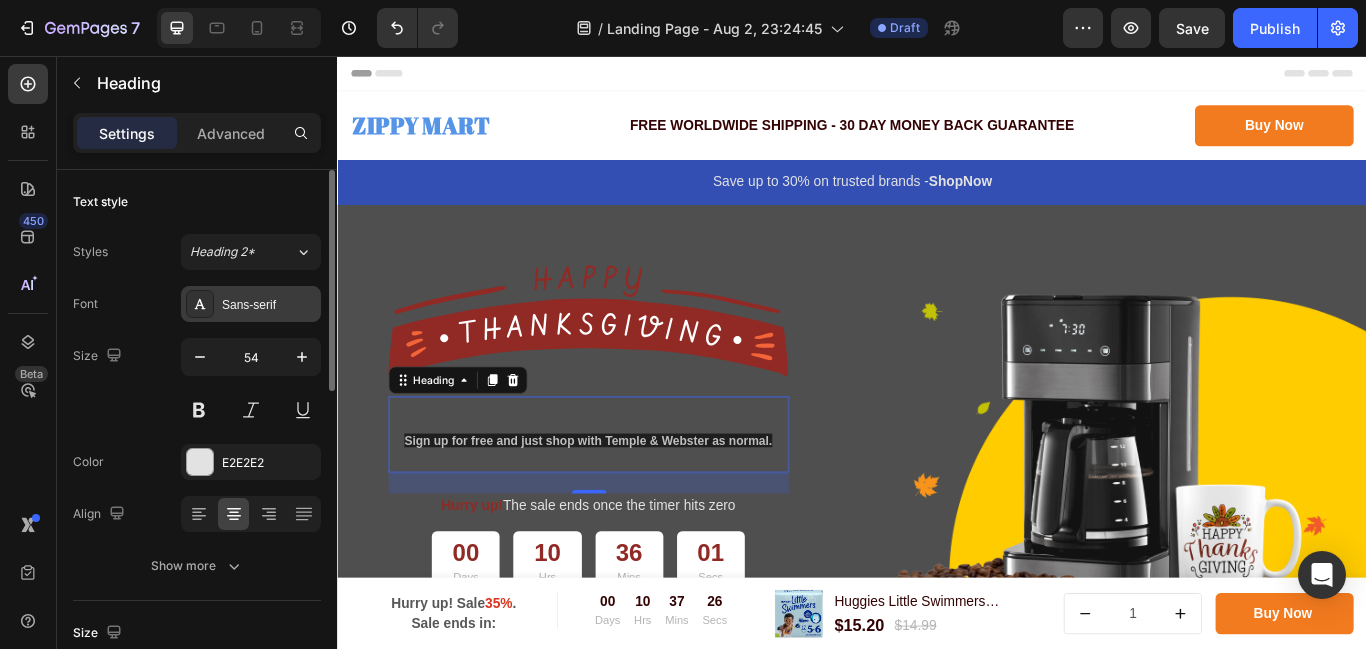 click on "Sans-serif" at bounding box center [269, 305] 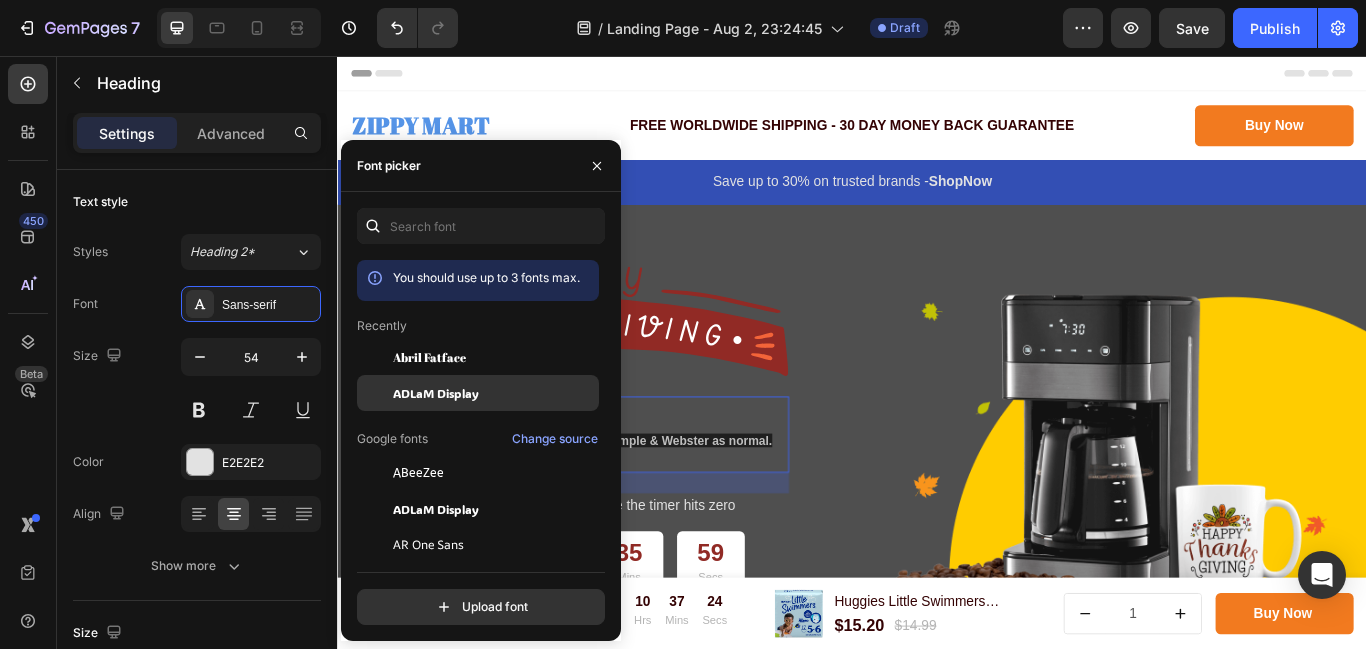 click on "ADLaM Display" at bounding box center [436, 393] 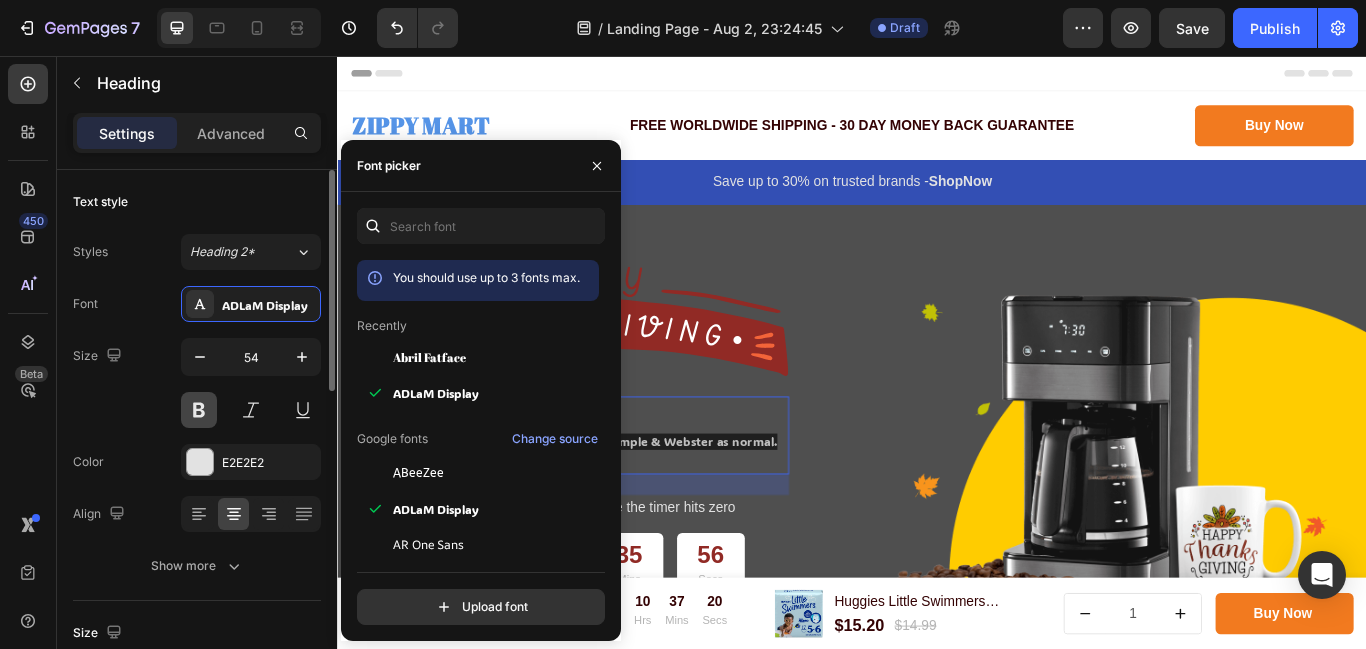 click at bounding box center [199, 410] 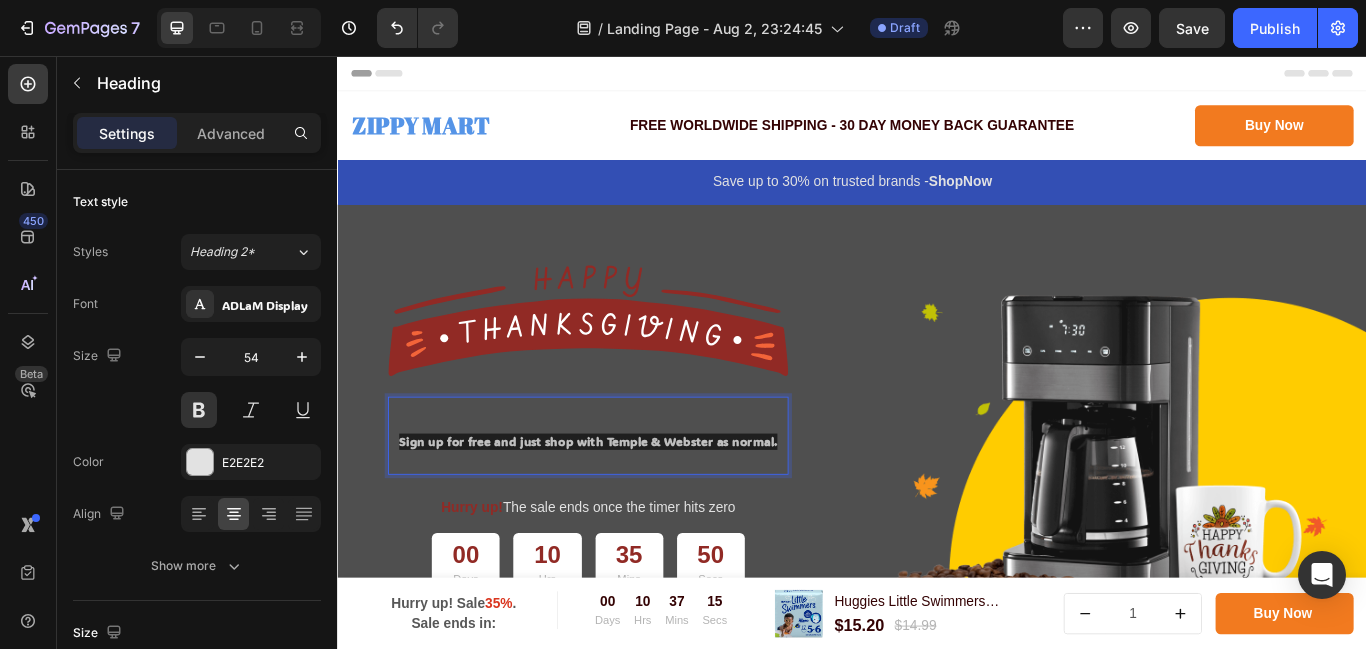 click on "Sign up for free and just shop with Temple & Webster as normal." at bounding box center (629, 498) 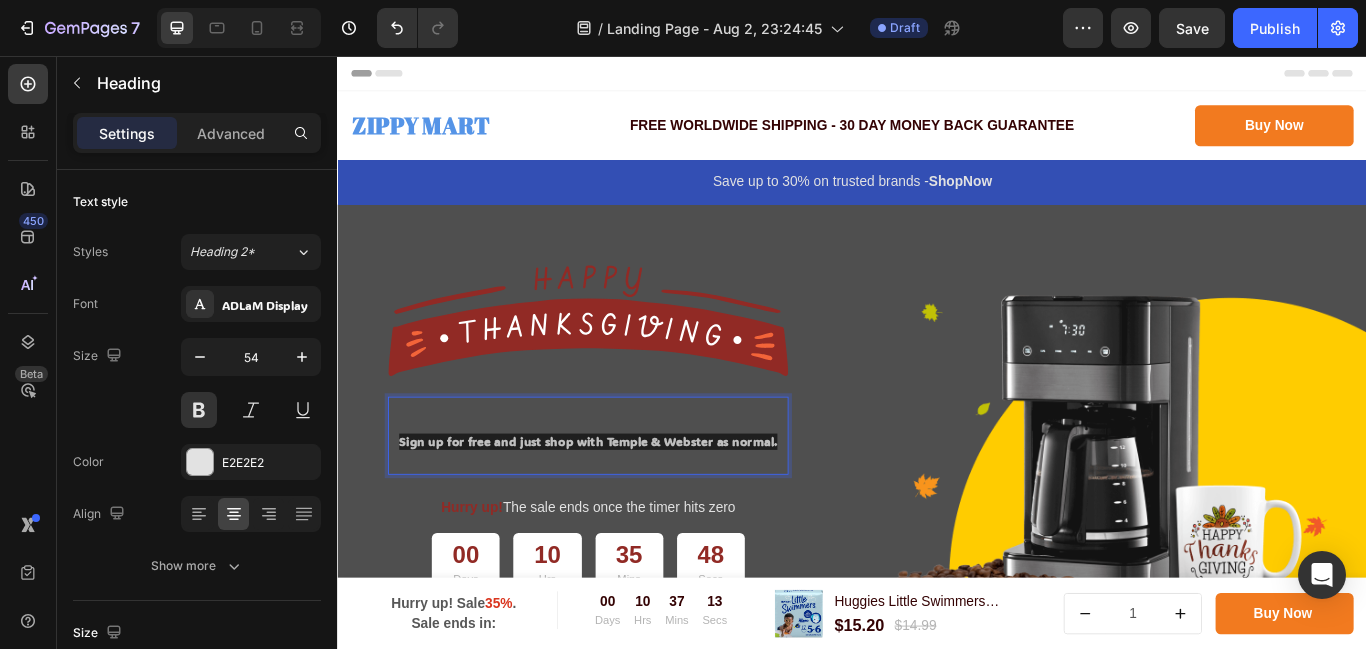 click on "Sign up for free and just shop with Temple & Webster as normal." at bounding box center (629, 498) 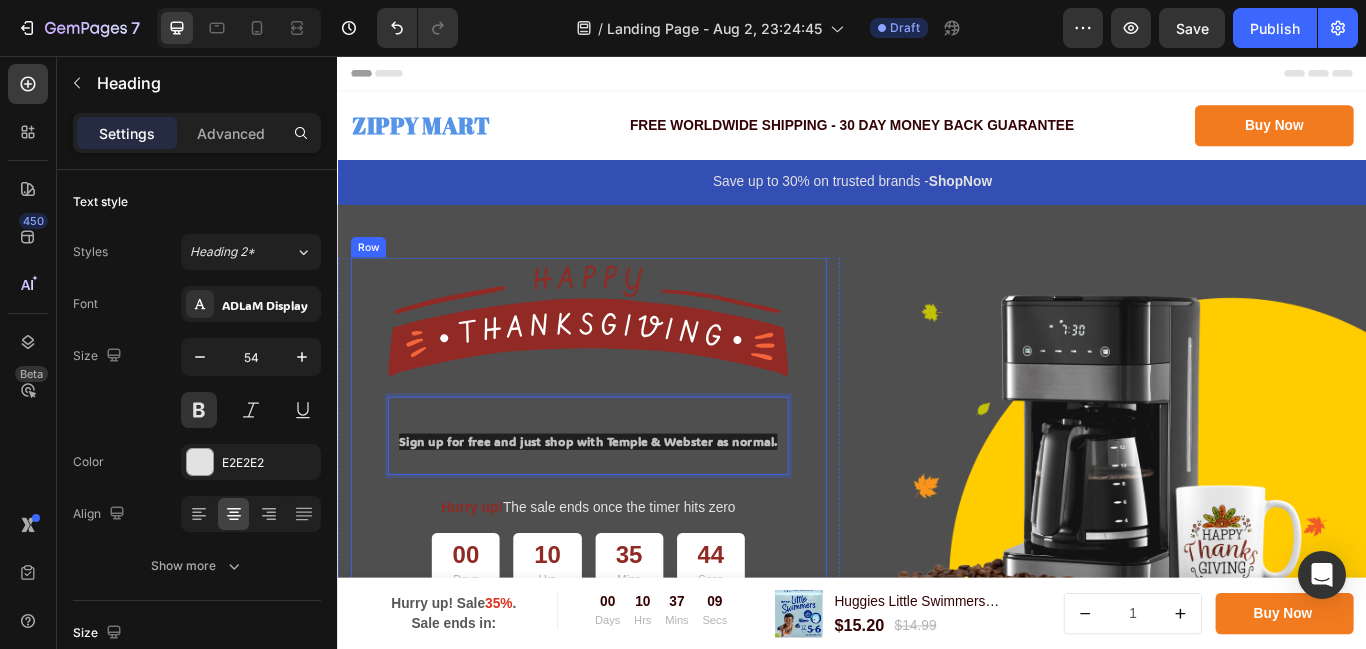 click on "Image Sign up for free and just shop with Temple & Webster as normal. Heading   24 Hurry up!  The sale ends once the timer hits zero Text block 00 Days 10 Hrs 35 Mins 44 Secs Countdown Timer Get 30% OFF | Buy Now Button Row" at bounding box center [629, 530] 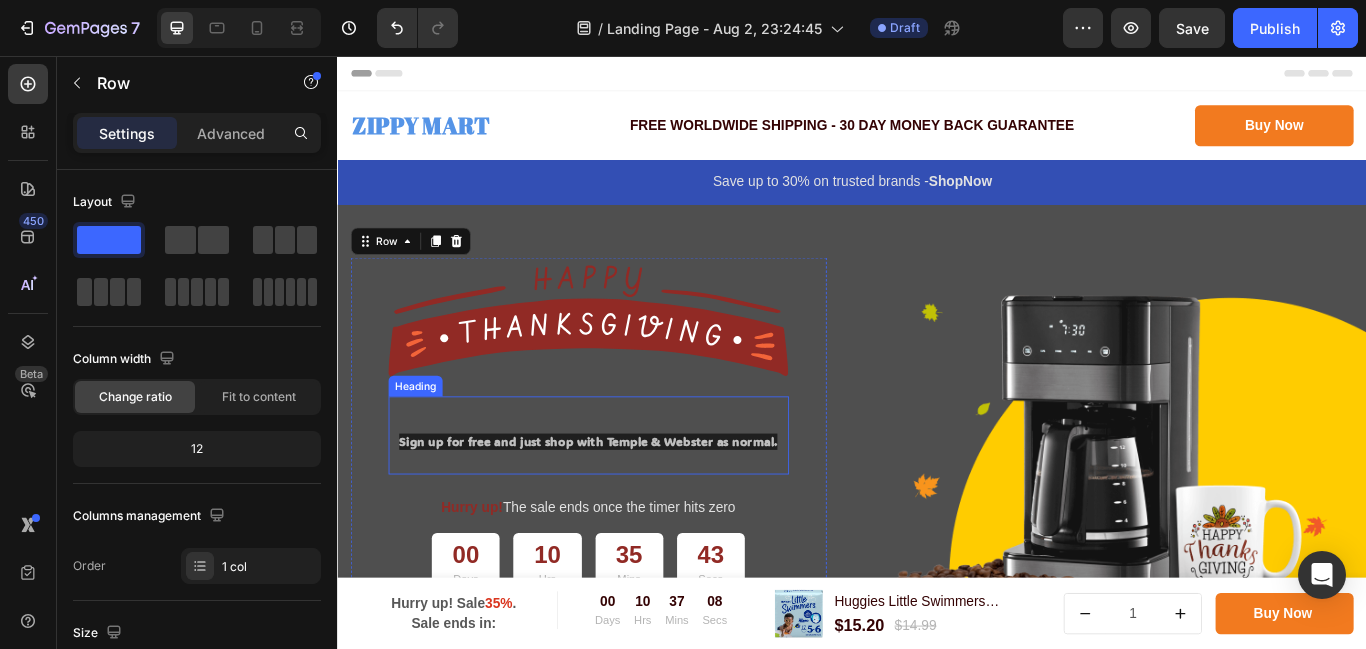 click on "⁠⁠⁠⁠⁠⁠⁠ Sign up for free and just shop with Temple & Webster as normal." at bounding box center [629, 498] 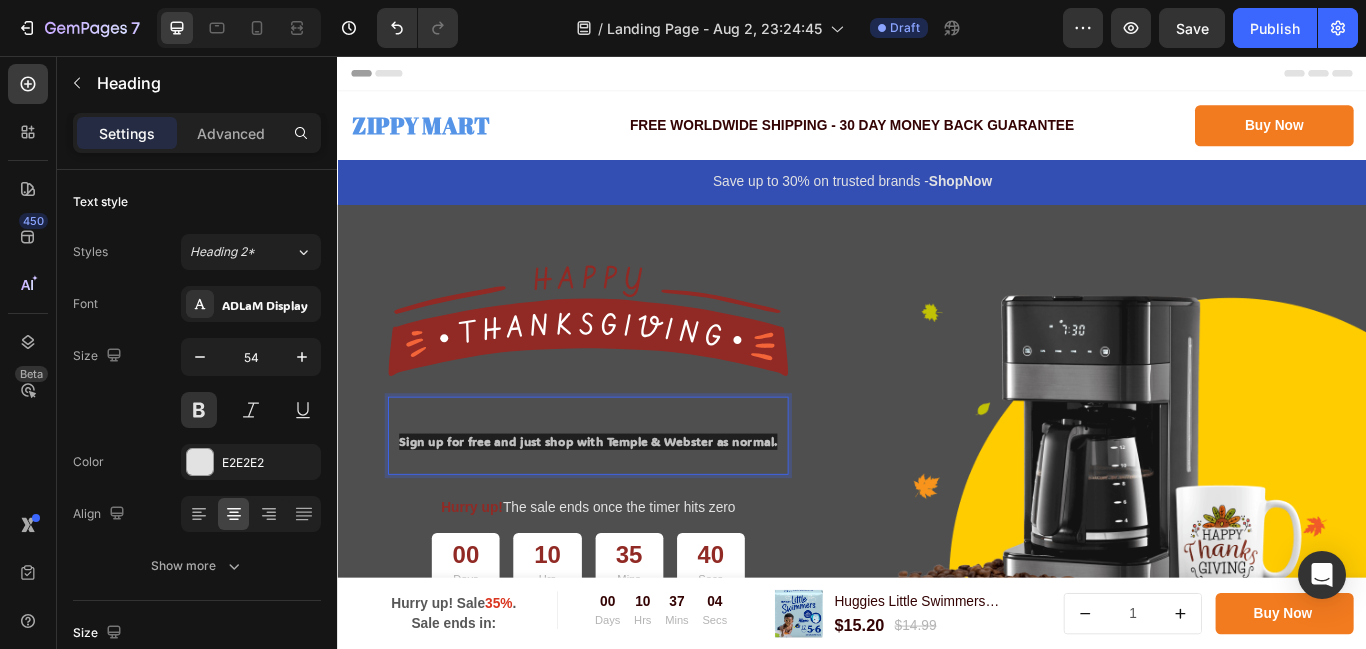 click on "Sign up for free and just shop with Temple & Webster as normal." at bounding box center (629, 505) 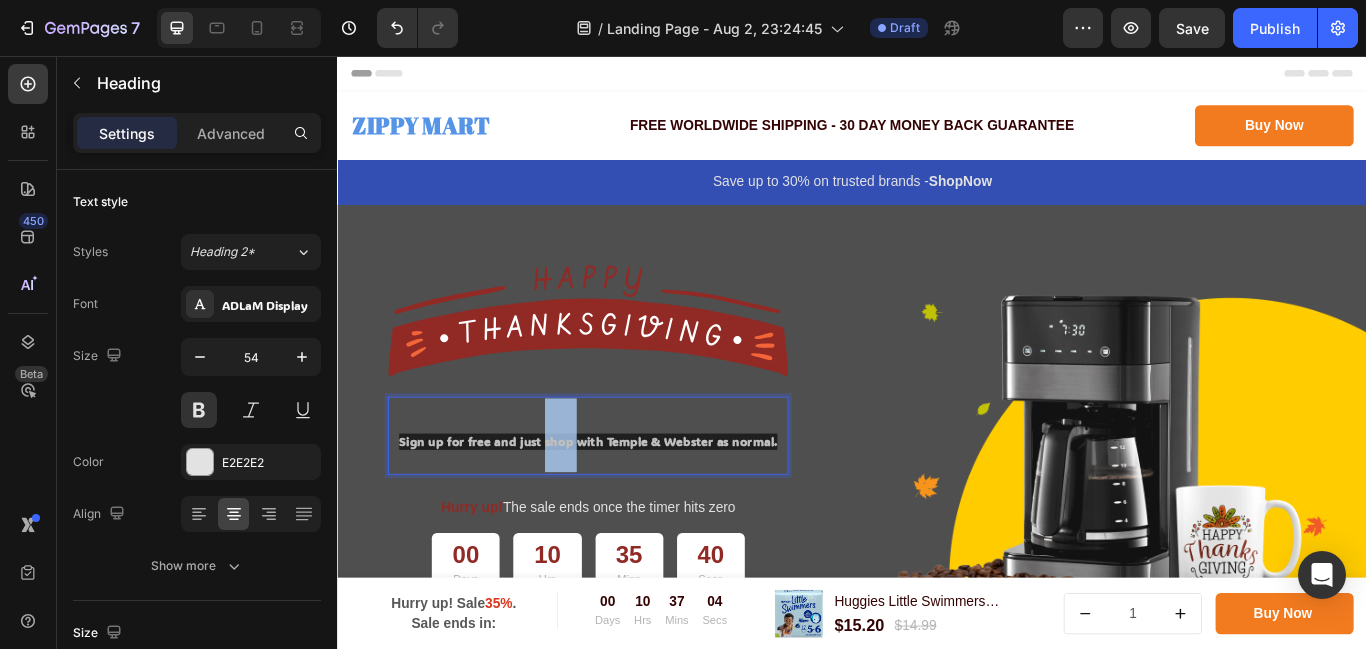 click on "Sign up for free and just shop with Temple & Webster as normal." at bounding box center [629, 505] 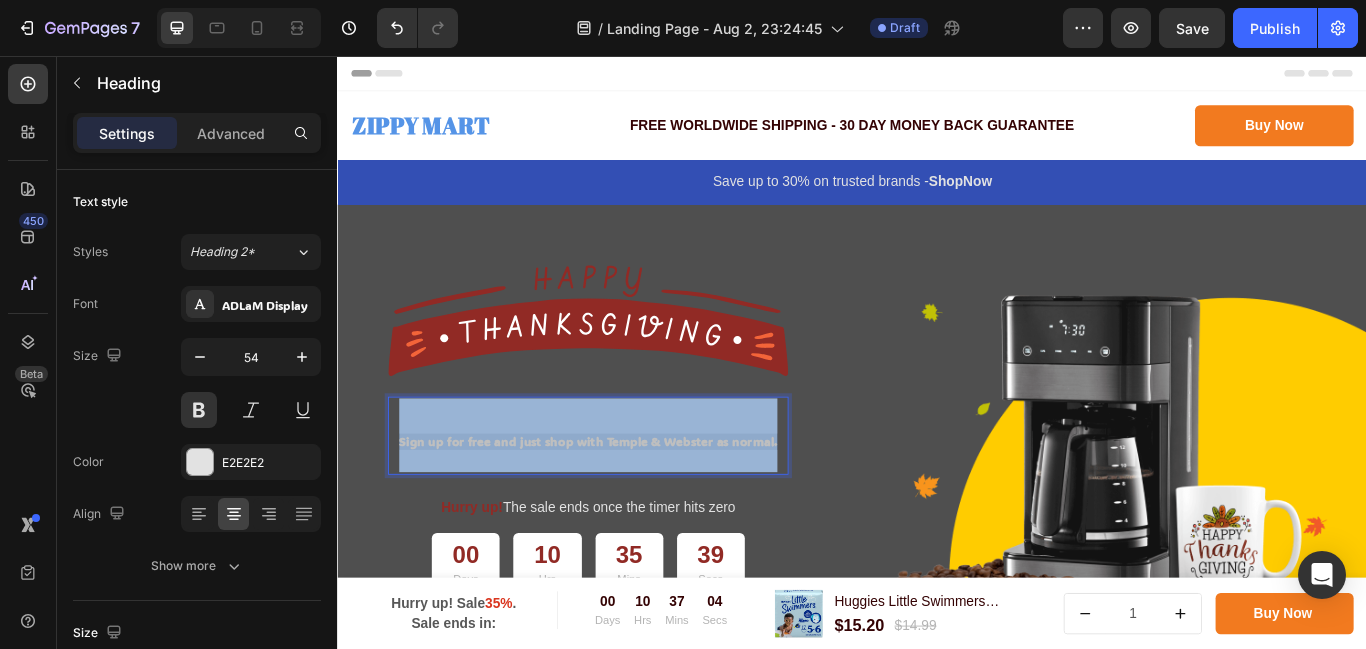 click on "Sign up for free and just shop with Temple & Webster as normal." at bounding box center (629, 505) 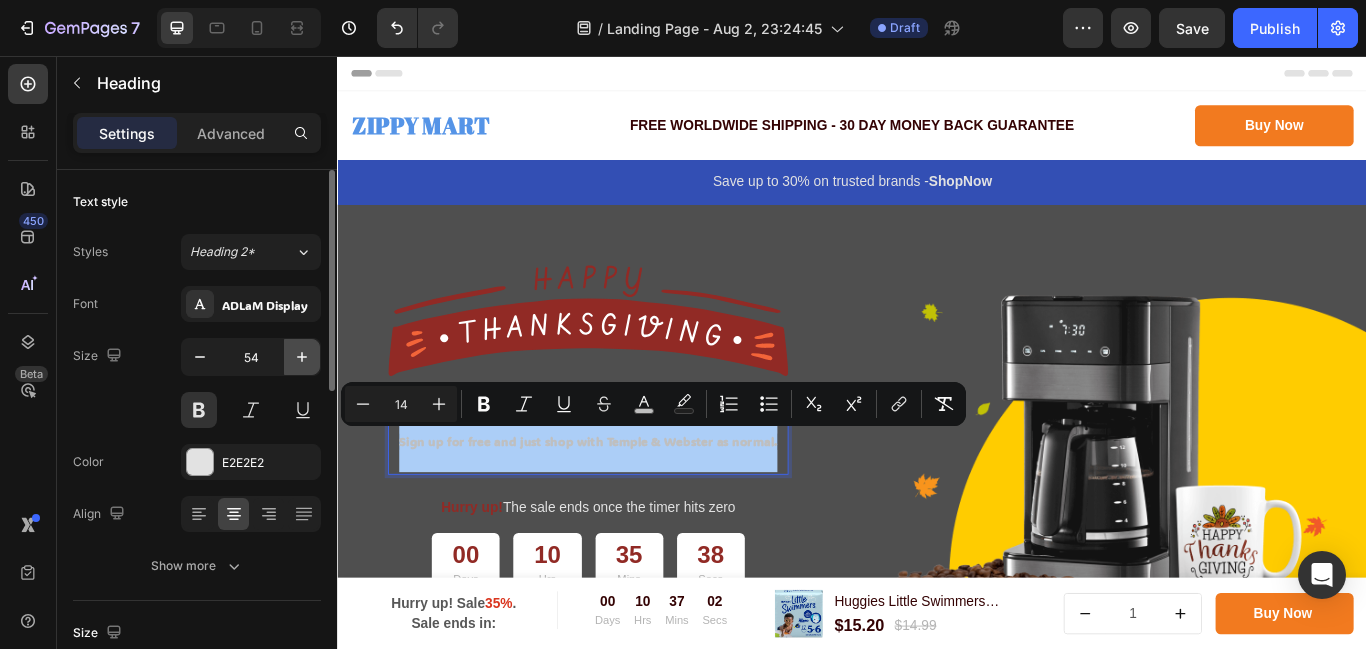 click at bounding box center (302, 357) 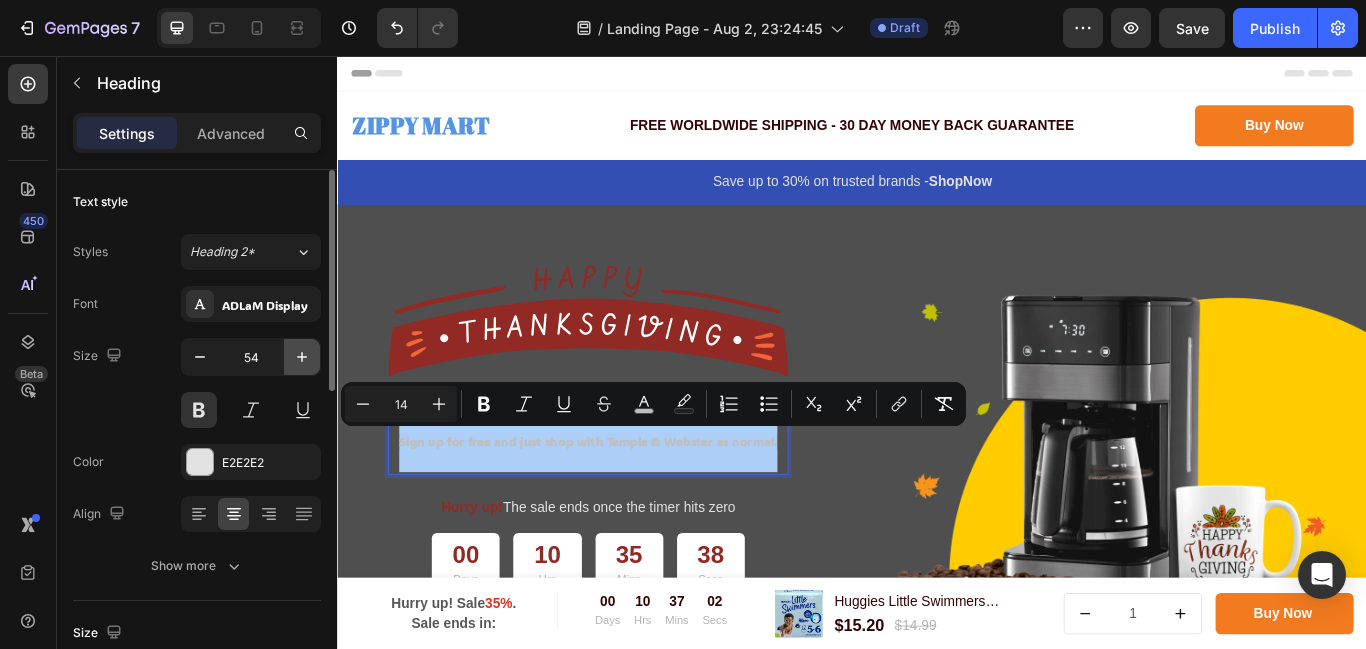 click at bounding box center (302, 357) 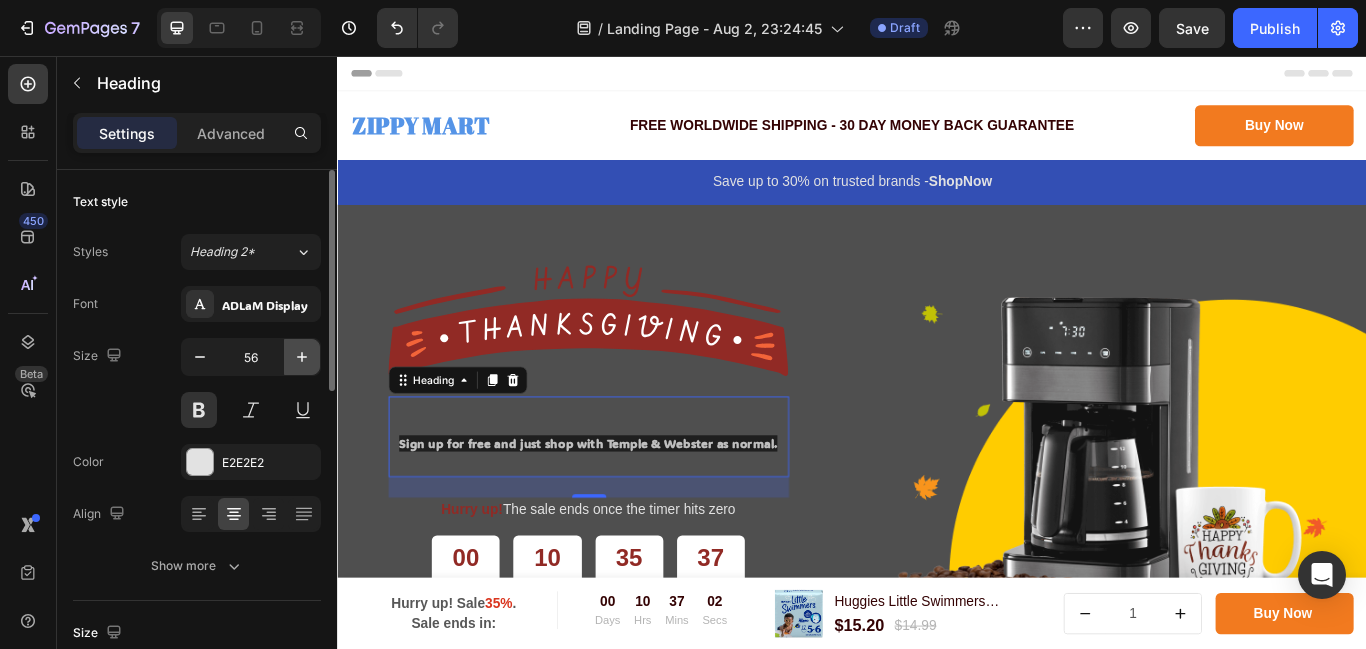 click at bounding box center (302, 357) 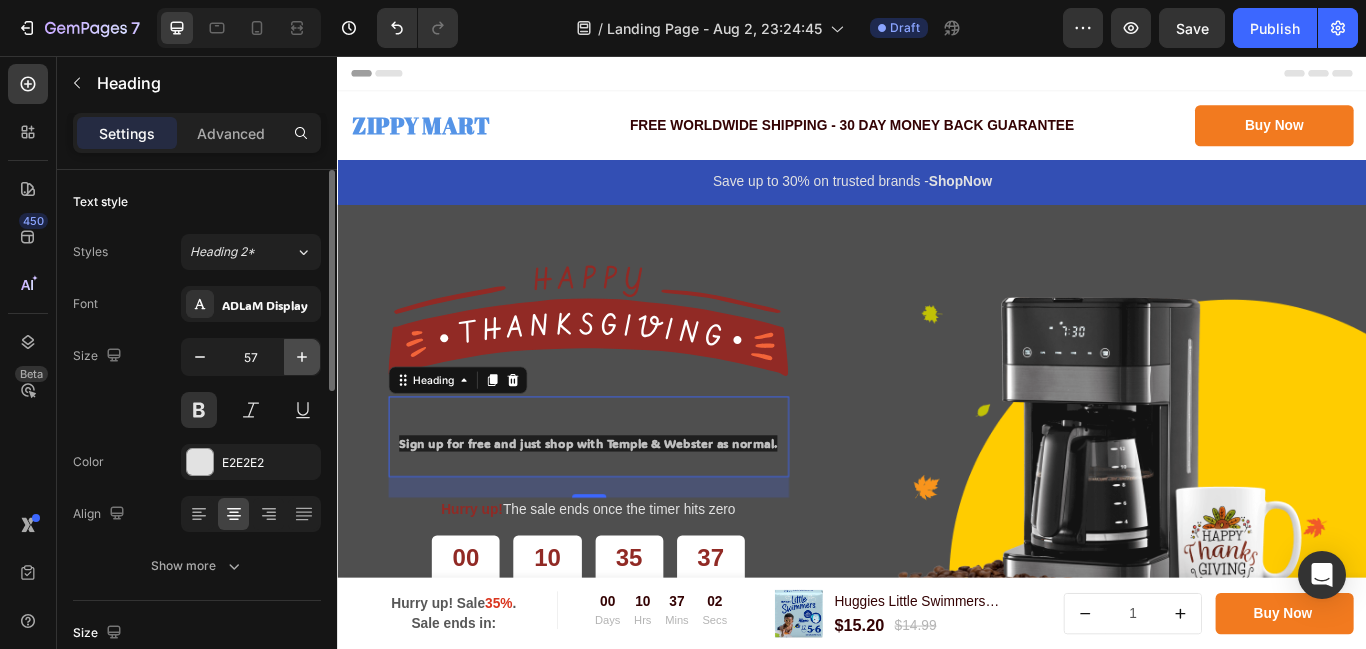 click at bounding box center [302, 357] 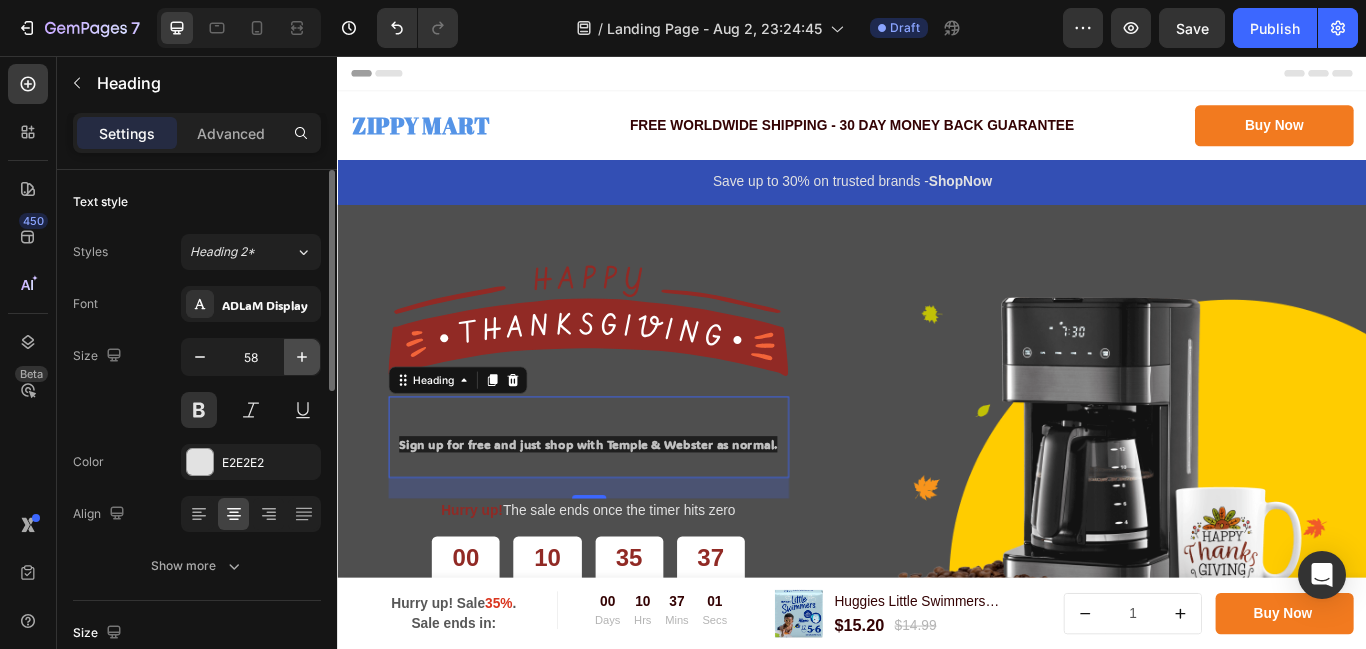 click at bounding box center [302, 357] 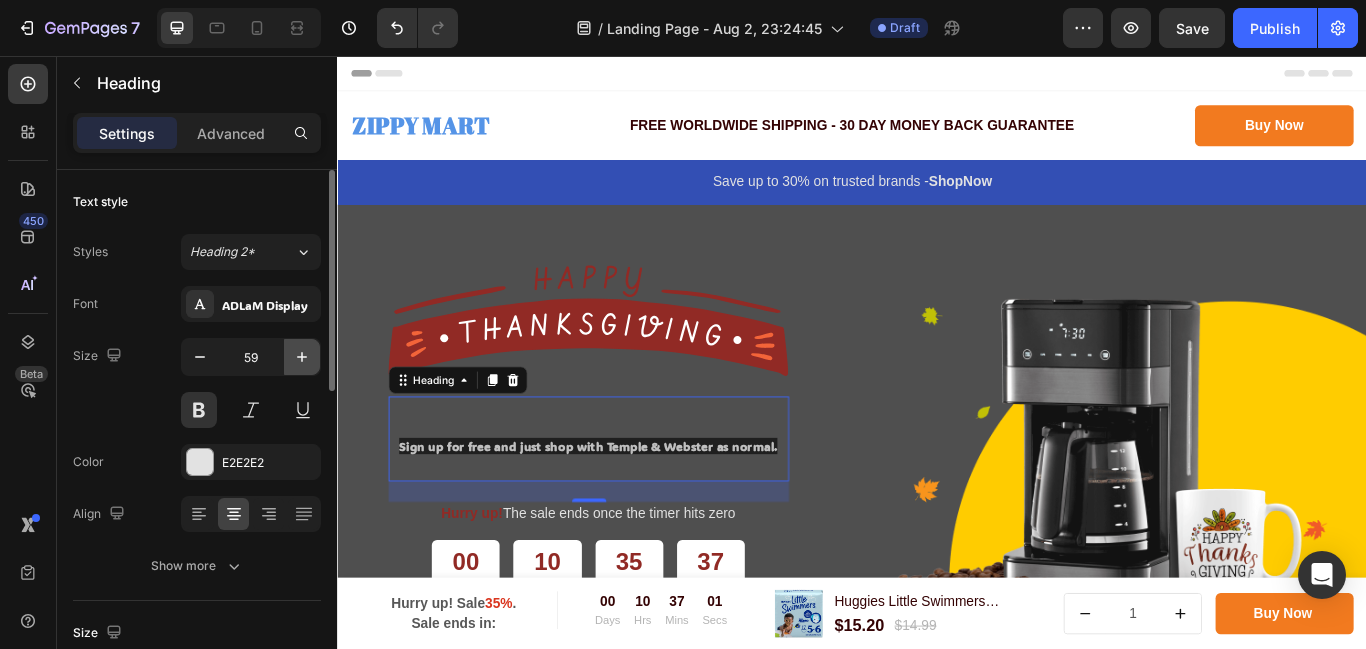 click at bounding box center [302, 357] 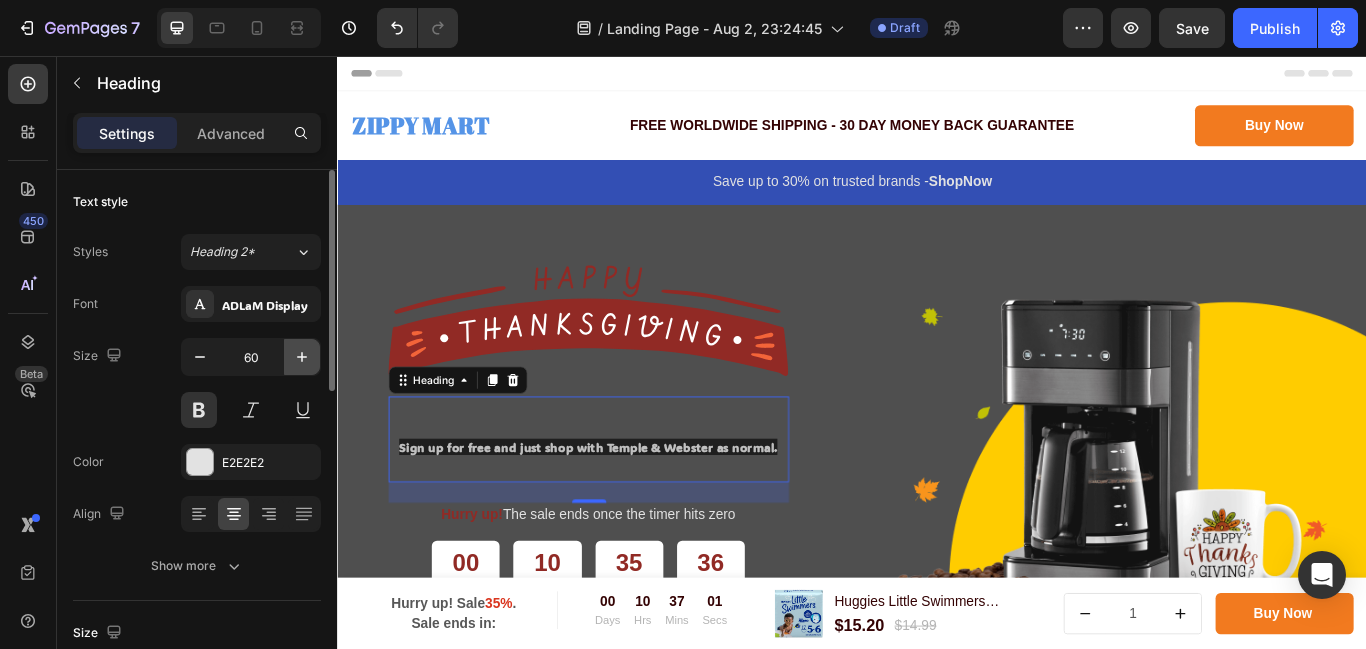 click at bounding box center (302, 357) 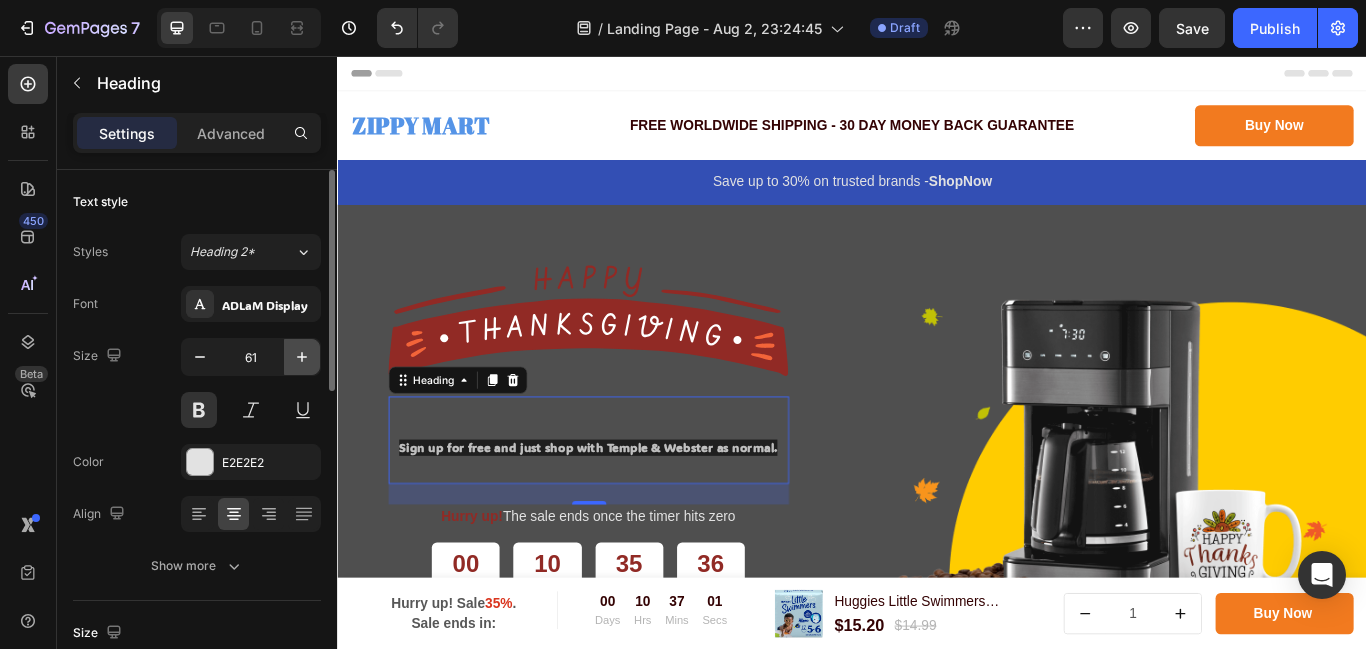 click at bounding box center [302, 357] 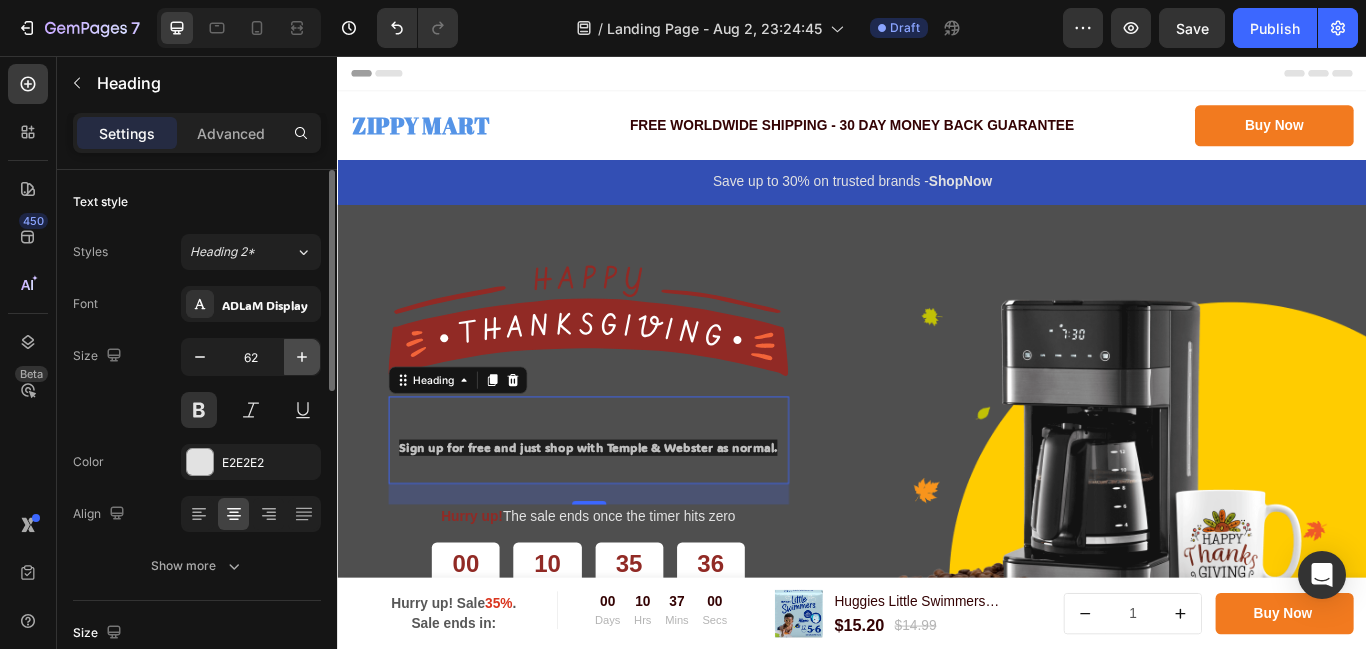 click at bounding box center (302, 357) 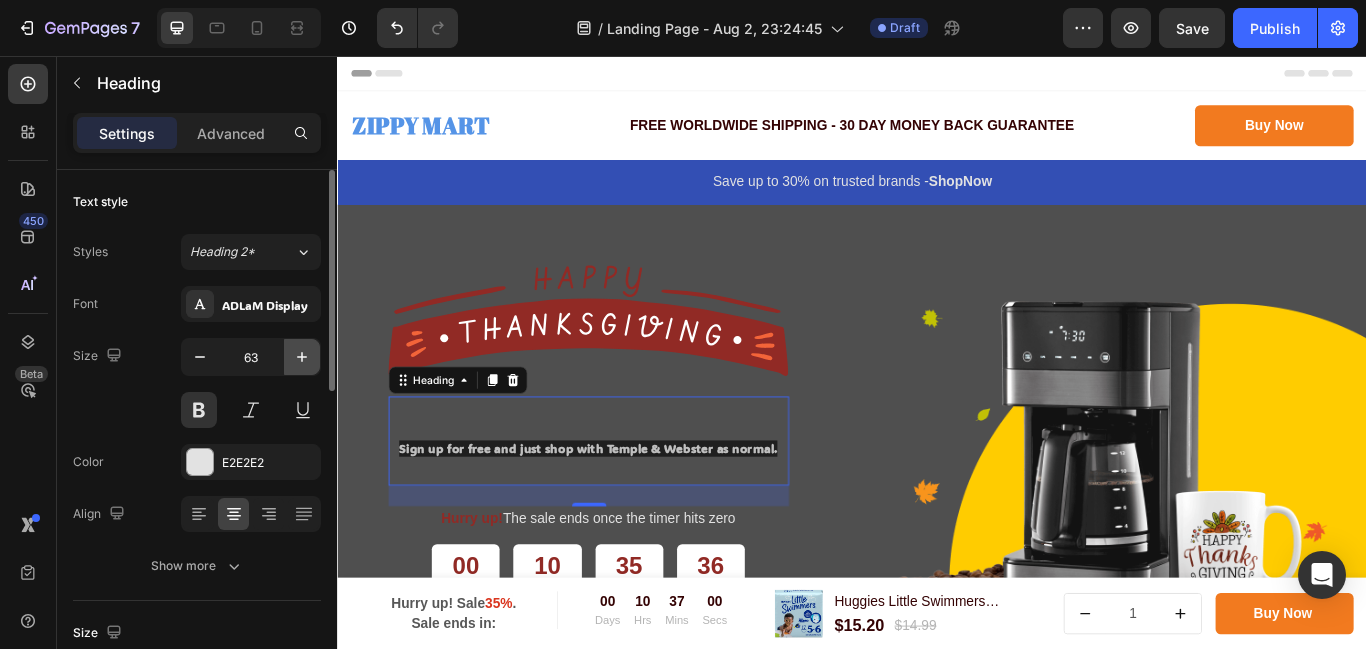 click at bounding box center [302, 357] 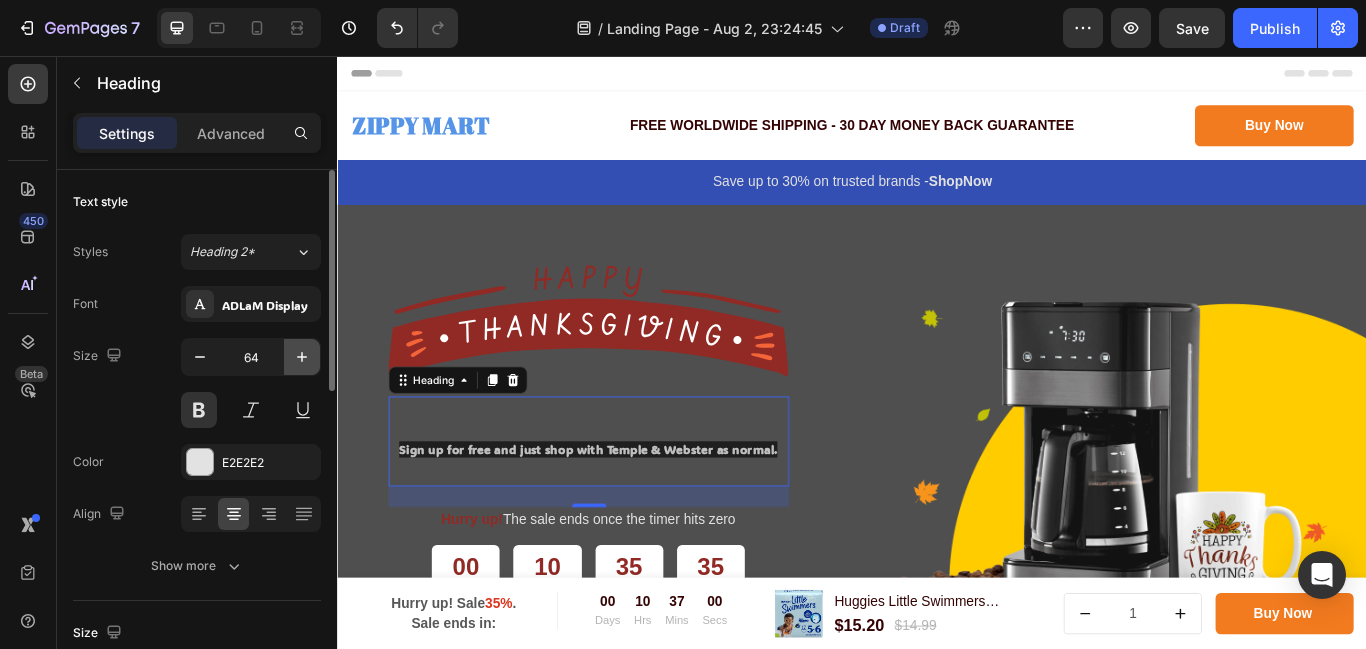 click at bounding box center (302, 357) 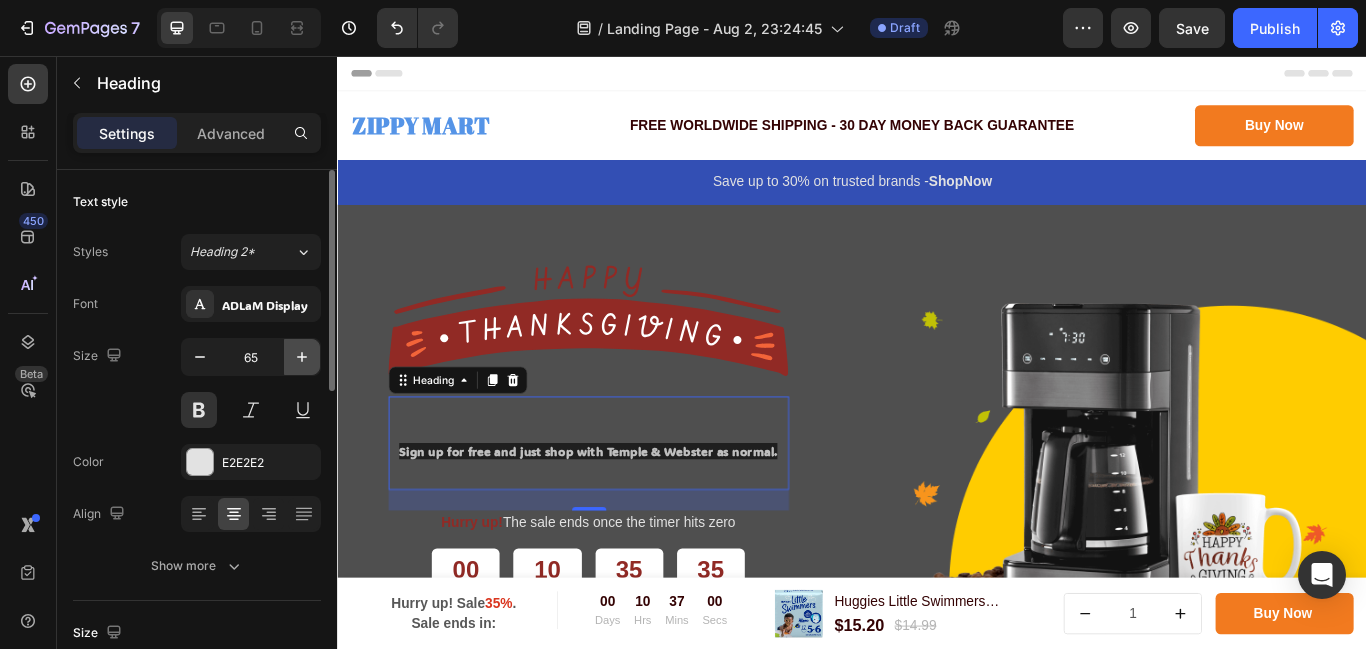 click at bounding box center [302, 357] 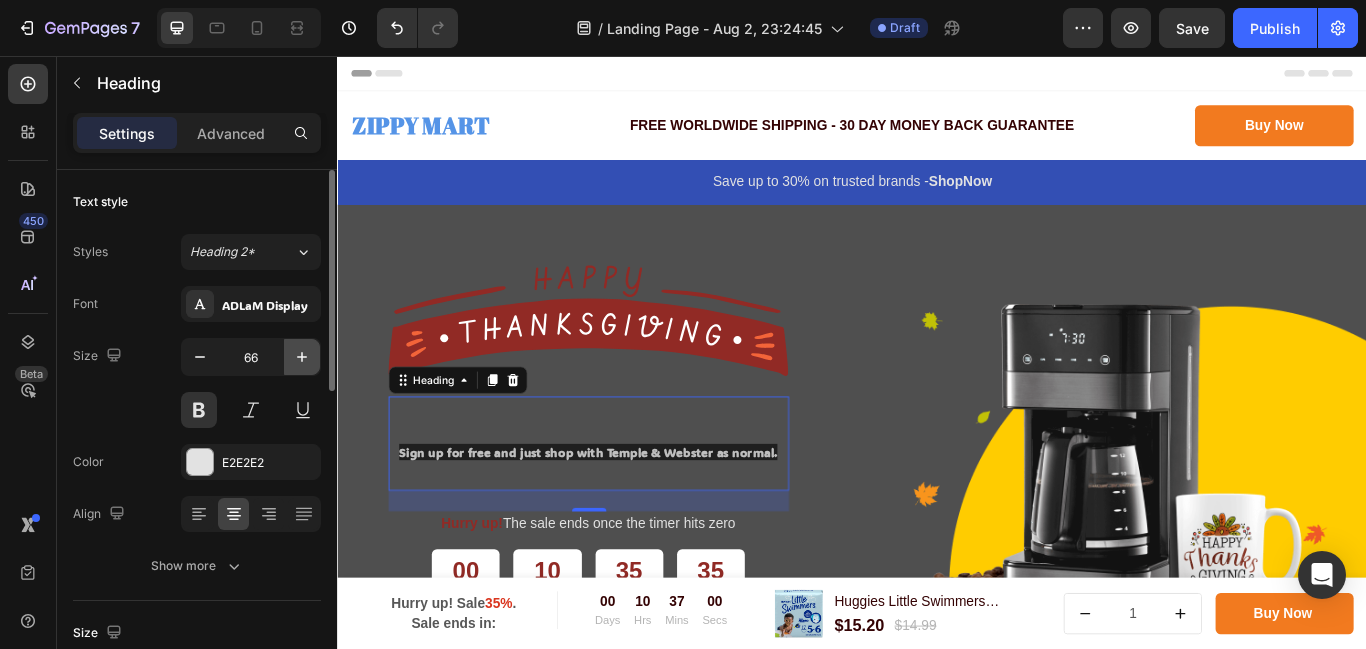 click at bounding box center [302, 357] 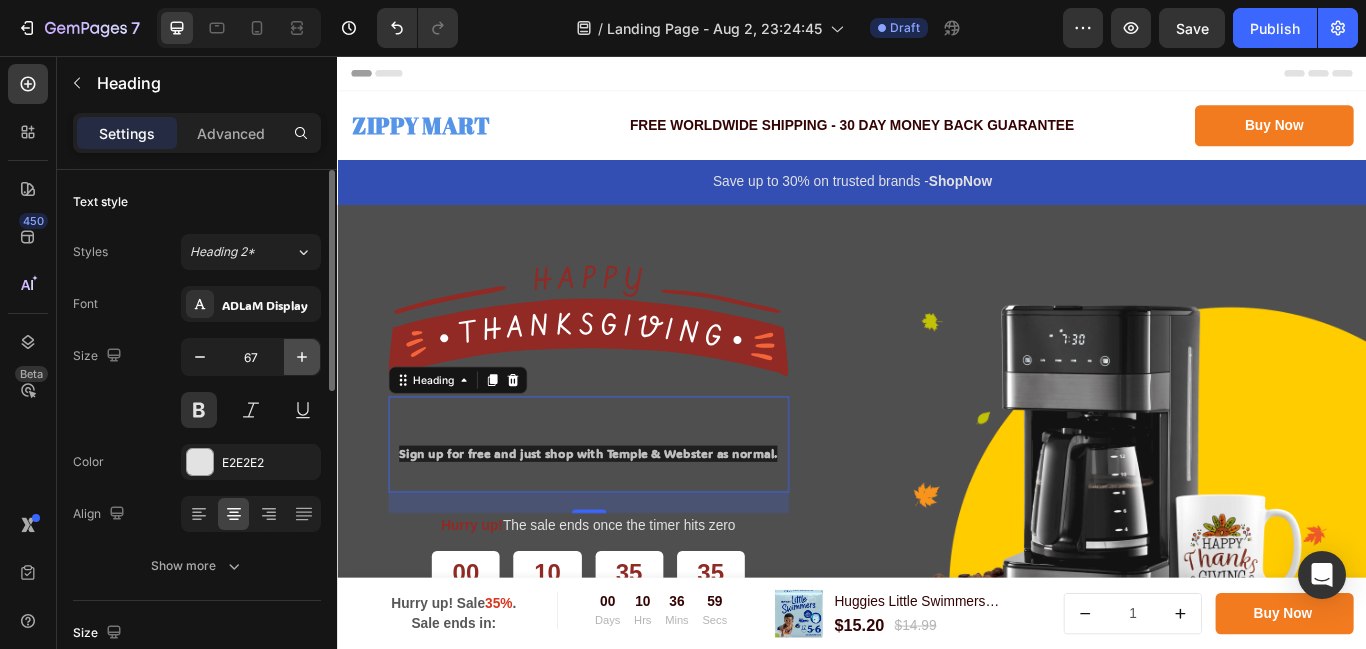 click at bounding box center (302, 357) 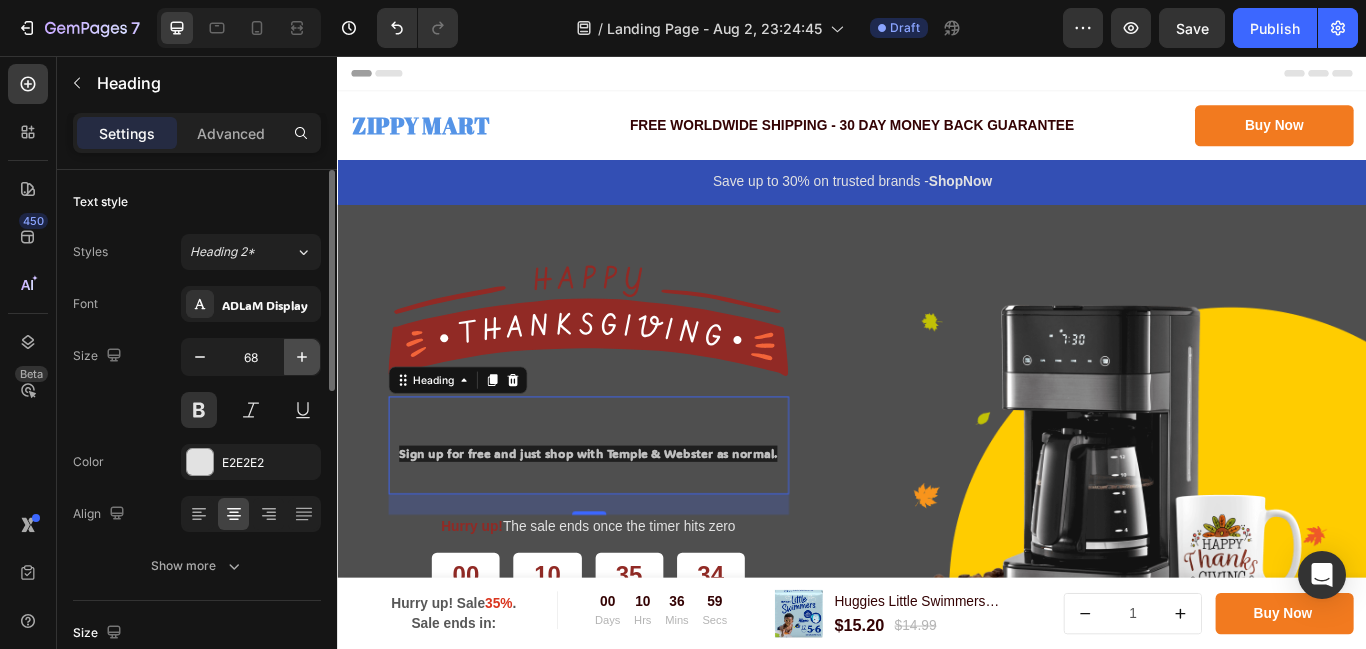 click at bounding box center (302, 357) 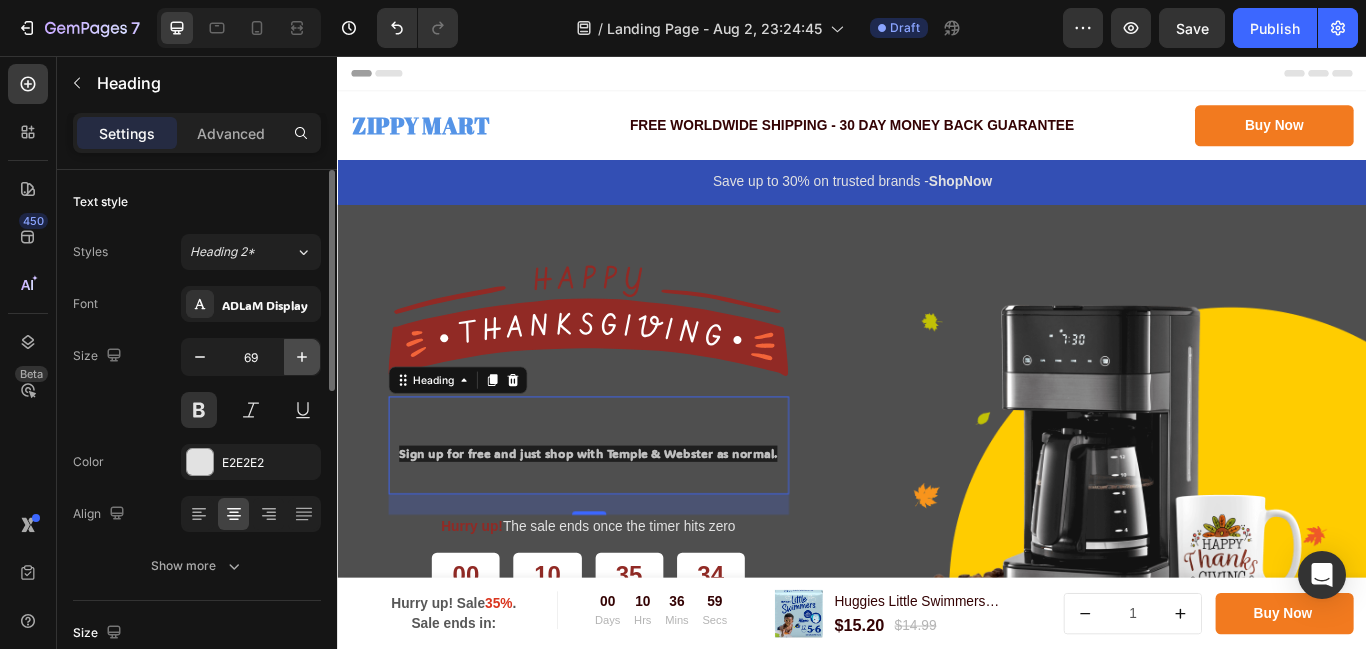 click at bounding box center (302, 357) 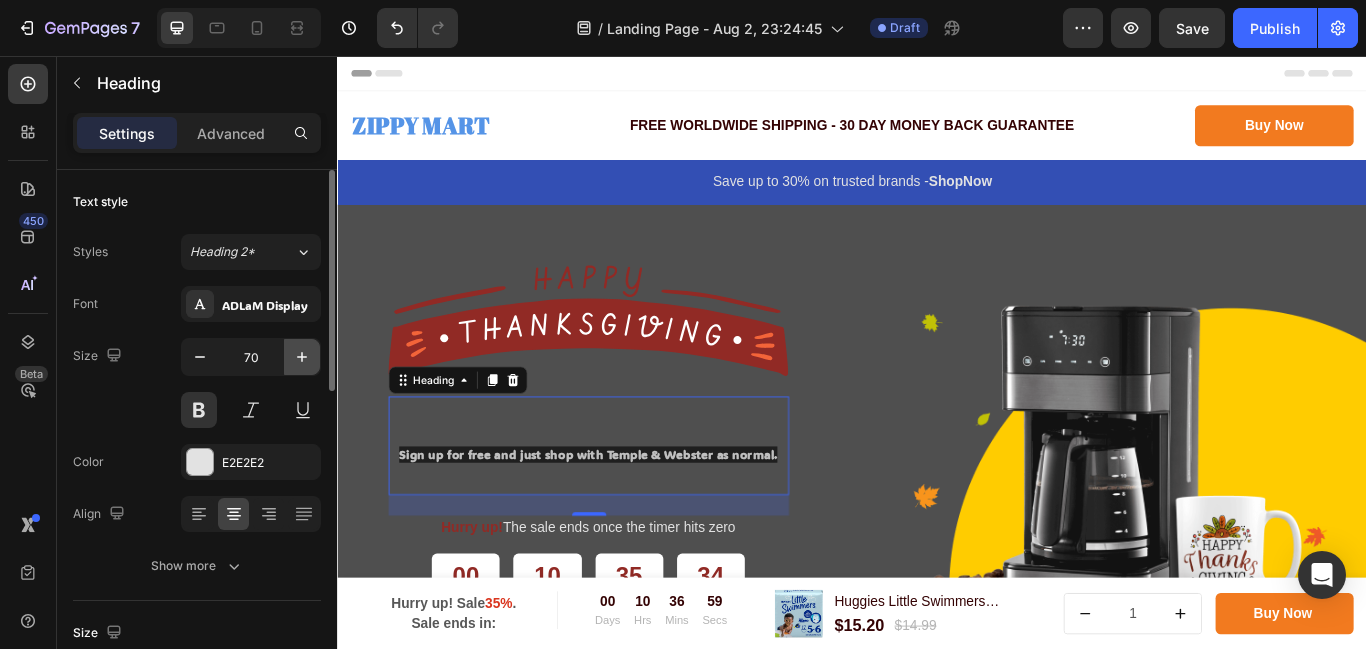 click at bounding box center (302, 357) 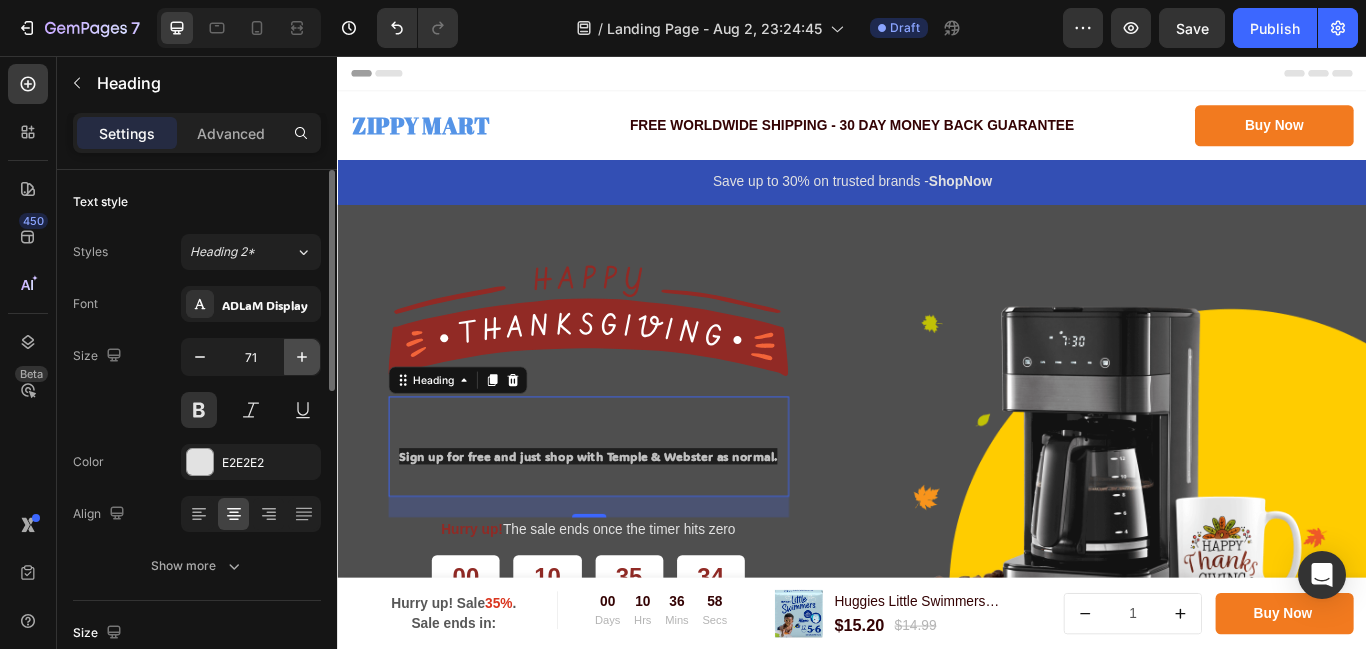 click at bounding box center [302, 357] 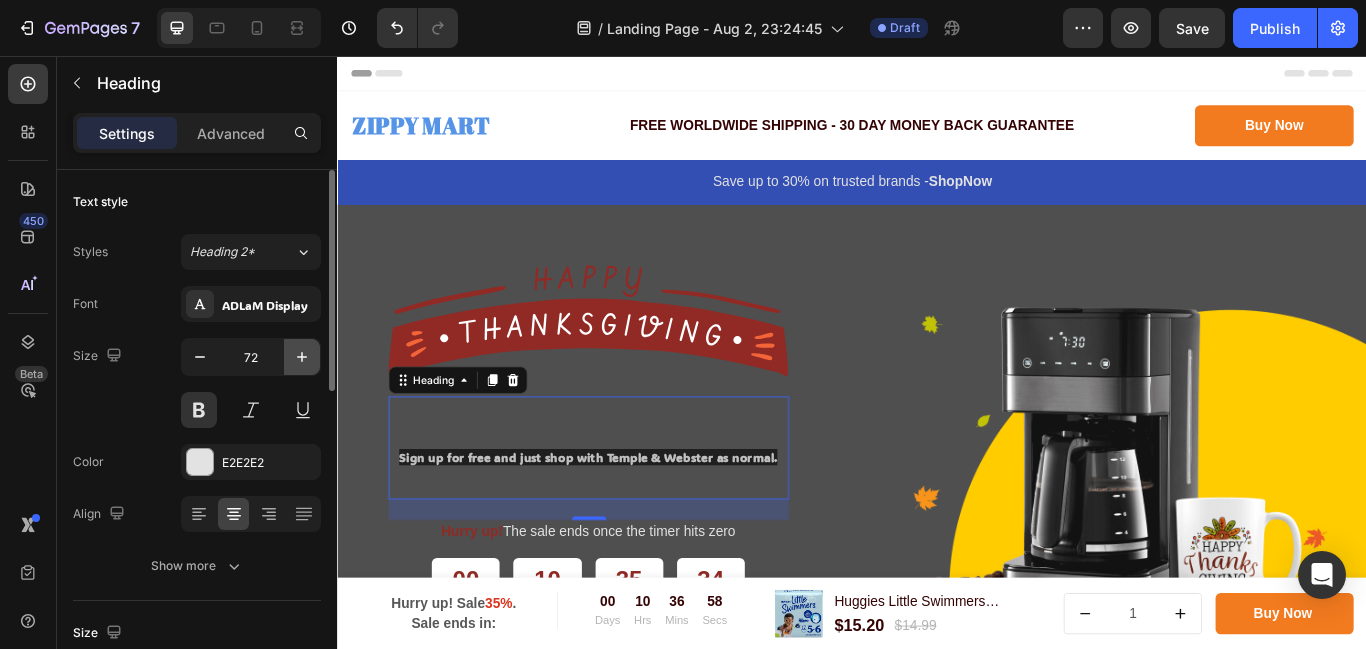 click at bounding box center [302, 357] 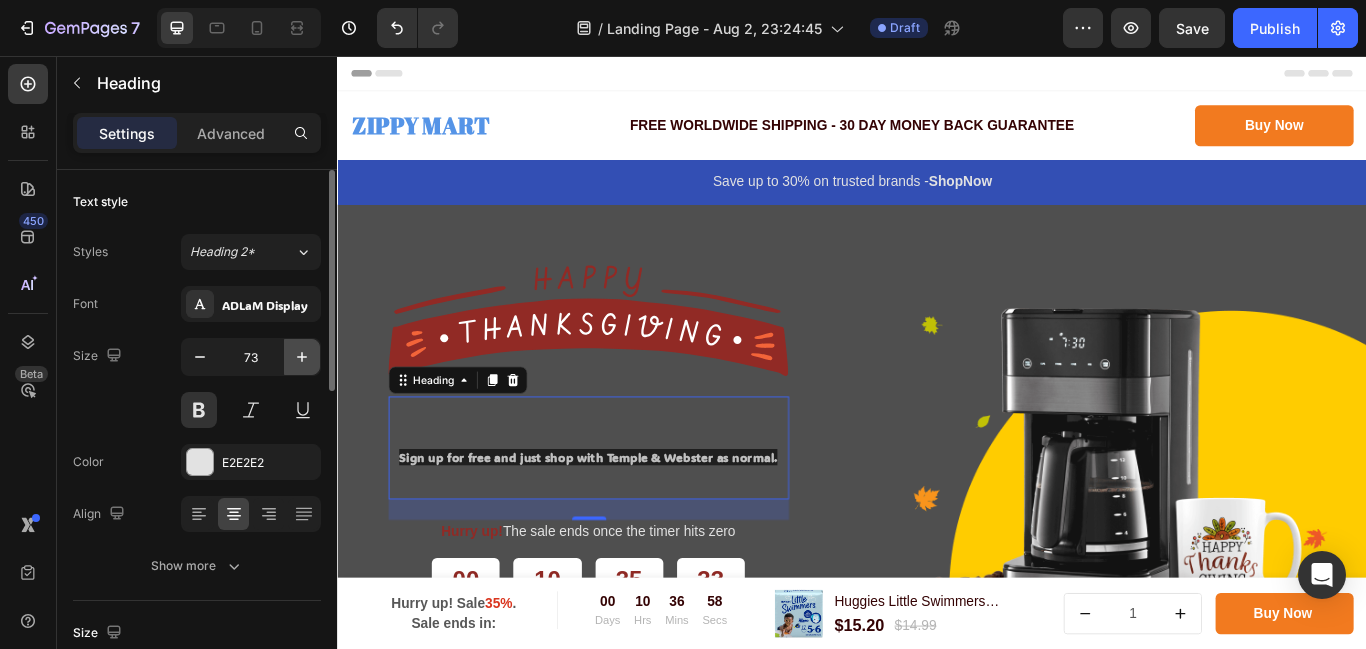 click at bounding box center [302, 357] 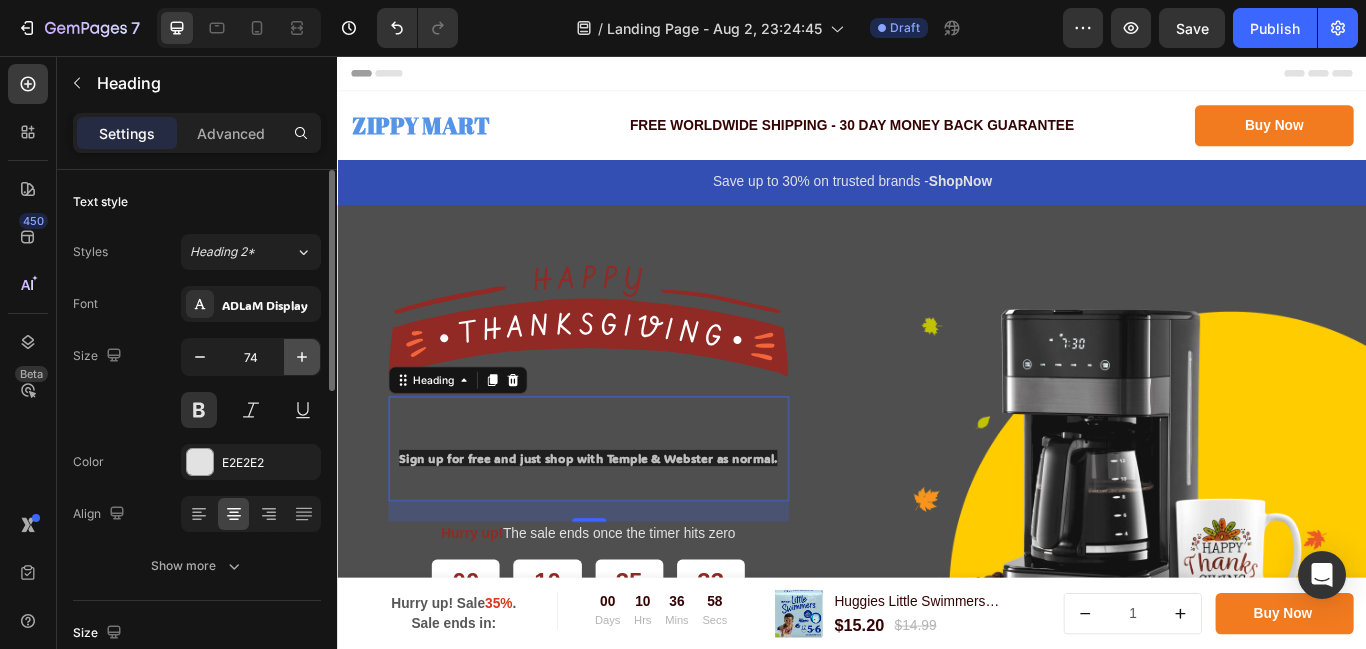 click at bounding box center (302, 357) 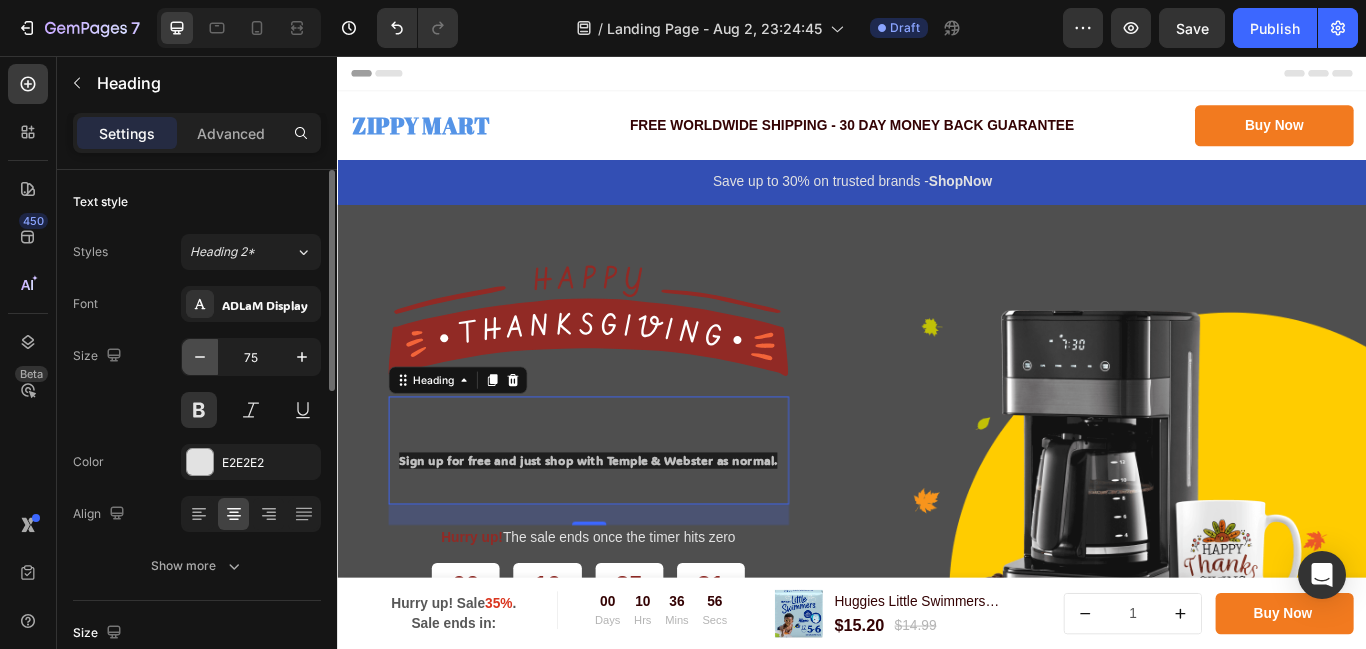 click 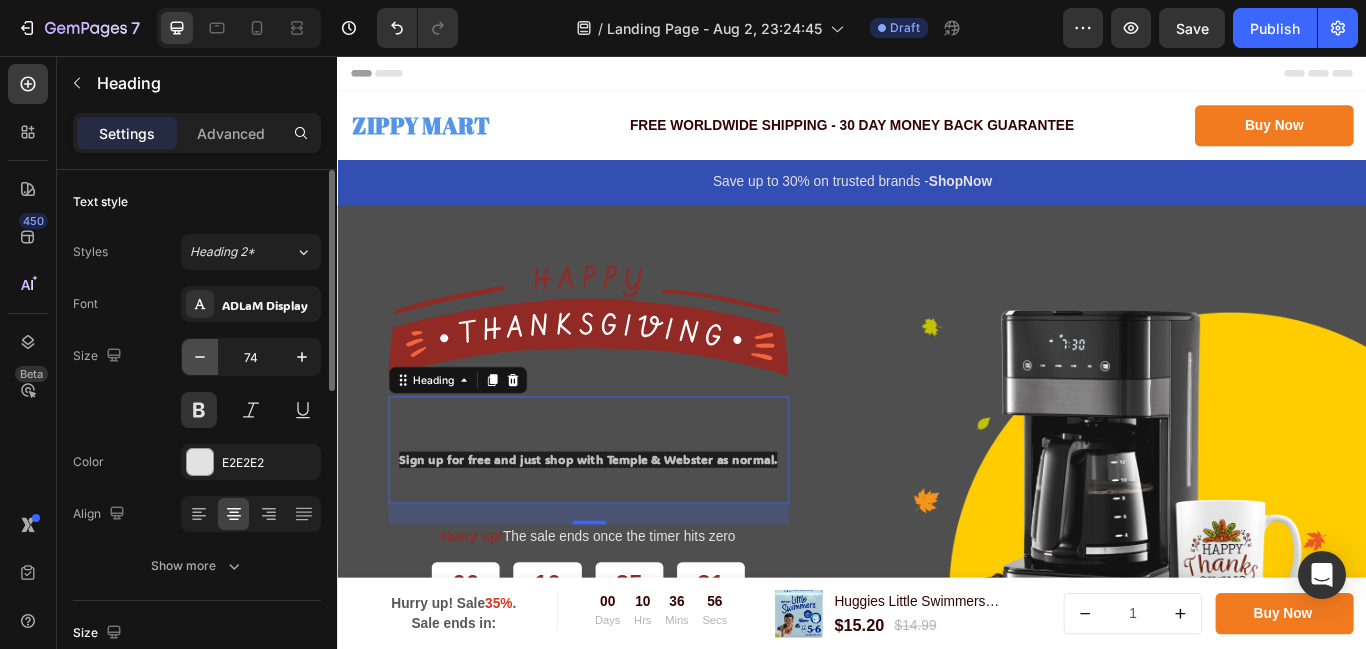click 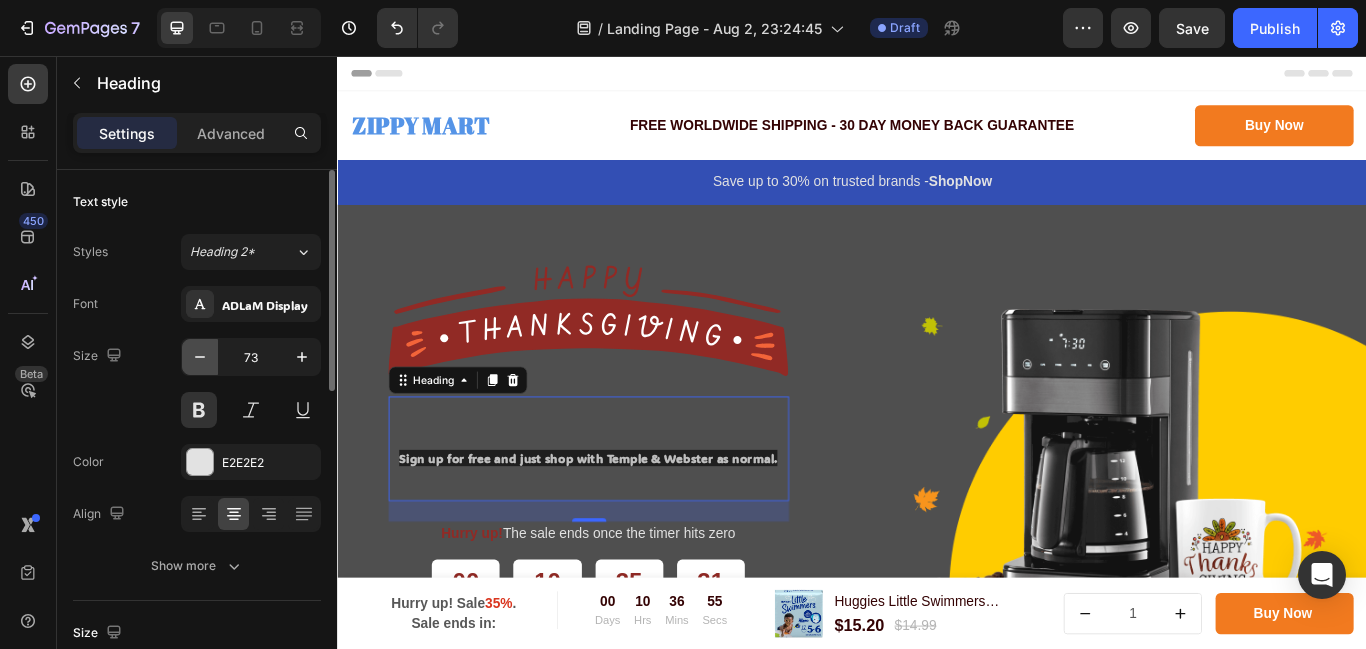 click 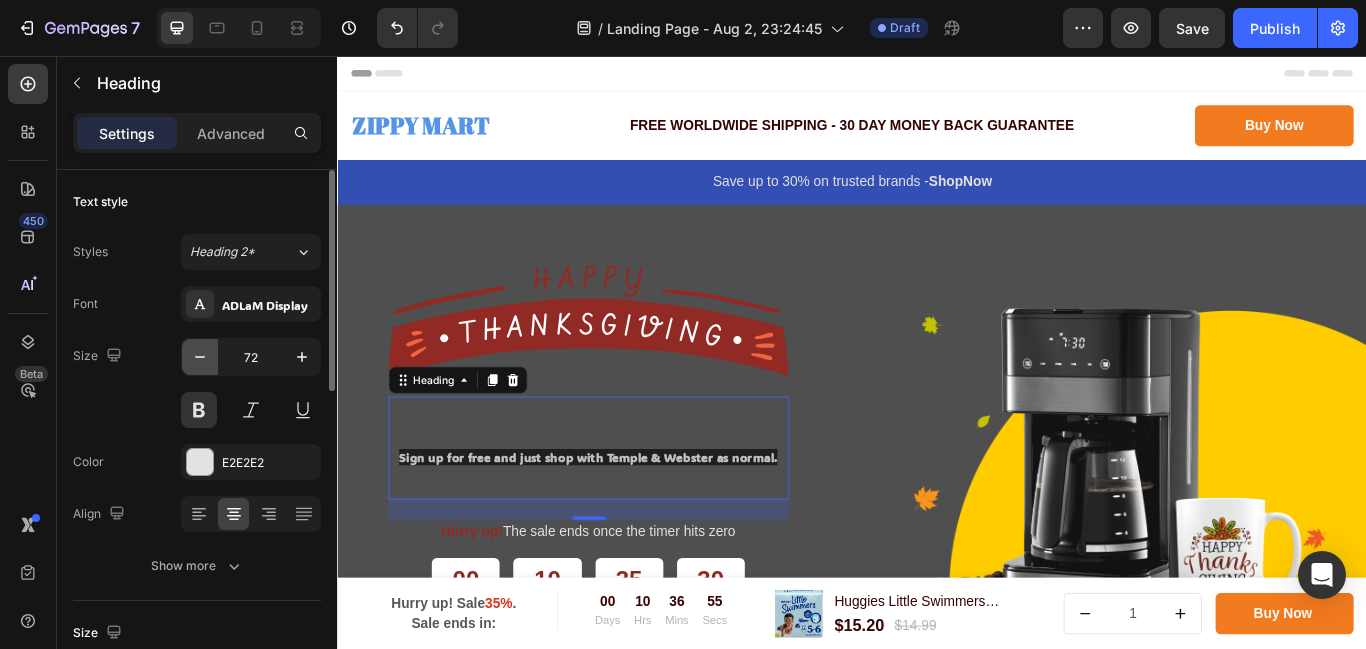 click 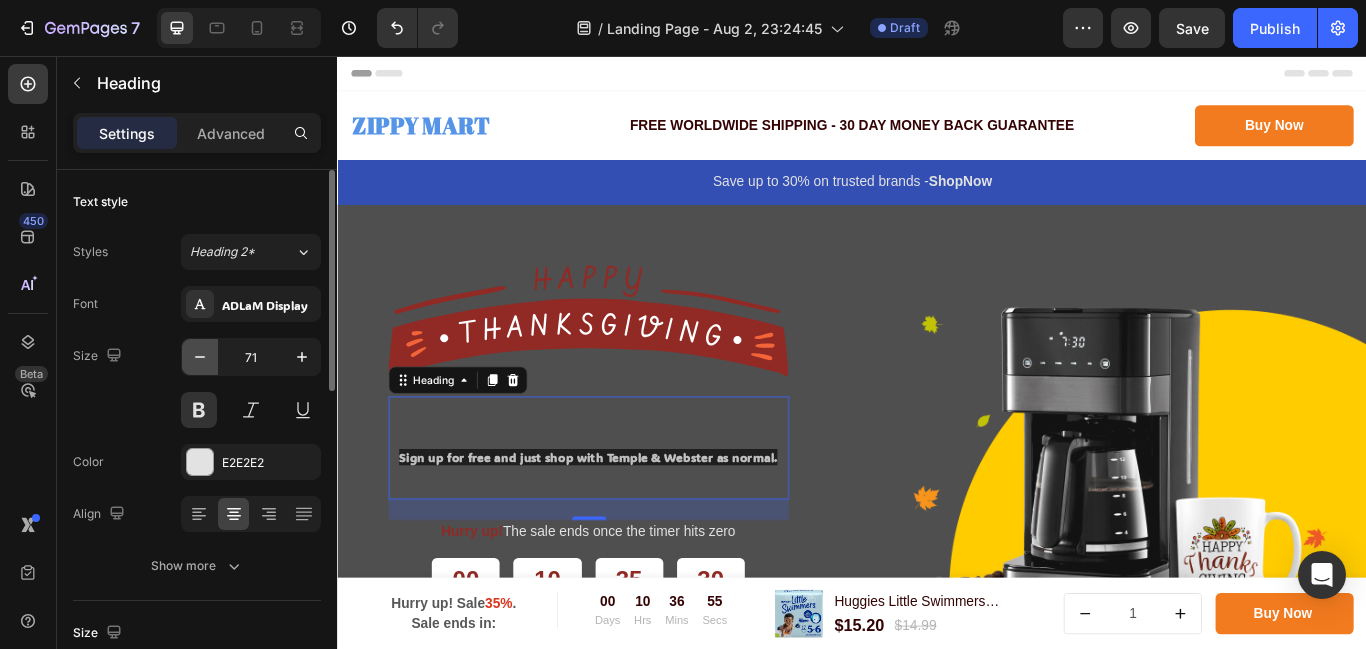 click 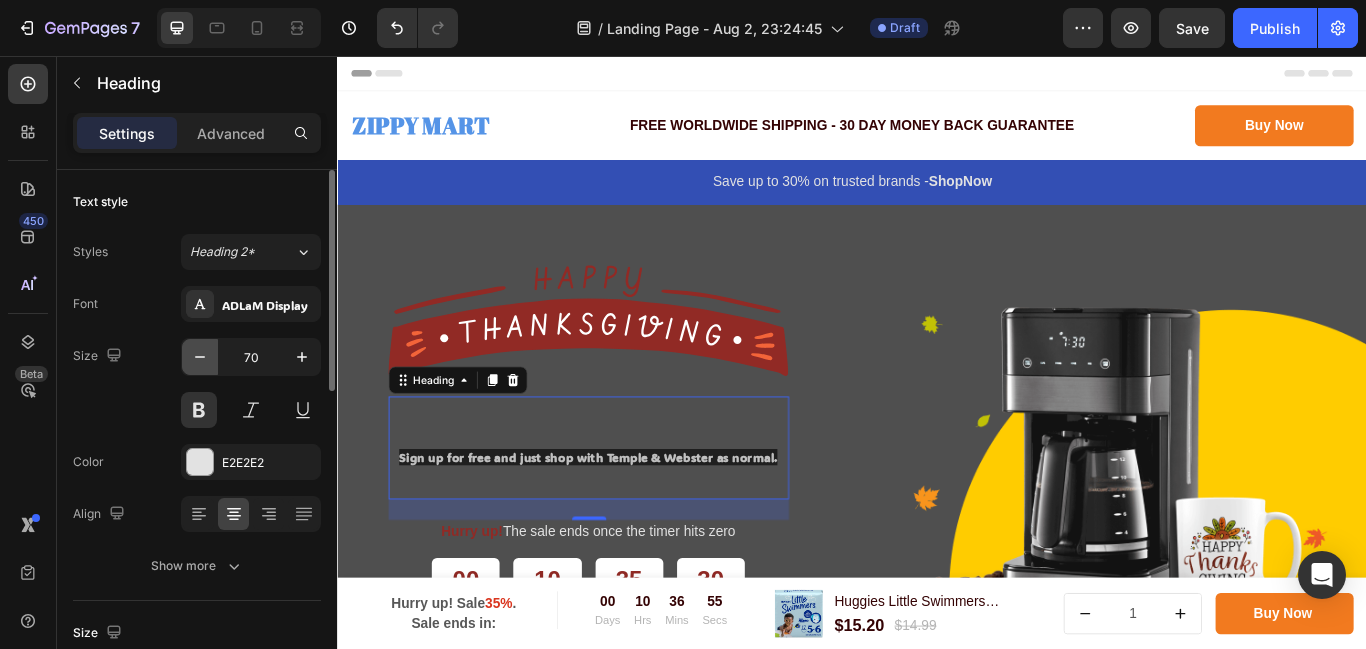 click 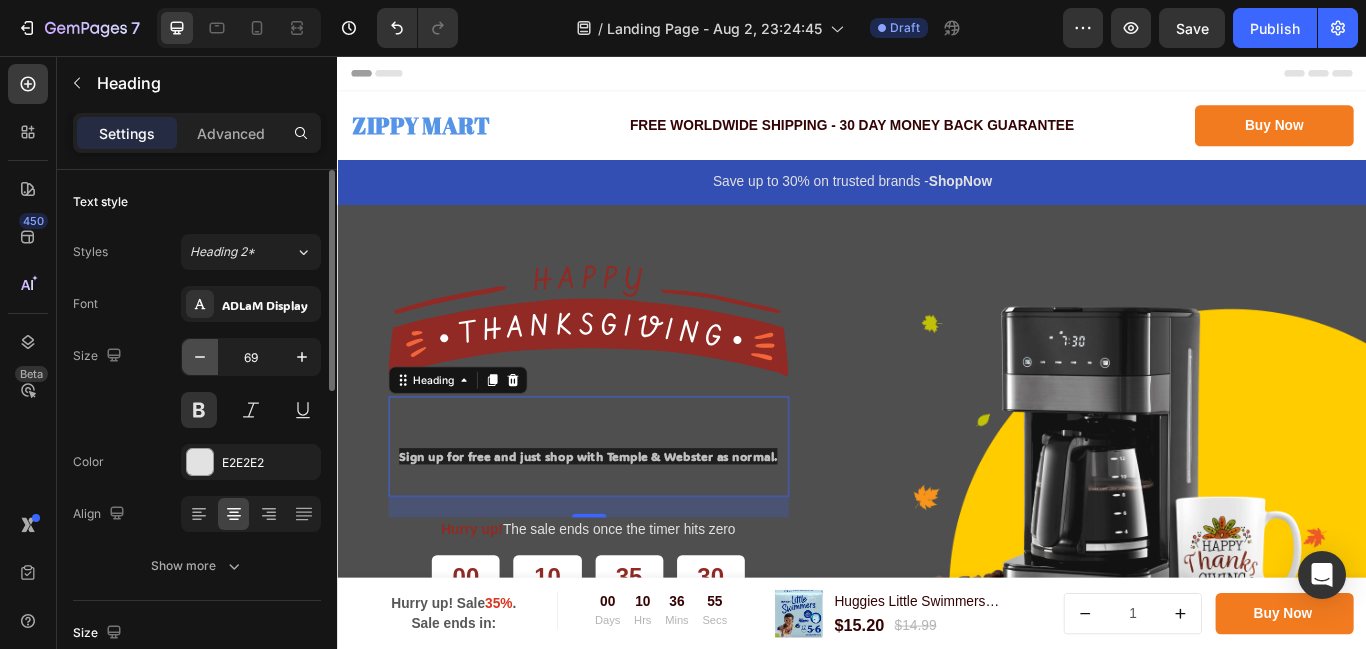 click 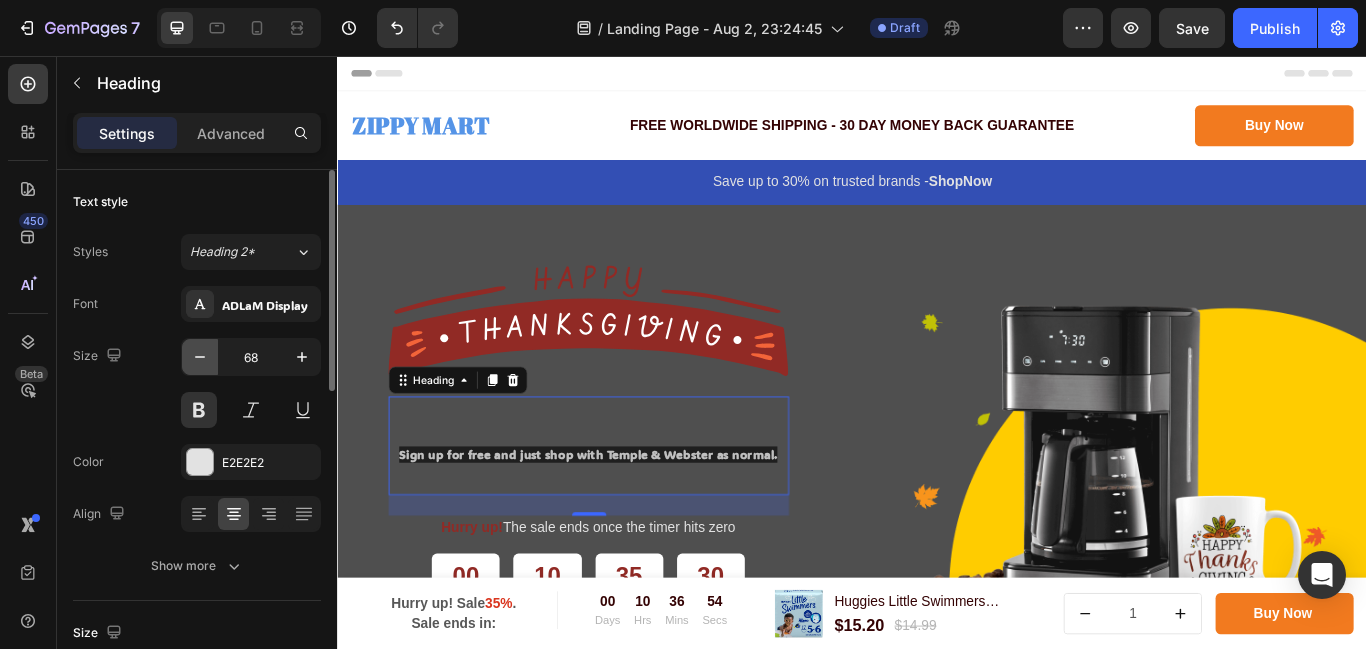 click 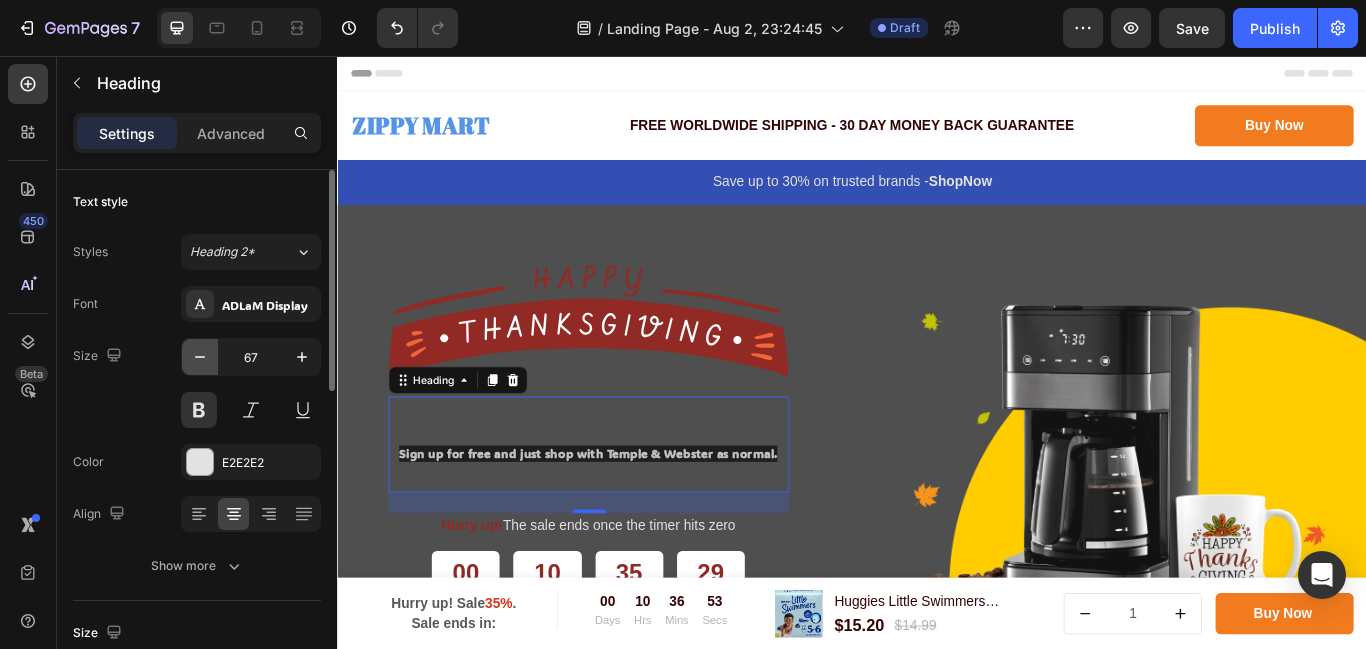 click 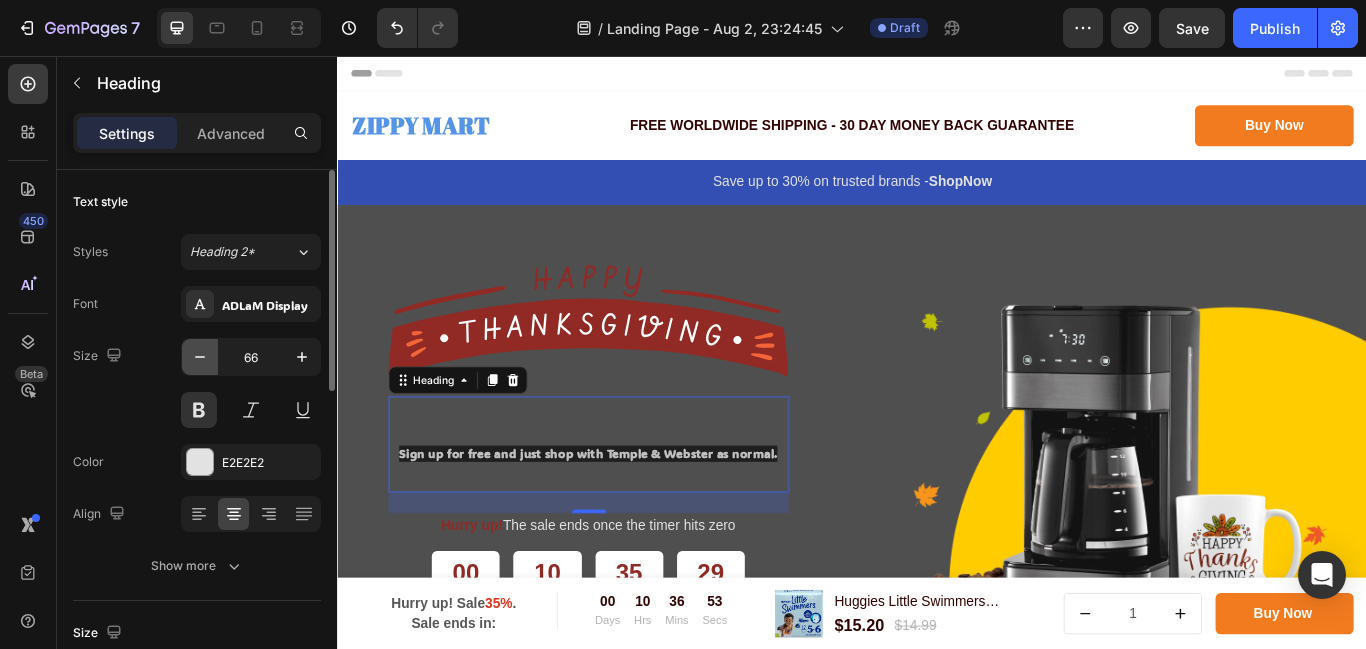 click 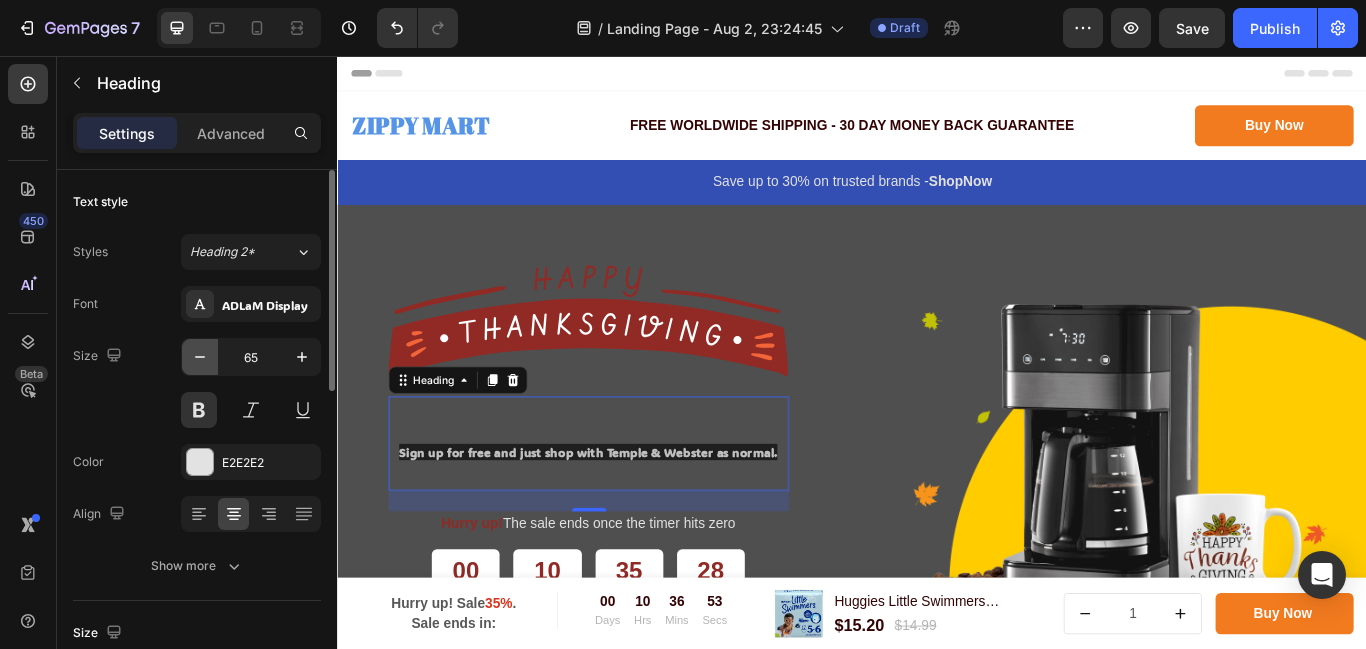click 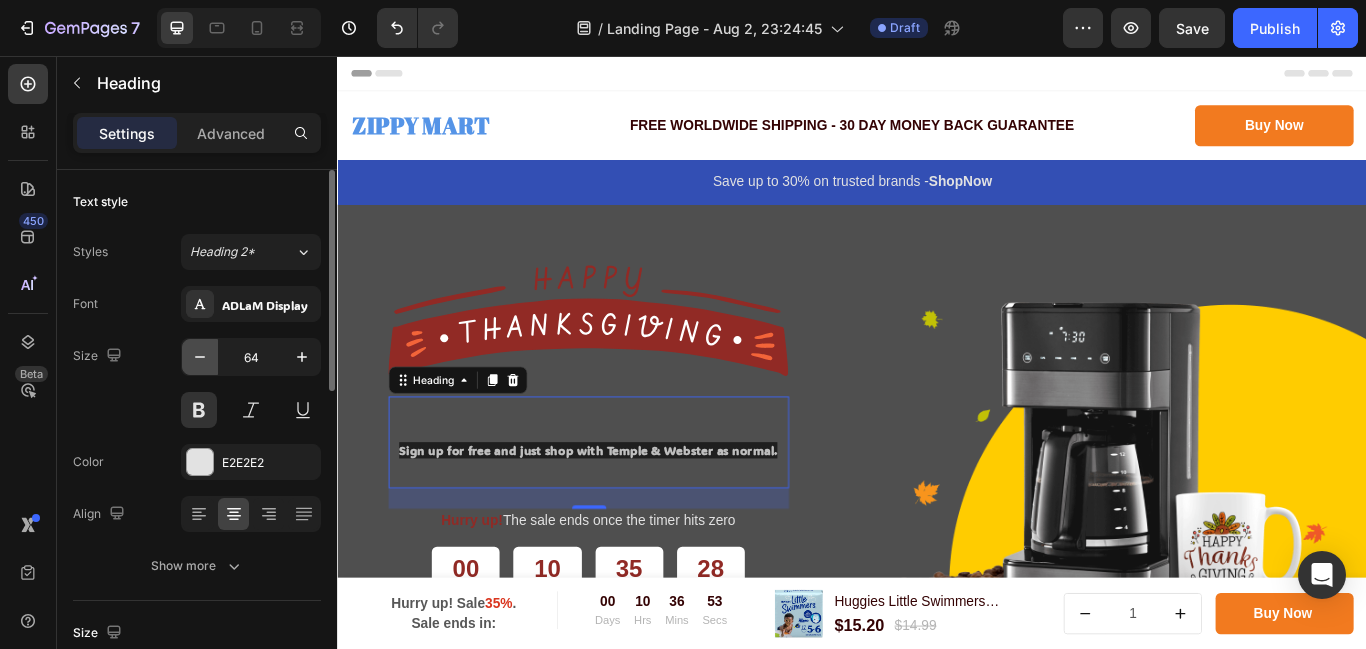 click 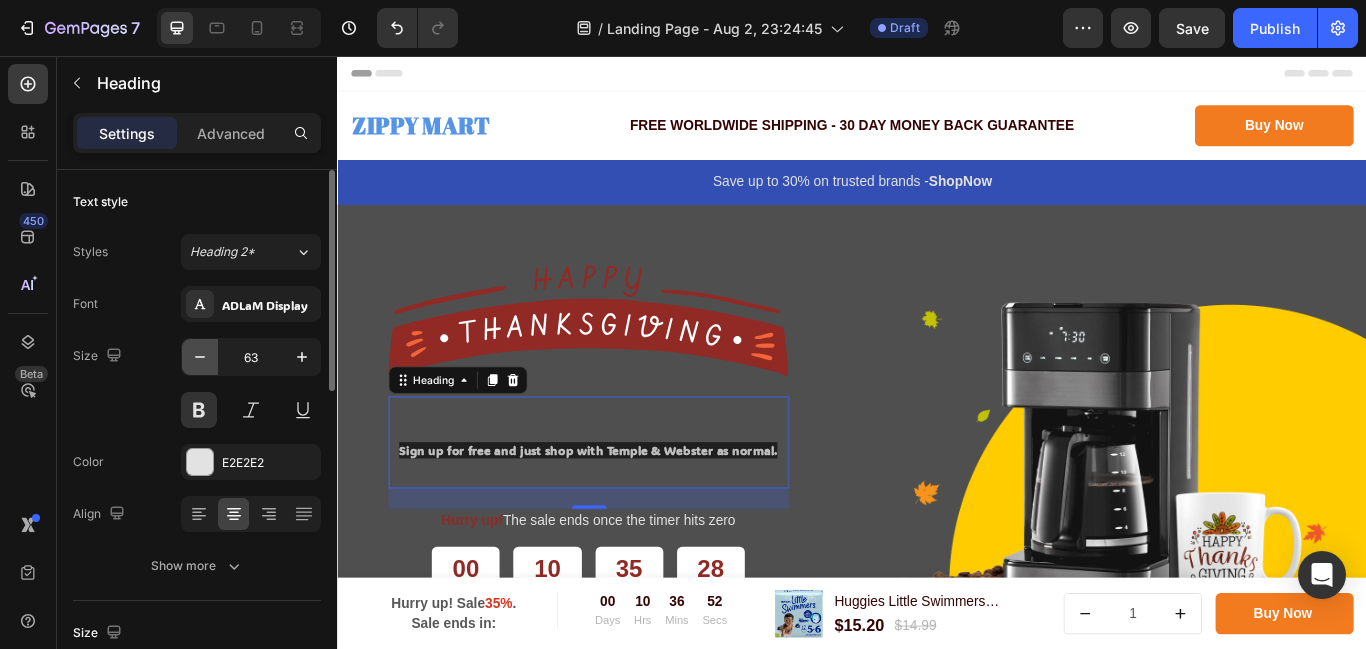 click 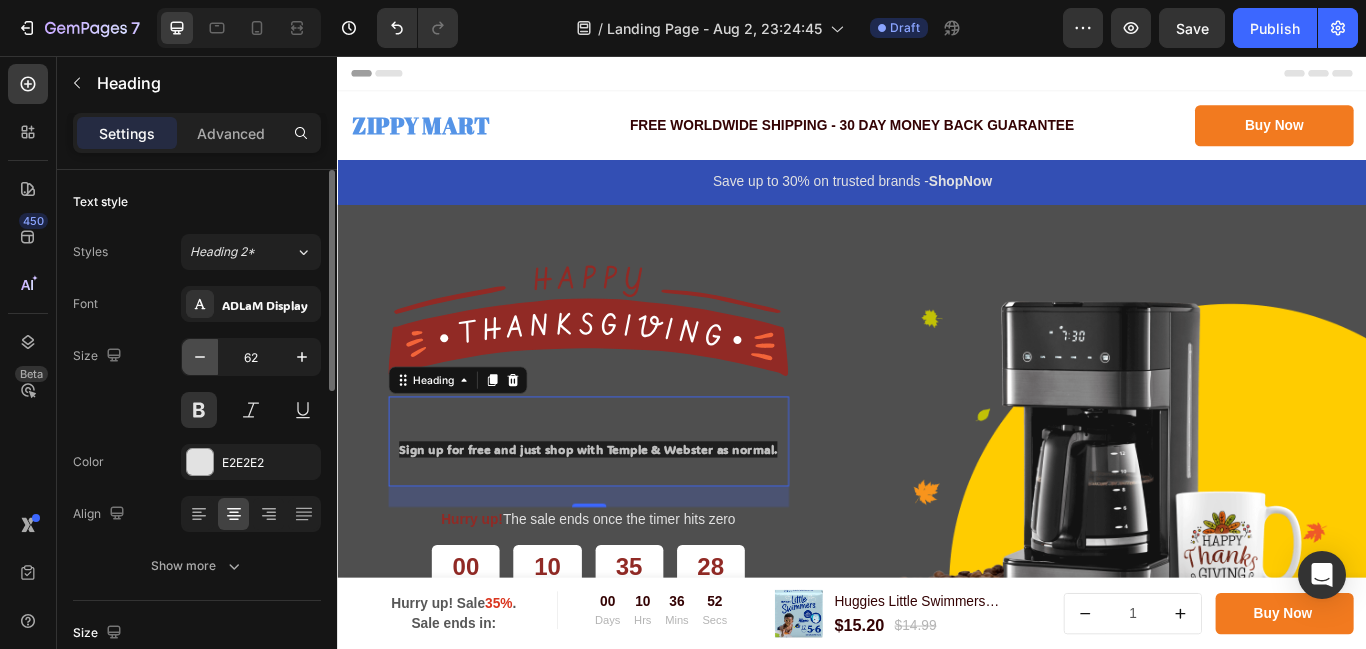 click 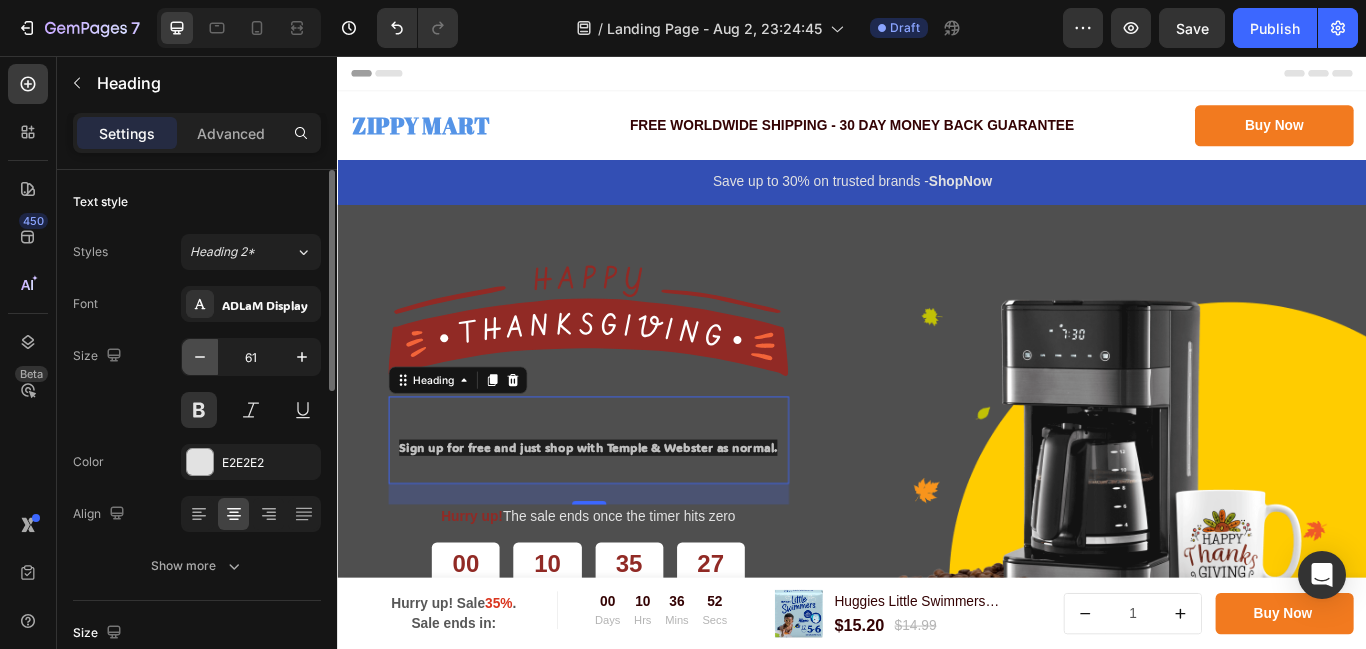 click 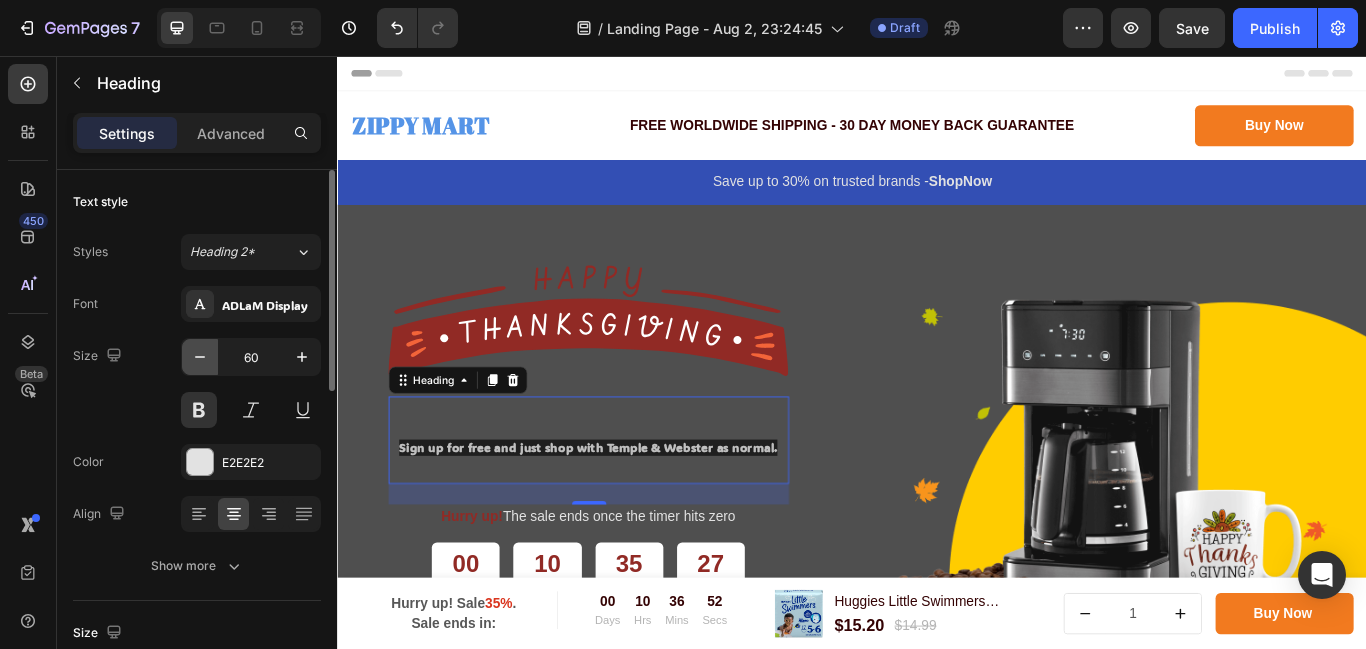 click 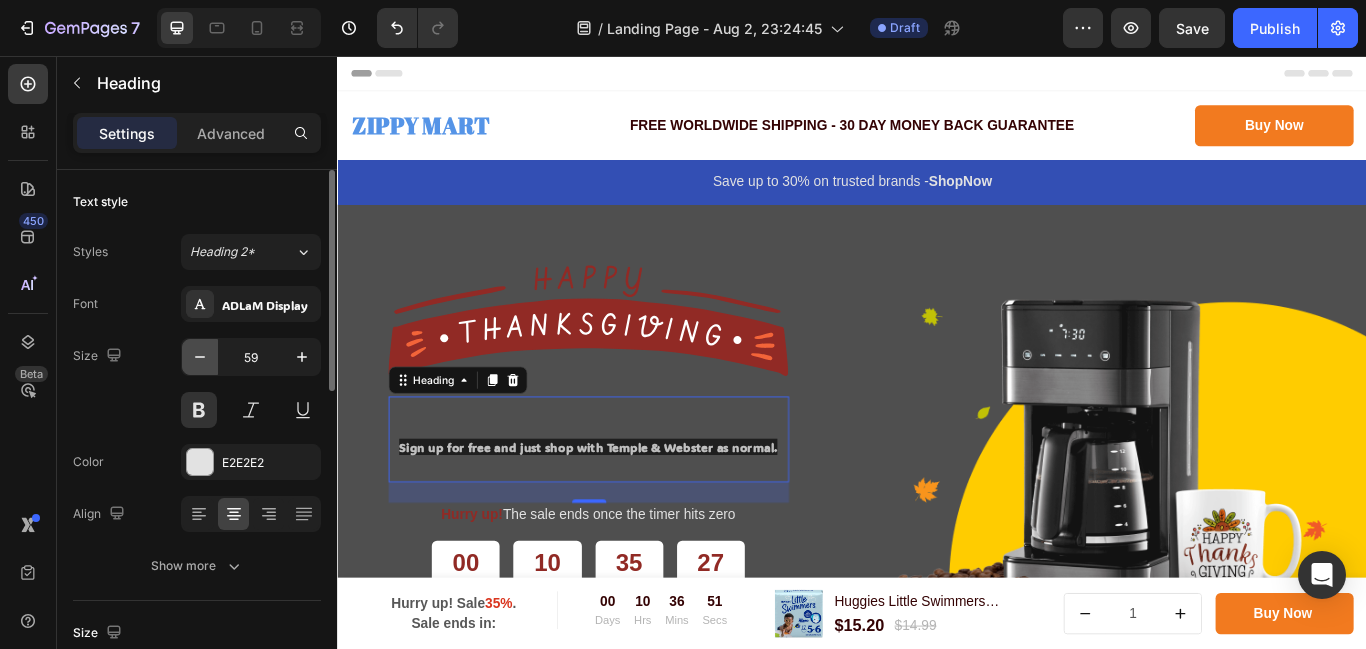 click 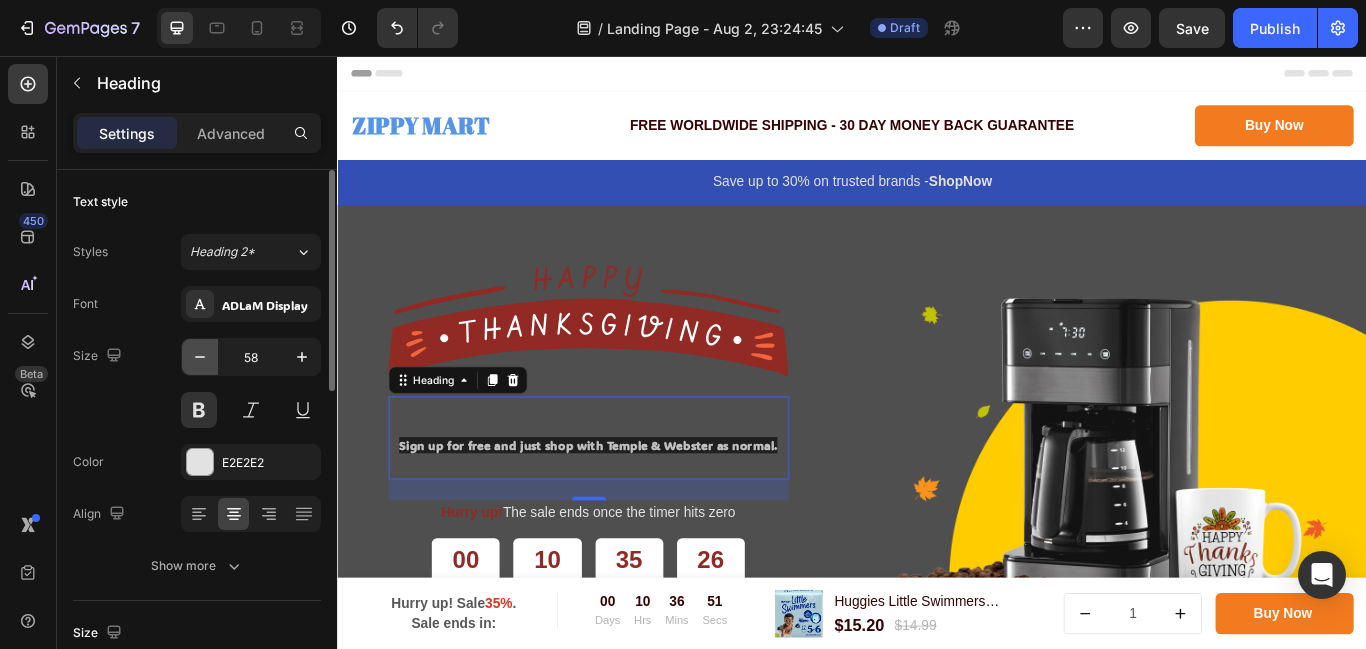 click 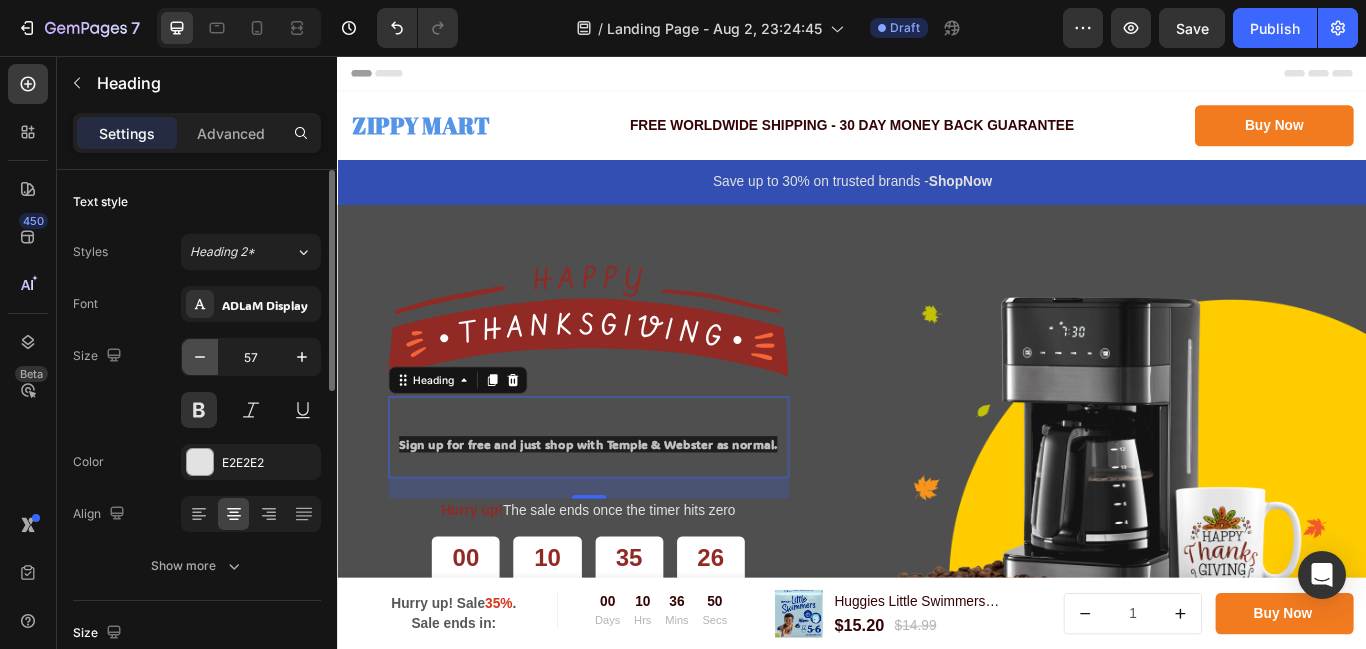 click 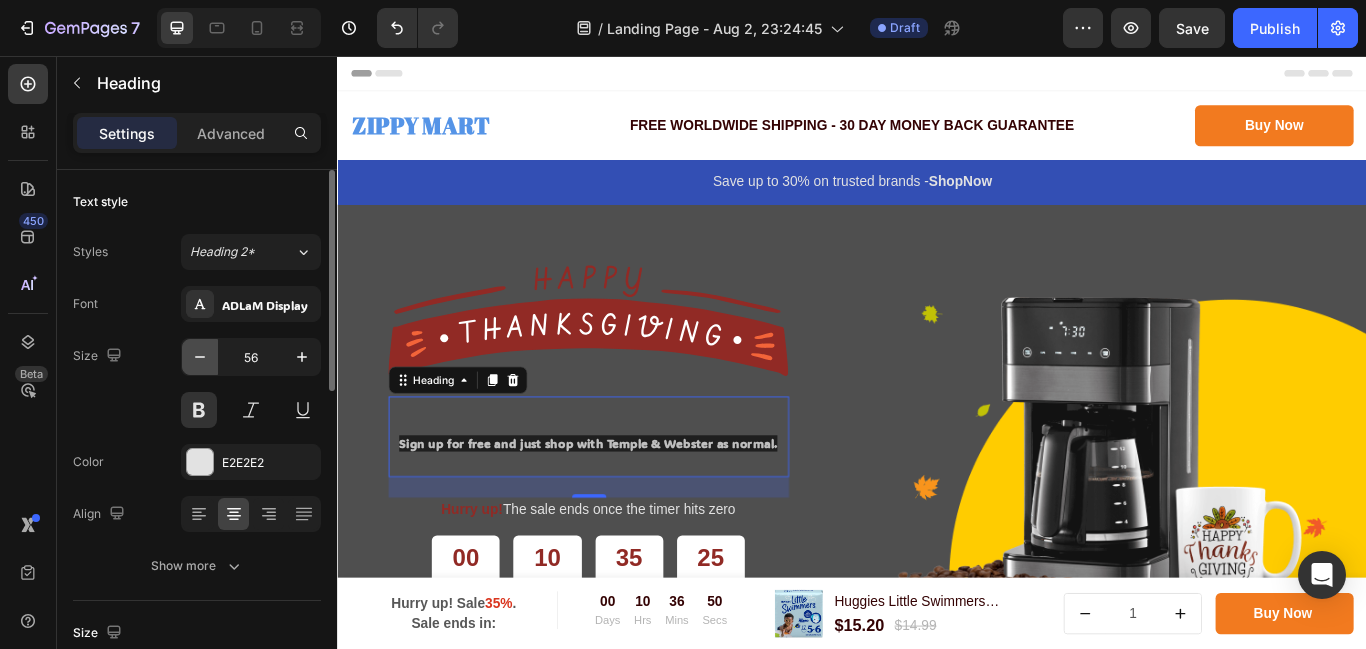 click 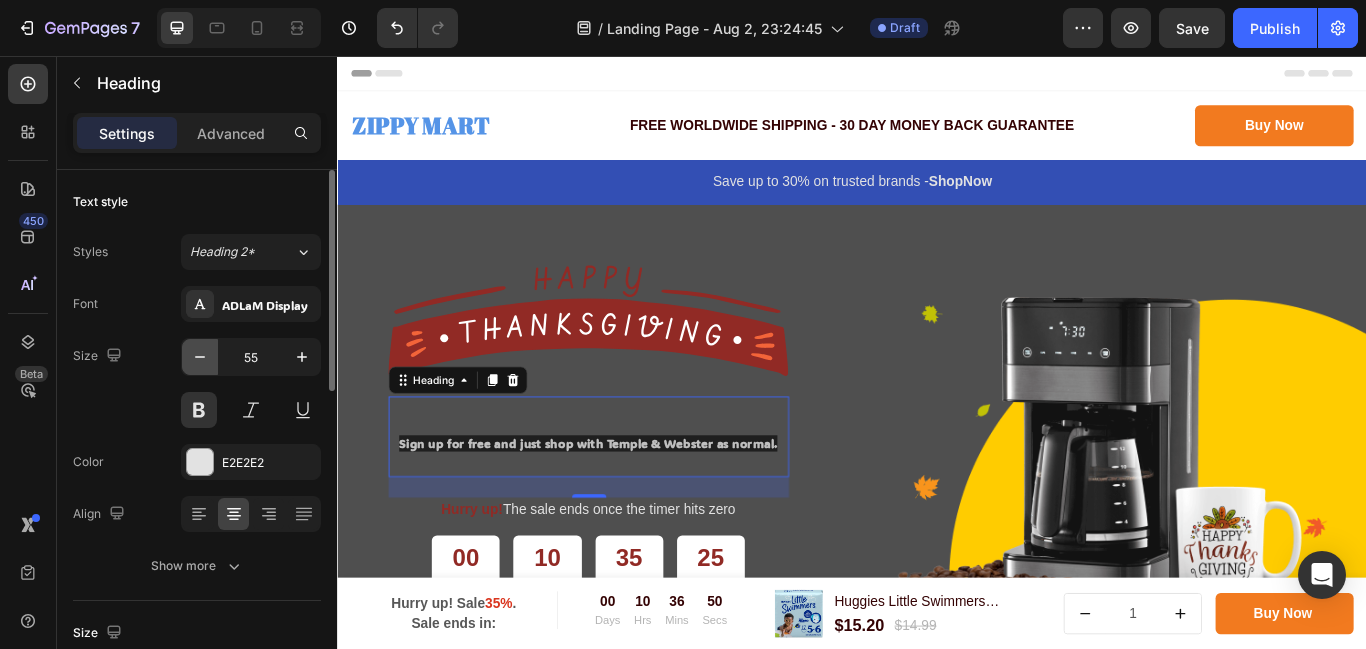 click 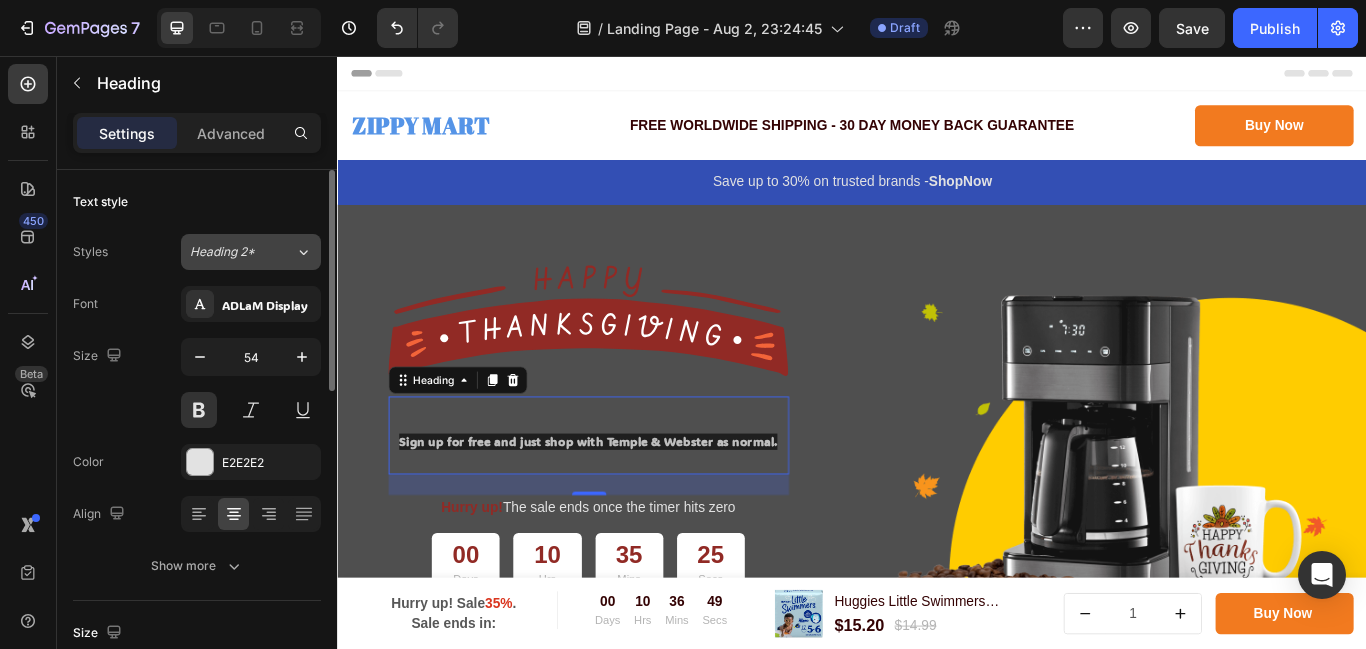 click on "Heading 2*" 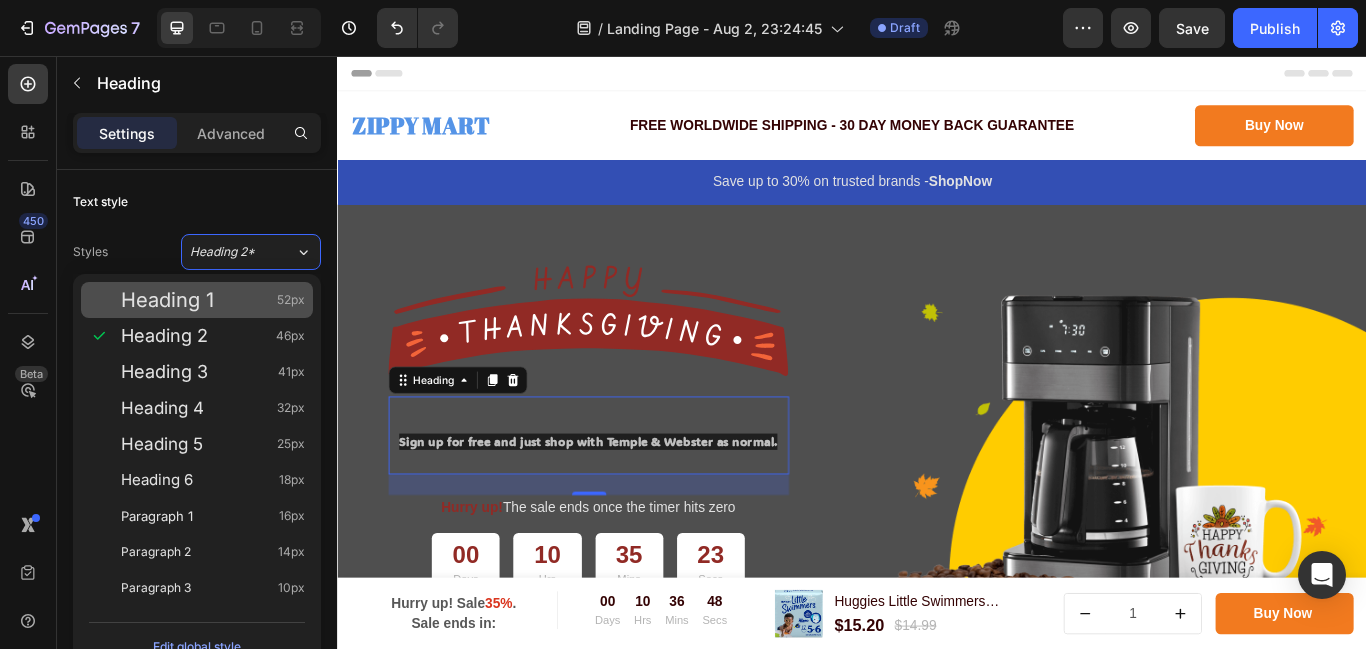 click on "Heading 1 52px" at bounding box center [213, 300] 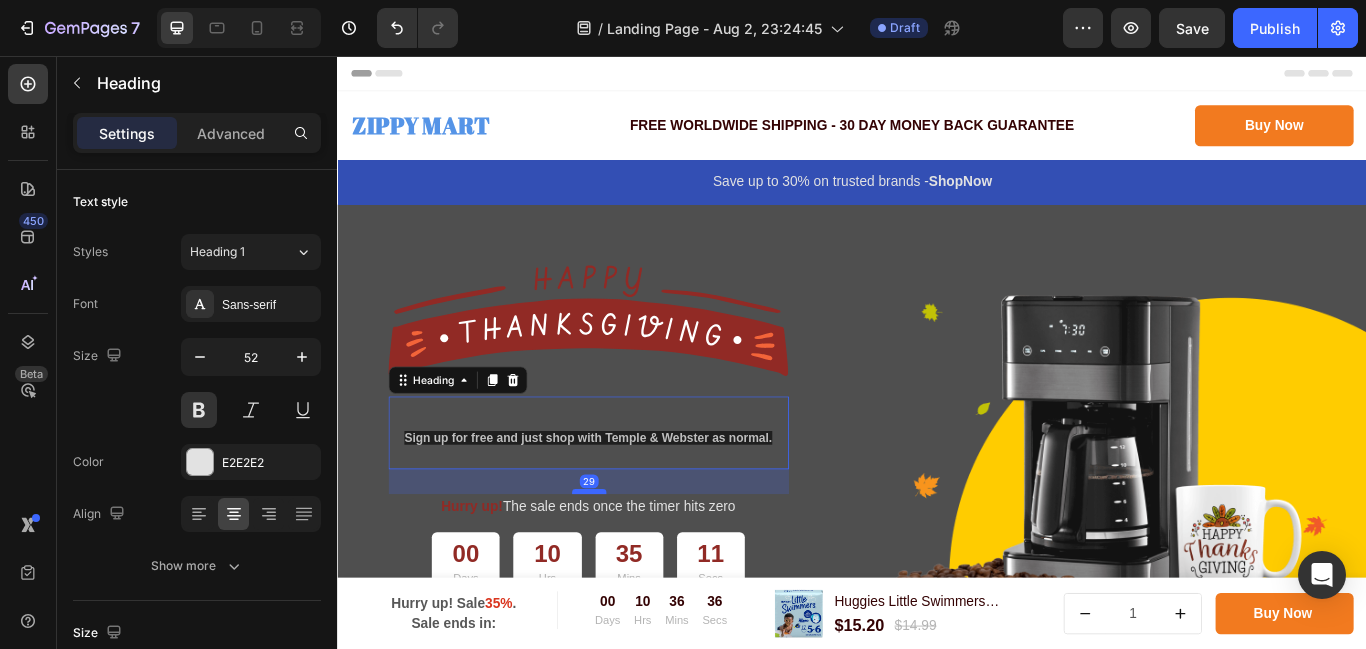 drag, startPoint x: 614, startPoint y: 555, endPoint x: 623, endPoint y: 560, distance: 10.29563 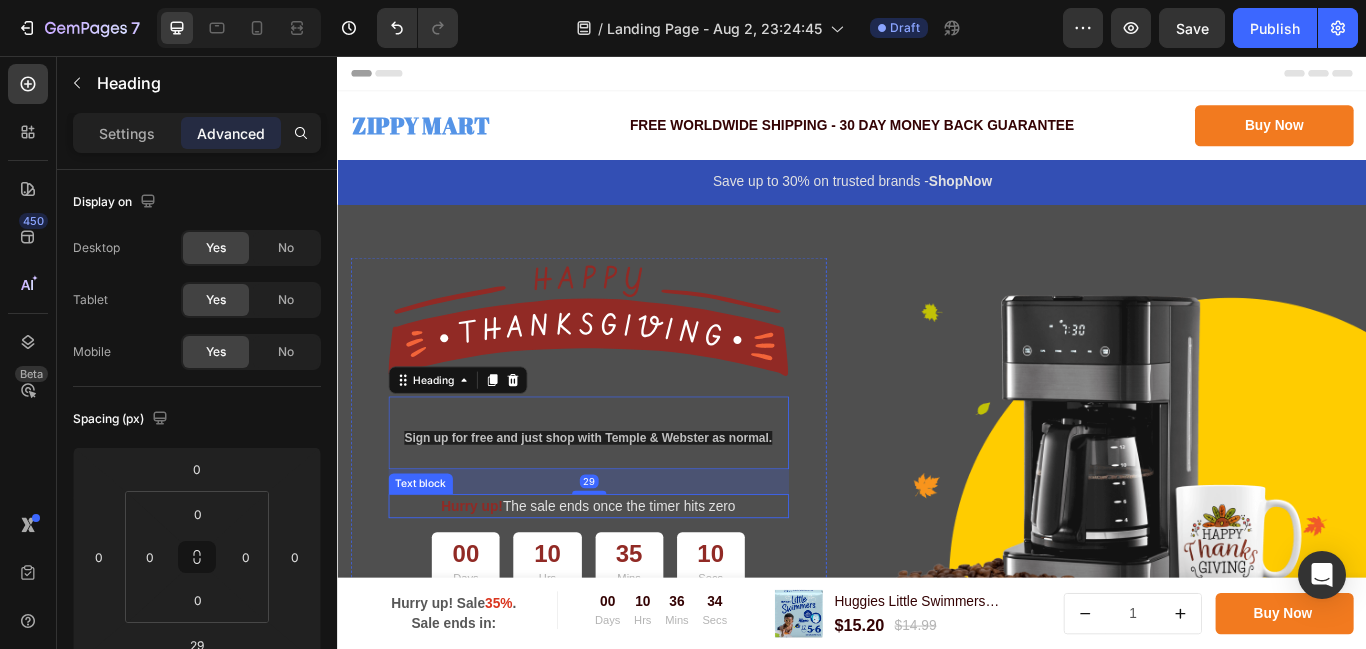 click on "Hurry up!" at bounding box center (494, 580) 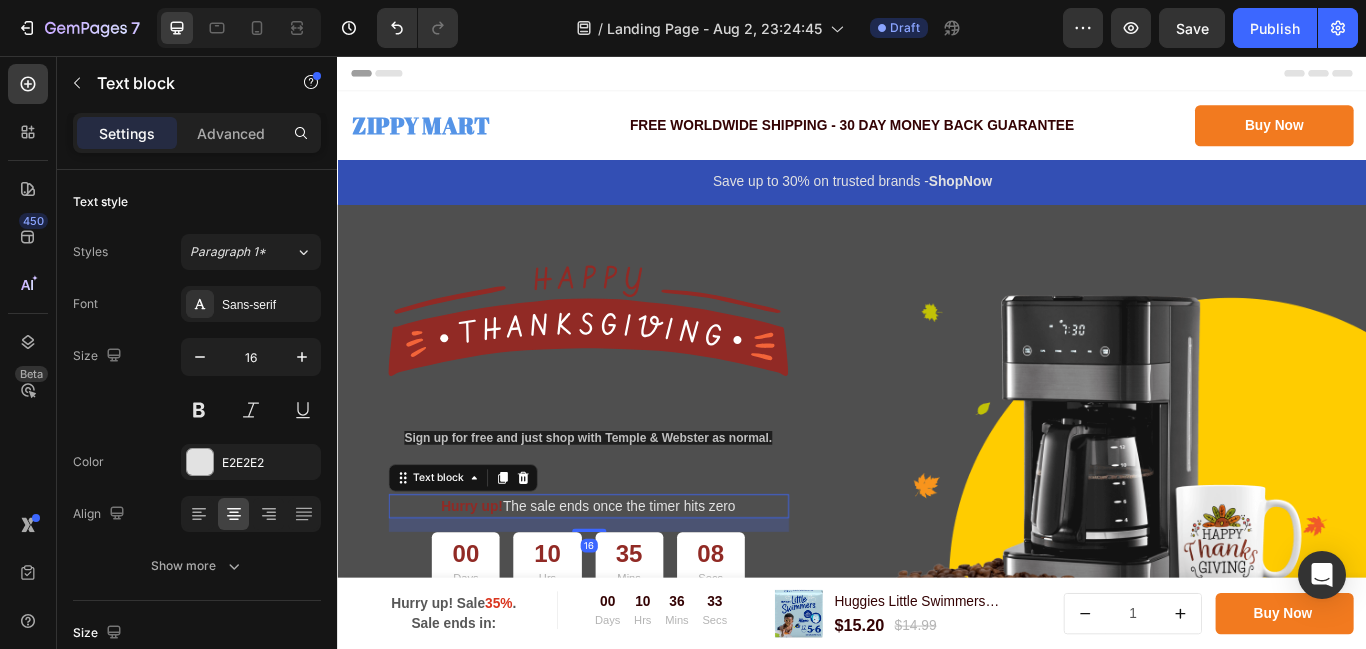 click on "Hurry up!" at bounding box center [494, 580] 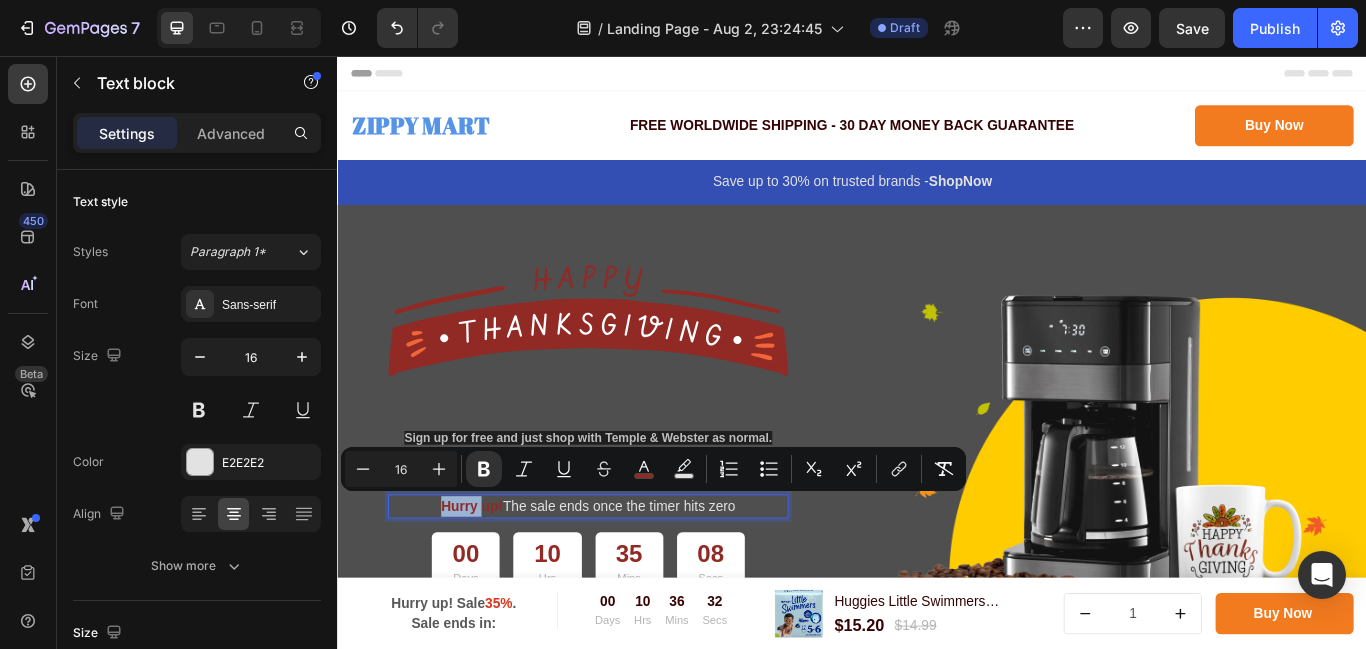 click on "Hurry up!" at bounding box center (494, 580) 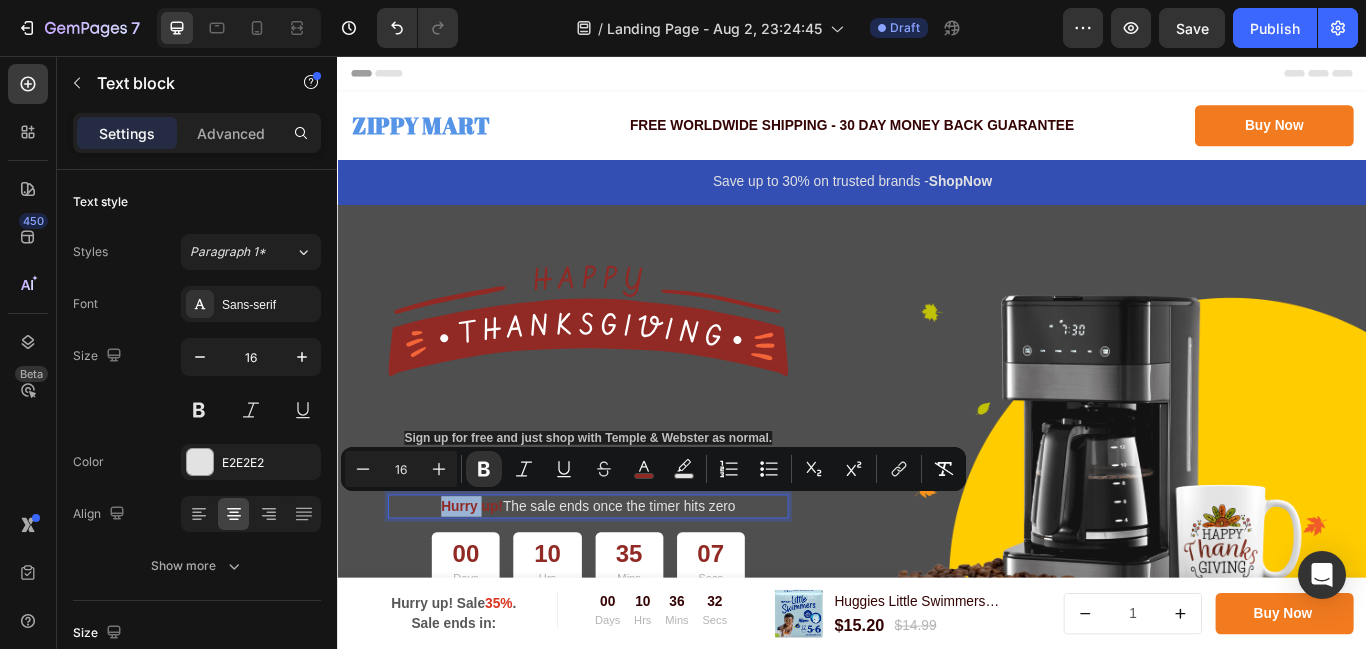 click on "Hurry up!" at bounding box center [494, 580] 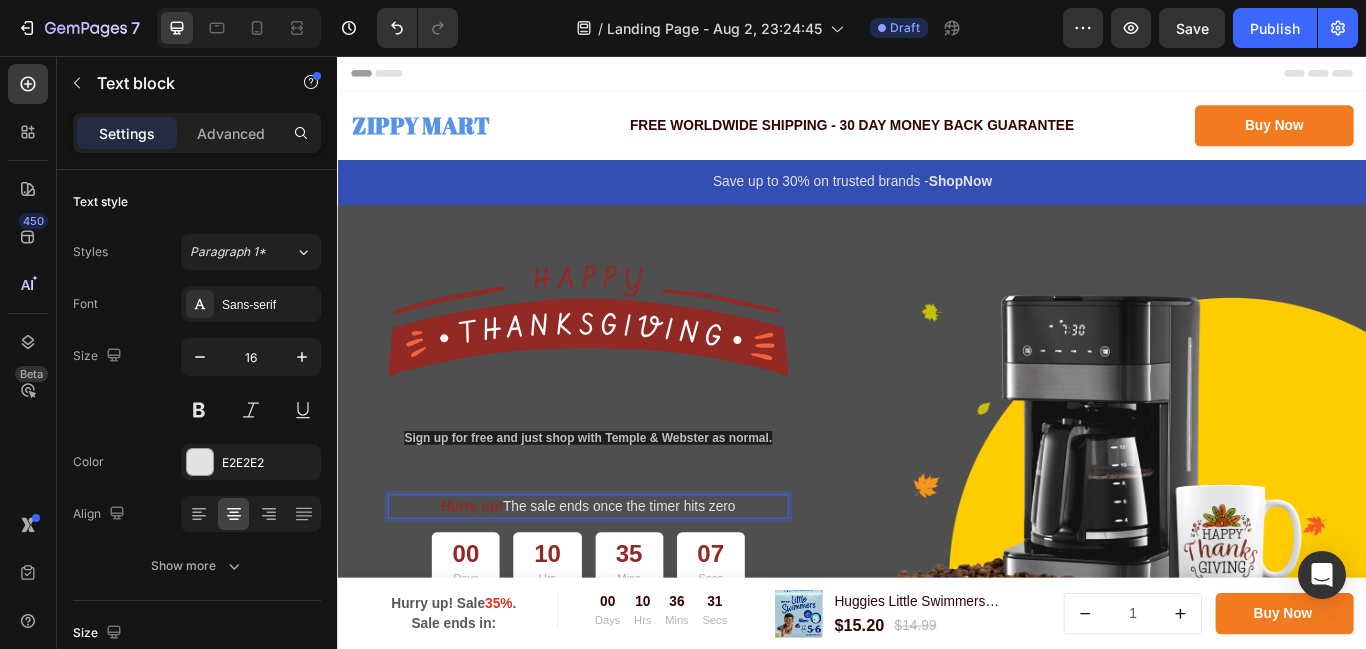 click on "Hurry up!" at bounding box center (494, 580) 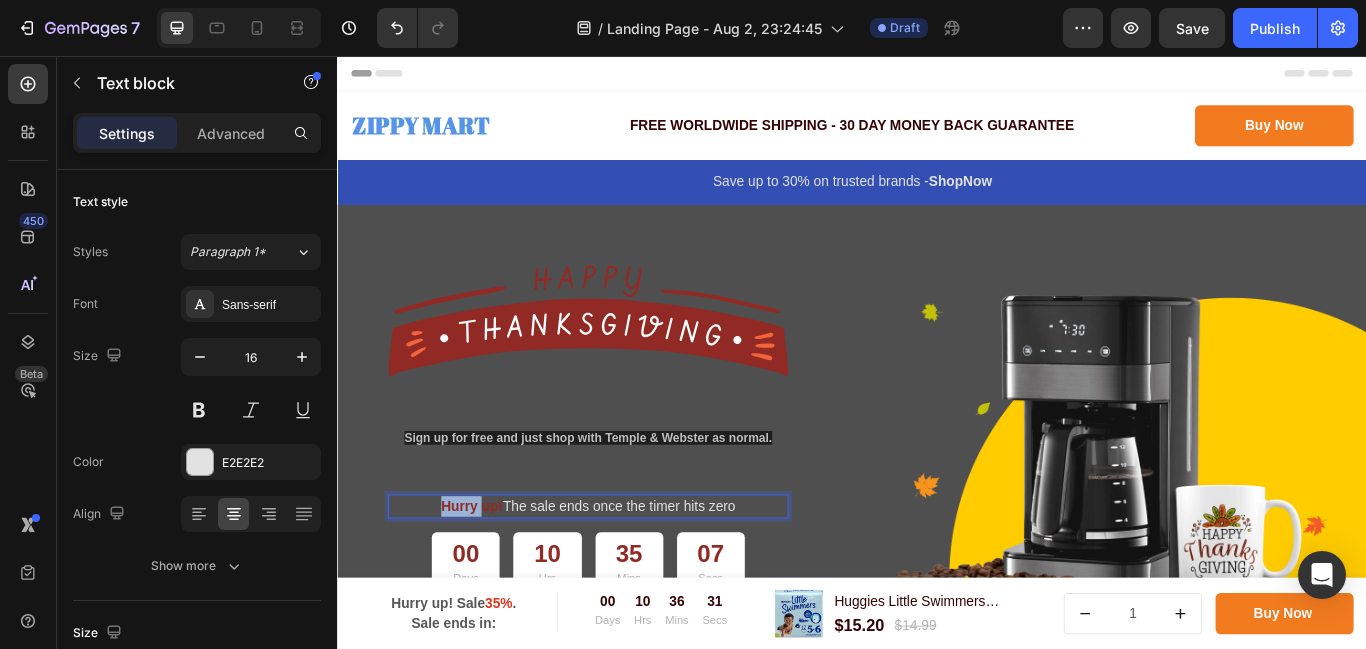 click on "Hurry up!" at bounding box center (494, 580) 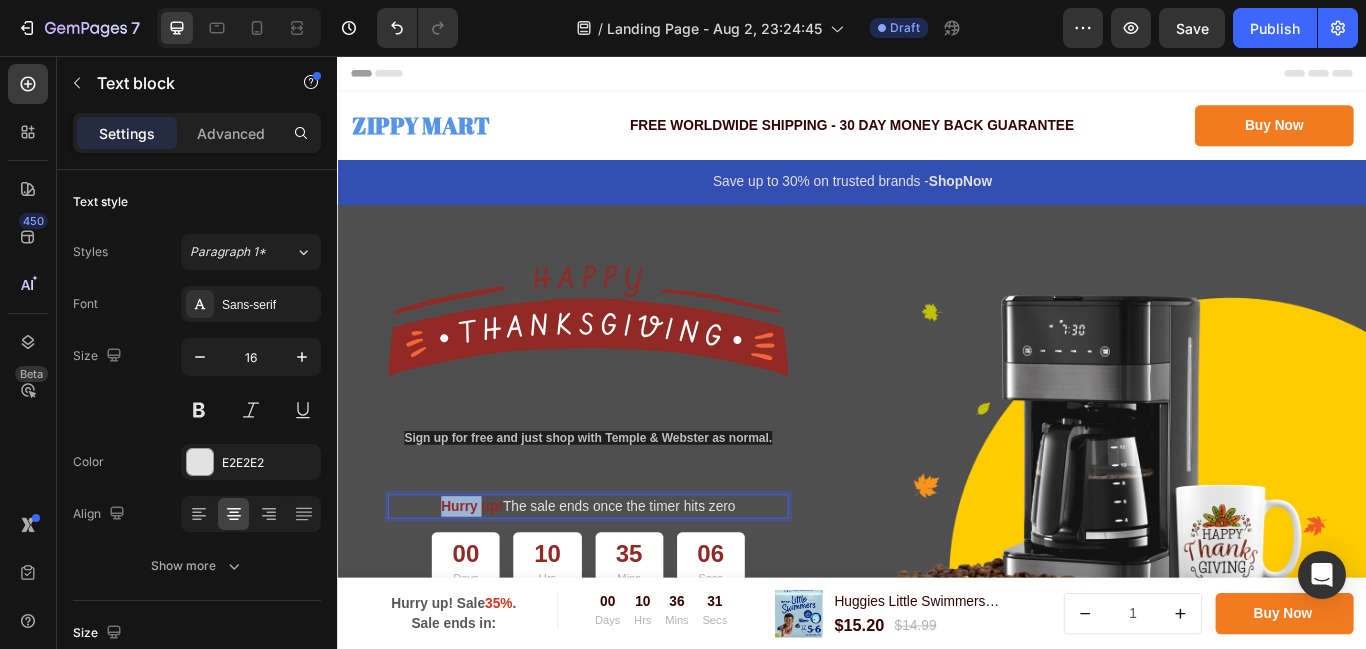 click on "Hurry up!" at bounding box center [494, 580] 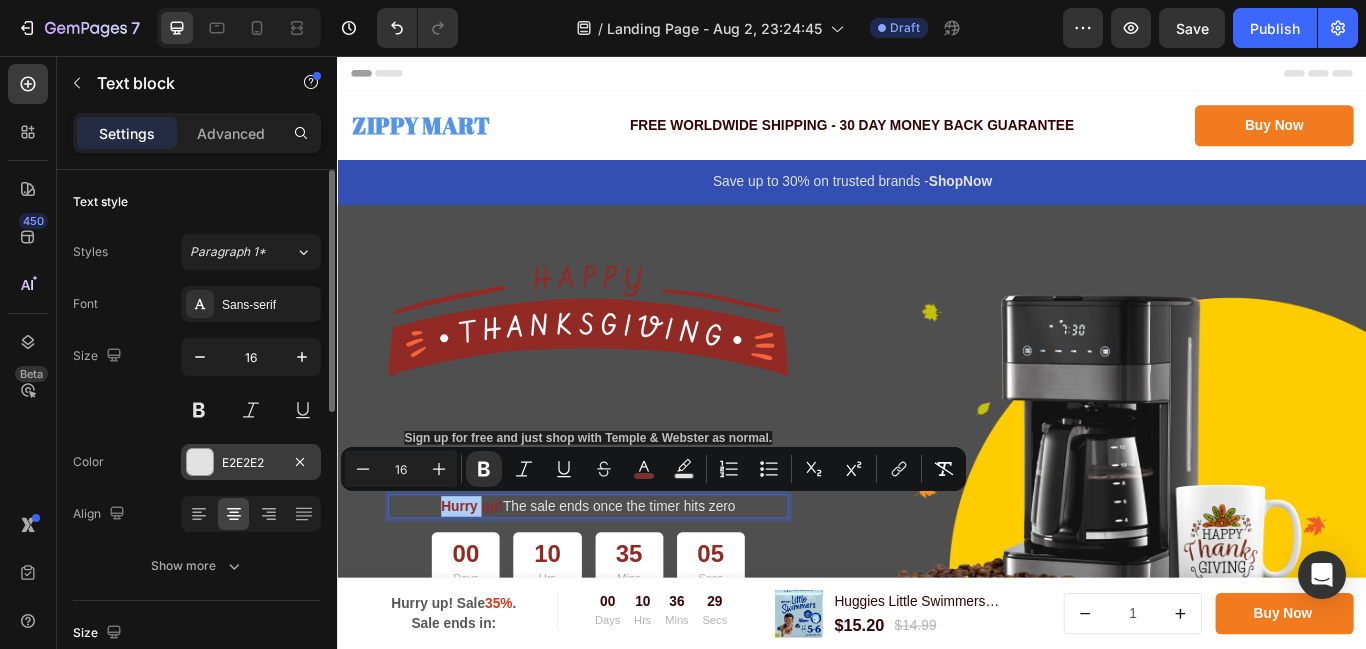 click at bounding box center (200, 462) 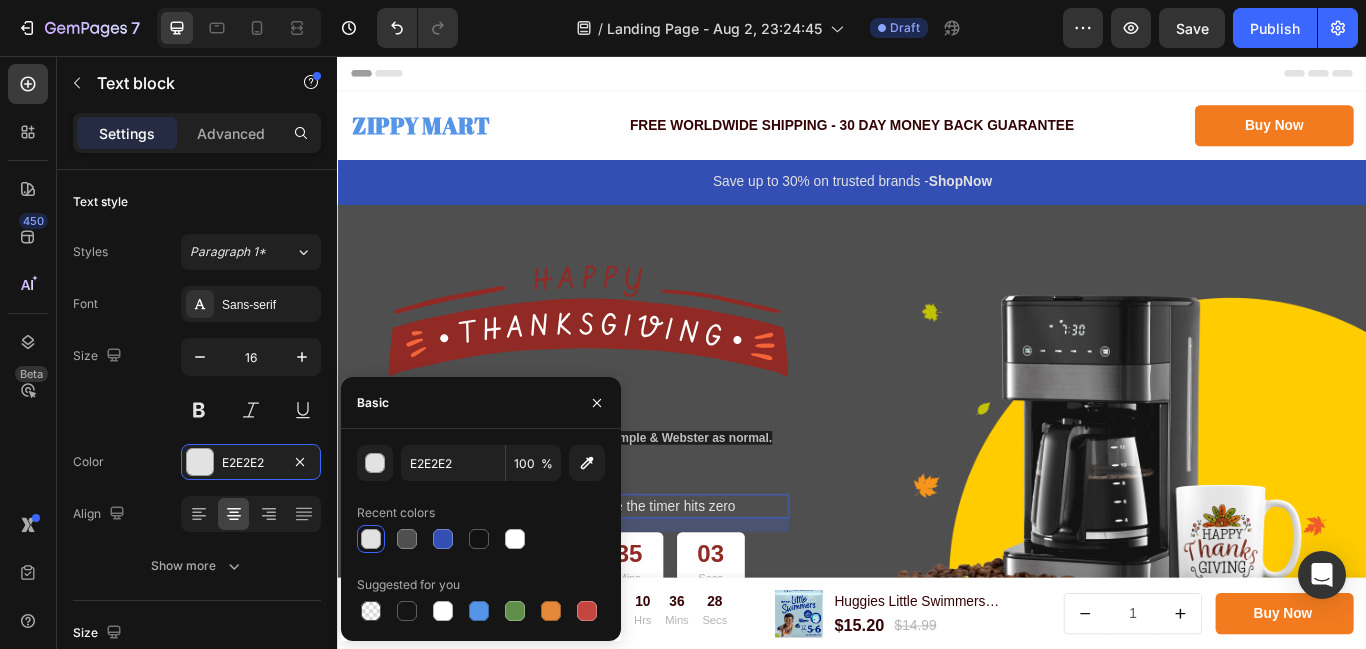 click at bounding box center (371, 539) 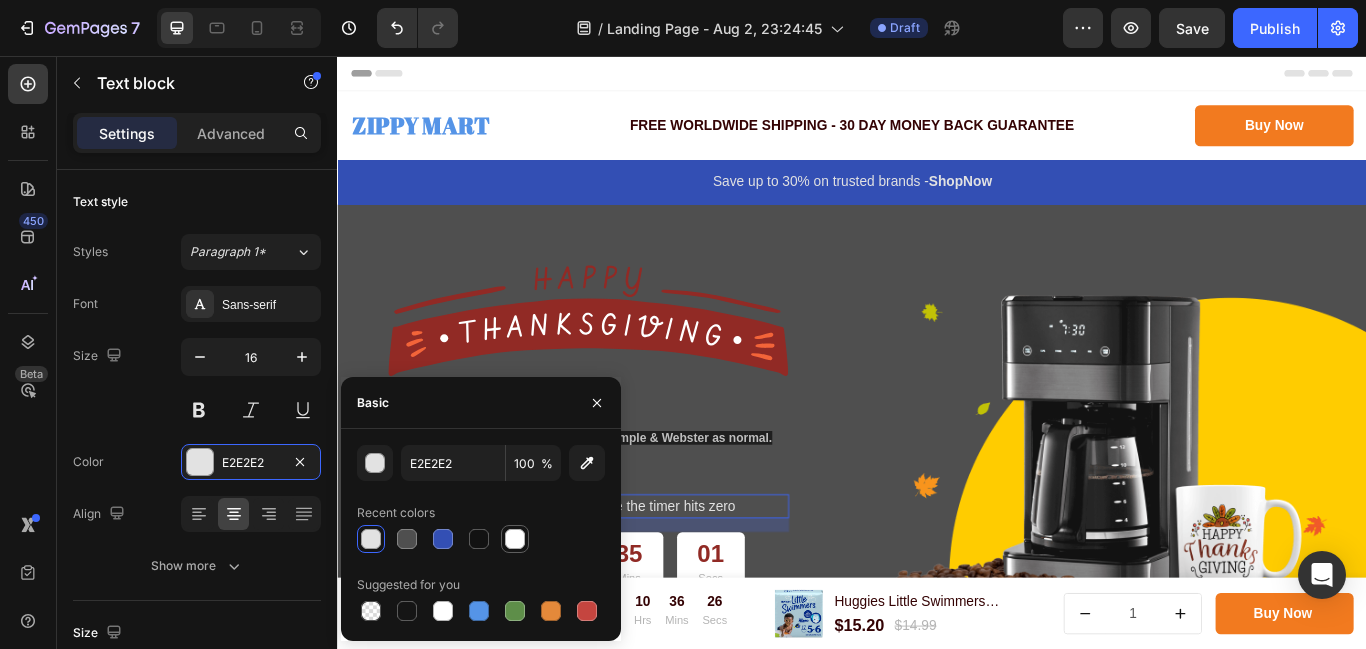 click at bounding box center (515, 539) 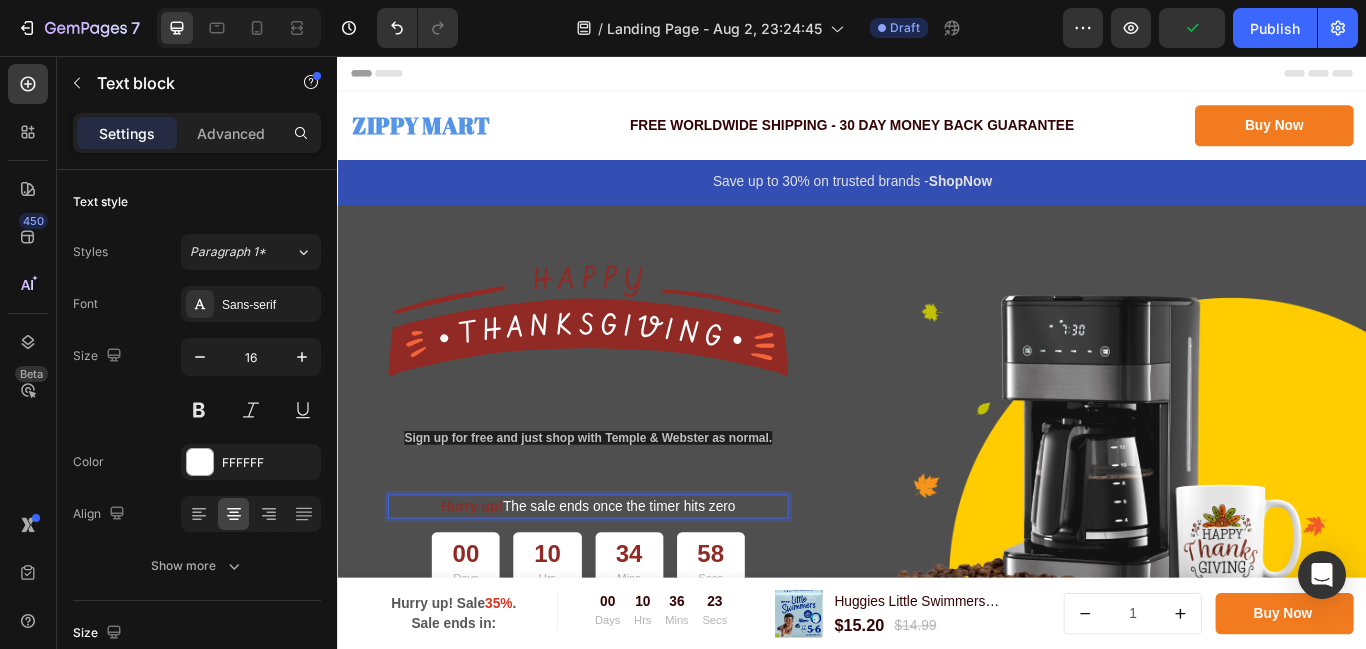 click on "Hurry up!" at bounding box center [494, 580] 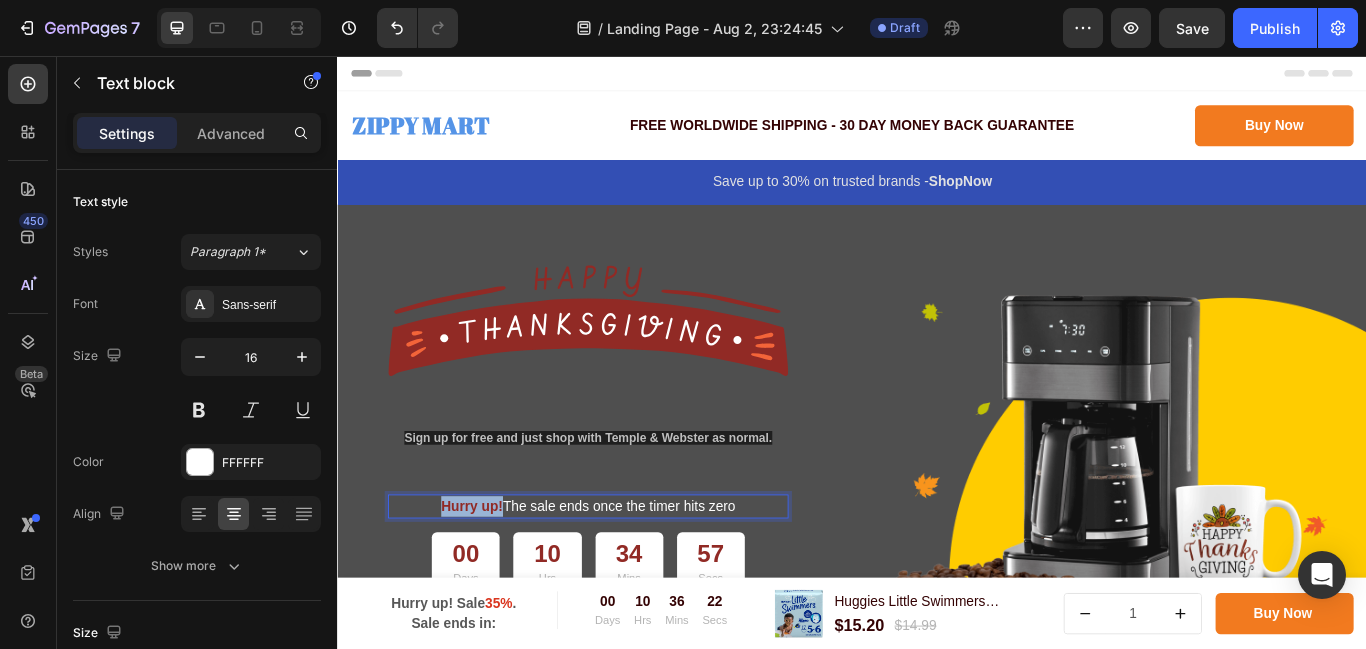 drag, startPoint x: 525, startPoint y: 580, endPoint x: 415, endPoint y: 586, distance: 110.16351 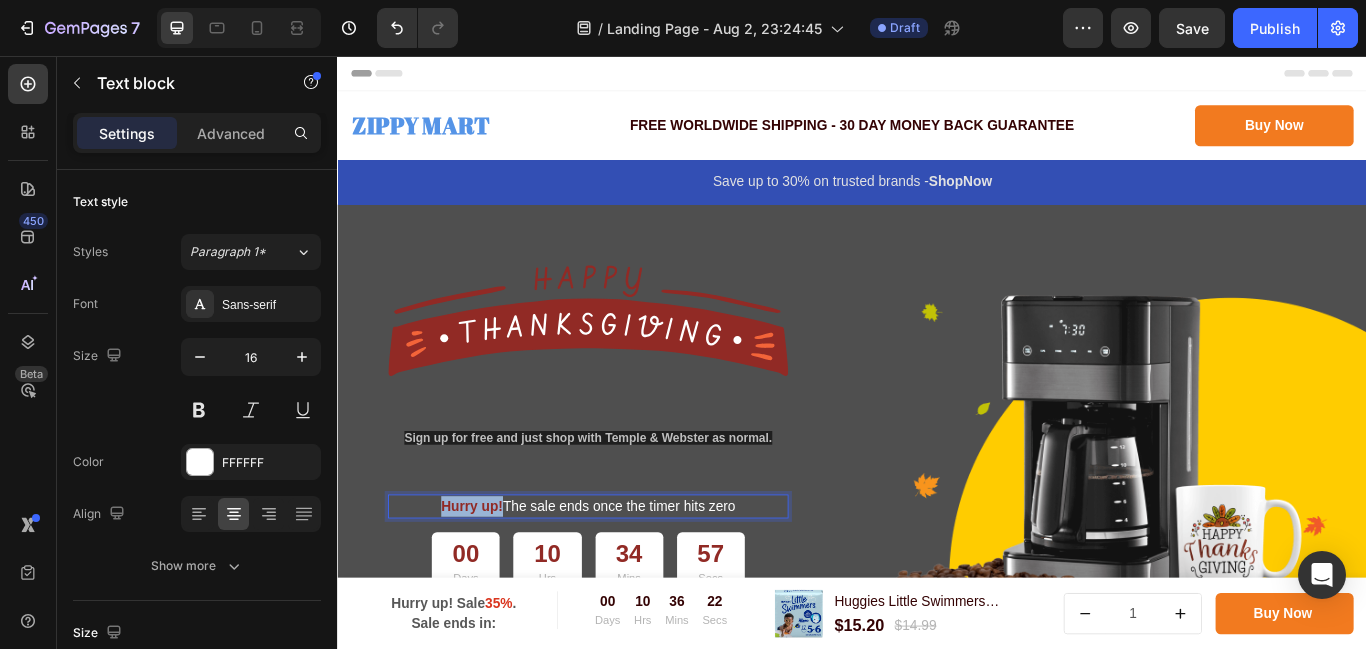 click on "Hurry up!  The sale ends once the timer hits zero" at bounding box center [629, 581] 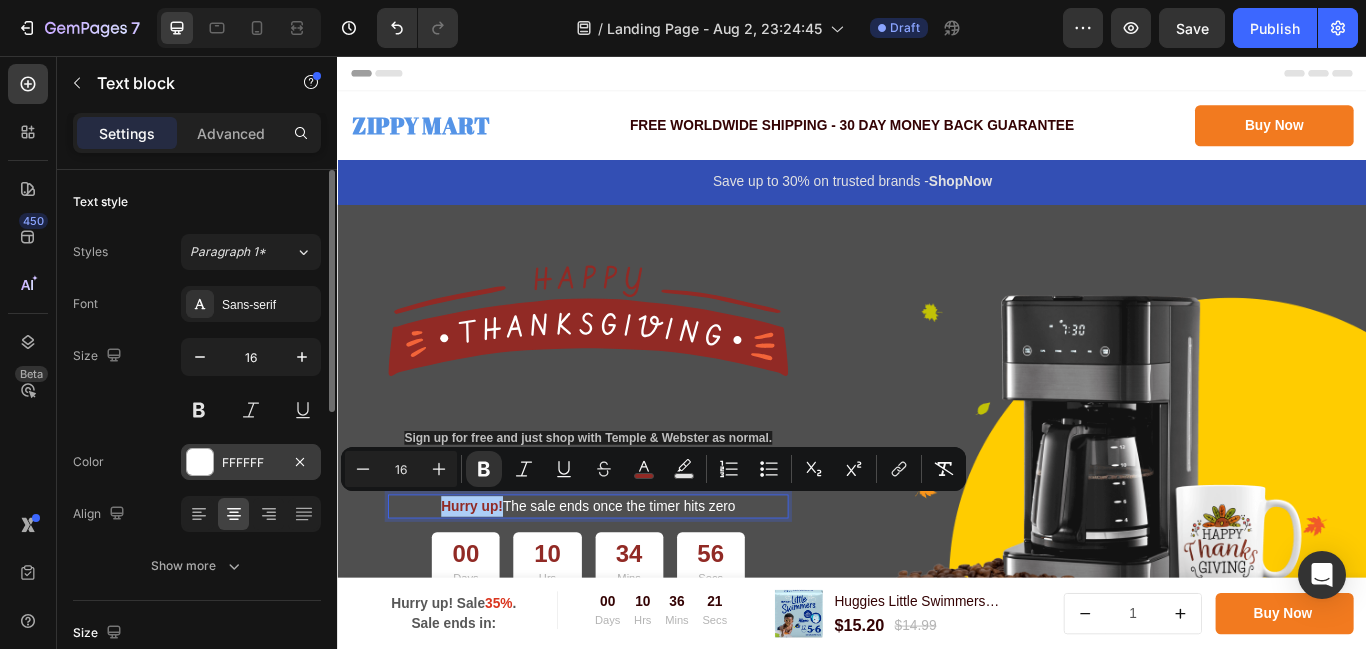 click on "FFFFFF" at bounding box center [251, 462] 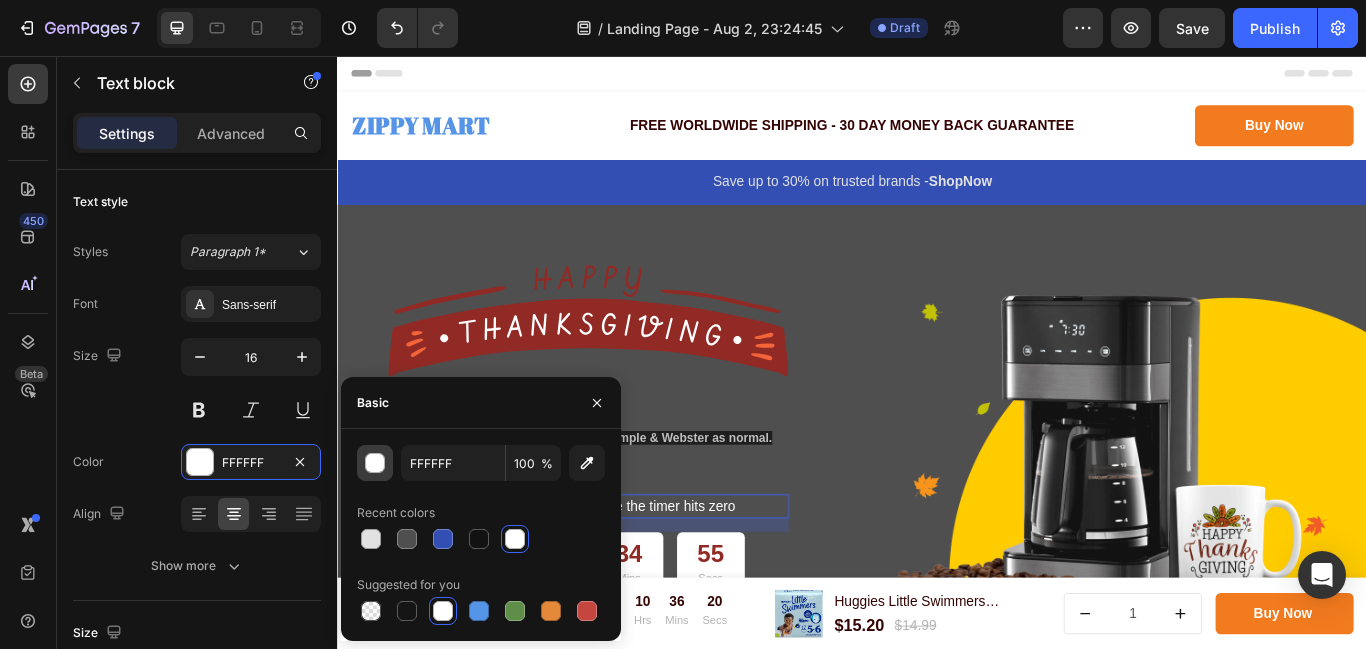 click at bounding box center [376, 464] 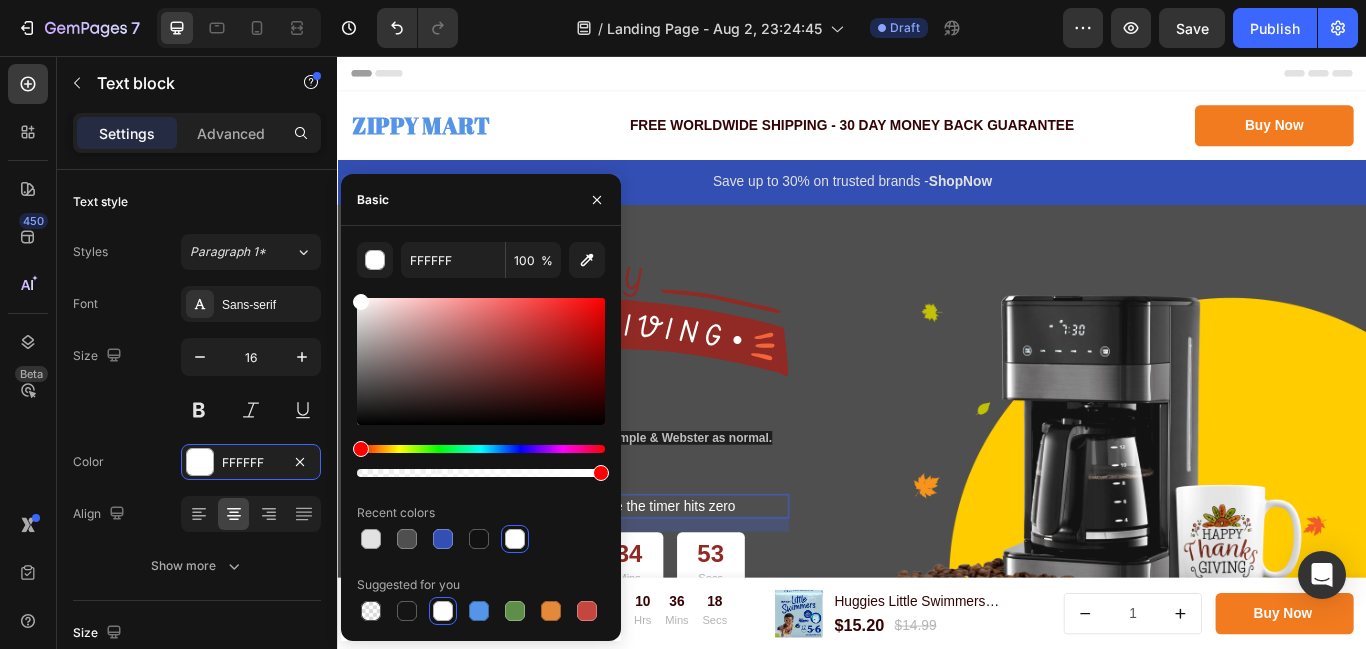 click at bounding box center [515, 539] 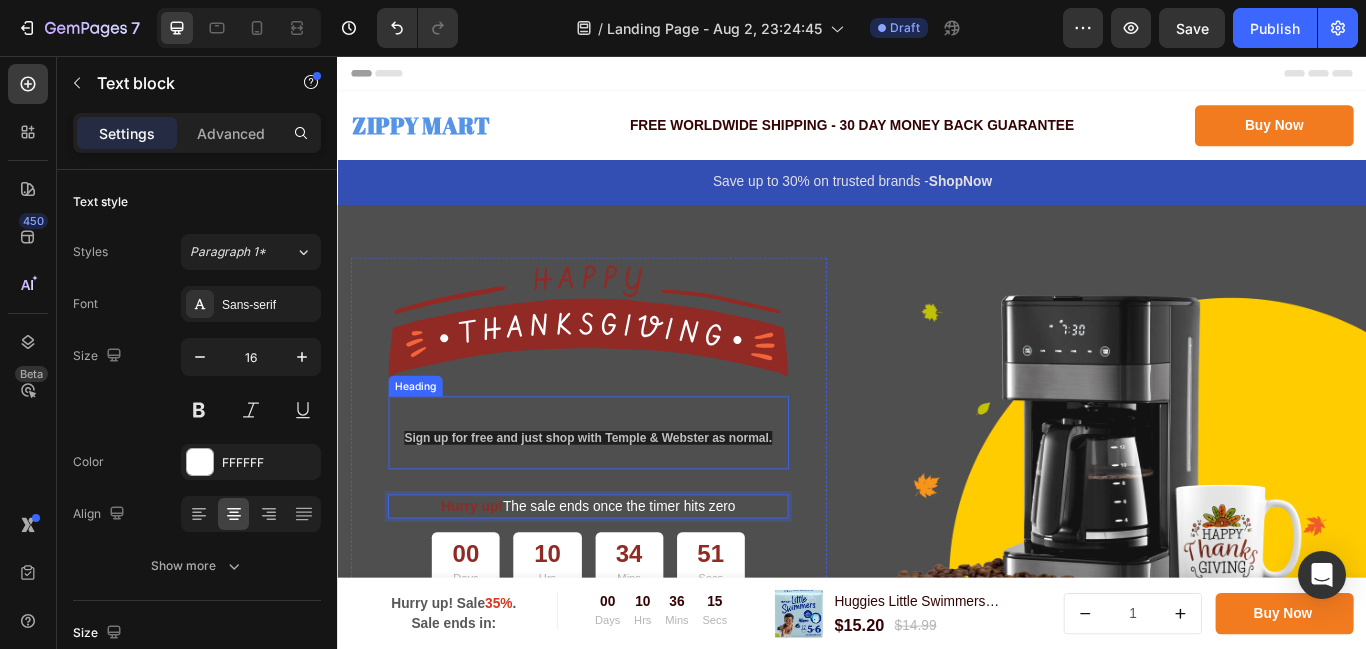 click on "Sign up for free and just shop with Temple & Webster as normal." at bounding box center (629, 501) 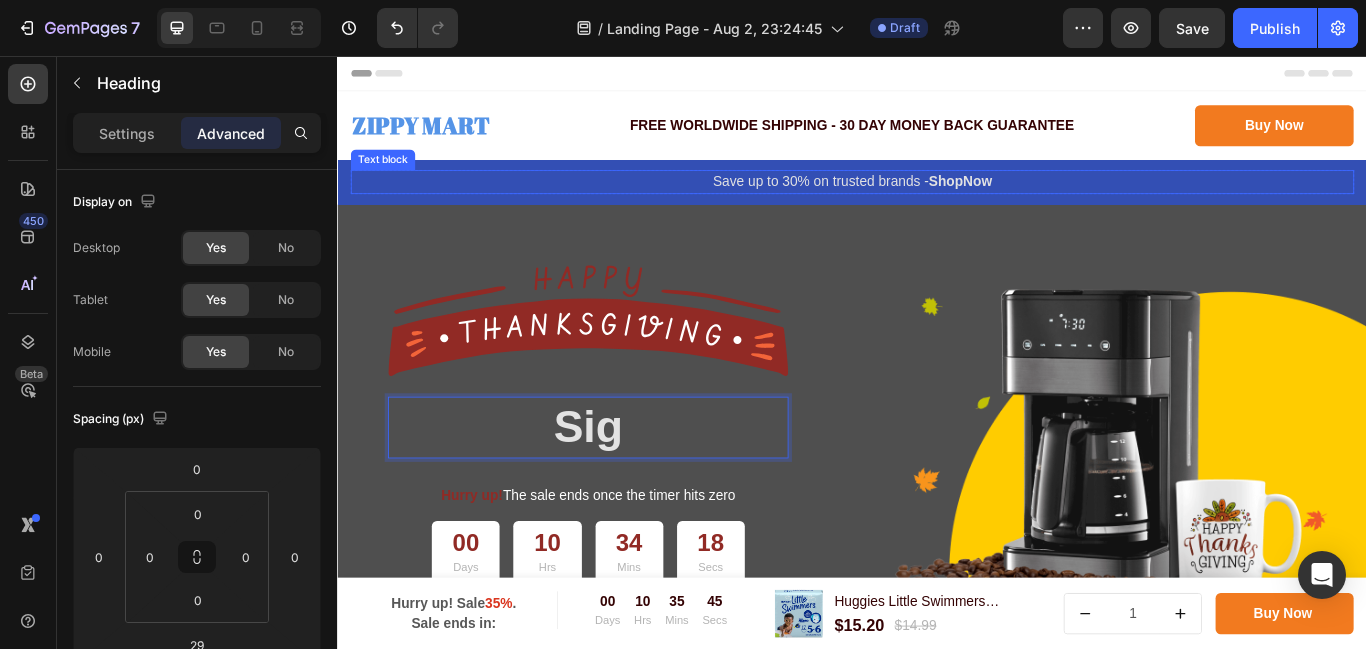 click on "Save up to 30% on trusted brands -  Shop Now" at bounding box center (937, 203) 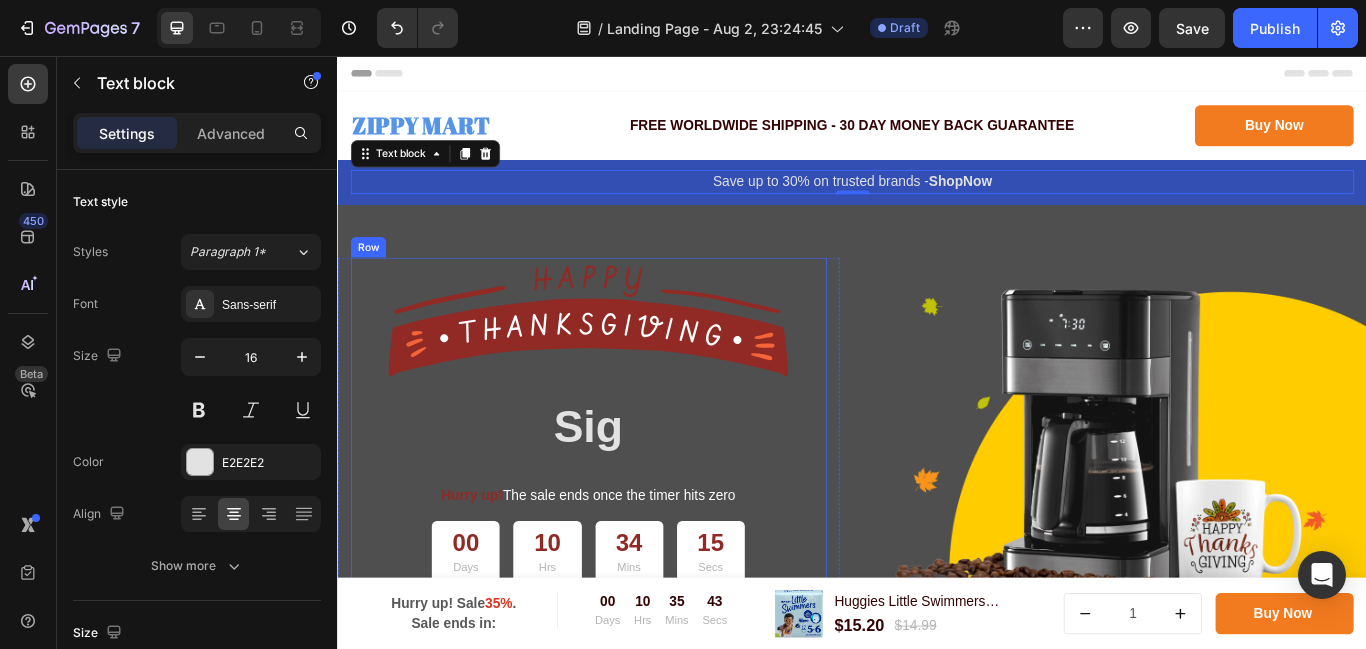 click on "Sig" at bounding box center (629, 489) 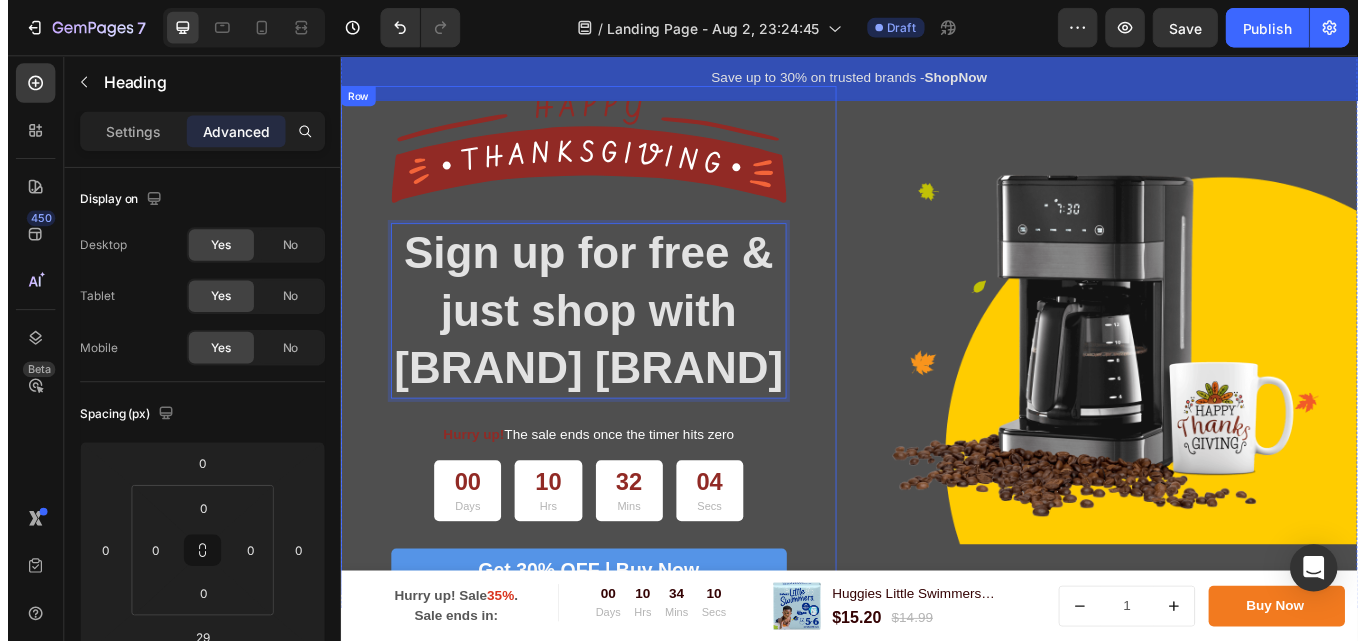 scroll, scrollTop: 200, scrollLeft: 0, axis: vertical 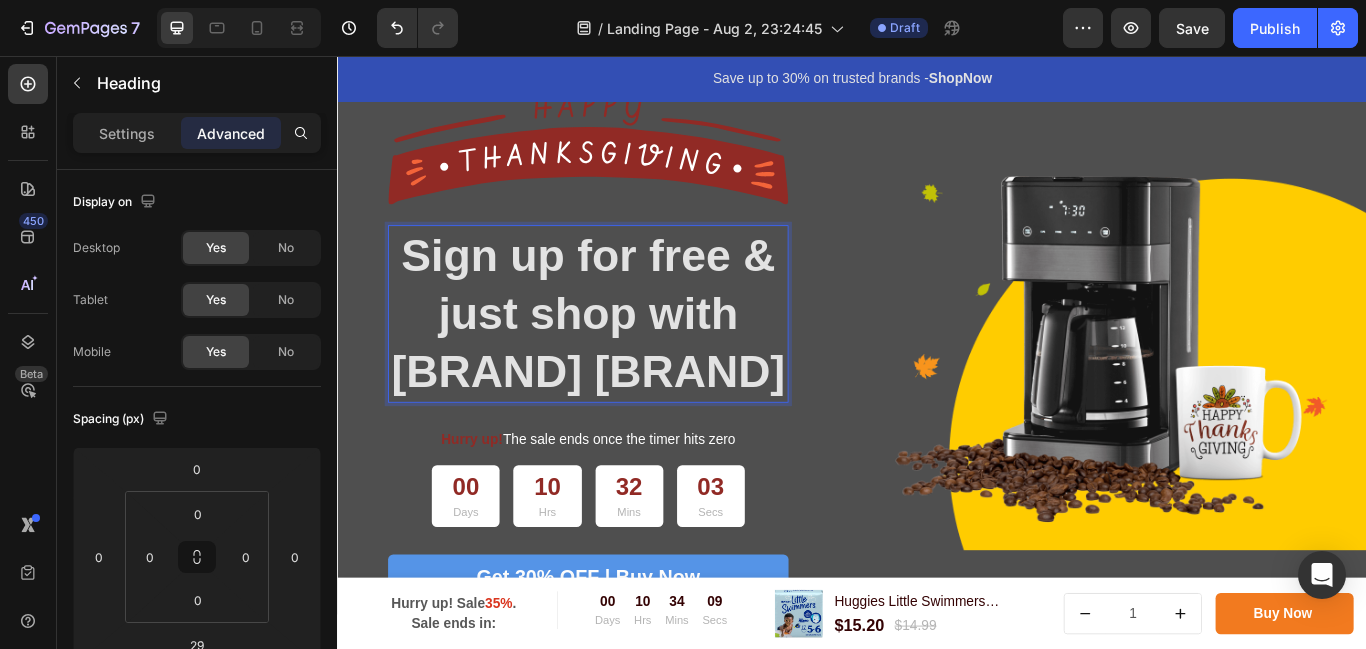 click on "Sign up for free & just shop with ZIPPY MART" at bounding box center (629, 356) 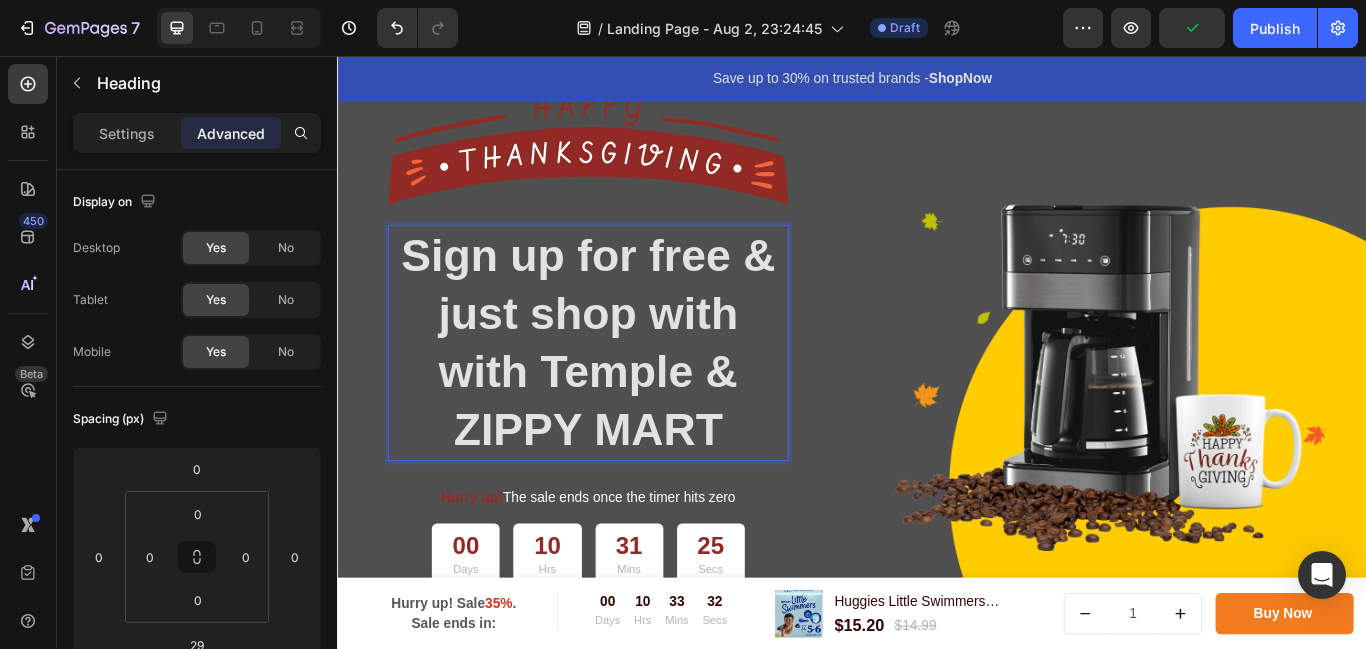 click on "Sign up for free & just shop with with Temple & ZIPPY MART" at bounding box center (629, 390) 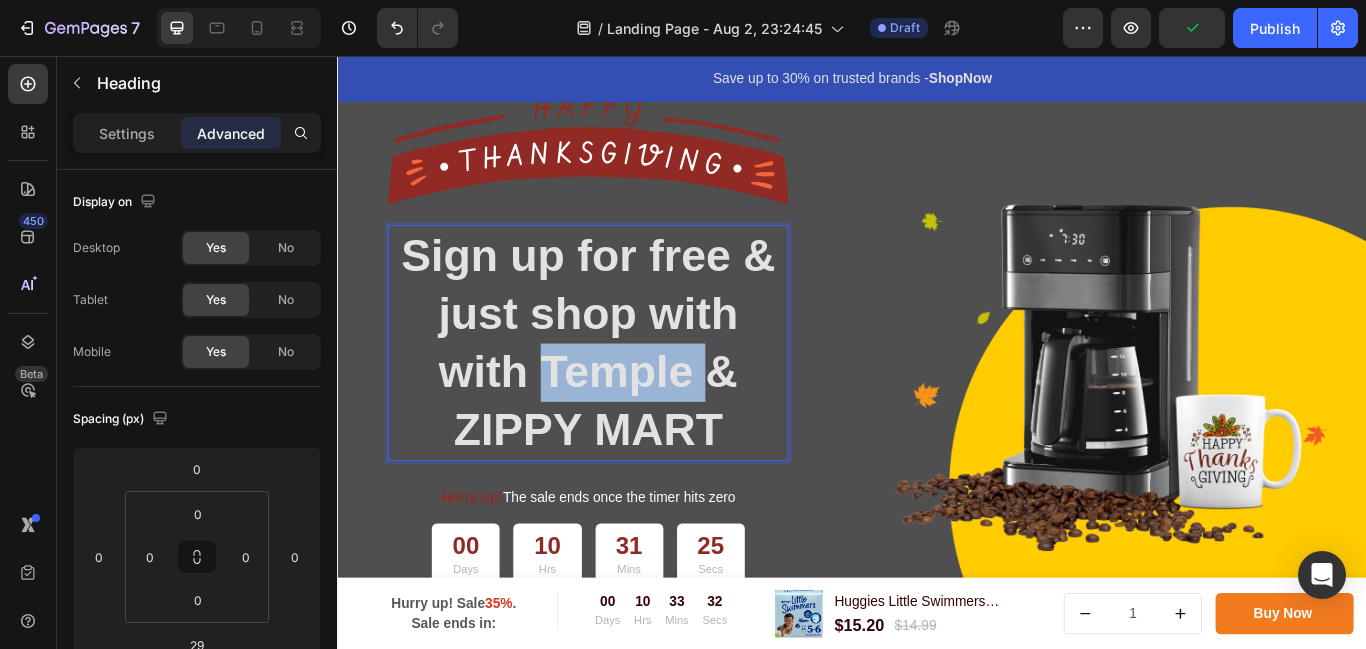 click on "Sign up for free & just shop with with Temple & ZIPPY MART" at bounding box center (629, 390) 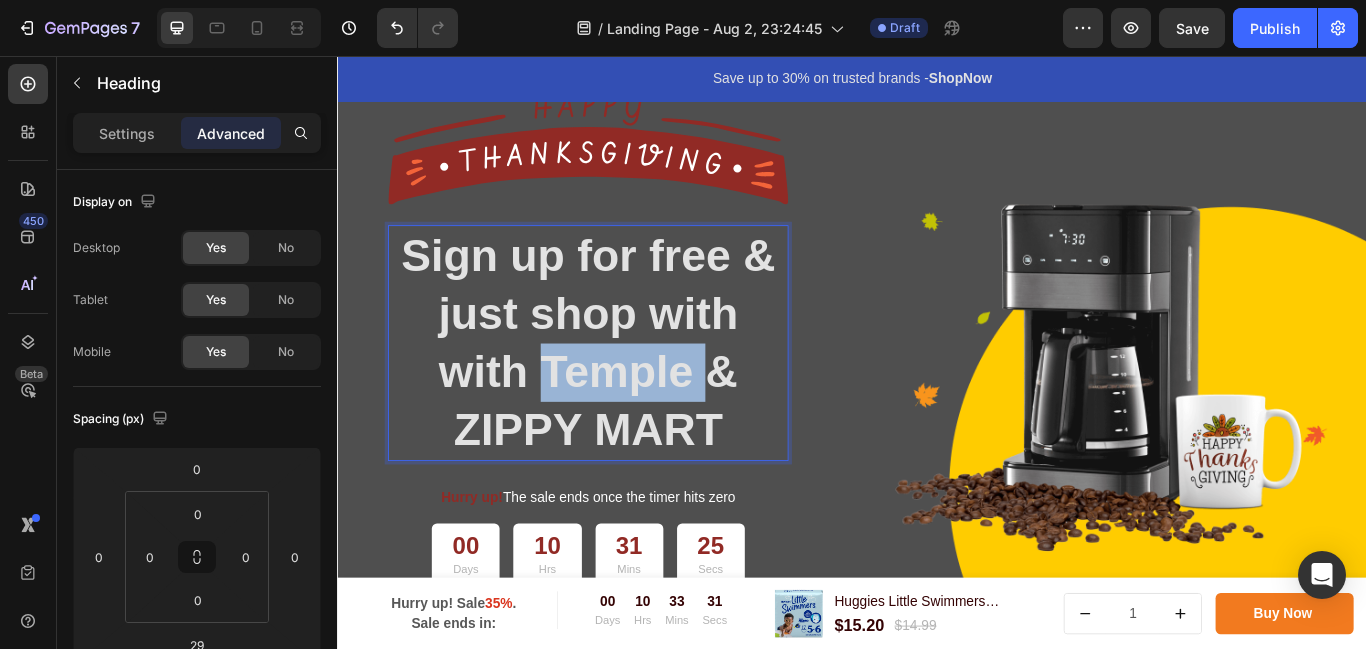 click on "Sign up for free & just shop with with Temple & ZIPPY MART" at bounding box center (629, 390) 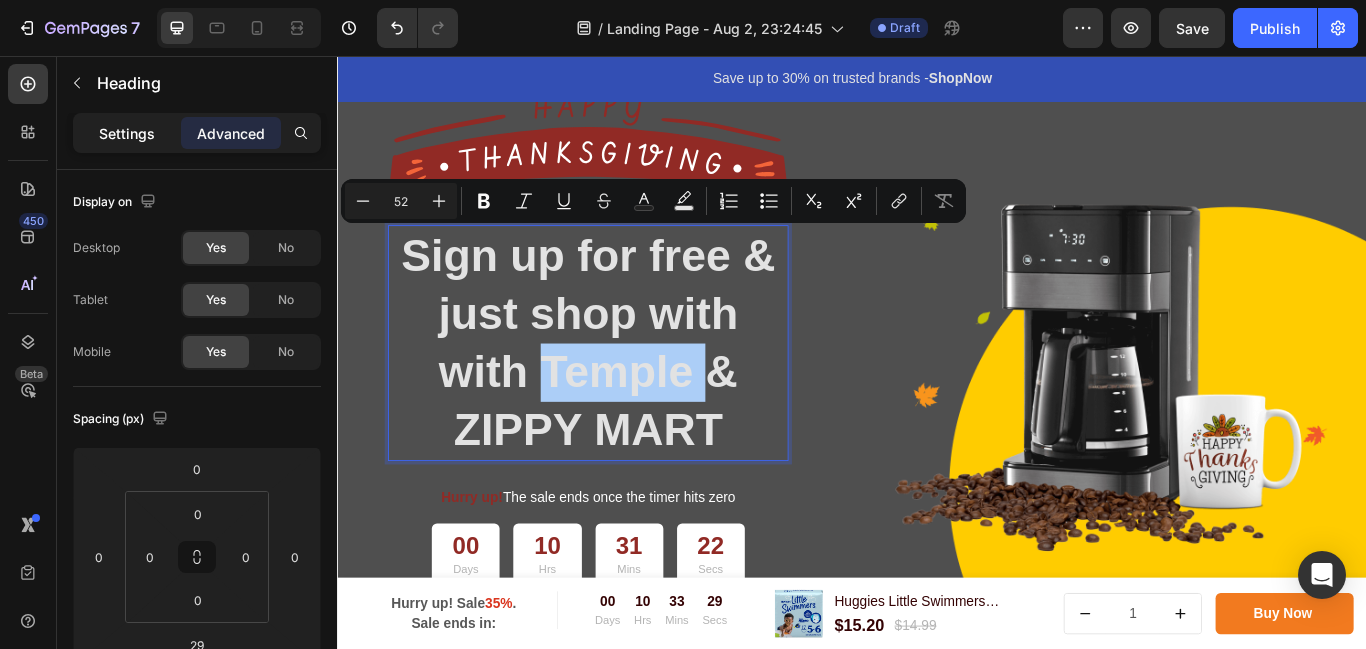 click on "Settings" 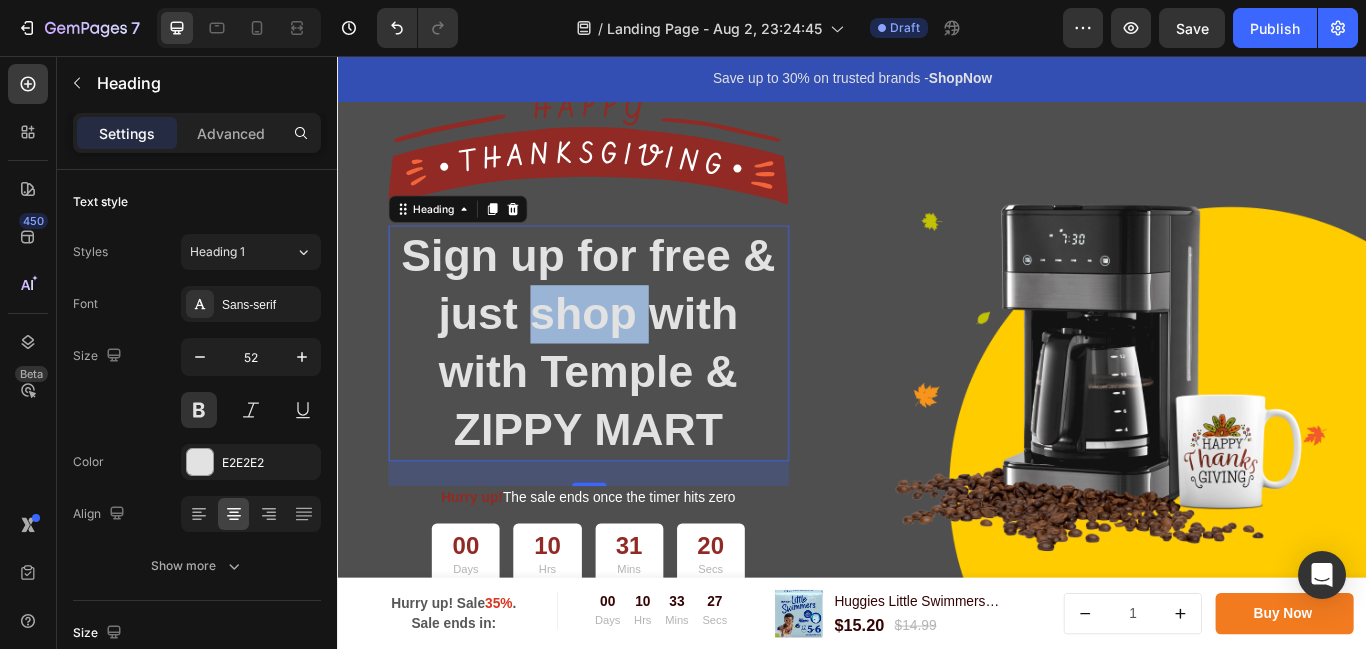 click on "Sign up for free & just shop with with Temple & ZIPPY MART" at bounding box center (629, 390) 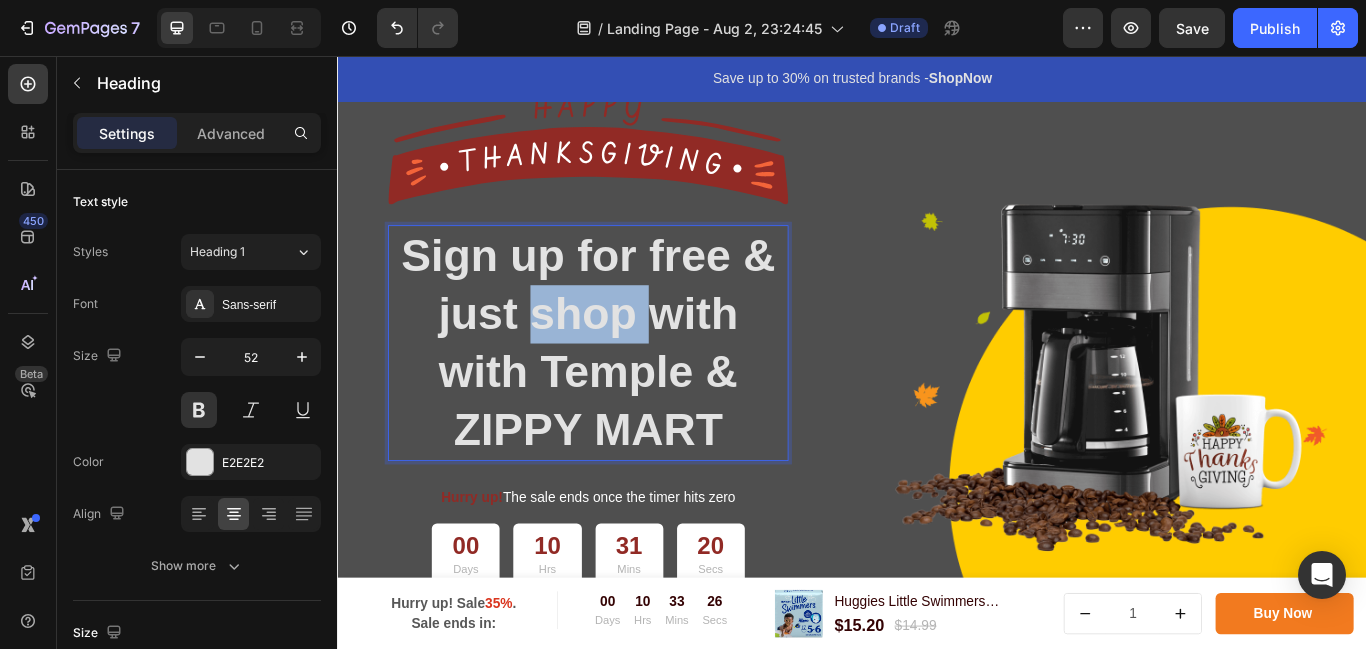 click on "Sign up for free & just shop with with Temple & ZIPPY MART" at bounding box center [629, 390] 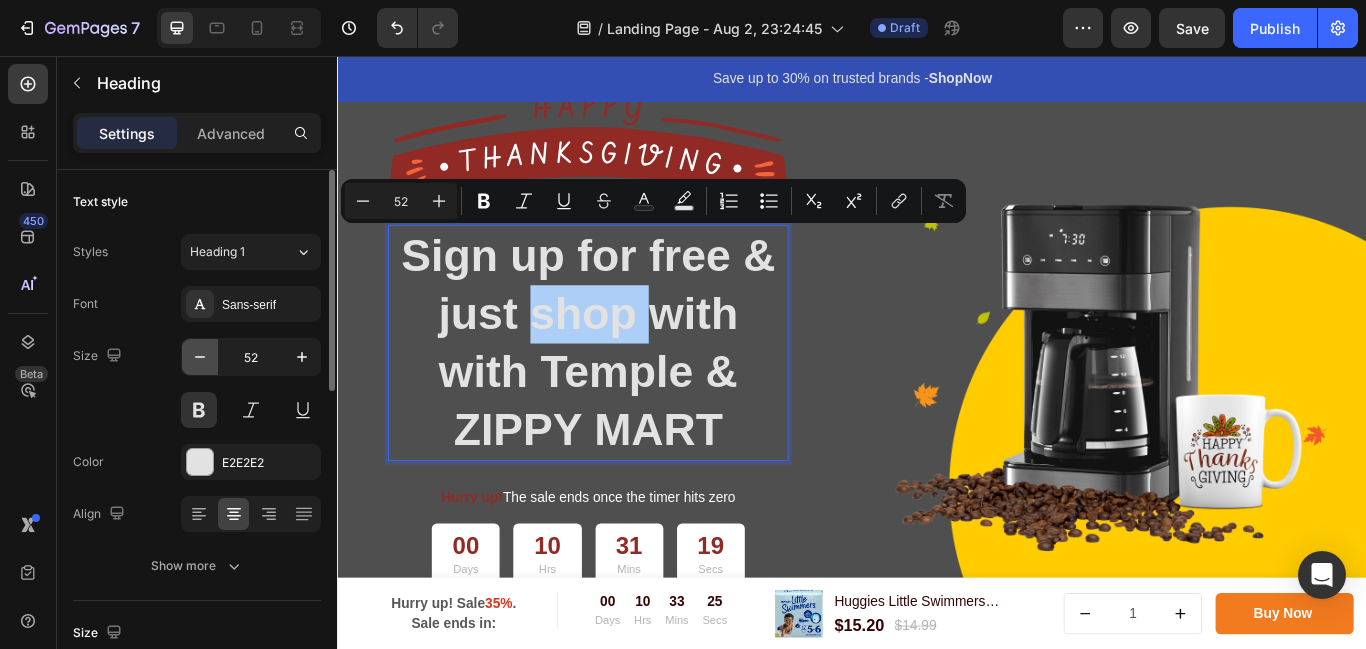 click 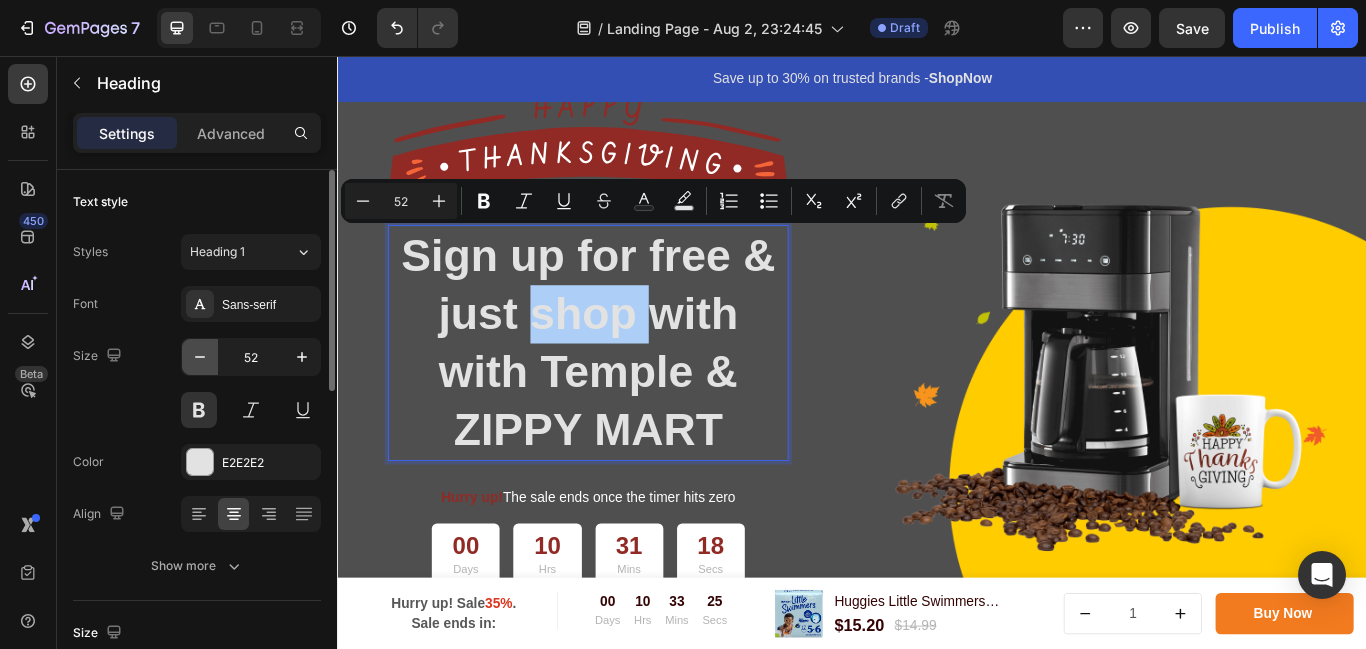 click 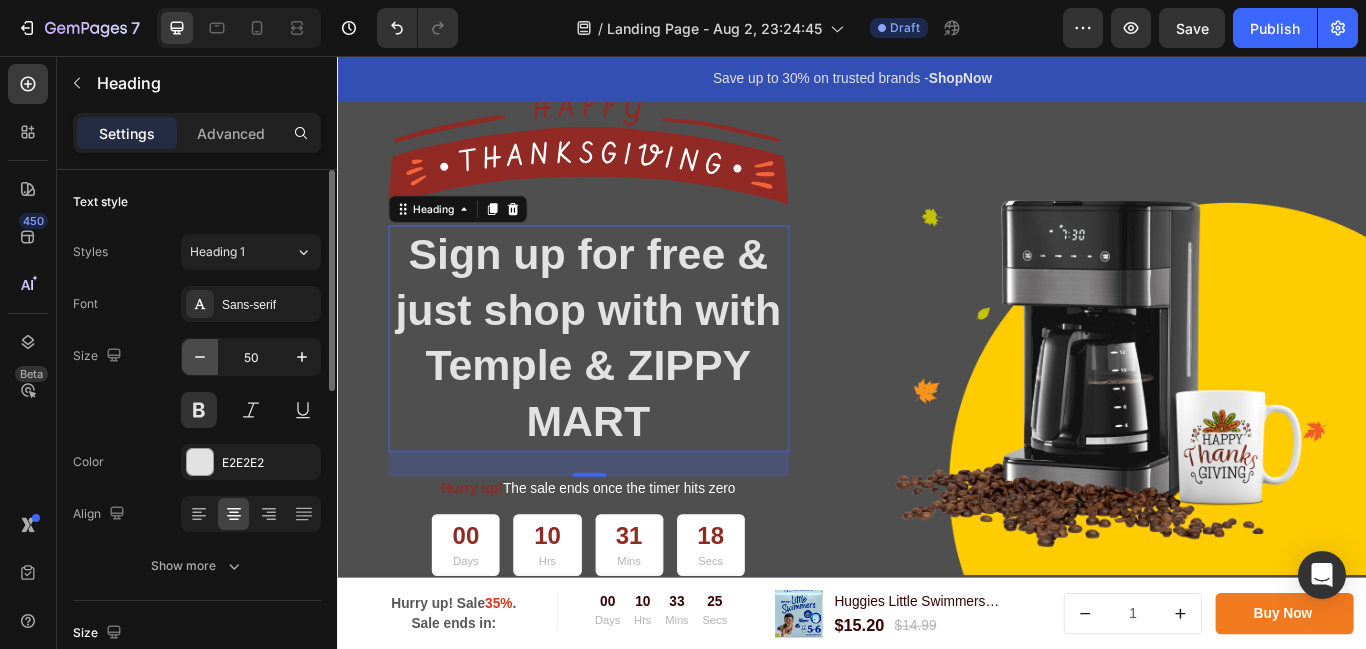 click 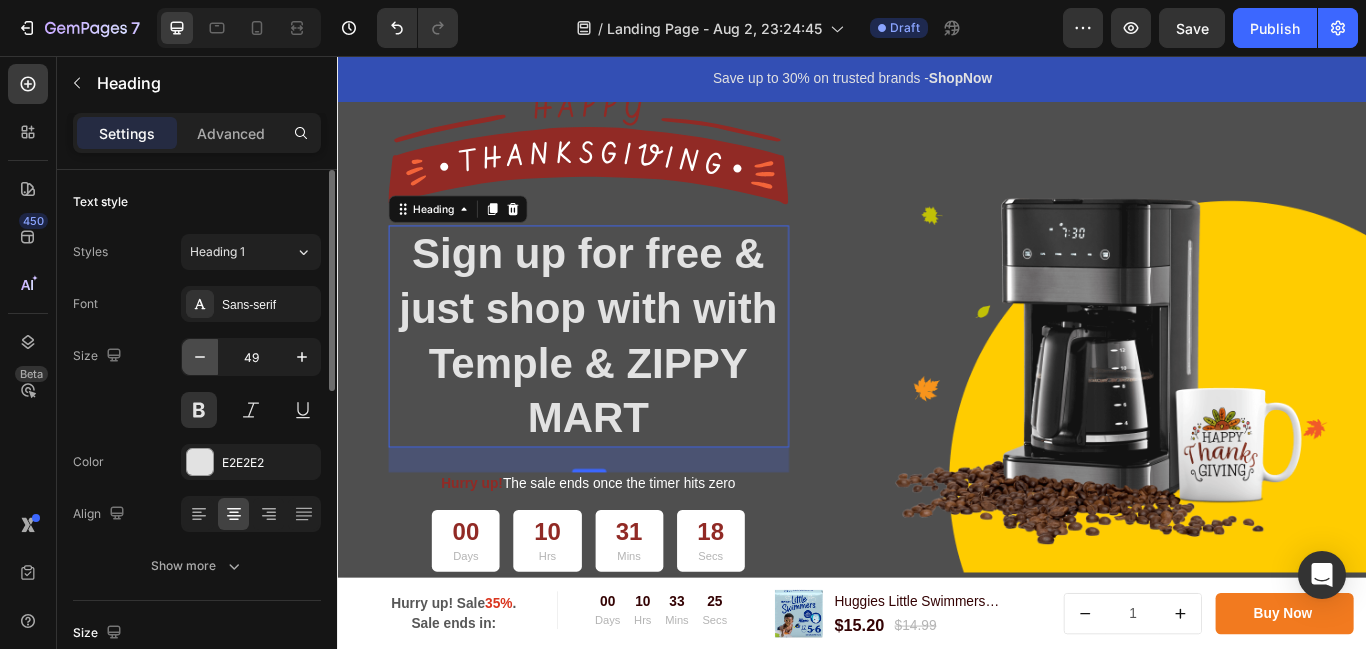 click 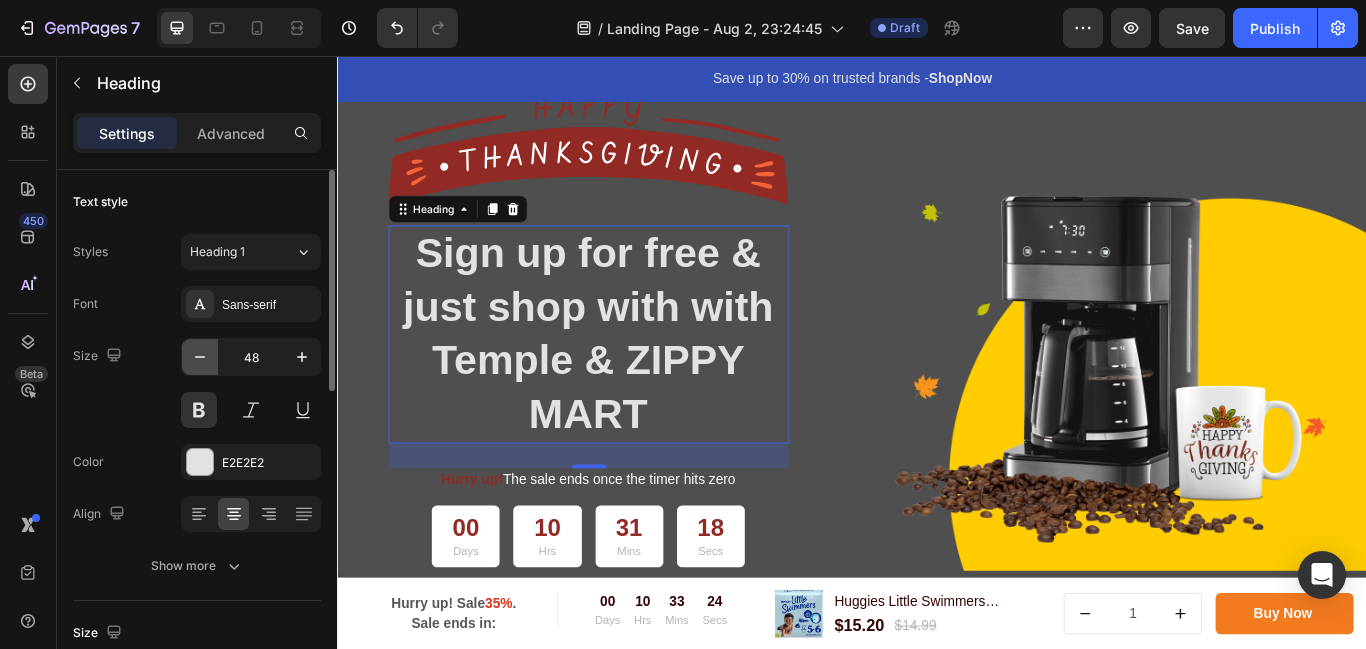 click 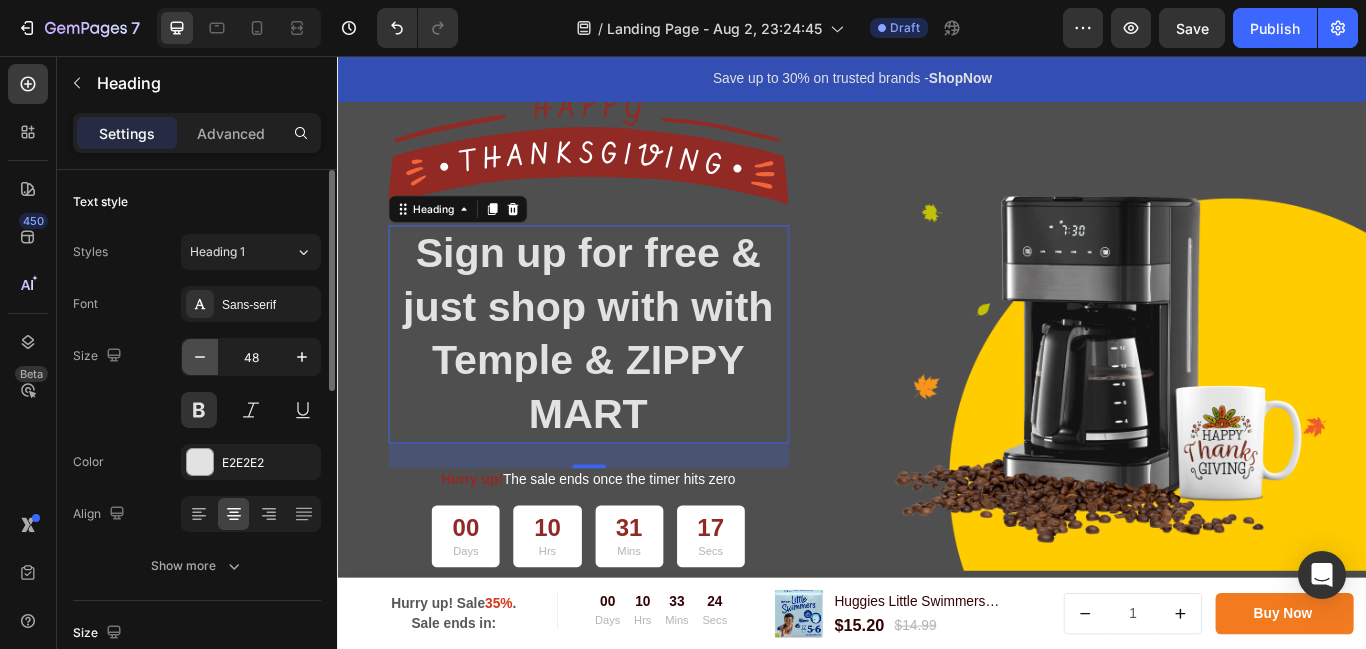 click 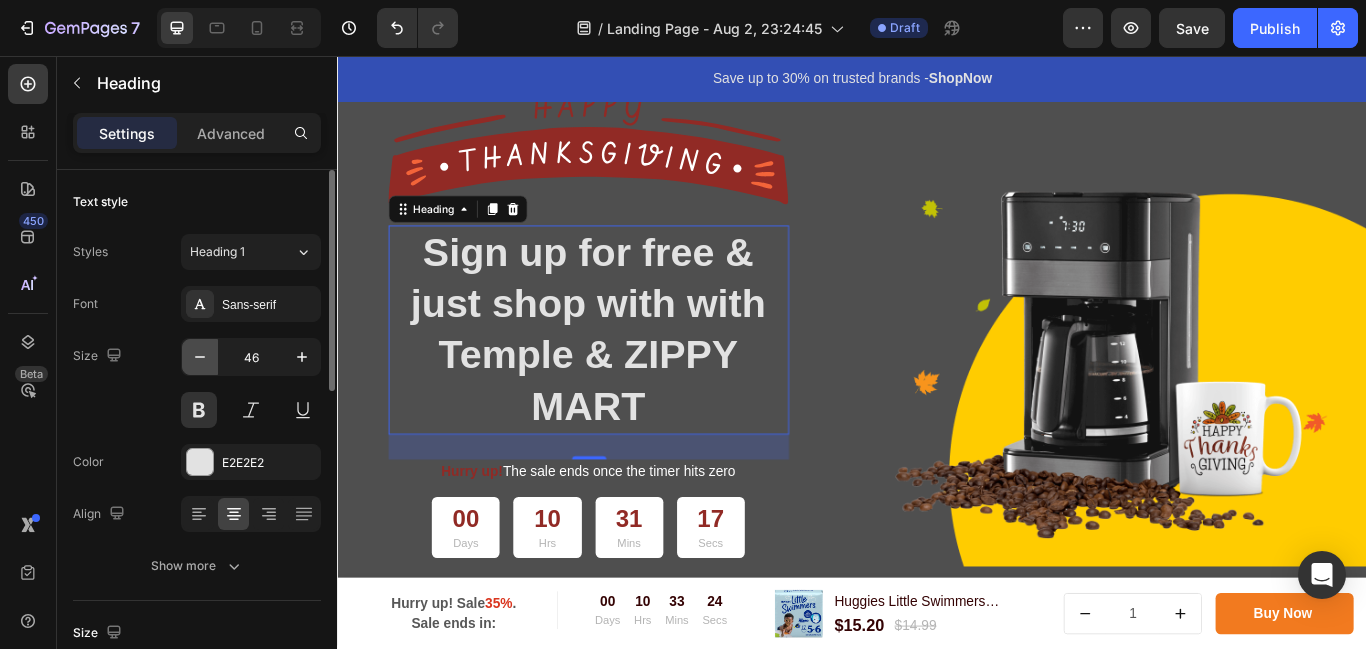 click 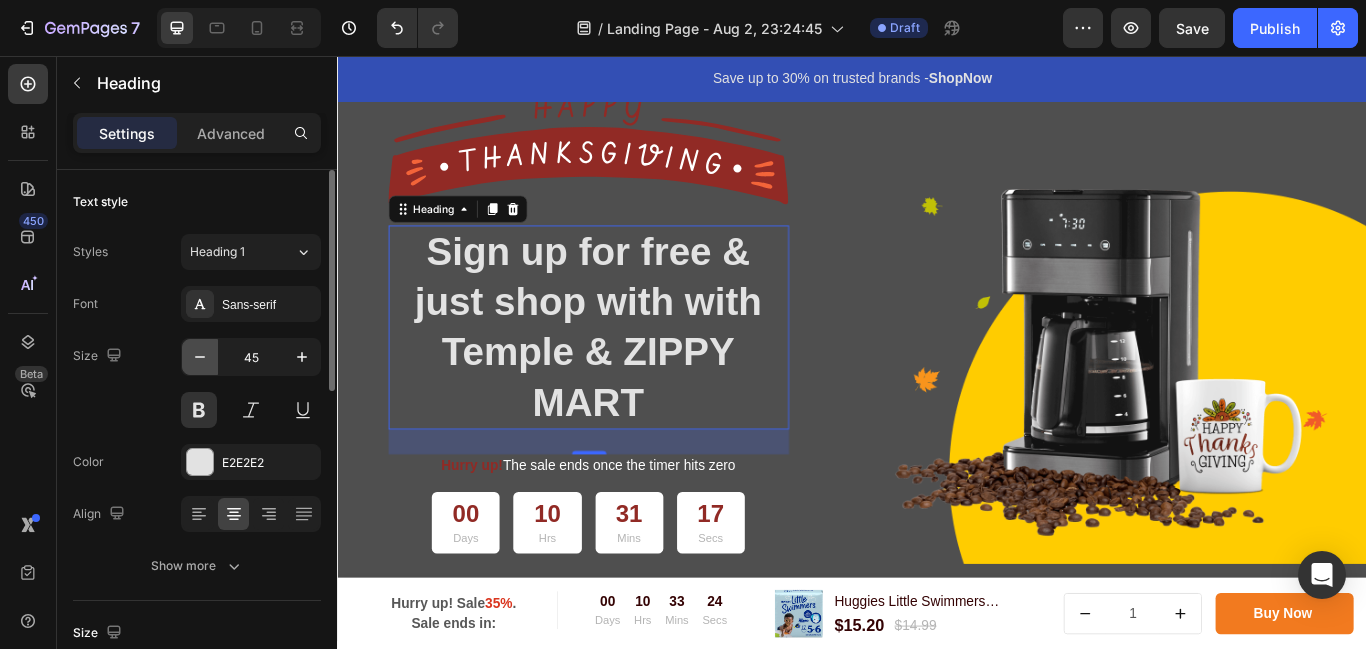 click 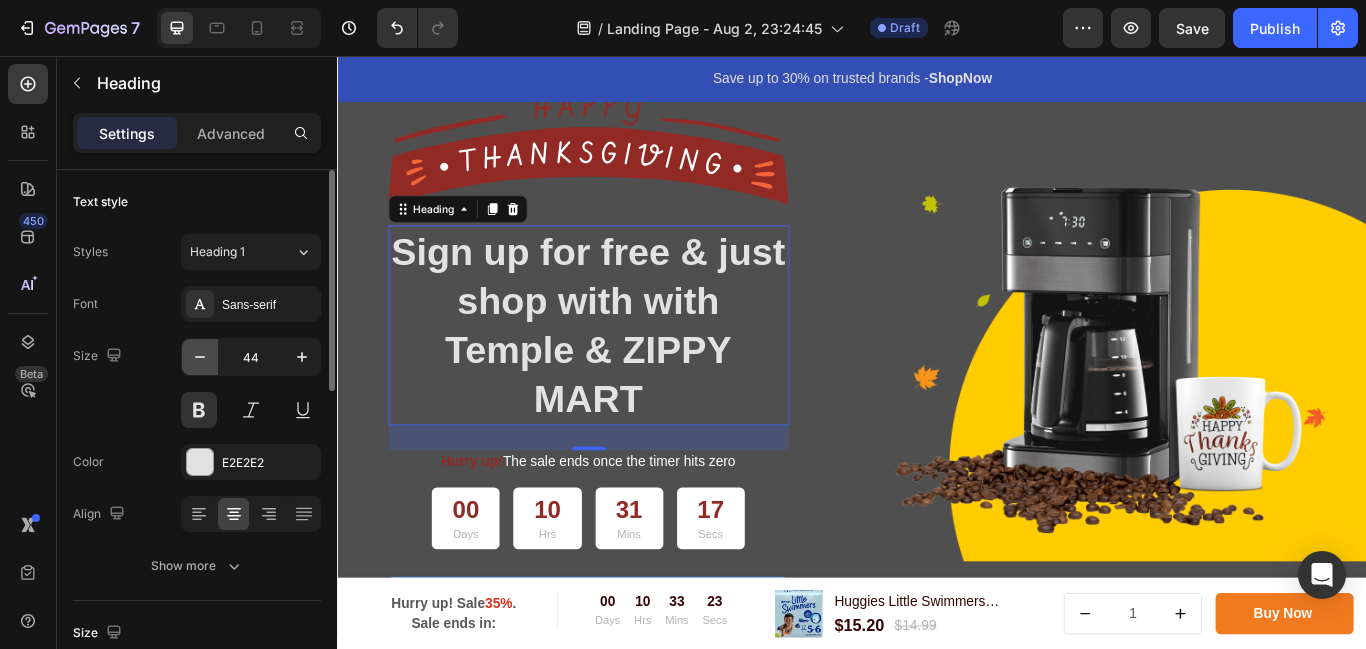 click 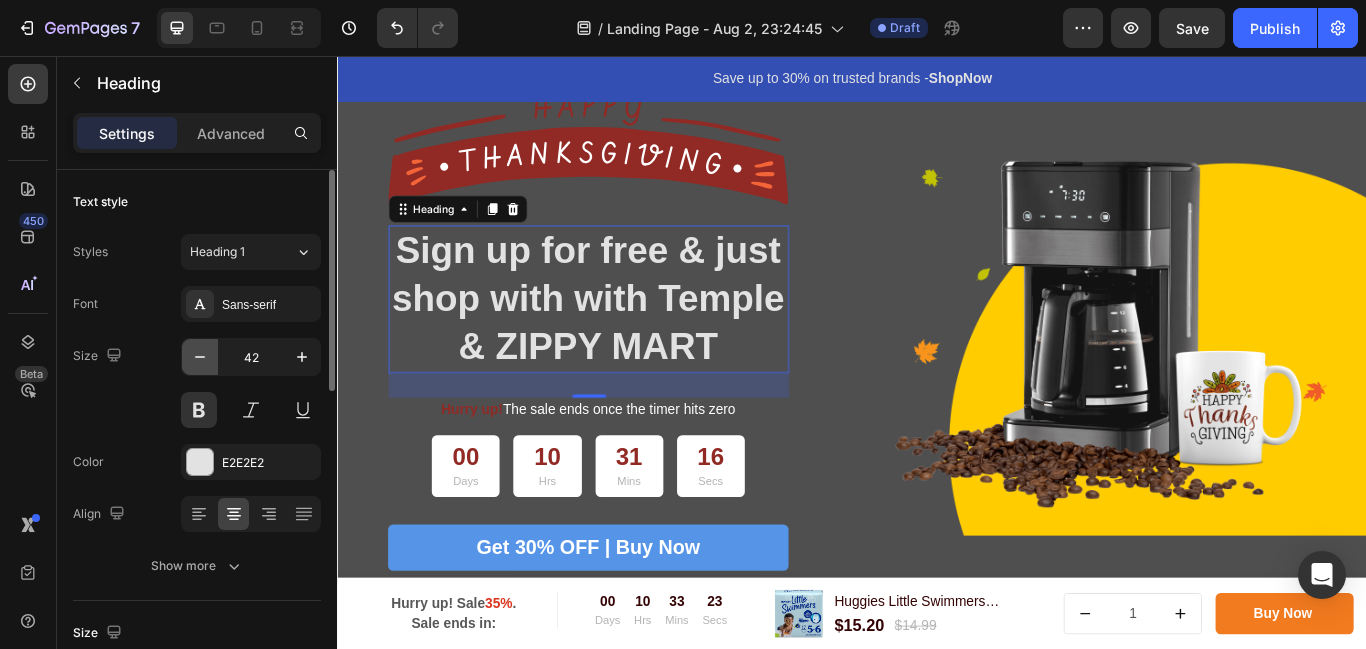 click 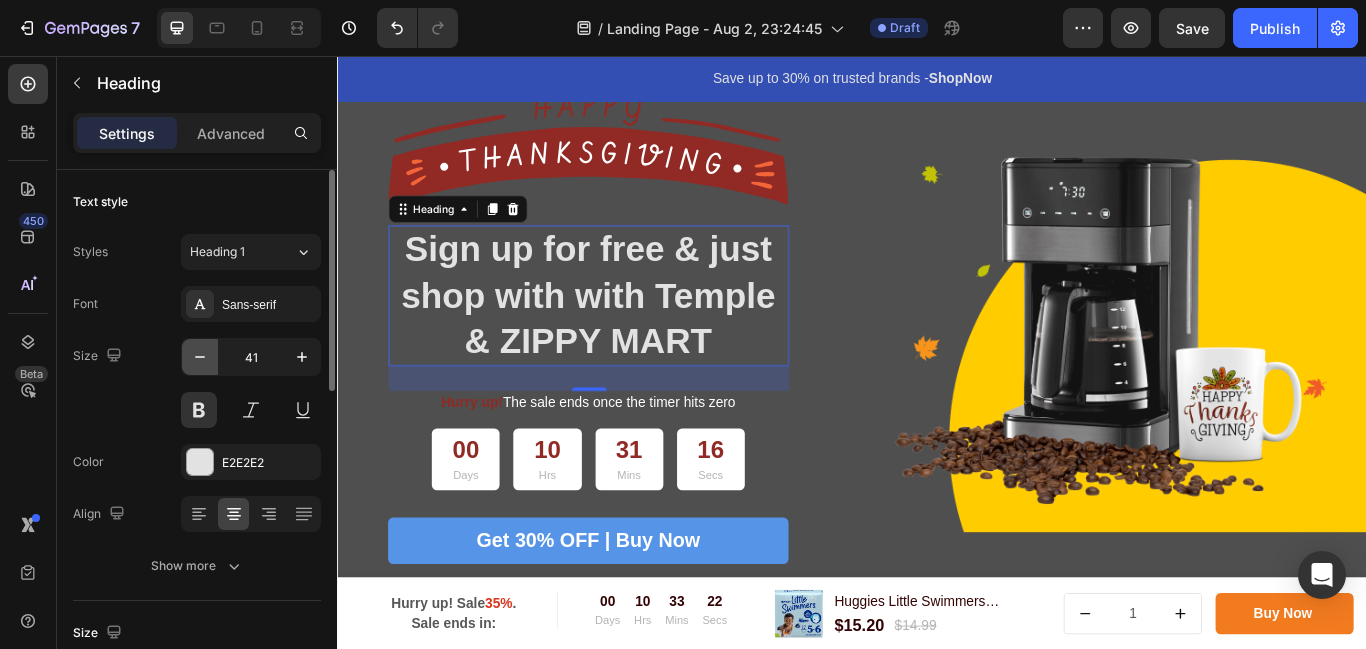 click 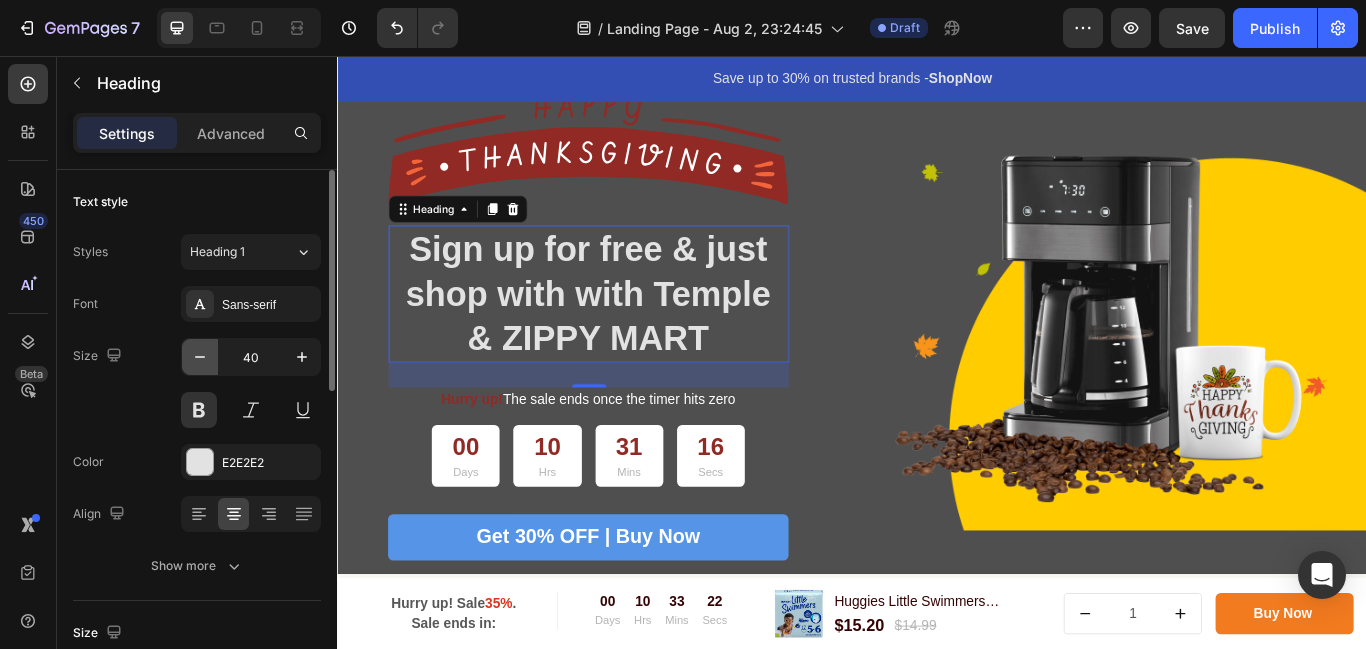 click 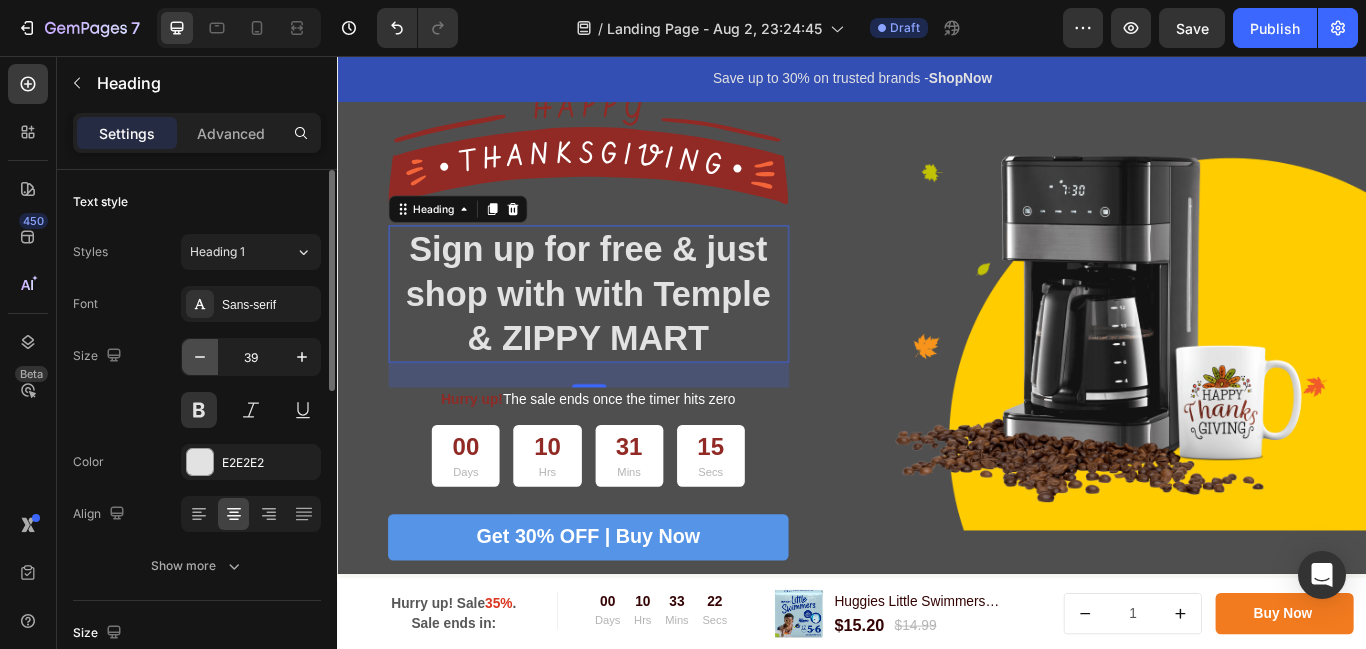 click 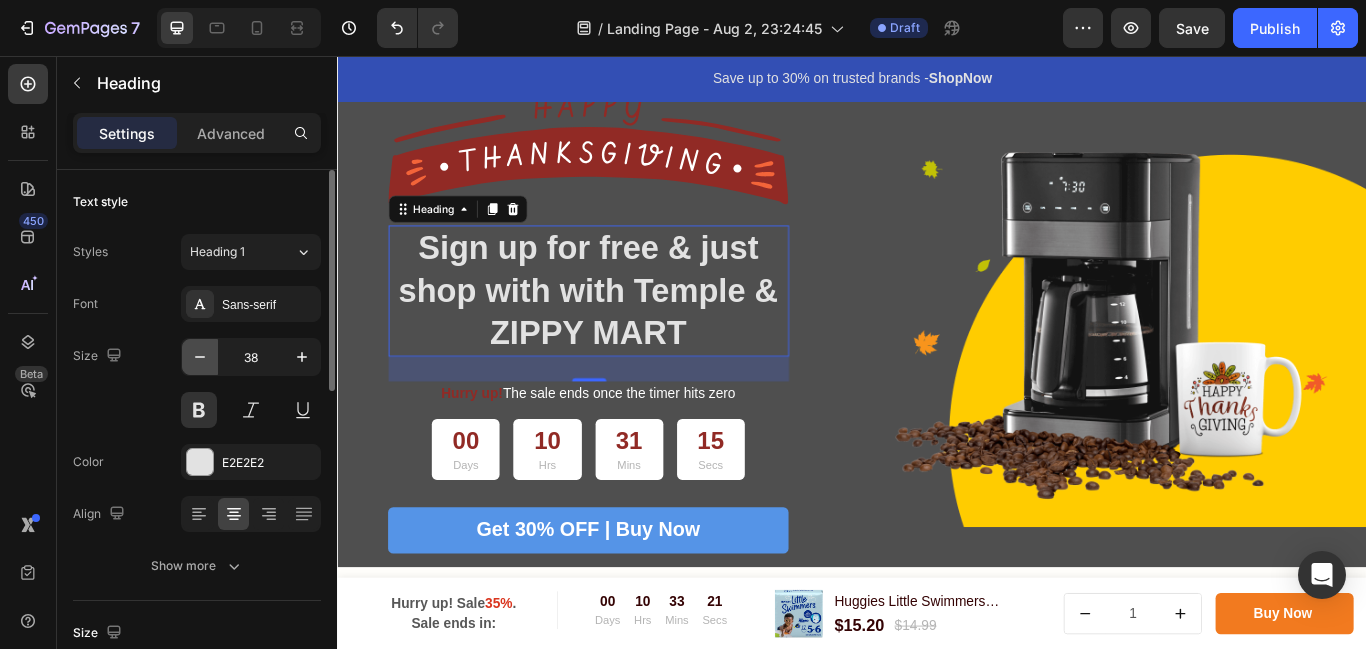 click 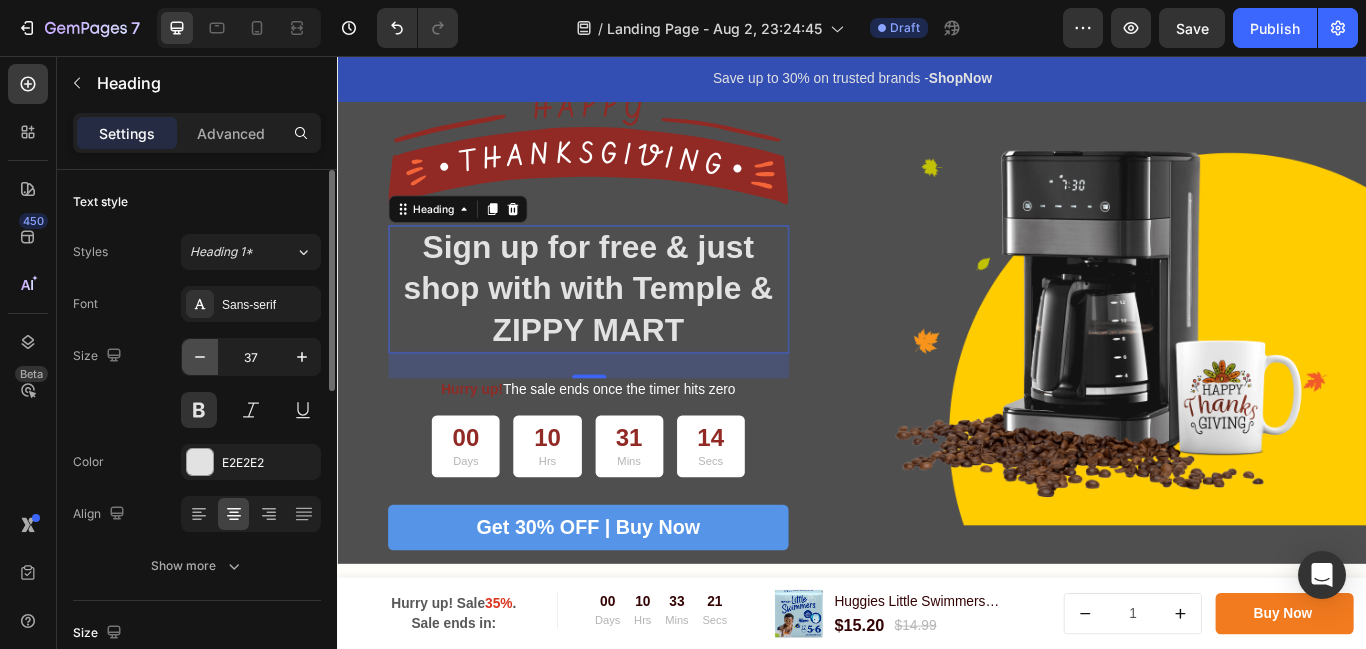 click 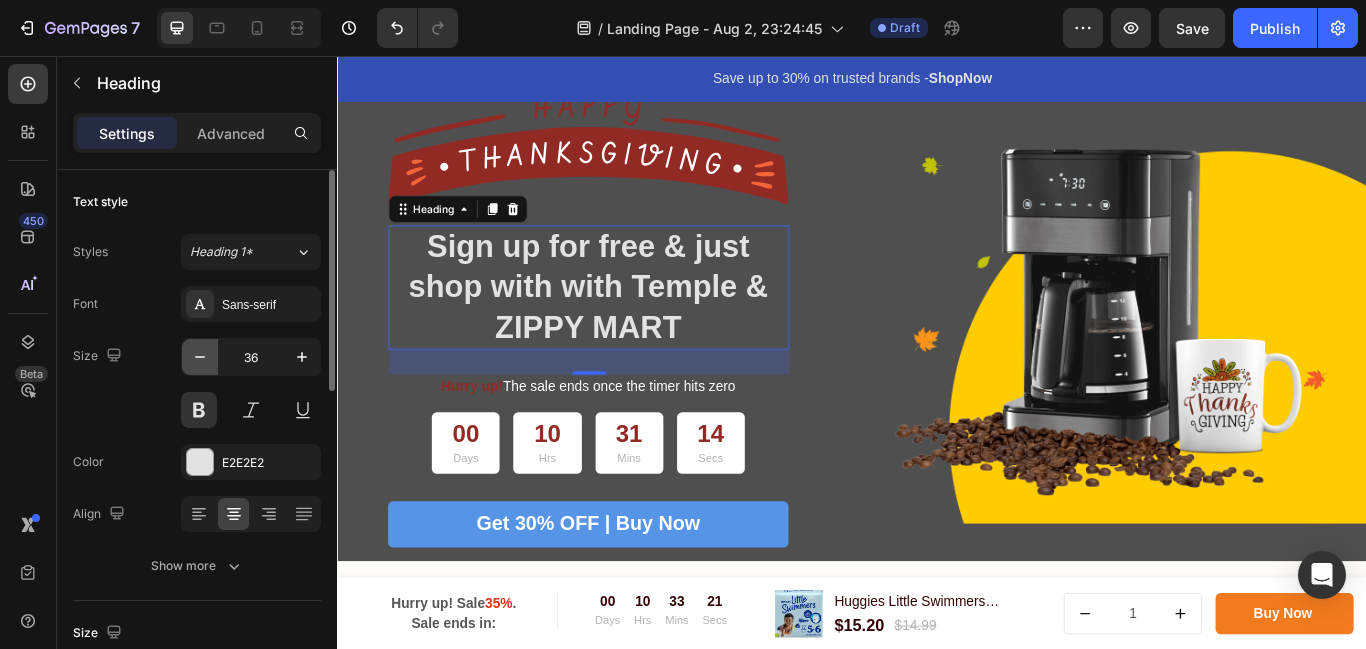 click 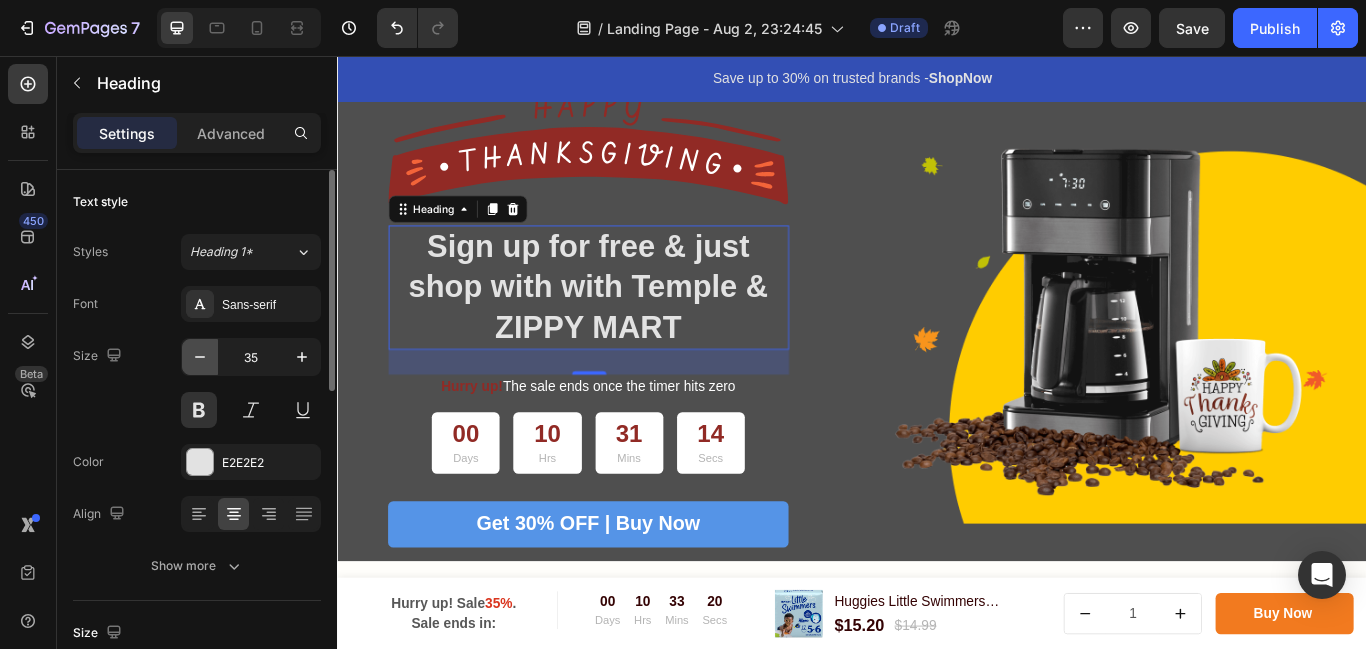 click 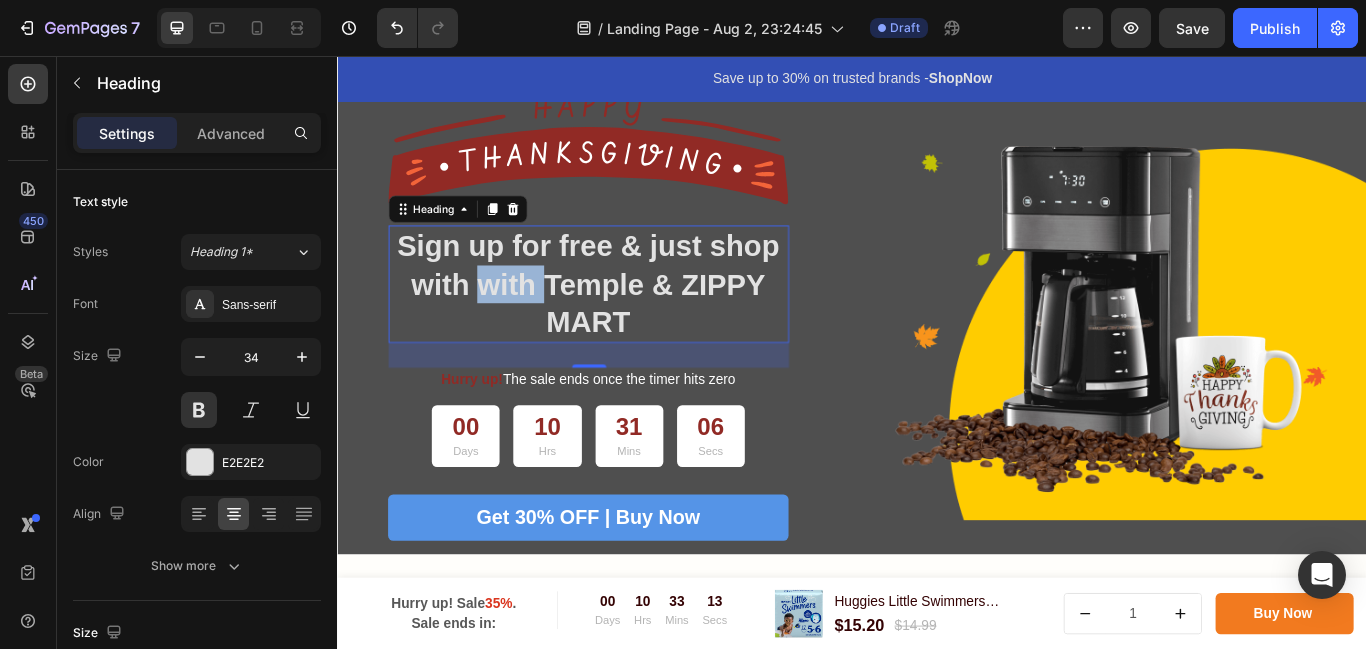 click on "Sign up for free & just shop with with Temple & ZIPPY MART" at bounding box center (629, 321) 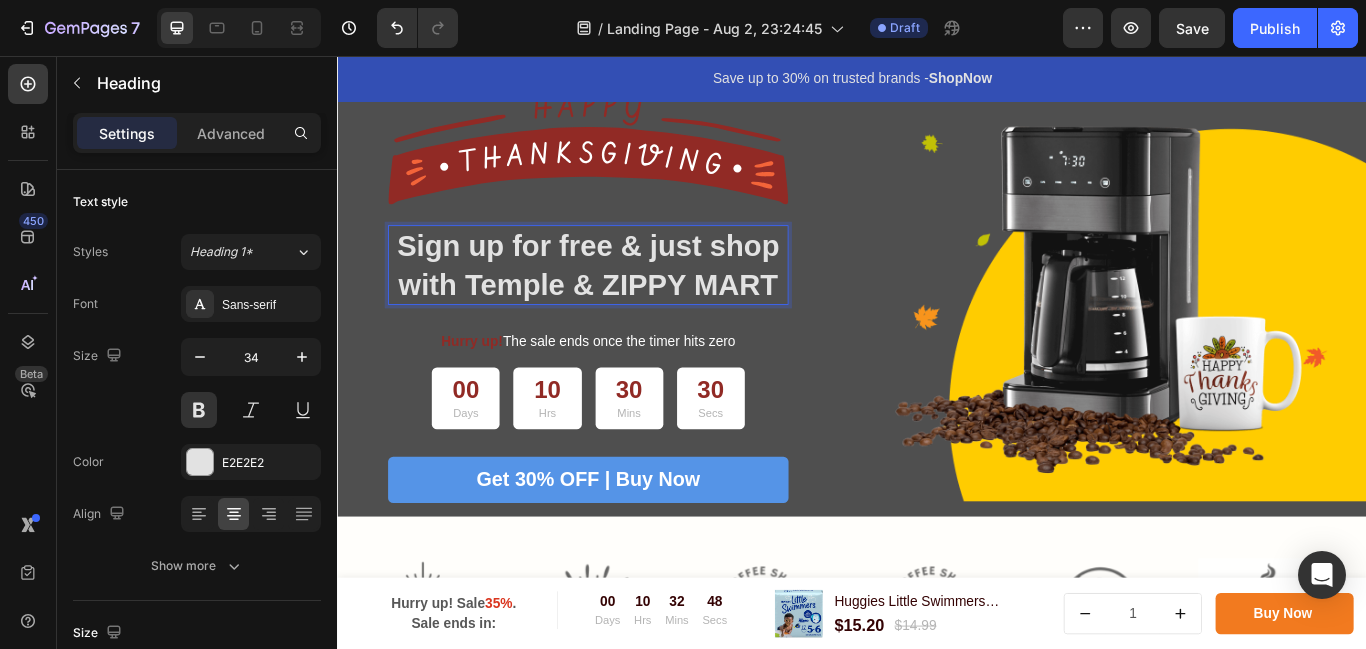 click on "Sign up for free & just shop with Temple & ZIPPY MART" at bounding box center [629, 299] 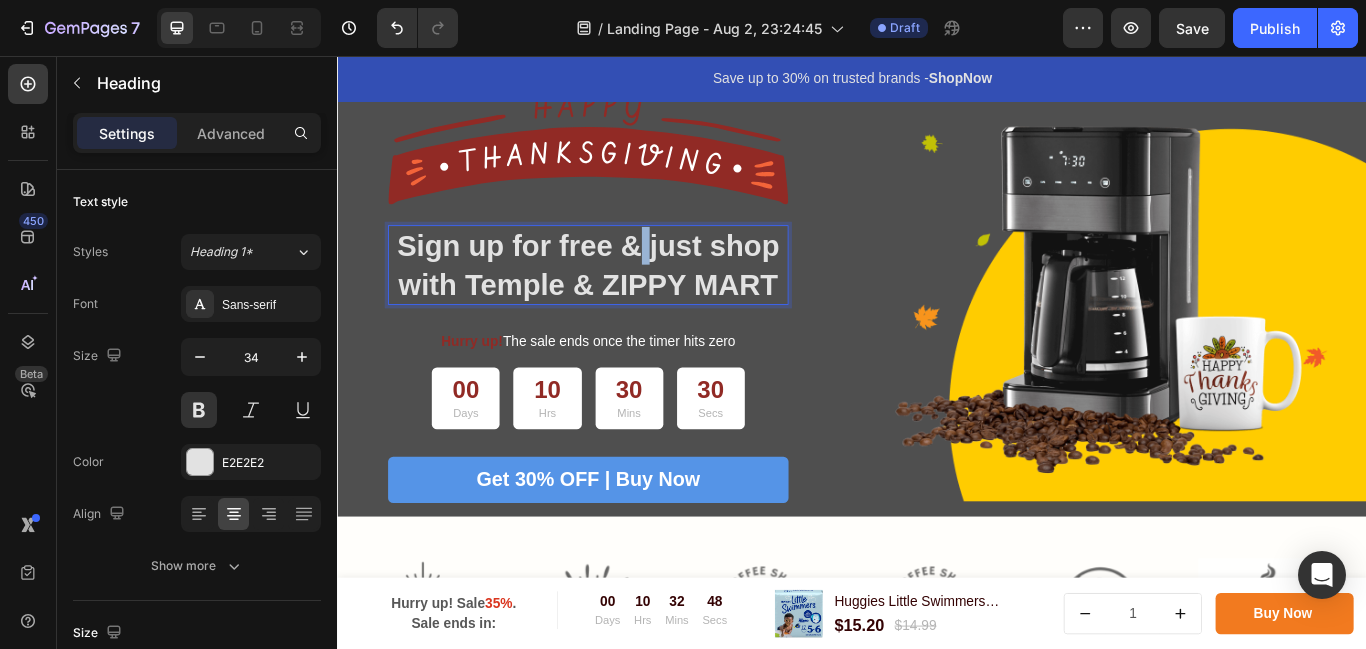 click on "Sign up for free & just shop with Temple & ZIPPY MART" at bounding box center (629, 299) 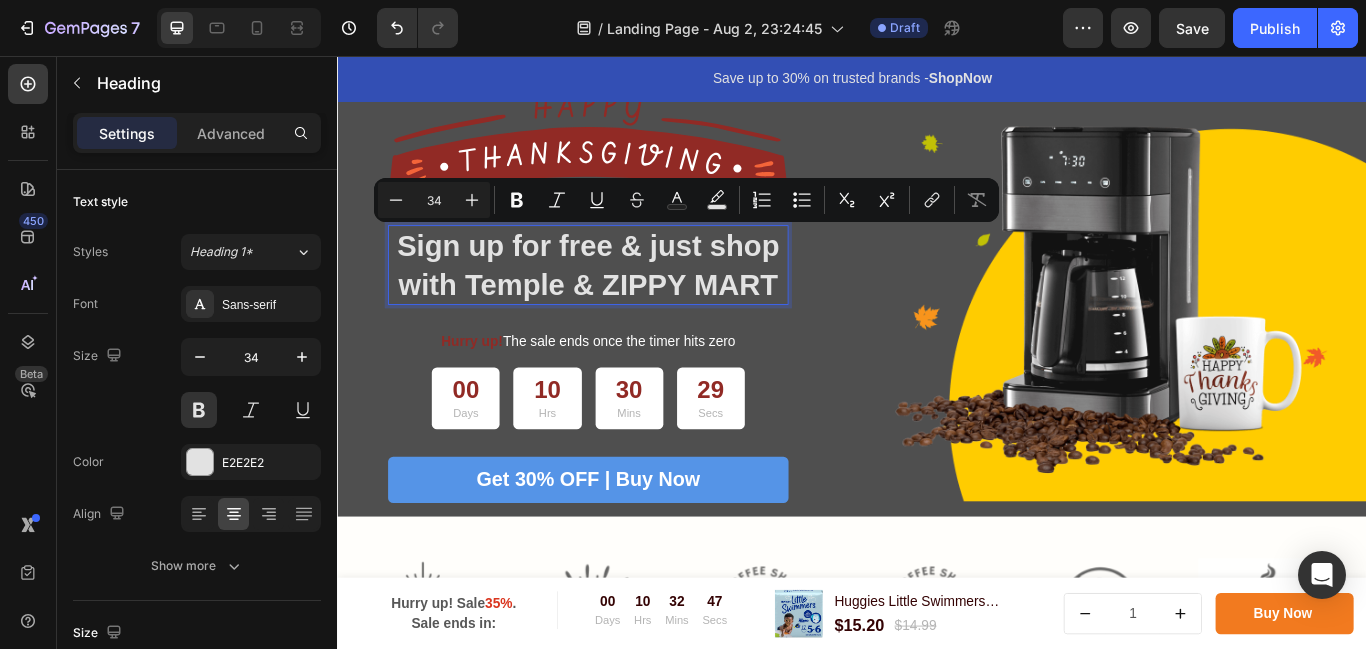 click on "Sign up for free & just shop with Temple & ZIPPY MART" at bounding box center [629, 299] 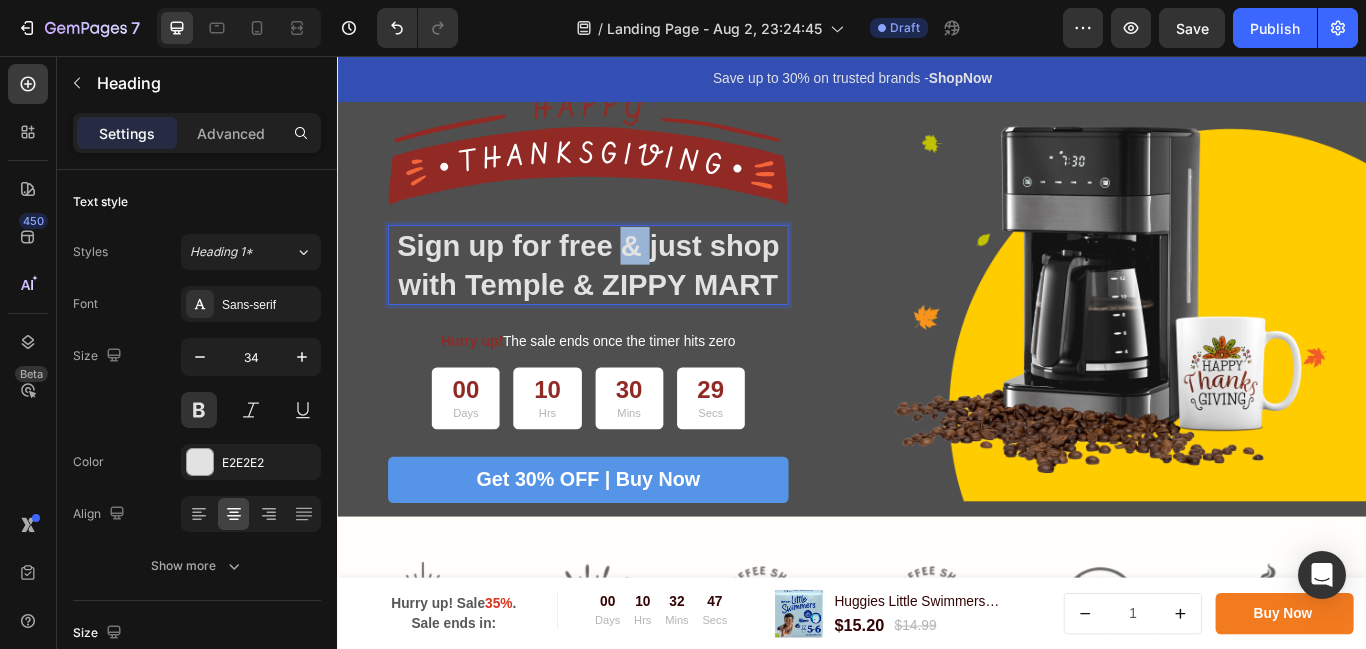 click on "Sign up for free & just shop with Temple & ZIPPY MART" at bounding box center (629, 299) 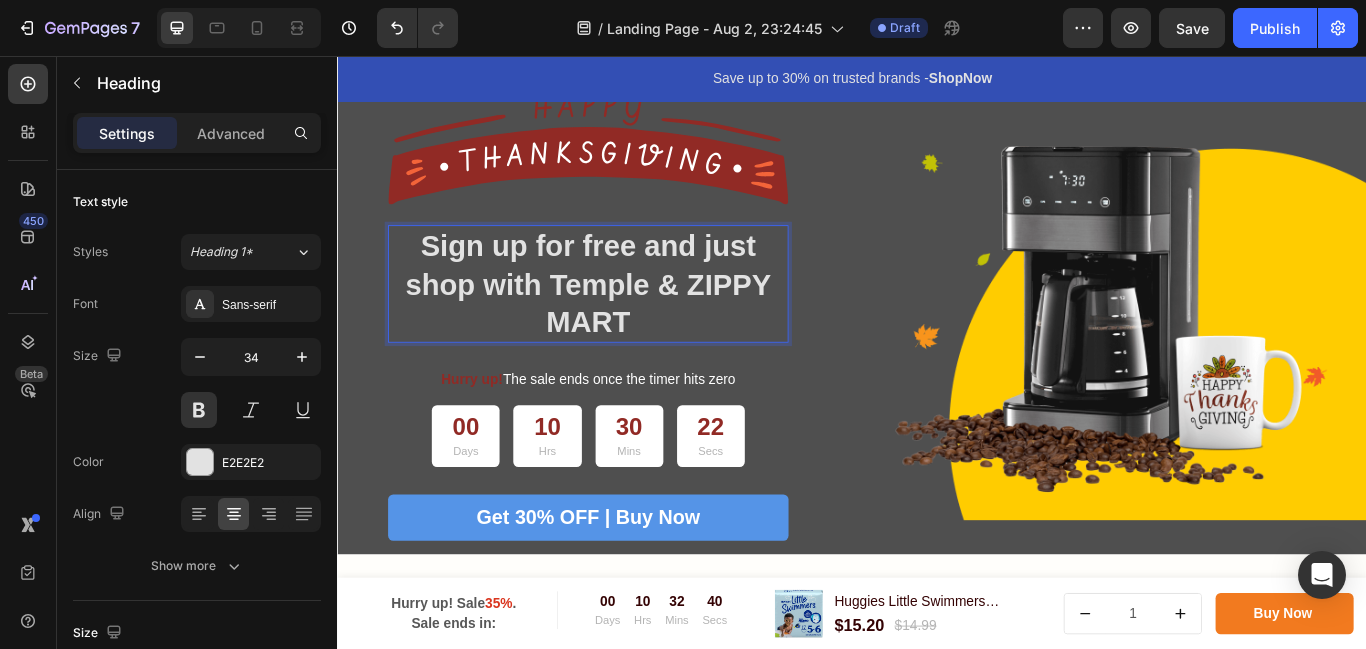 click on "Sign up for free and just shop with Temple & ZIPPY MART" at bounding box center (629, 321) 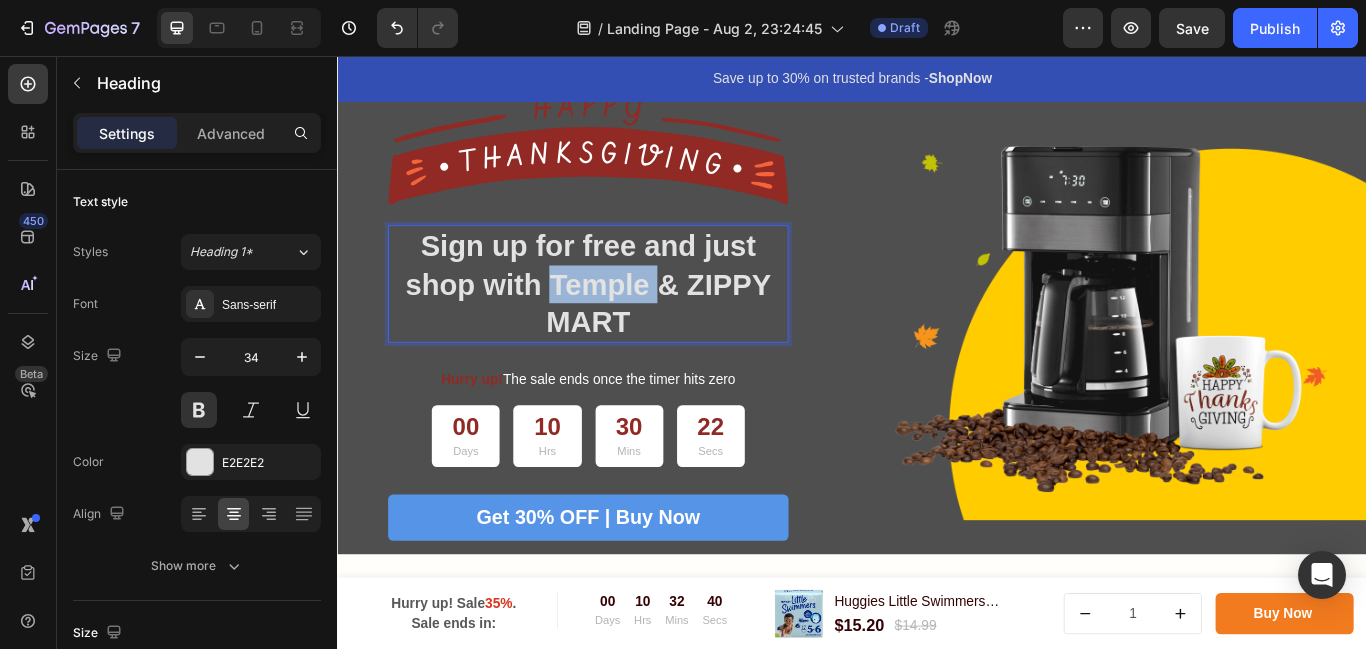 click on "Sign up for free and just shop with Temple & ZIPPY MART" at bounding box center (629, 321) 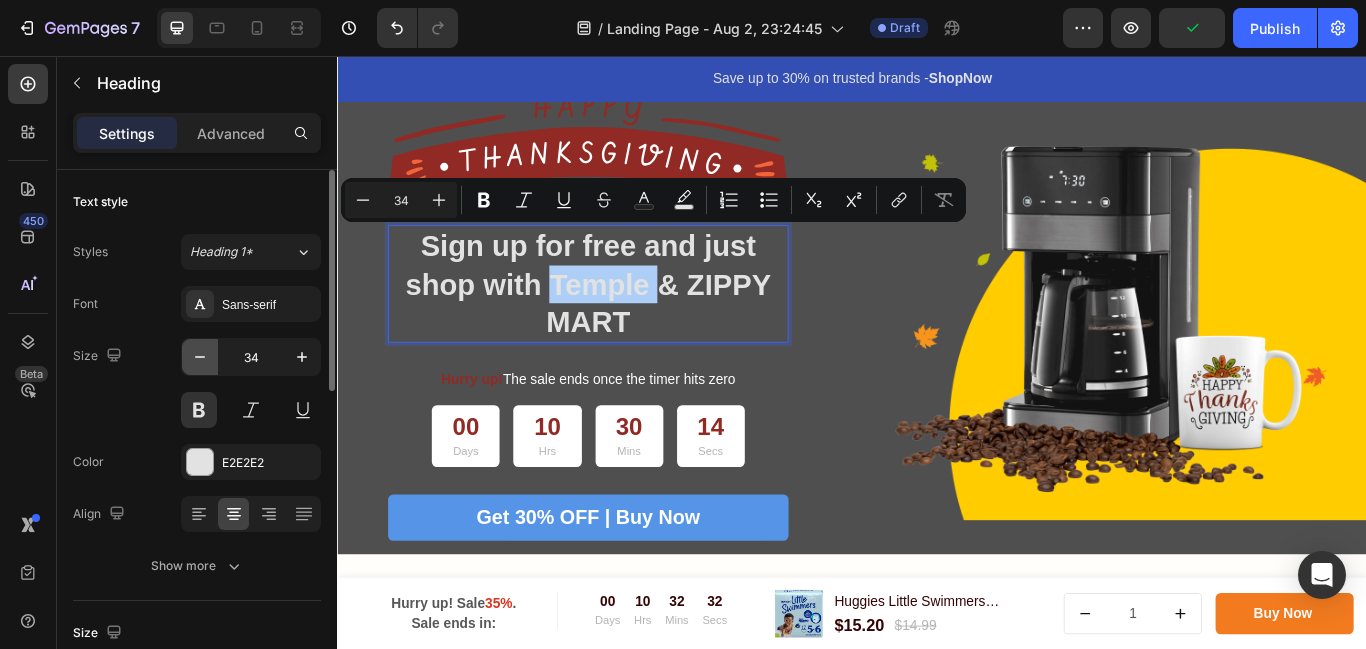 click 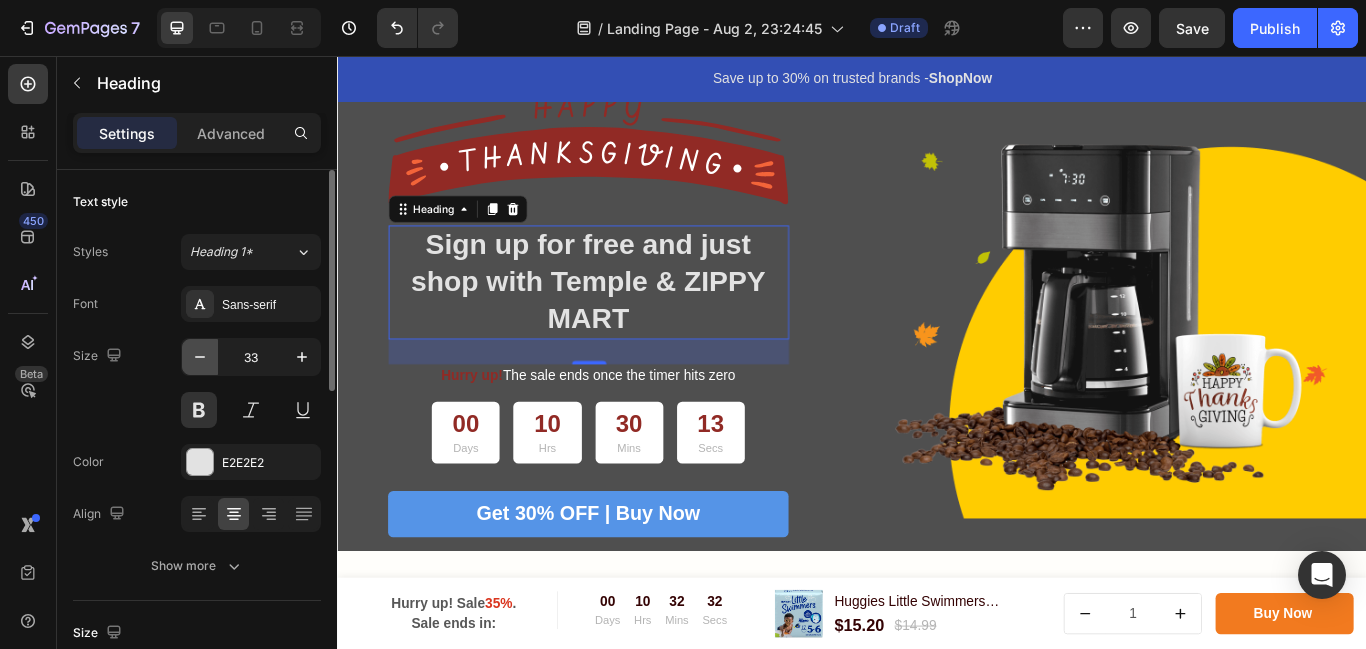 click 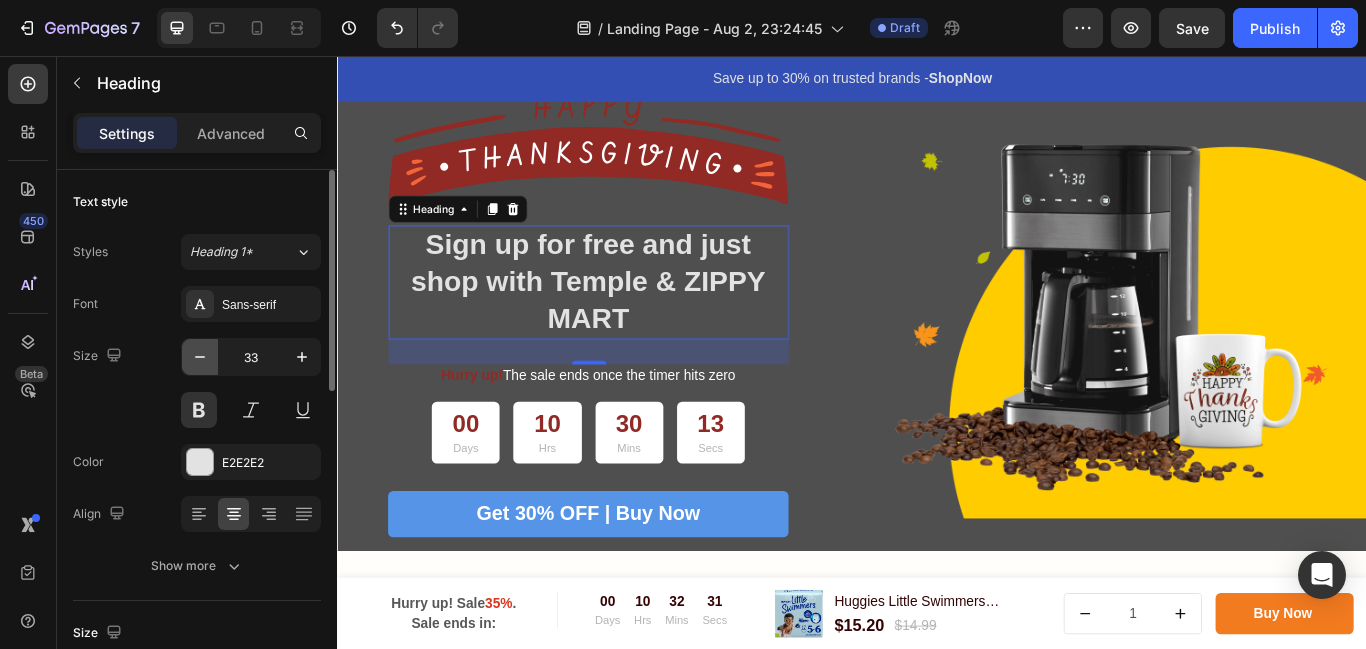 type on "32" 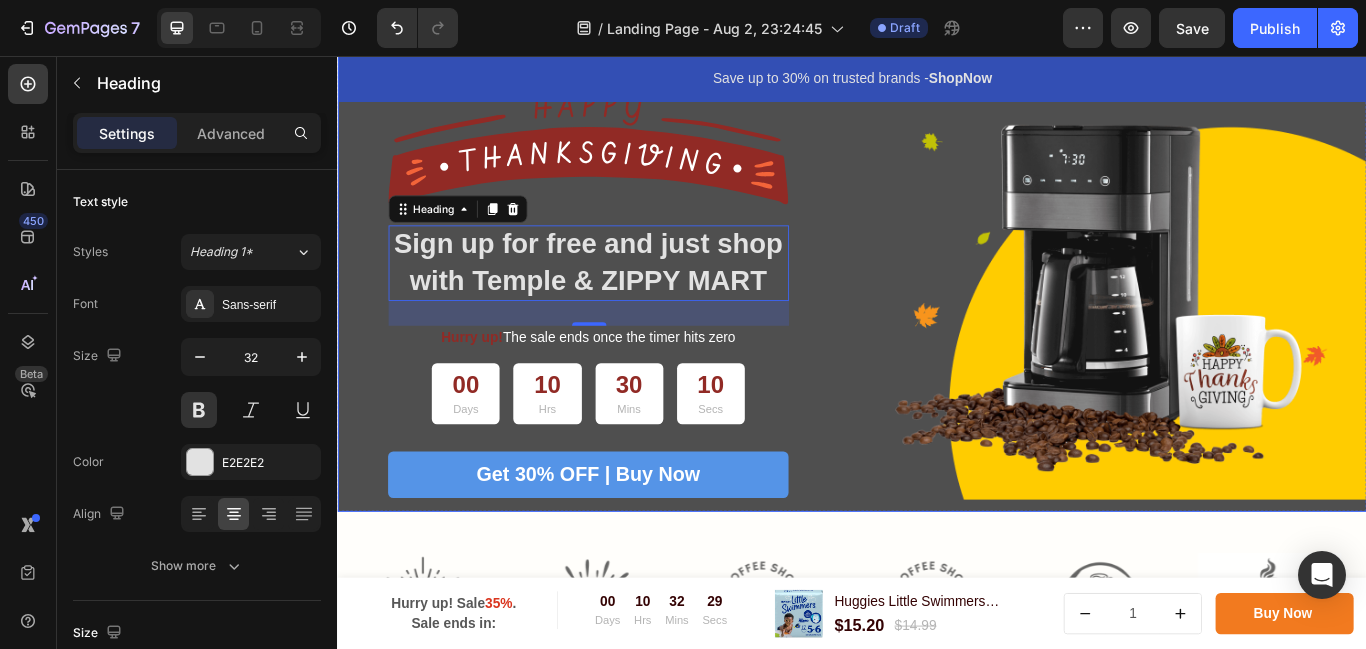 click on "Image Sign up for free and just shop with Temple & ZIPPY MART  Heading   29 Hurry up!  The sale ends once the timer hits zero Text block 00 Days 10 Hrs 30 Mins 10 Secs Countdown Timer Get 30% OFF | Buy Now Button Row Row Image Row" at bounding box center (937, 308) 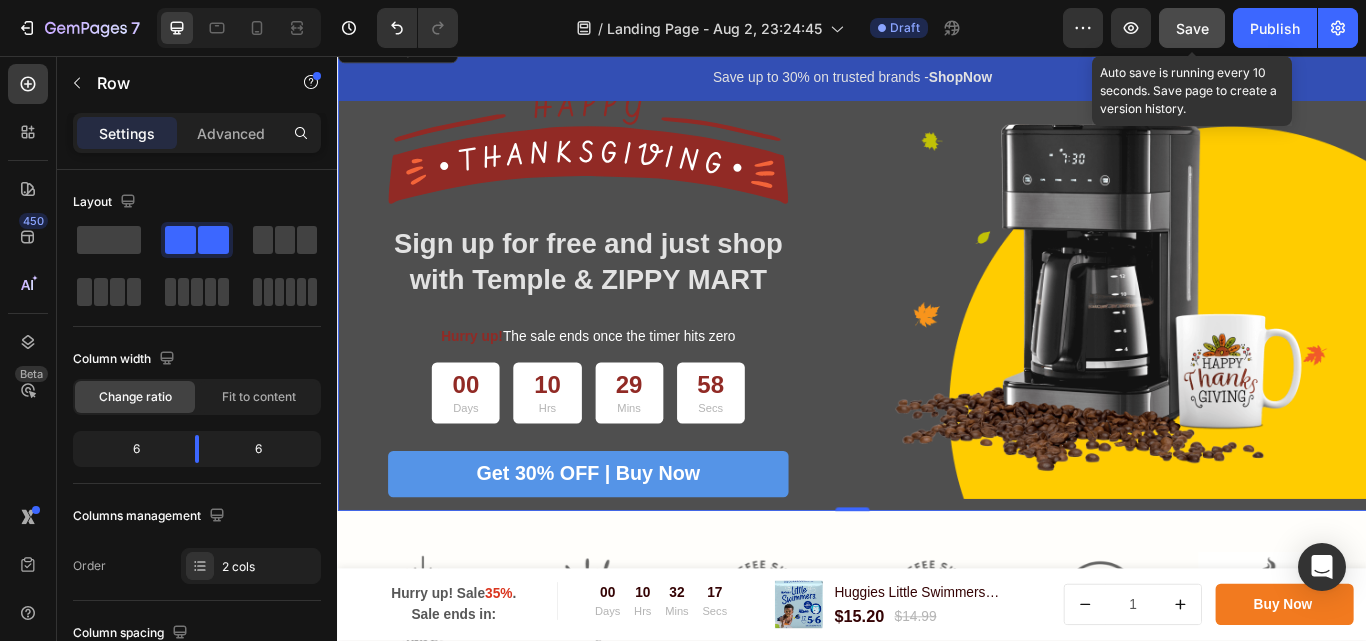 click on "Save" 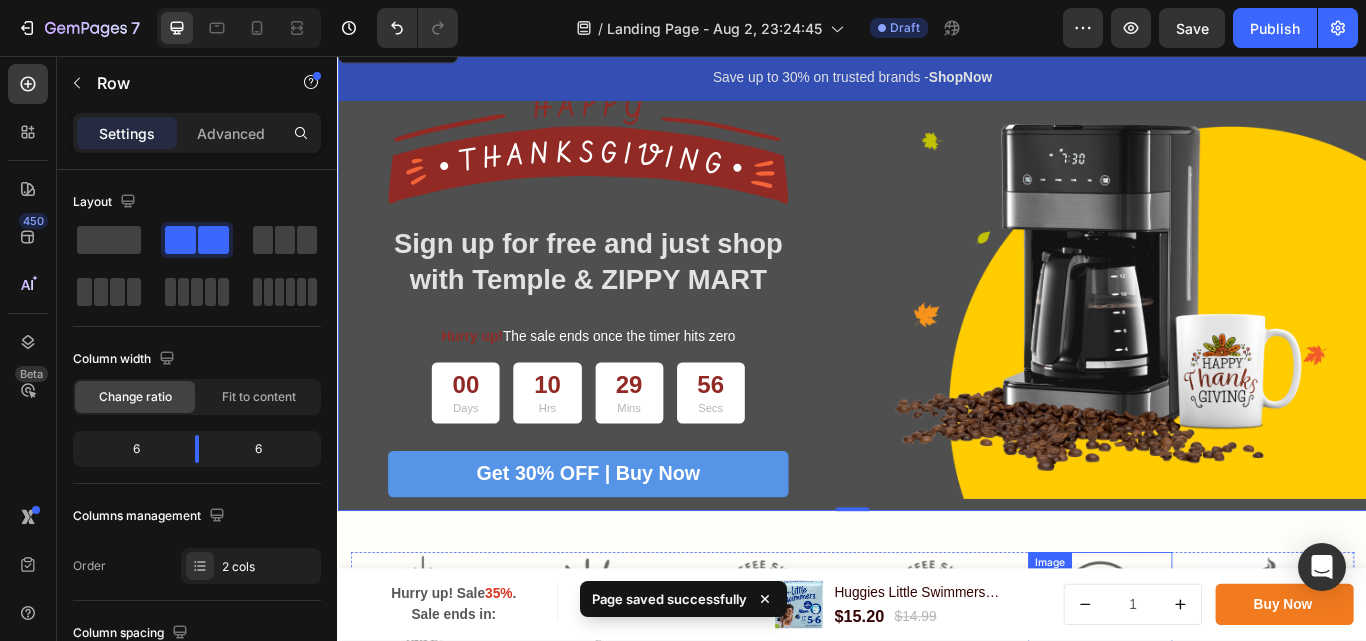 scroll, scrollTop: 600, scrollLeft: 0, axis: vertical 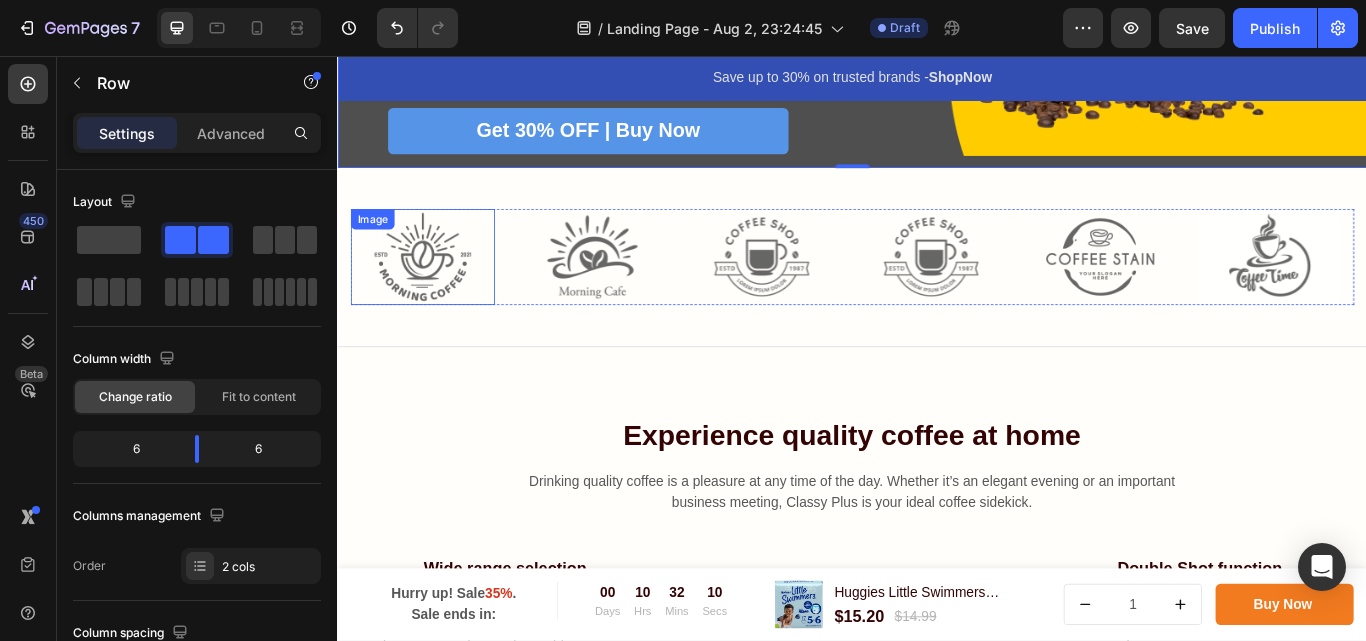click at bounding box center [436, 290] 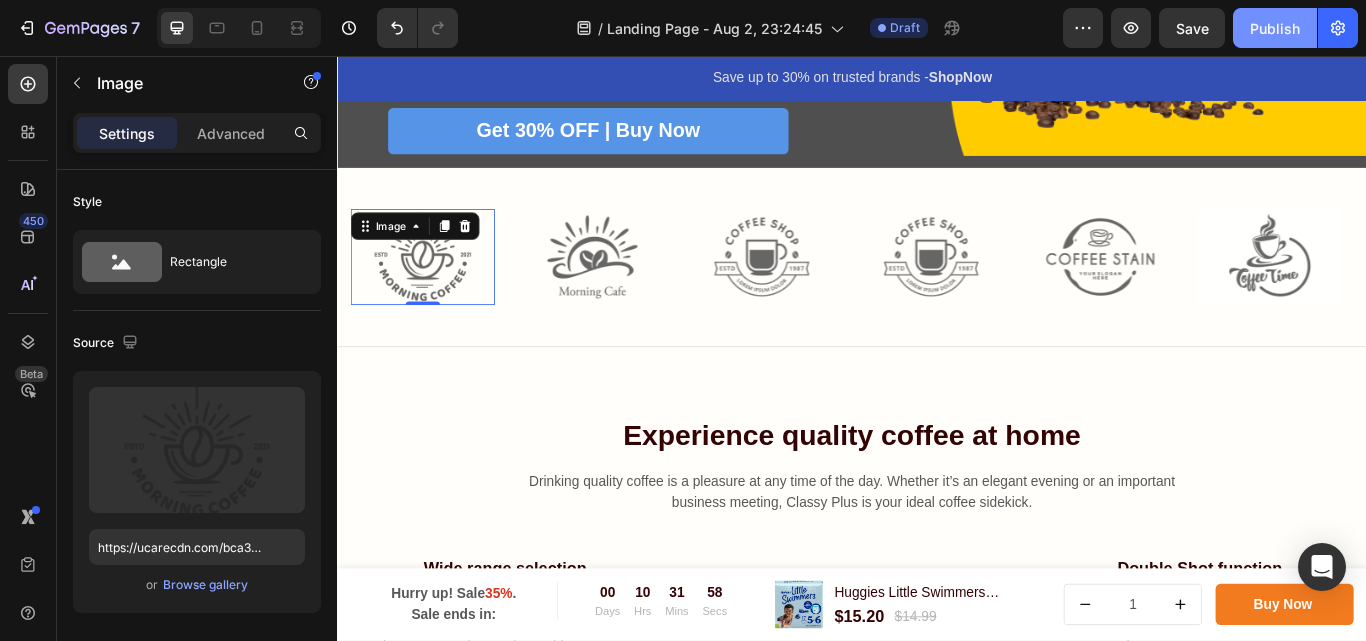 click on "Publish" at bounding box center [1275, 28] 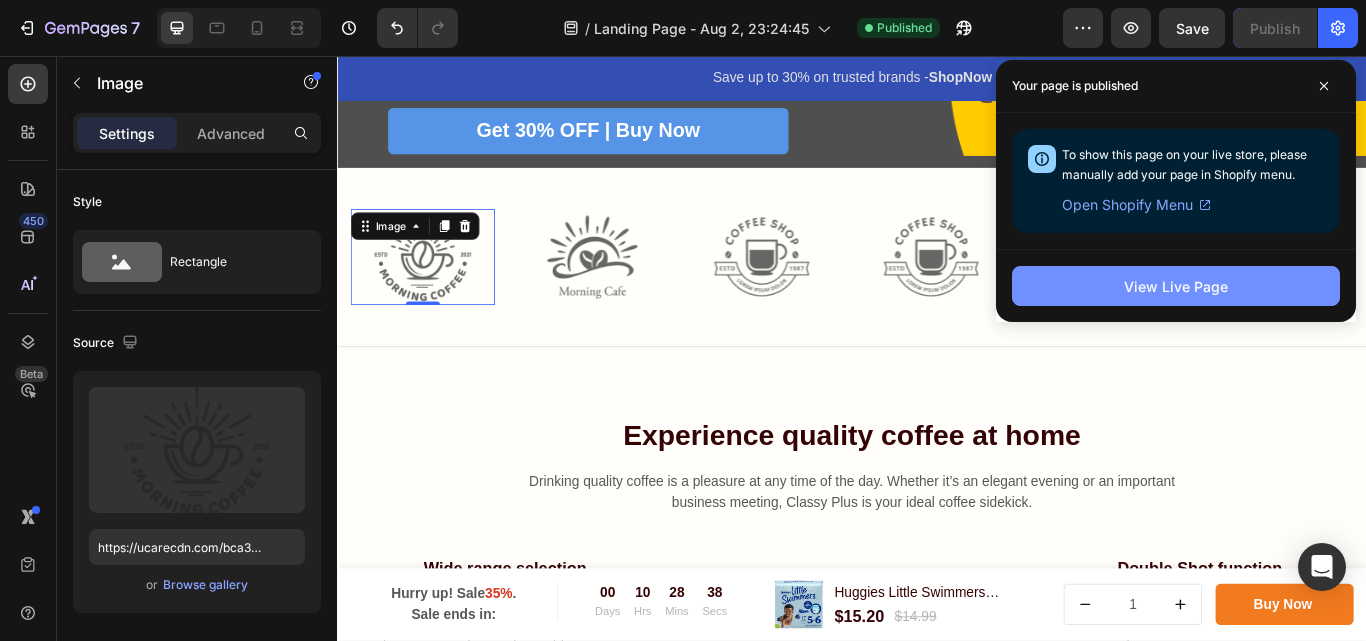 click on "View Live Page" at bounding box center (1176, 286) 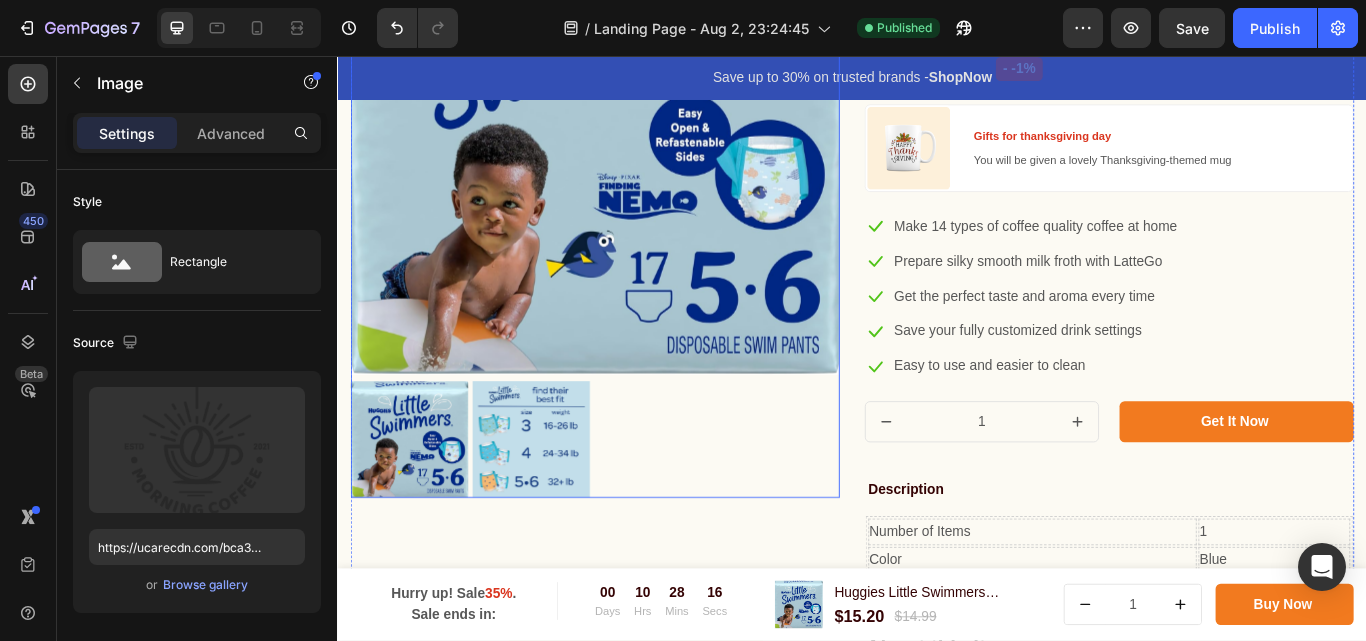 scroll, scrollTop: 1901, scrollLeft: 0, axis: vertical 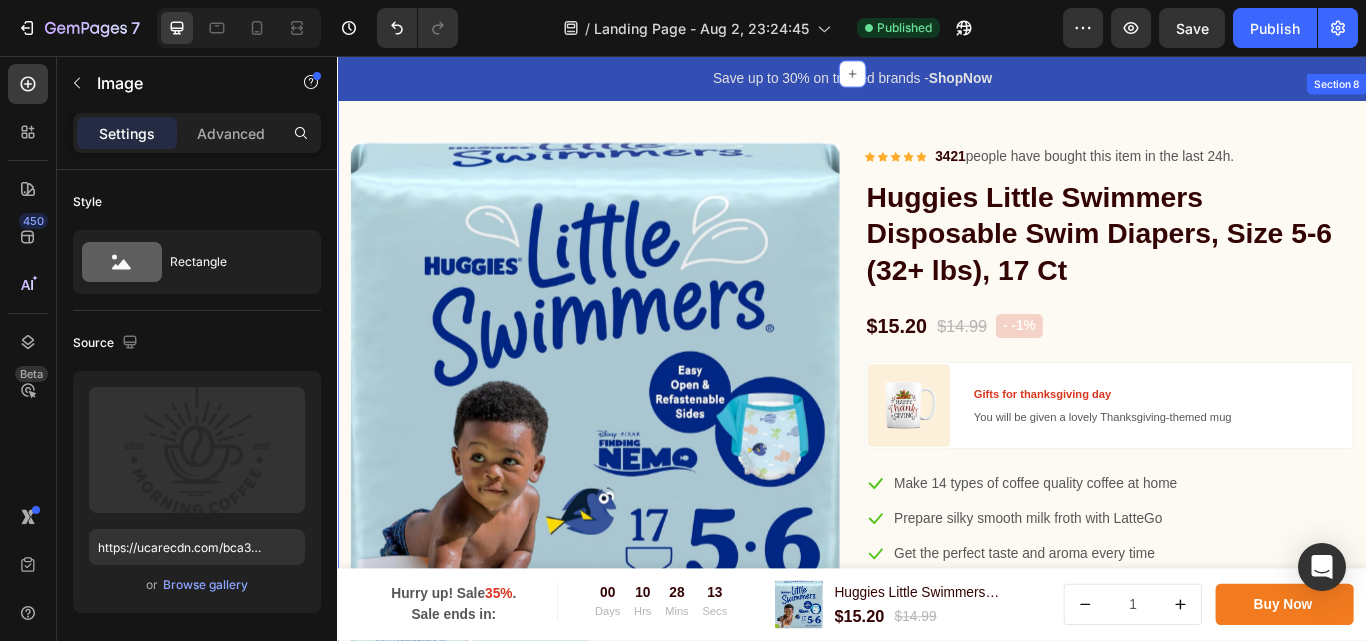 click on "Product Images & Gallery Icon Icon Icon Icon Icon Icon List Hoz 3421  people have bought this item in the last 24h. Text block Row Huggies Little Swimmers Disposable Swim Diapers, Size 5-6 (32+ lbs), 17 Ct Product Title $15.20 Product Price Product Price $14.99 Product Price Product Price - -1% Product Badge Row Image Gifts for thanksgiving day Text block You will be given a lovely Thanksgiving-themed mug Text block Row                Icon Make 14 types of coffee quality coffee at home Text block                Icon Prepare silky smooth milk froth with LatteGo Text block                Icon Get the perfect taste and aroma every time Text block                Icon Save your fully customized drink settings Text block                Icon Easy to use and easier to clean Text block Icon List
1
Product Quantity Get It Now Product Cart Button Row Description" at bounding box center [937, 707] 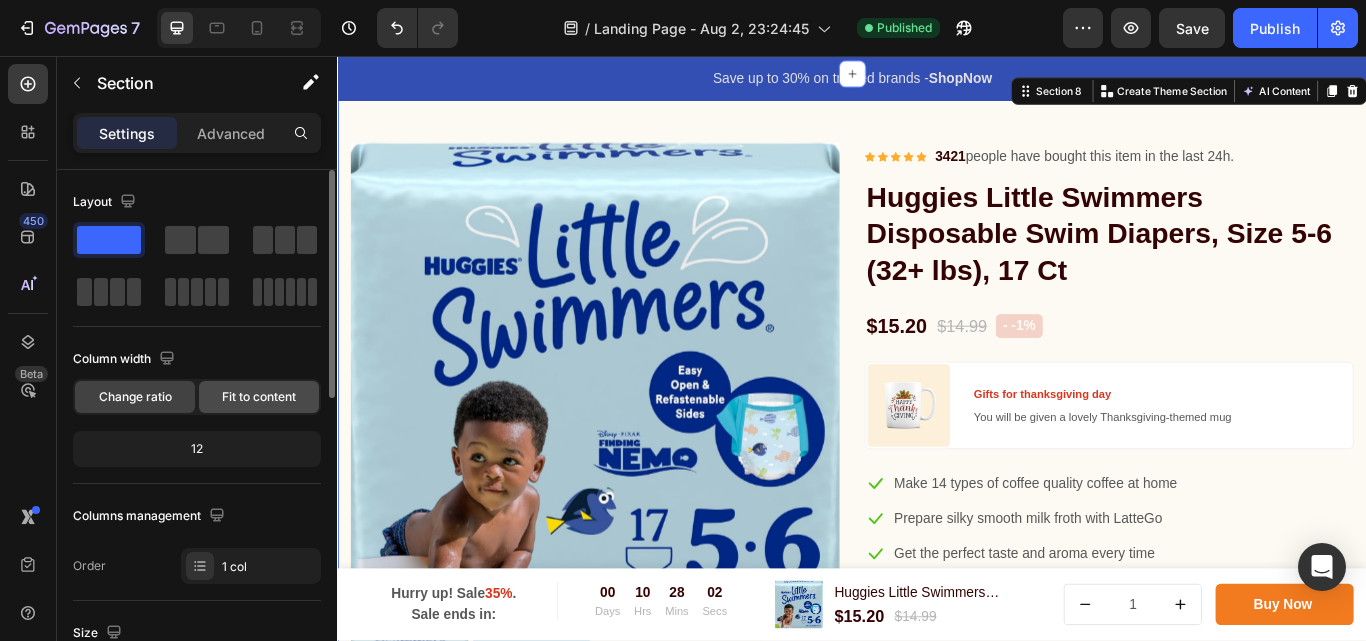 drag, startPoint x: 233, startPoint y: 399, endPoint x: 464, endPoint y: 254, distance: 272.73798 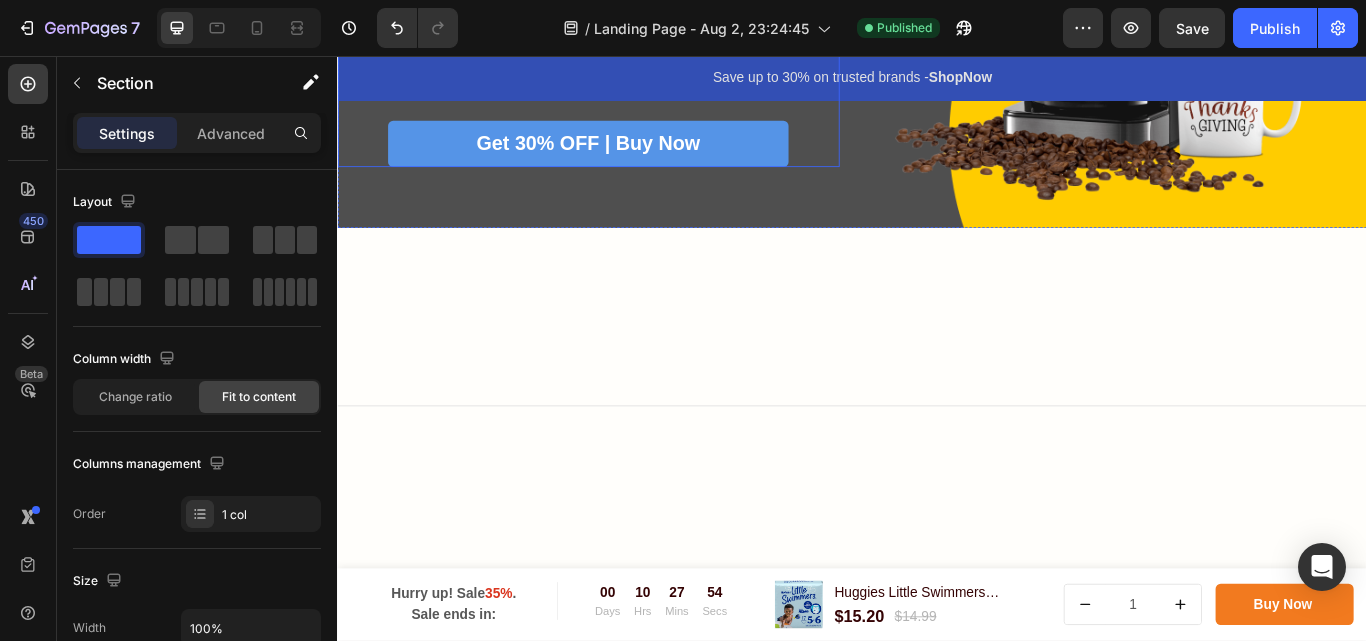 scroll, scrollTop: 0, scrollLeft: 0, axis: both 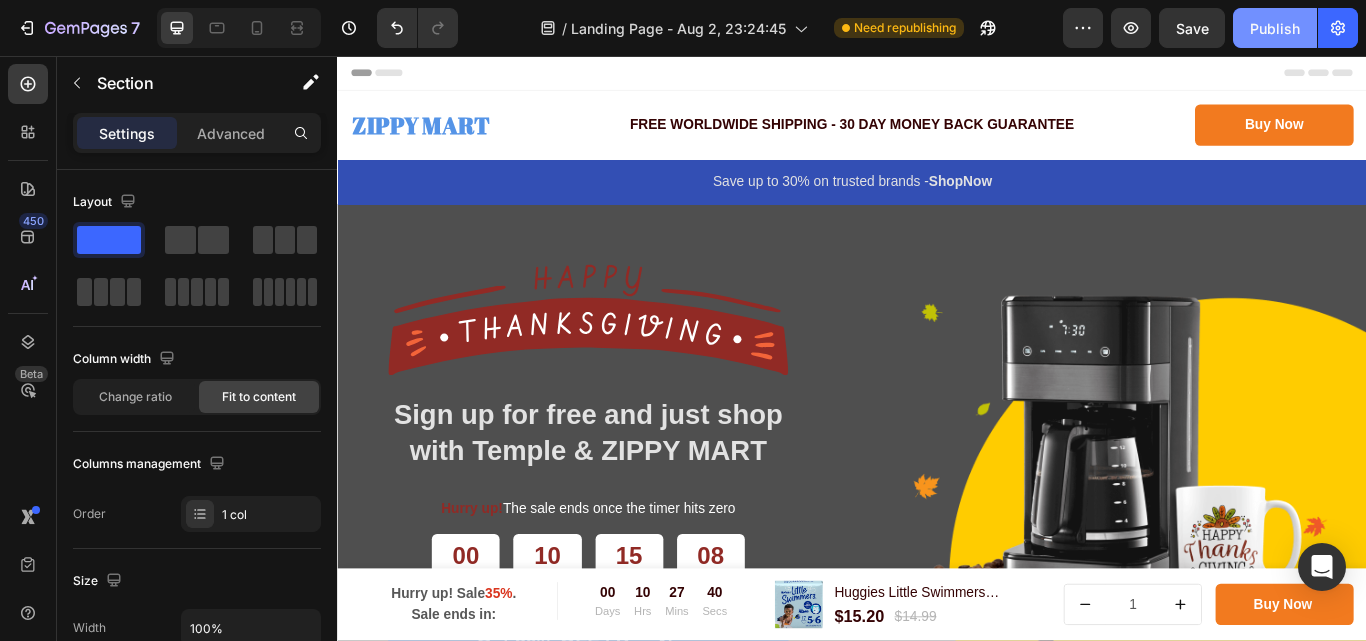 click on "Publish" at bounding box center (1275, 28) 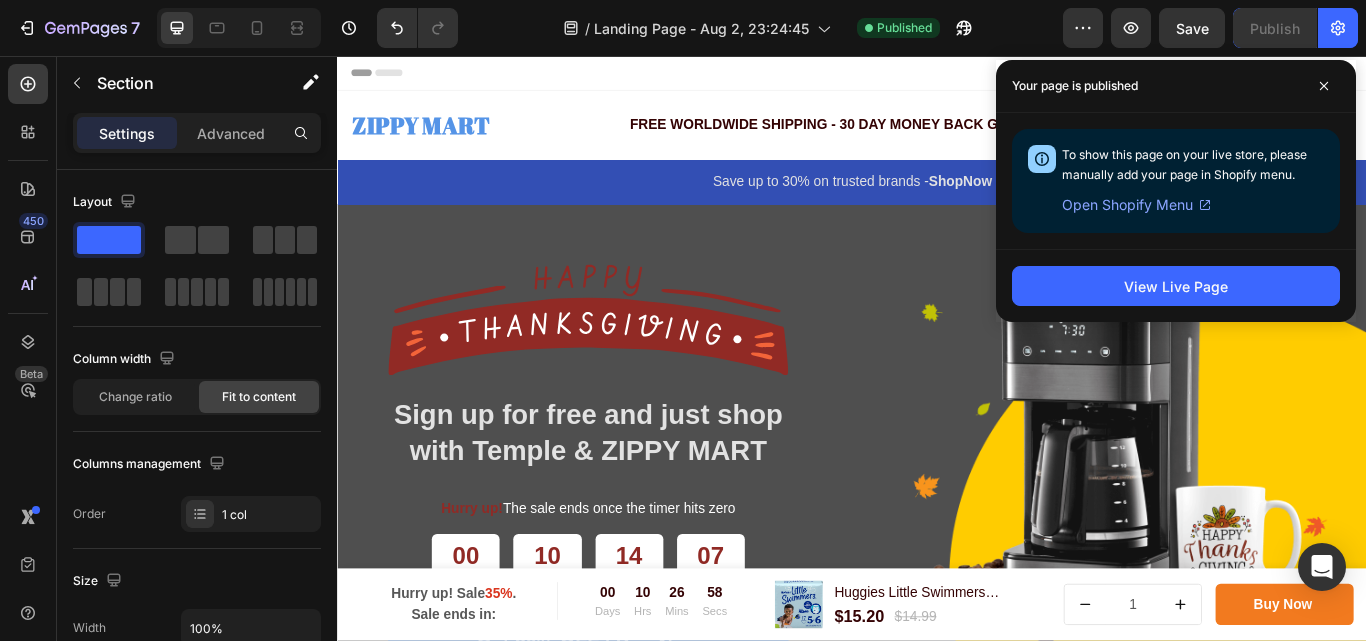 click on "Open Shopify Menu" at bounding box center (1127, 205) 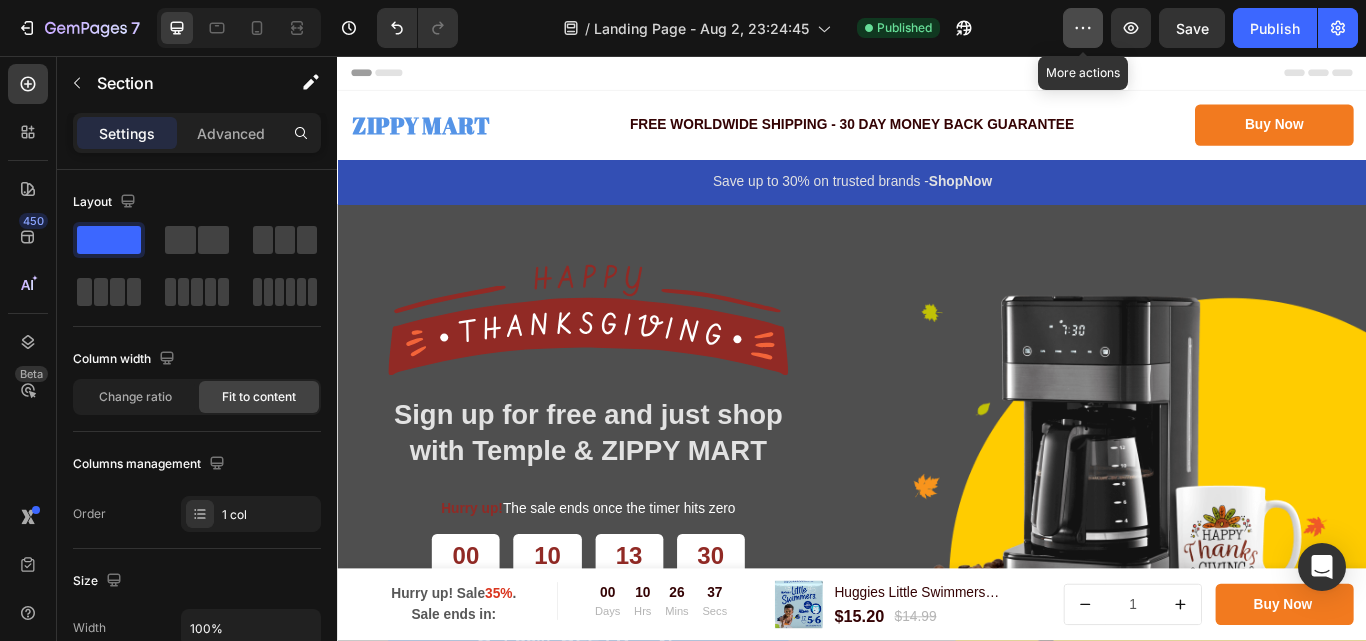 click 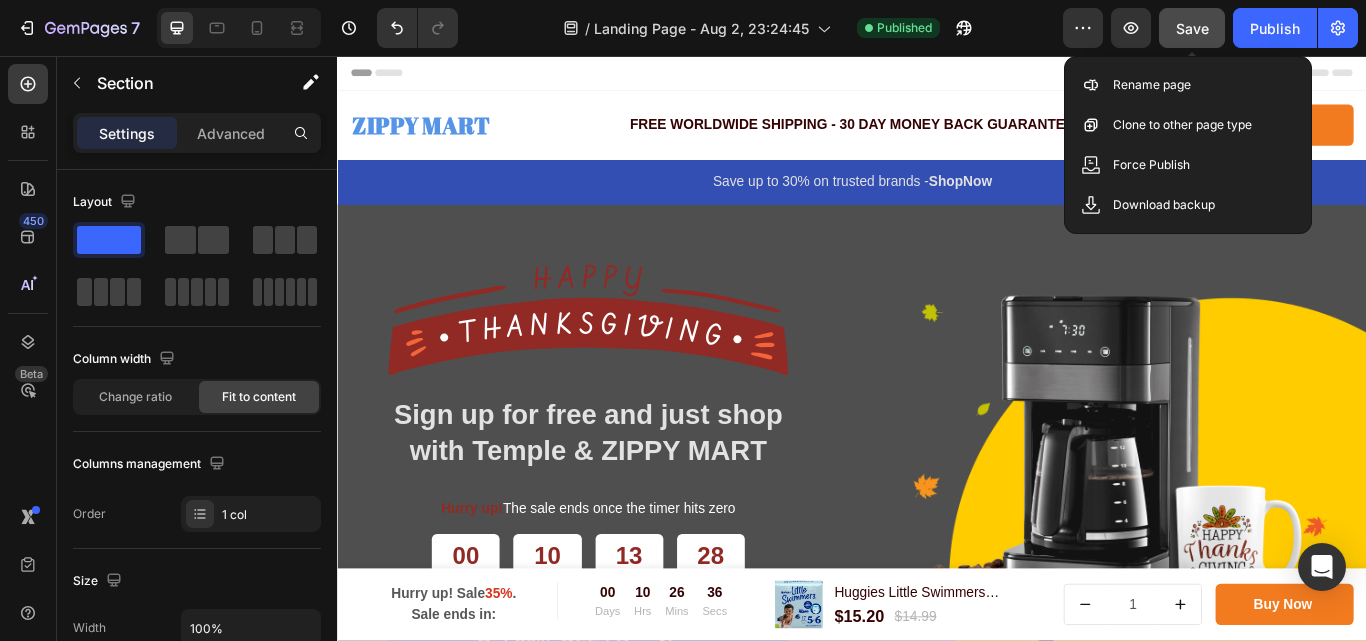 click on "Save" at bounding box center (1192, 28) 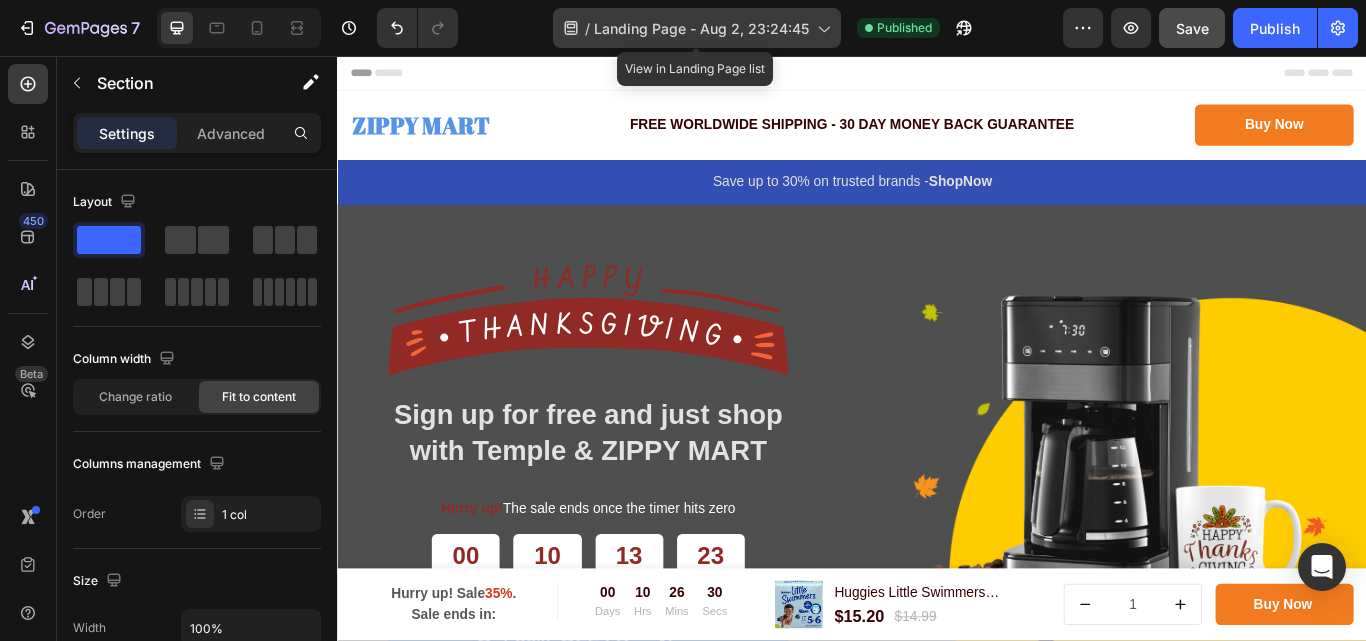 click on "Landing Page - Aug 2, 23:24:45" at bounding box center [701, 28] 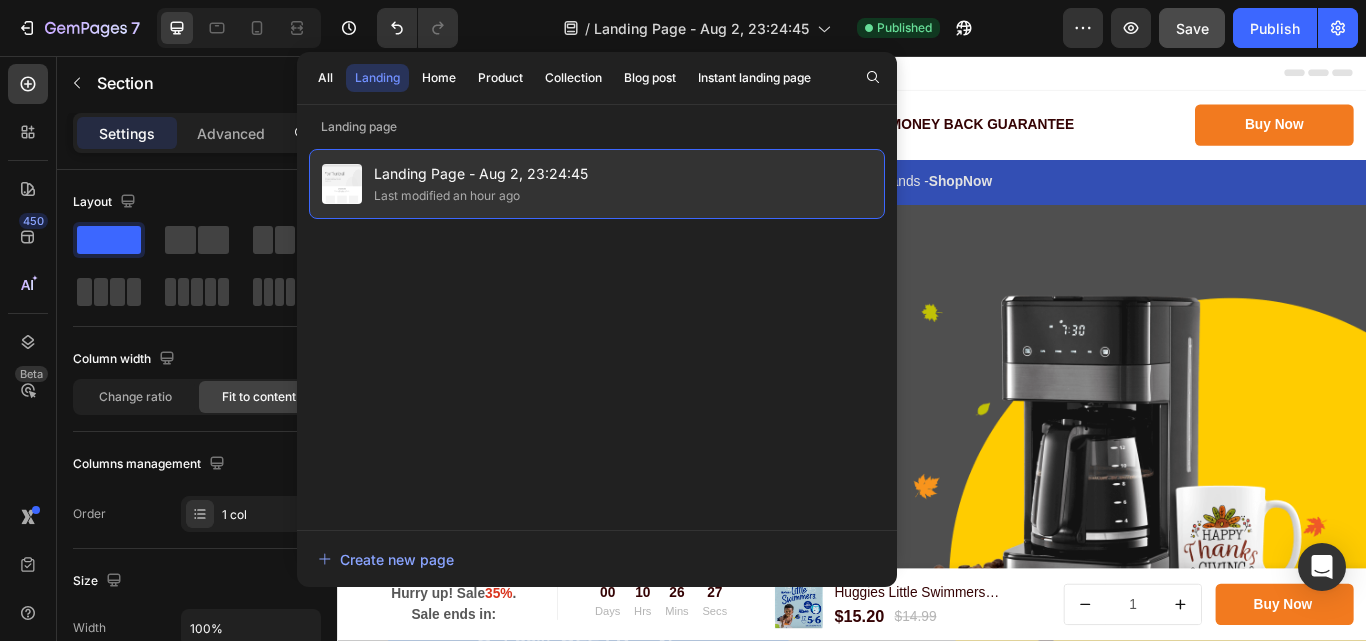 click on "Landing Page - Aug 2, 23:24:45" at bounding box center [481, 174] 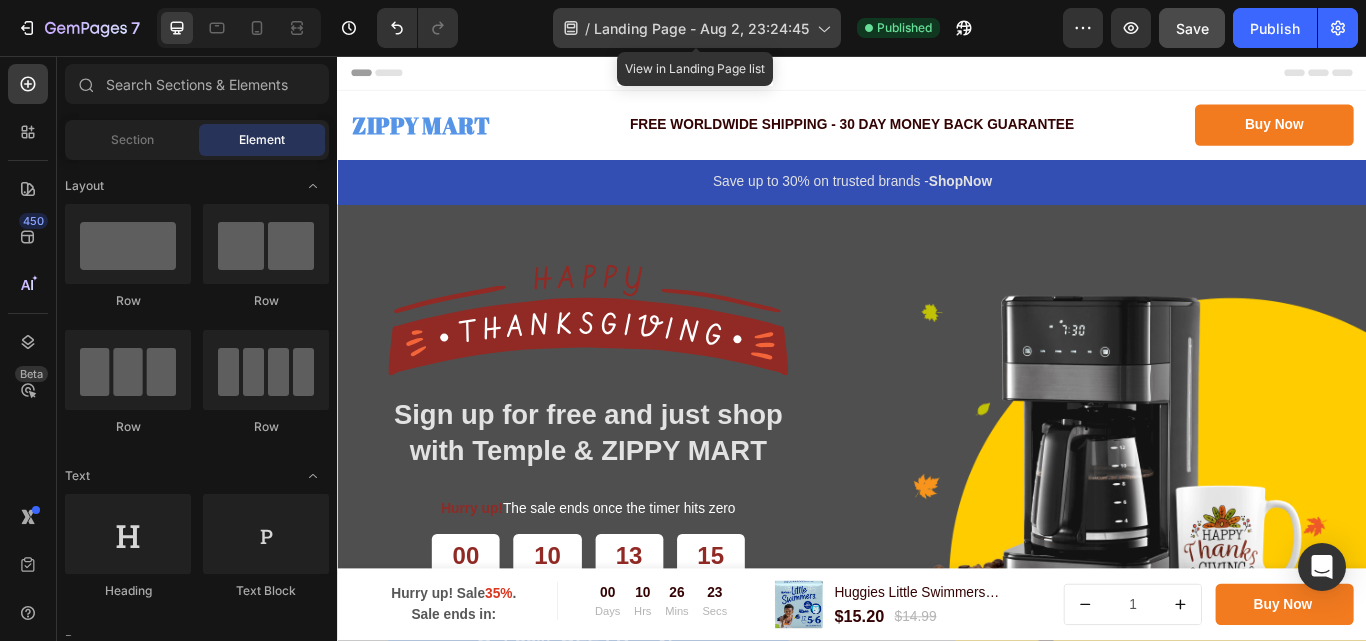 click on "Landing Page - Aug 2, 23:24:45" at bounding box center [701, 28] 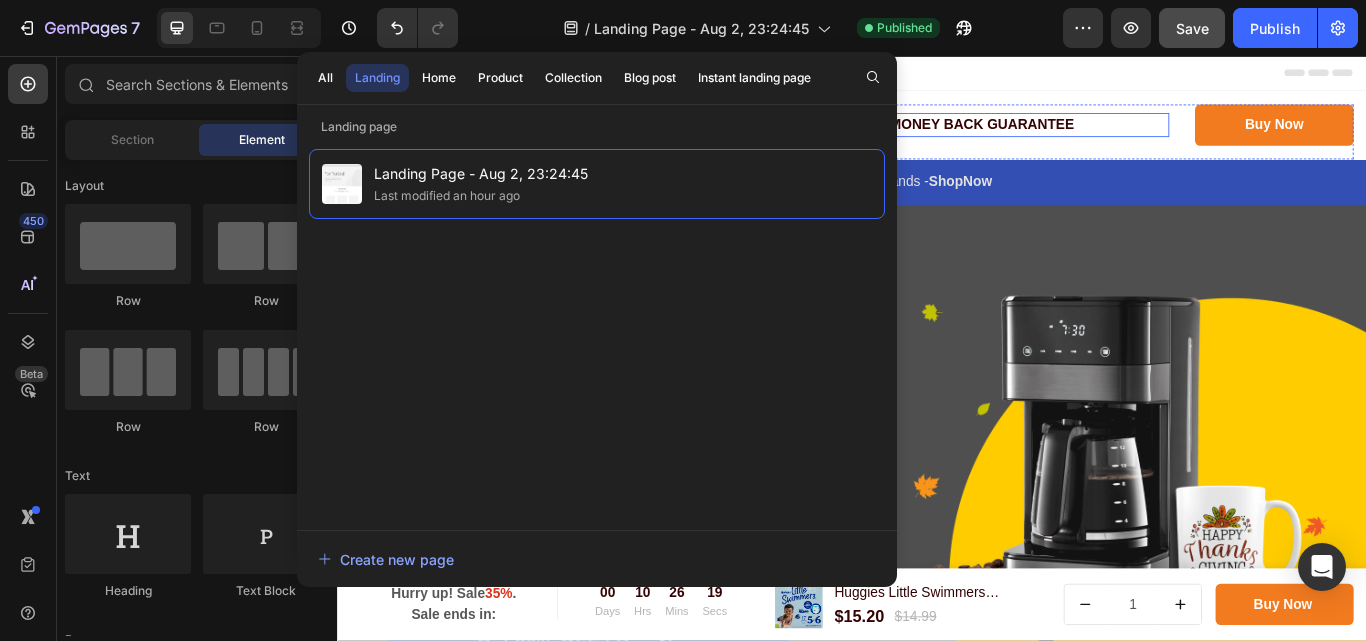 click on "FREE WORLDWIDE SHIPPING - 30 DAY MONEY BACK GUARANTEE" at bounding box center (937, 137) 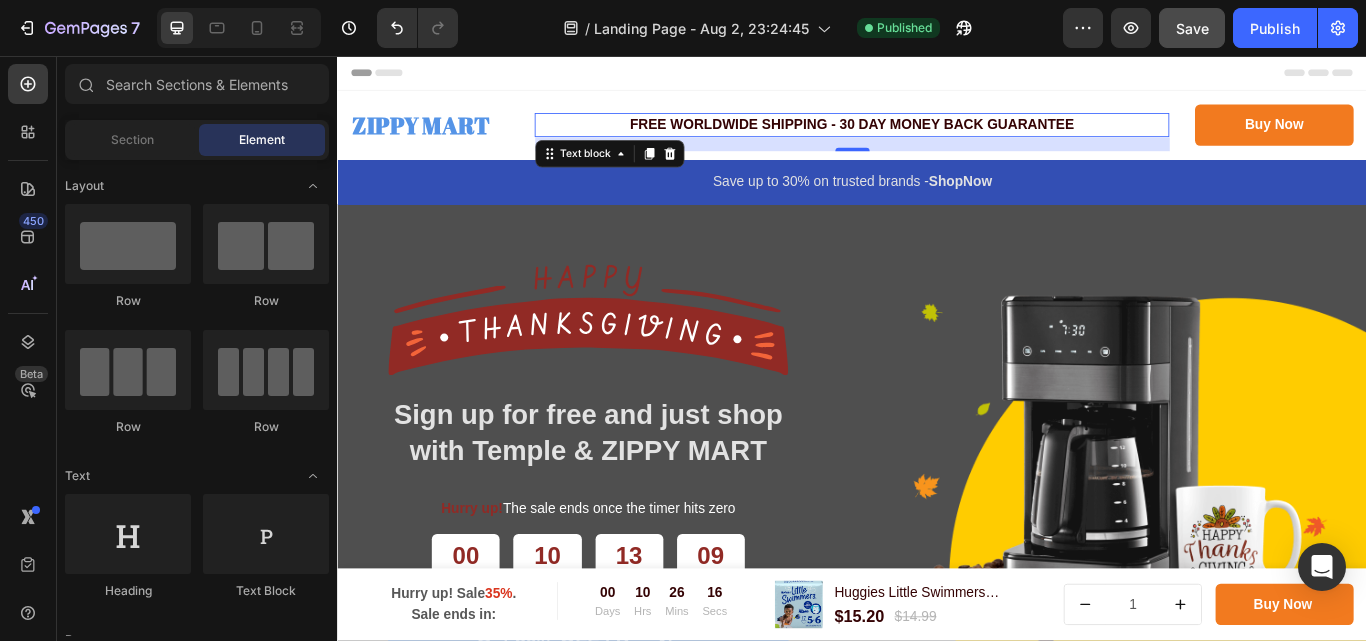 click on "Header" at bounding box center (937, 76) 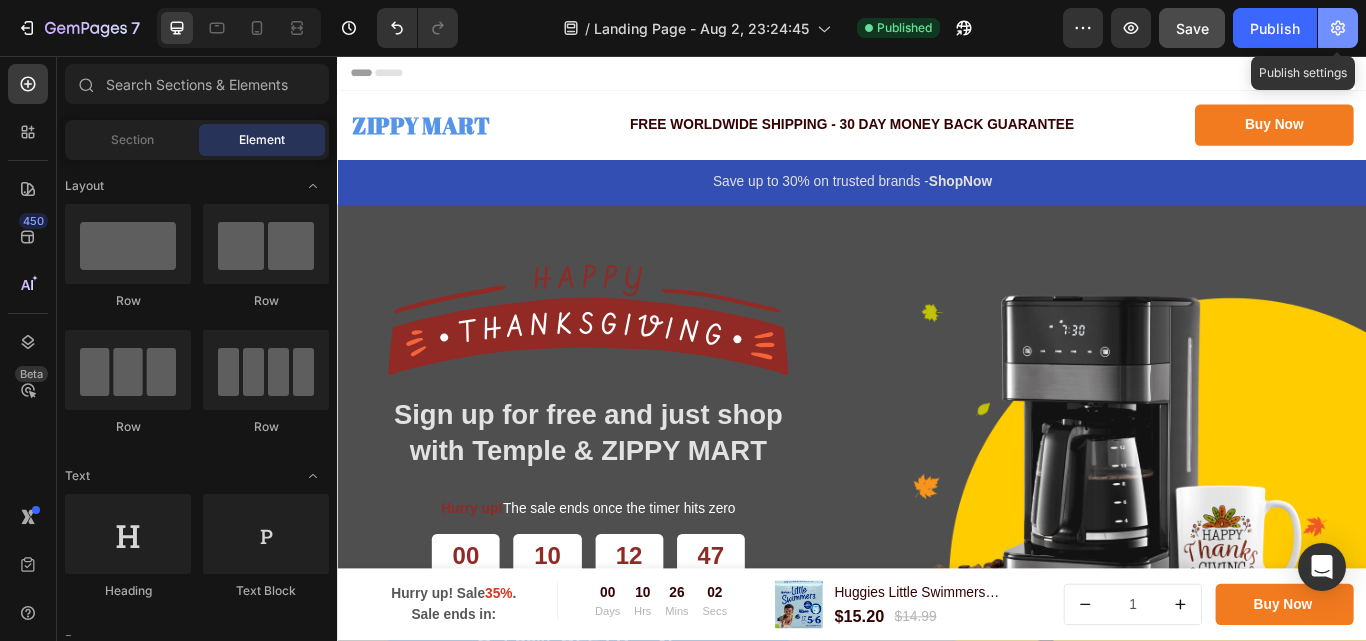 click 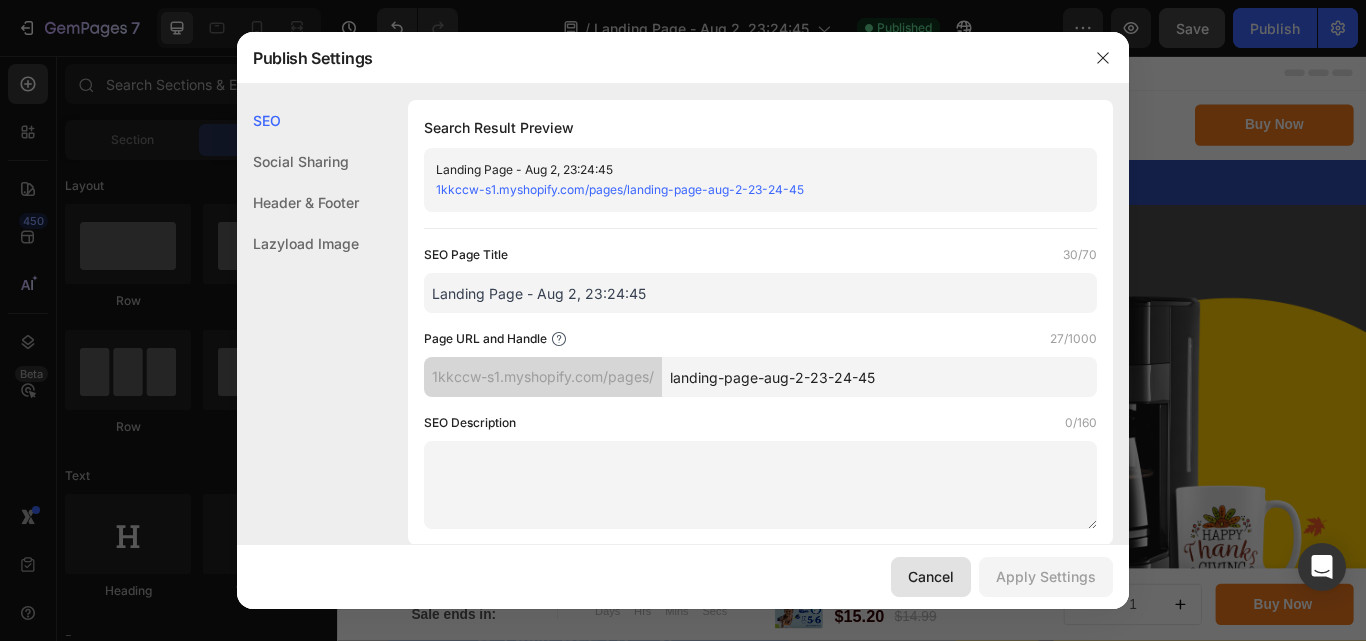 click on "Cancel Apply Settings" at bounding box center [683, 577] 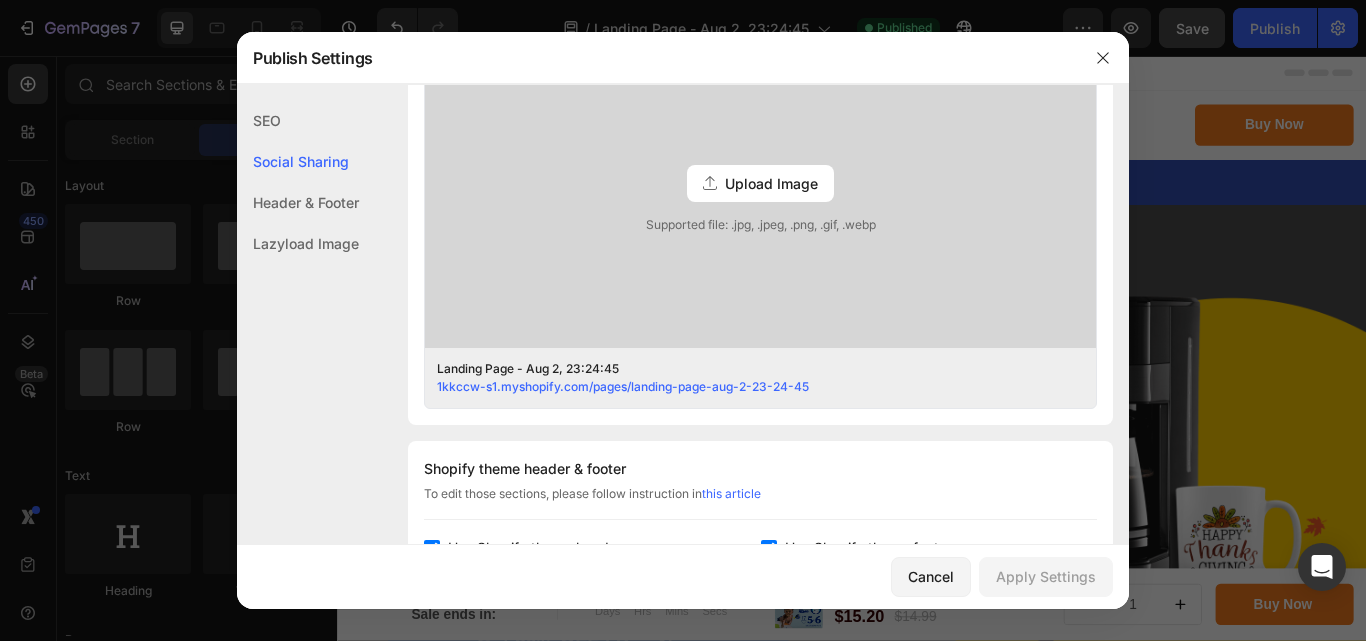 scroll, scrollTop: 500, scrollLeft: 0, axis: vertical 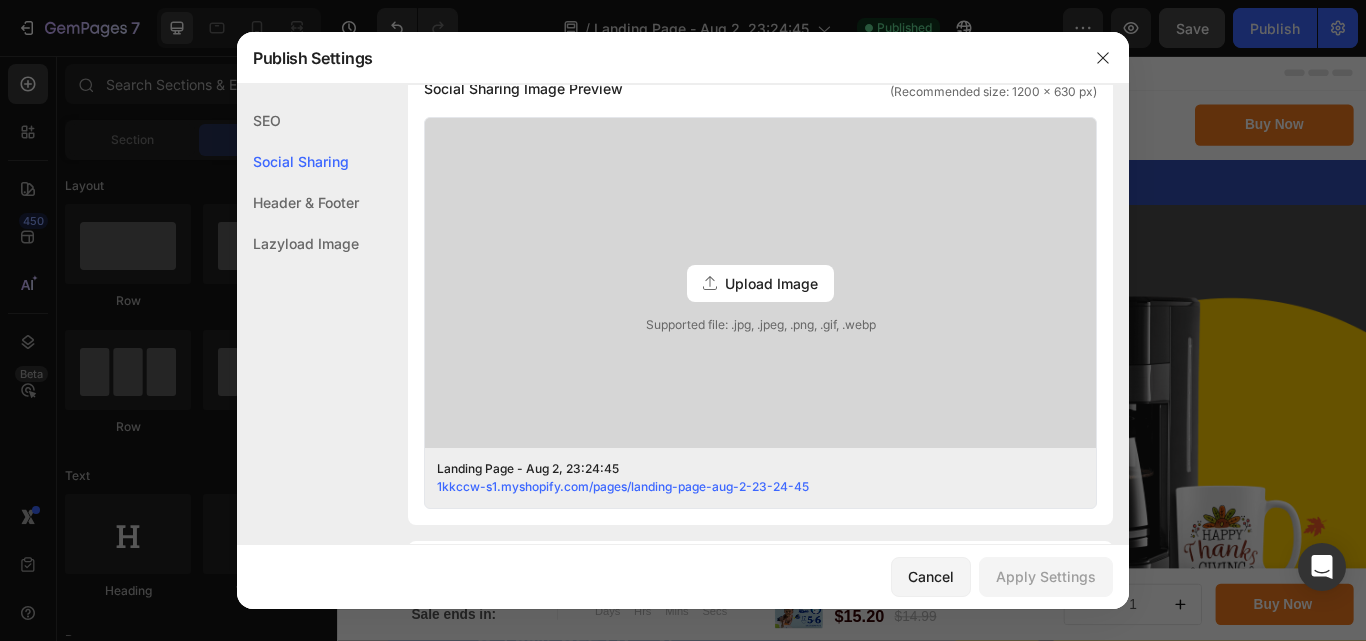 click on "Upload Image" at bounding box center [771, 283] 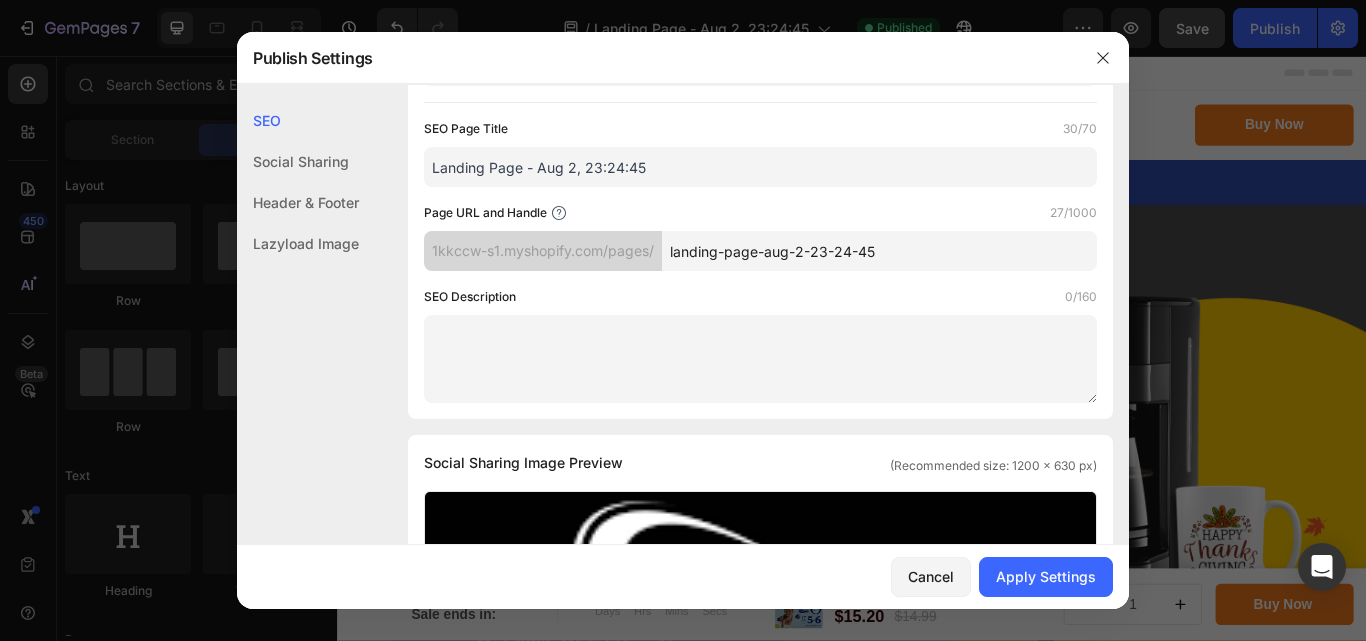 scroll, scrollTop: 0, scrollLeft: 0, axis: both 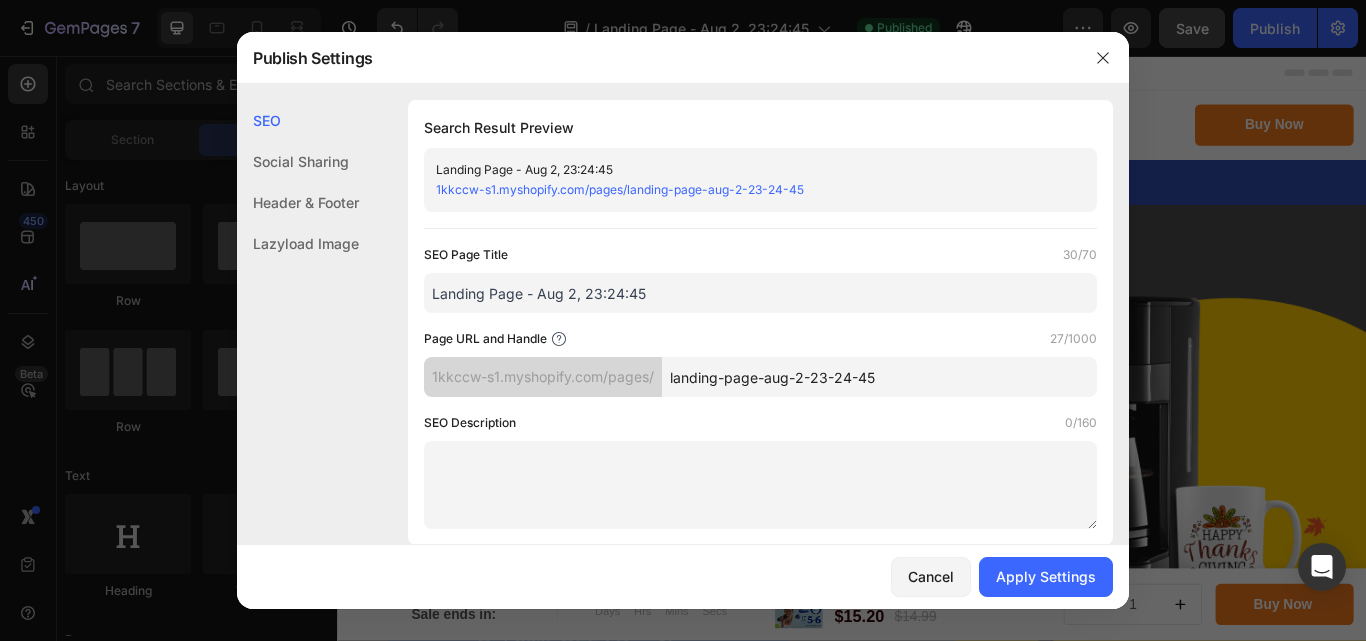 click on "Landing Page - Aug 2, 23:24:45" at bounding box center [760, 293] 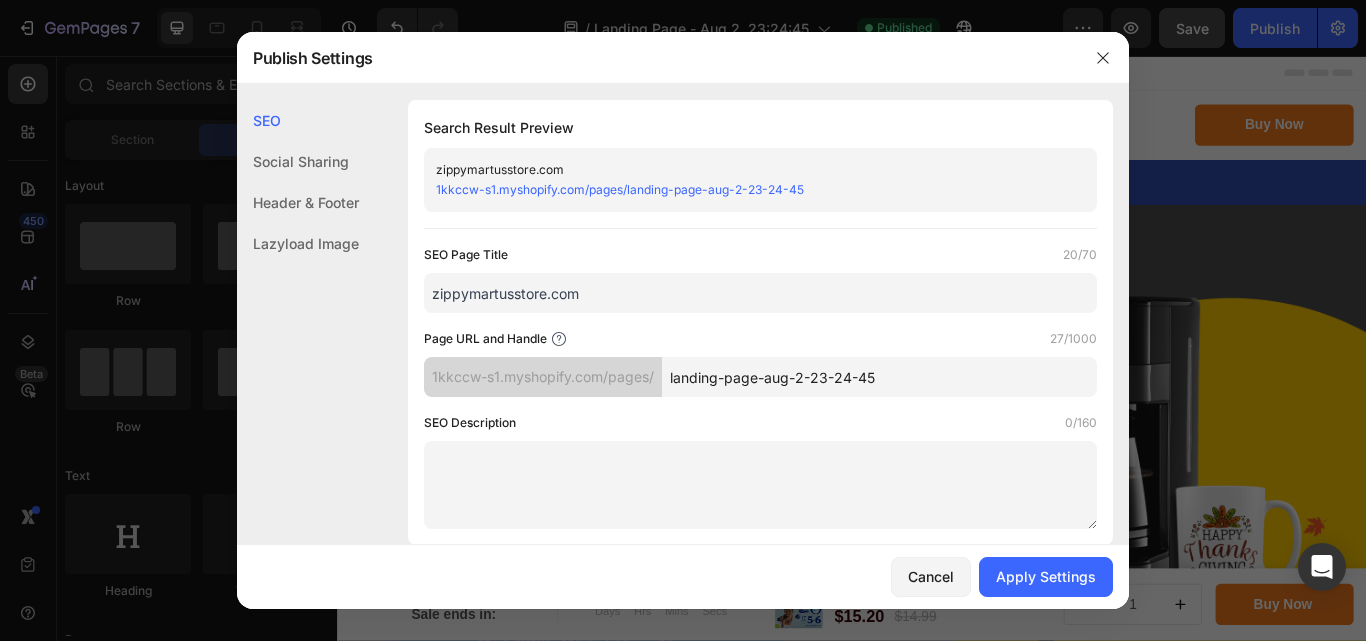 type on "zippymartusstore.com" 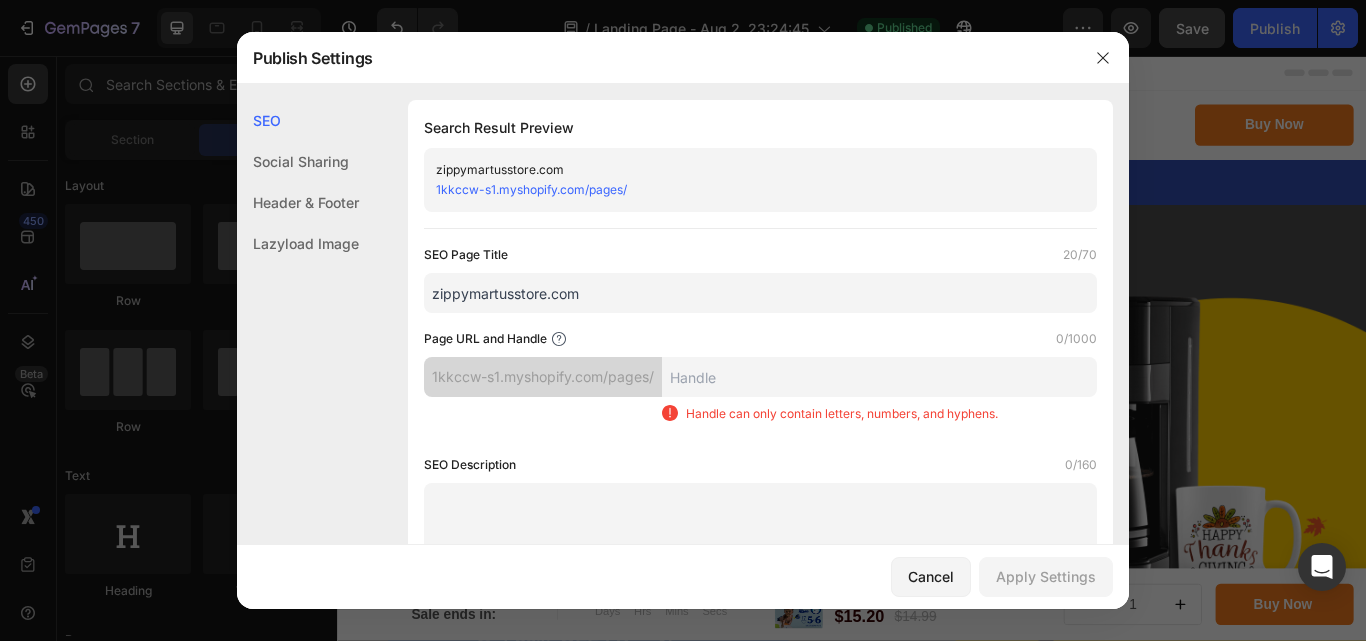 click at bounding box center (879, 377) 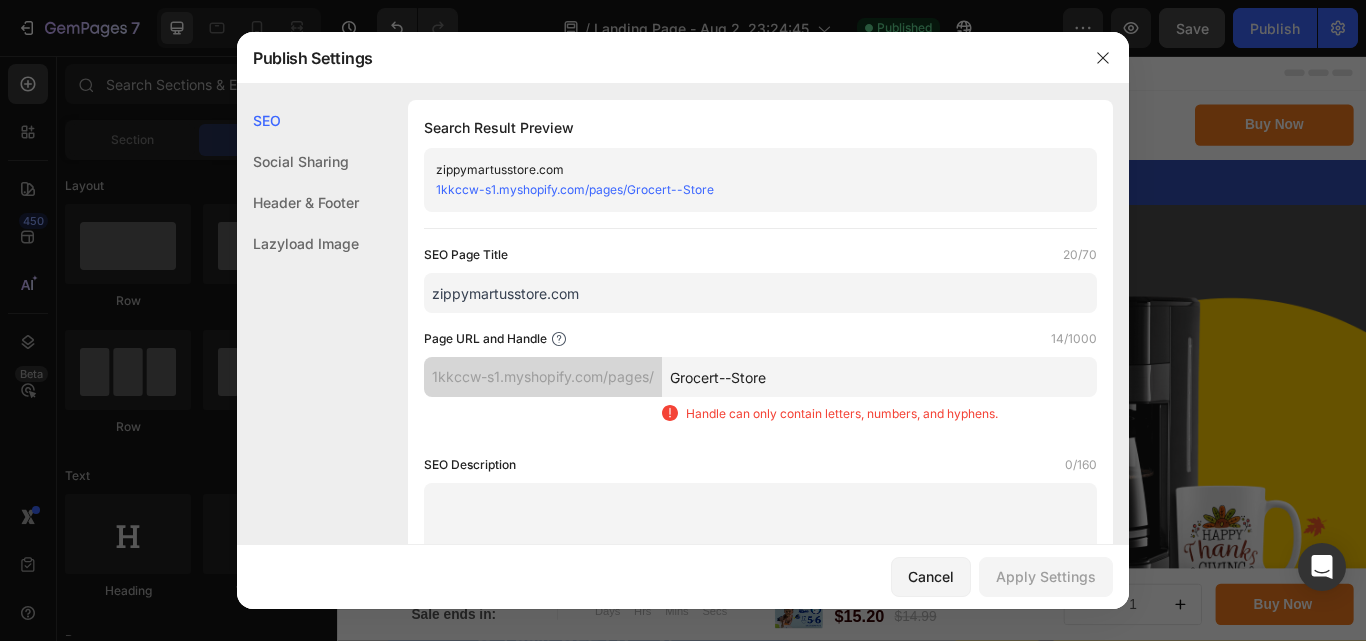 type on "Grocert--Store" 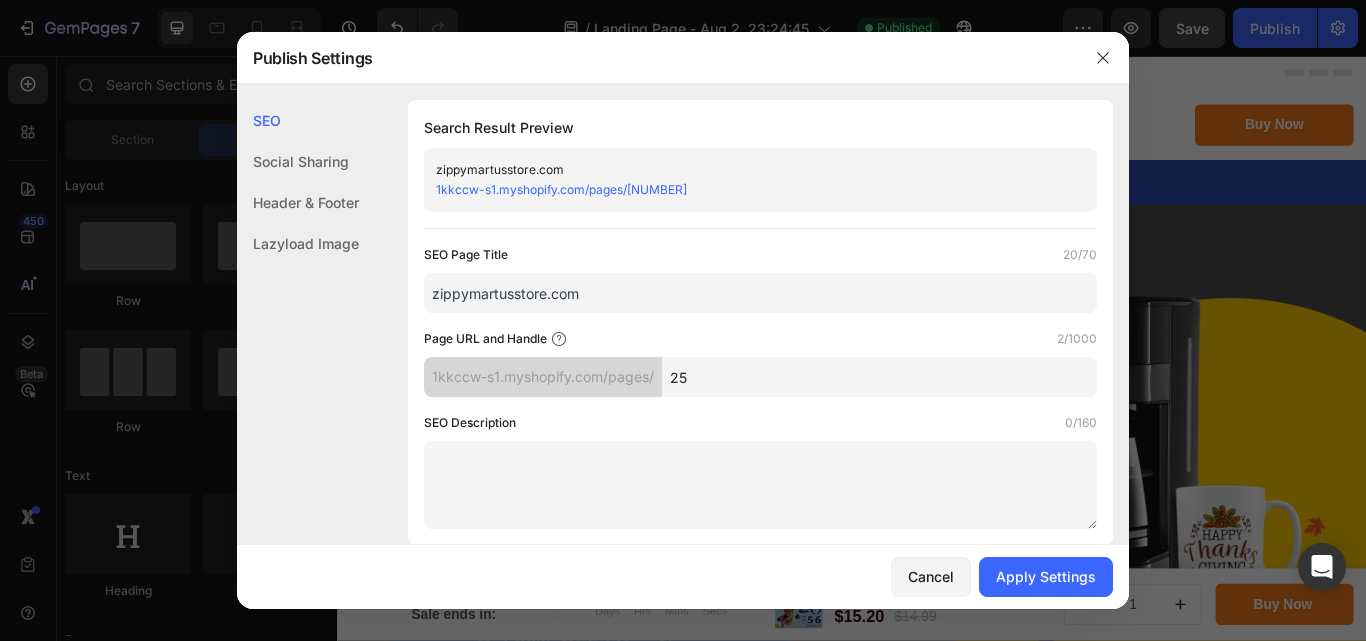 type on "25" 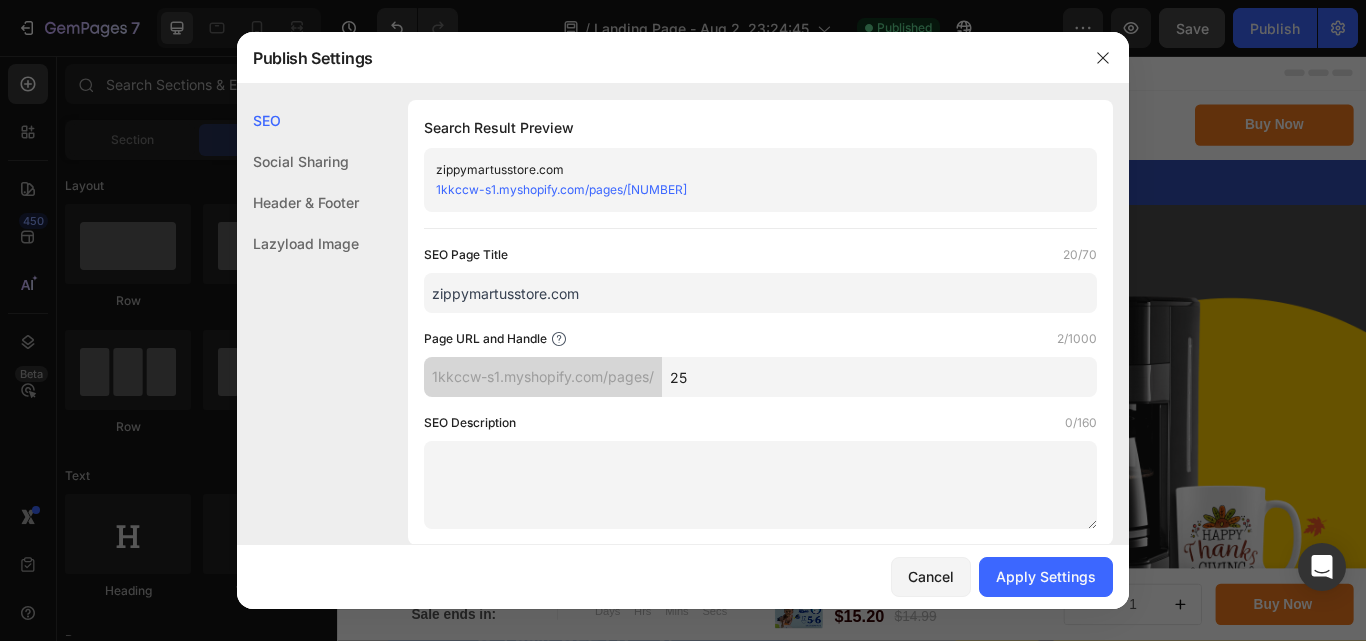 click on "SEO Page Title  20/70  zippymartusstore.com  Page URL and Handle  2/1000  1kkccw-s1.myshopify.com/pages/ 25  SEO Description  0/160" 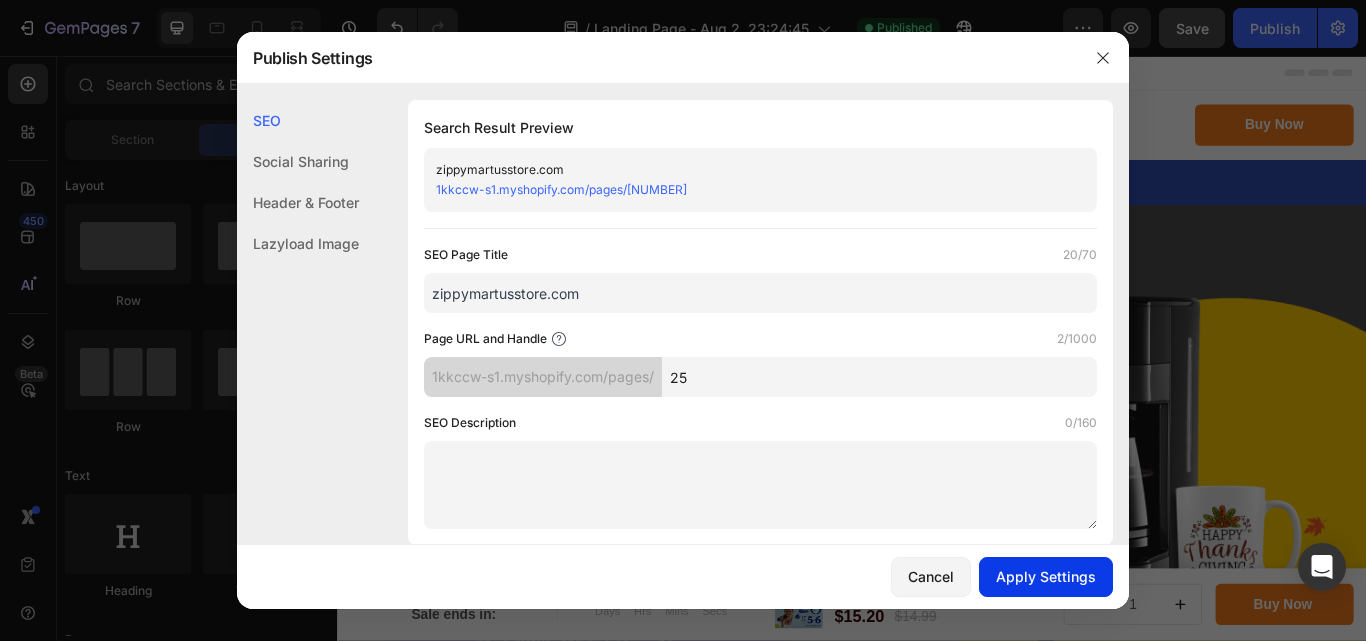 click on "Apply Settings" at bounding box center [1046, 576] 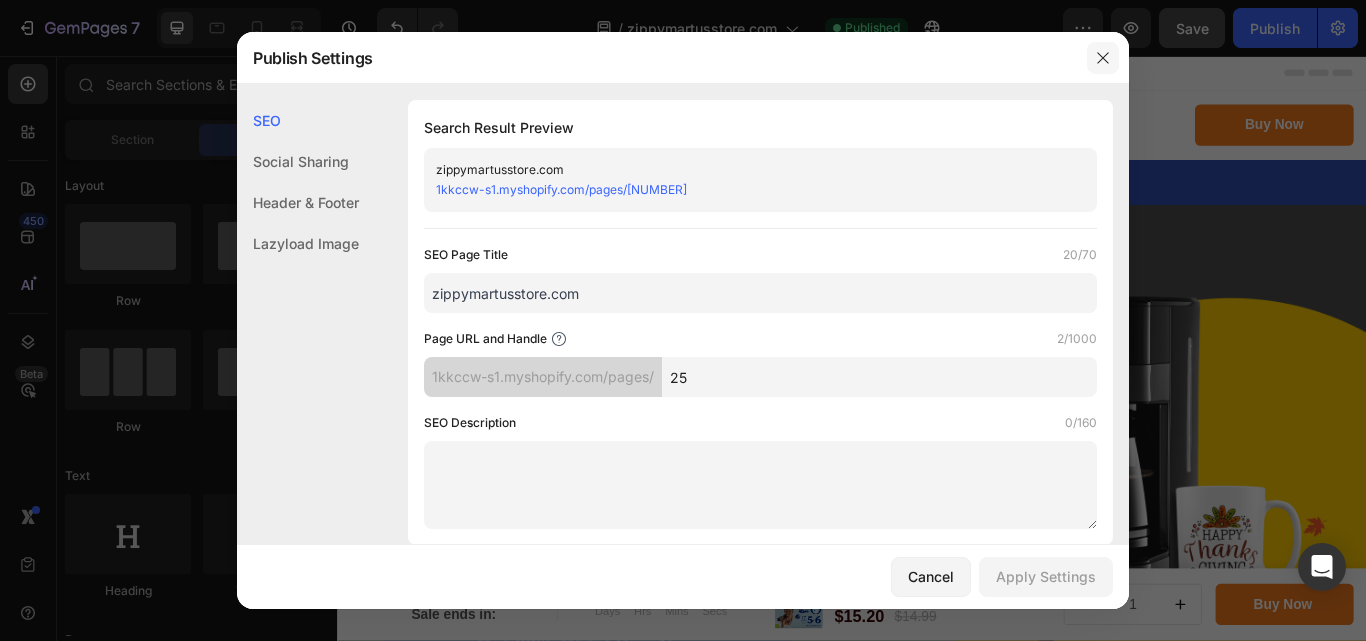 drag, startPoint x: 1102, startPoint y: 60, endPoint x: 901, endPoint y: 10, distance: 207.12556 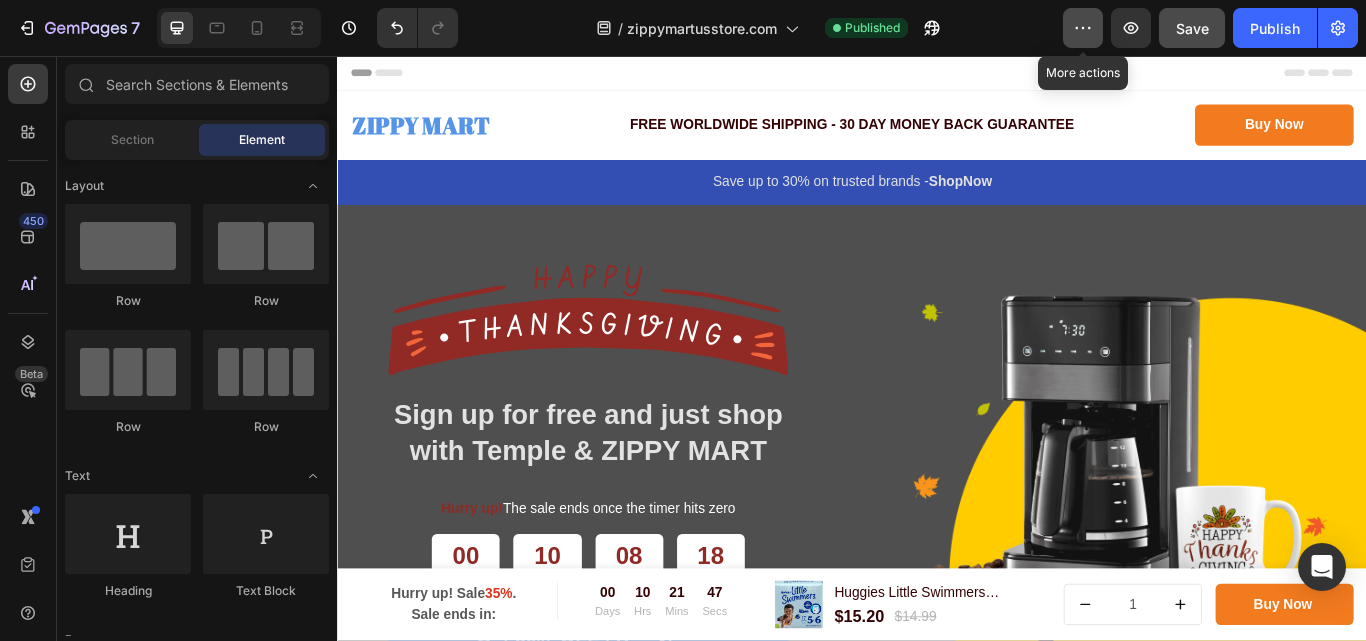 click 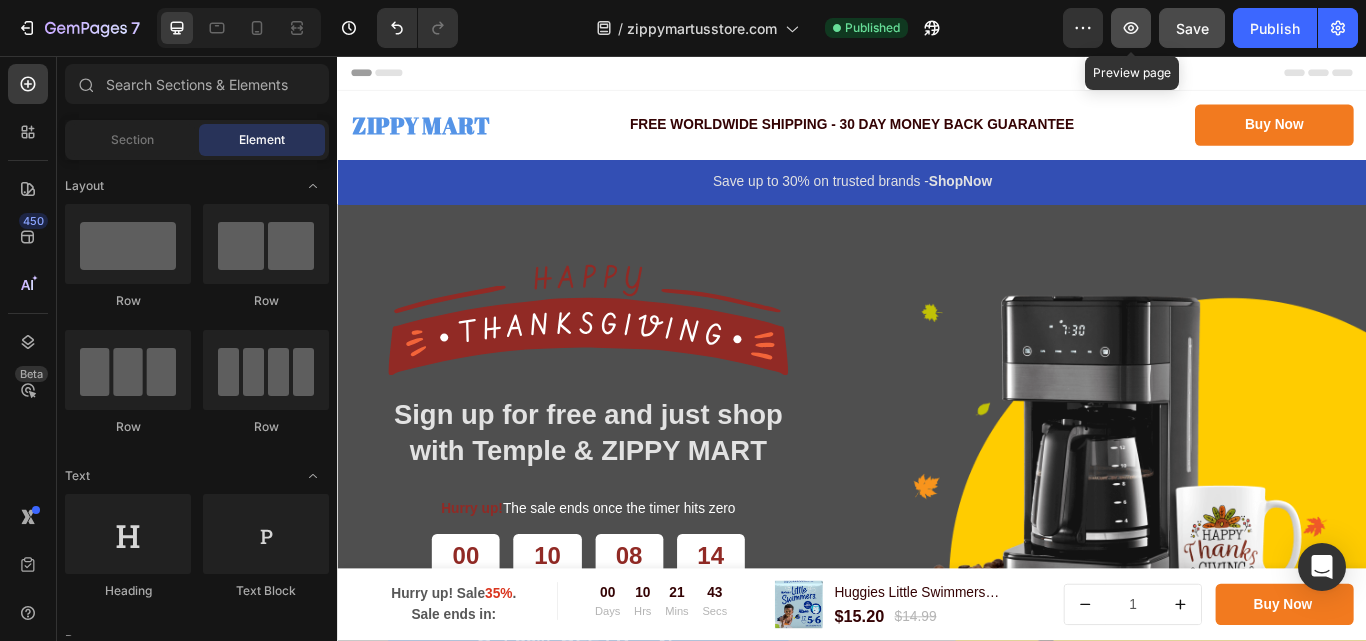 click 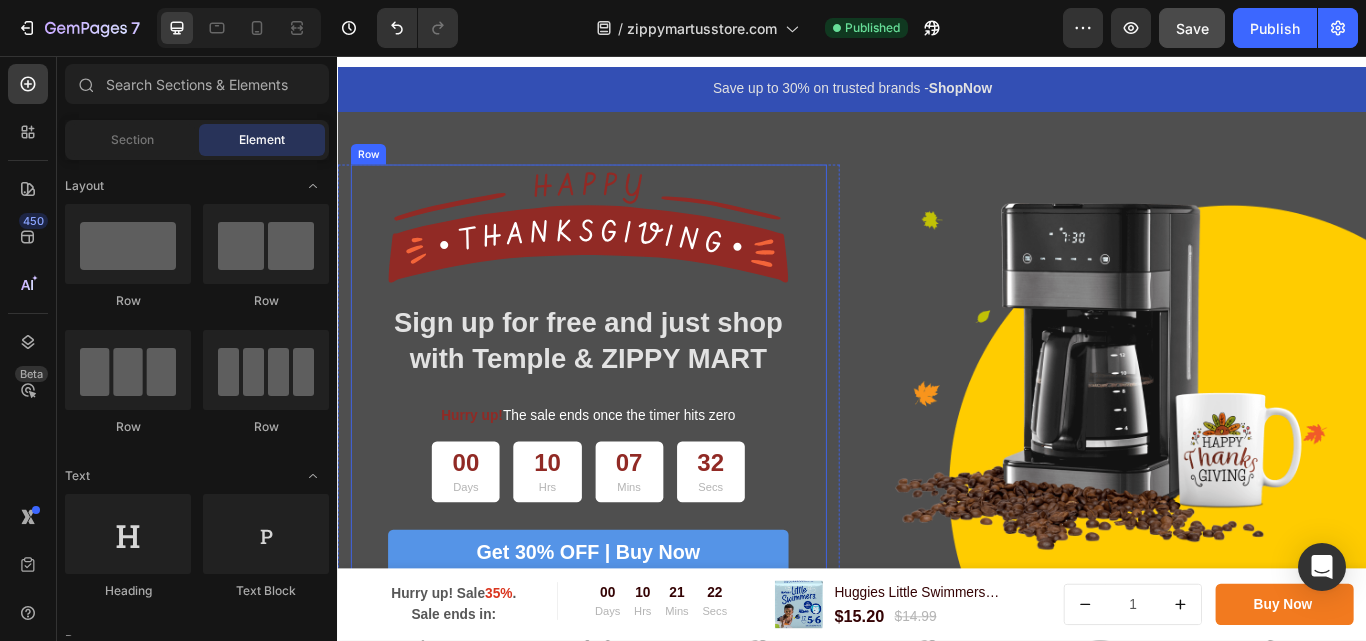 scroll, scrollTop: 0, scrollLeft: 0, axis: both 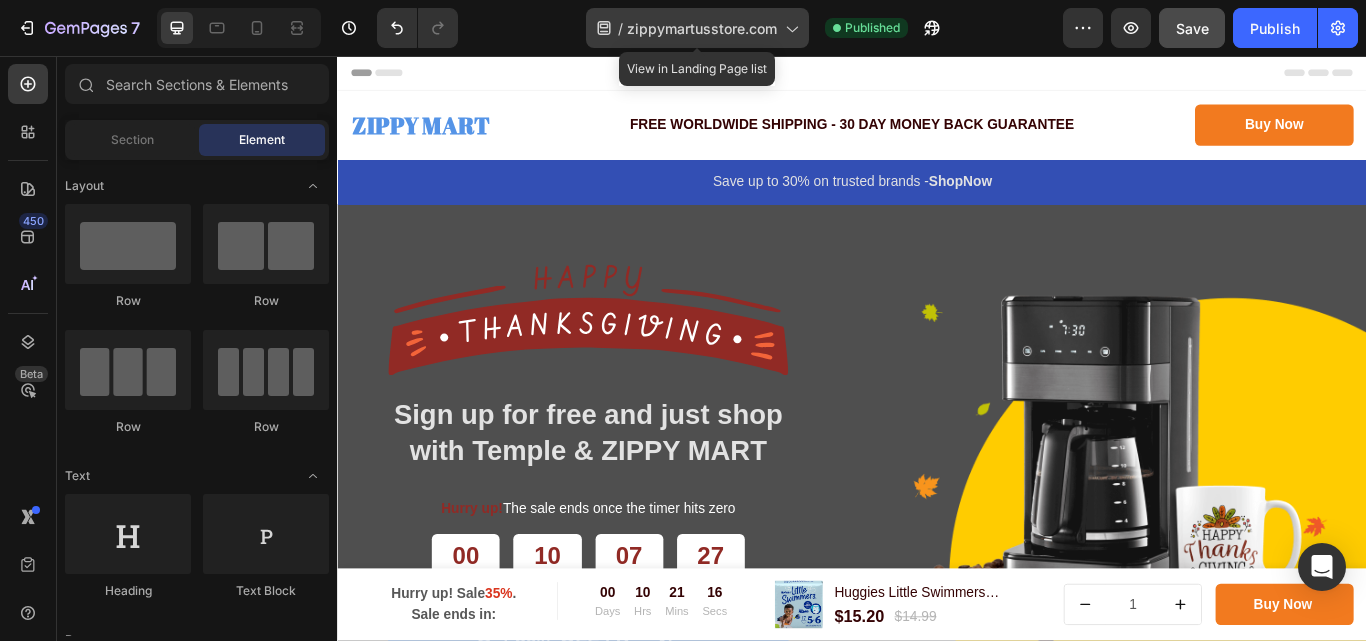 click 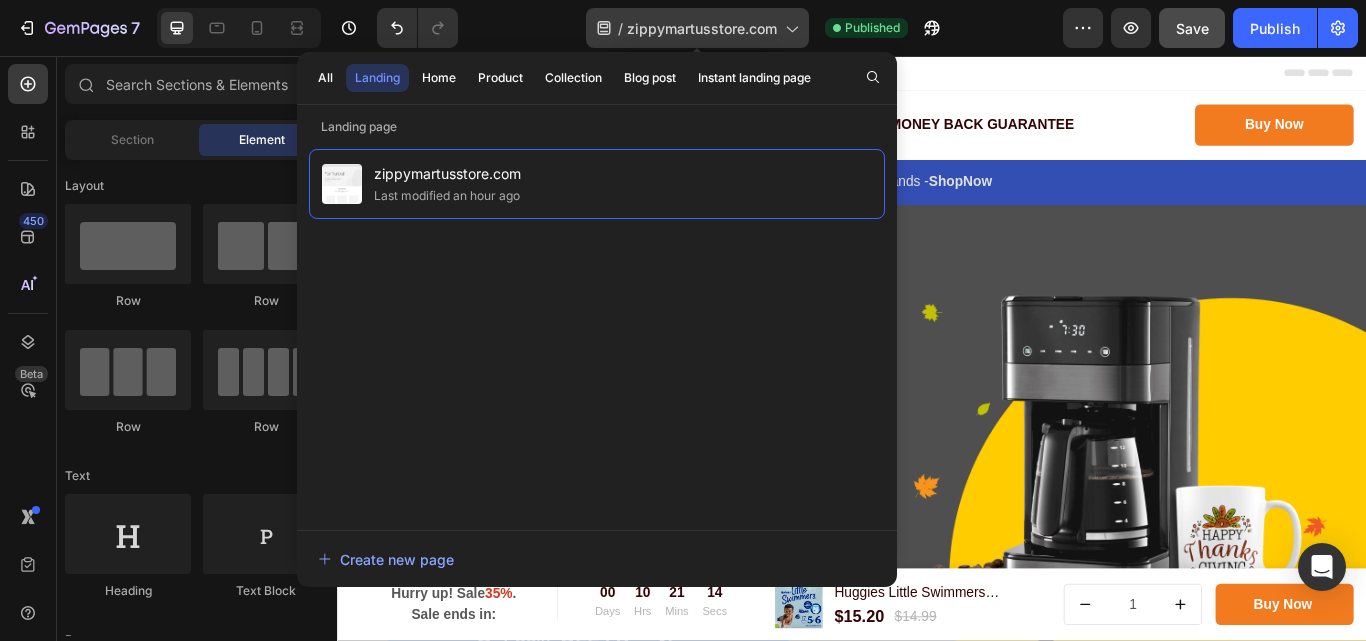 click 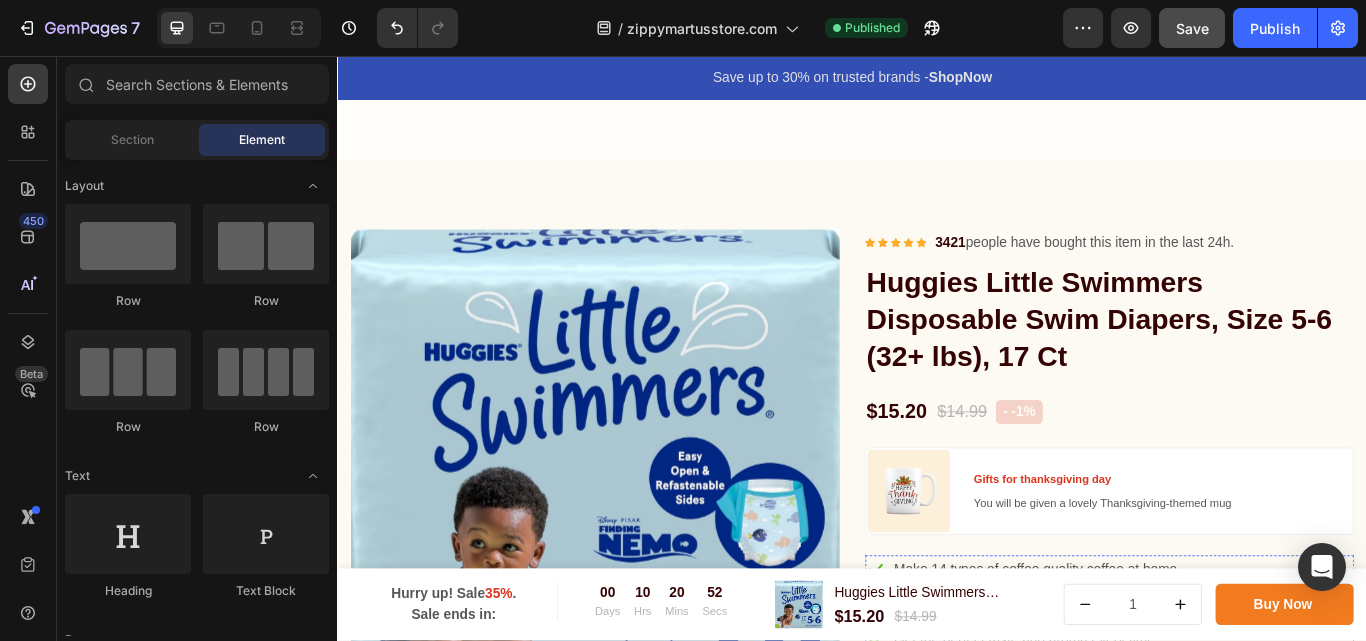 scroll, scrollTop: 2001, scrollLeft: 0, axis: vertical 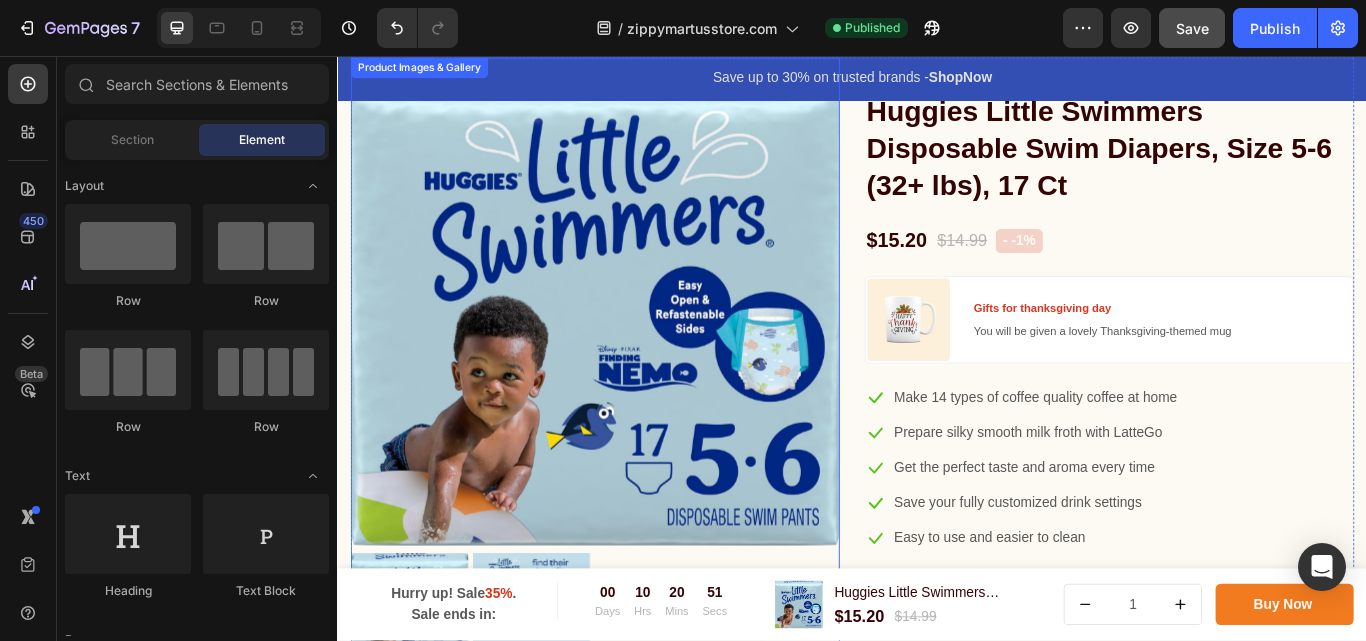click at bounding box center [637, 343] 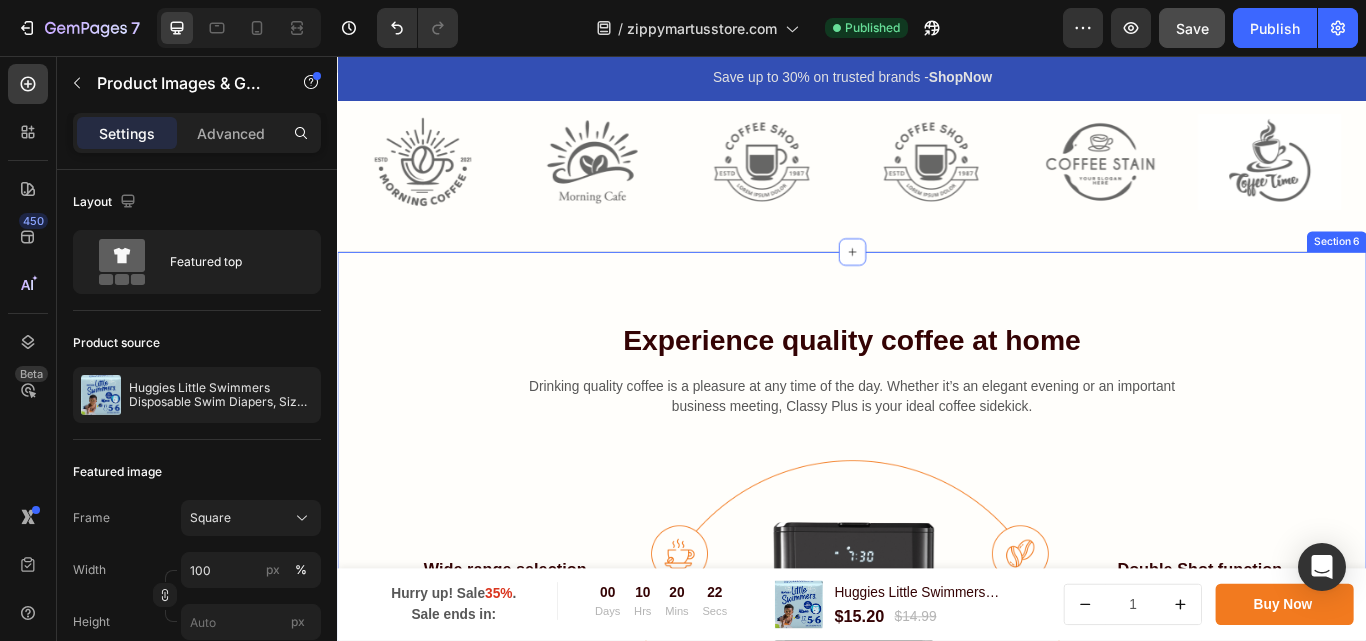 scroll, scrollTop: 611, scrollLeft: 0, axis: vertical 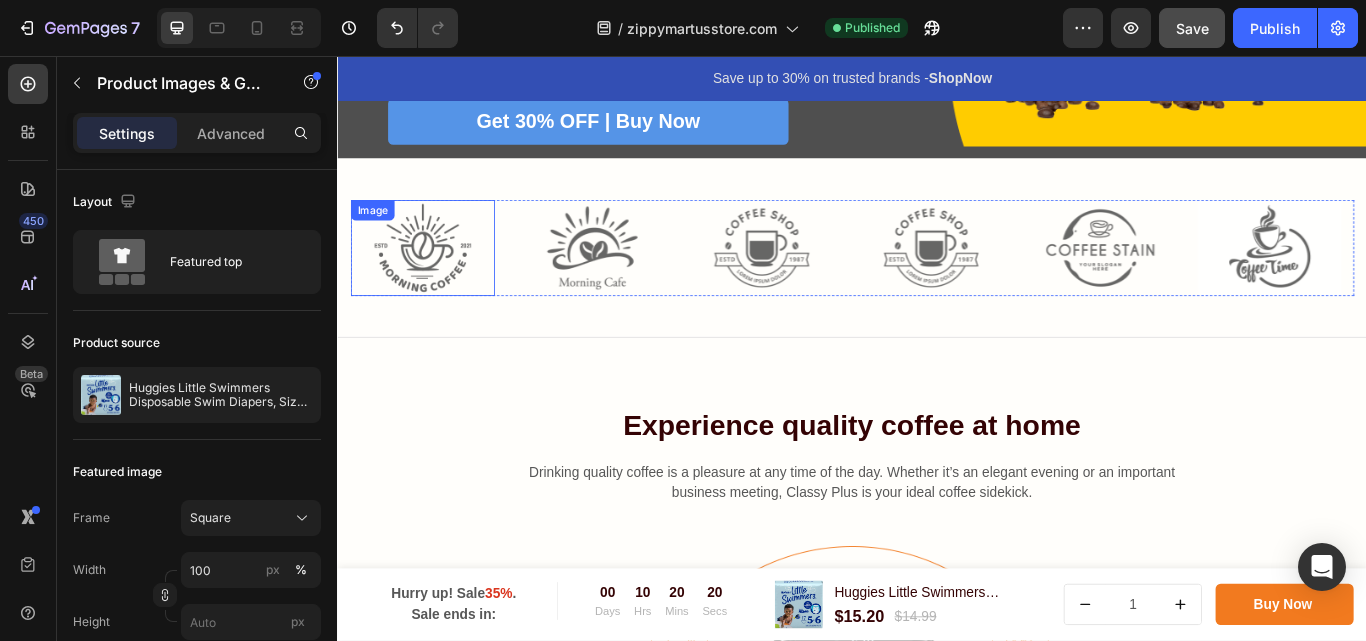click at bounding box center [436, 279] 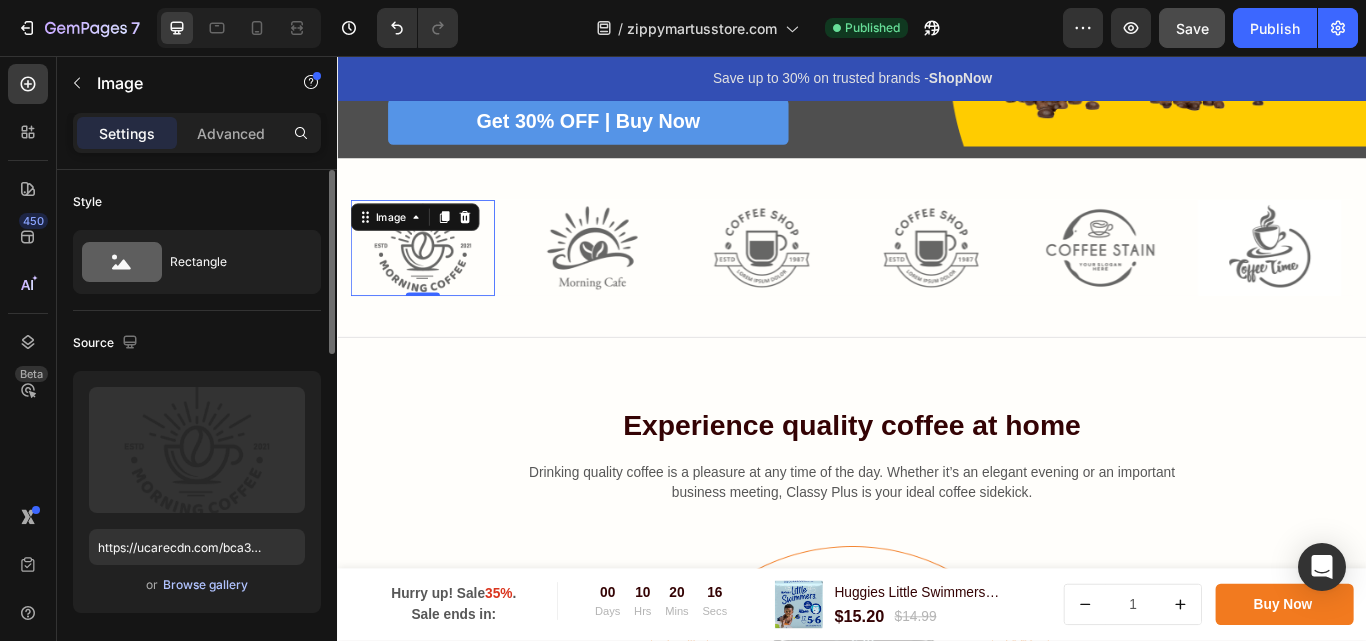 click on "Browse gallery" at bounding box center (205, 585) 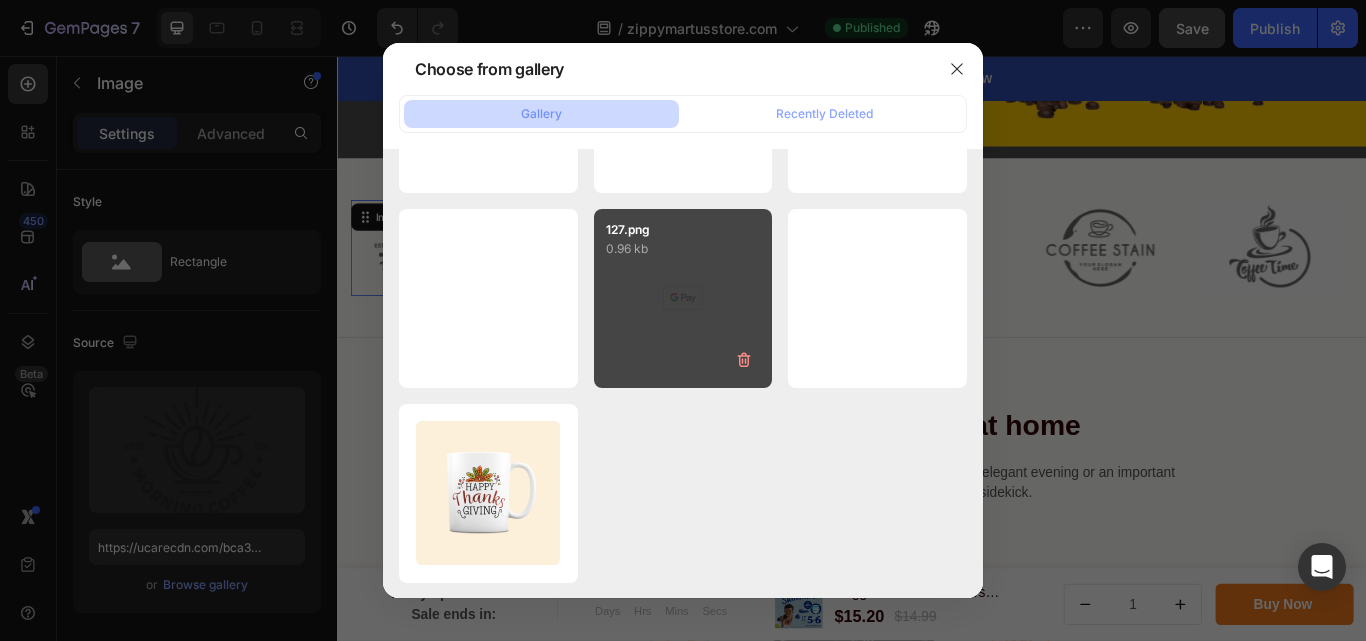 scroll, scrollTop: 0, scrollLeft: 0, axis: both 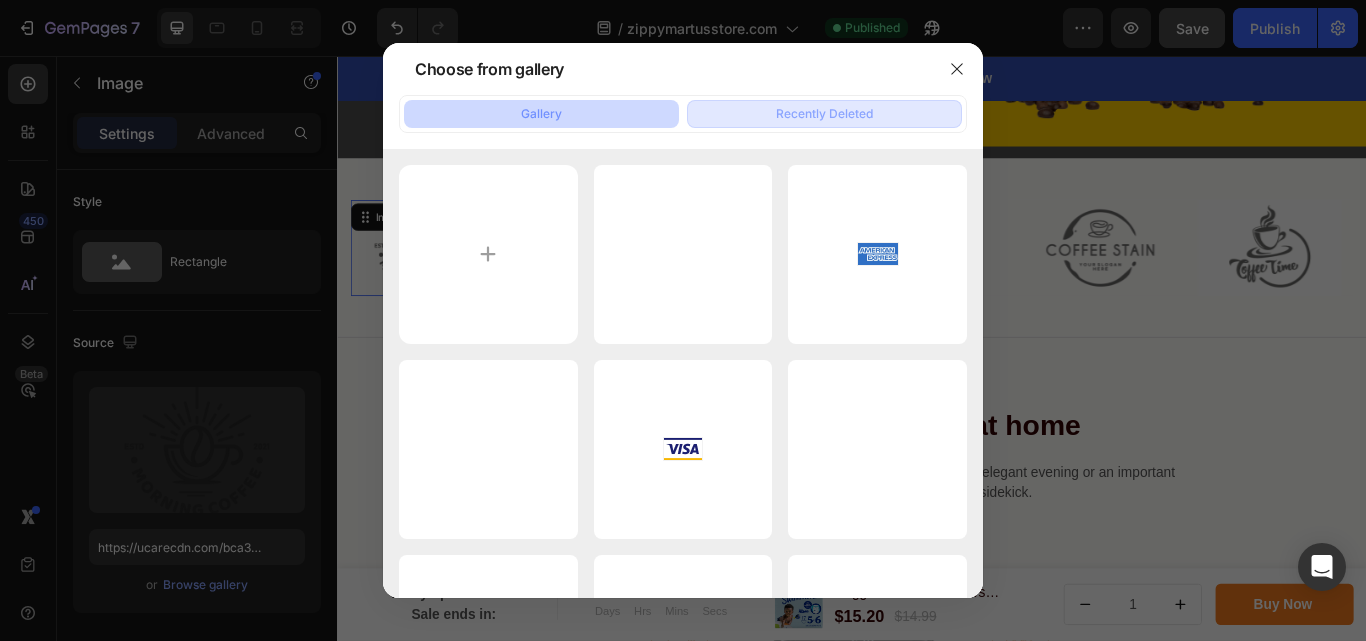 click on "Recently Deleted" 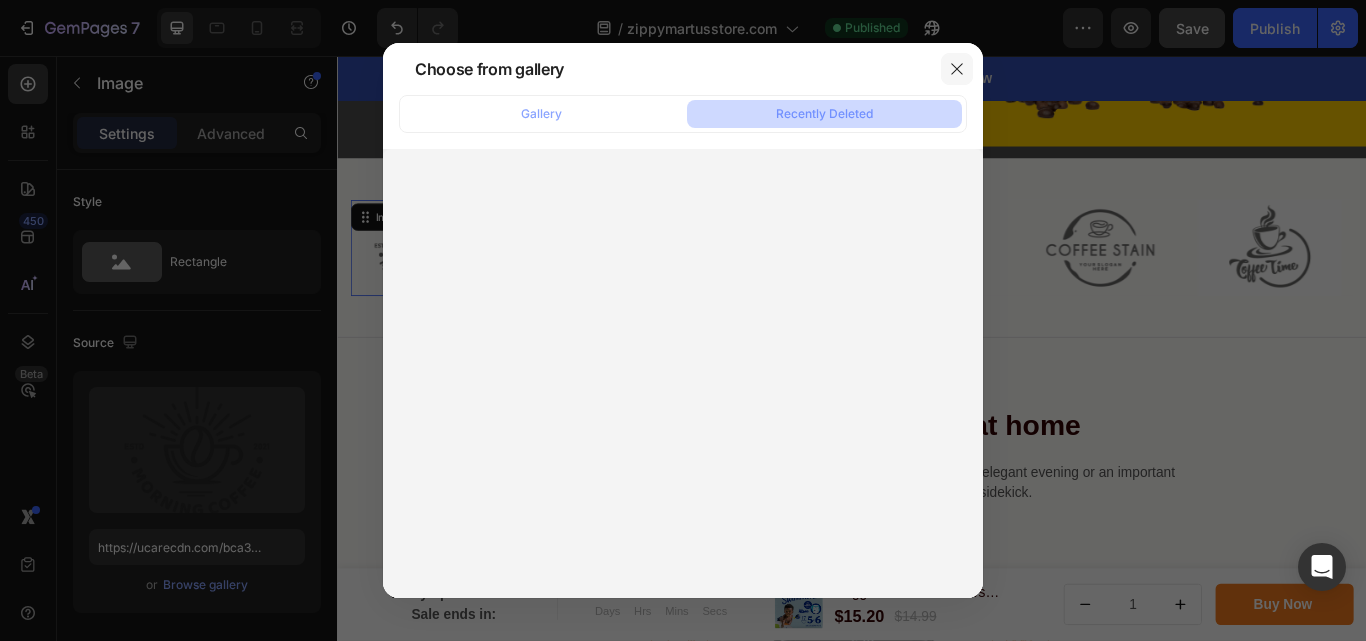 click 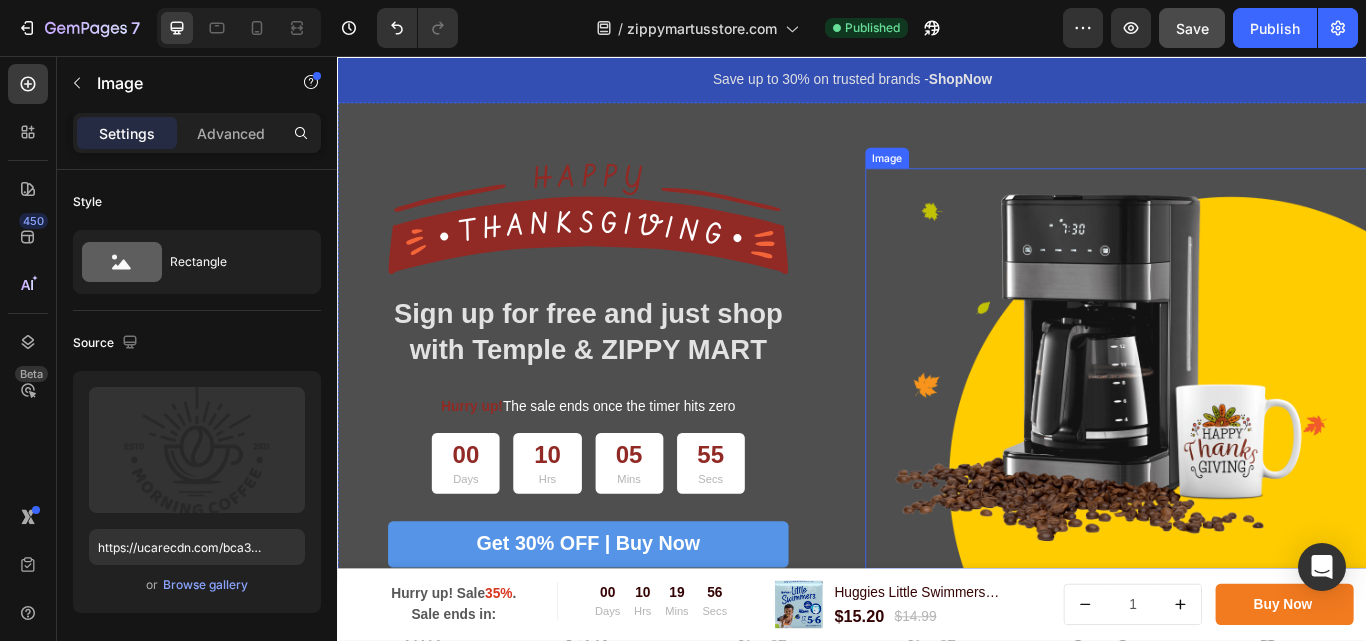 scroll, scrollTop: 100, scrollLeft: 0, axis: vertical 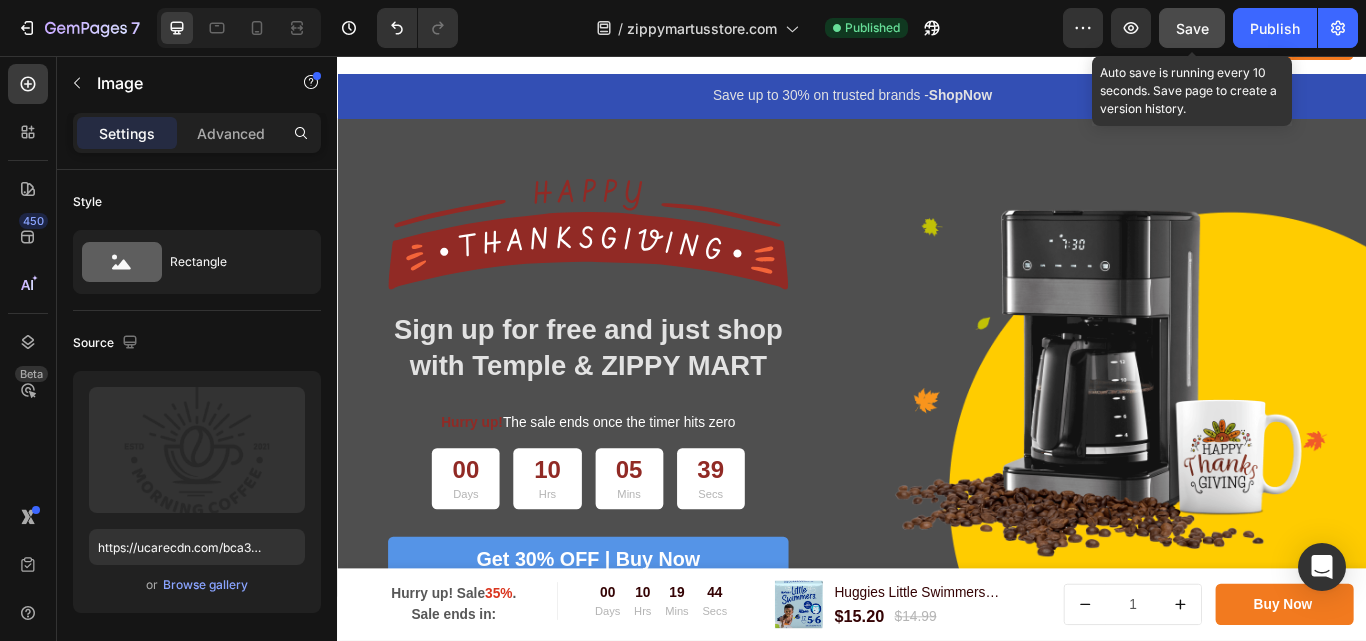 click on "Save" 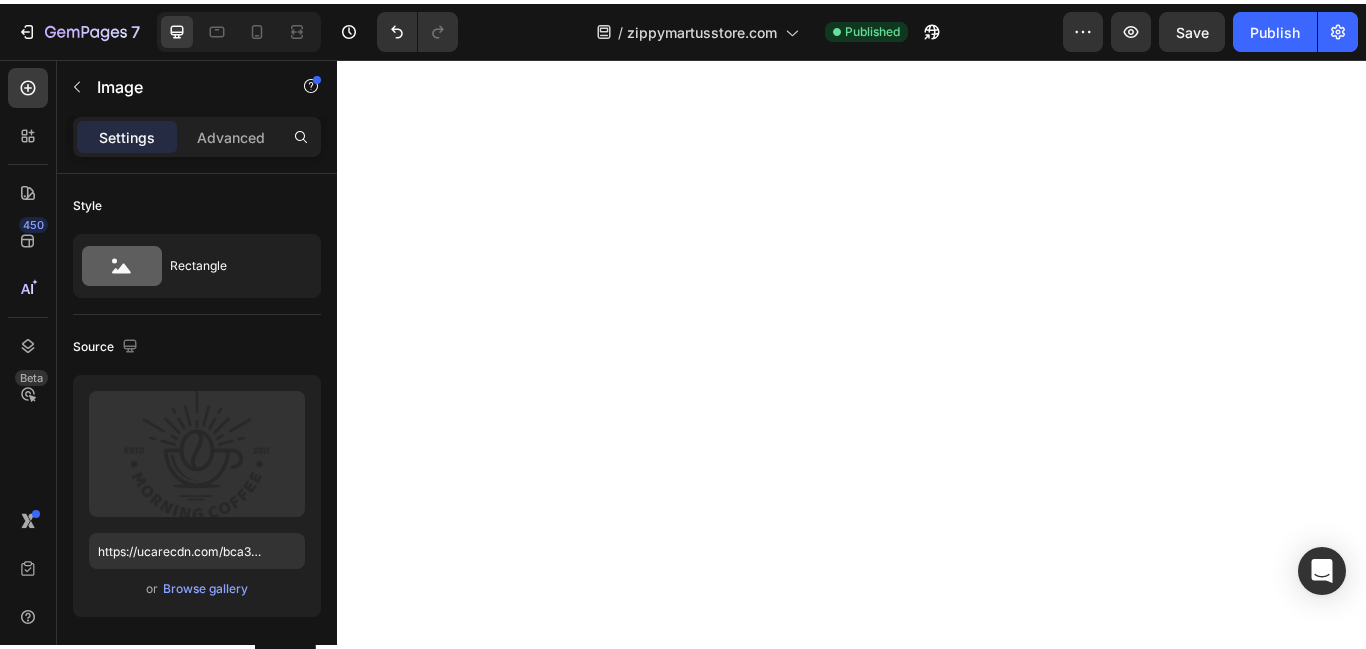 scroll, scrollTop: 0, scrollLeft: 0, axis: both 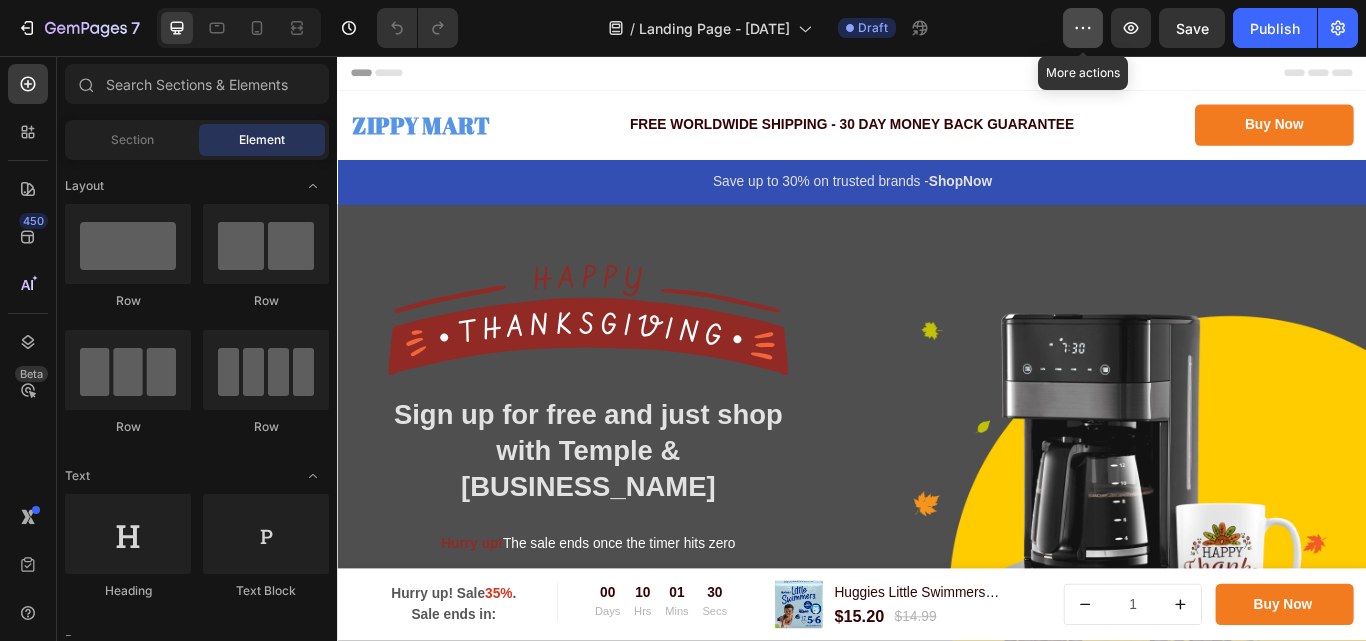 click 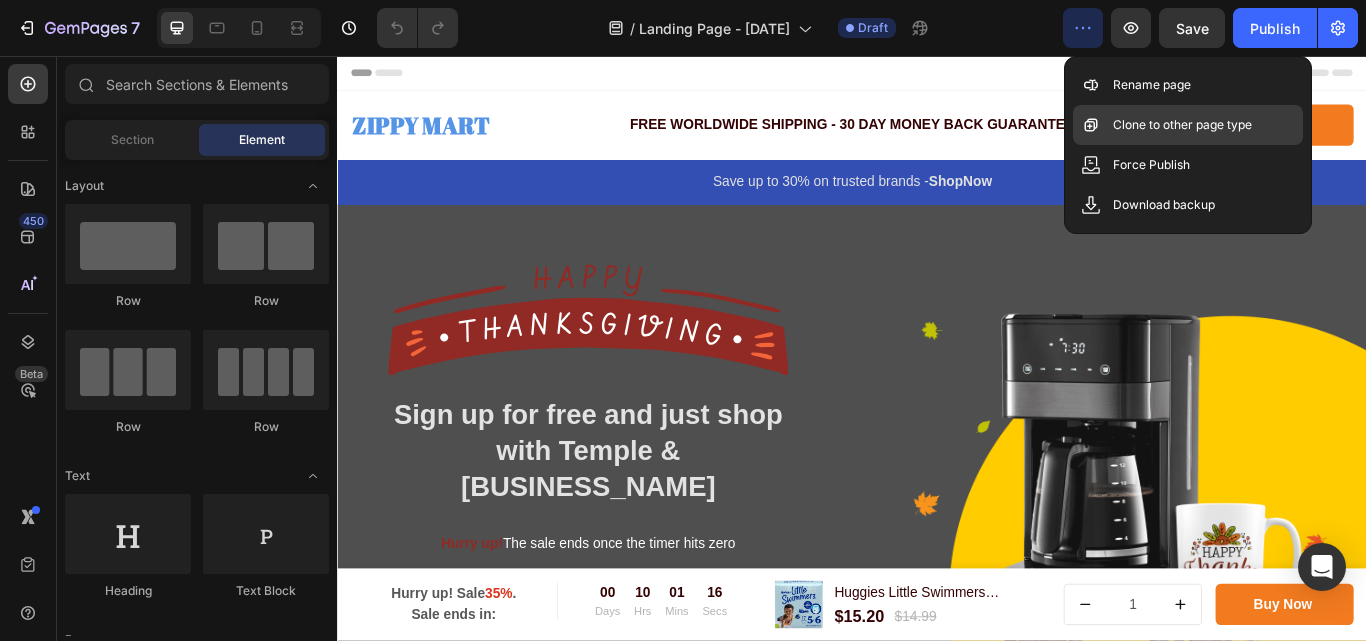 click on "Clone to other page type" 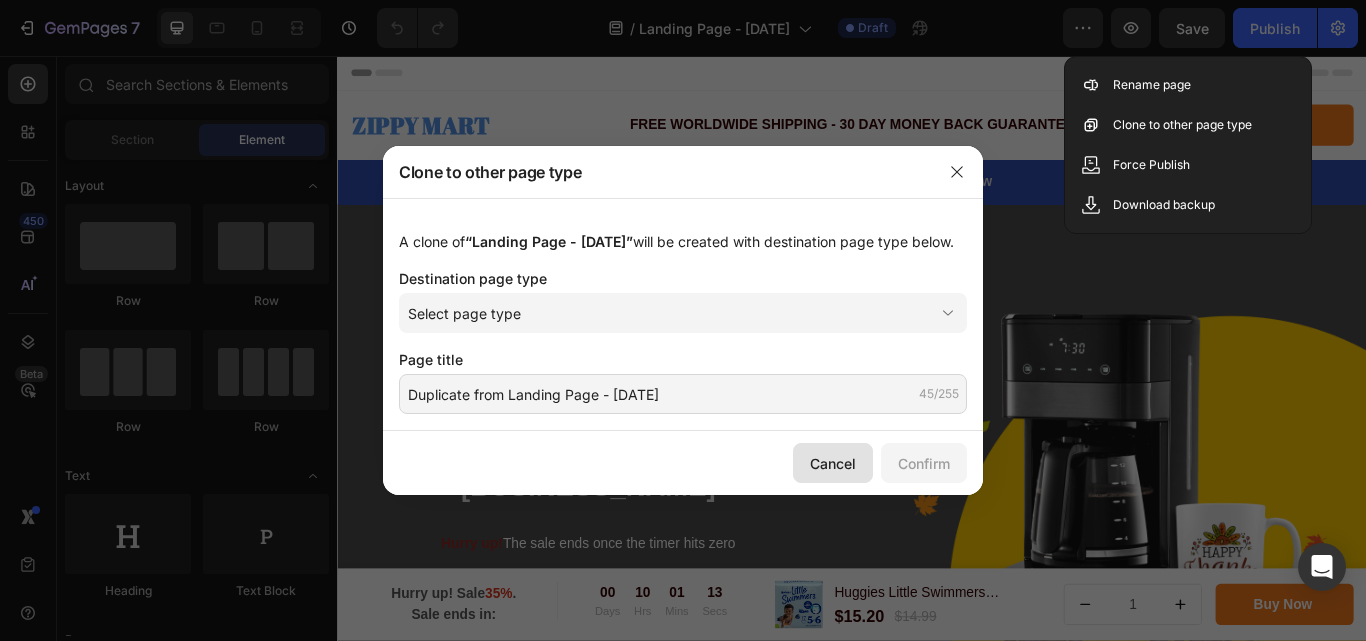 click on "Cancel" 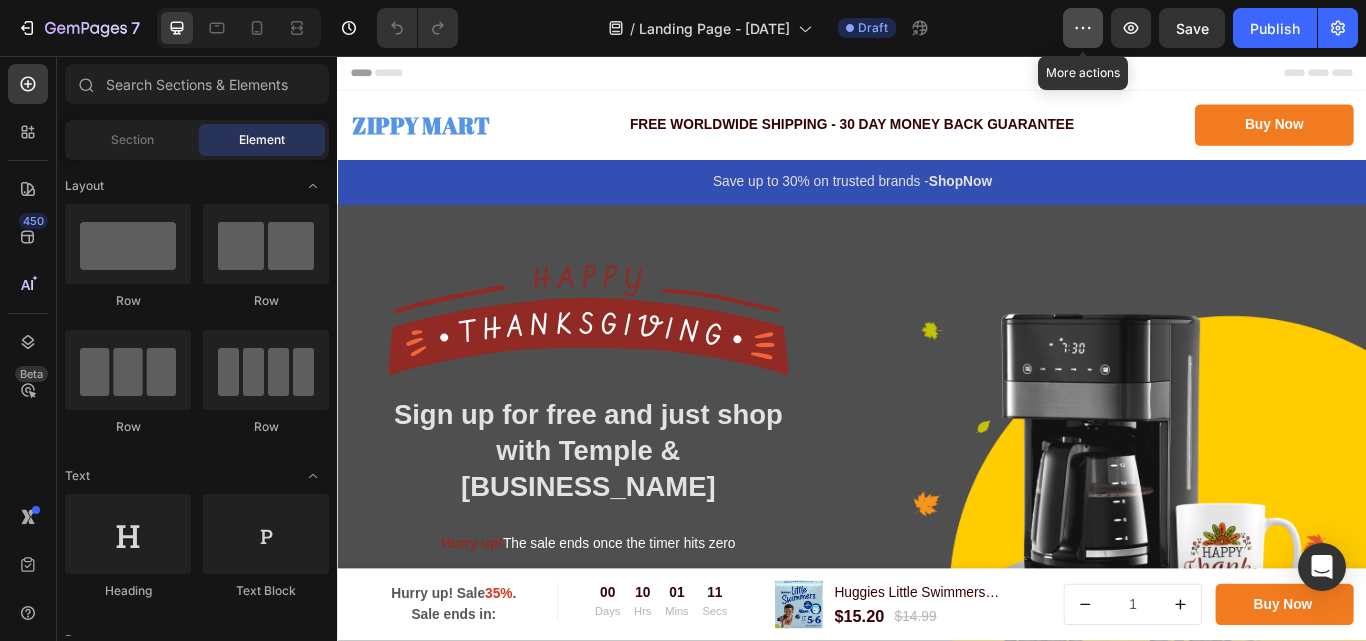 click 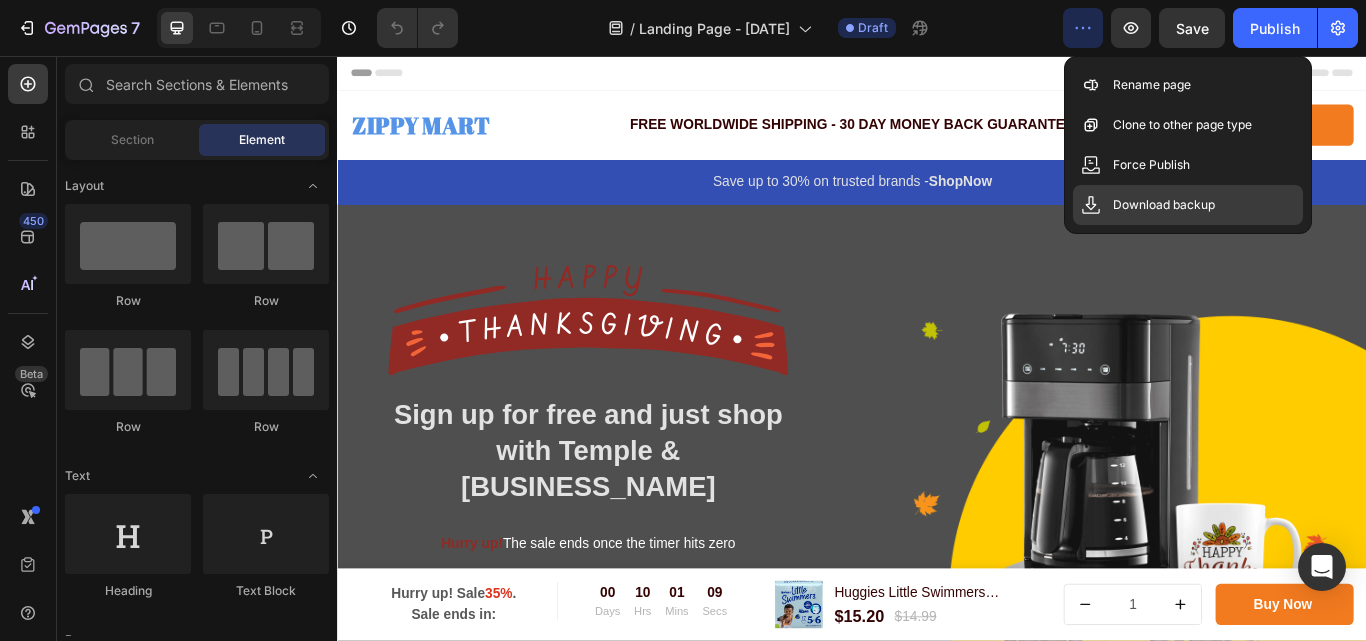 click on "Download backup" at bounding box center [1164, 205] 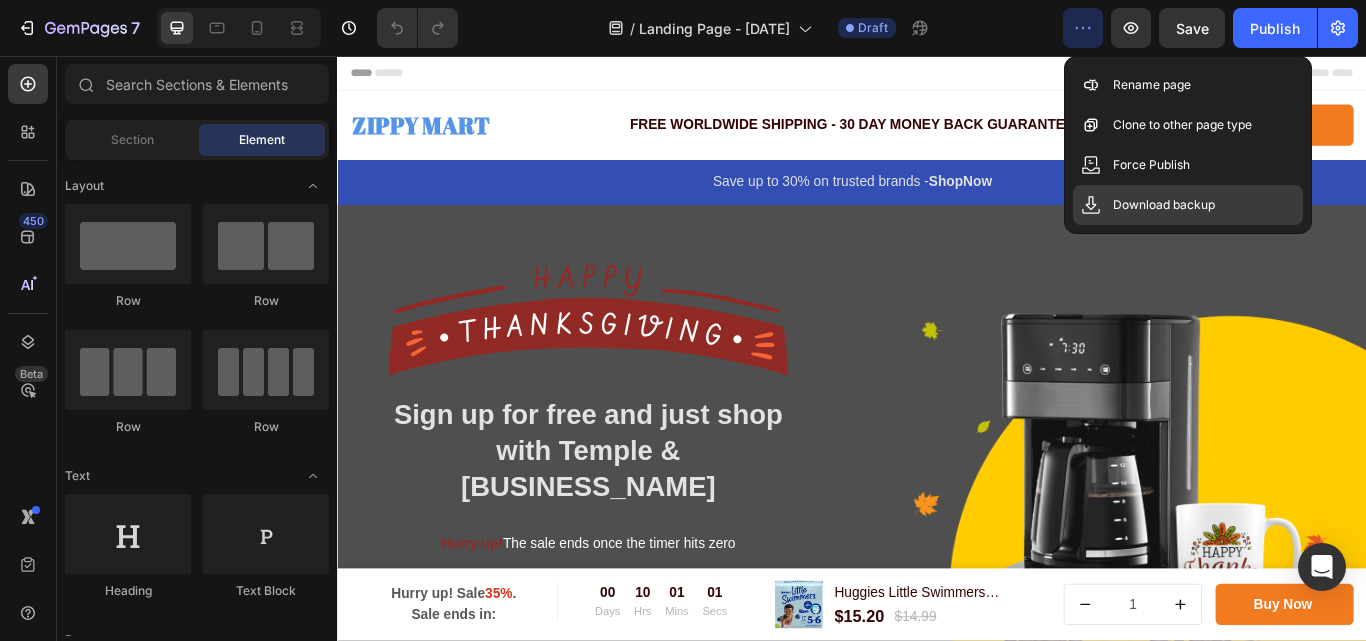 click on "Download backup" 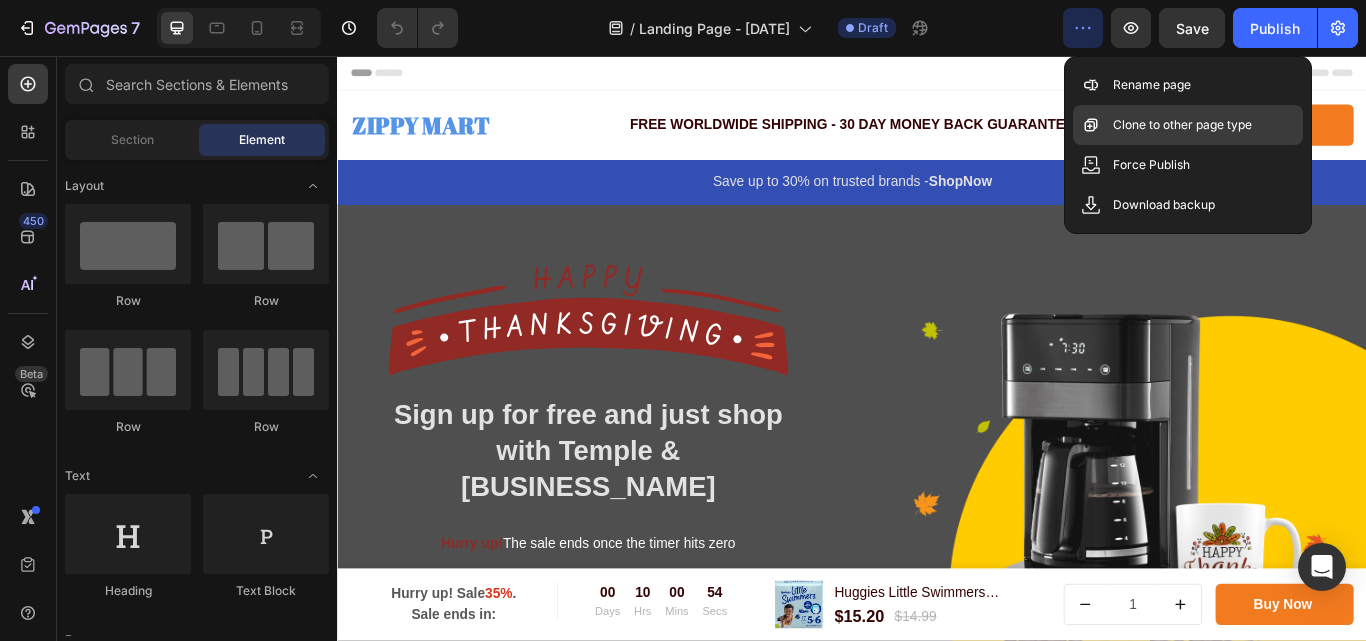 click on "Clone to other page type" at bounding box center [1182, 125] 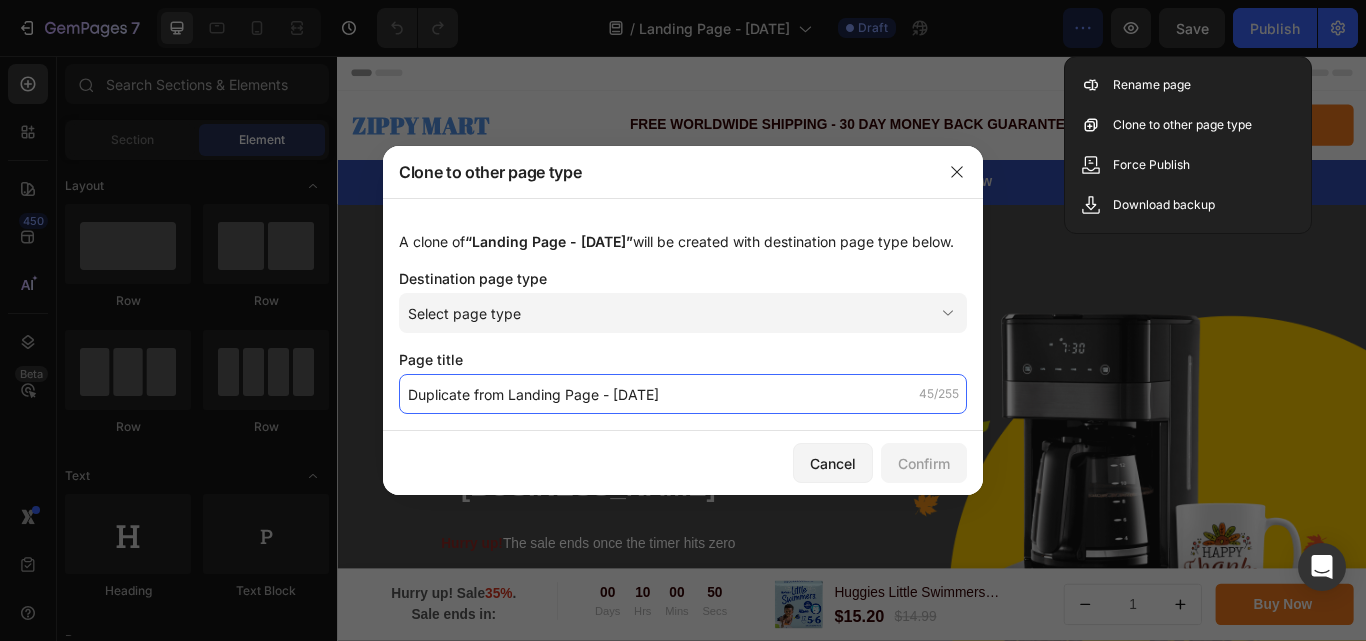 click on "Duplicate from Landing Page - Aug 2, 23:24:45" 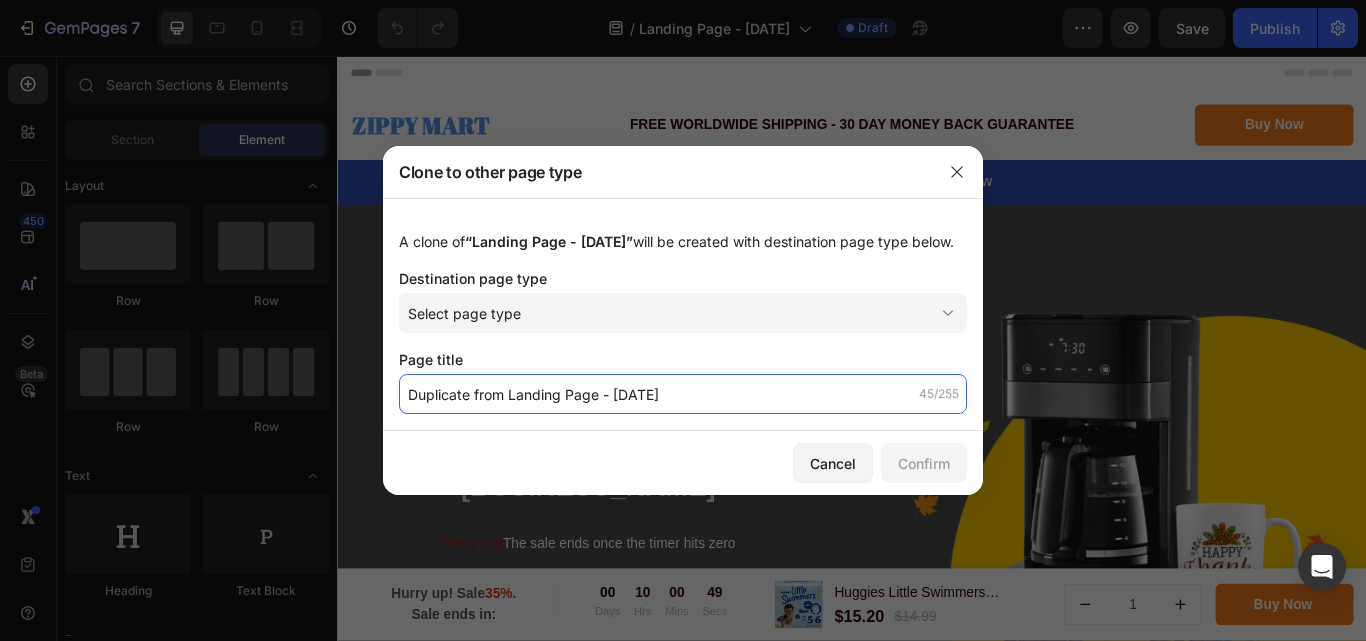 click on "Duplicate from Landing Page - Aug 2, 23:24:45" 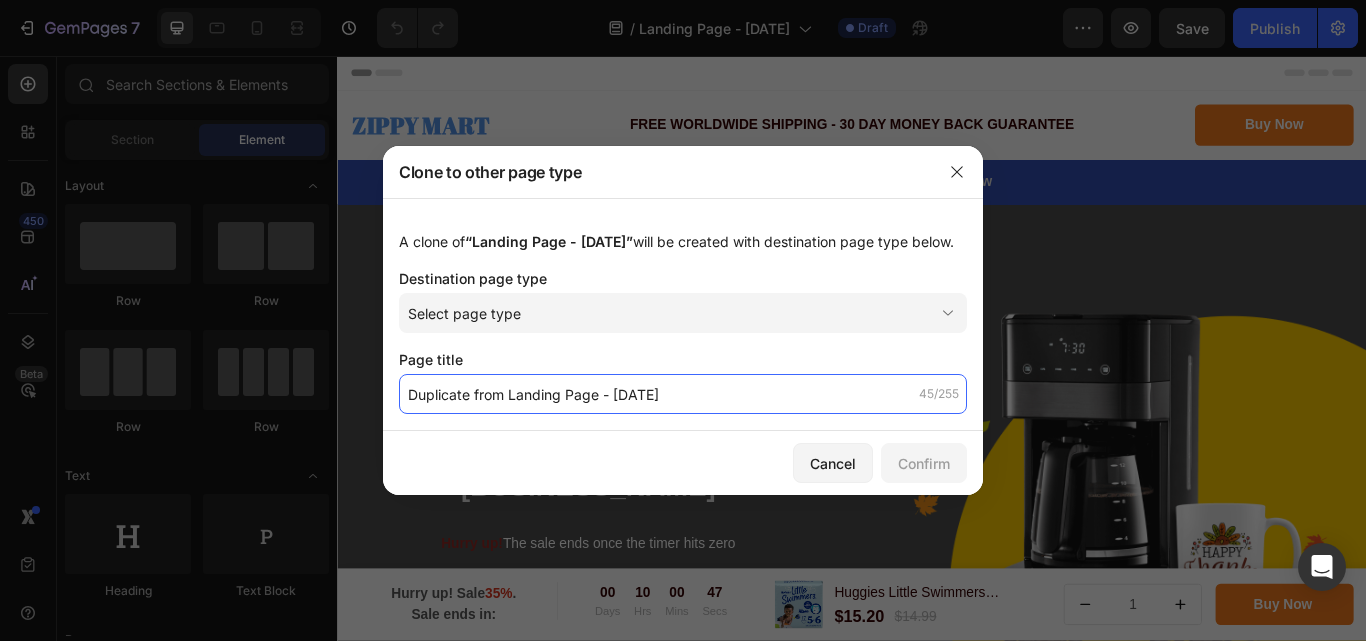 click on "Duplicate from Landing Page - Aug 2, 23:24:45" 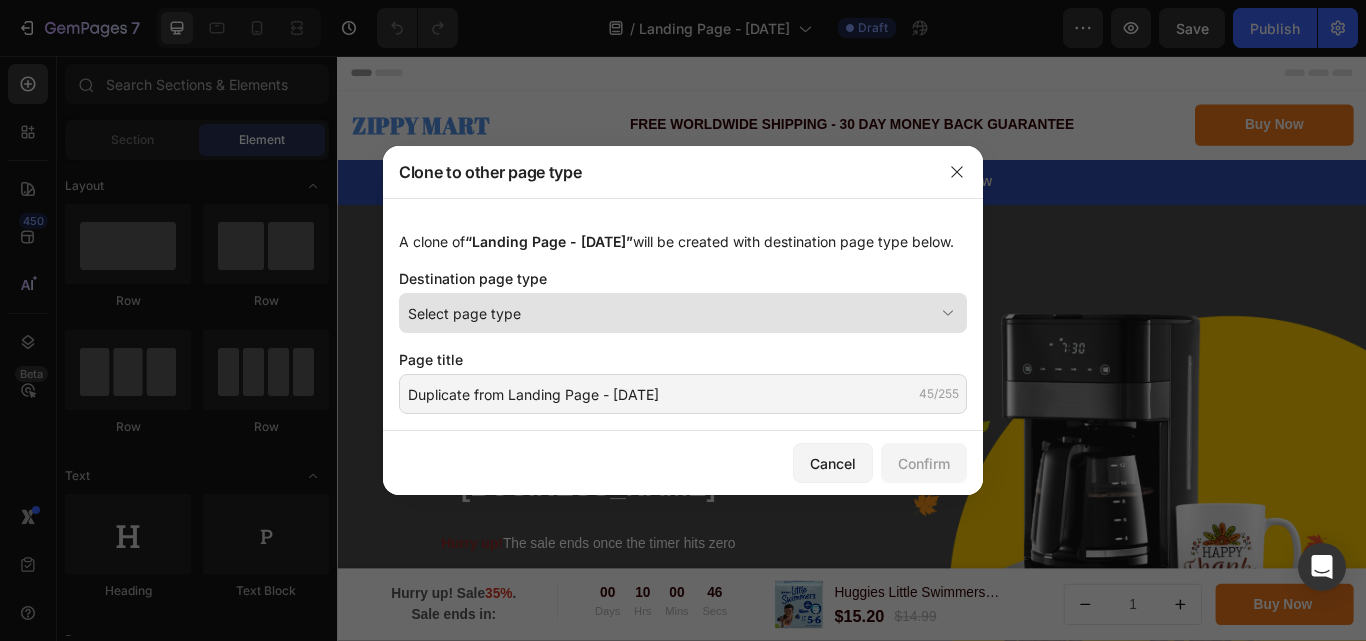 click on "Select page type" at bounding box center [671, 313] 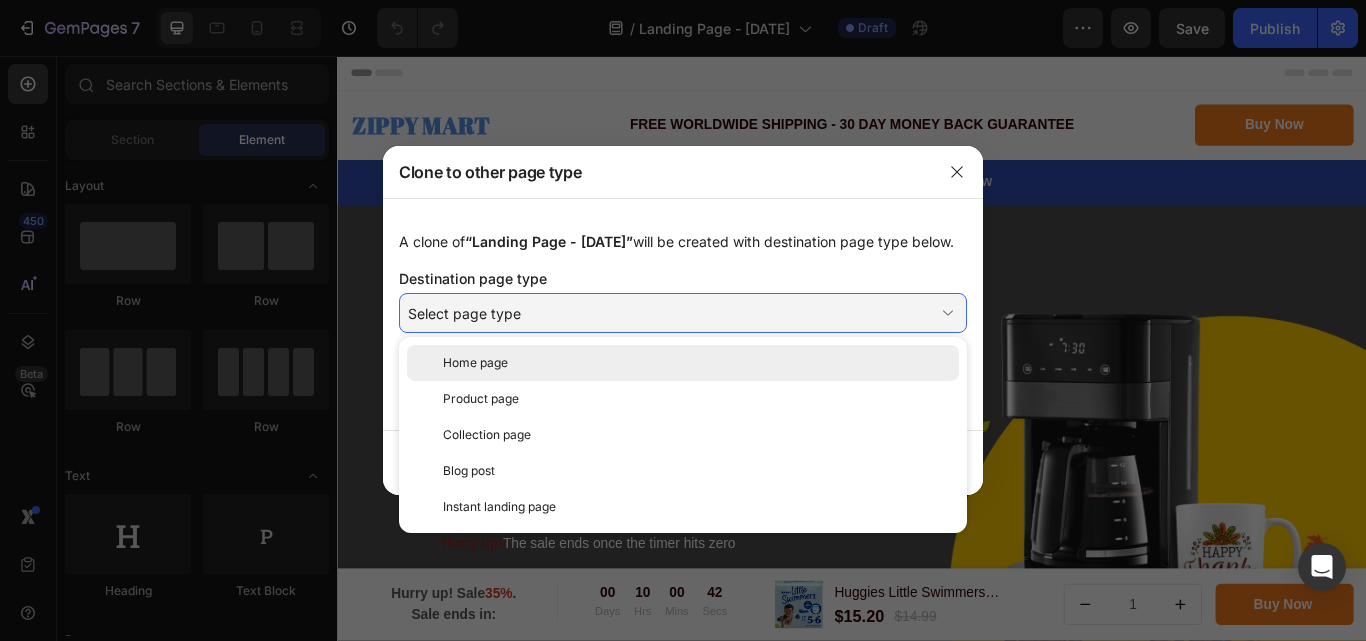 click on "Home page" at bounding box center (697, 363) 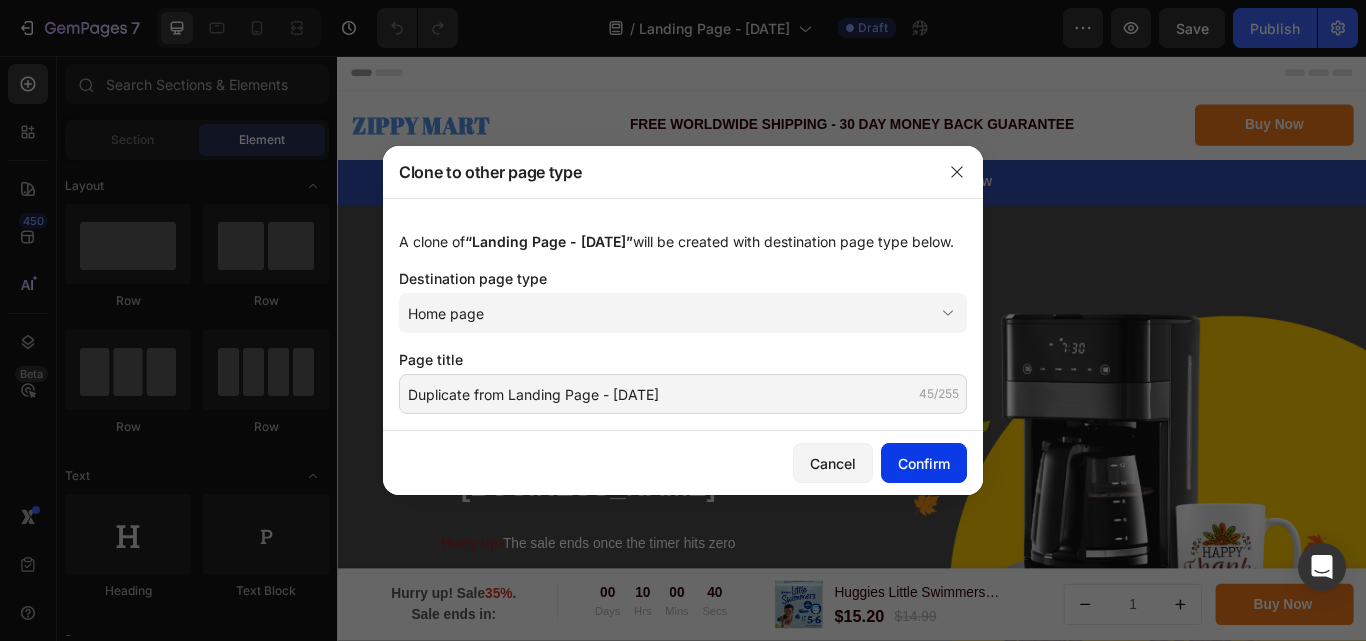 click on "Confirm" at bounding box center [924, 463] 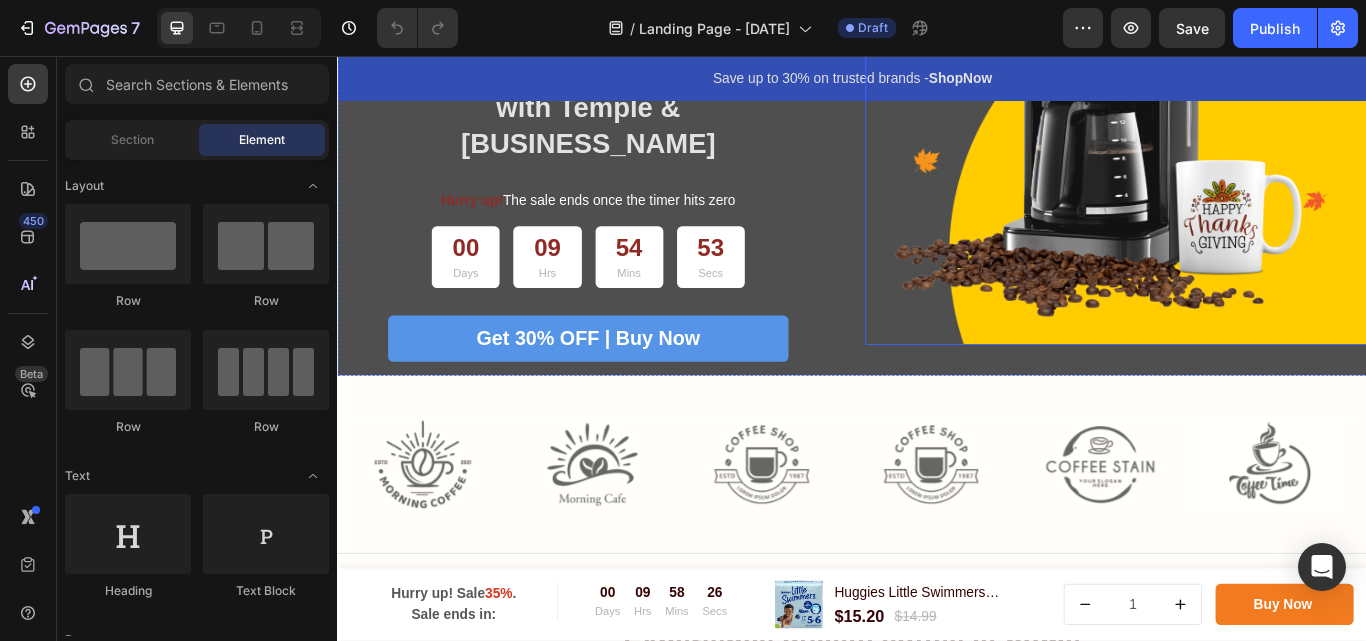 scroll, scrollTop: 0, scrollLeft: 0, axis: both 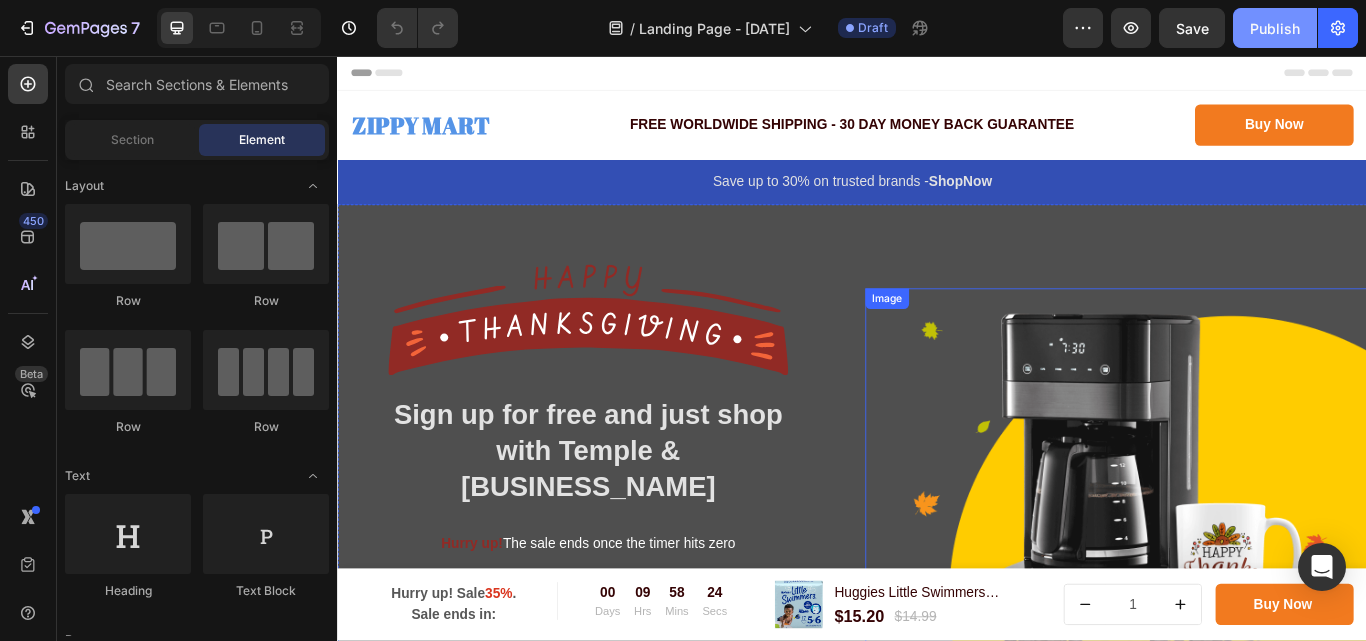 click on "Publish" at bounding box center [1275, 28] 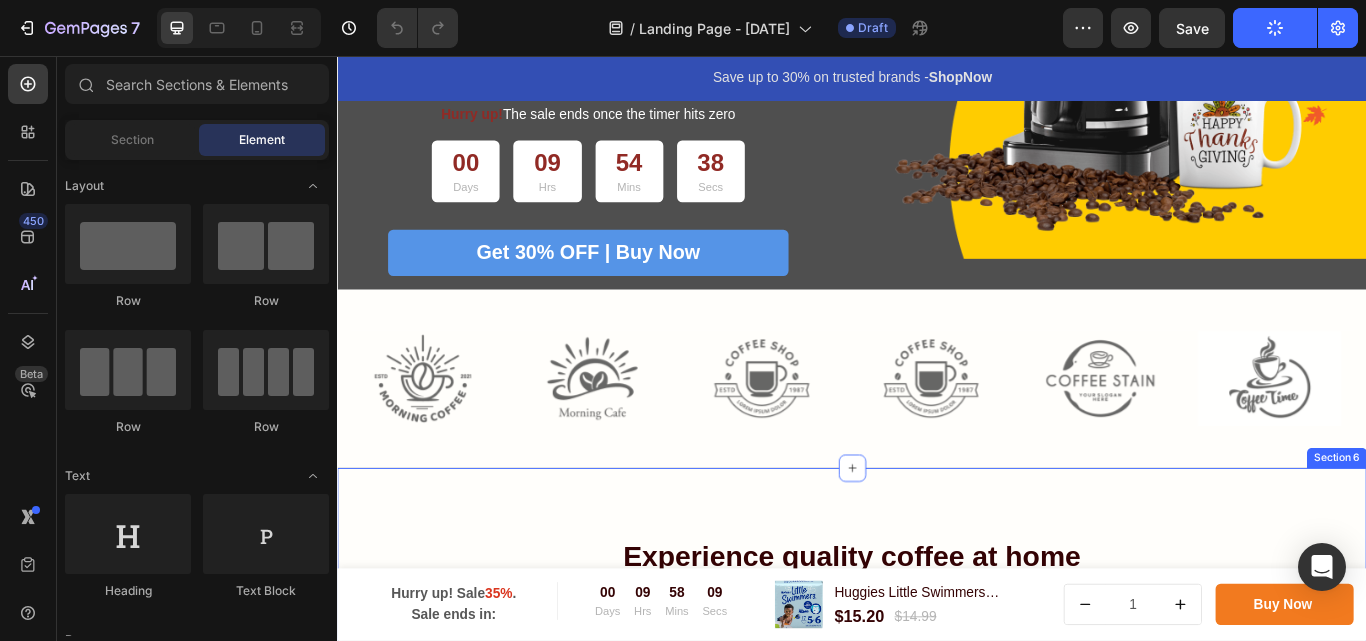 scroll, scrollTop: 800, scrollLeft: 0, axis: vertical 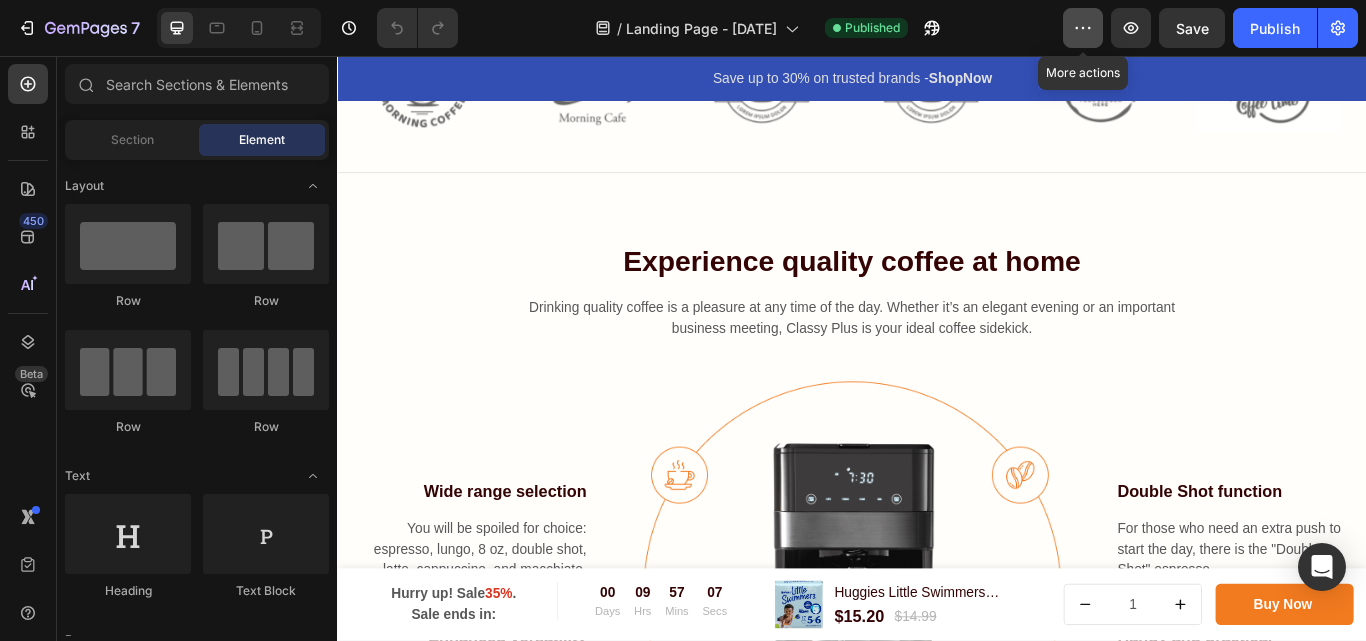 click 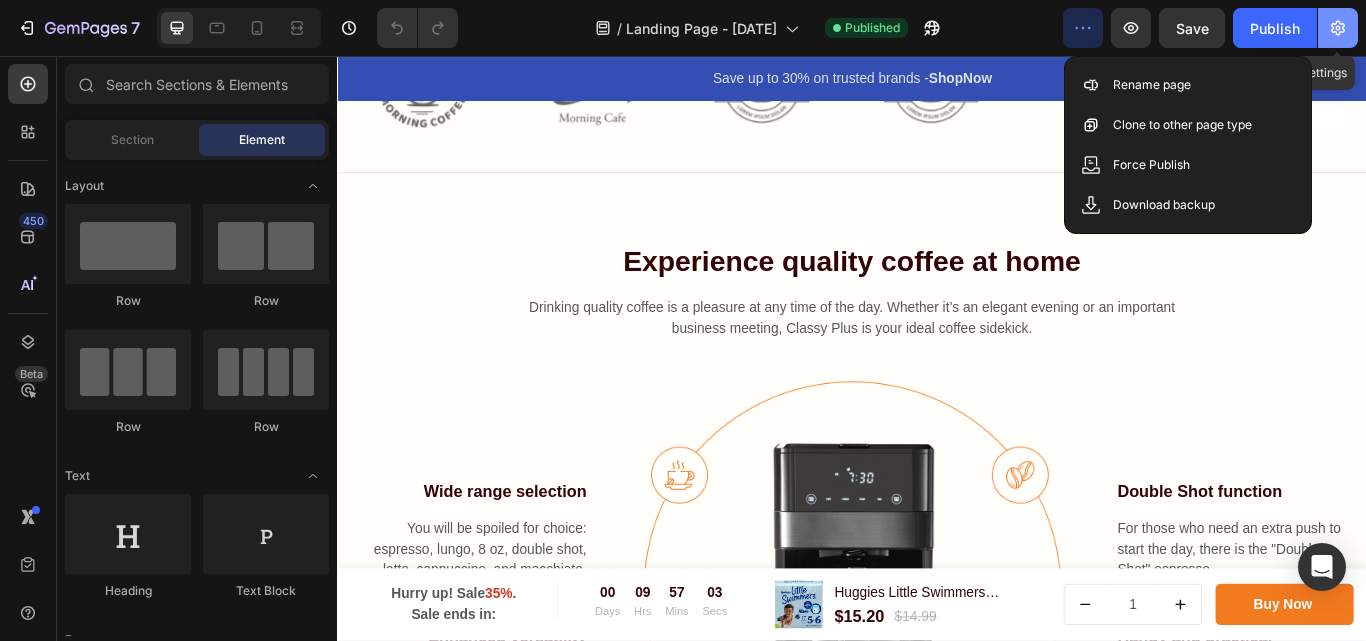 click 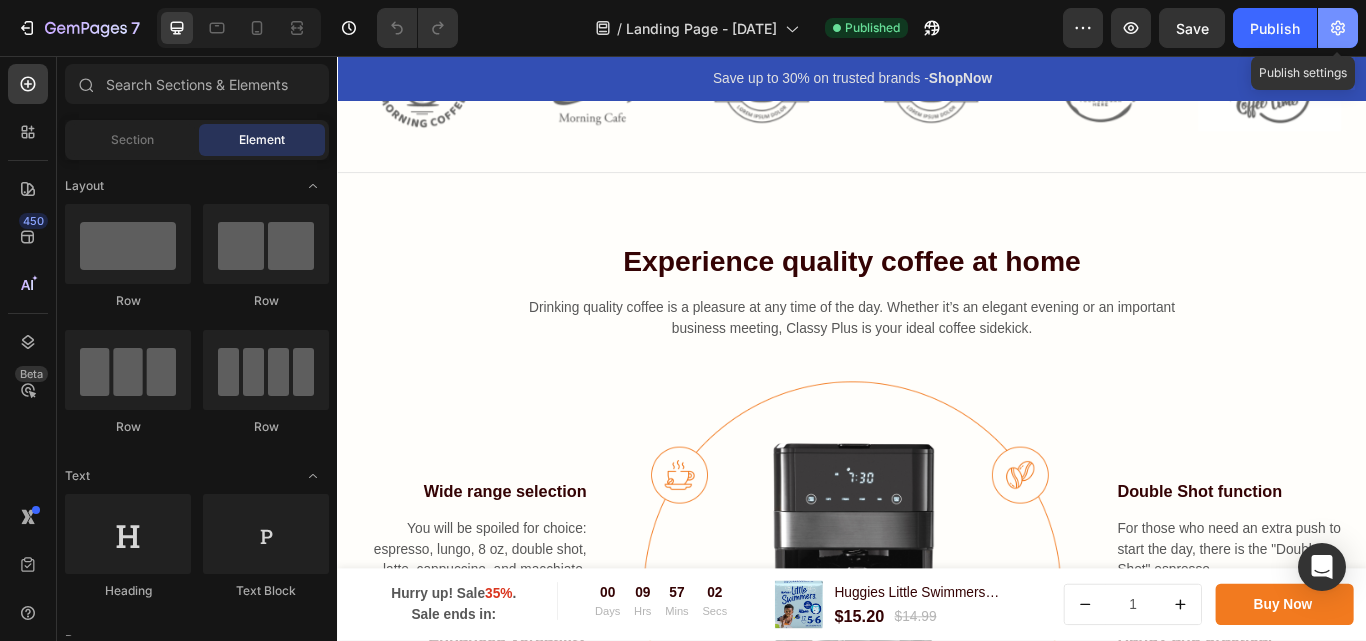 click 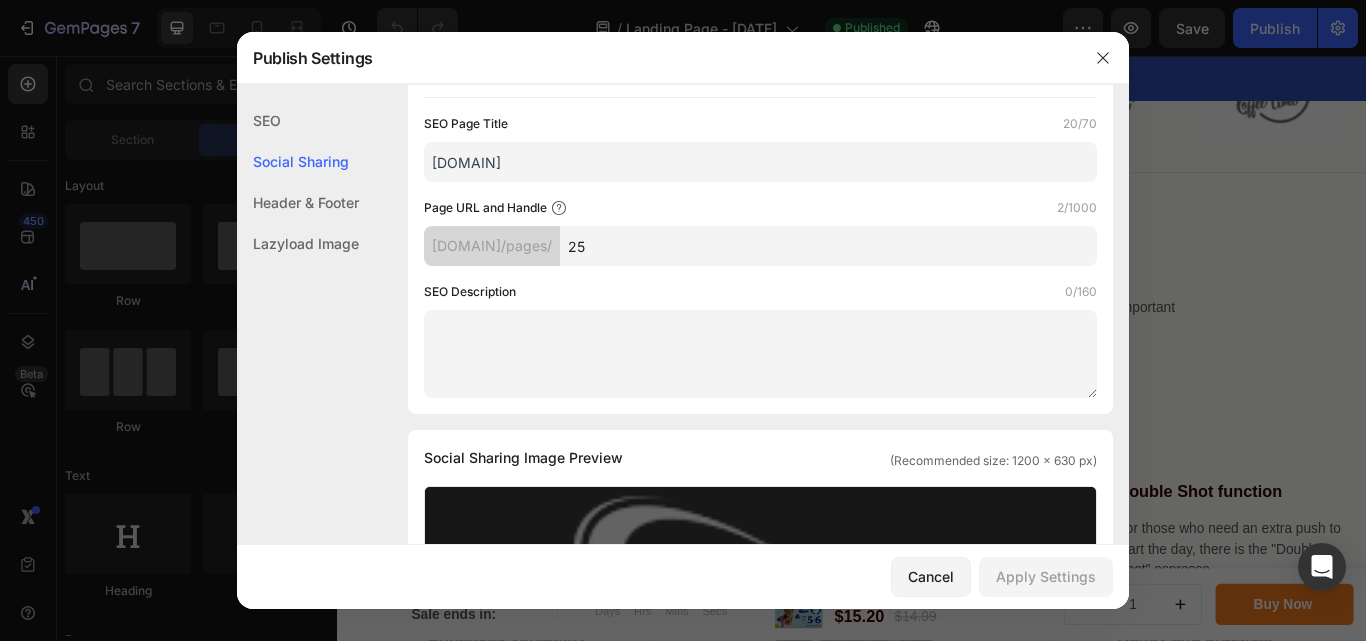 scroll, scrollTop: 126, scrollLeft: 0, axis: vertical 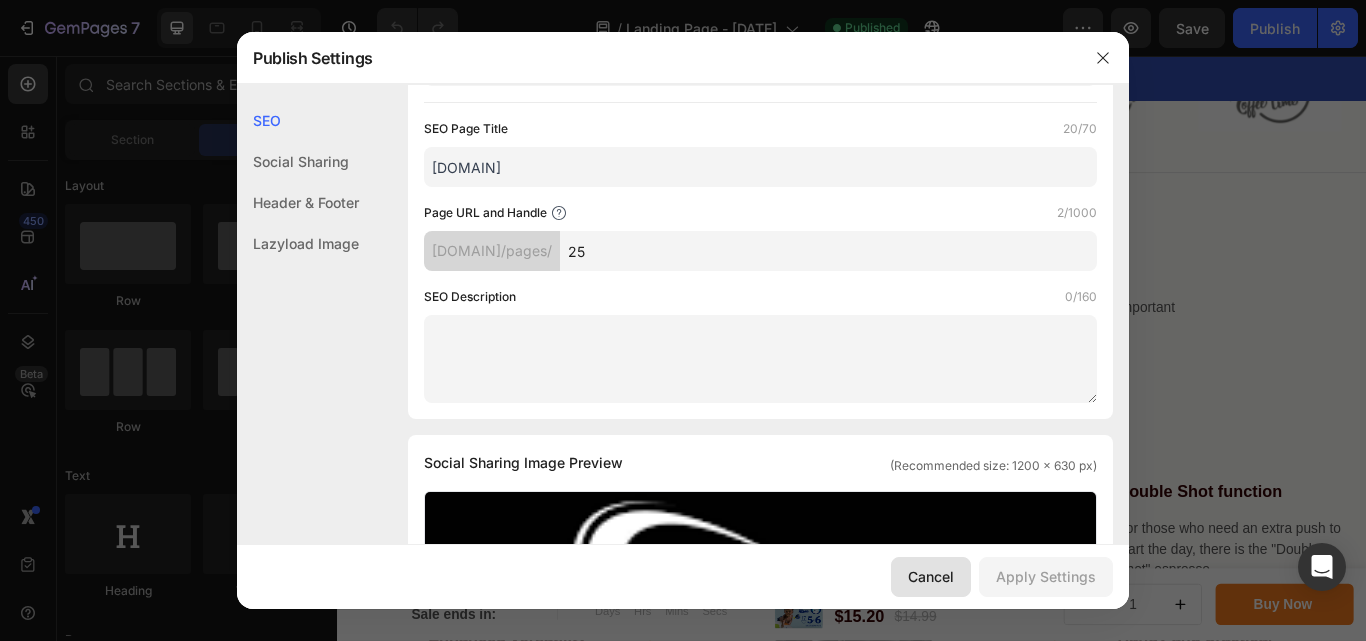 click on "Cancel" at bounding box center (931, 576) 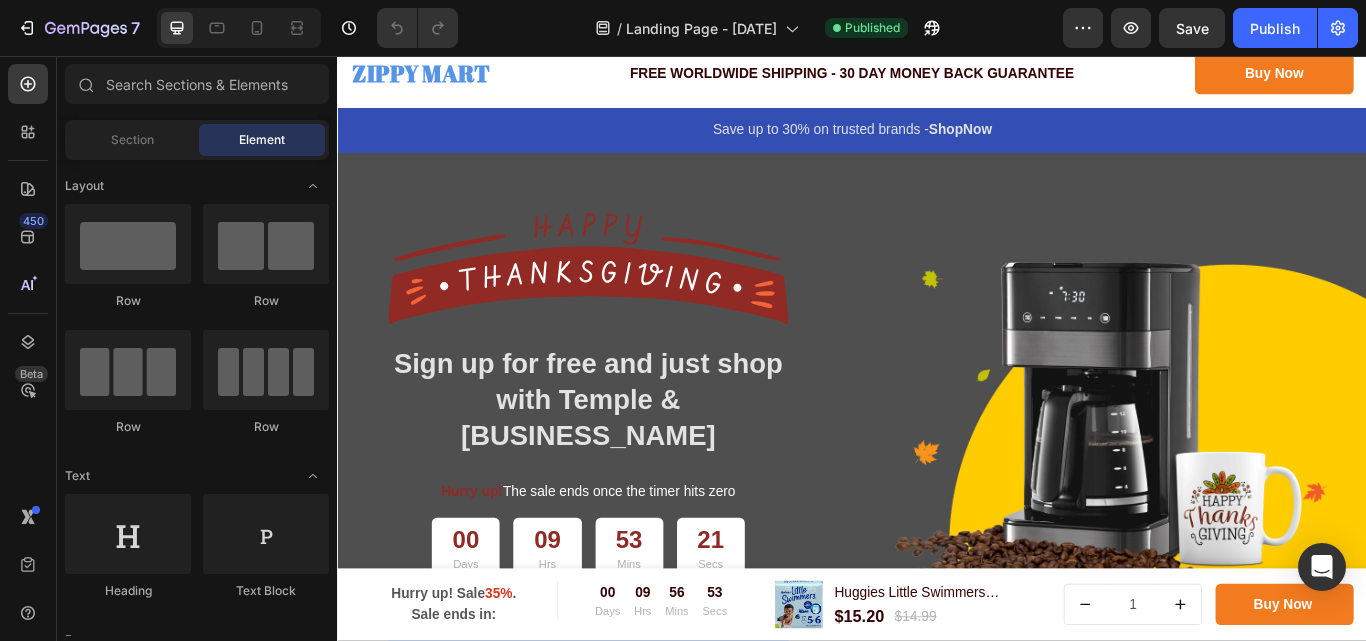 scroll, scrollTop: 0, scrollLeft: 0, axis: both 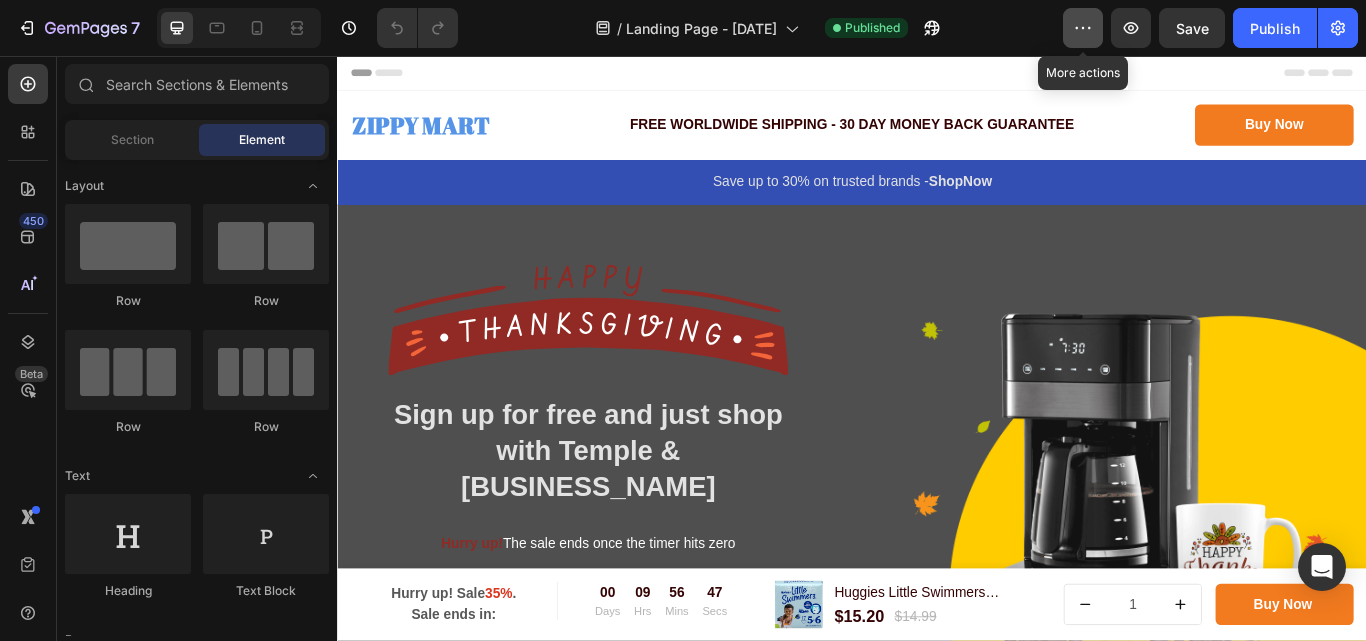 click 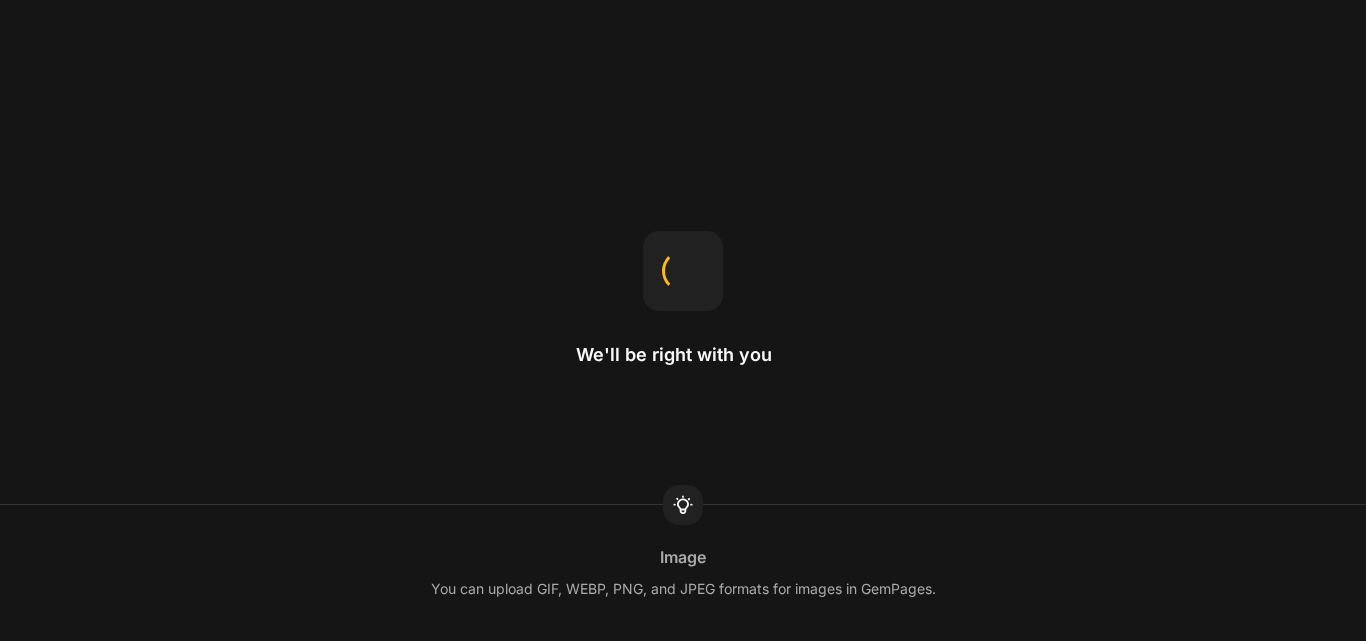 scroll, scrollTop: 0, scrollLeft: 0, axis: both 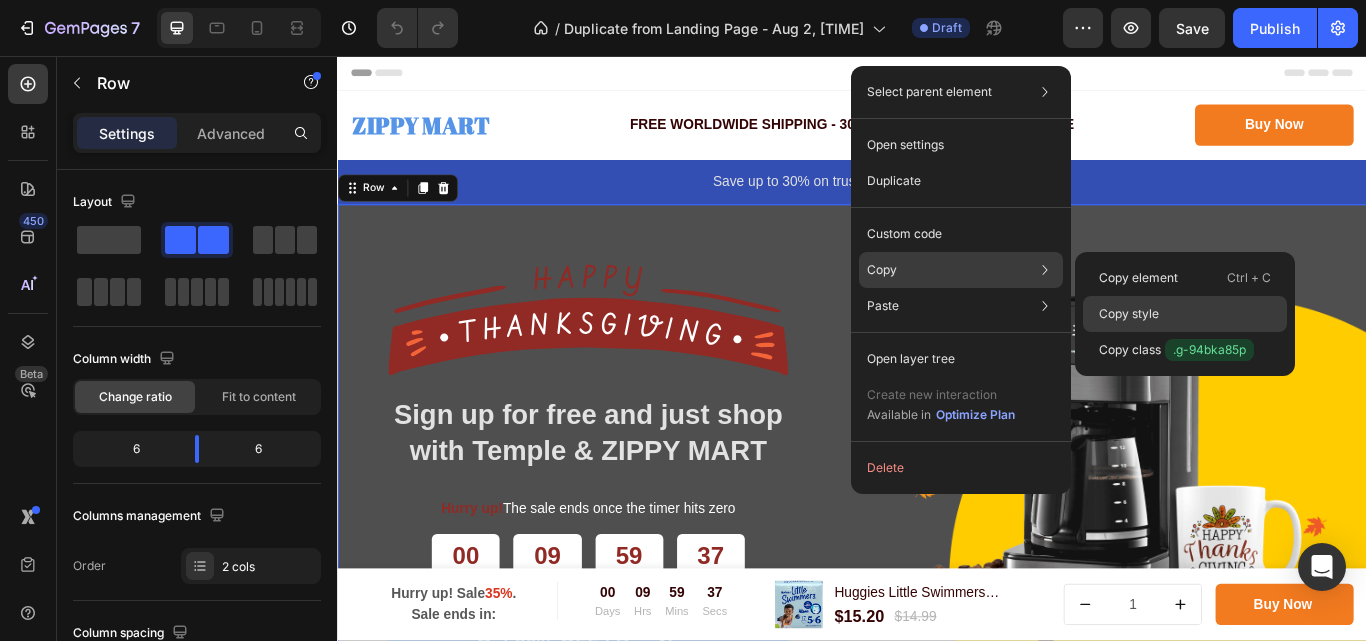 click on "Copy style" 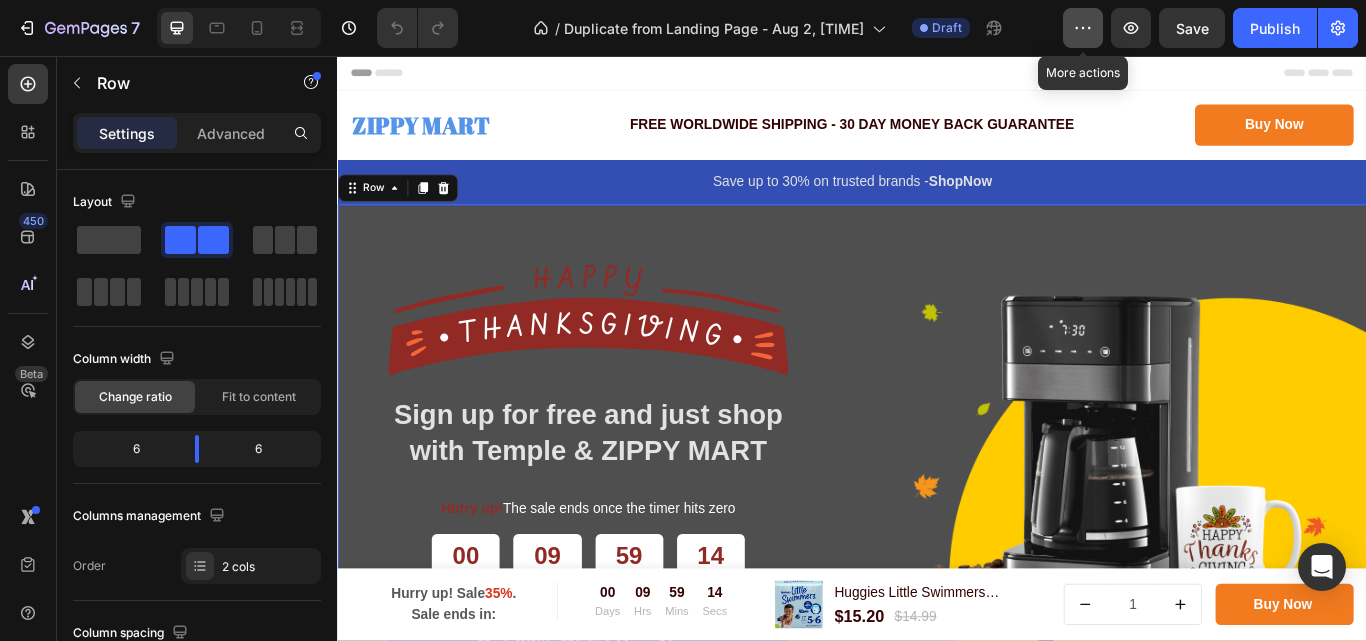 click 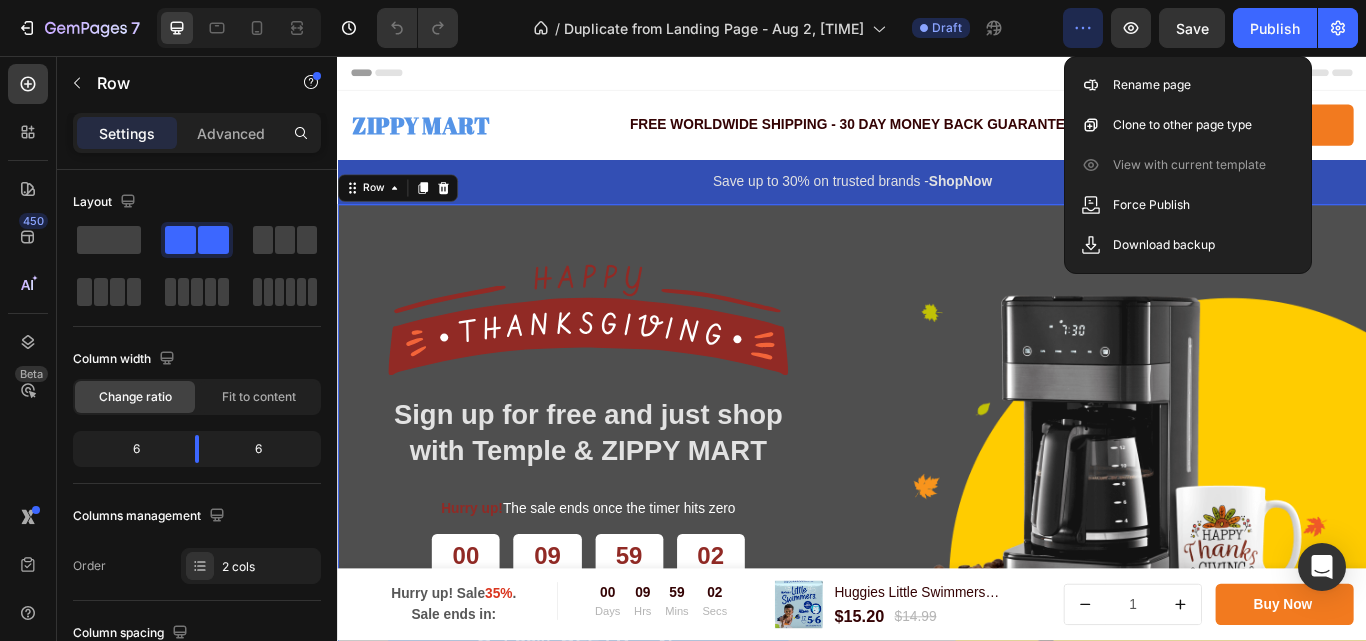 click on "Image Sign up for free and just shop with Temple & ZIPPY MART  Heading Hurry up!  The sale ends once the timer hits zero Text block 00 Days 09 Hrs 59 Mins 02 Secs Countdown Timer Get 30% OFF | Buy Now Button Row Row Image Row   0" at bounding box center [937, 508] 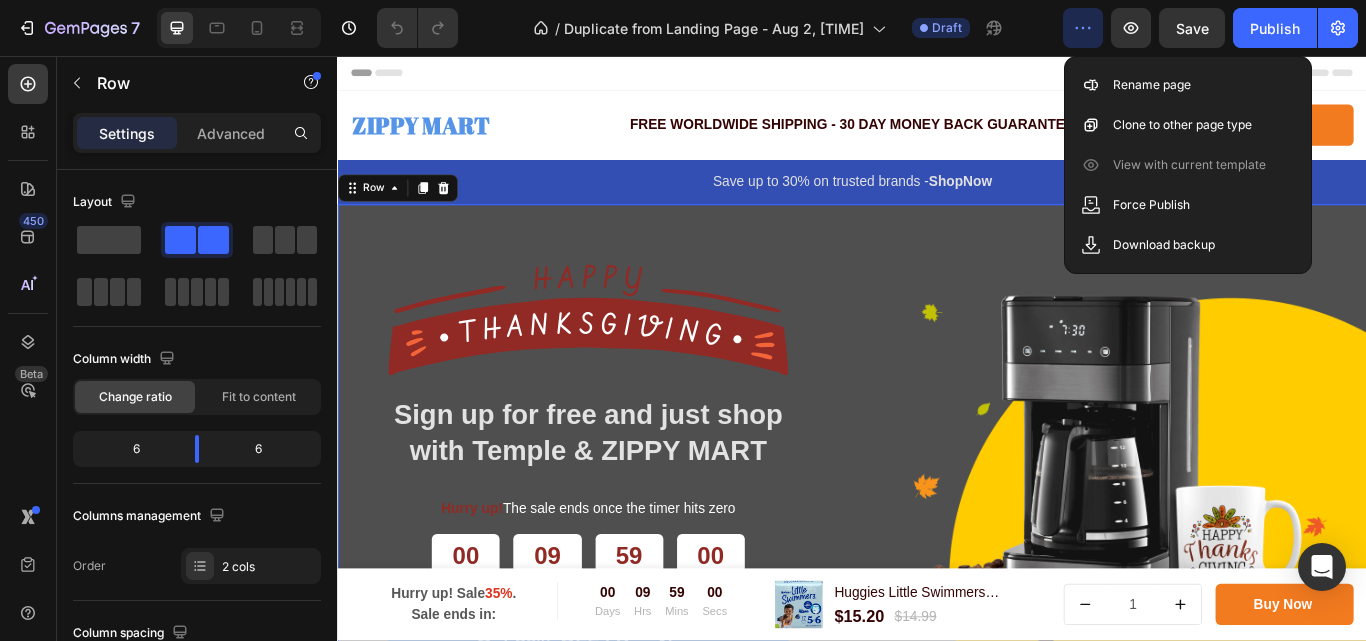 drag, startPoint x: 1082, startPoint y: 34, endPoint x: 1072, endPoint y: 41, distance: 12.206555 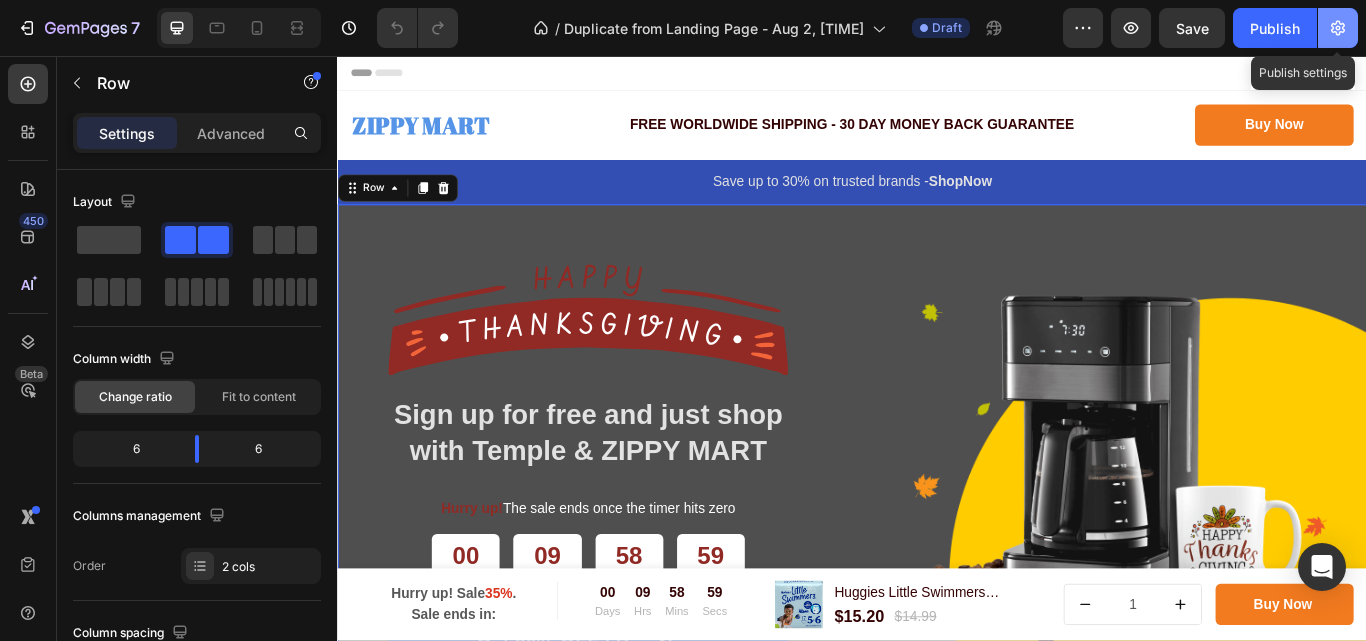 click 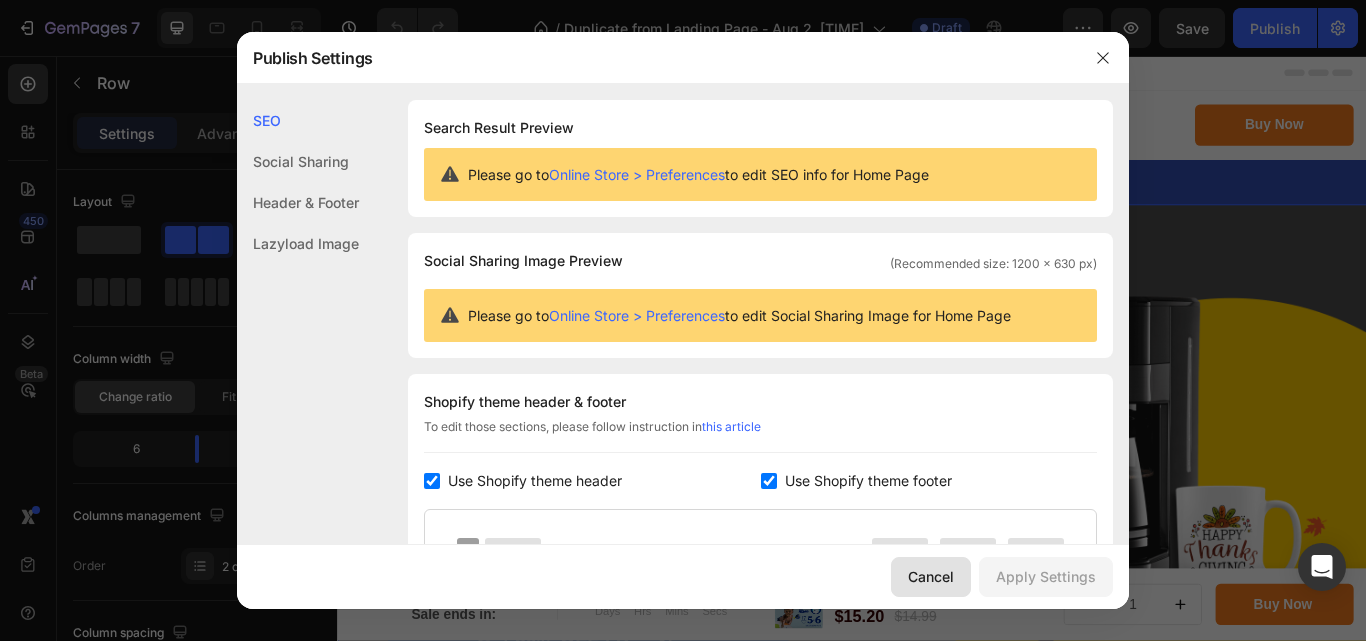 click on "Cancel" at bounding box center (931, 576) 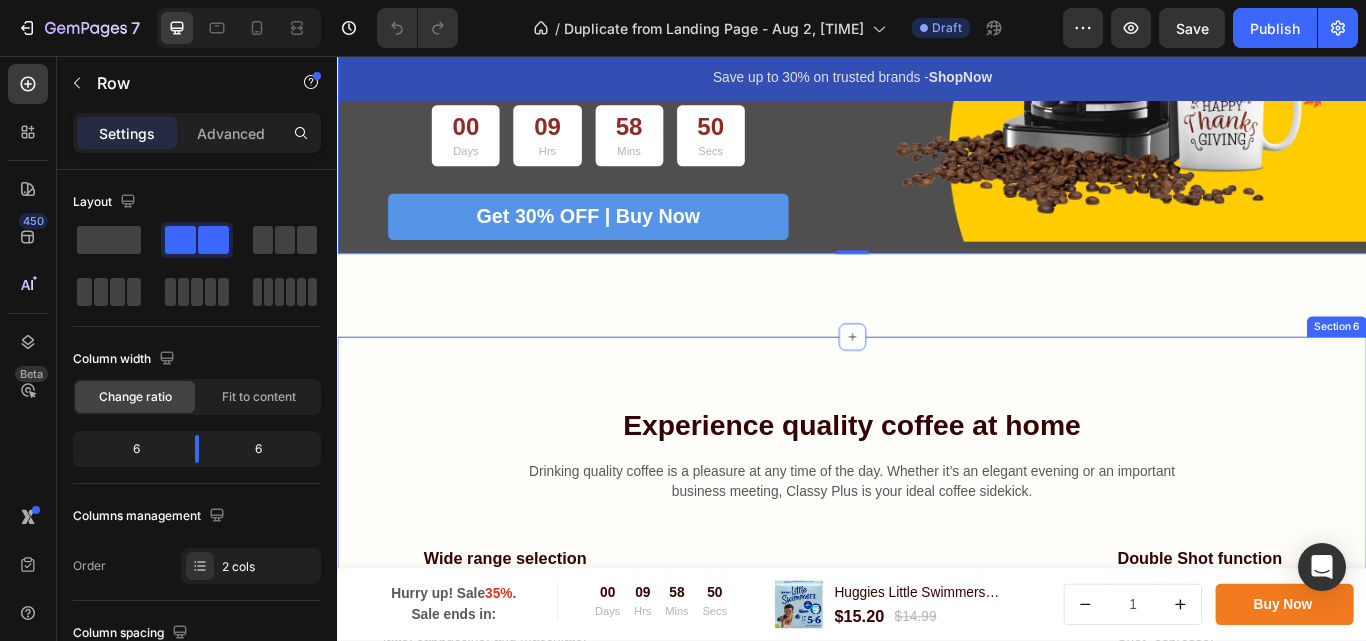 scroll, scrollTop: 300, scrollLeft: 0, axis: vertical 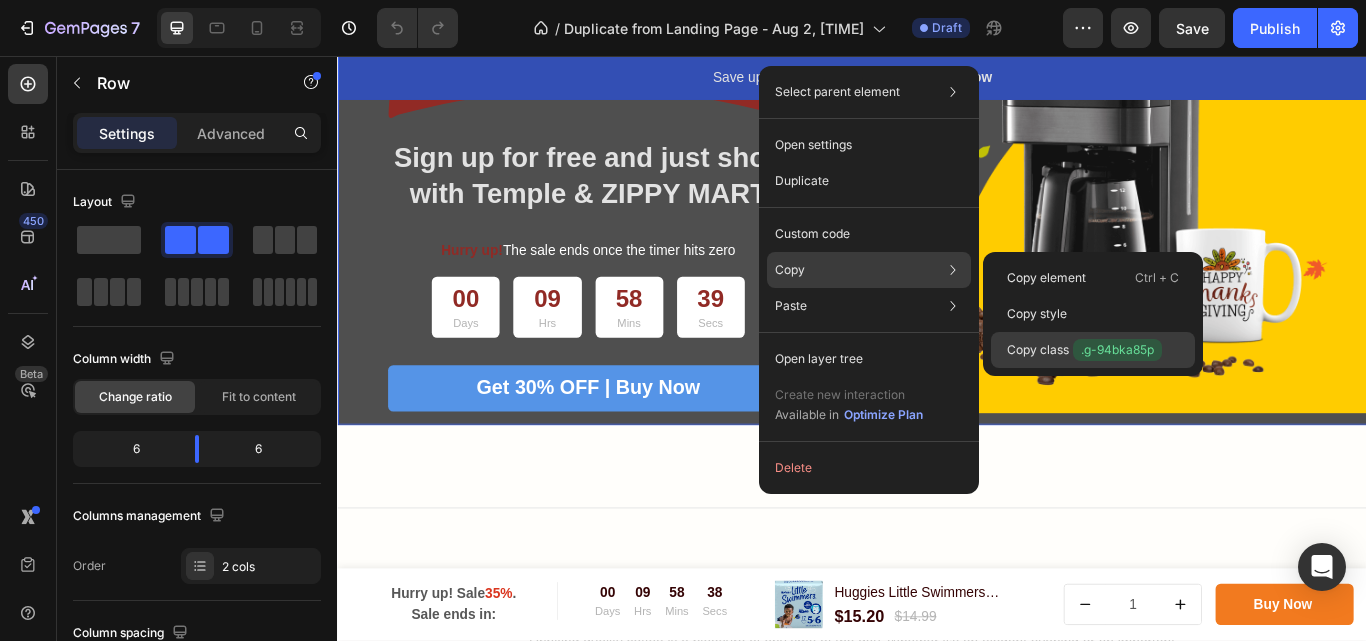 click on "Copy class  .g-94bka85p" at bounding box center (1084, 350) 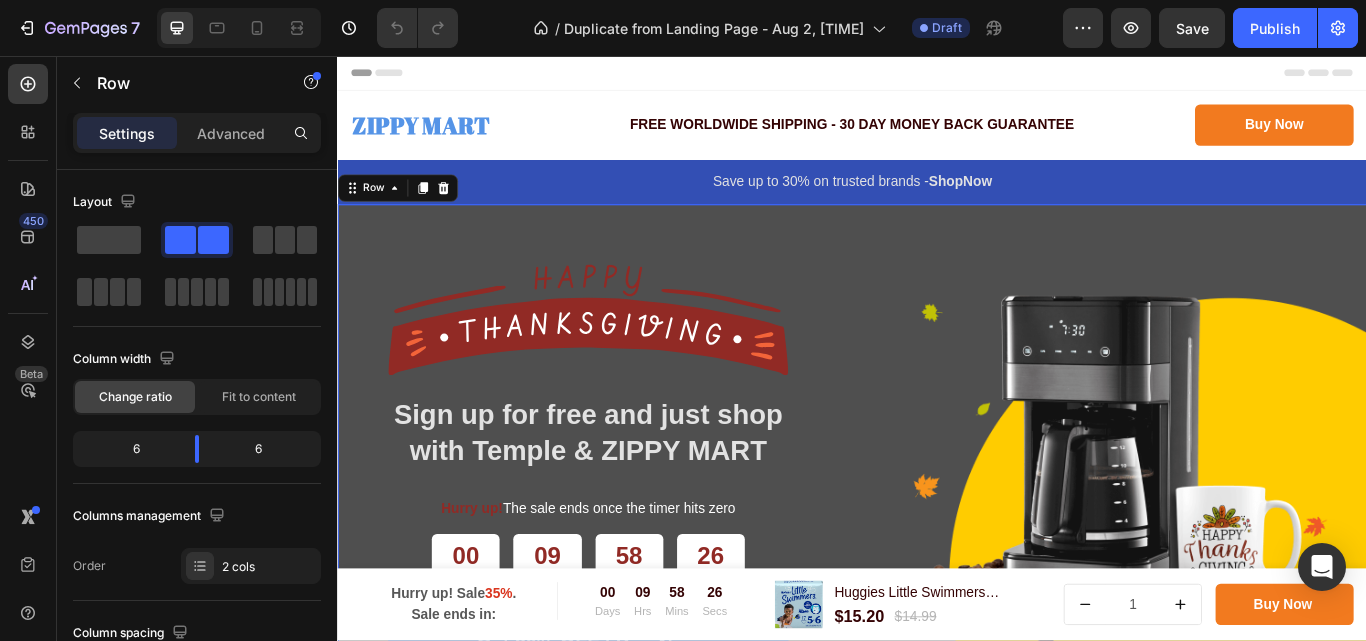 scroll, scrollTop: 100, scrollLeft: 0, axis: vertical 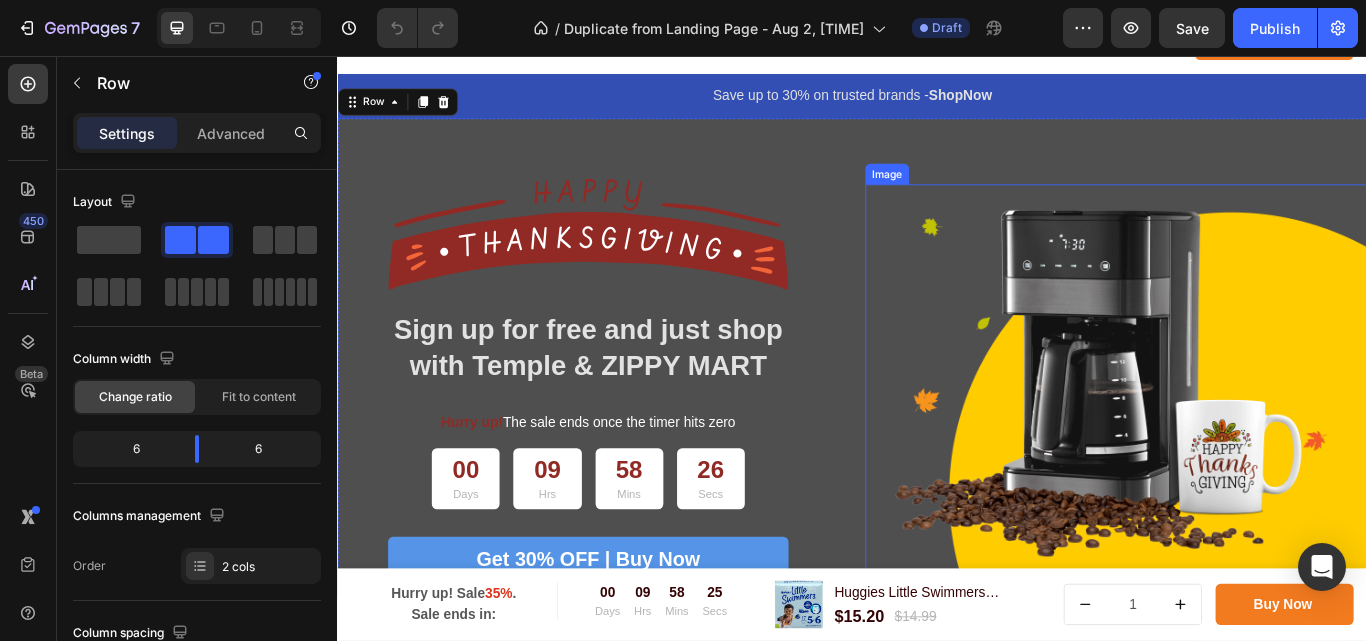 click at bounding box center [1244, 439] 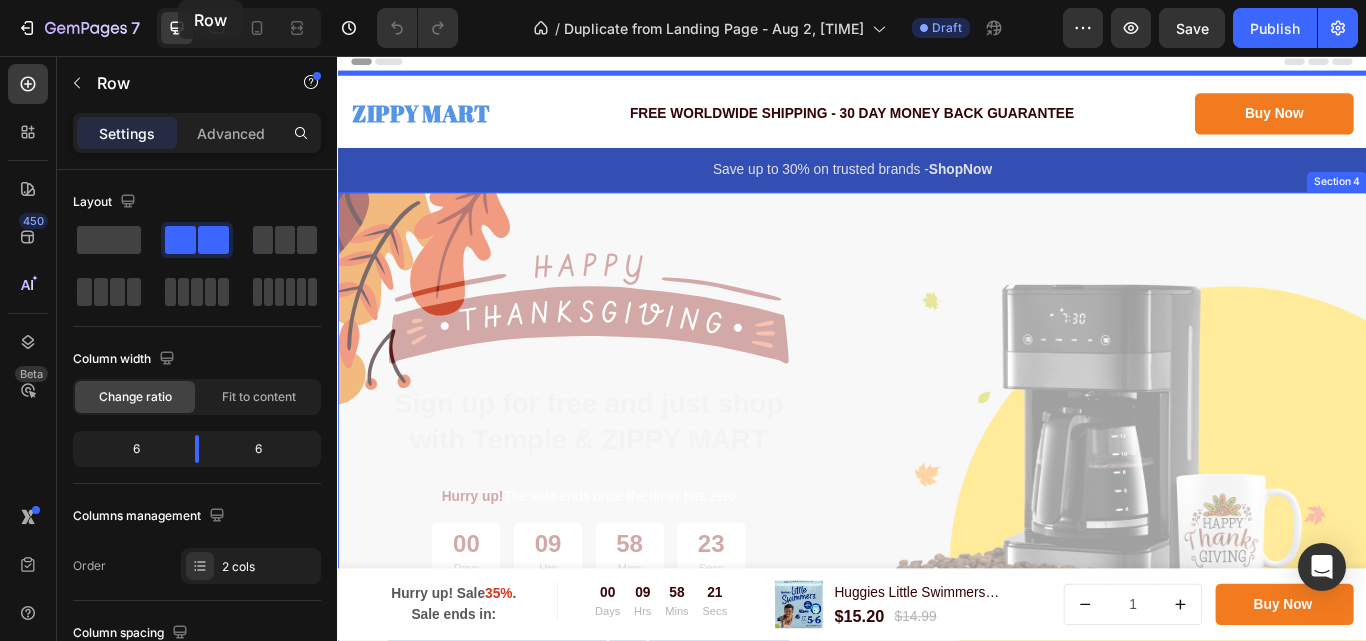 scroll, scrollTop: 0, scrollLeft: 0, axis: both 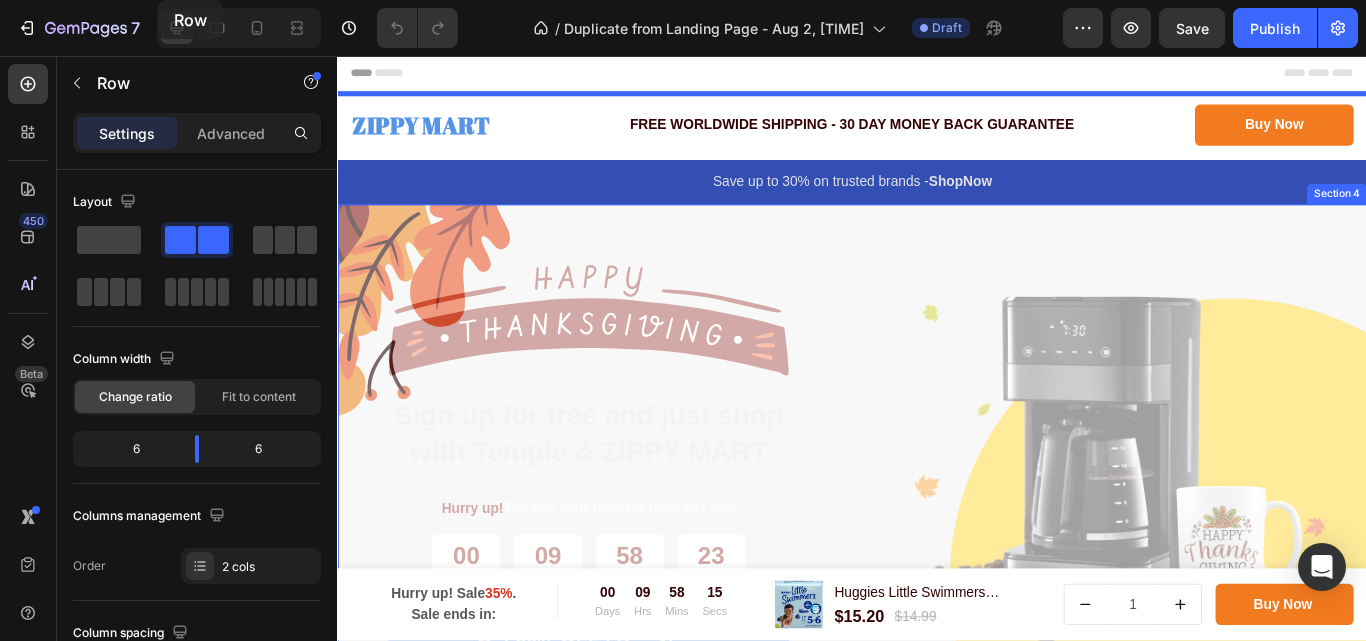 drag, startPoint x: 937, startPoint y: 190, endPoint x: 128, endPoint y: -91, distance: 856.4123 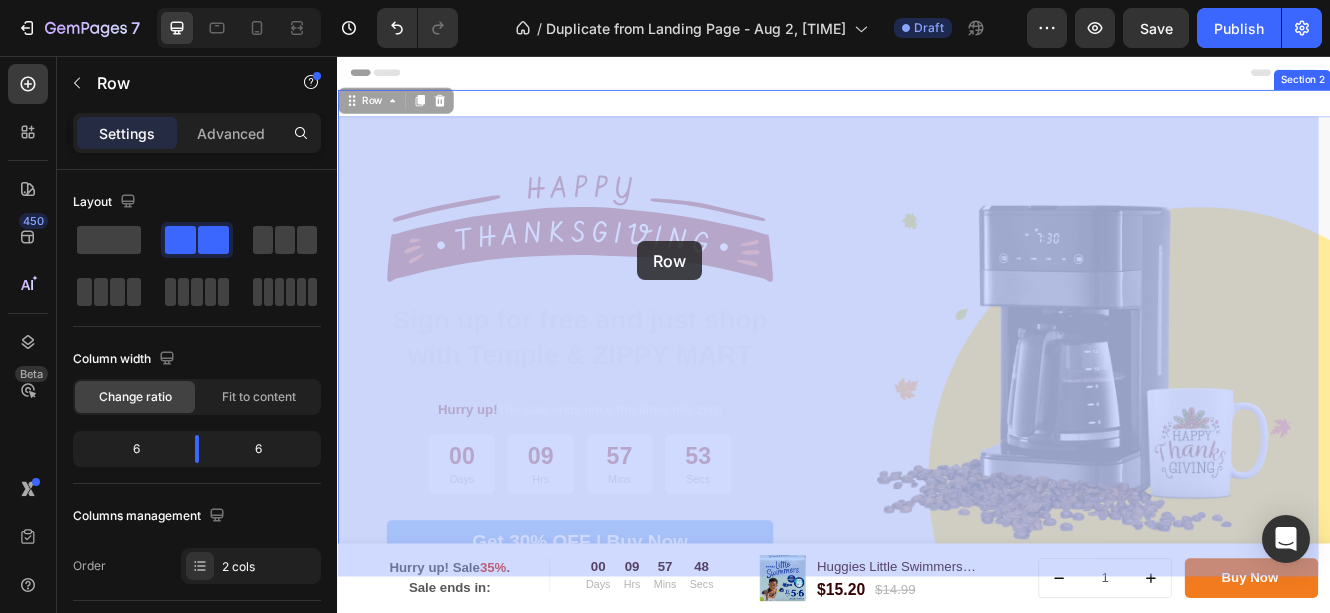 drag, startPoint x: 931, startPoint y: 199, endPoint x: 700, endPoint y: 281, distance: 245.12242 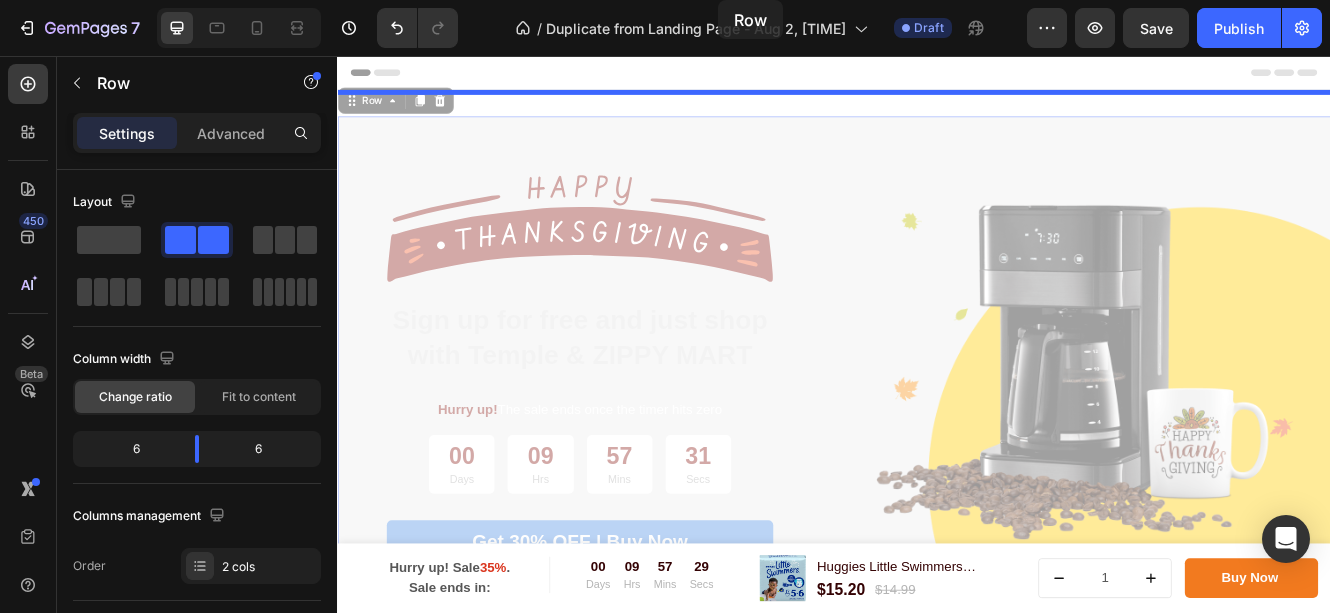 drag, startPoint x: 924, startPoint y: 225, endPoint x: 797, endPoint y: -231, distance: 473.35504 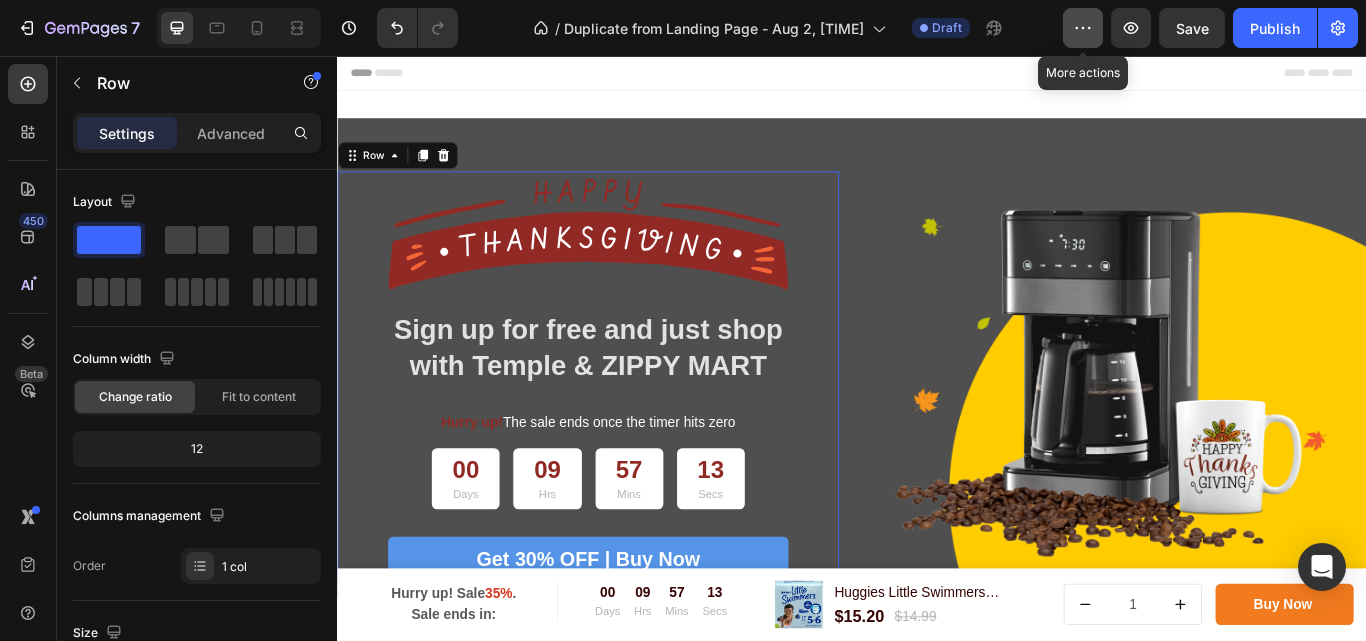 click 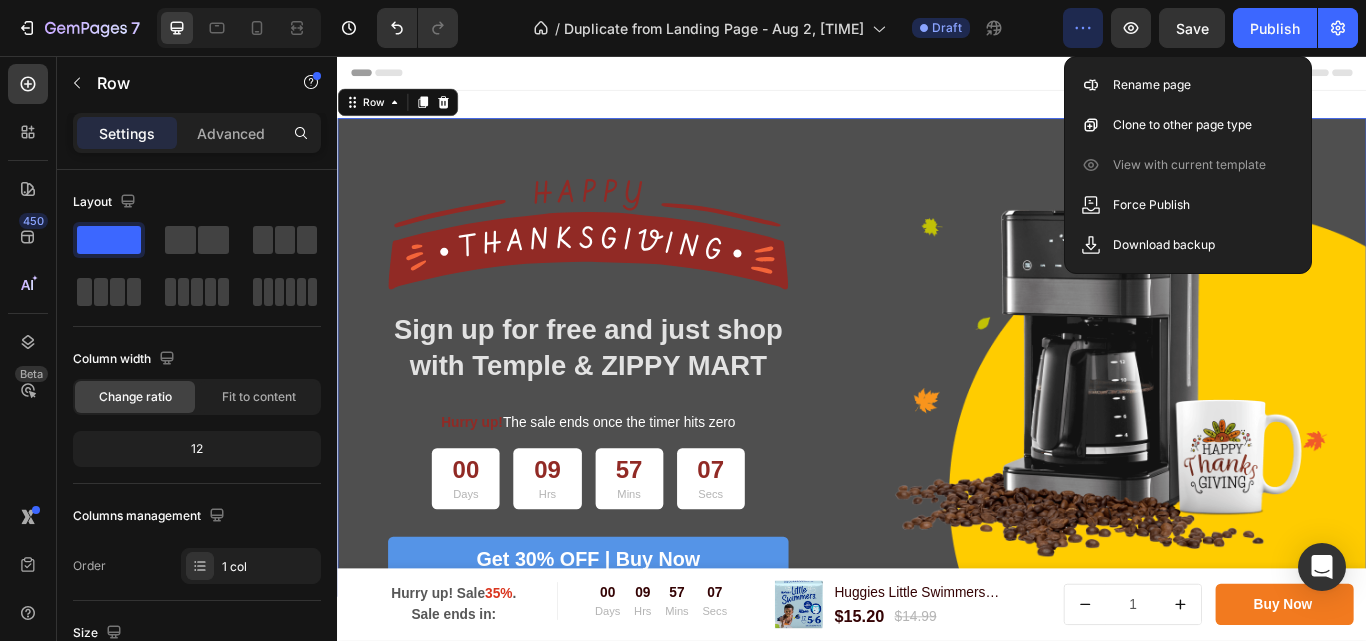 click on "Image Sign up for free and just shop with Temple & ZIPPY MART  Heading Hurry up!  The sale ends once the timer hits zero Text block 00 Days 09 Hrs 57 Mins 07 Secs Countdown Timer Get 30% OFF | Buy Now Button Row Row Image Row   0" at bounding box center (937, 408) 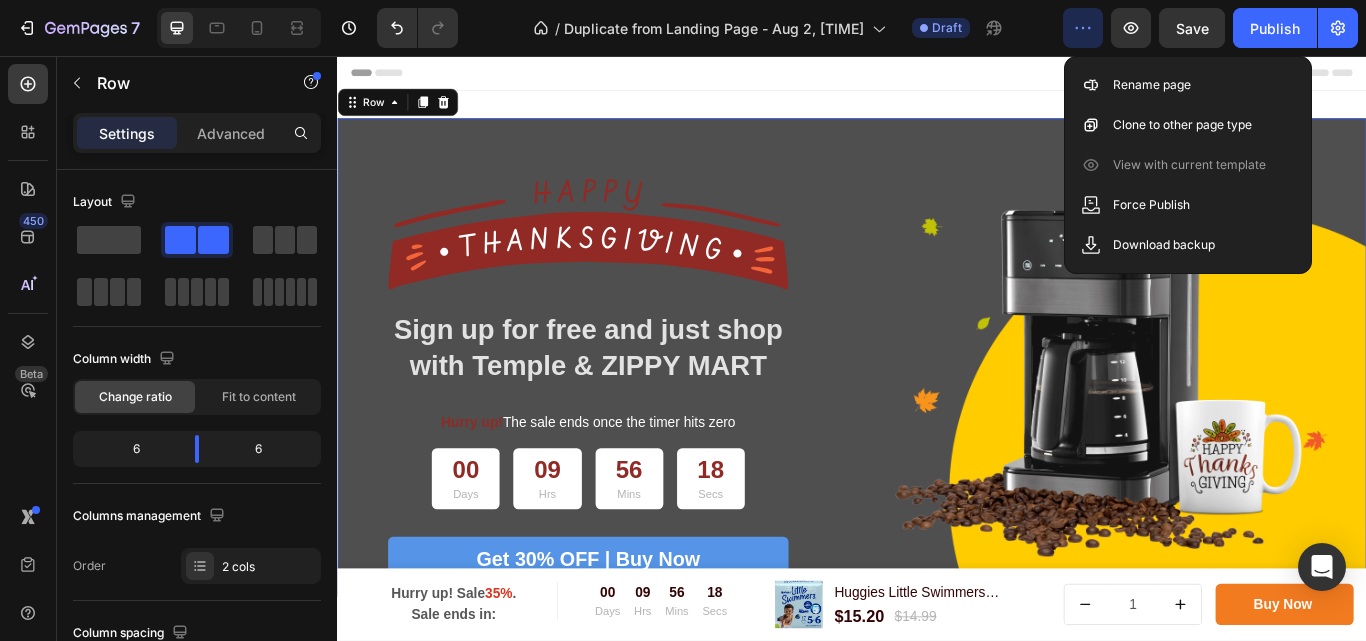 click 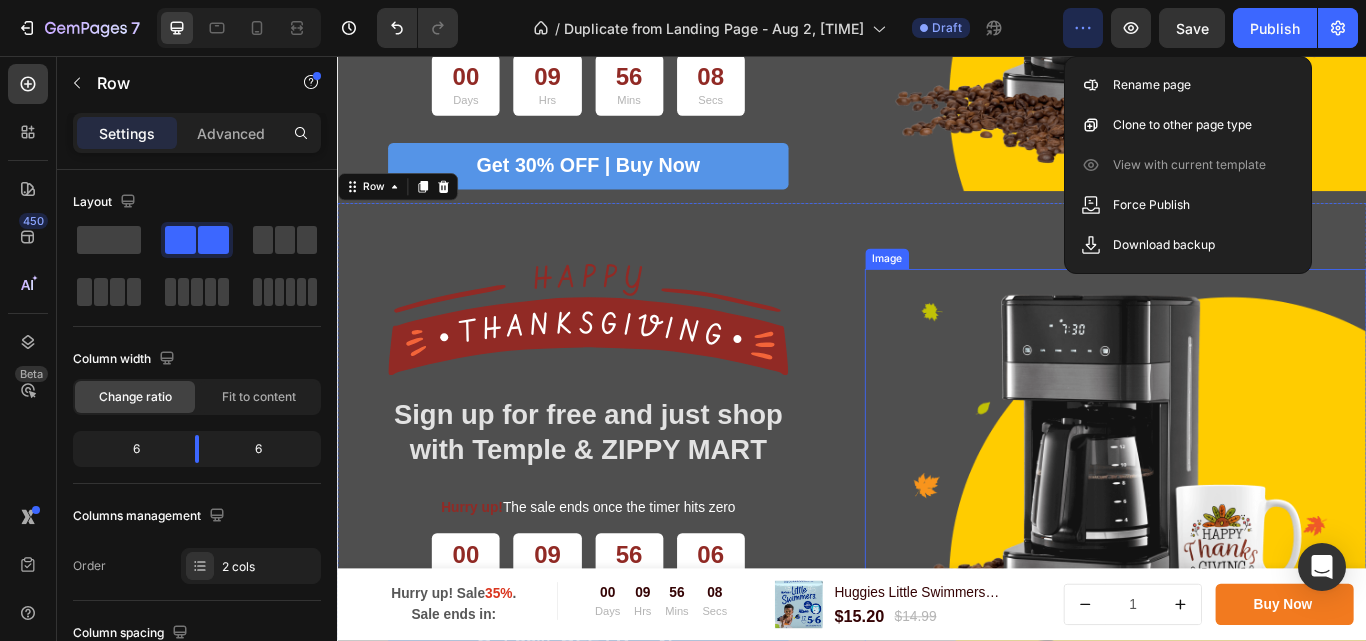 scroll, scrollTop: 0, scrollLeft: 0, axis: both 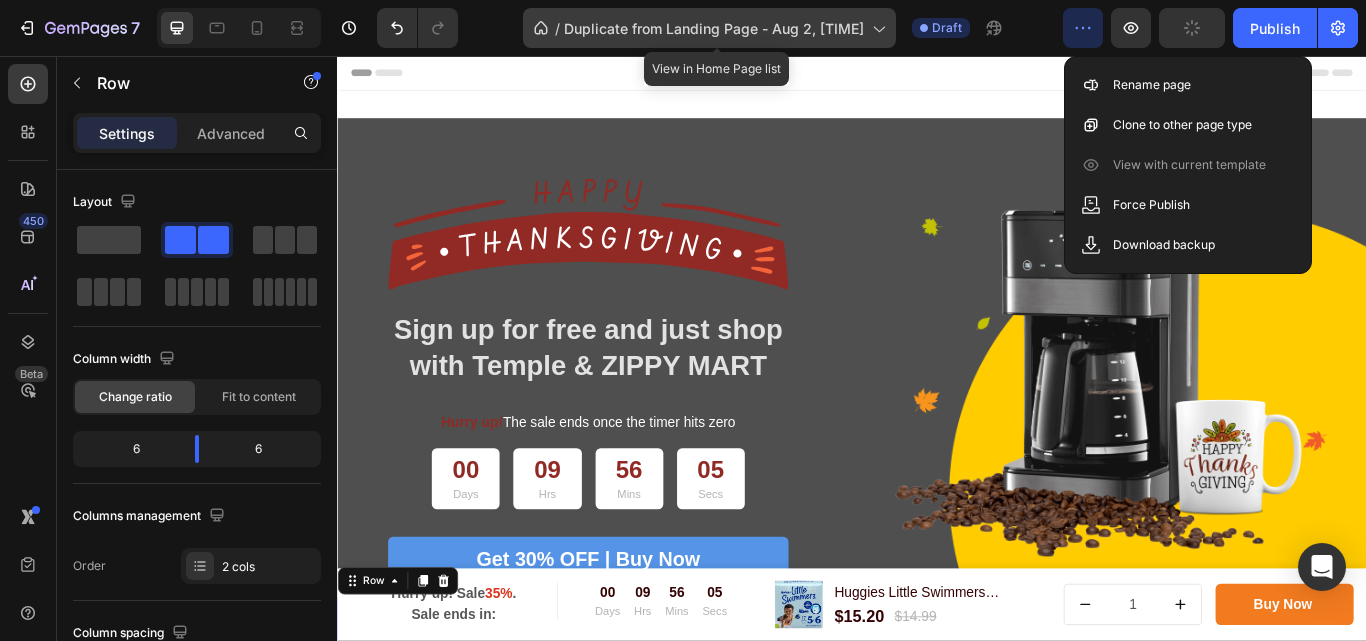 click on "/  Duplicate from Landing Page - Aug 2, 23:24:45" 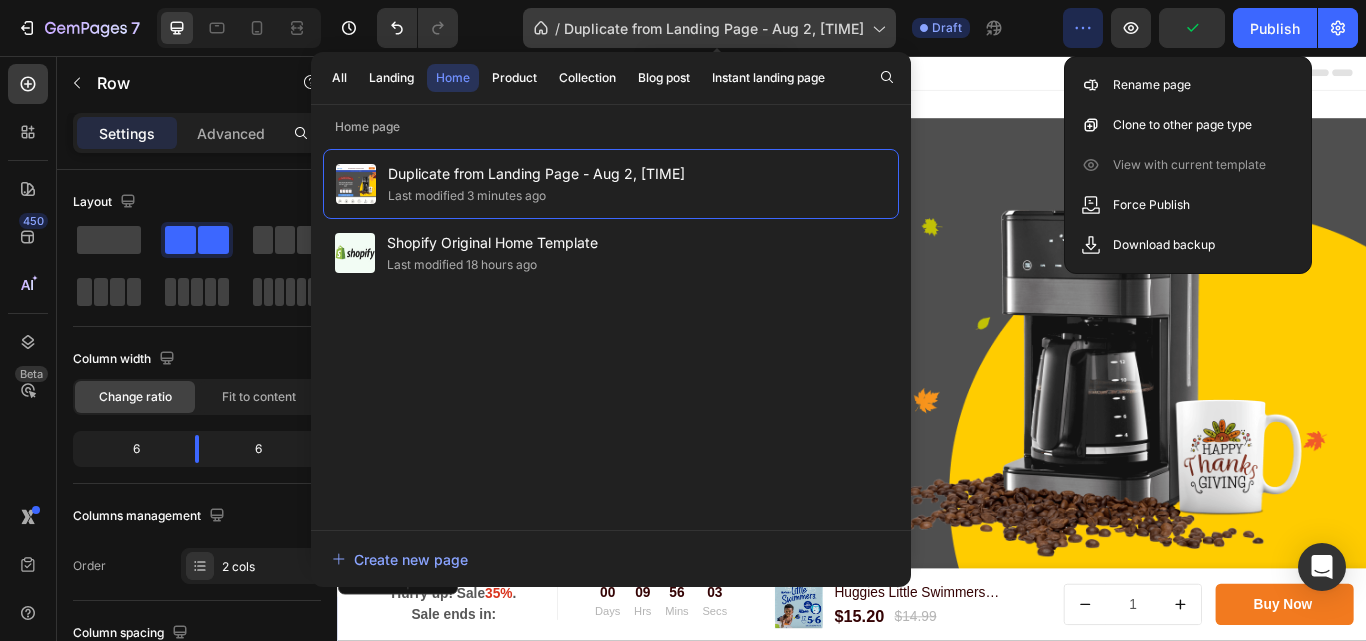 click on "/  Duplicate from Landing Page - Aug 2, 23:24:45" 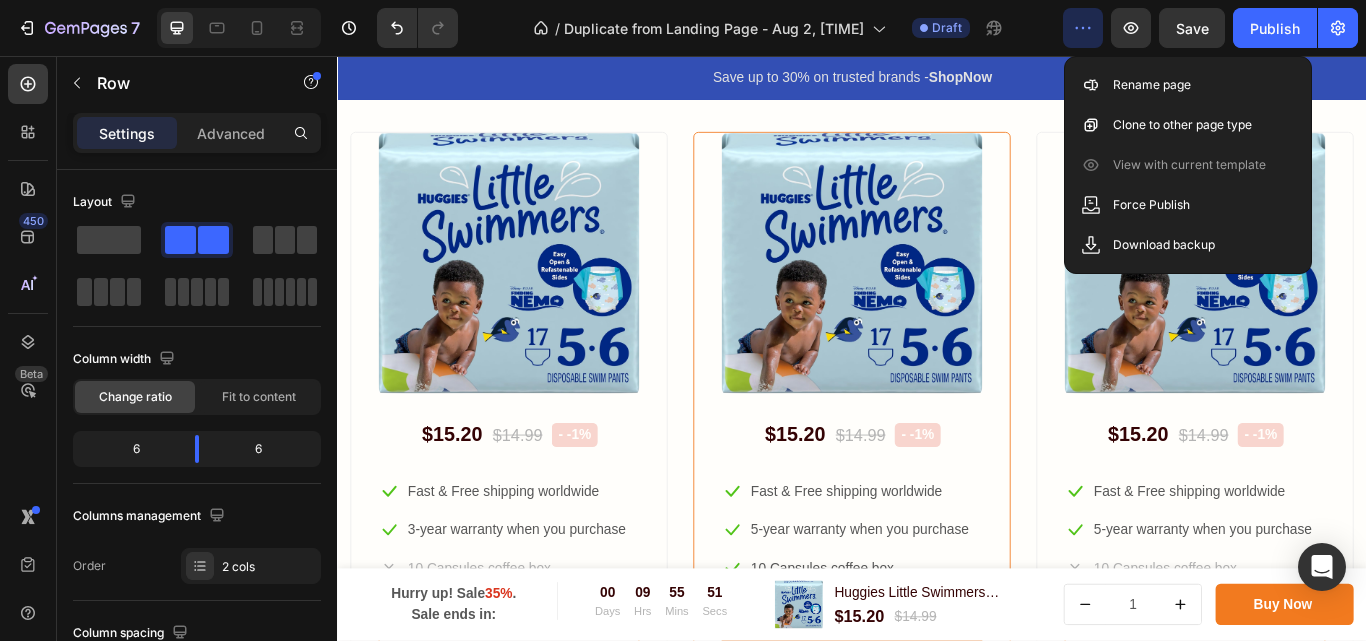 scroll, scrollTop: 6401, scrollLeft: 0, axis: vertical 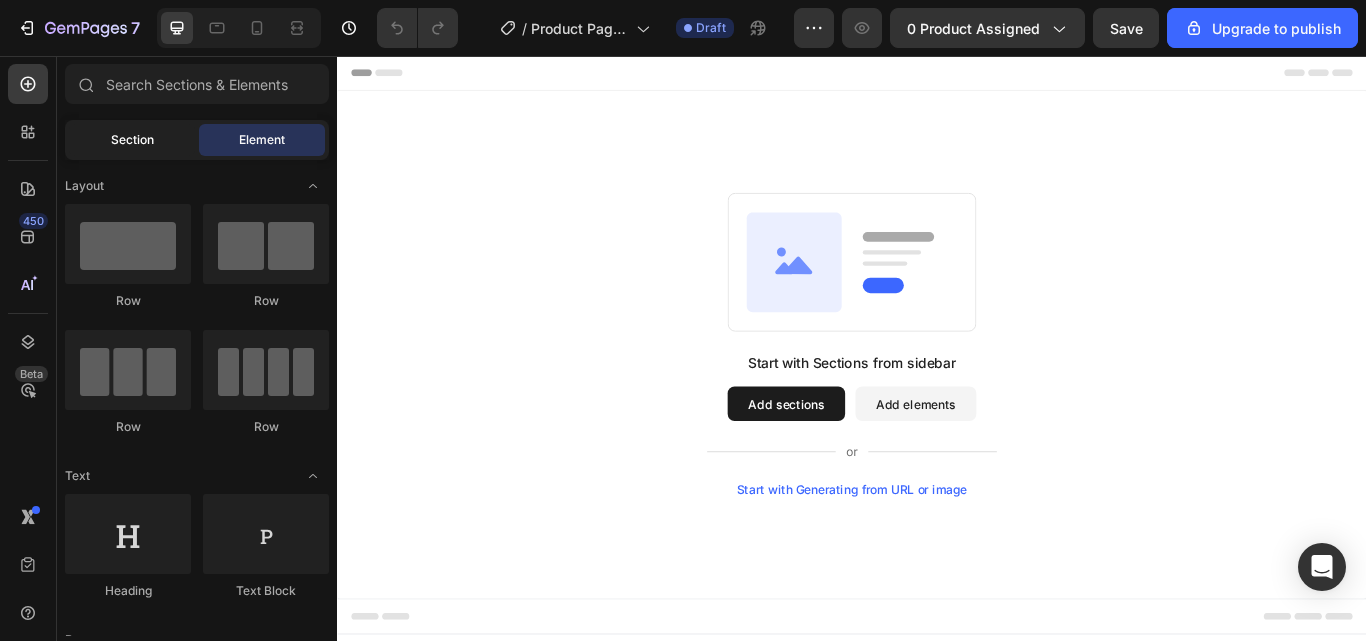 click on "Section" at bounding box center [132, 140] 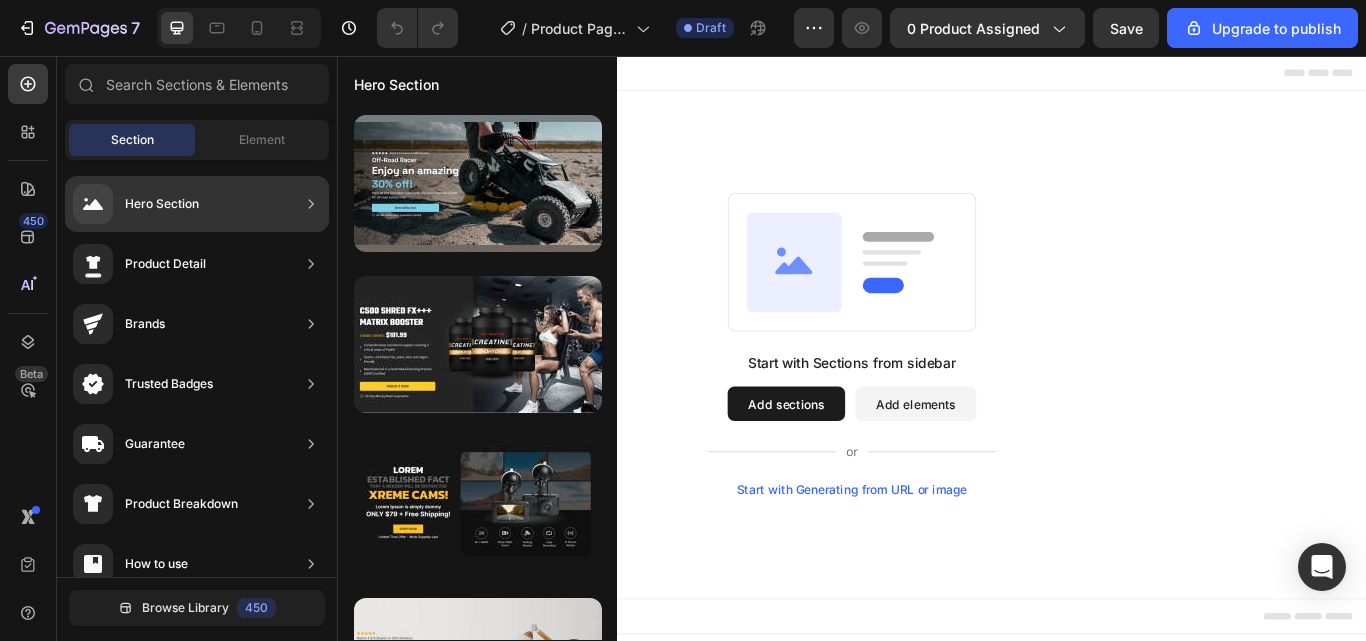 click on "Hero Section" at bounding box center (136, 204) 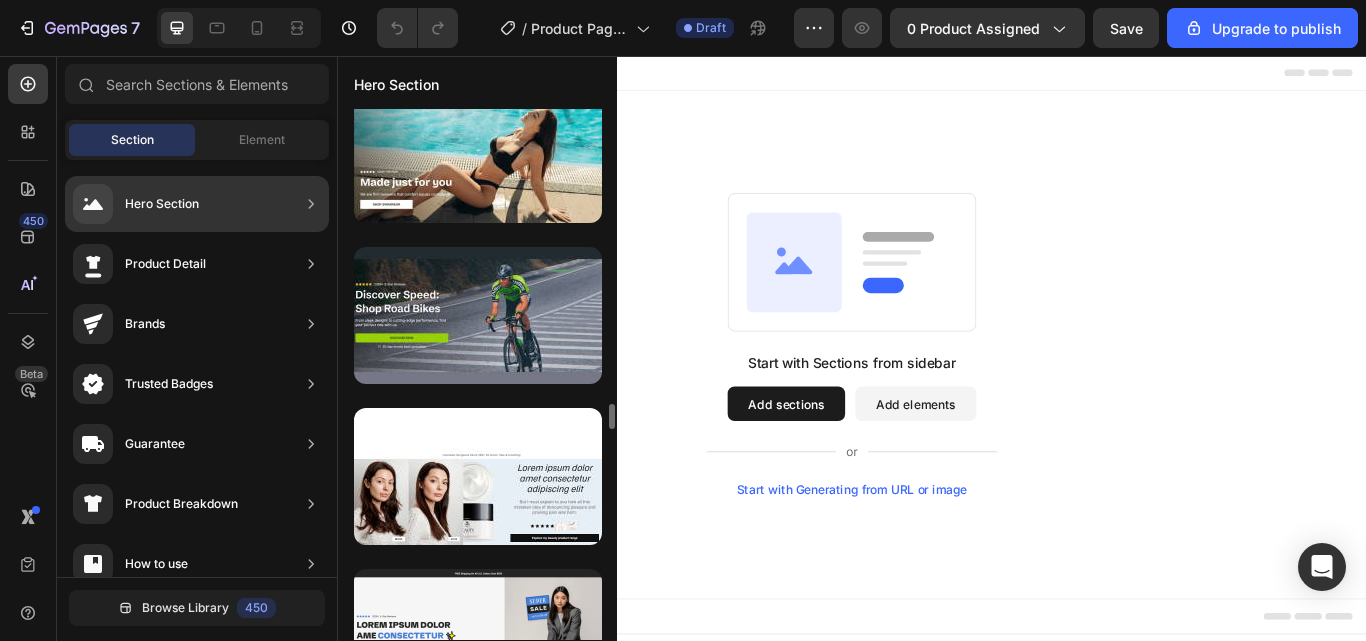 scroll, scrollTop: 2300, scrollLeft: 0, axis: vertical 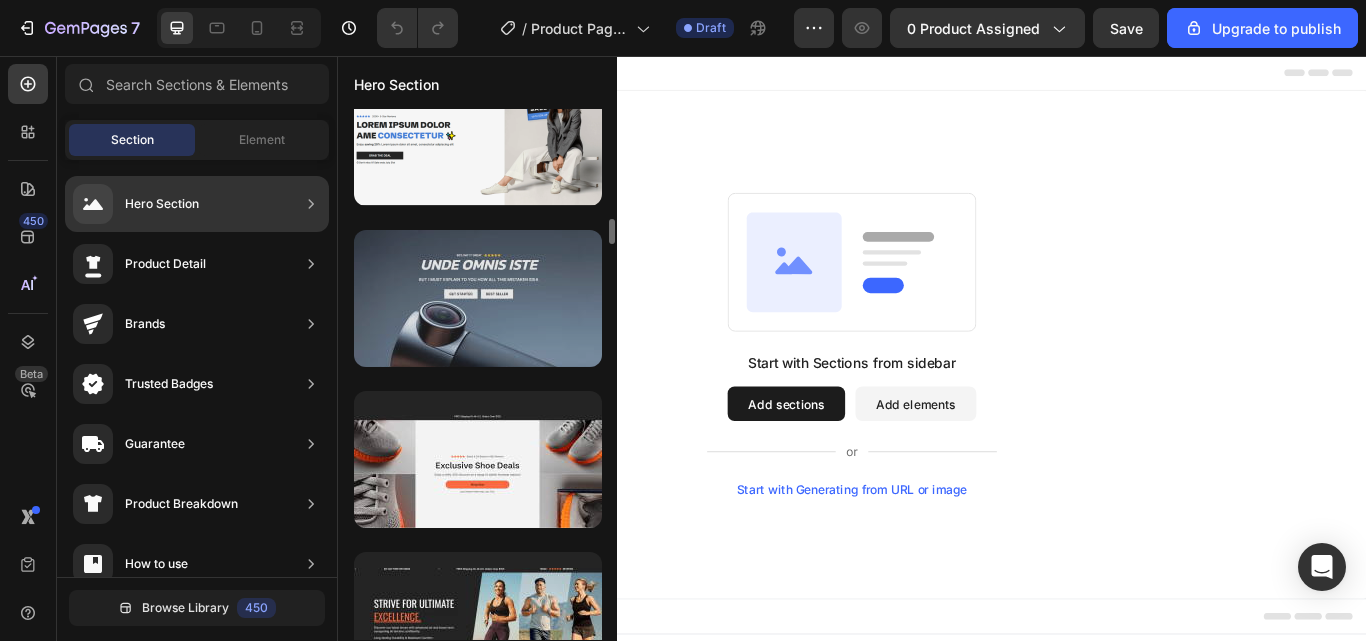 click at bounding box center [478, 298] 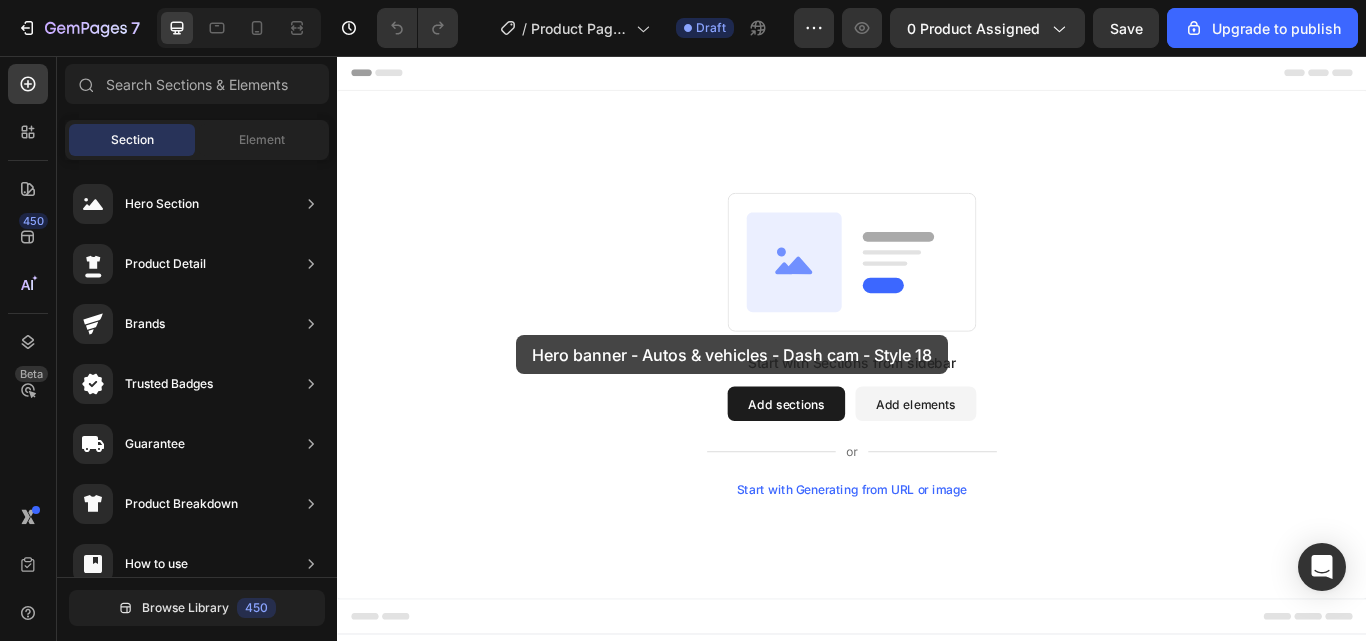 drag, startPoint x: 853, startPoint y: 391, endPoint x: 1138, endPoint y: 445, distance: 290.07068 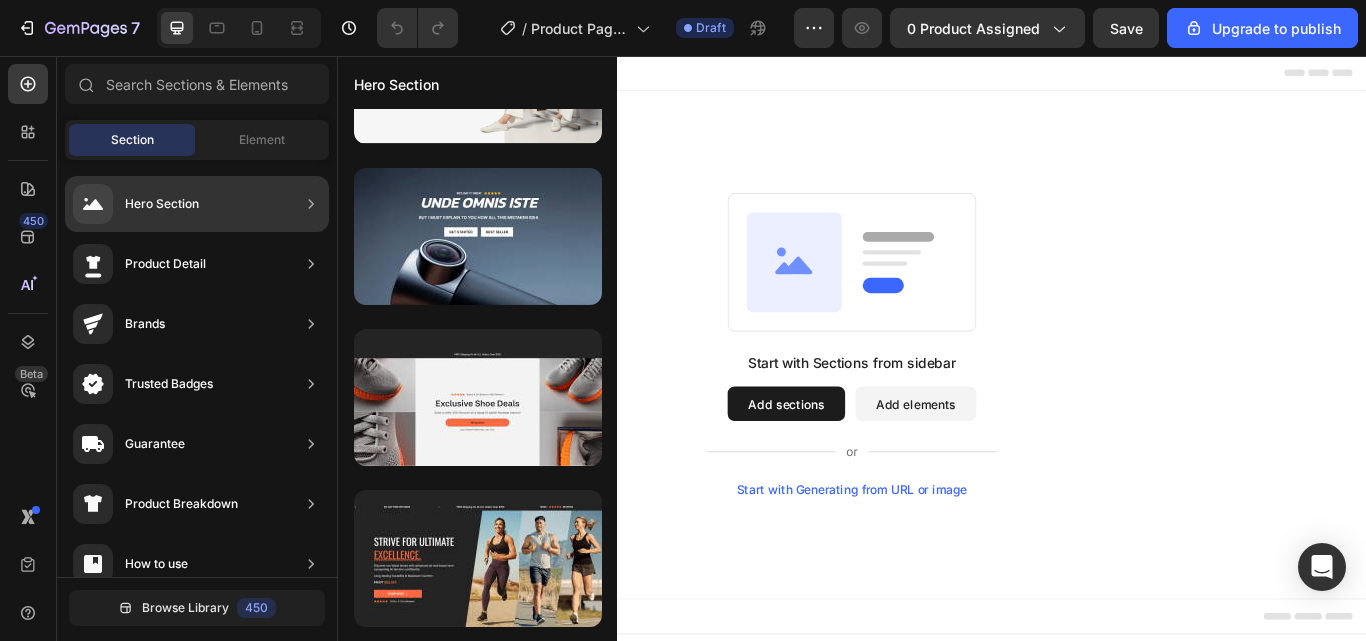 scroll, scrollTop: 2162, scrollLeft: 0, axis: vertical 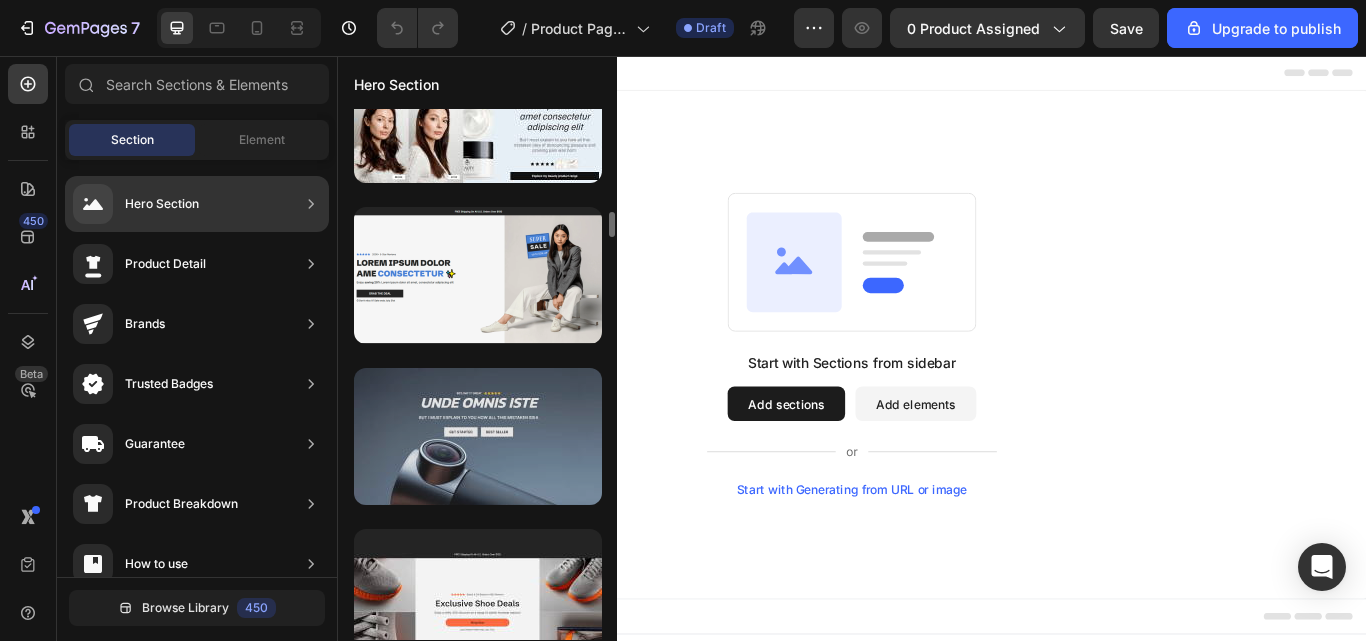 click at bounding box center [478, 436] 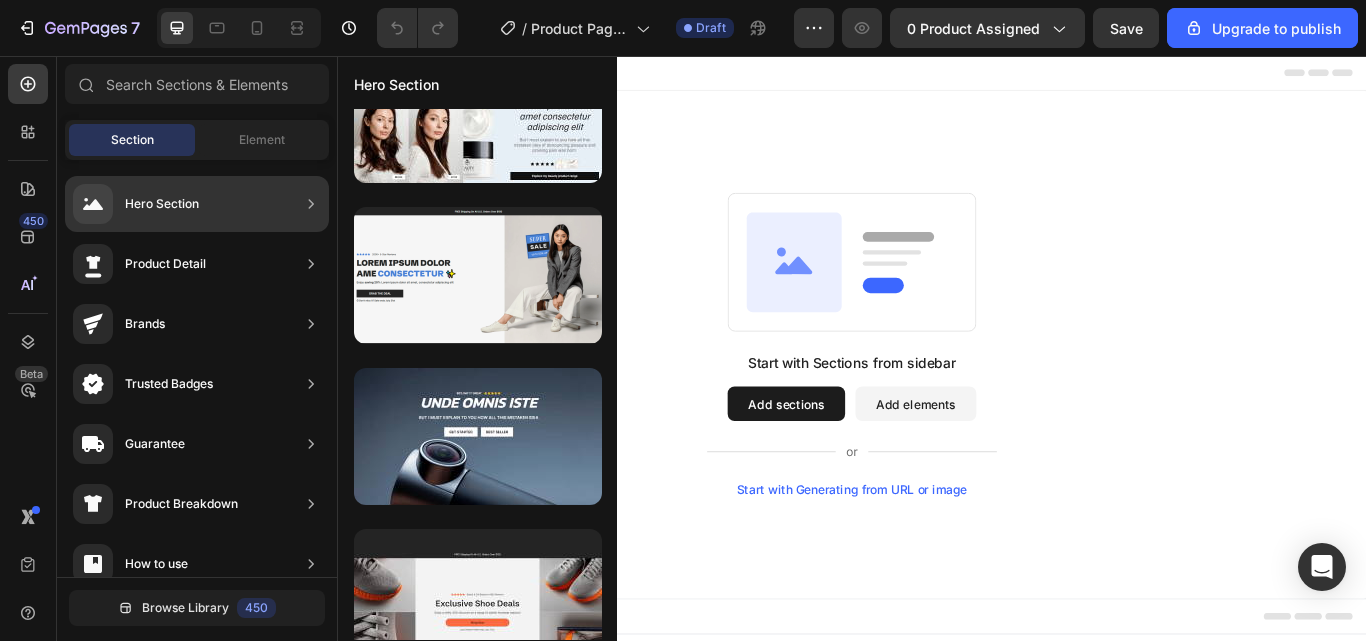 drag, startPoint x: 808, startPoint y: 512, endPoint x: 915, endPoint y: 464, distance: 117.273186 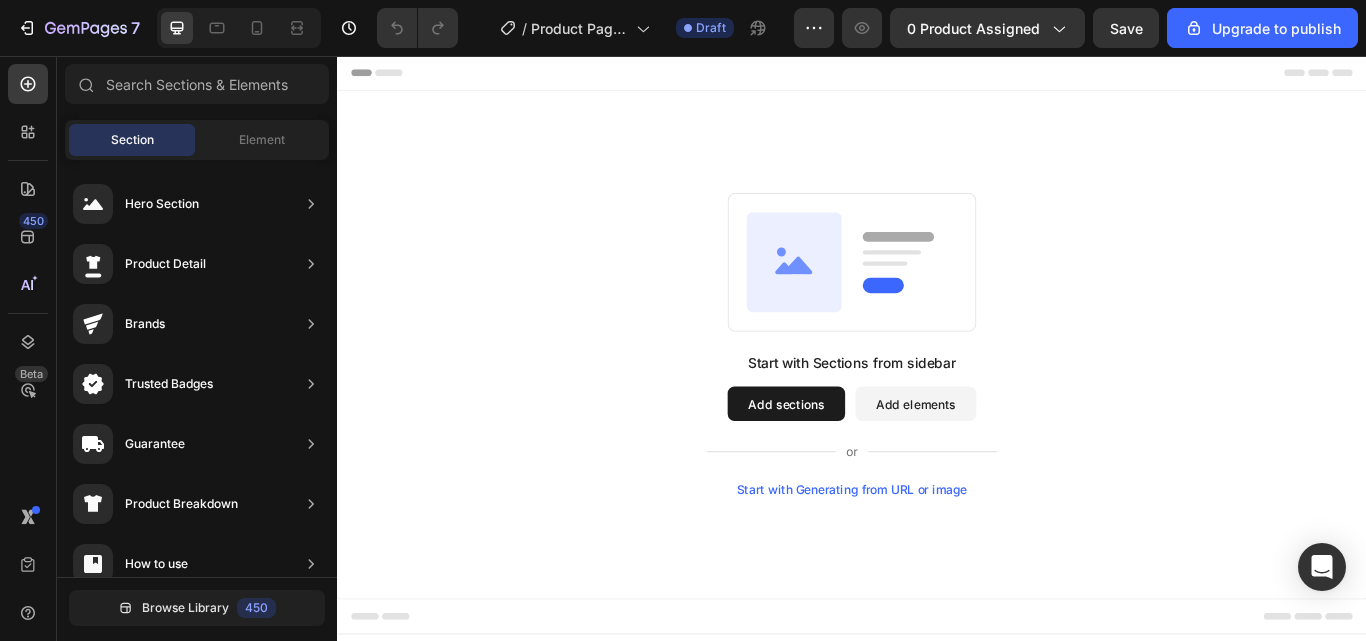 click on "Add sections" at bounding box center (860, 462) 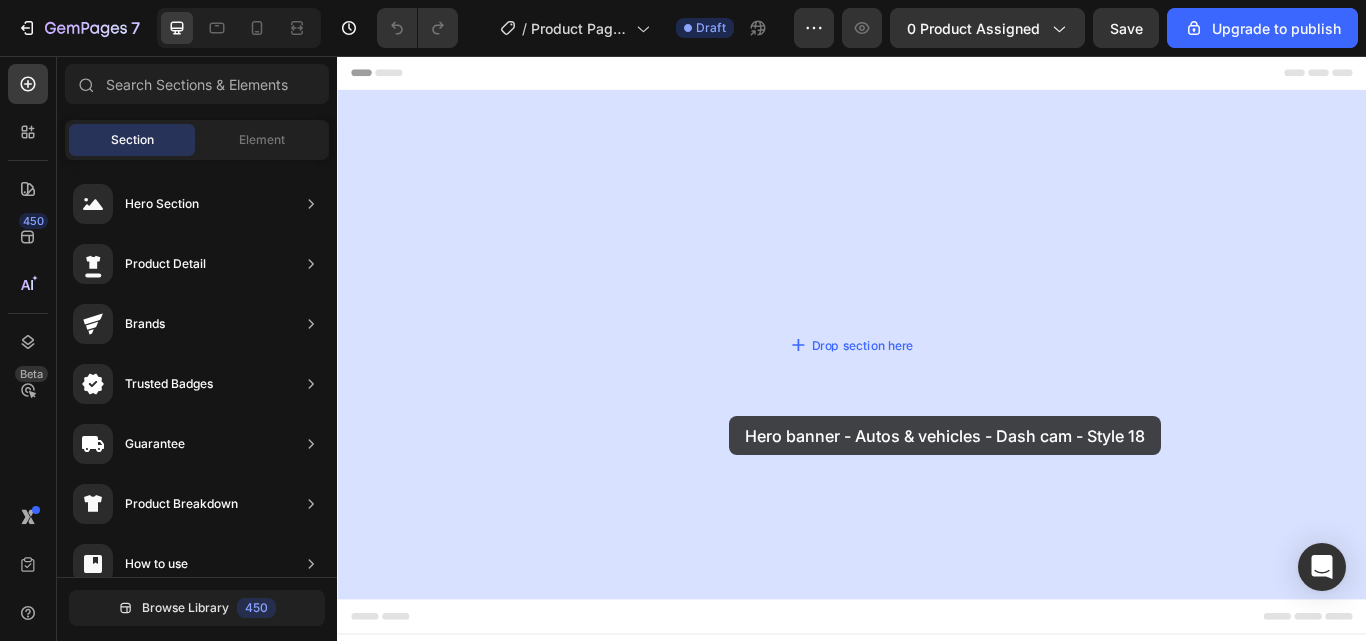 drag, startPoint x: 835, startPoint y: 509, endPoint x: 796, endPoint y: 475, distance: 51.739735 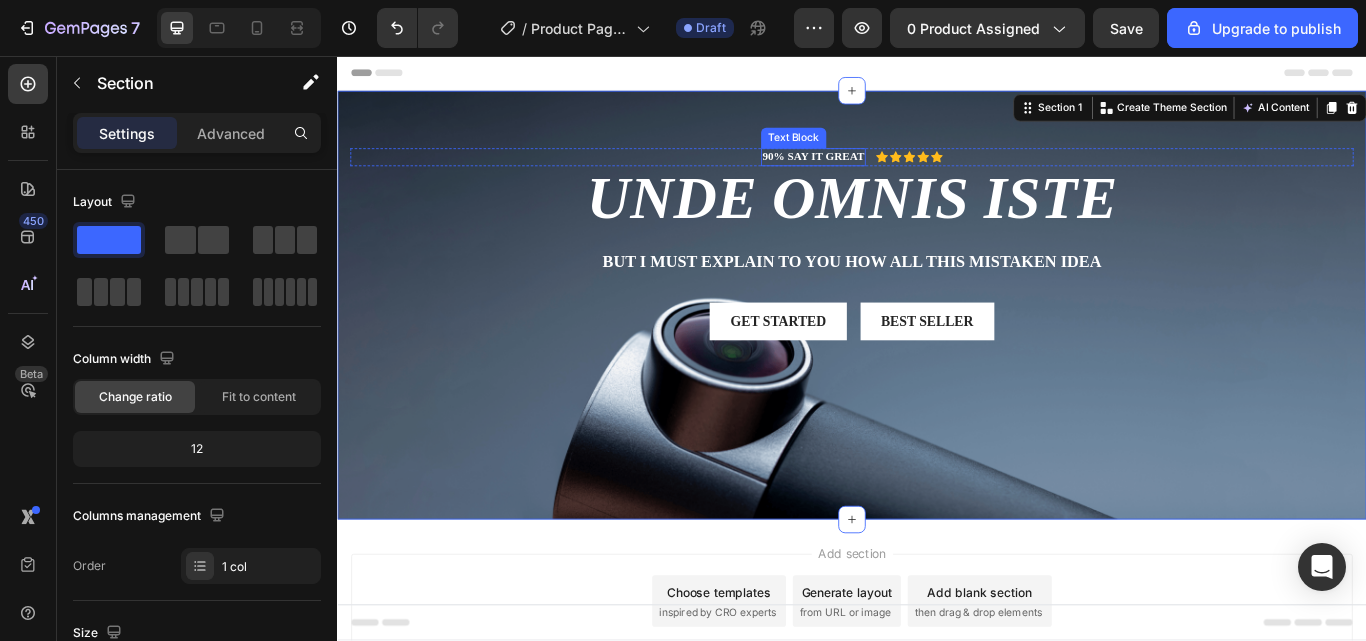 drag, startPoint x: 889, startPoint y: 166, endPoint x: 1231, endPoint y: 362, distance: 394.1827 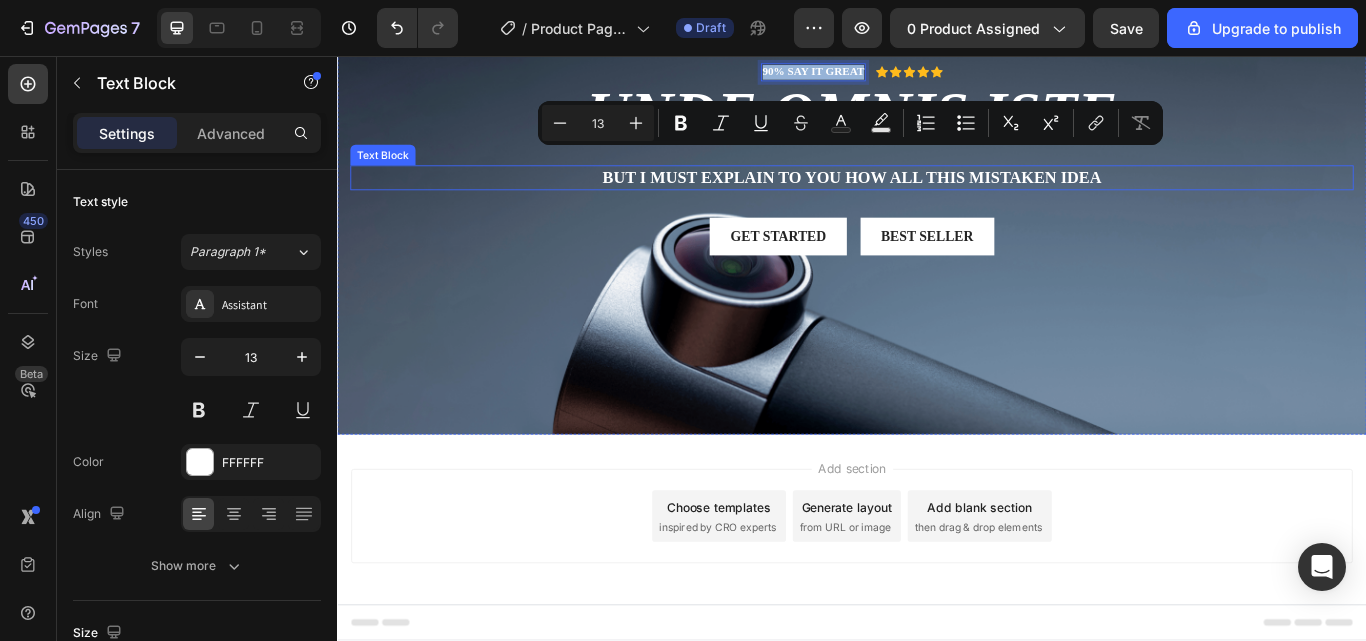 scroll, scrollTop: 0, scrollLeft: 0, axis: both 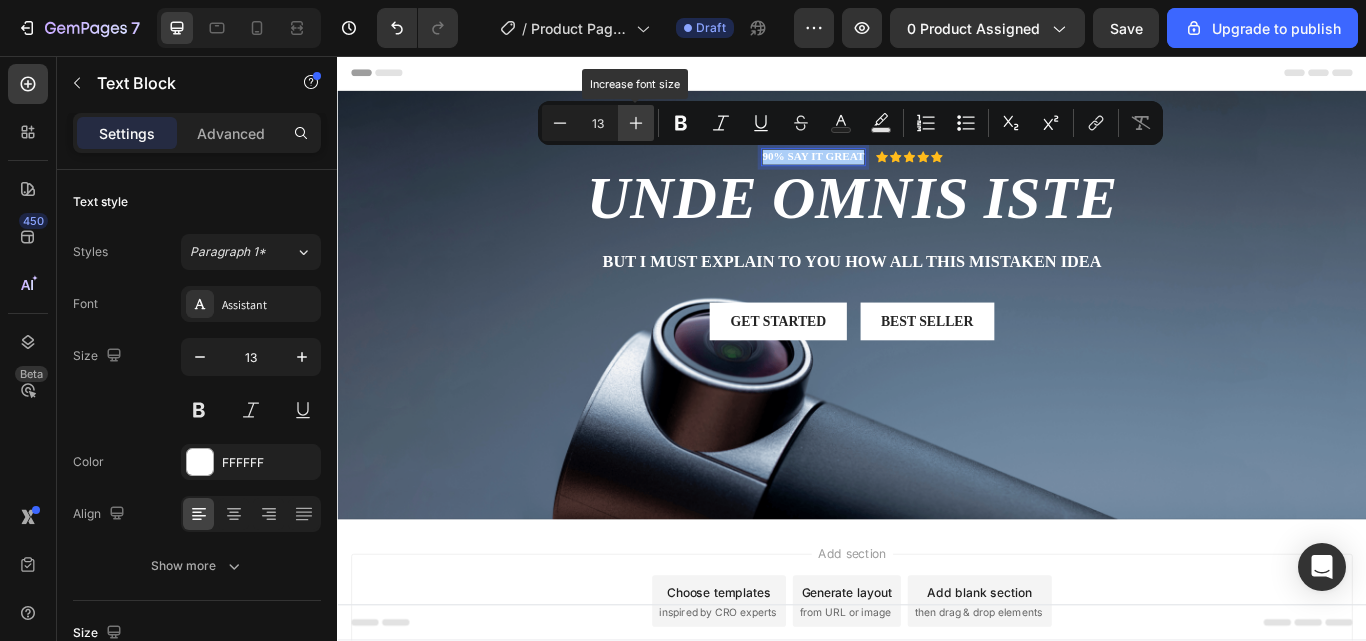 click 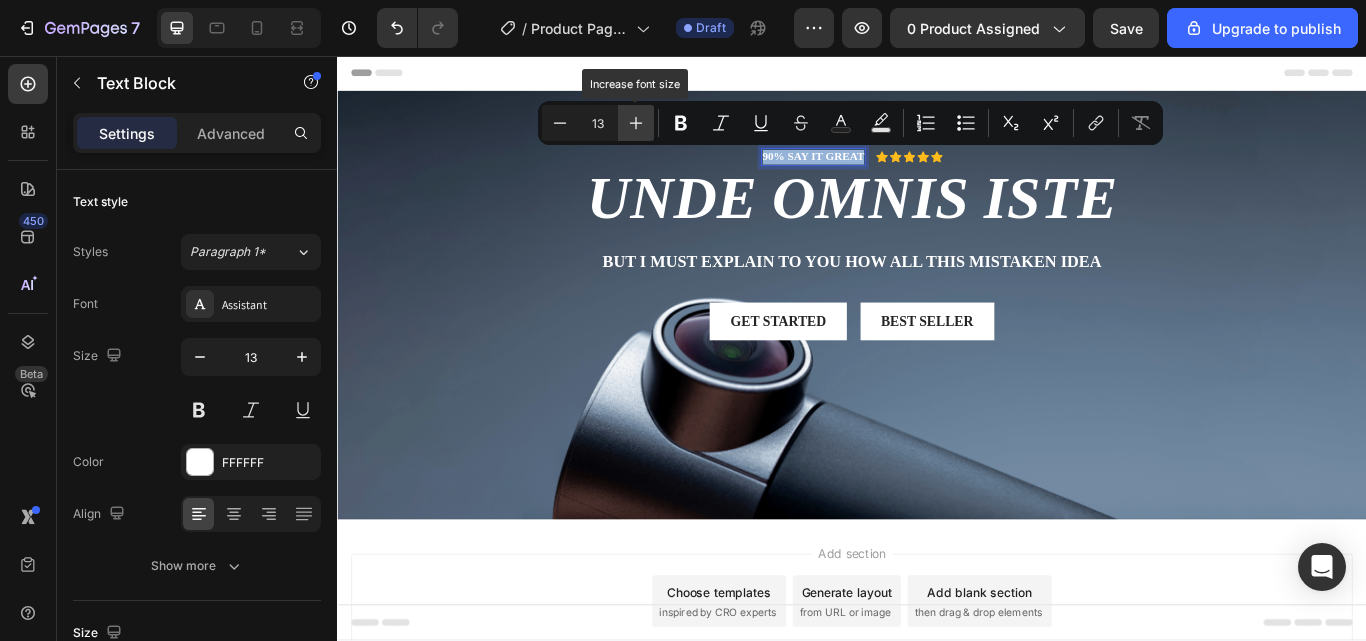 type on "14" 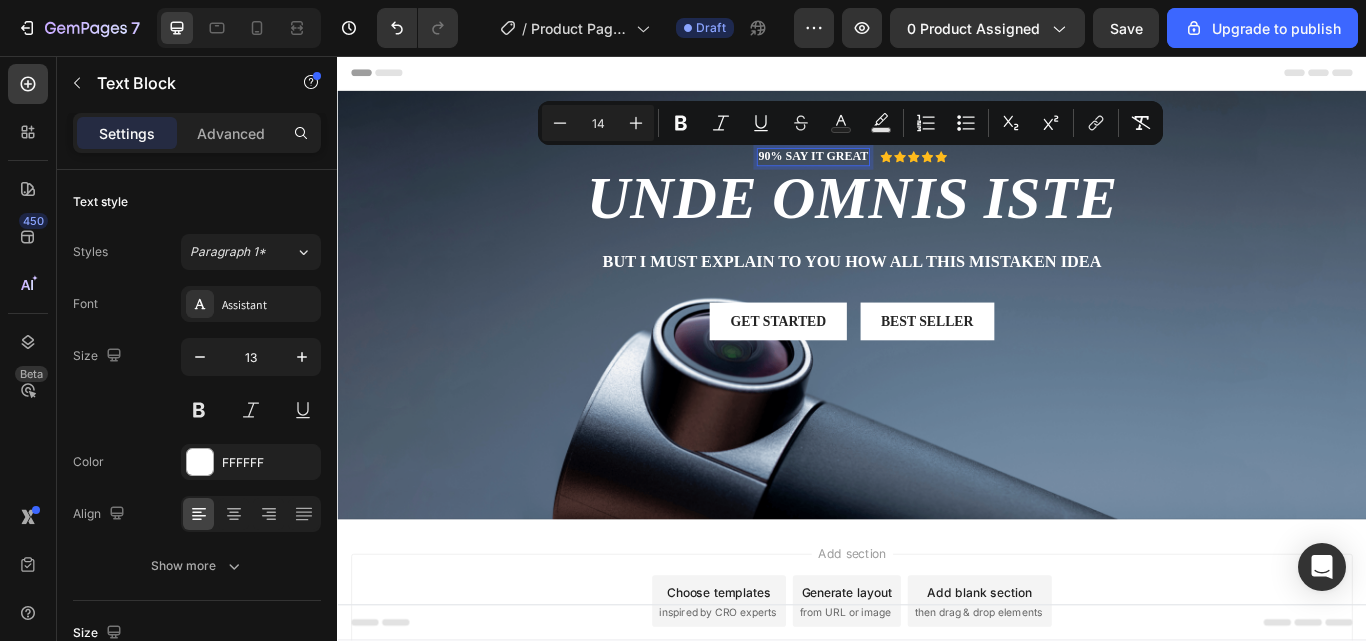 click on "90% SAY IT GREAT" at bounding box center (892, 173) 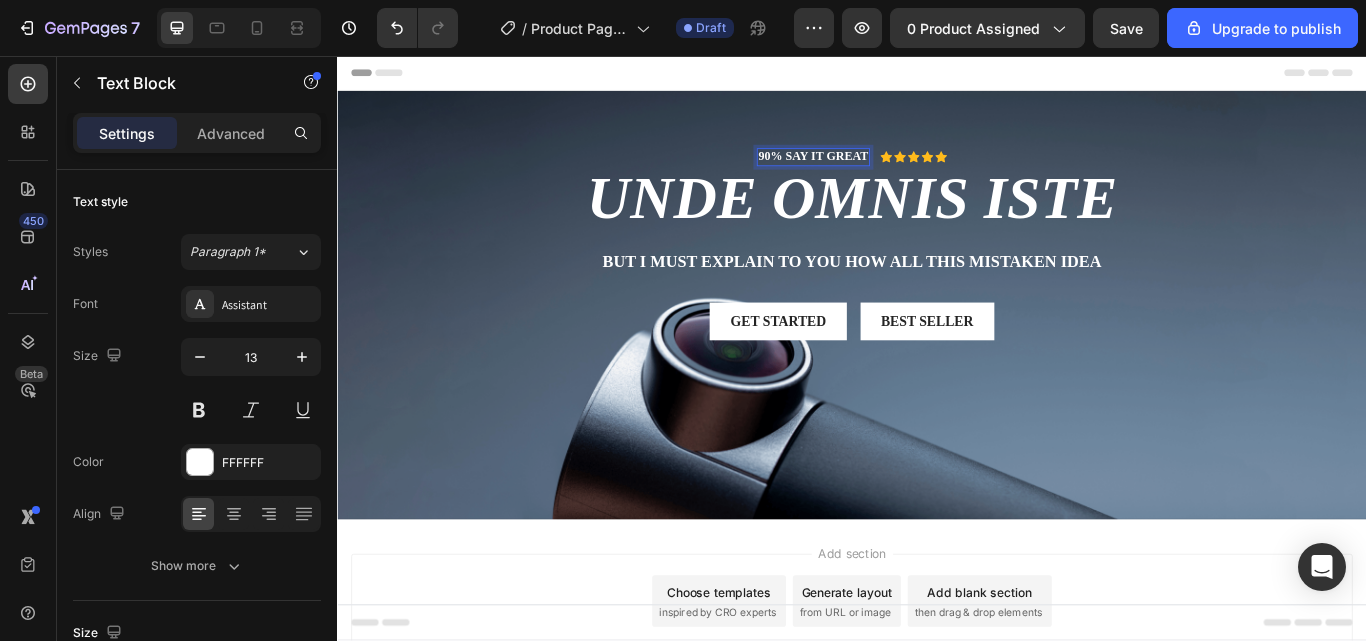 click on "90% SAY IT GREAT" at bounding box center (892, 173) 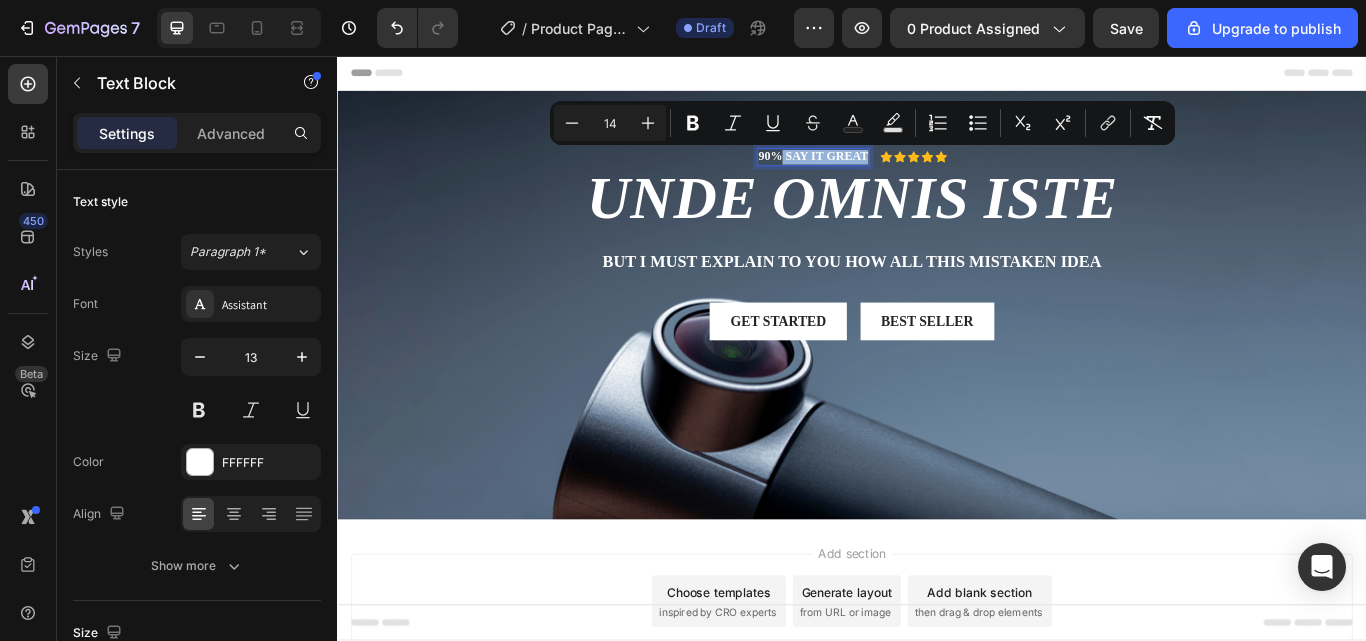 drag, startPoint x: 946, startPoint y: 174, endPoint x: 844, endPoint y: 166, distance: 102.31325 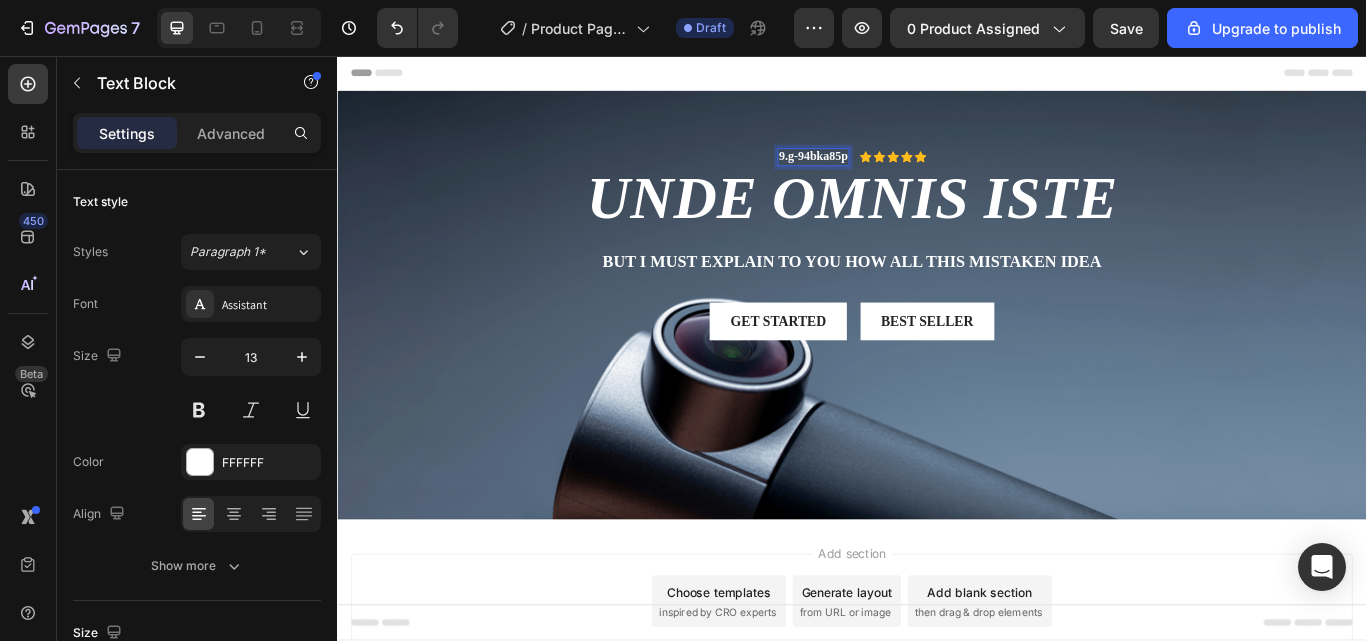click on "9.g-94bka85p" at bounding box center [892, 173] 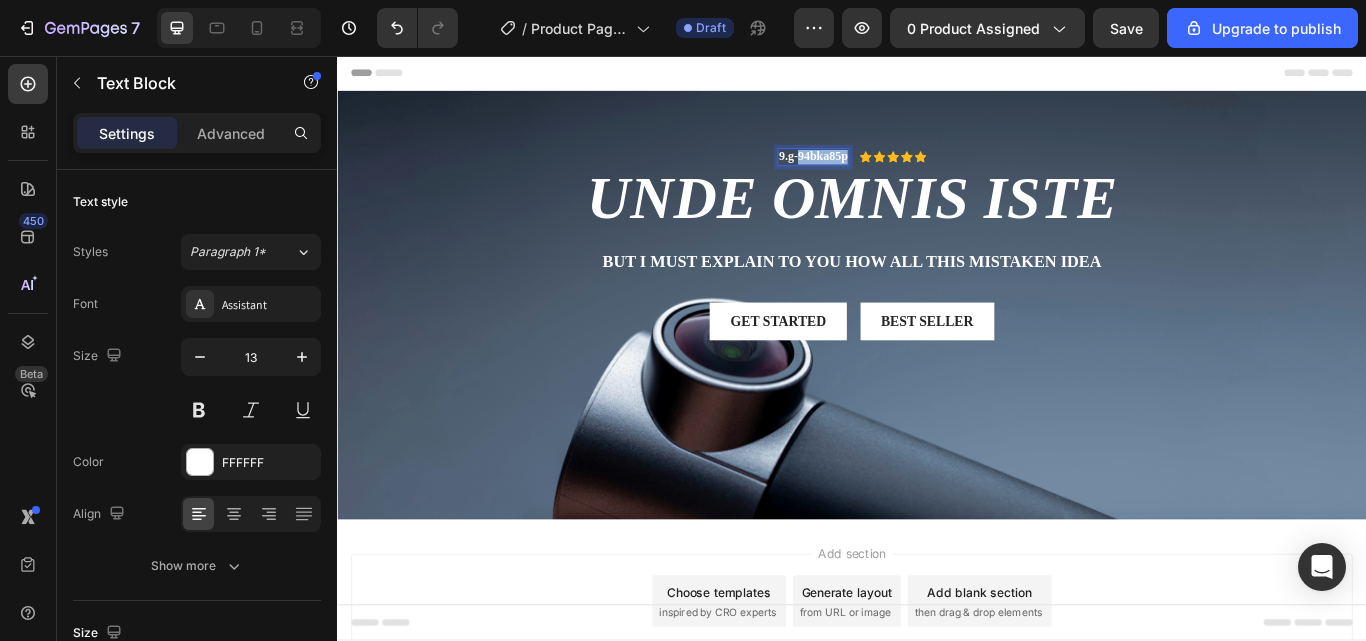 click on "9.g-94bka85p" at bounding box center [892, 173] 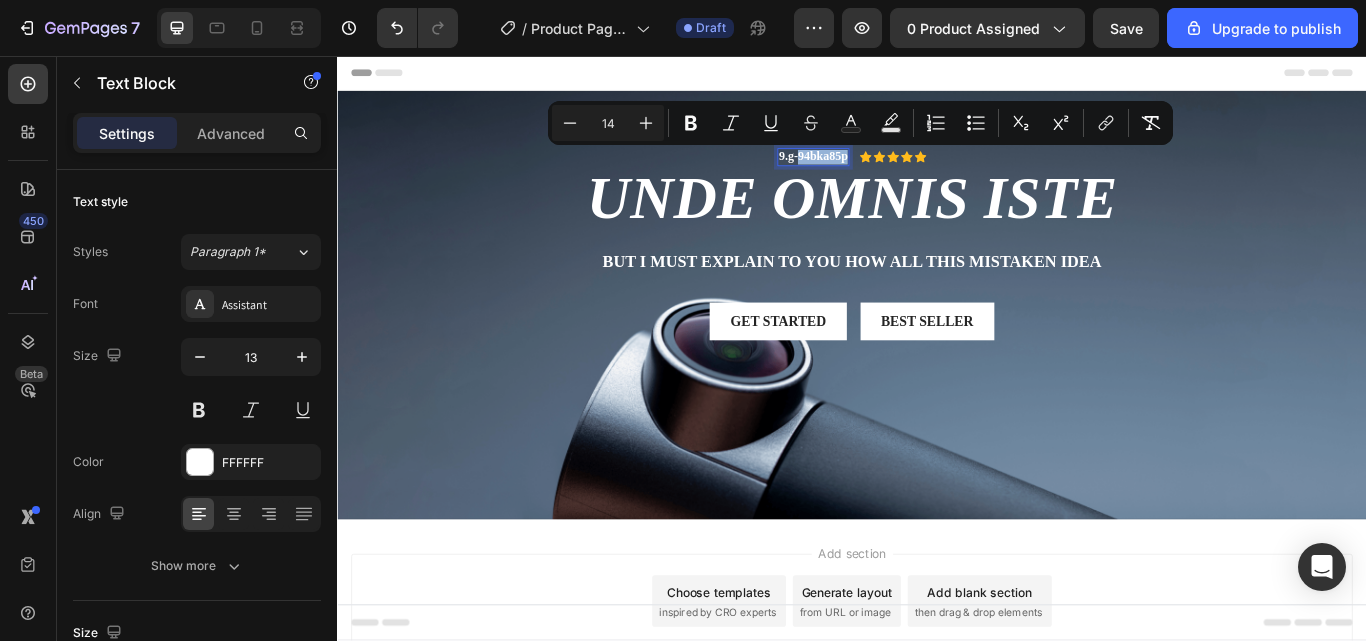click on "9.g-94bka85p" at bounding box center [892, 173] 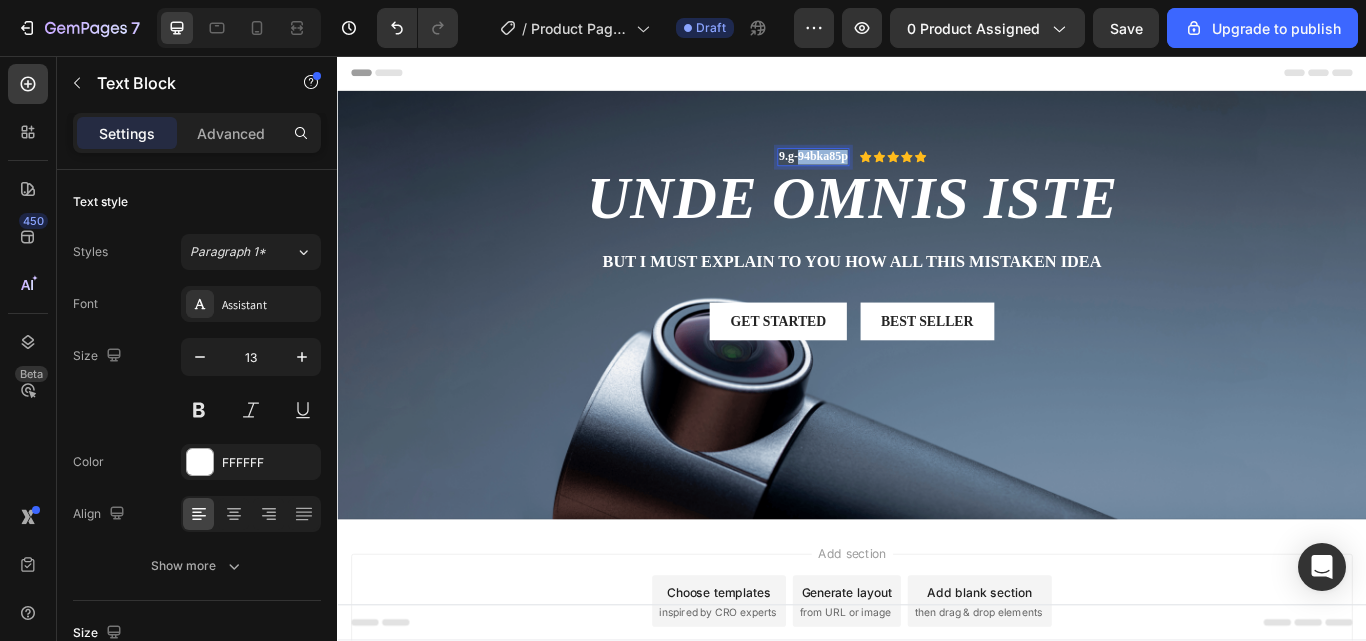 click on "9.g-94bka85p" at bounding box center [892, 173] 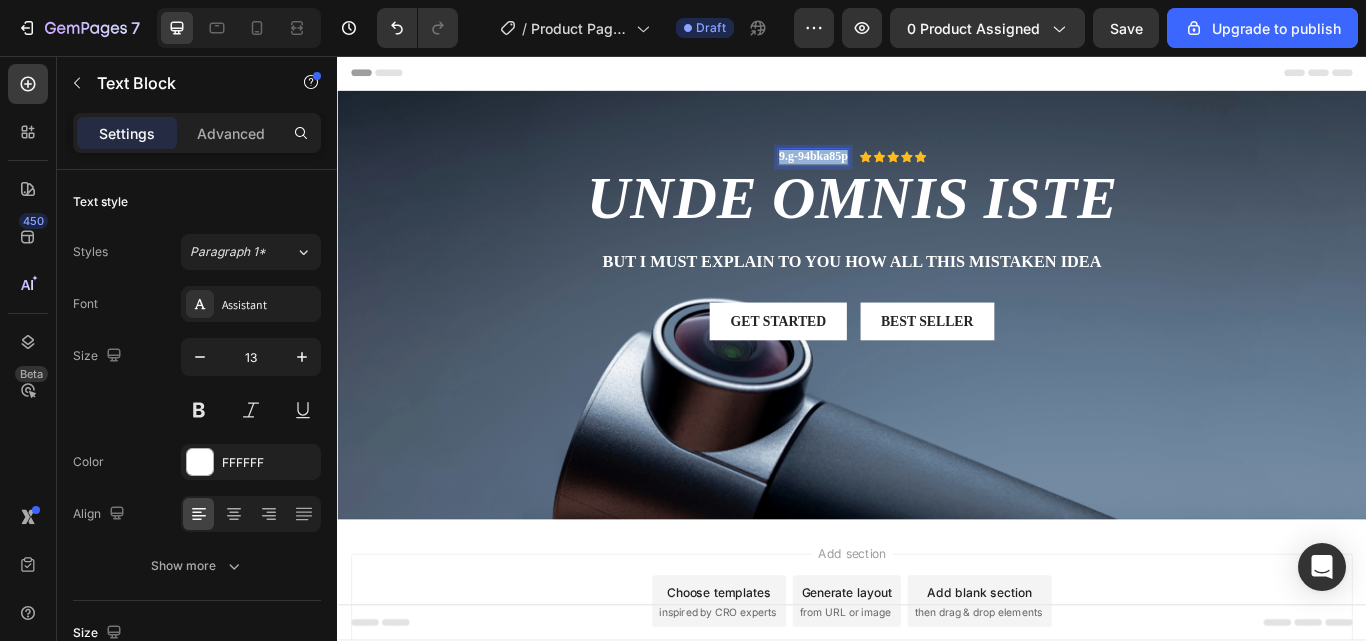 click on "9.g-94bka85p" at bounding box center [892, 173] 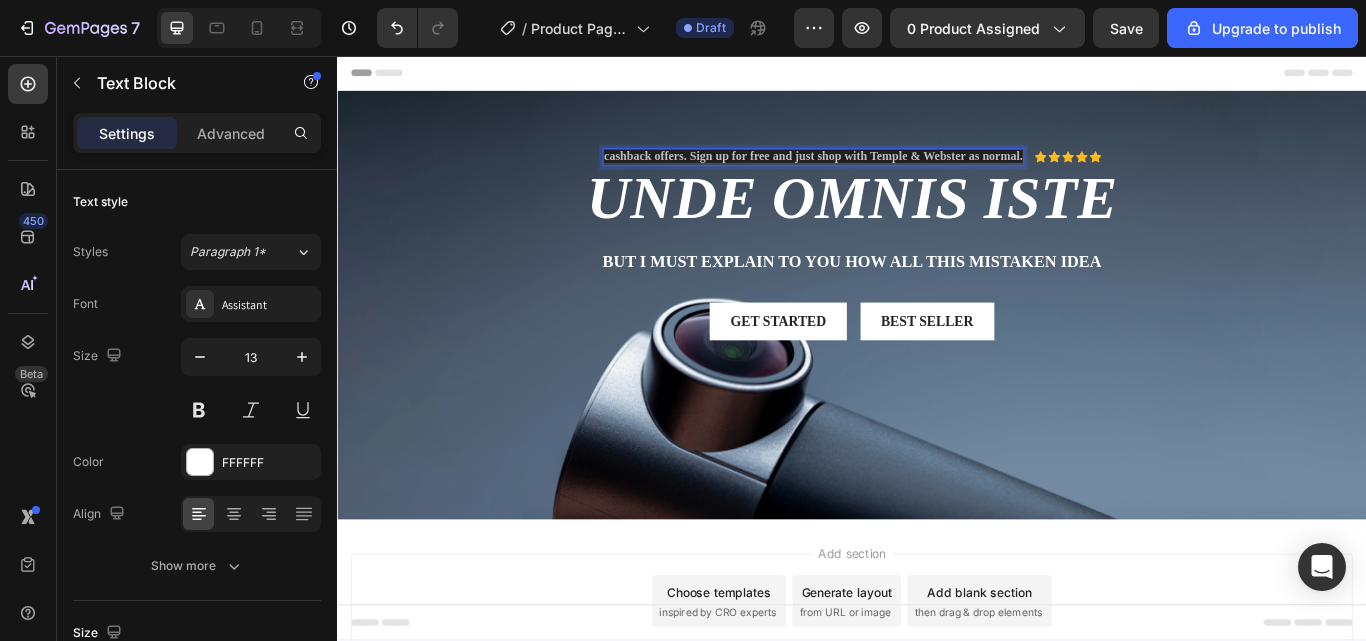click on "cashback offers. Sign up for free and just shop with Temple & Webster as normal." at bounding box center (892, 173) 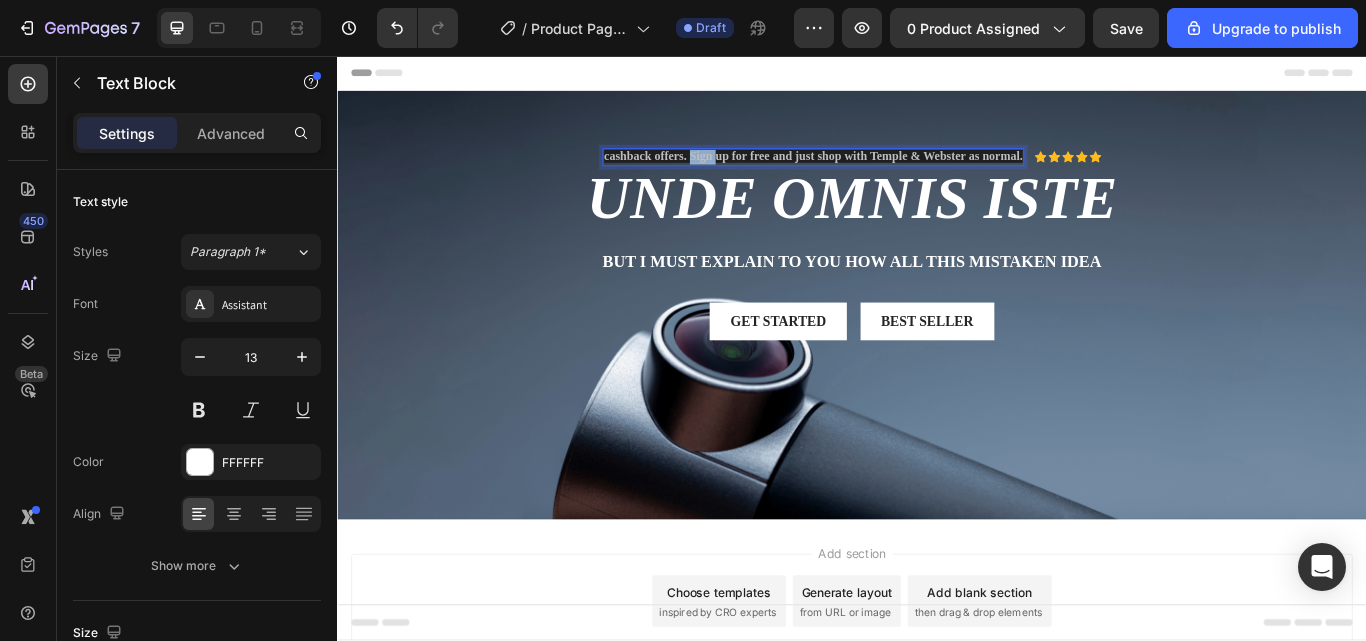 click on "cashback offers. Sign up for free and just shop with Temple & Webster as normal." at bounding box center (892, 173) 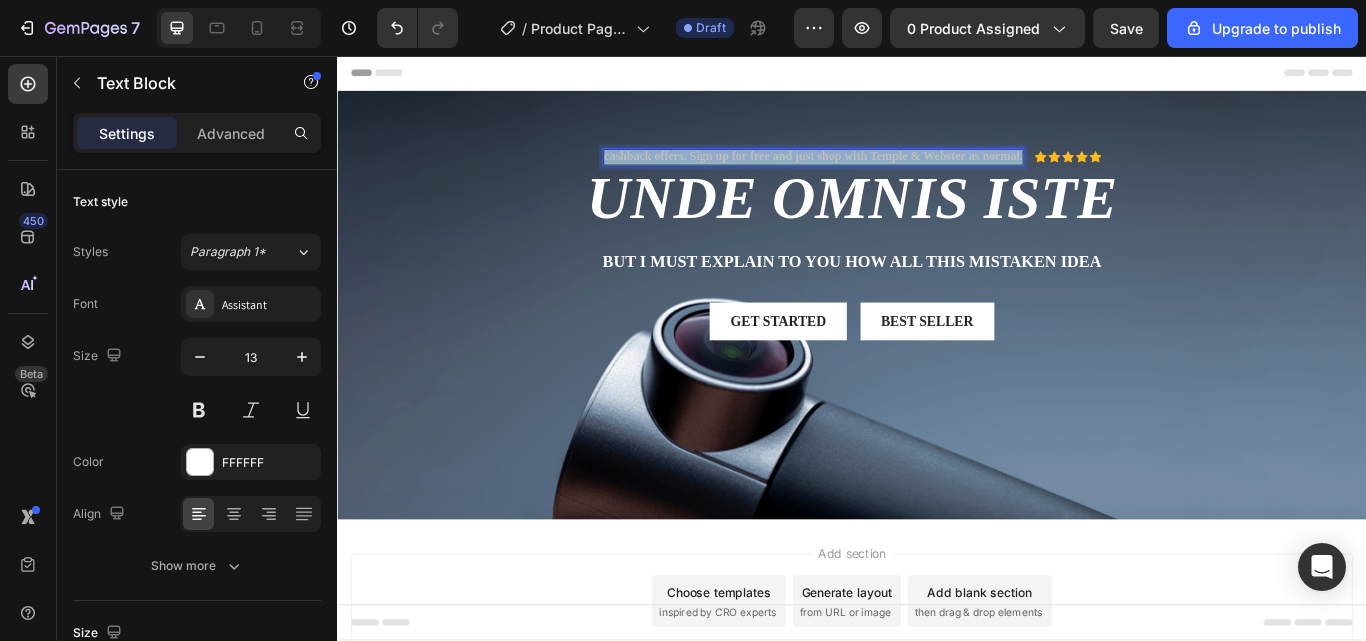 click on "cashback offers. Sign up for free and just shop with Temple & Webster as normal." at bounding box center (892, 173) 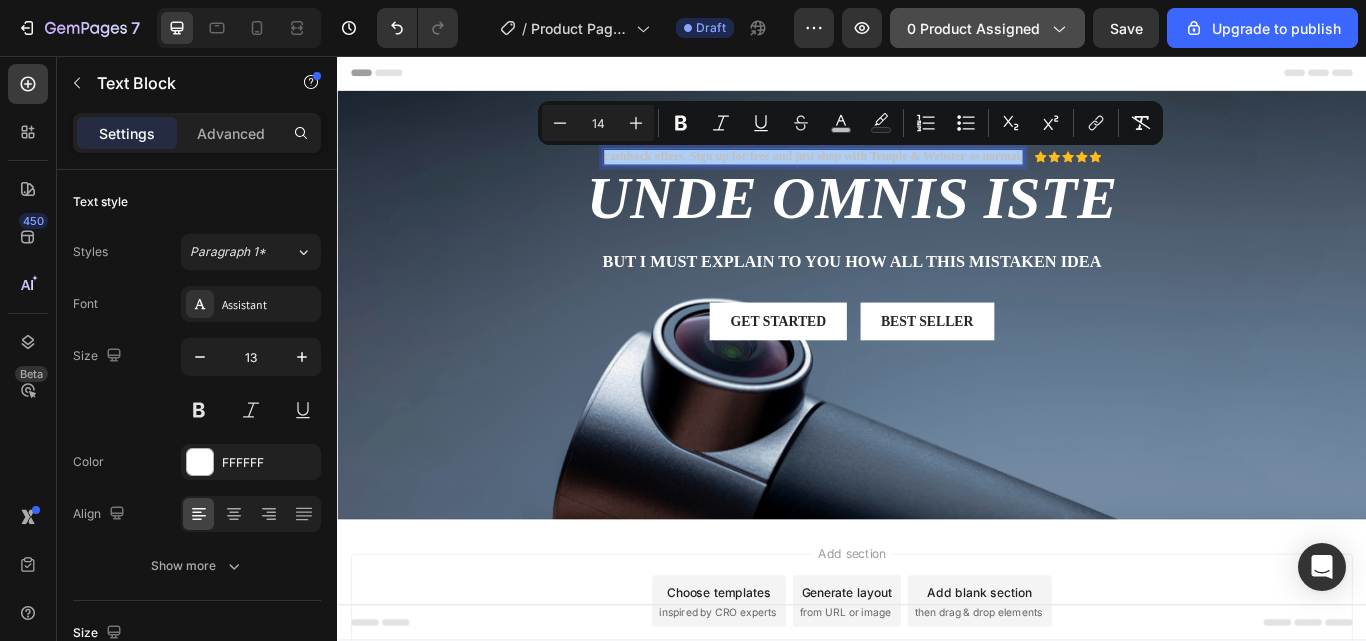 click on "0 product assigned" 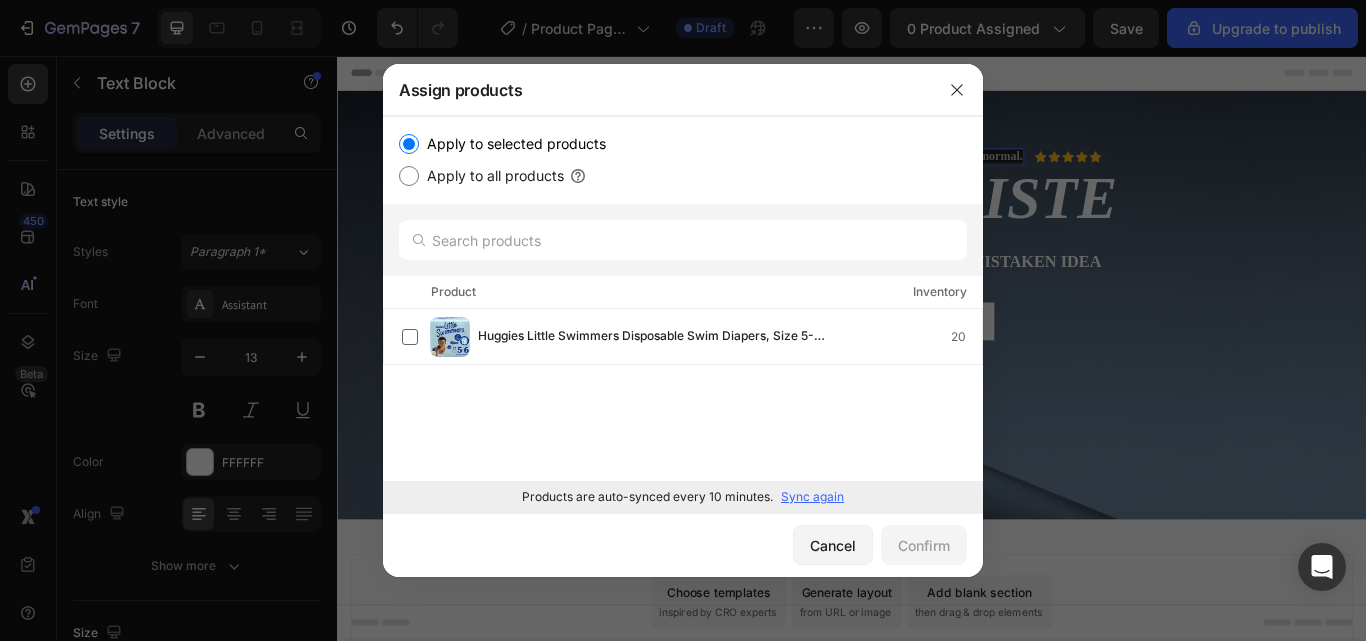 click at bounding box center [683, 320] 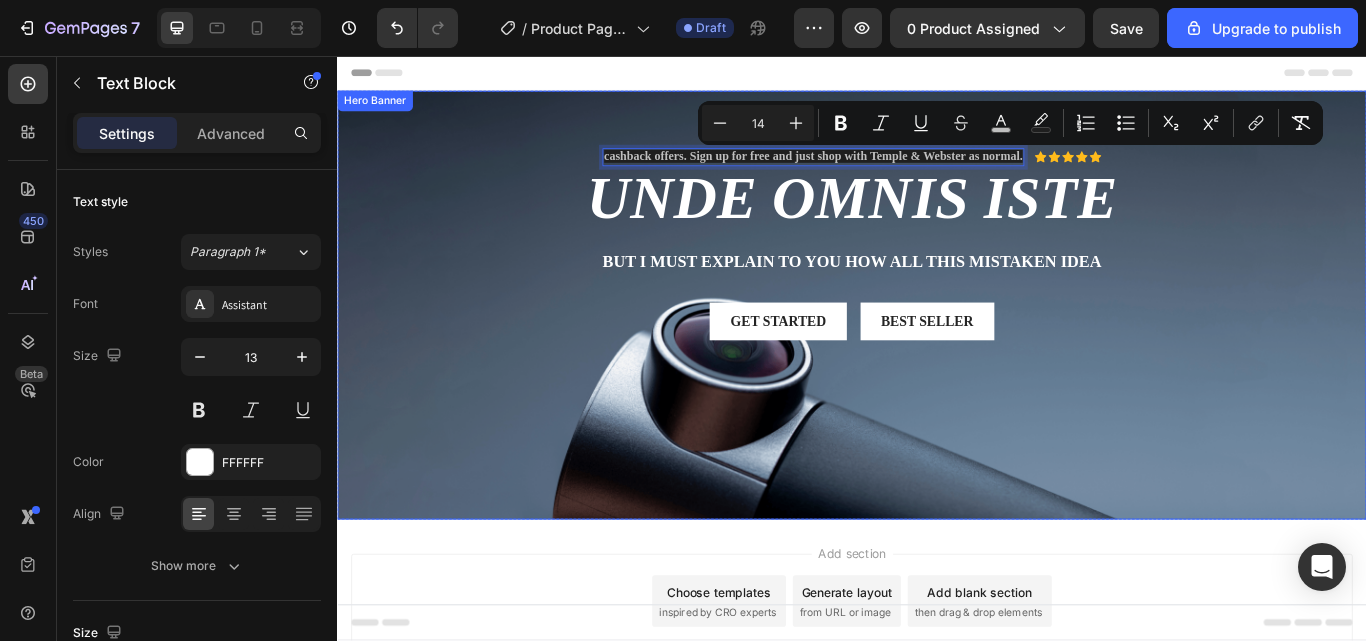 drag, startPoint x: 1015, startPoint y: 171, endPoint x: 1257, endPoint y: 163, distance: 242.1322 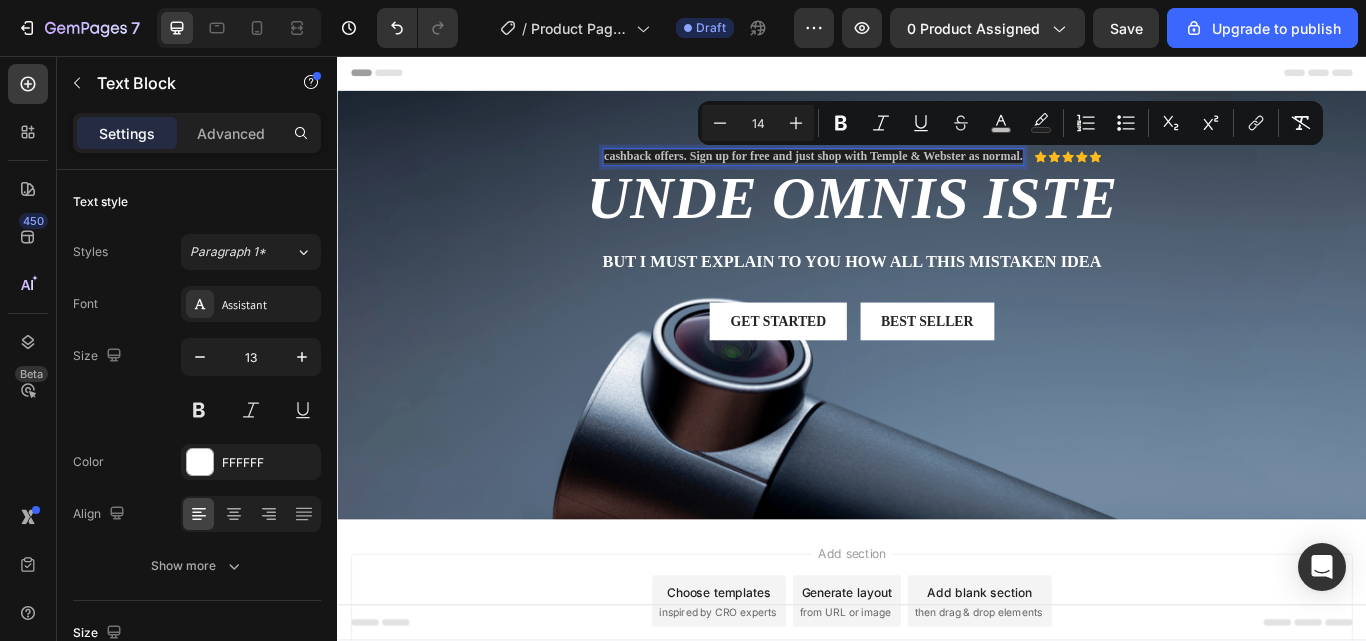 click on "cashback offers. Sign up for free and just shop with Temple & Webster as normal." at bounding box center (892, 173) 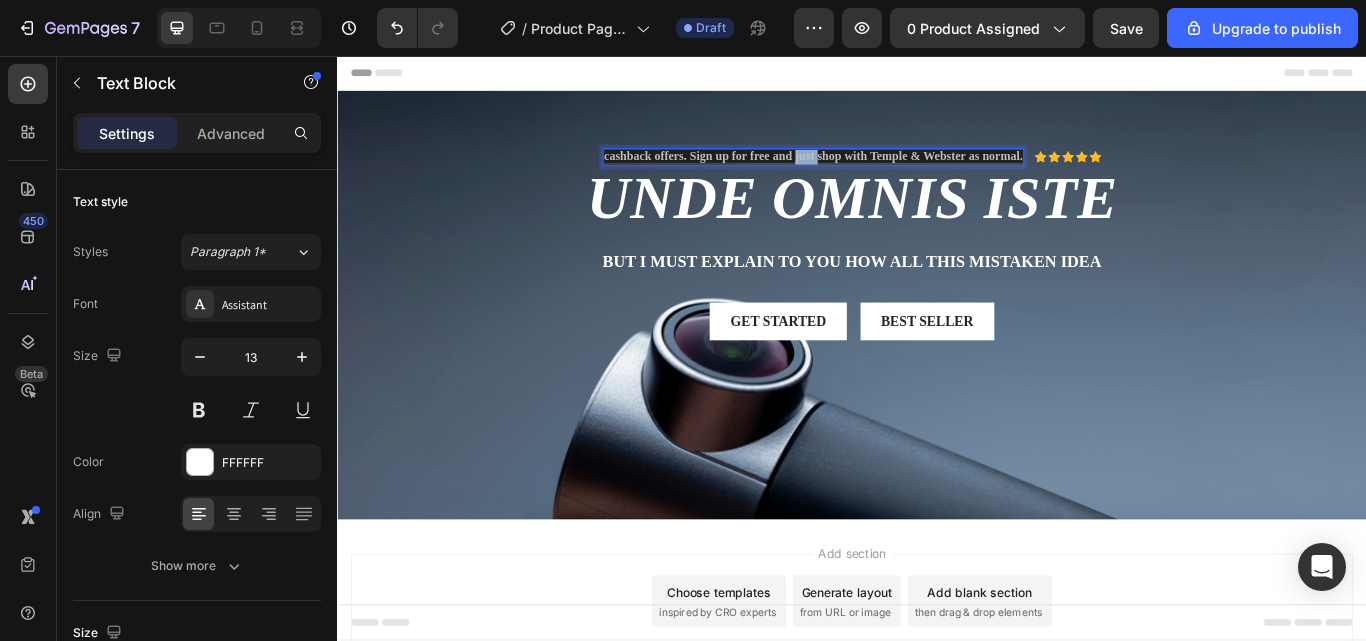 click on "cashback offers. Sign up for free and just shop with Temple & Webster as normal." at bounding box center [892, 173] 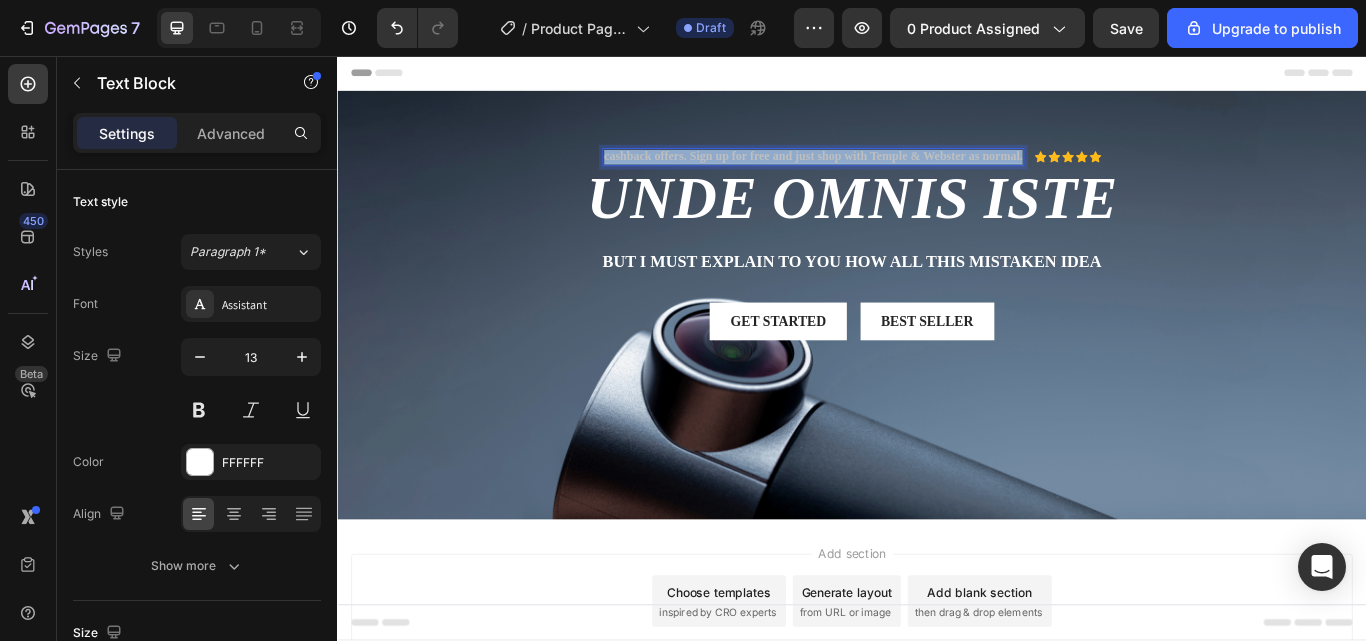 click on "cashback offers. Sign up for free and just shop with Temple & Webster as normal." at bounding box center [892, 173] 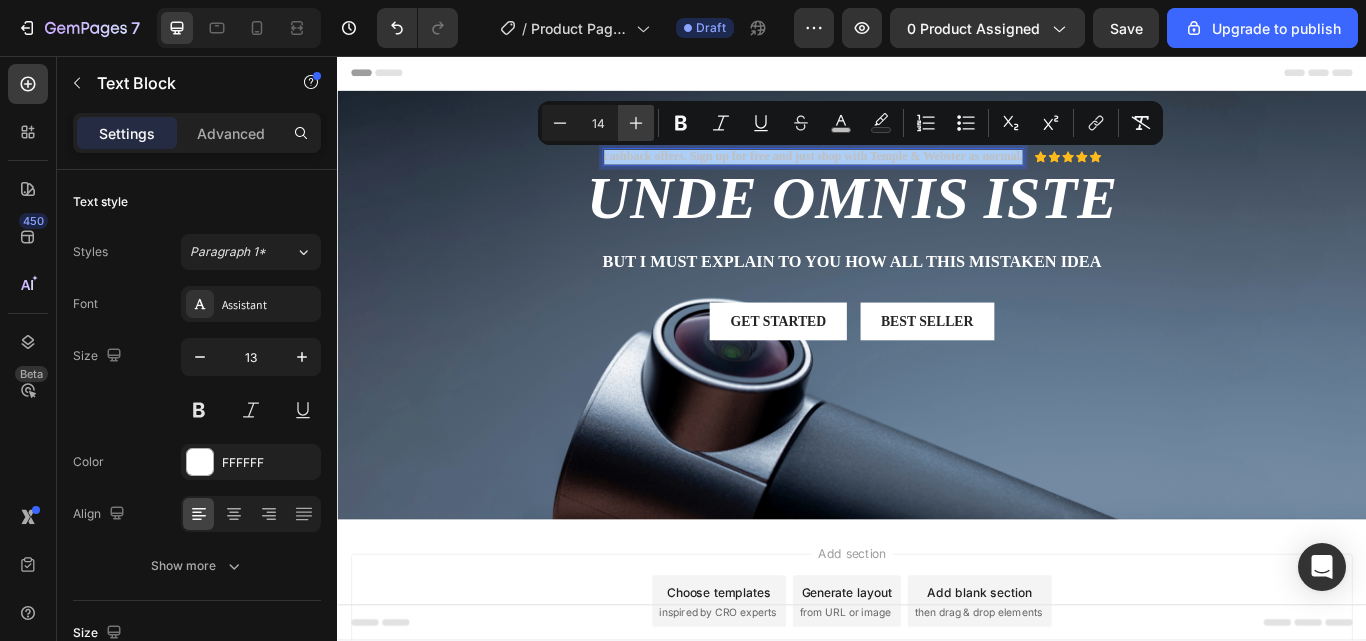 click 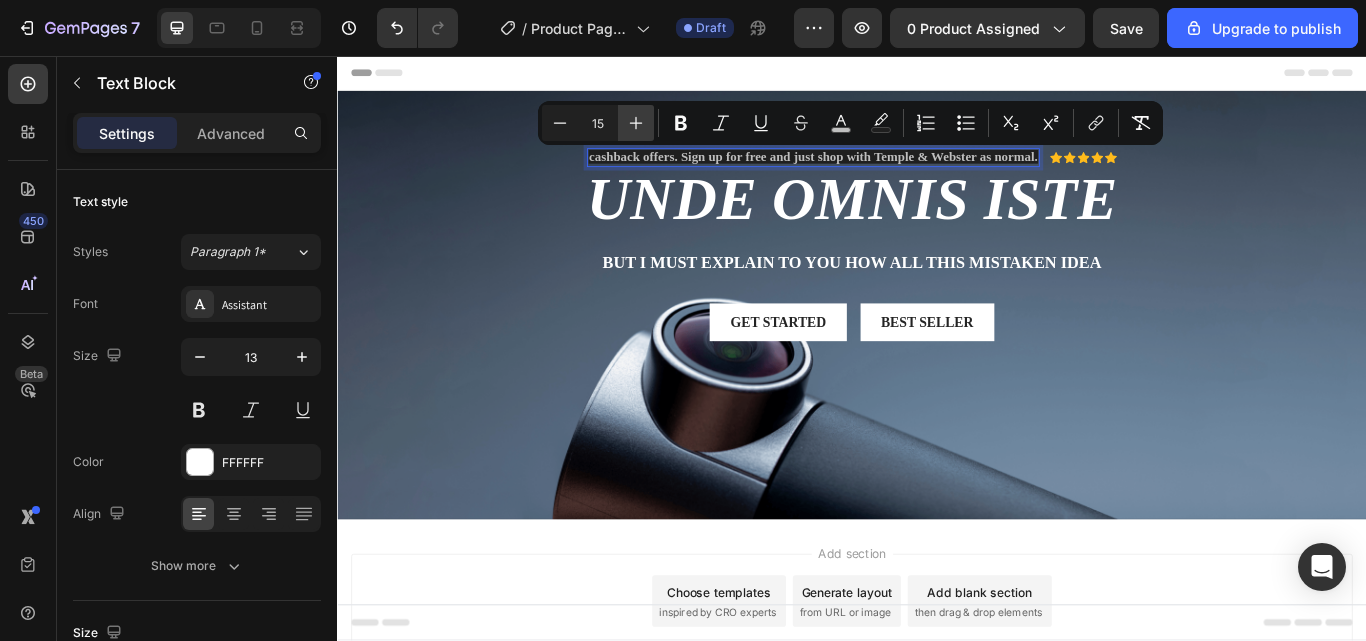 click 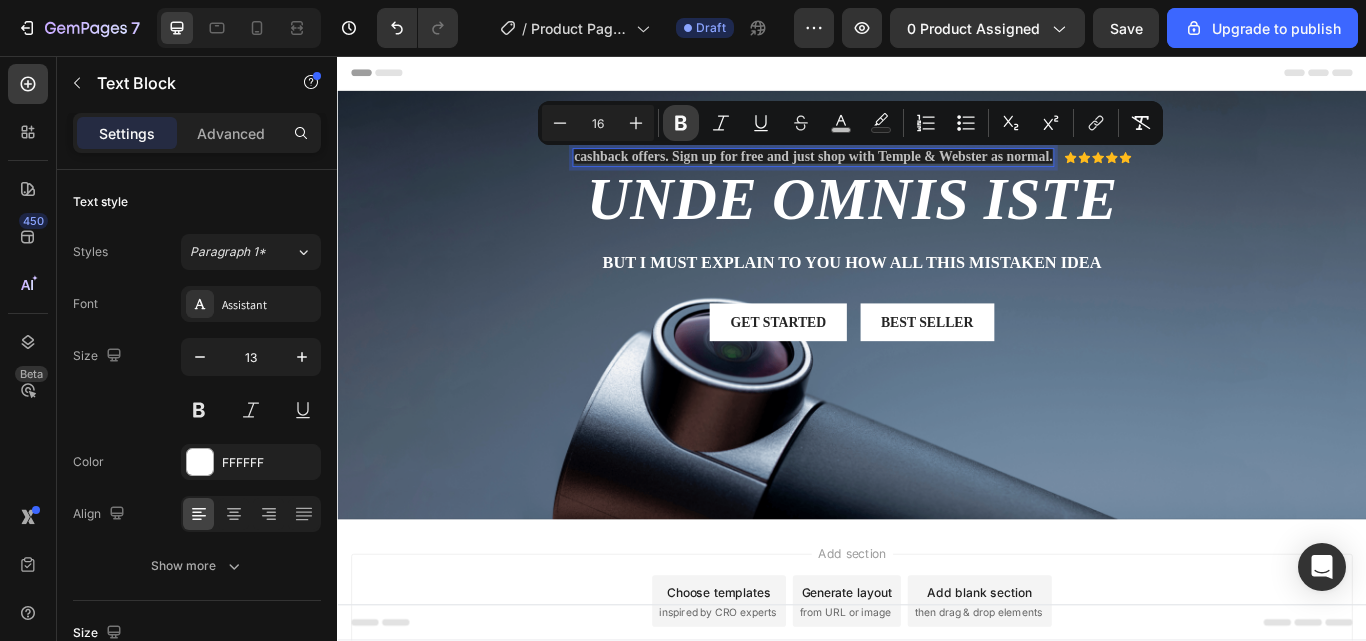 click 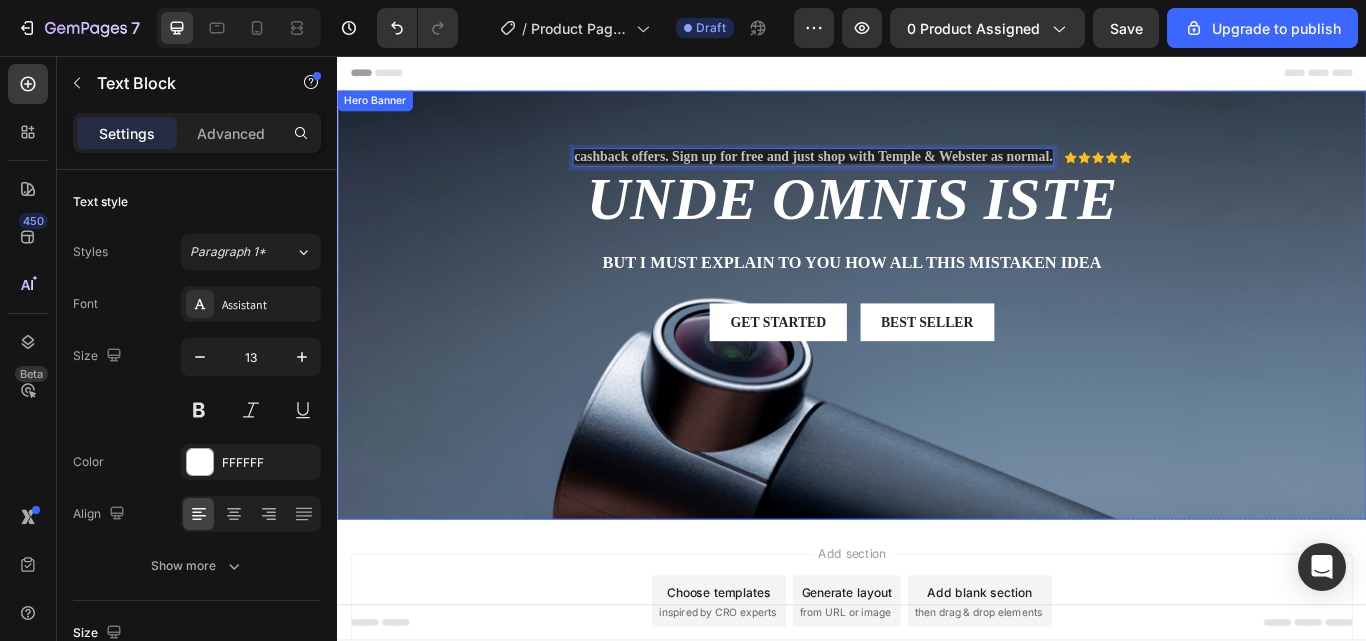 click on "Get started Button Best Seller Button Row" at bounding box center (937, 367) 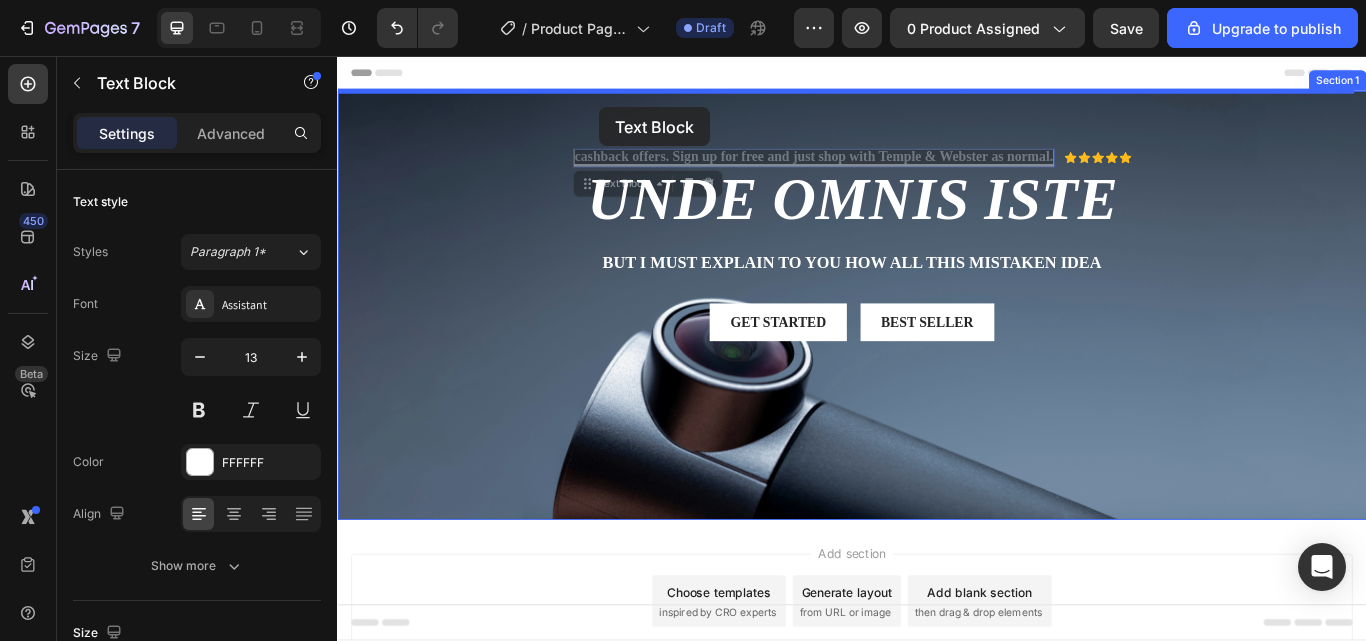 drag, startPoint x: 642, startPoint y: 176, endPoint x: 643, endPoint y: 116, distance: 60.00833 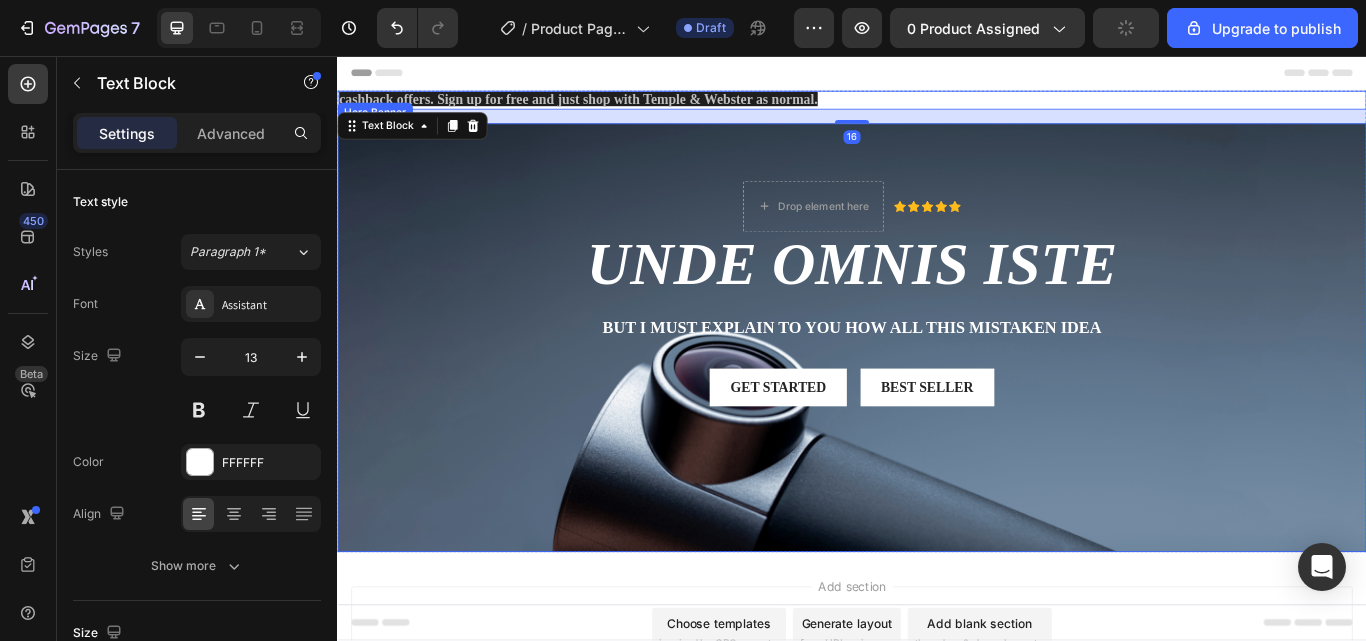 click on "Drop element here Icon Icon Icon Icon Icon Icon List Row unde omnis iste Heading But I must explain to you how all this mistaken idea Text Block Get started Button Best Seller Button Row" at bounding box center [937, 332] 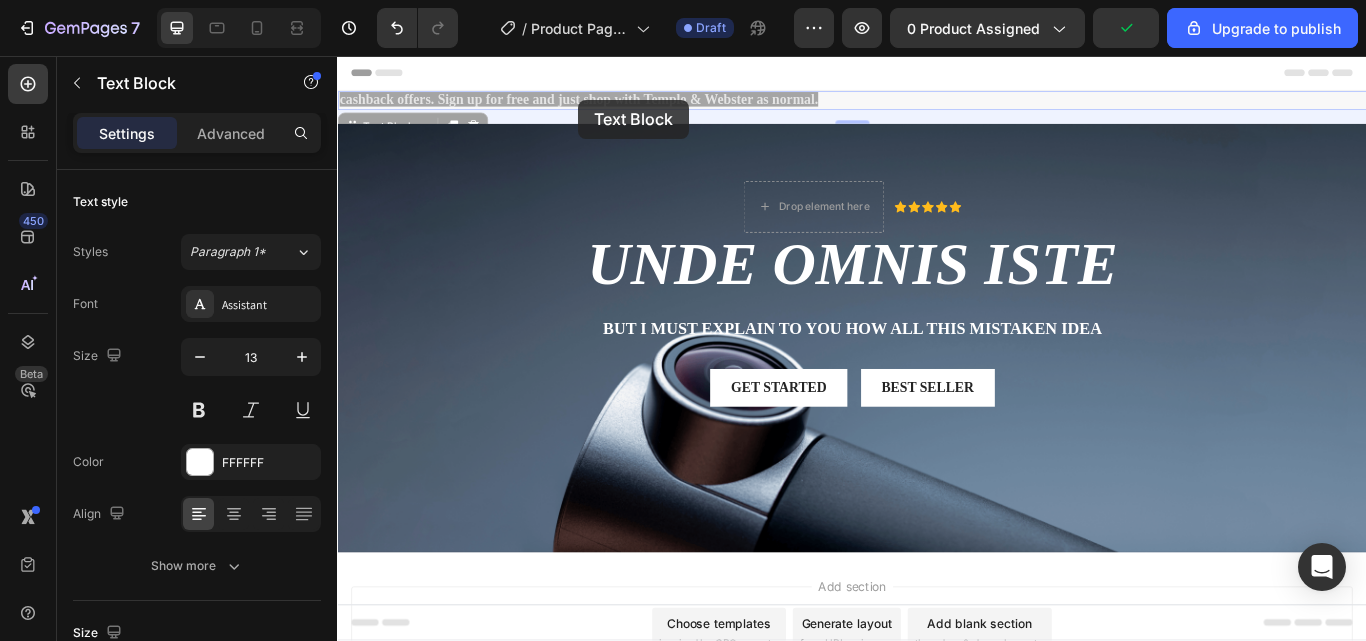 drag, startPoint x: 626, startPoint y: 145, endPoint x: 637, endPoint y: 187, distance: 43.416588 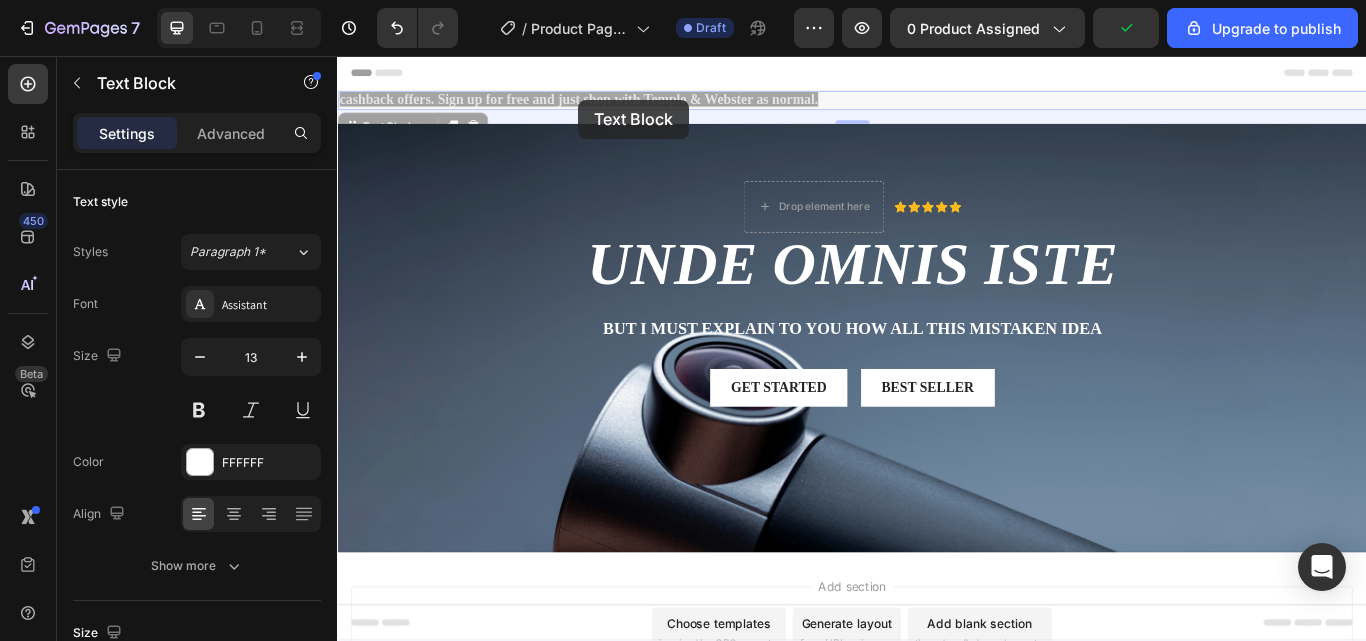 click on "cashback offers. Sign up for free and just shop with Temple & Webster as normal. Text Block   16 cashback offers. Sign up for free and just shop with Temple & Webster as normal. Text Block   0
Drop element here Icon Icon Icon Icon Icon Icon List Row unde omnis iste Heading But I must explain to you how all this mistaken idea Text Block Get started Button Best Seller Button Row Hero Banner" at bounding box center (937, 366) 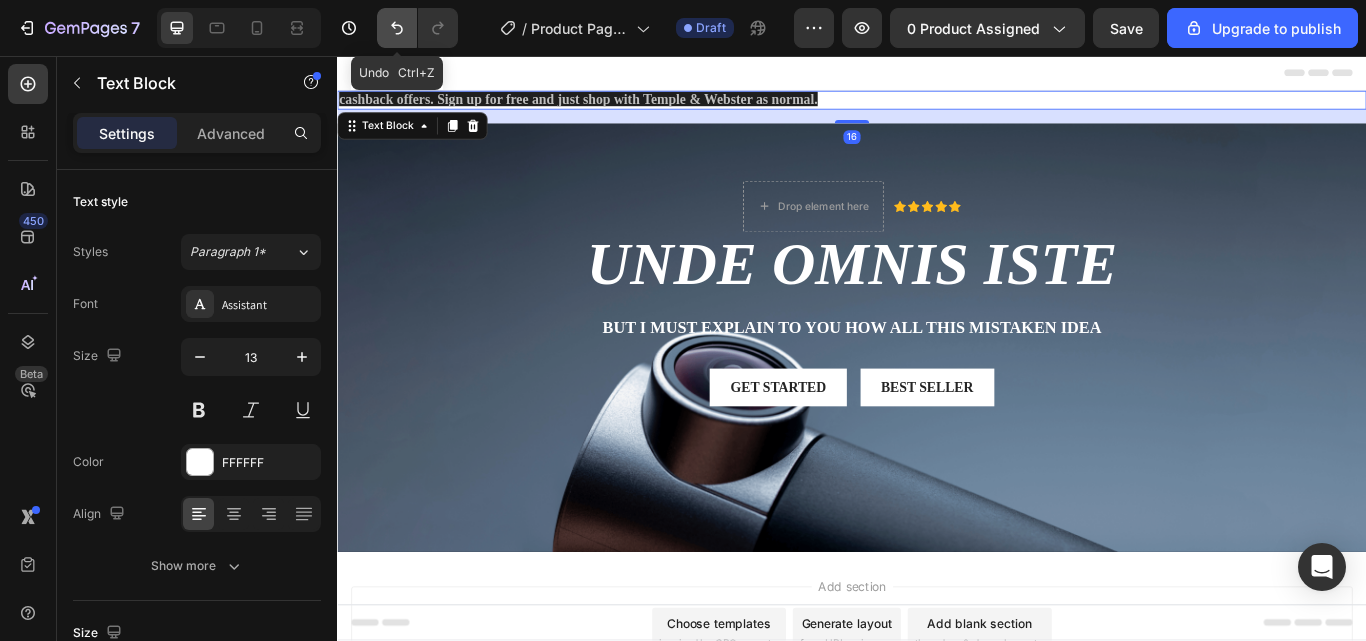 click 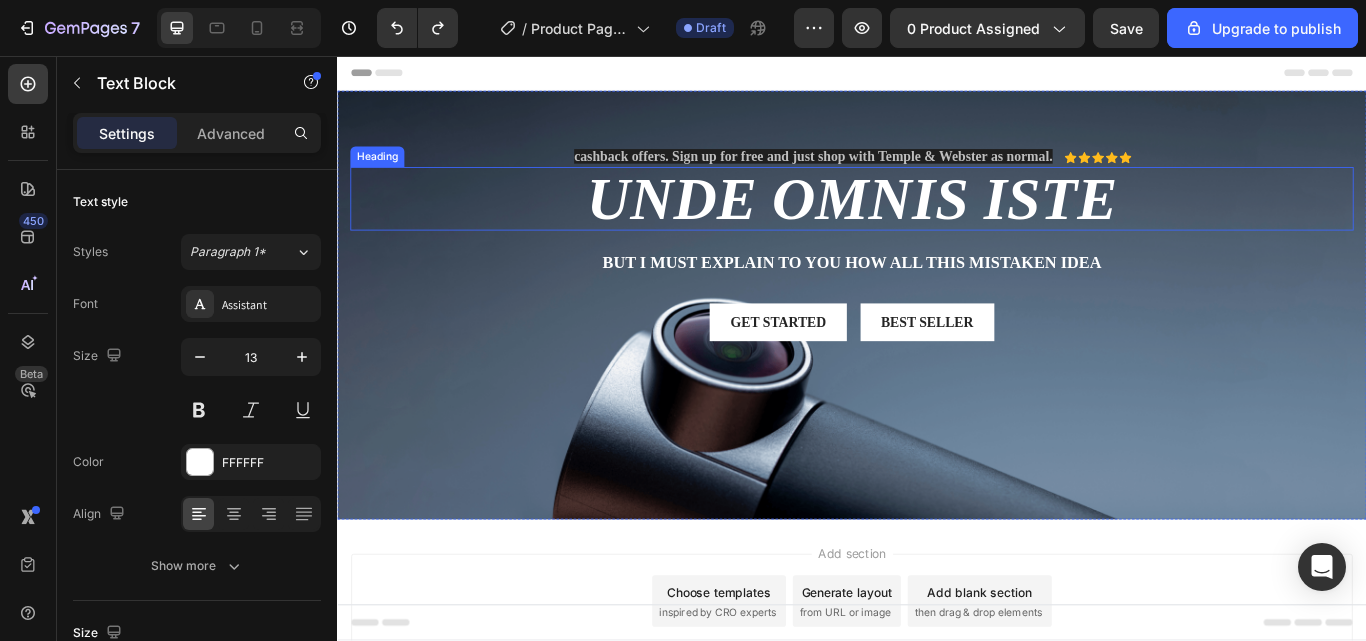 click on "unde omnis iste" at bounding box center (937, 223) 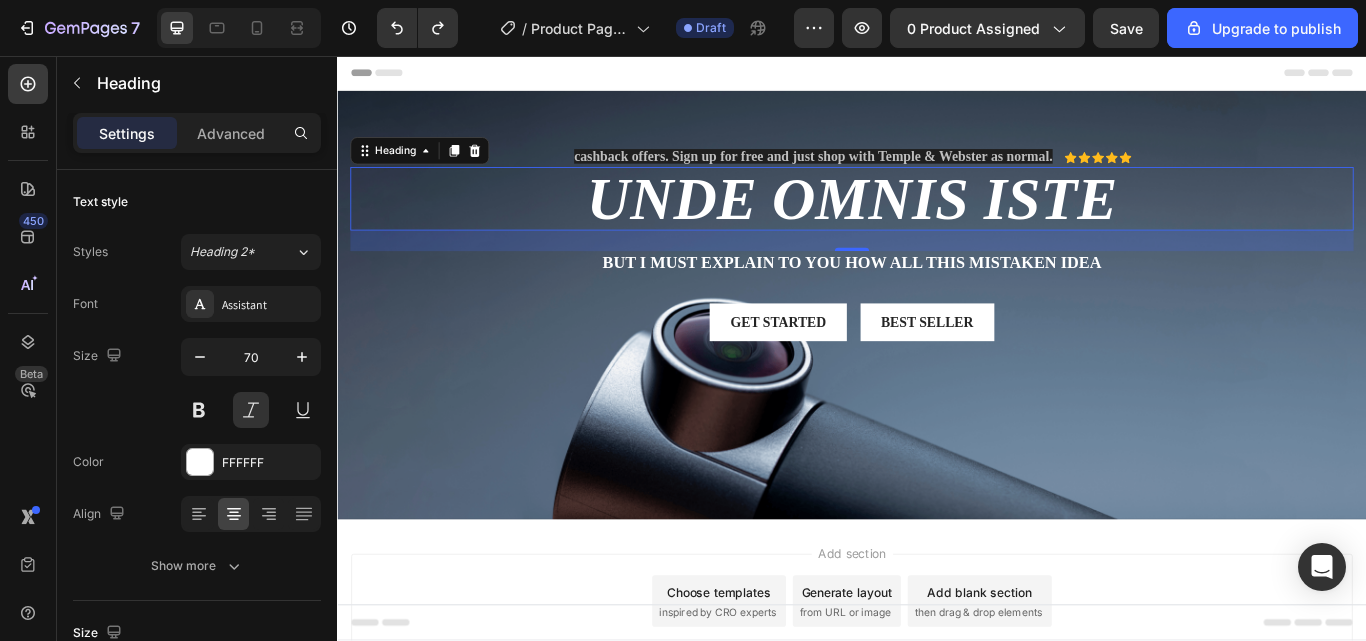 click on "unde omnis iste" at bounding box center (937, 223) 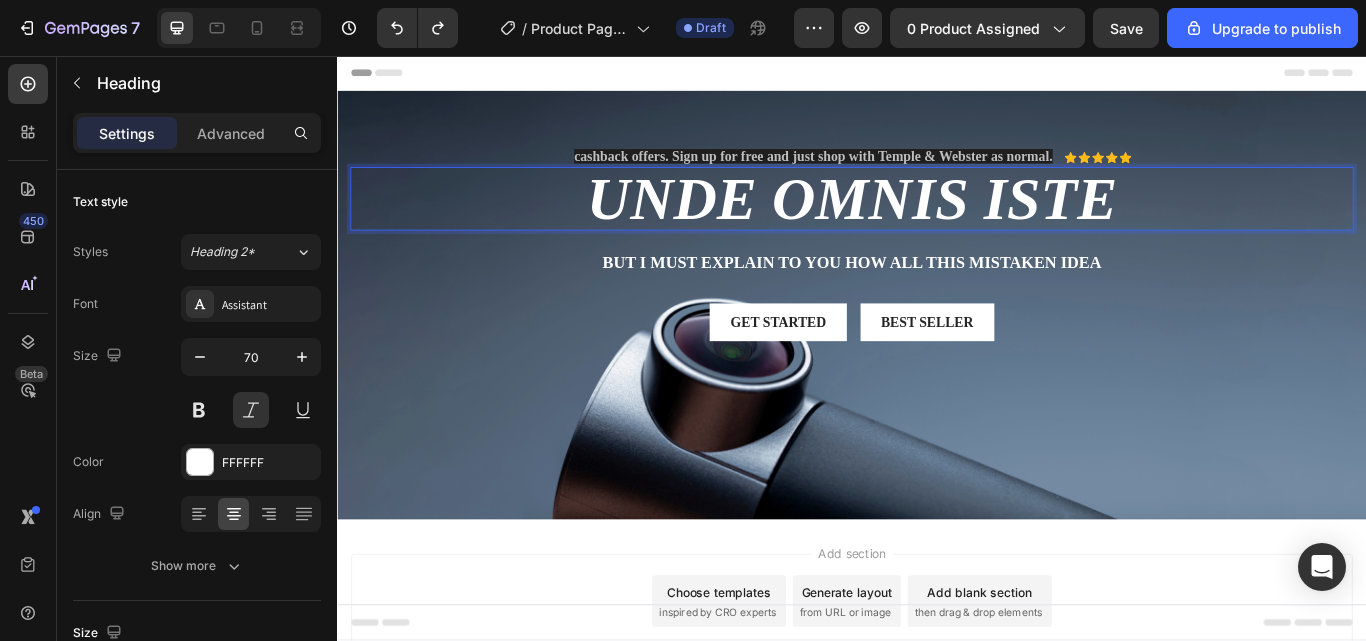 click on "unde omnis iste" at bounding box center [937, 223] 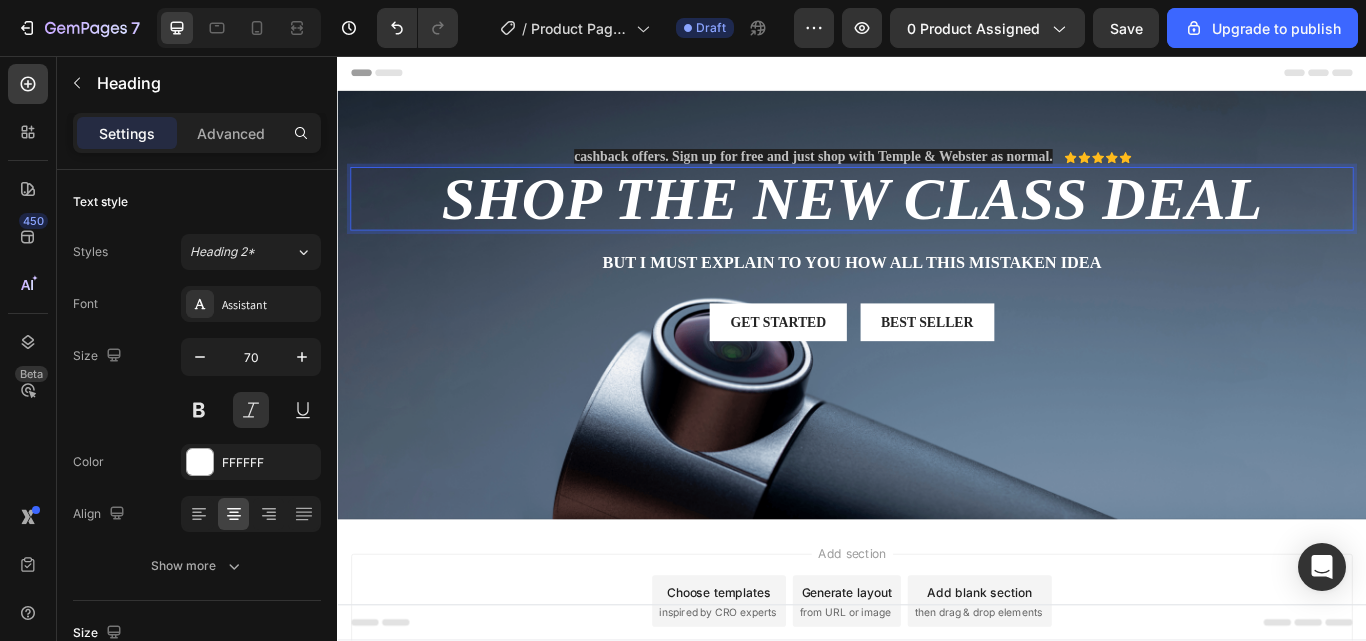 click on "SHOP THE NEW CLASS DEAL" at bounding box center [937, 223] 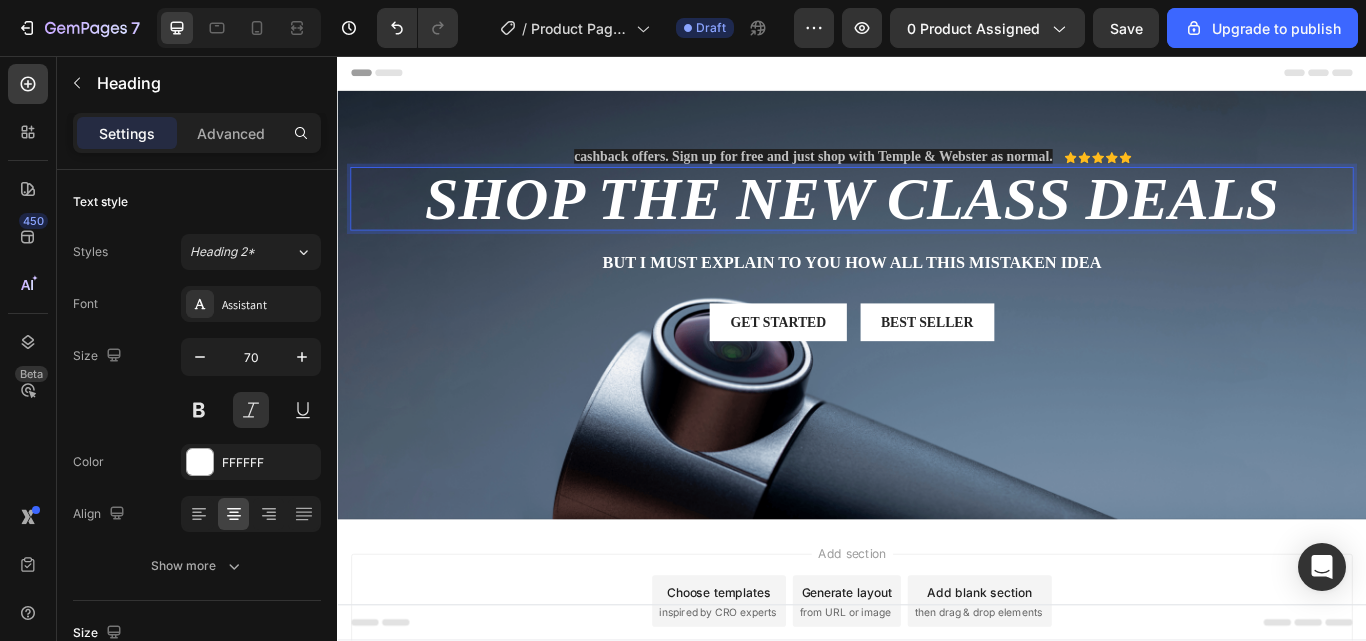 click on "SHOP THE NEW CLASS DEALS" at bounding box center [937, 223] 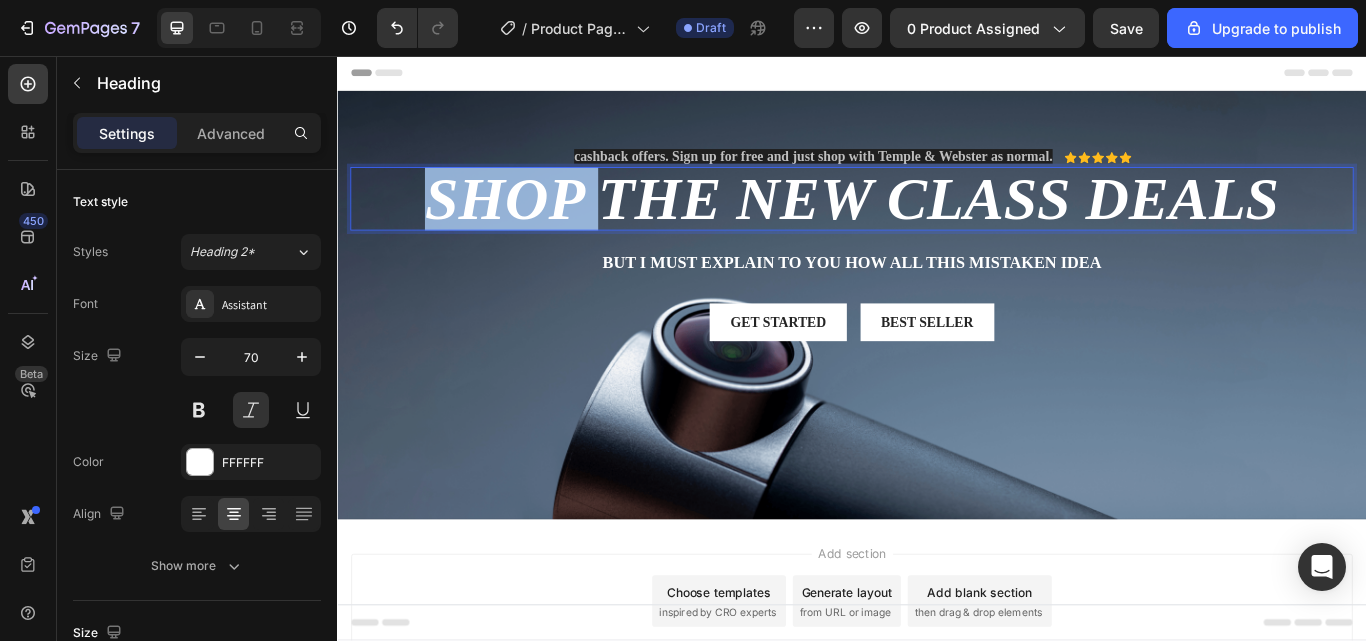 click on "SHOP THE NEW CLASS DEALS" at bounding box center [937, 223] 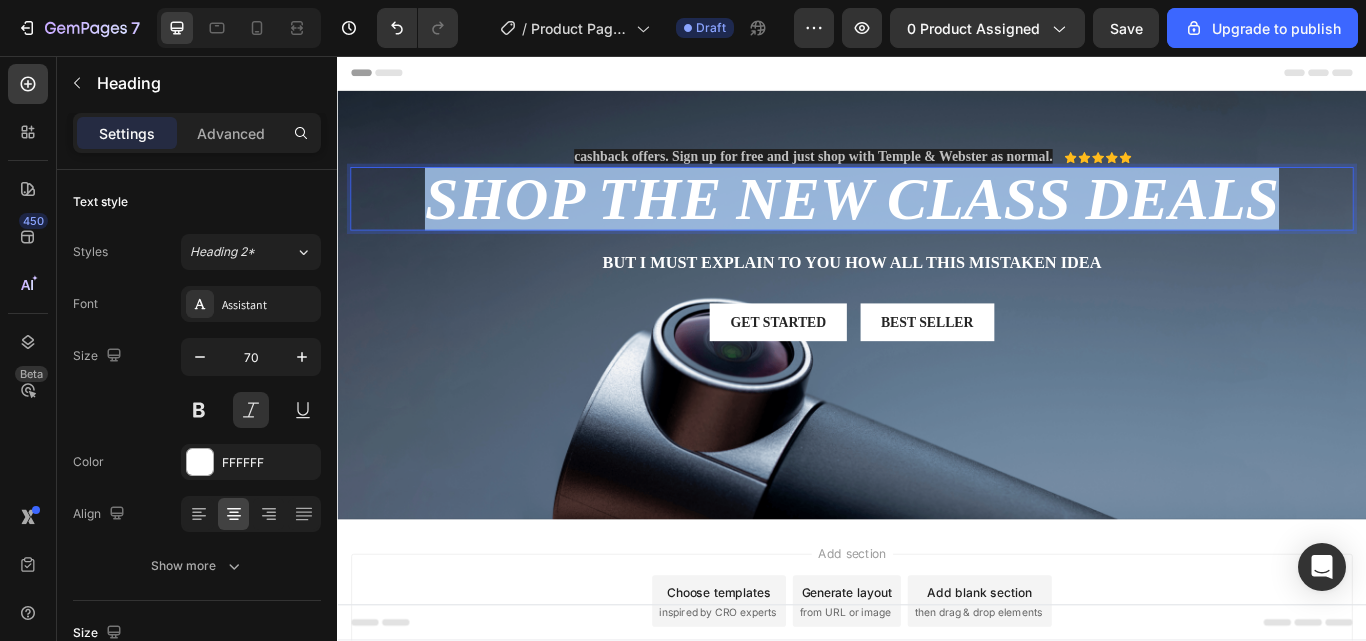 click on "SHOP THE NEW CLASS DEALS" at bounding box center [937, 223] 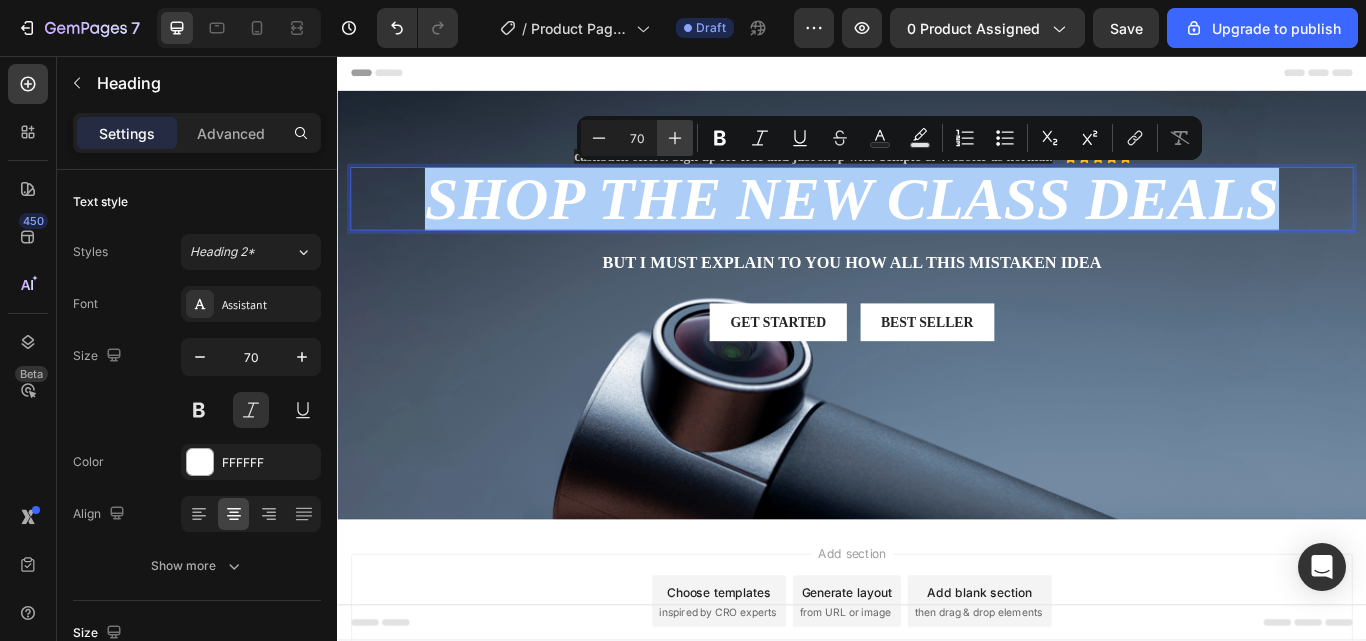 click 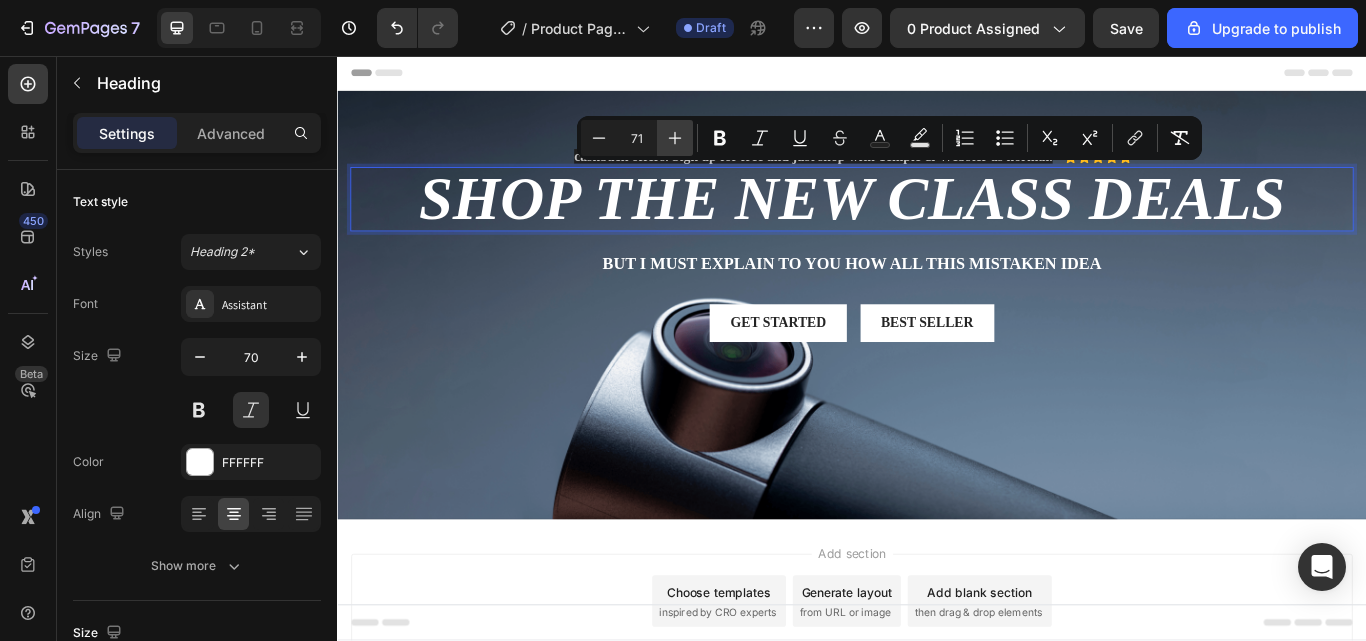 click 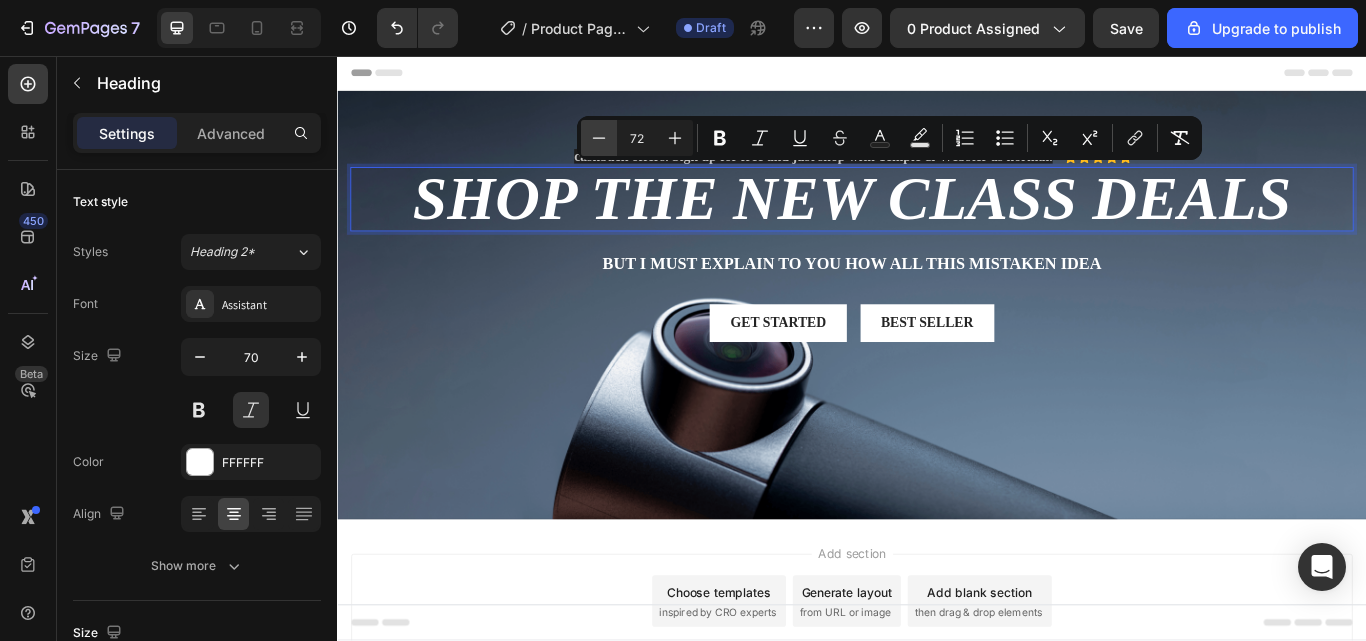 click on "Minus 72 Plus Bold Italic Underline       Strikethrough
Text Color
Text Background Color Numbered List Bulleted List Subscript Superscript       link Remove Format" at bounding box center (889, 138) 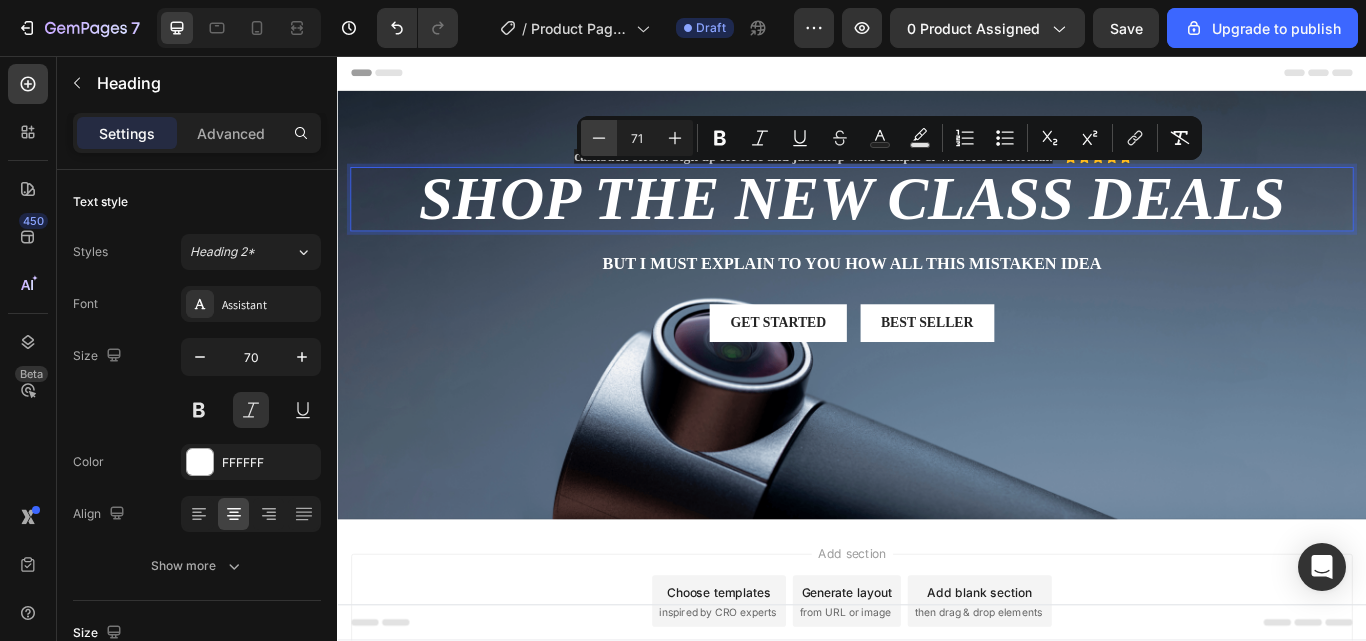 click 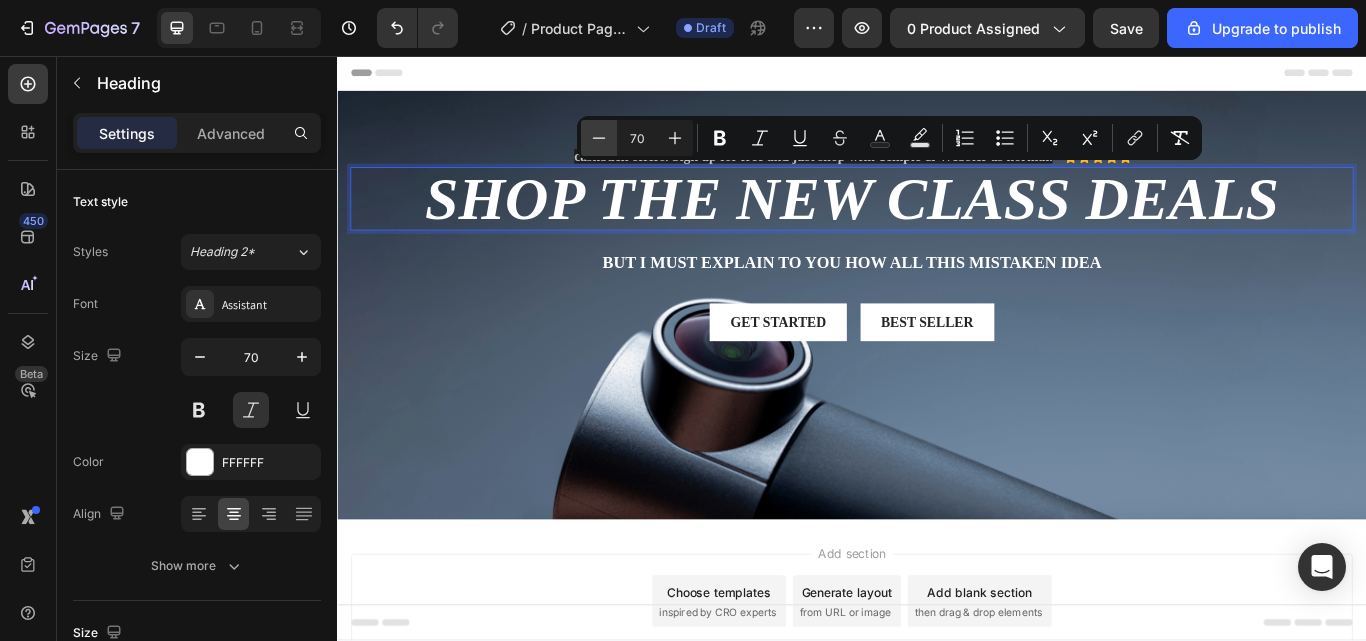 click 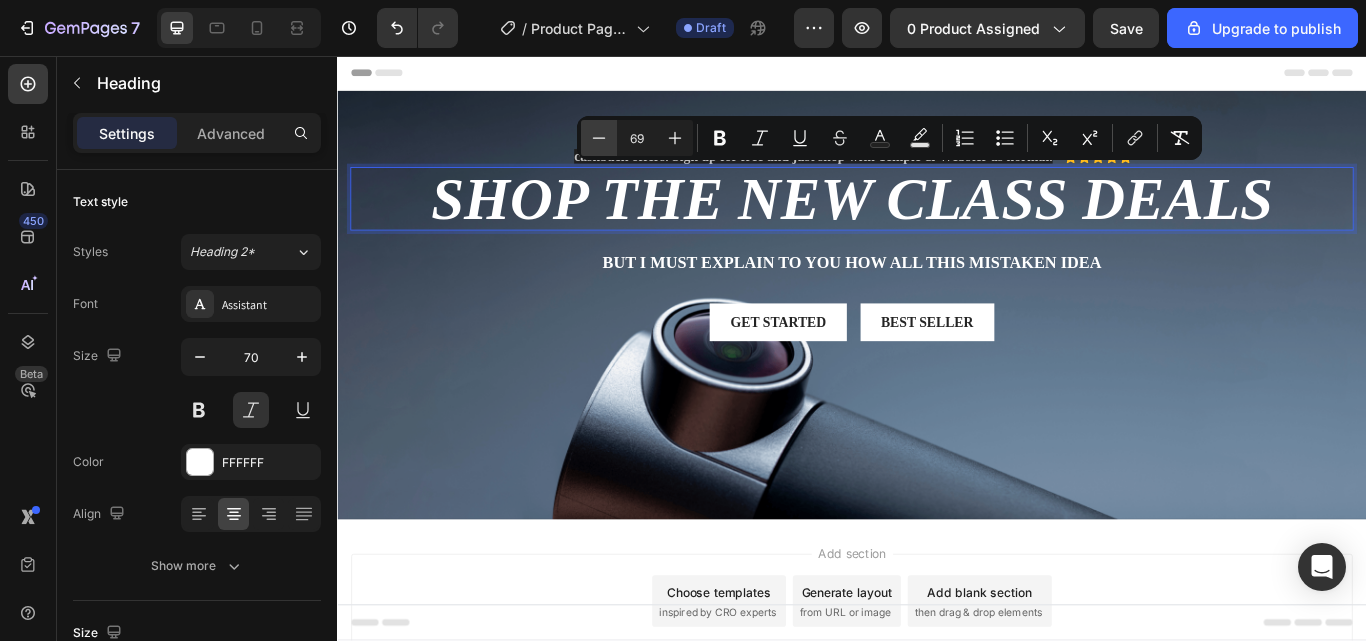 click 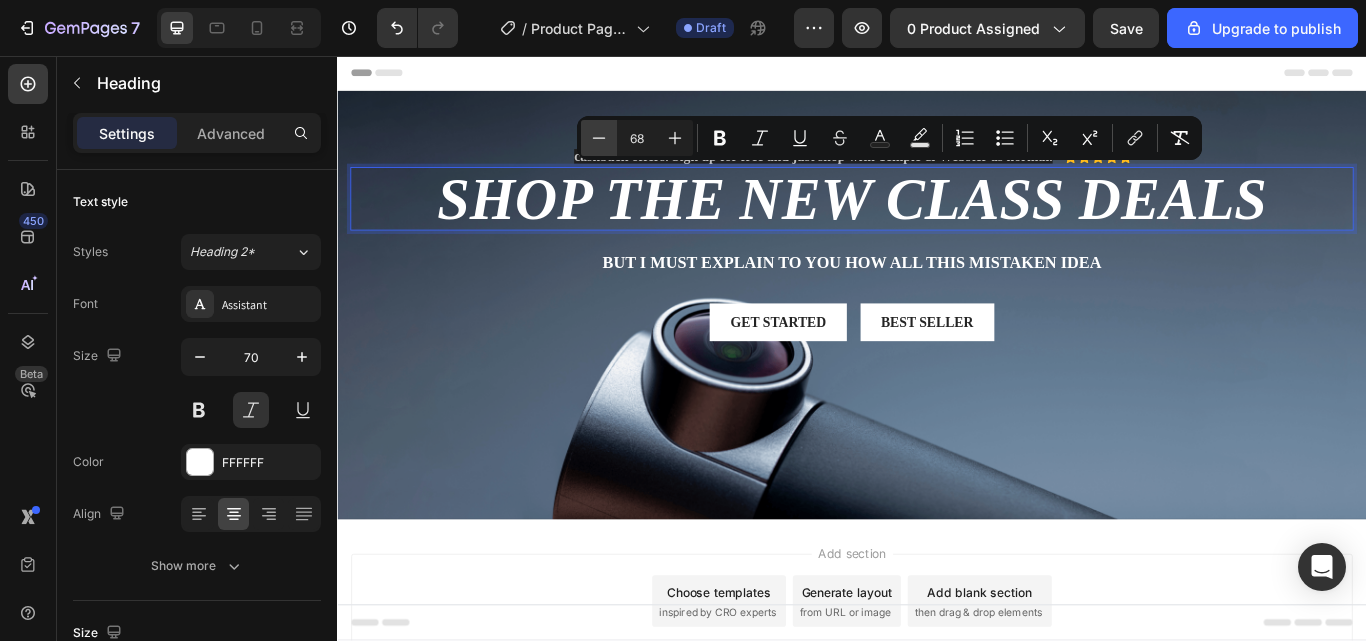click 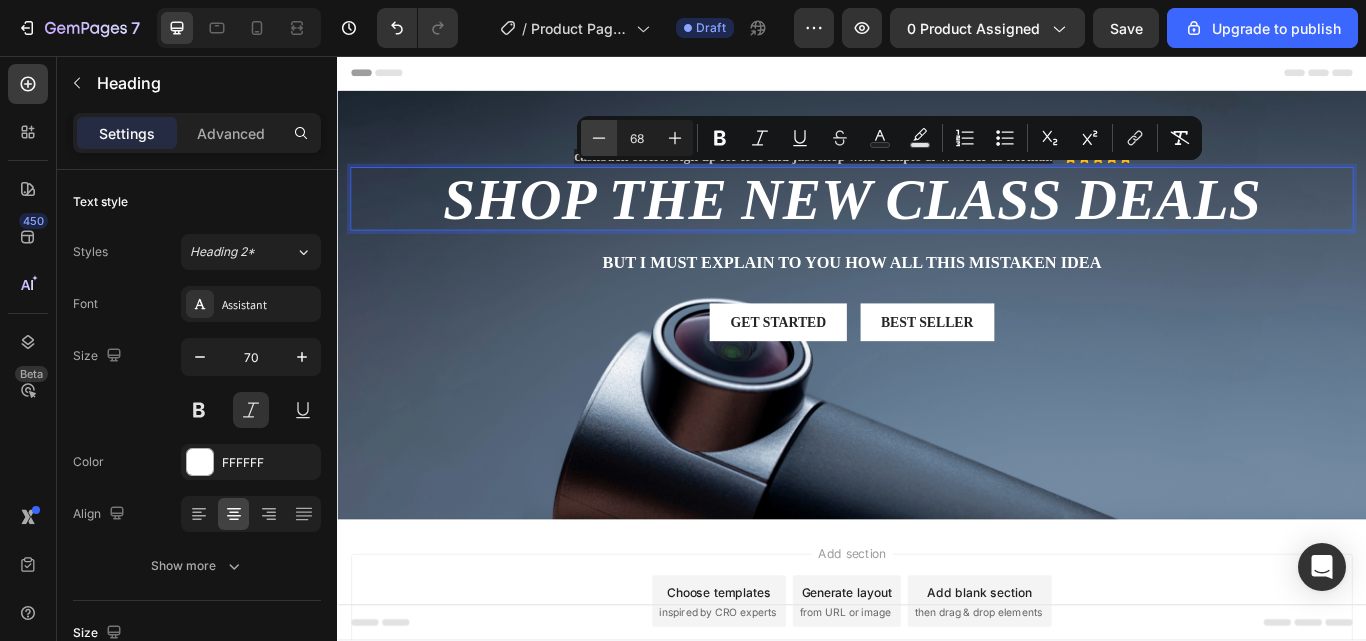 type on "67" 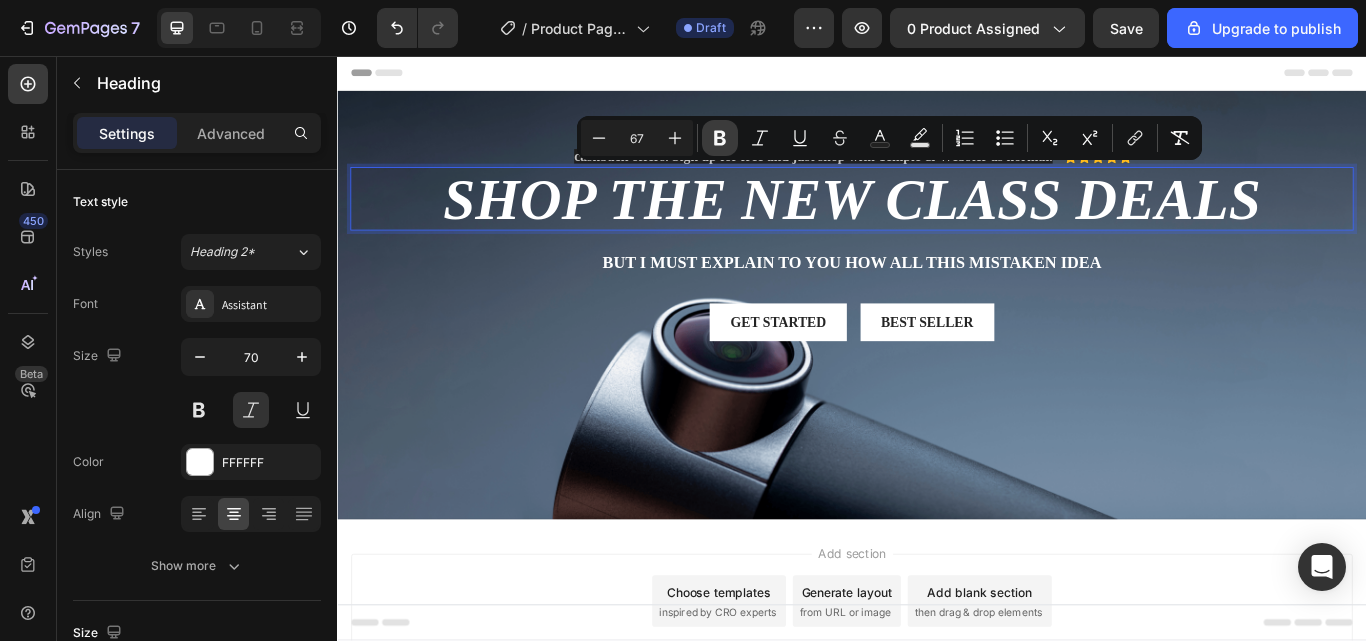 click 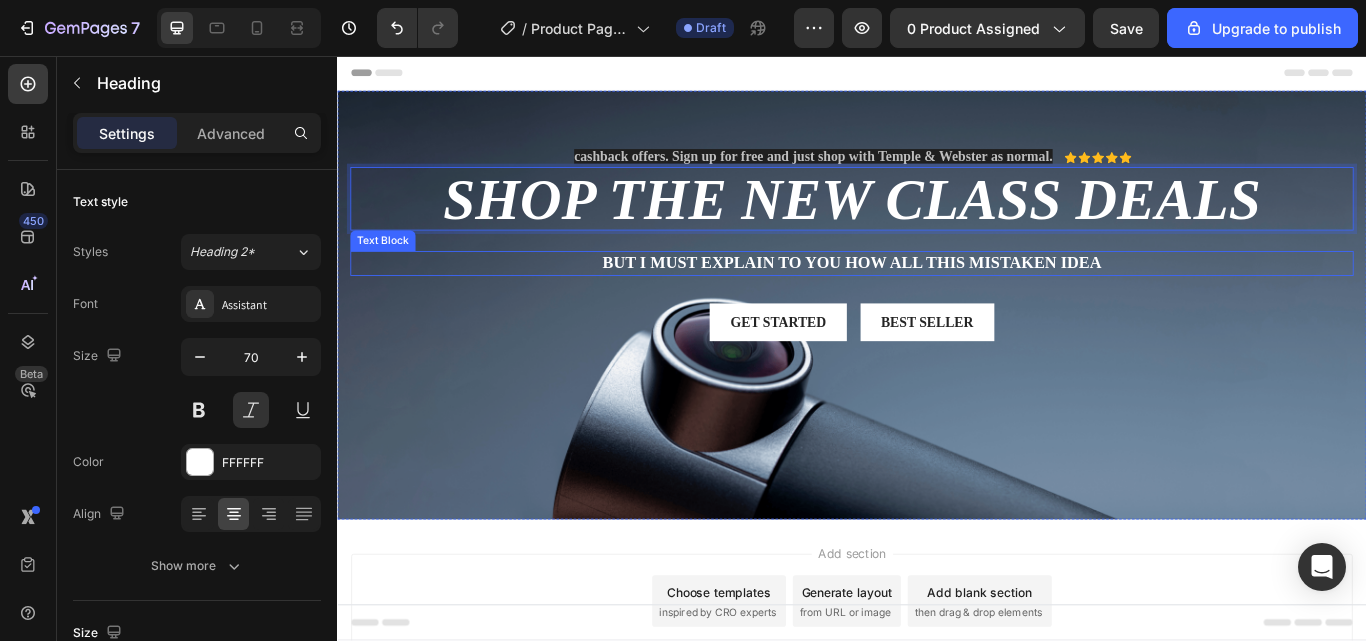click on "But I must explain to you how all this mistaken idea" at bounding box center [937, 298] 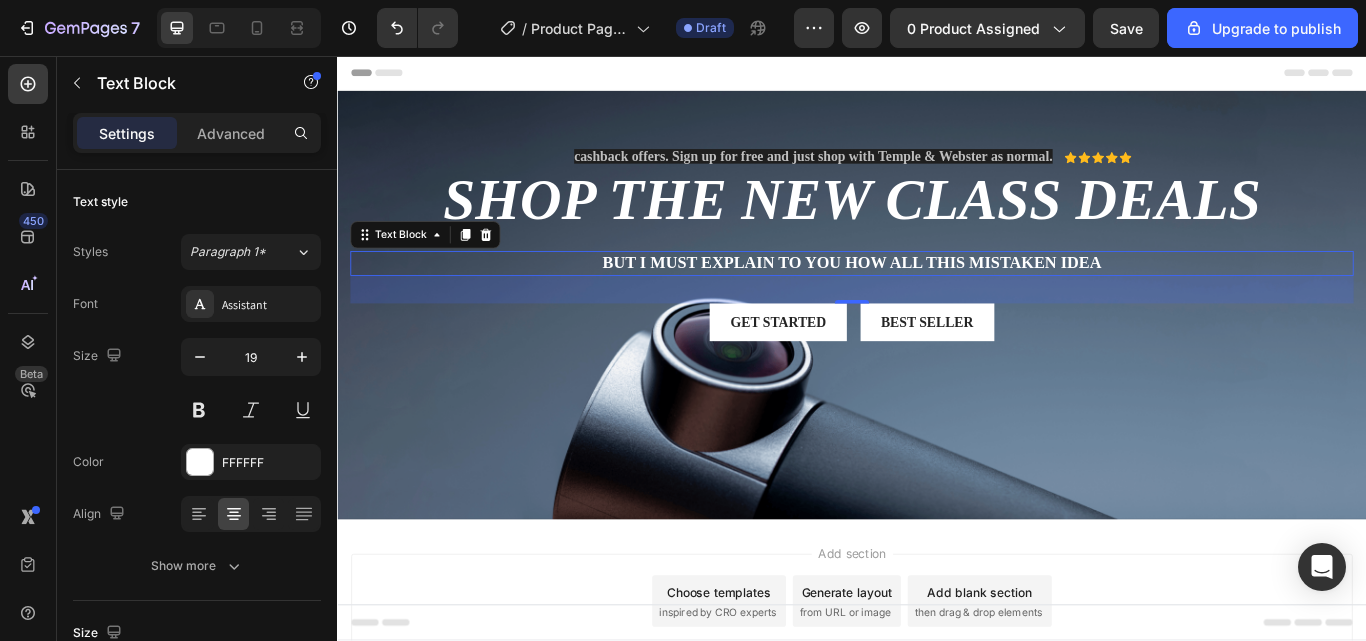 click on "But I must explain to you how all this mistaken idea" at bounding box center [937, 298] 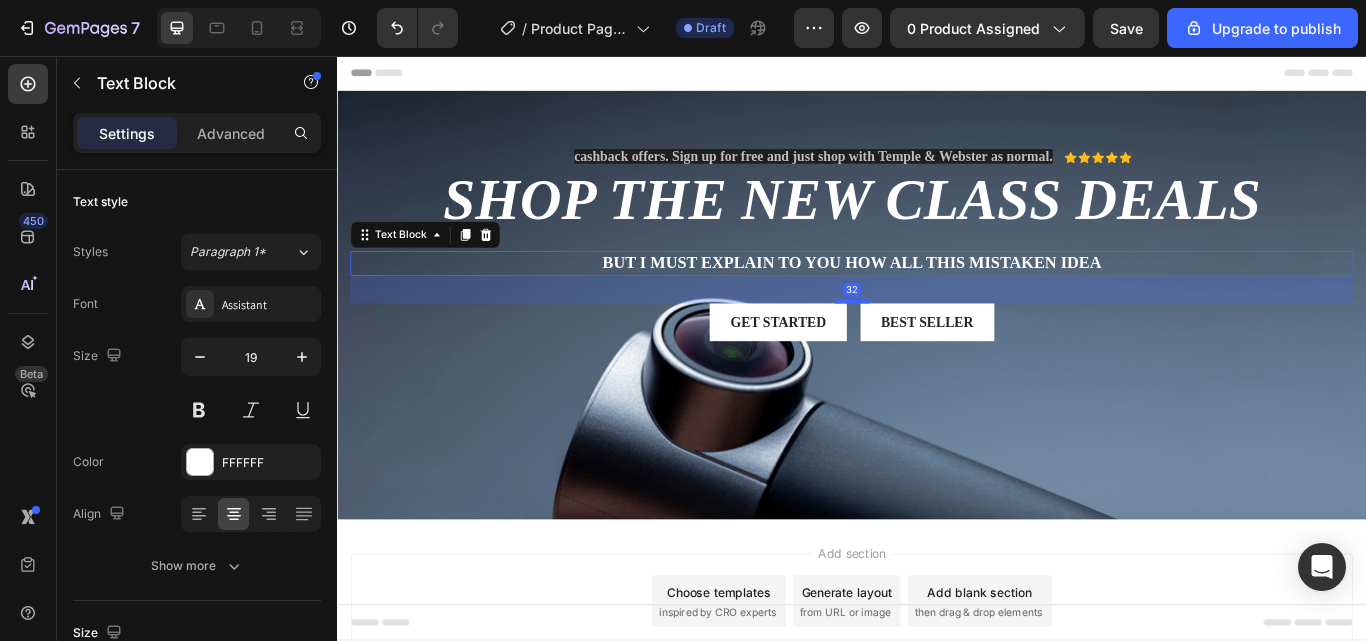 click on "But I must explain to you how all this mistaken idea" at bounding box center (937, 298) 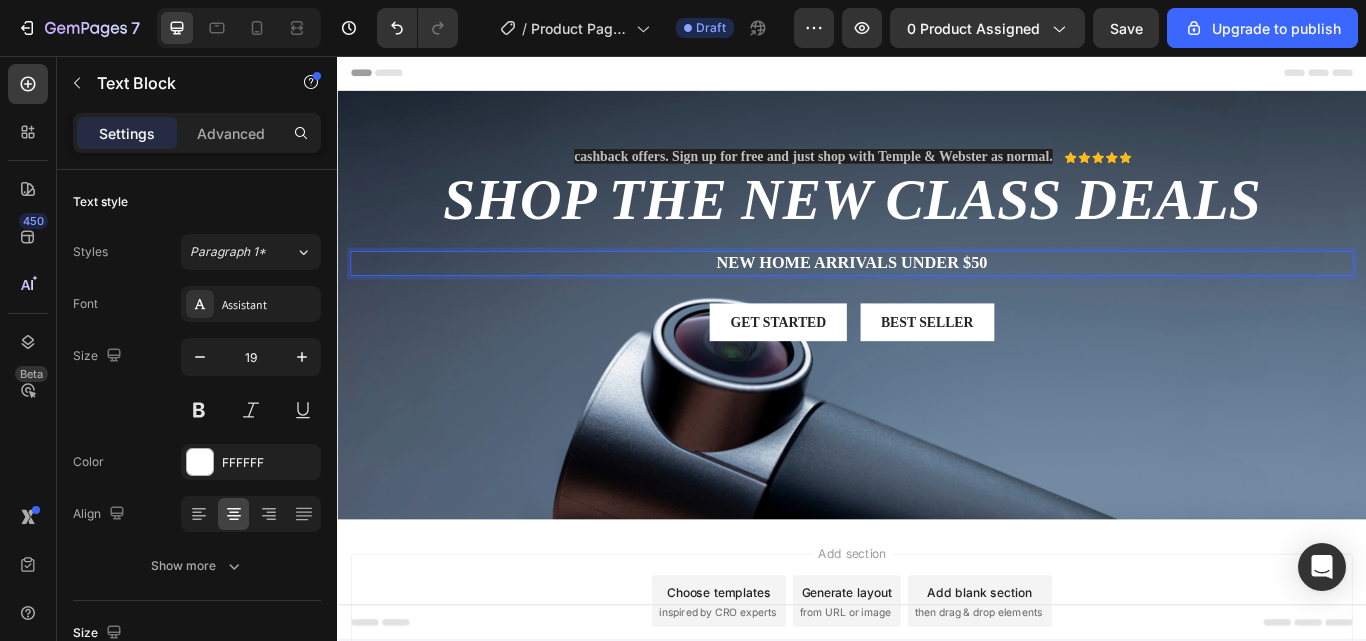 click on "New home arrivals under $50" at bounding box center (937, 297) 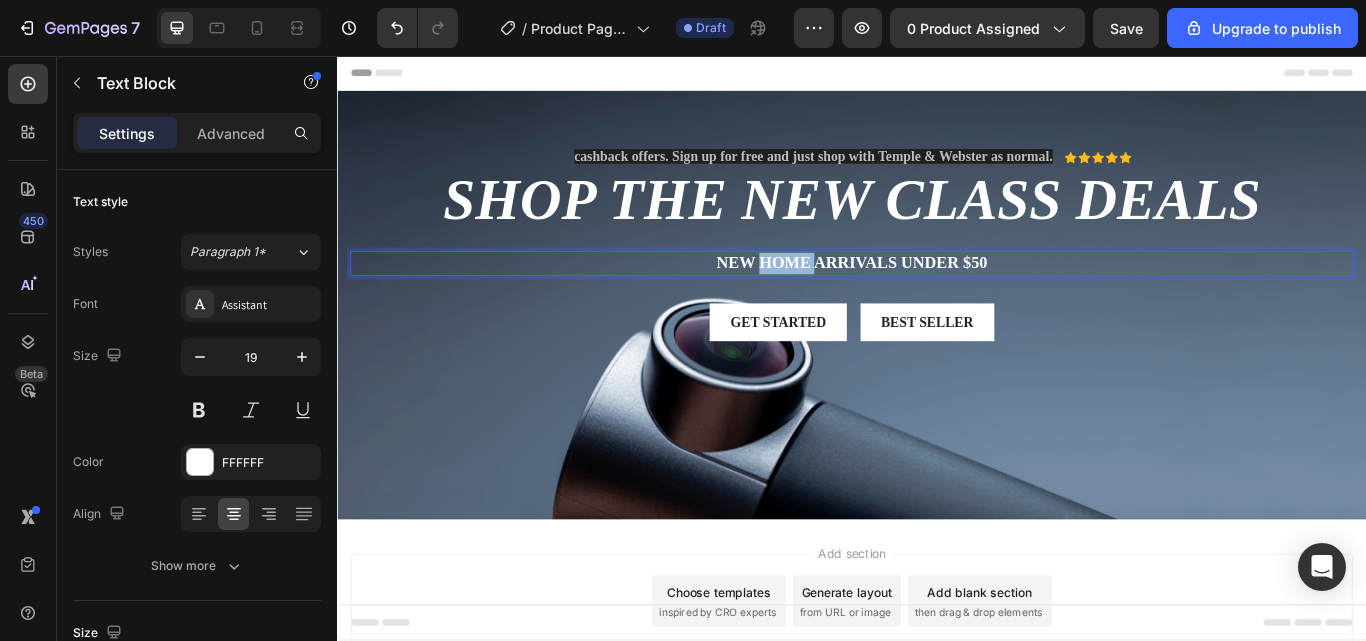 click on "New home arrivals under $50" at bounding box center (937, 297) 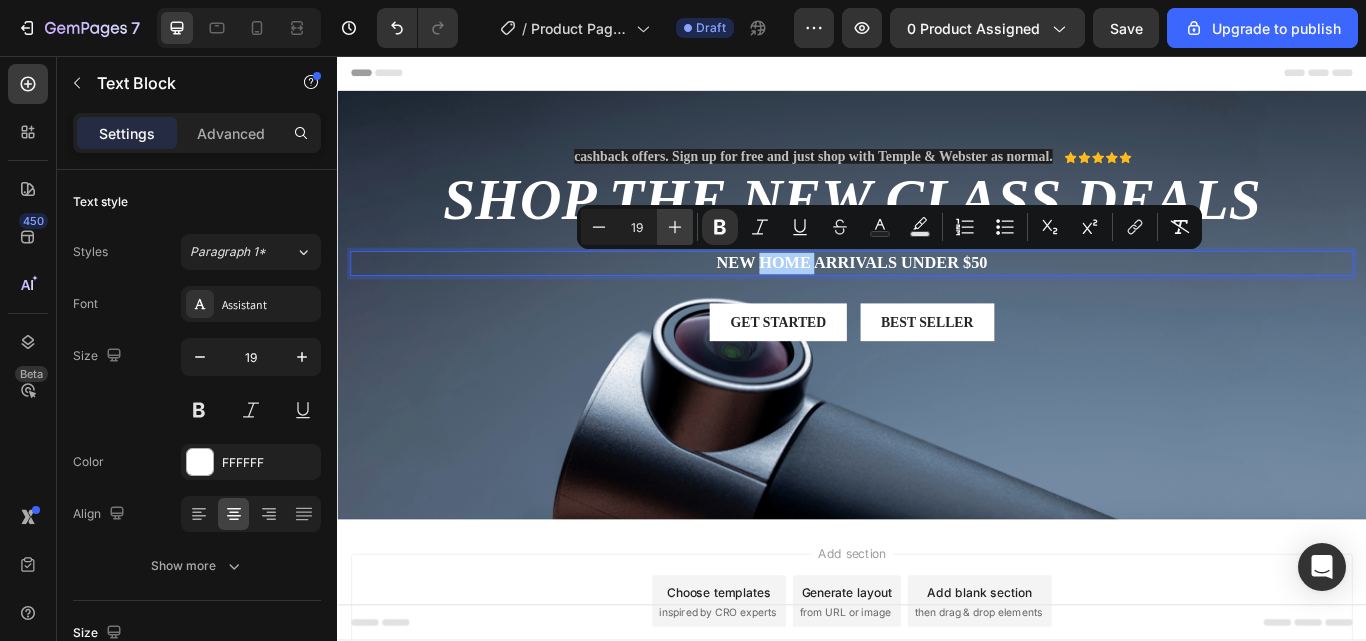 click 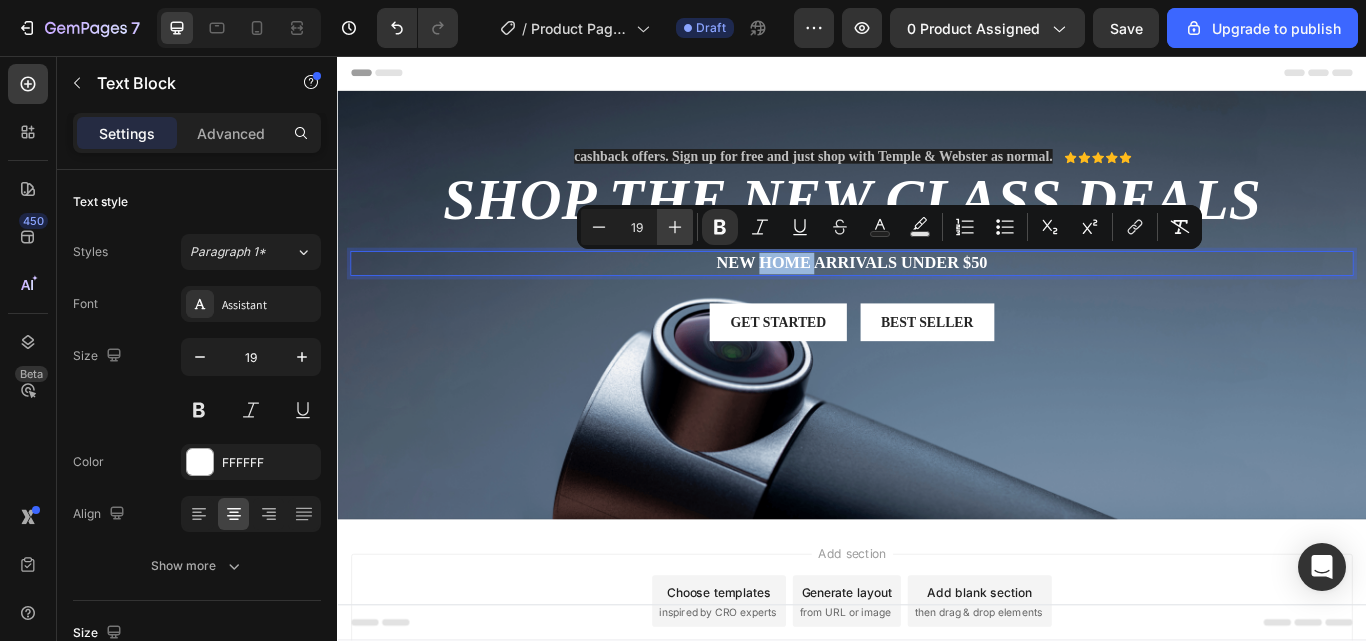 type on "20" 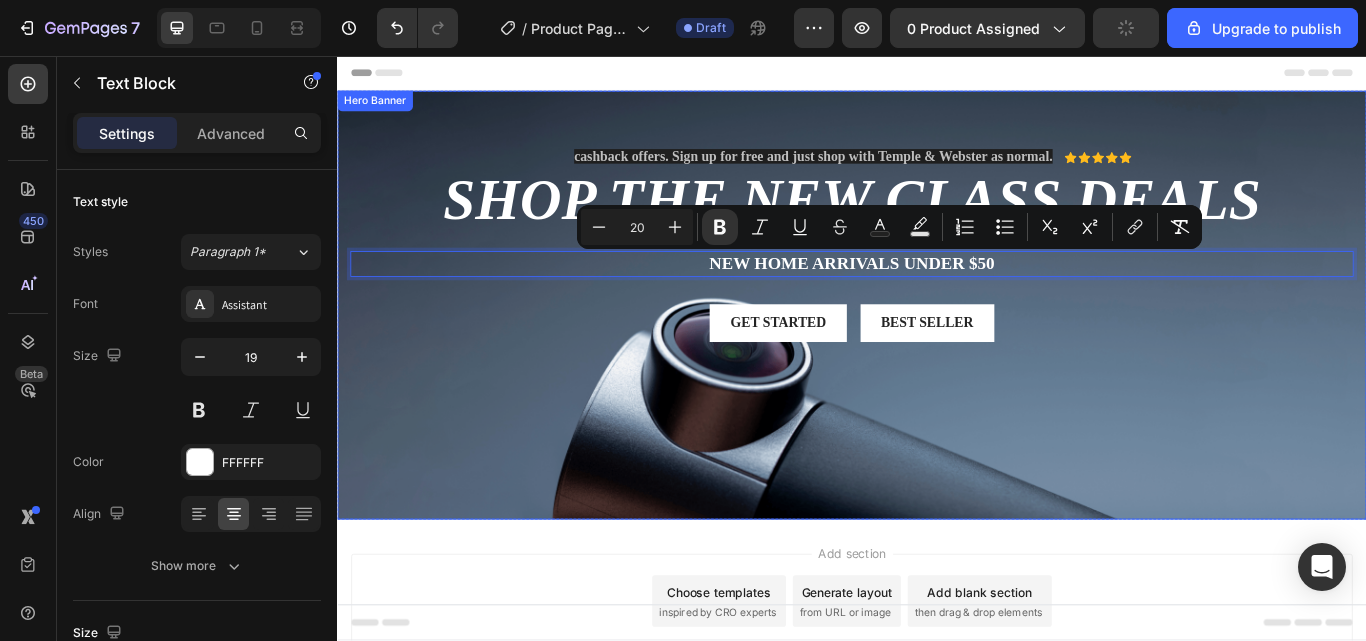 click on "Get started Button Best Seller Button Row" at bounding box center (937, 368) 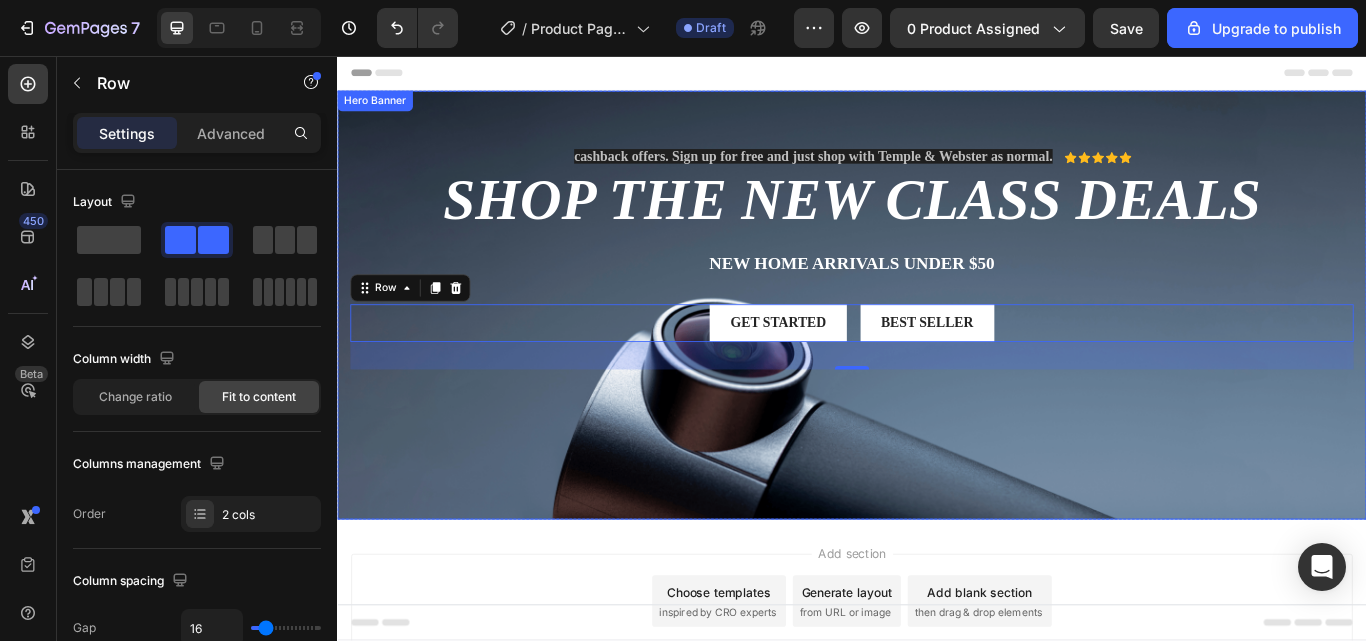 click at bounding box center [937, 347] 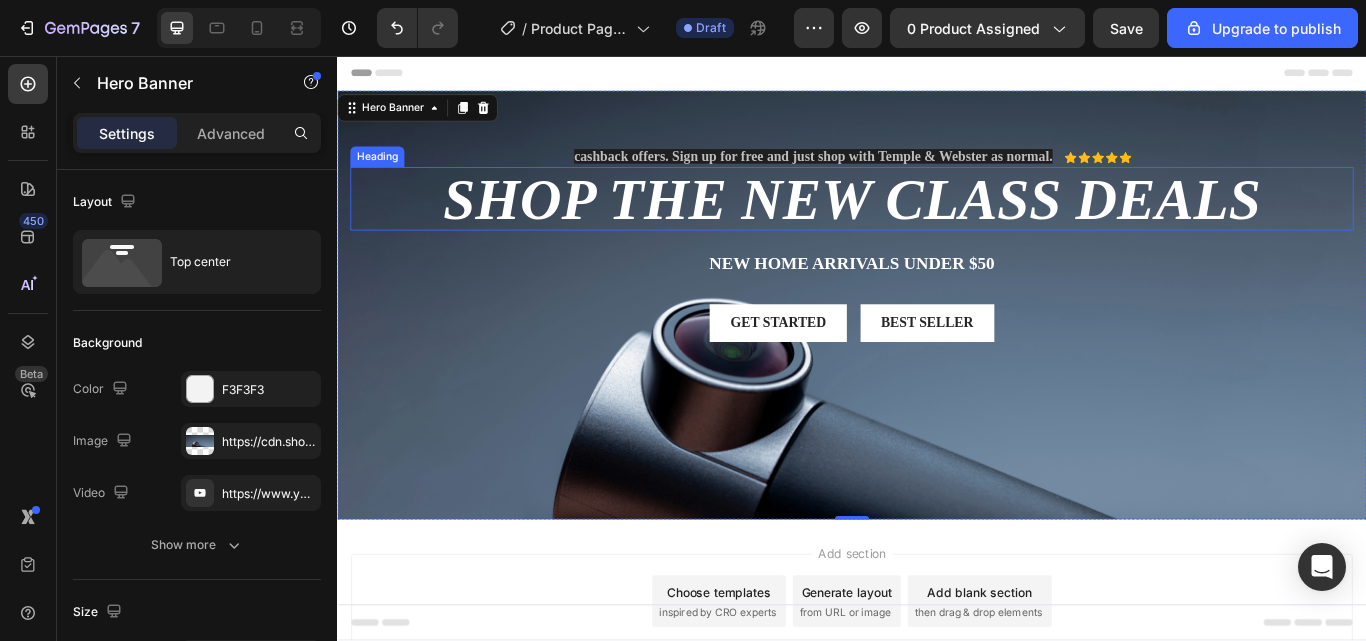 click on "Heading" at bounding box center (383, 174) 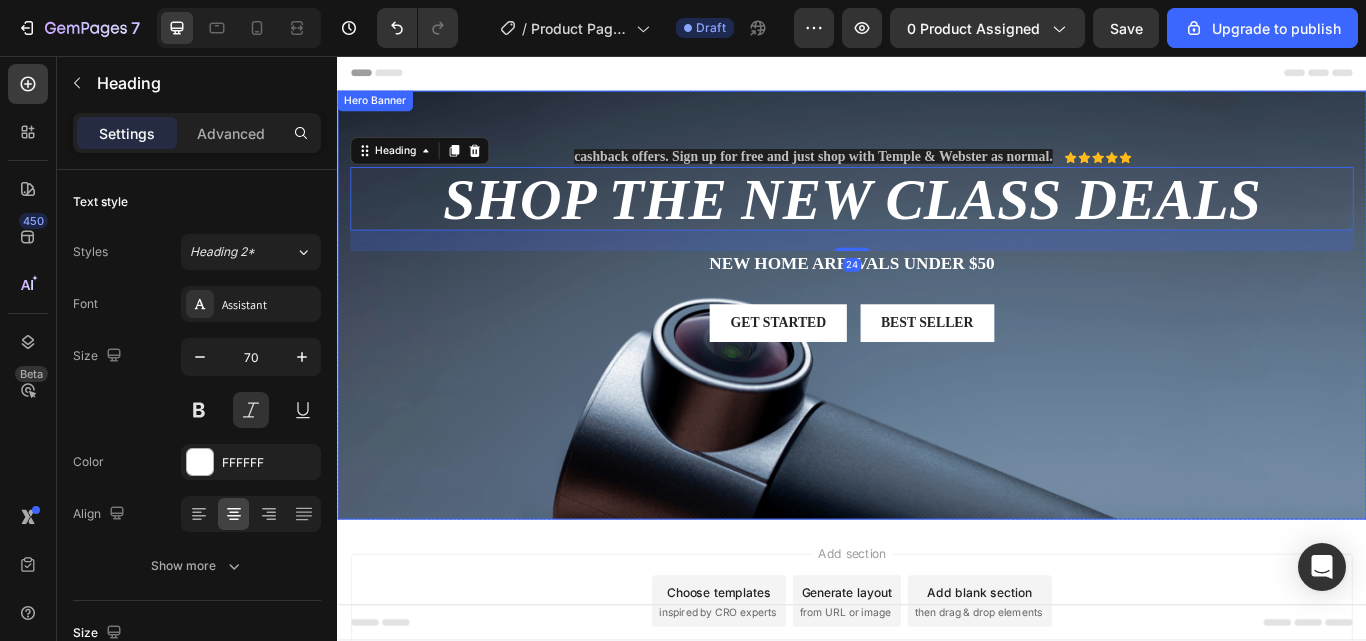 click on "cashback offers. Sign up for free and just shop with Temple & Webster as normal. Text Block Icon Icon Icon Icon Icon Icon List Row ⁠⁠⁠⁠⁠⁠⁠ SHOP THE NEW CLASS DEALS Heading   24 New home arrivals under $50   Text Block Get started Button Best Seller Button Row Hero Banner" at bounding box center (937, 347) 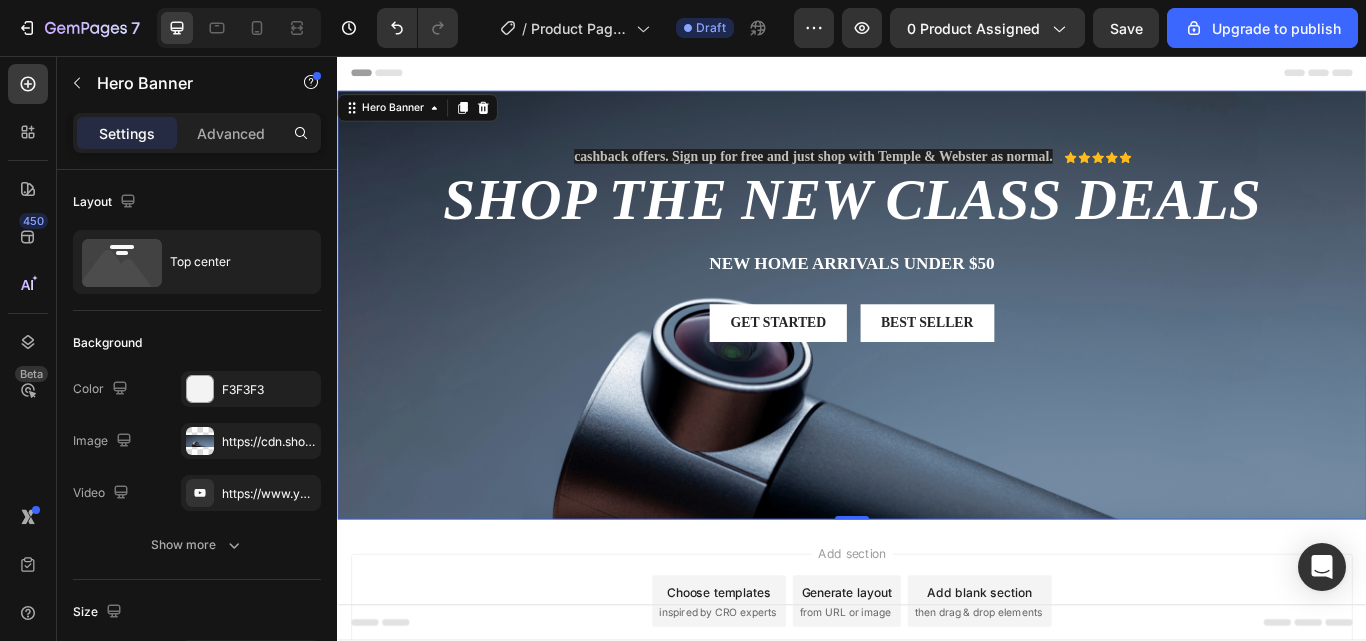 click on "cashback offers. Sign up for free and just shop with Temple & Webster as normal. Text Block Icon Icon Icon Icon Icon Icon List Row ⁠⁠⁠⁠⁠⁠⁠ SHOP THE NEW CLASS DEALS Heading New home arrivals under $50   Text Block Get started Button Best Seller Button Row" at bounding box center [937, 275] 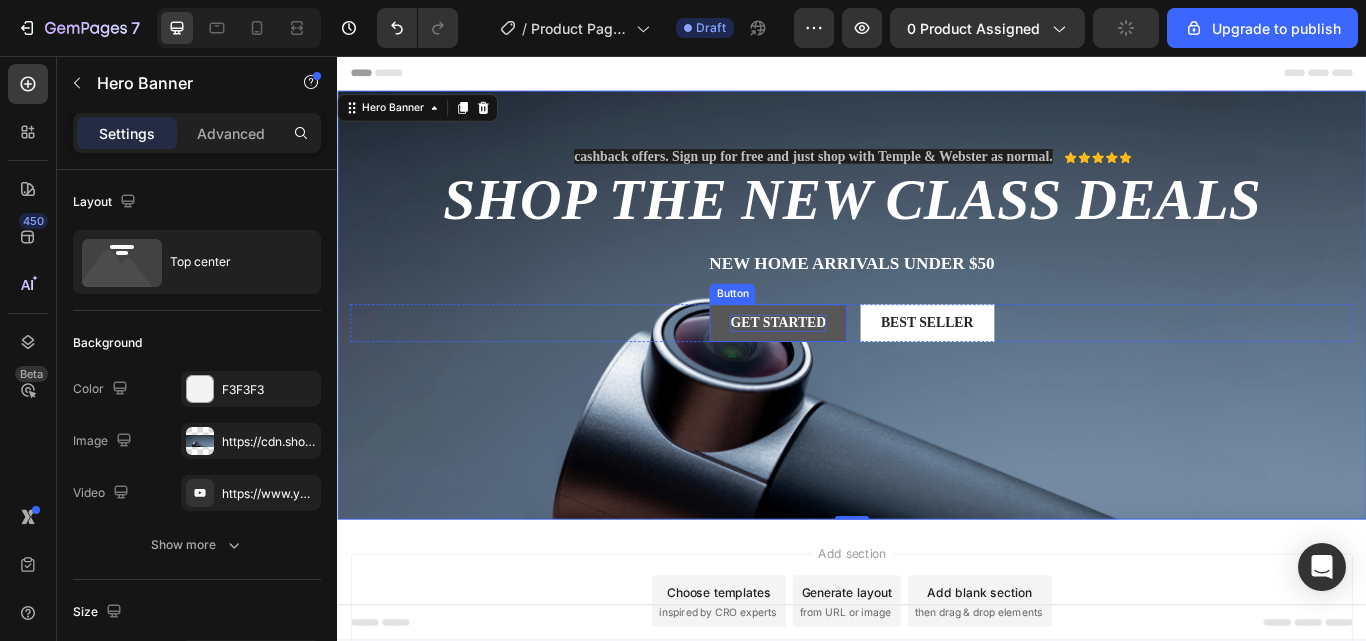 click on "Get started" at bounding box center [850, 368] 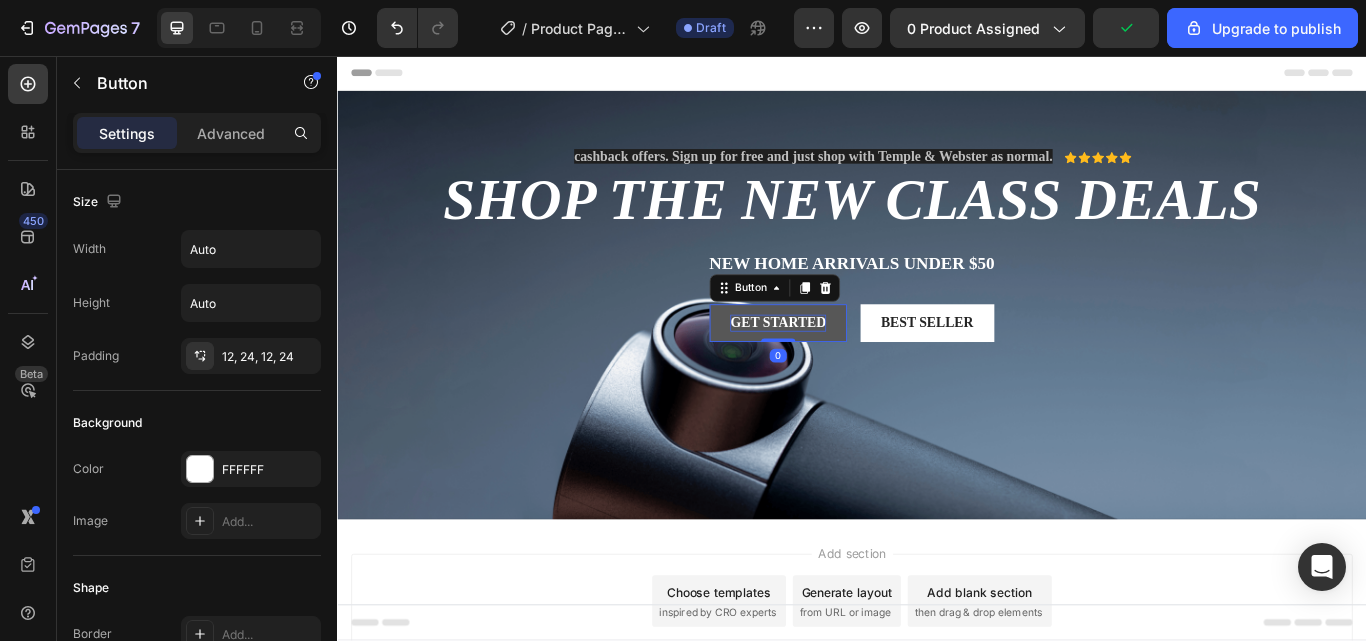 click on "Get started" at bounding box center (850, 368) 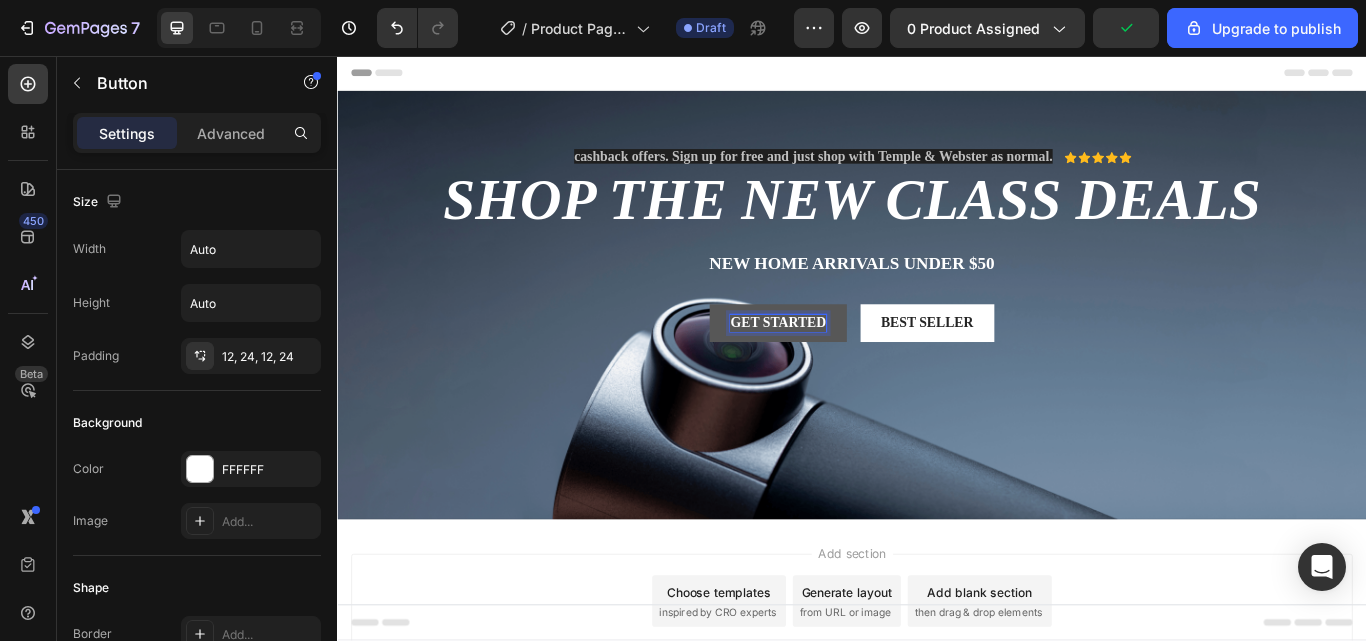 click on "Get started" at bounding box center (850, 368) 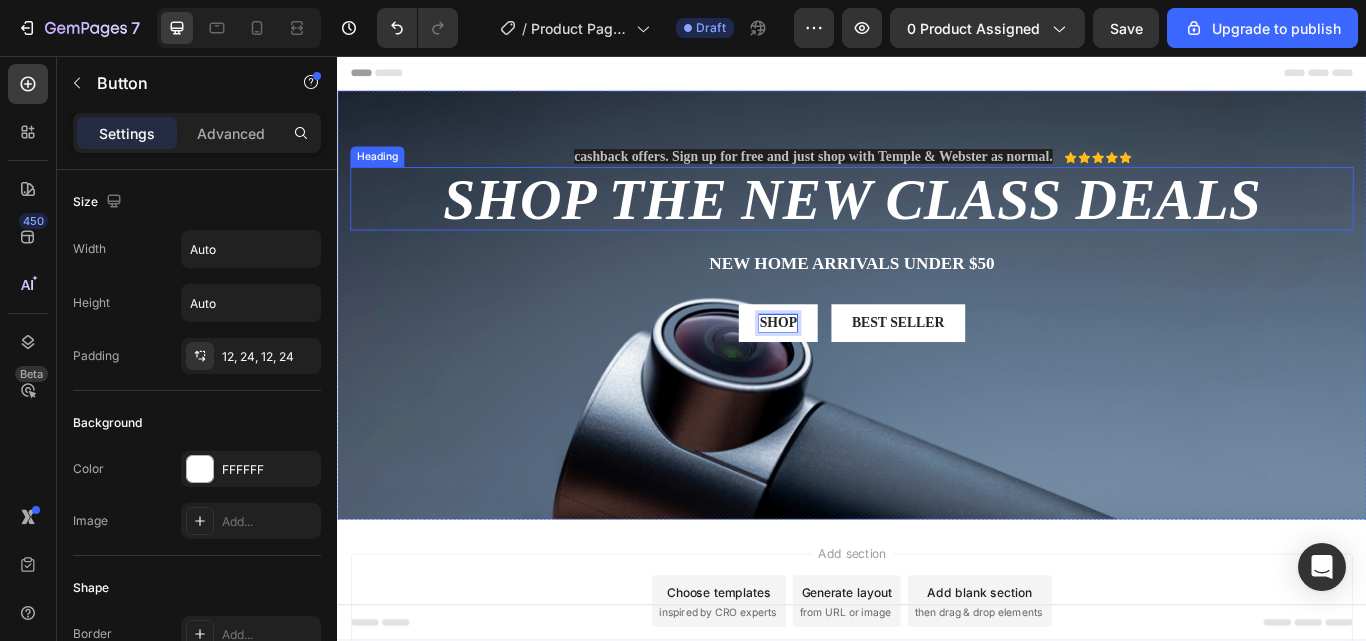 click on "SHOP" at bounding box center (851, 368) 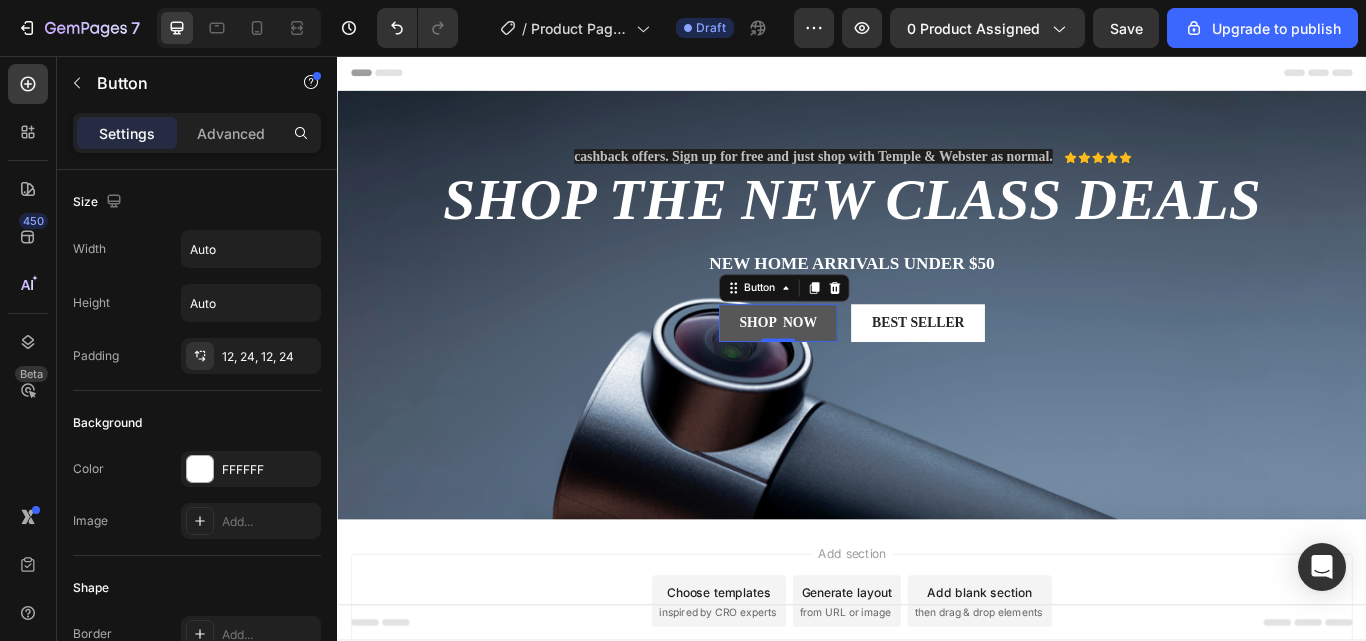 click on "SHOP  NOW" at bounding box center (851, 368) 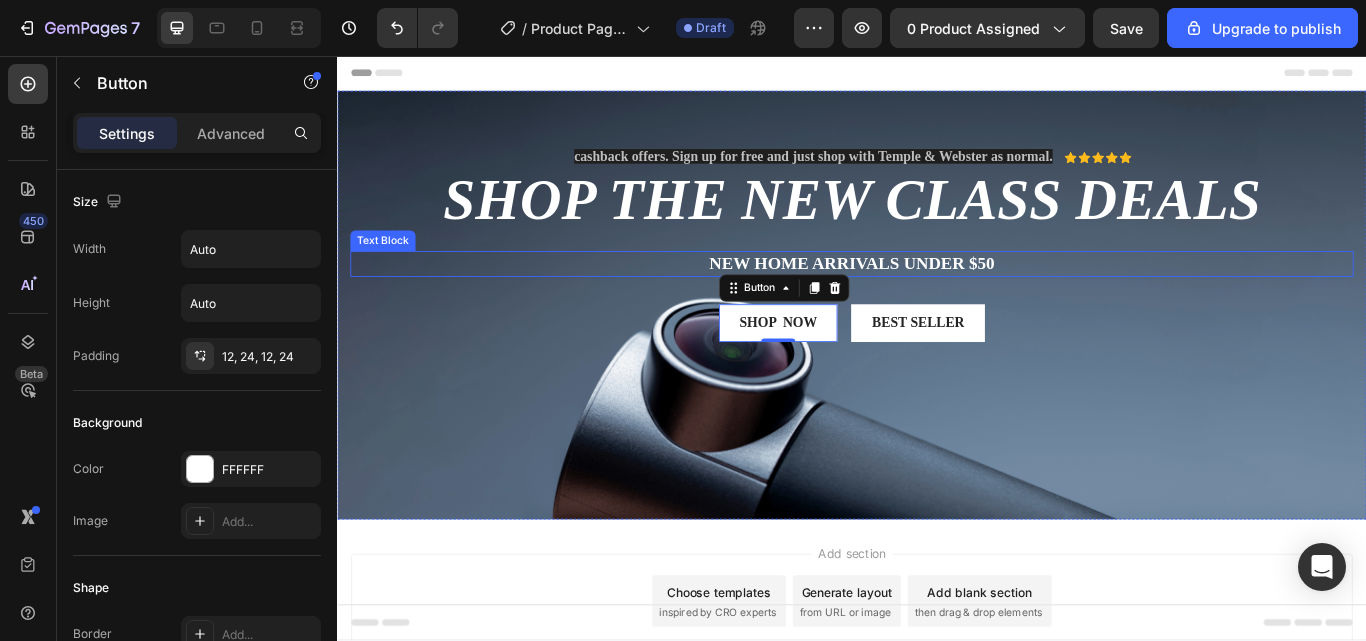 click on "cashback offers. Sign up for free and just shop with Temple & Webster as normal. Text Block Icon Icon Icon Icon Icon Icon List Row ⁠⁠⁠⁠⁠⁠⁠ SHOP THE NEW CLASS DEALS Heading New home arrivals under $50   Text Block SHOP  NOW Button   0 Best Seller Button Row" at bounding box center [937, 293] 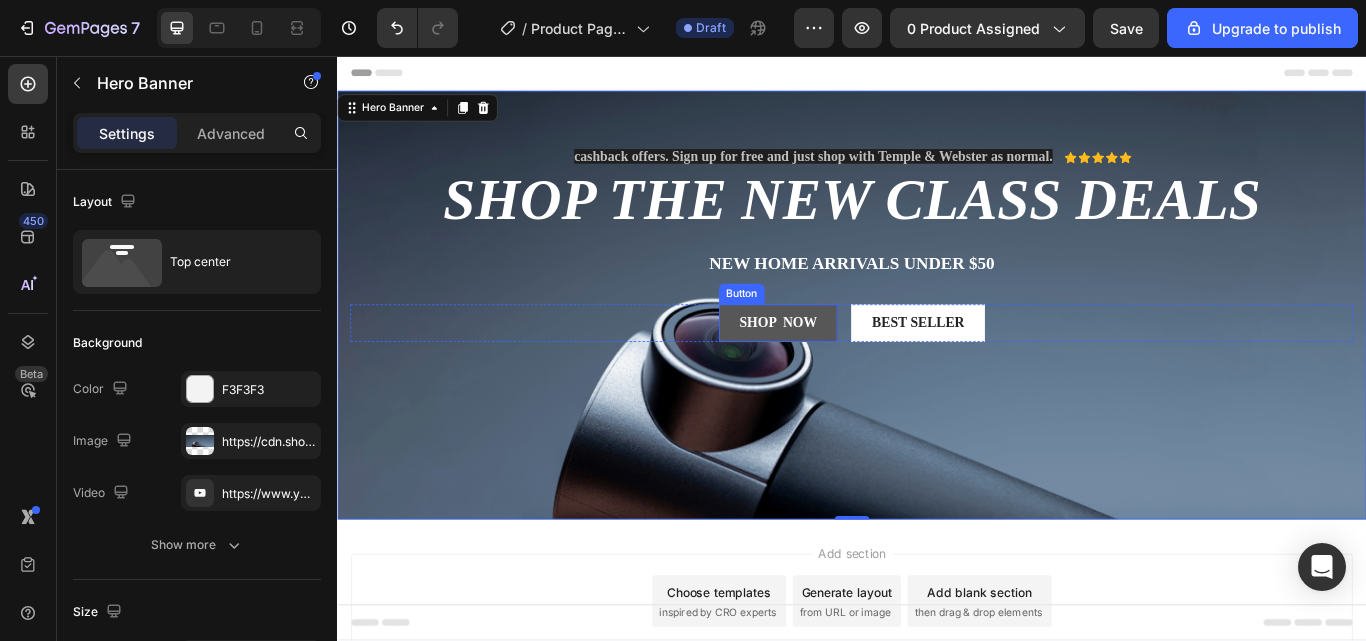click on "SHOP  NOW" at bounding box center (851, 368) 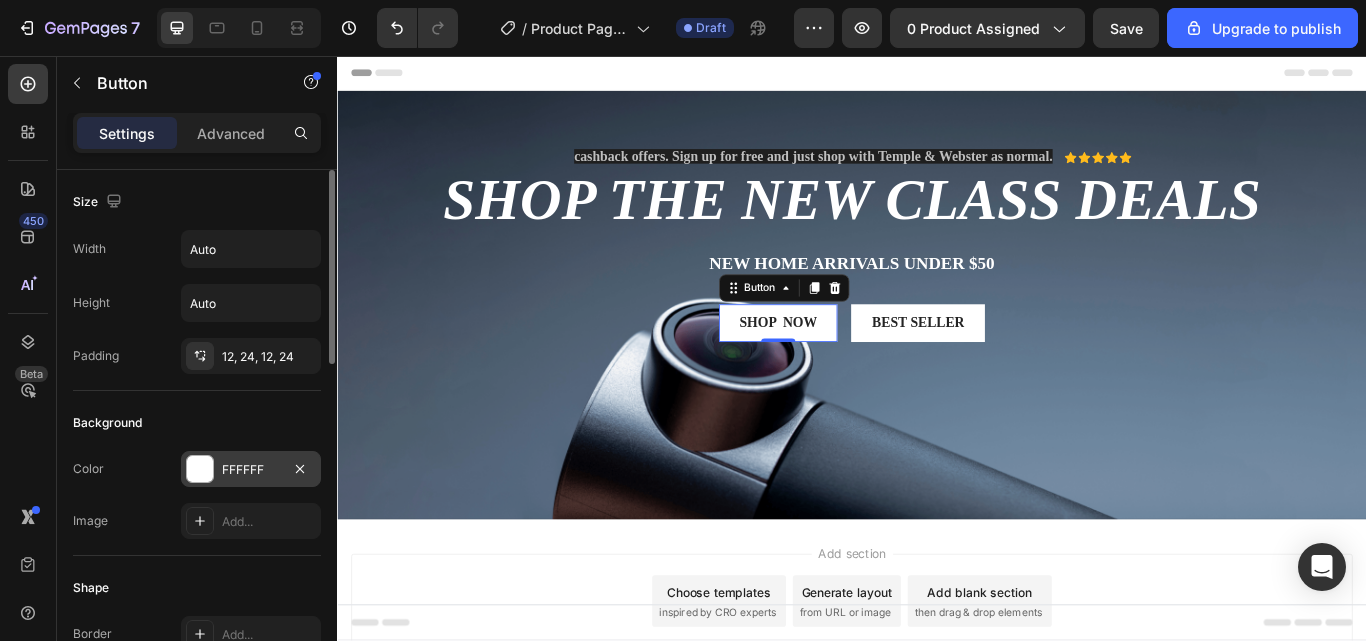 click on "FFFFFF" at bounding box center (251, 469) 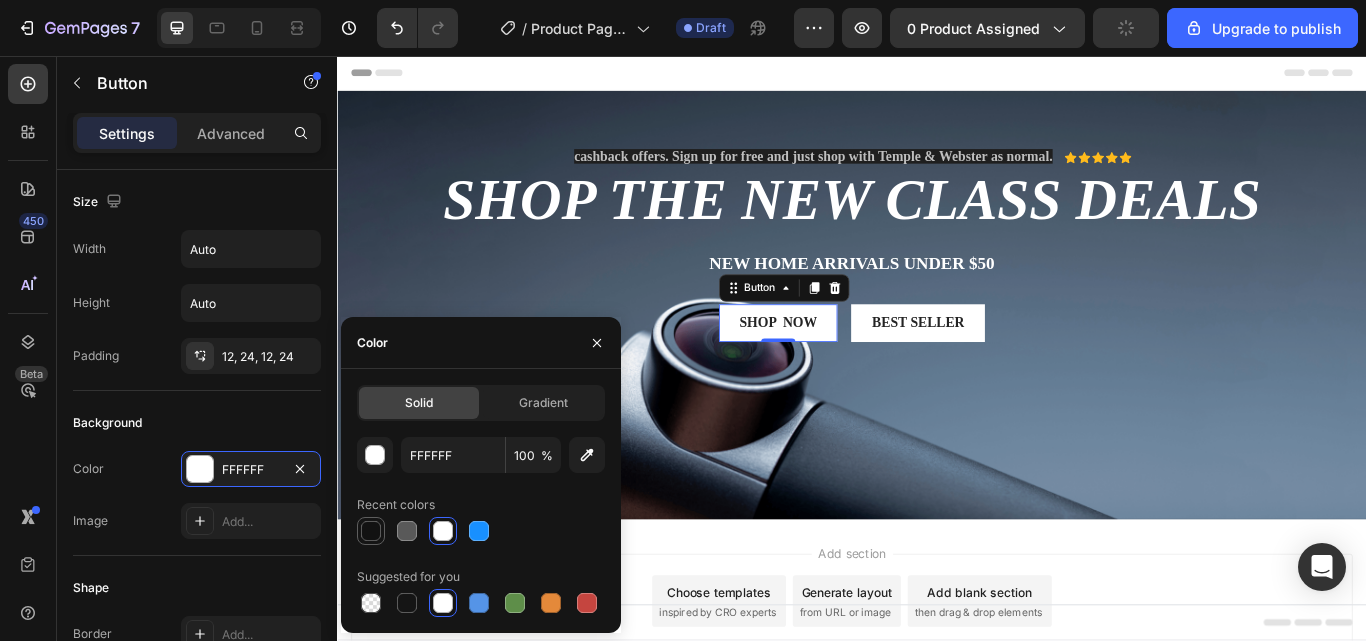 click at bounding box center [371, 531] 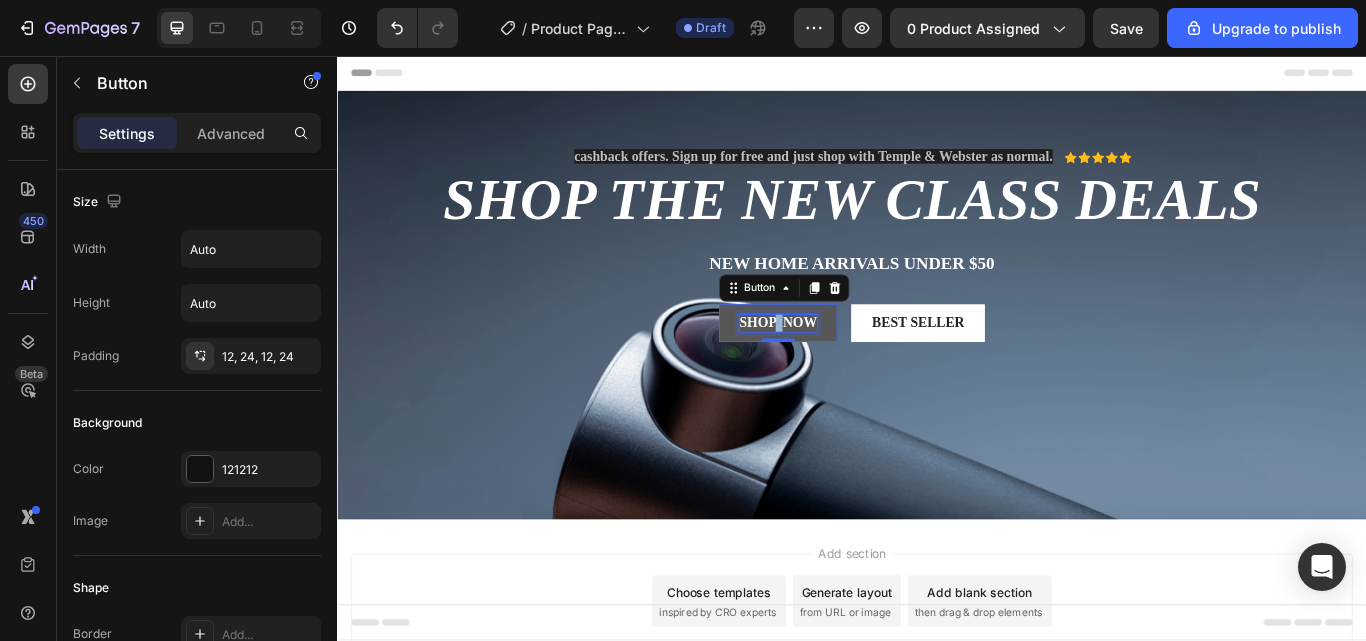 click on "SHOP  NOW" at bounding box center (851, 368) 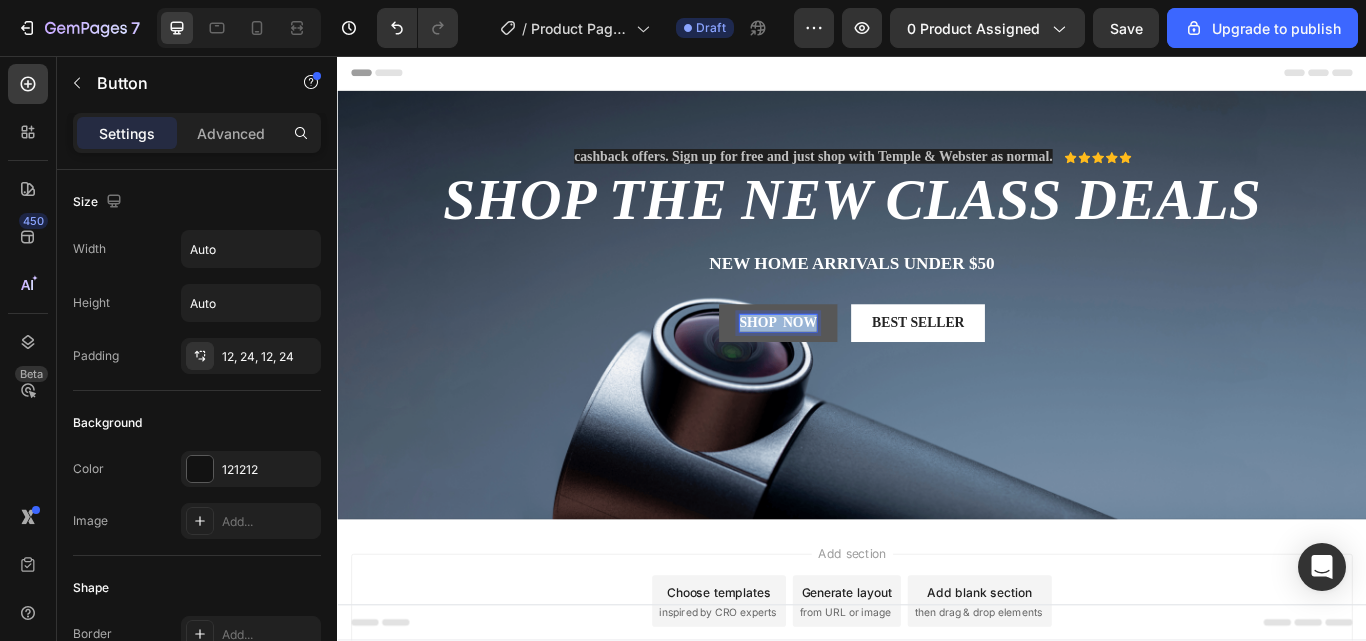 click on "SHOP  NOW" at bounding box center (851, 368) 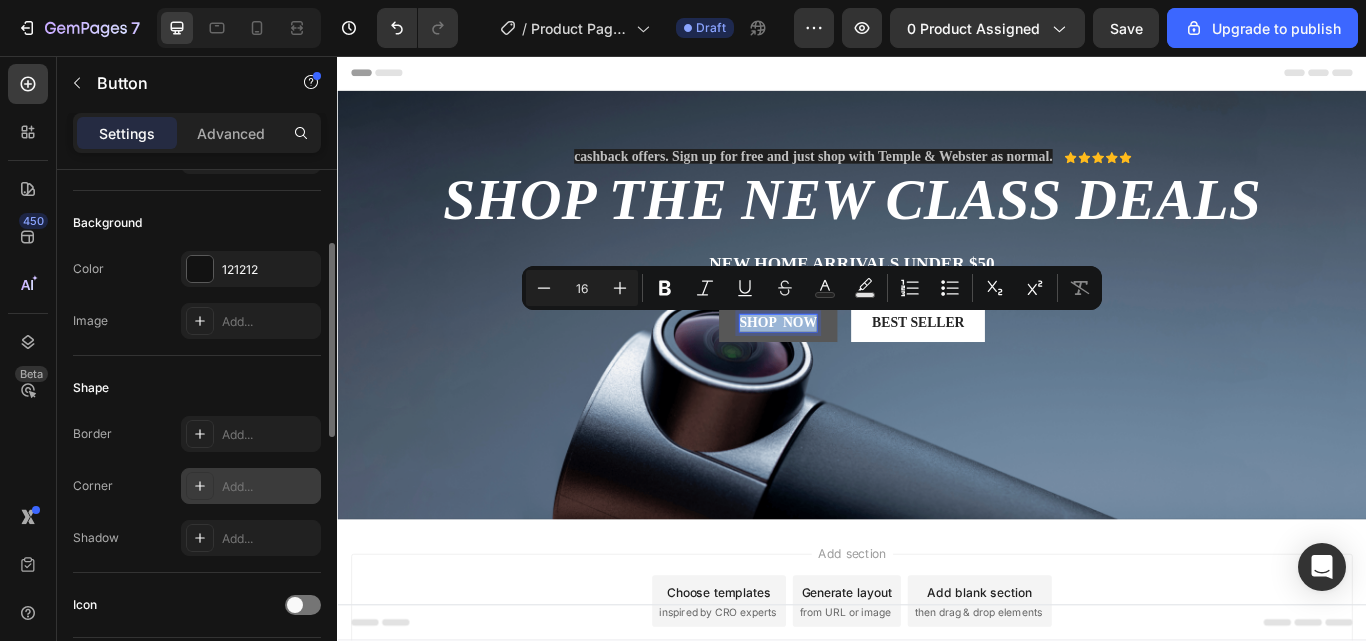 scroll, scrollTop: 0, scrollLeft: 0, axis: both 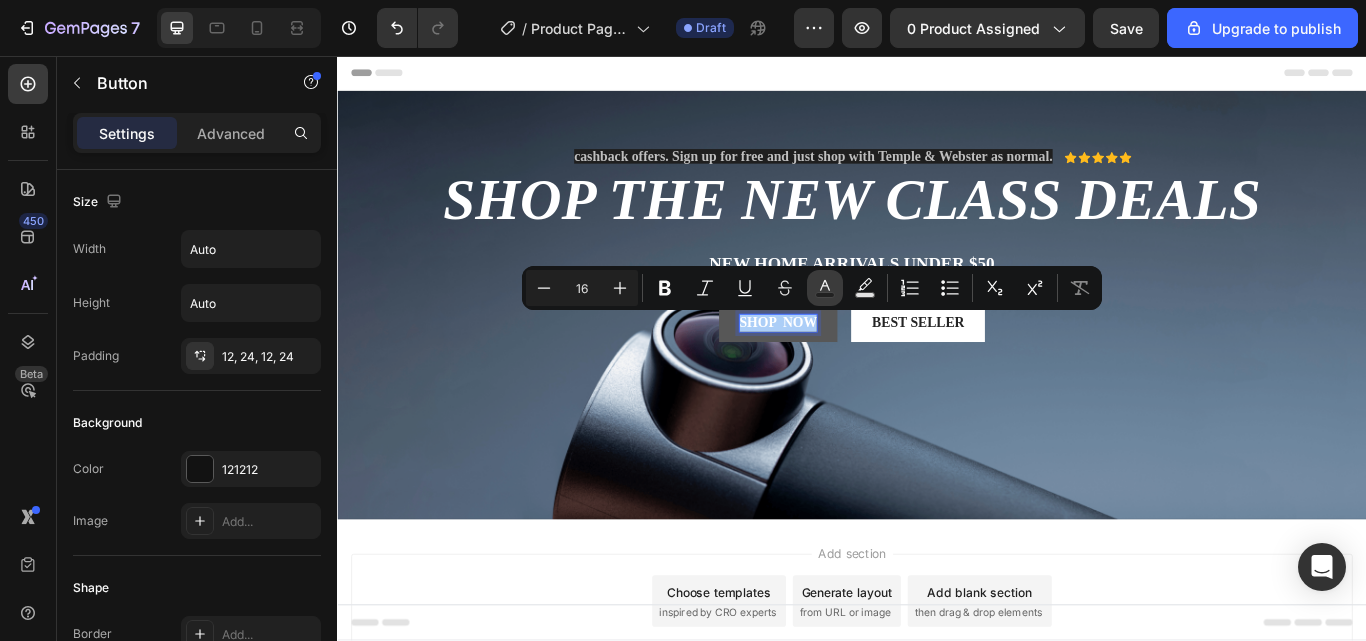 click on "Text Color" at bounding box center [825, 288] 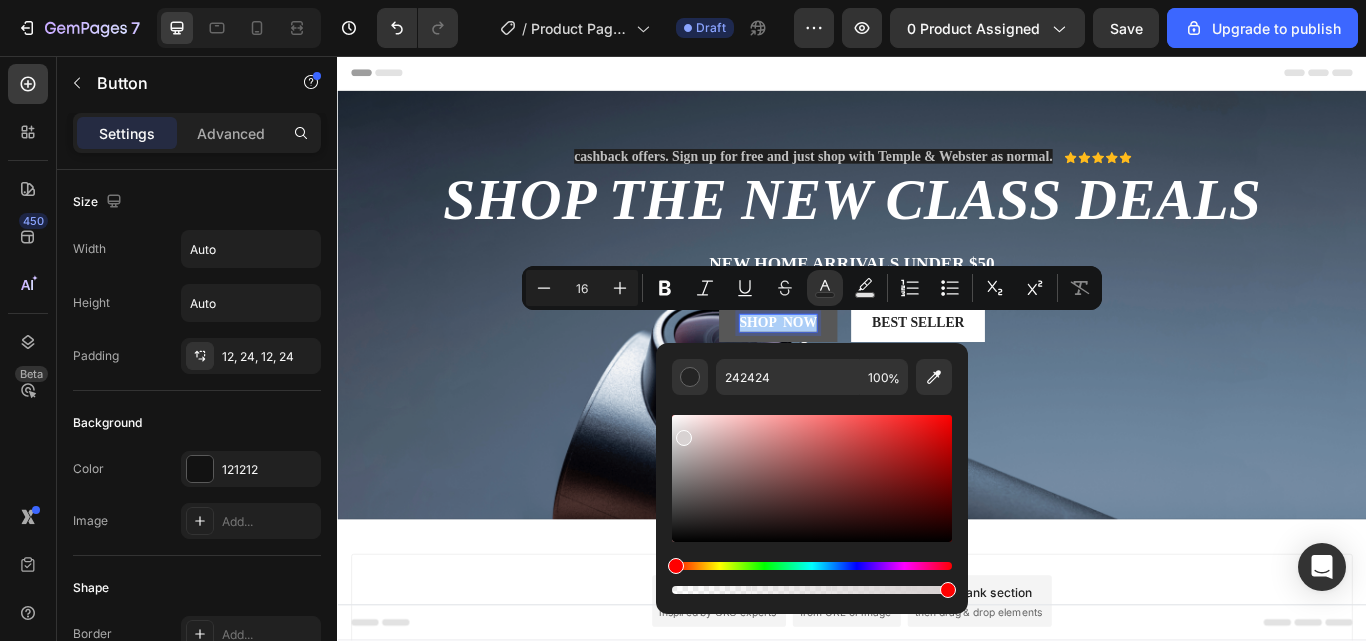 click at bounding box center [812, 478] 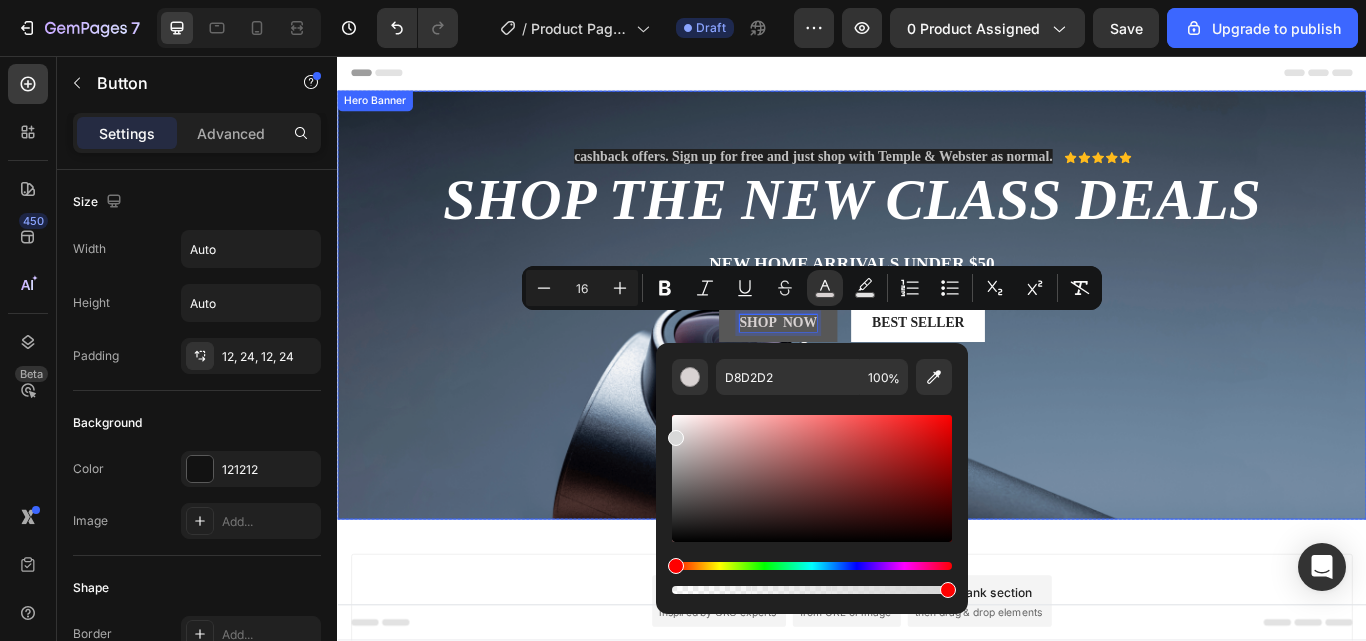 drag, startPoint x: 1016, startPoint y: 487, endPoint x: 691, endPoint y: 493, distance: 325.0554 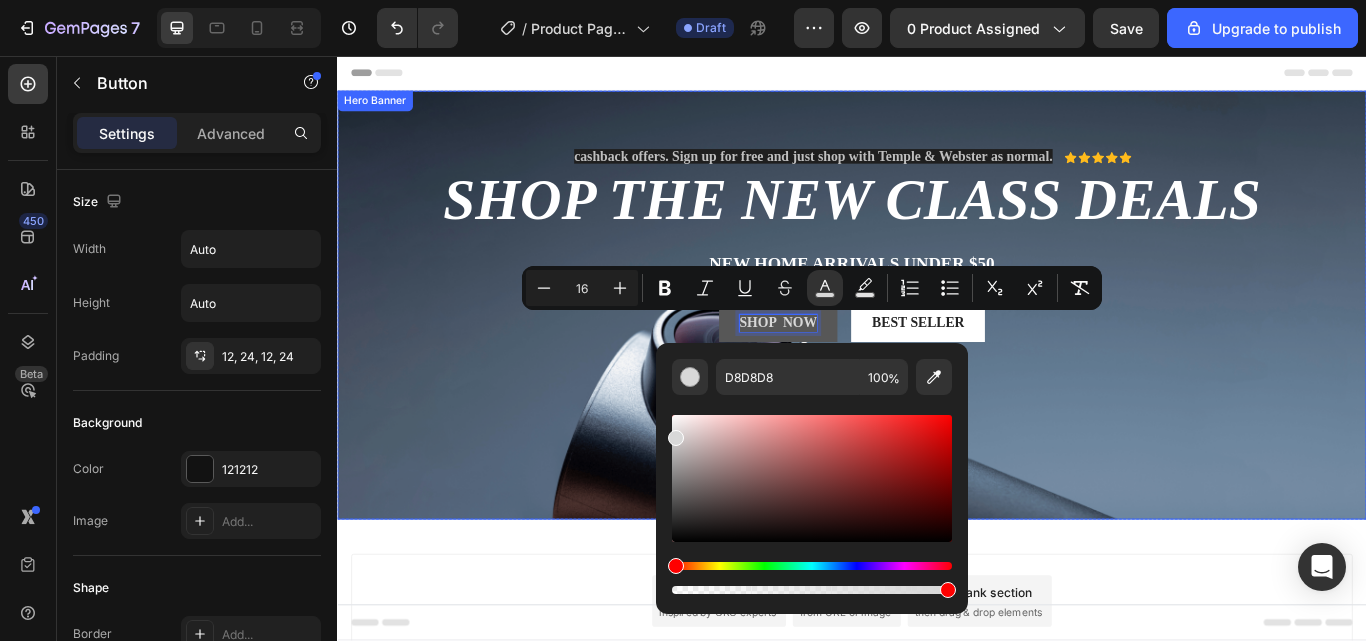 click on "cashback offers. Sign up for free and just shop with Temple & Webster as normal. Text Block Icon Icon Icon Icon Icon Icon List Row ⁠⁠⁠⁠⁠⁠⁠ SHOP THE NEW CLASS DEALS Heading New home arrivals under $50   Text Block SHOP  NOW Button   0 Best Seller Button Row" at bounding box center (937, 293) 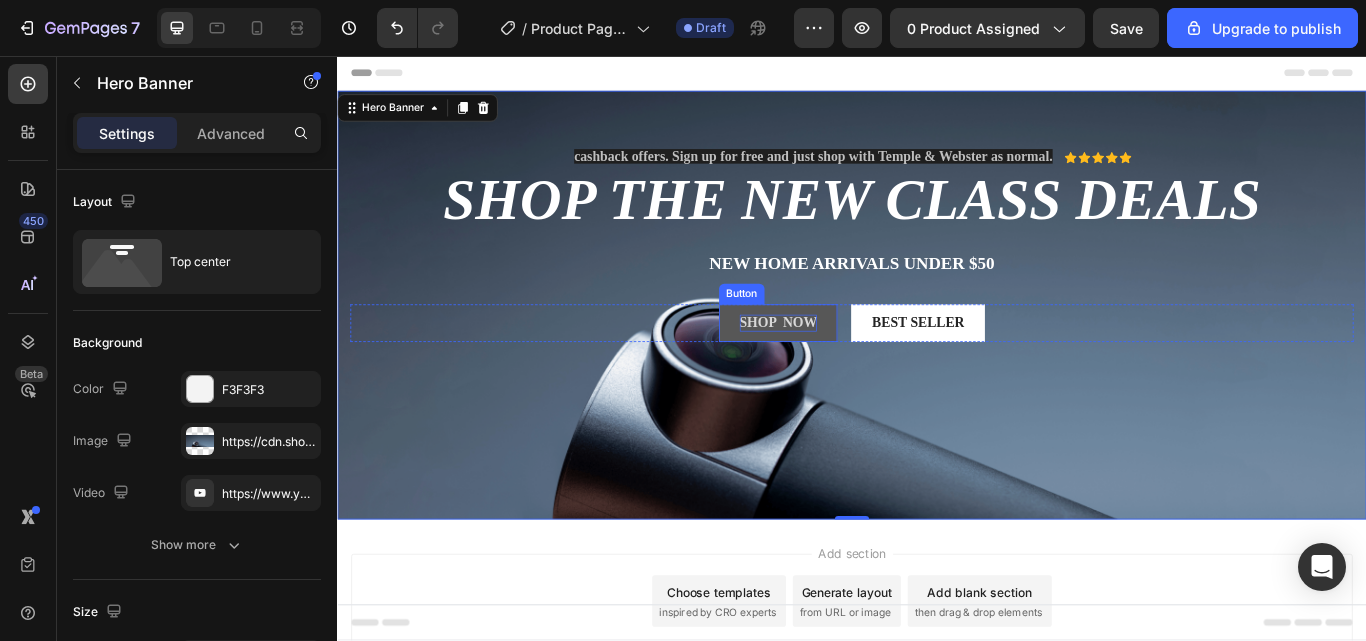 click on "SHOP  NOW" at bounding box center (851, 367) 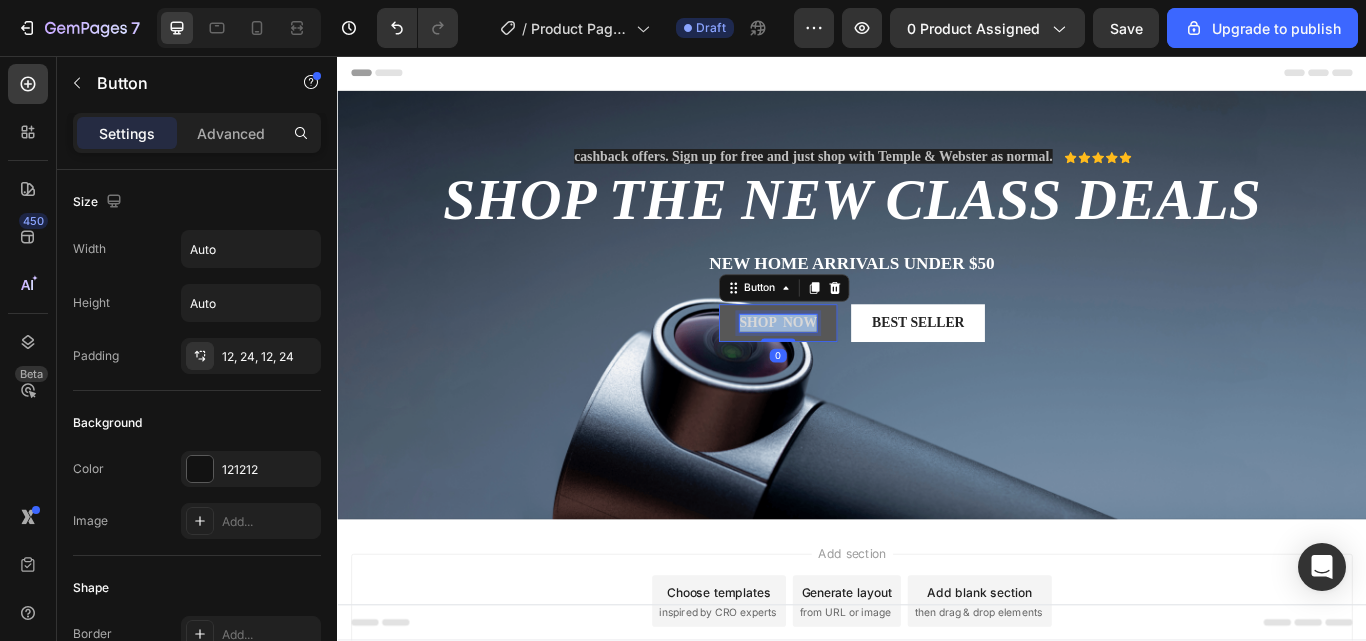 click on "SHOP  NOW" at bounding box center [851, 367] 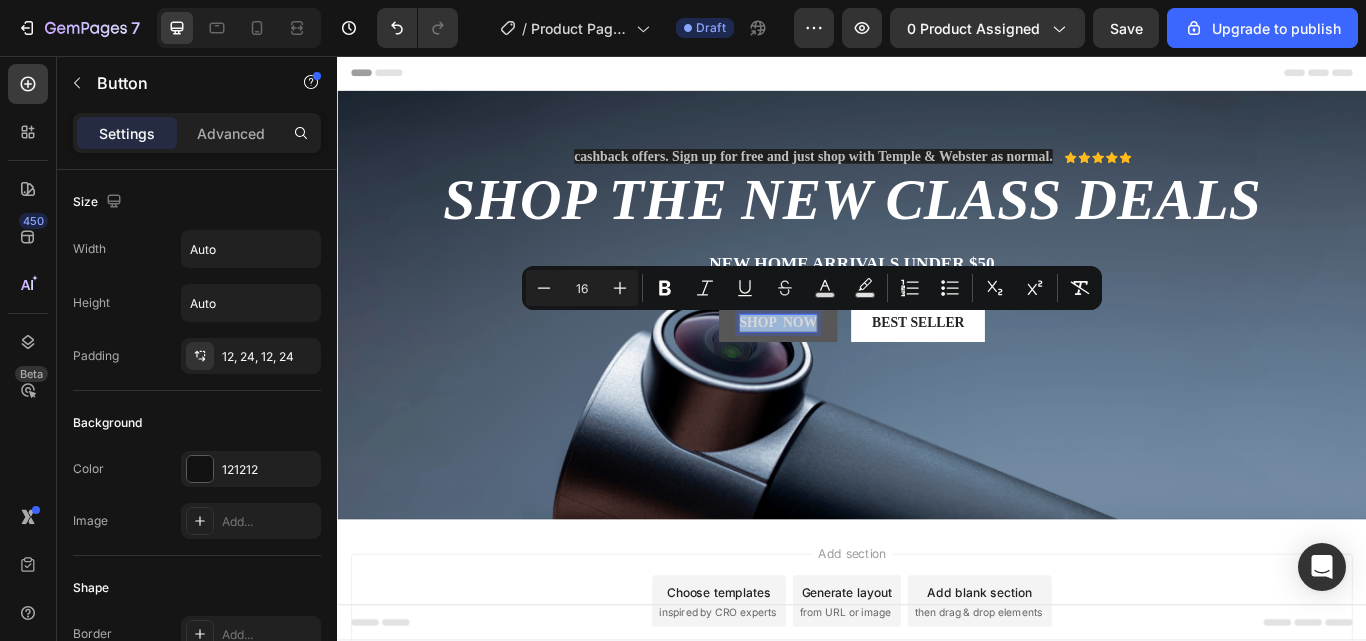 click on "SHOP  NOW" at bounding box center (851, 367) 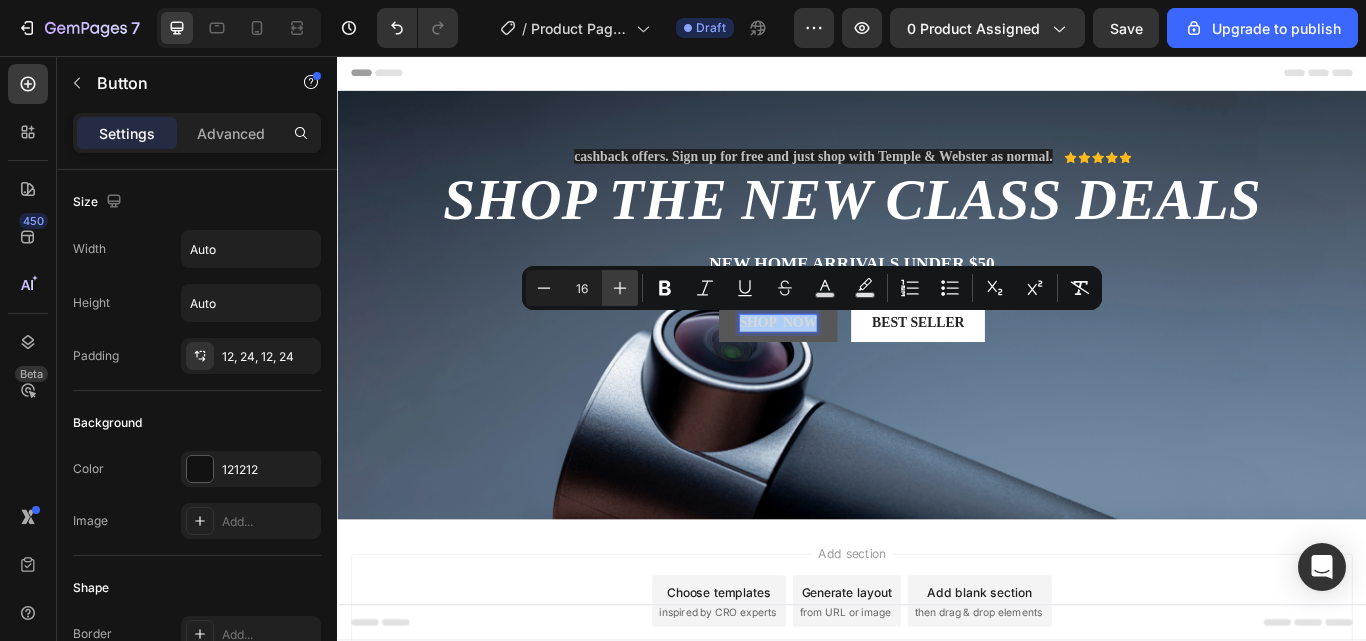 click 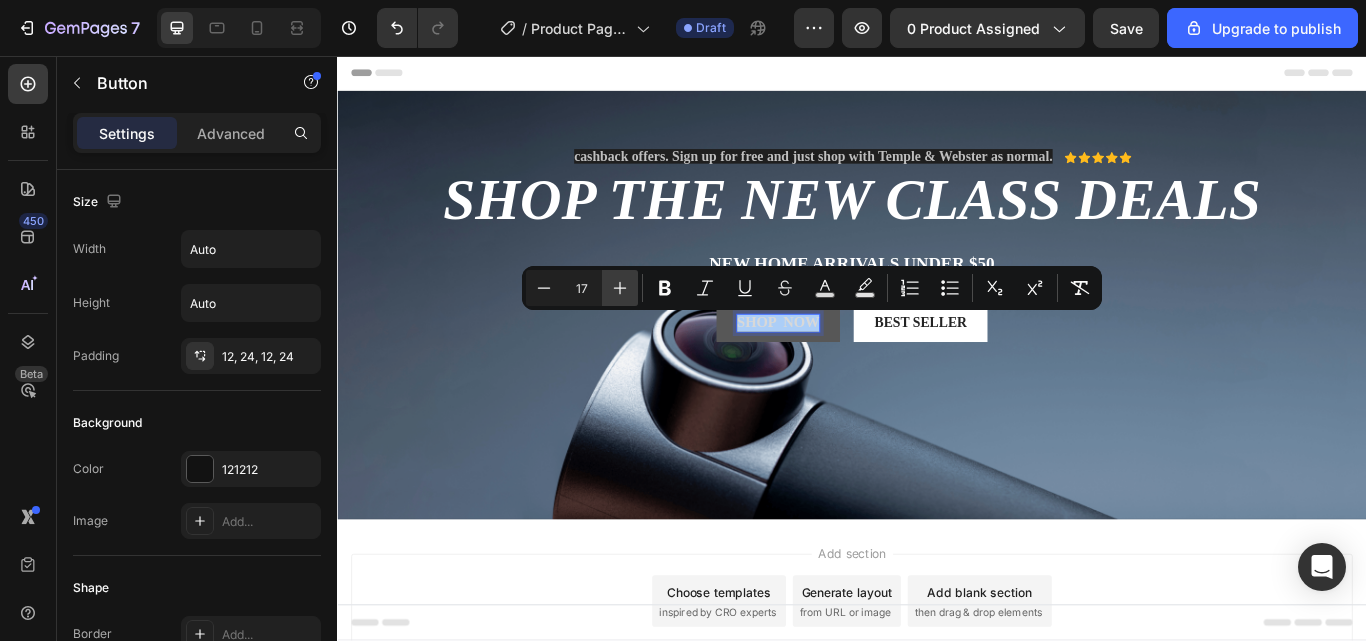 click 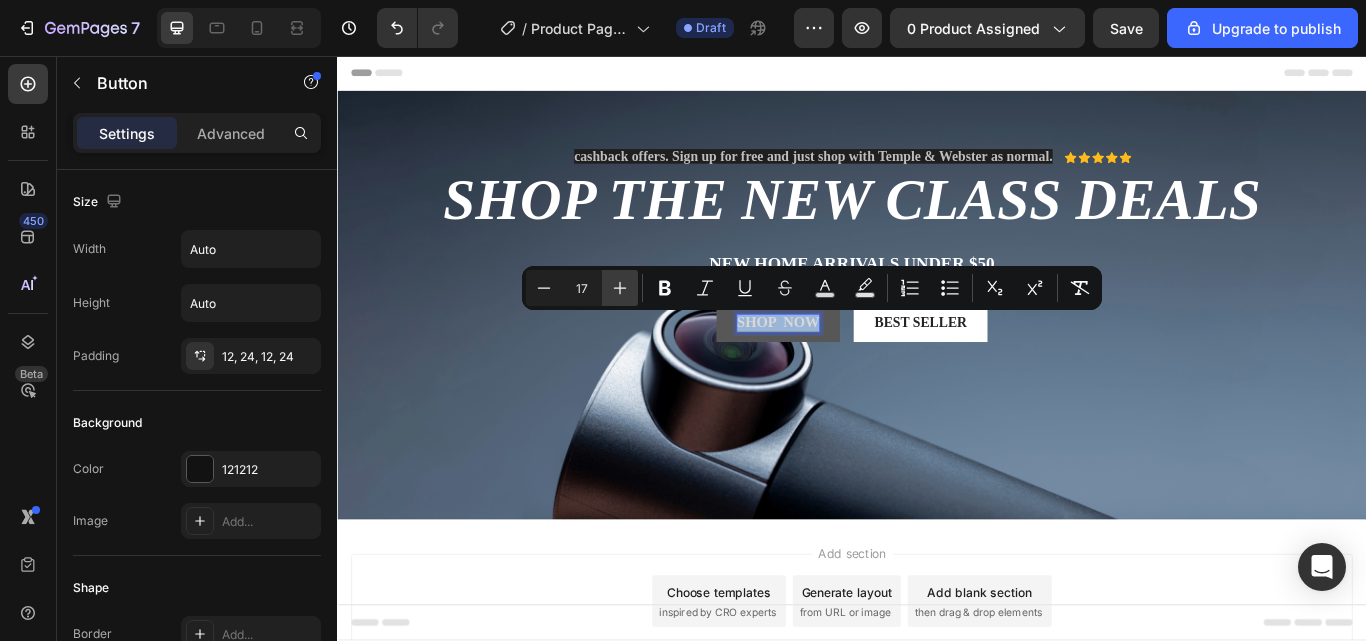 type on "18" 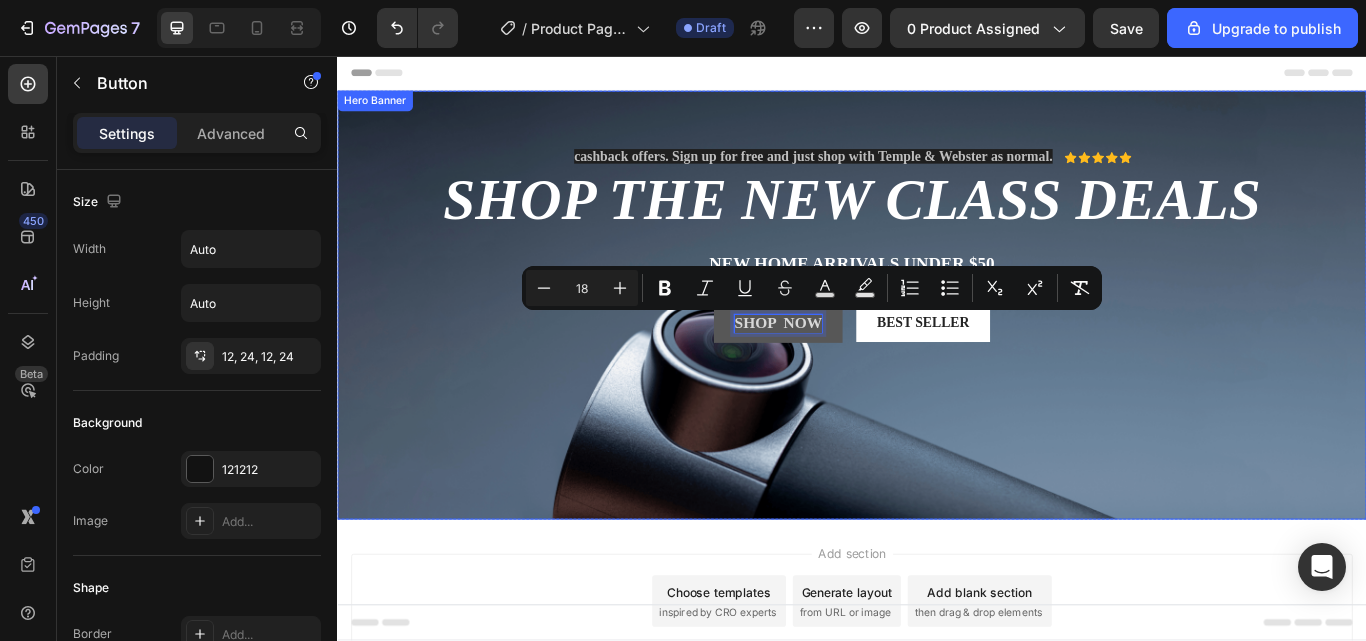click on "cashback offers. Sign up for free and just shop with Temple & Webster as normal. Text Block Icon Icon Icon Icon Icon Icon List Row ⁠⁠⁠⁠⁠⁠⁠ SHOP THE NEW CLASS DEALS Heading New home arrivals under $50   Text Block SHOP  NOW Button   0 Best Seller Button Row" at bounding box center [937, 293] 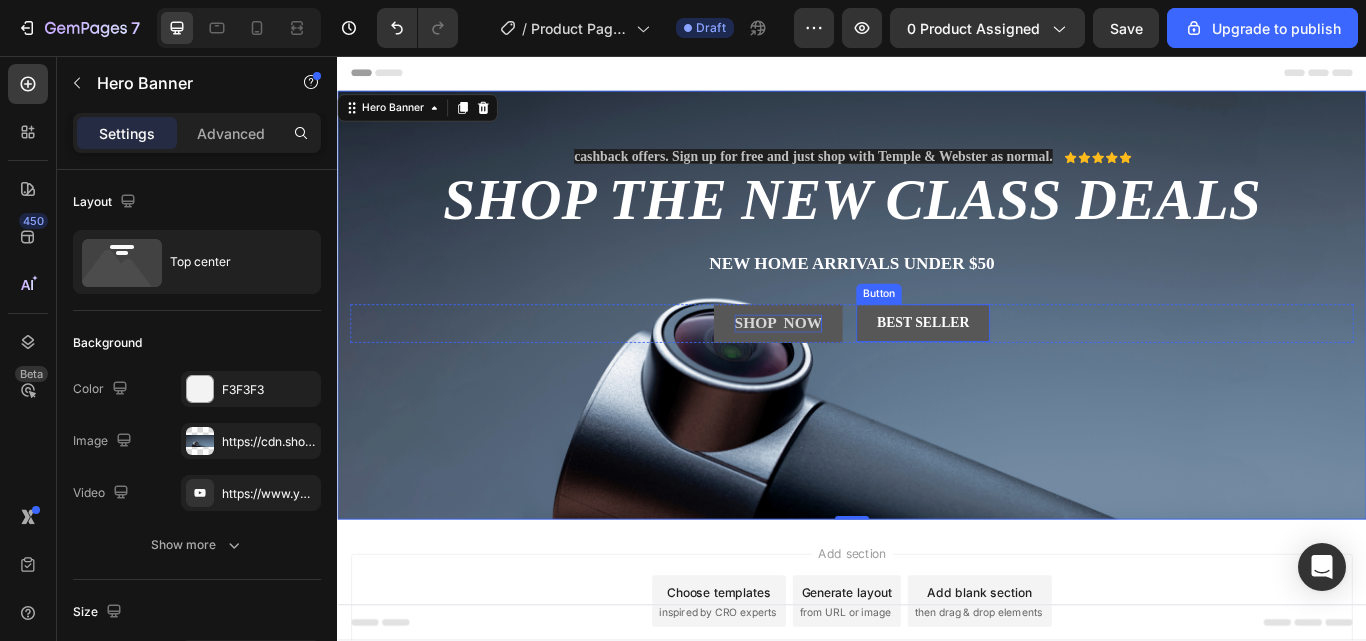 click on "Best Seller" at bounding box center [1020, 368] 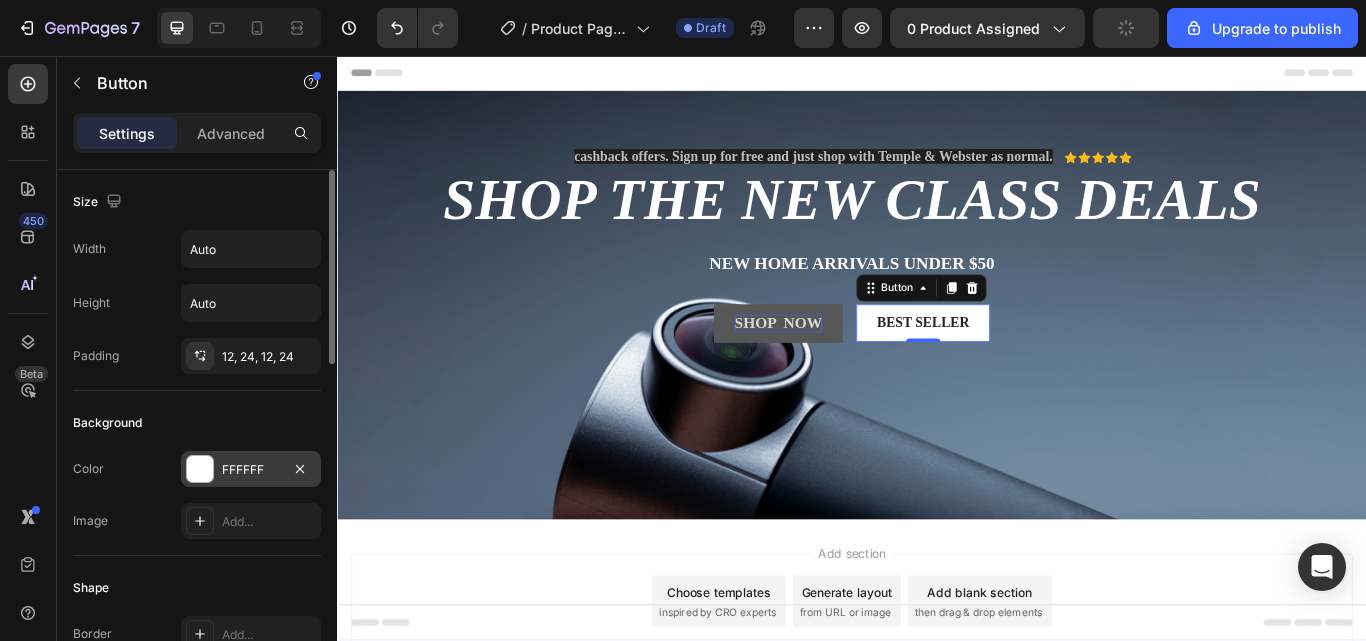click on "FFFFFF" at bounding box center [251, 469] 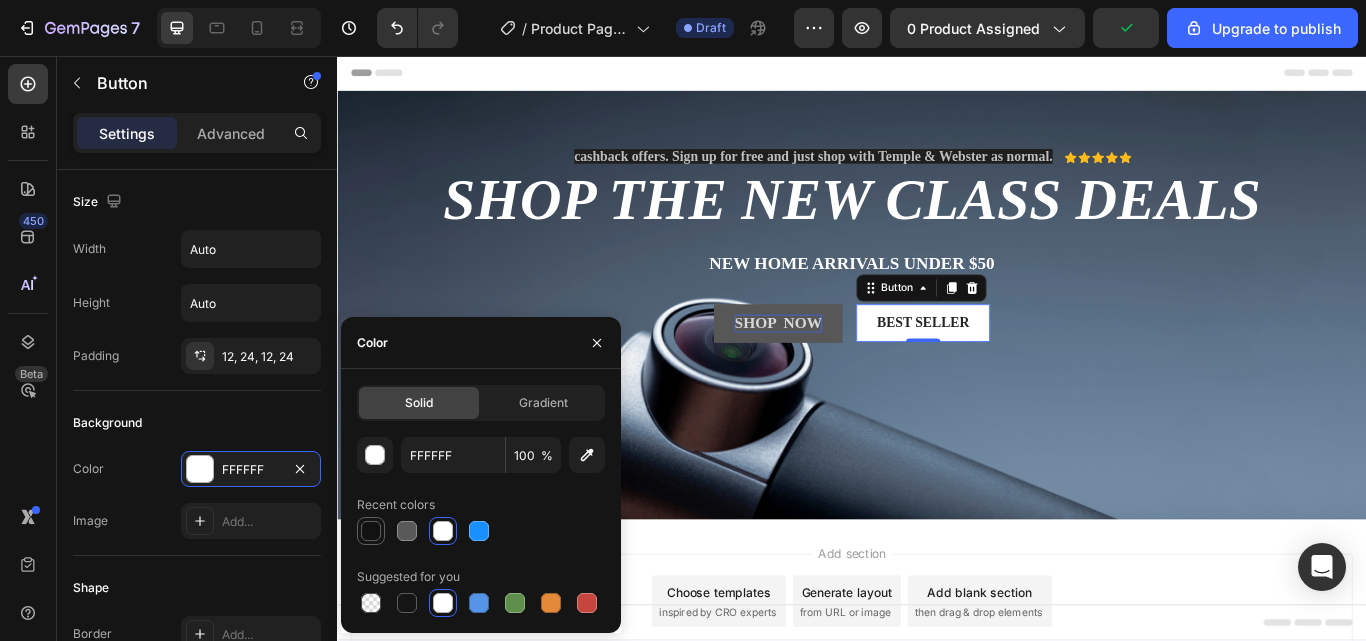 click at bounding box center [371, 531] 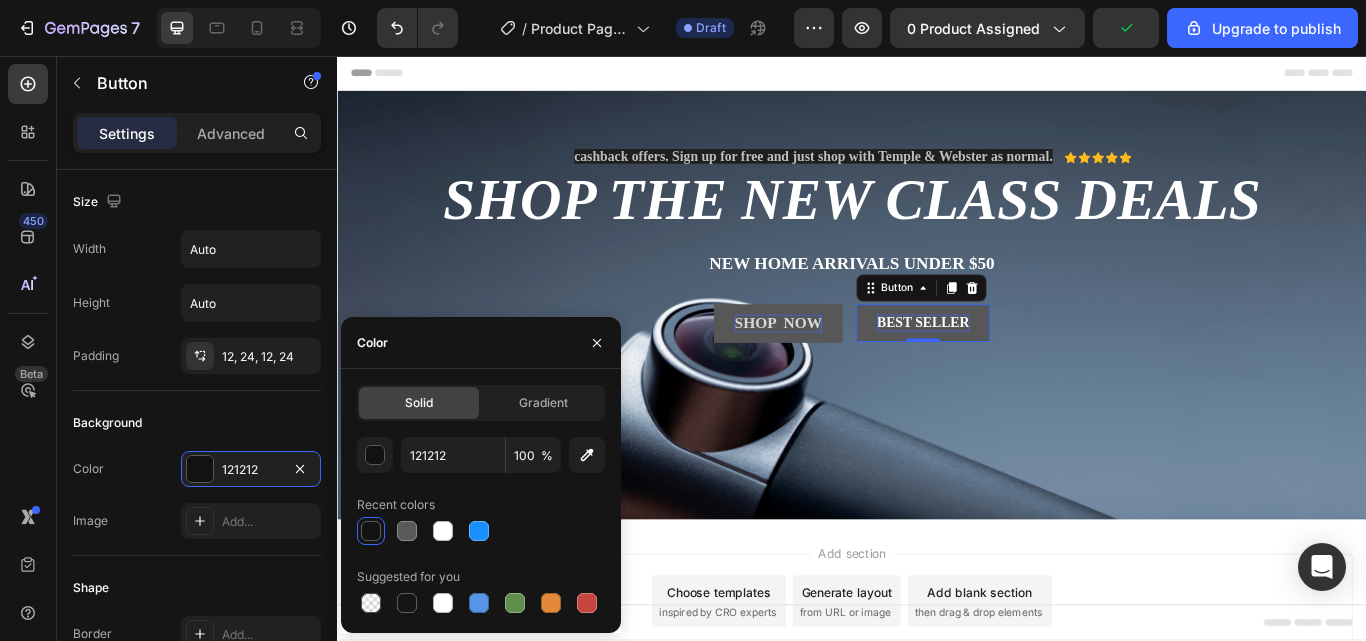 click on "Best Seller" at bounding box center [1020, 368] 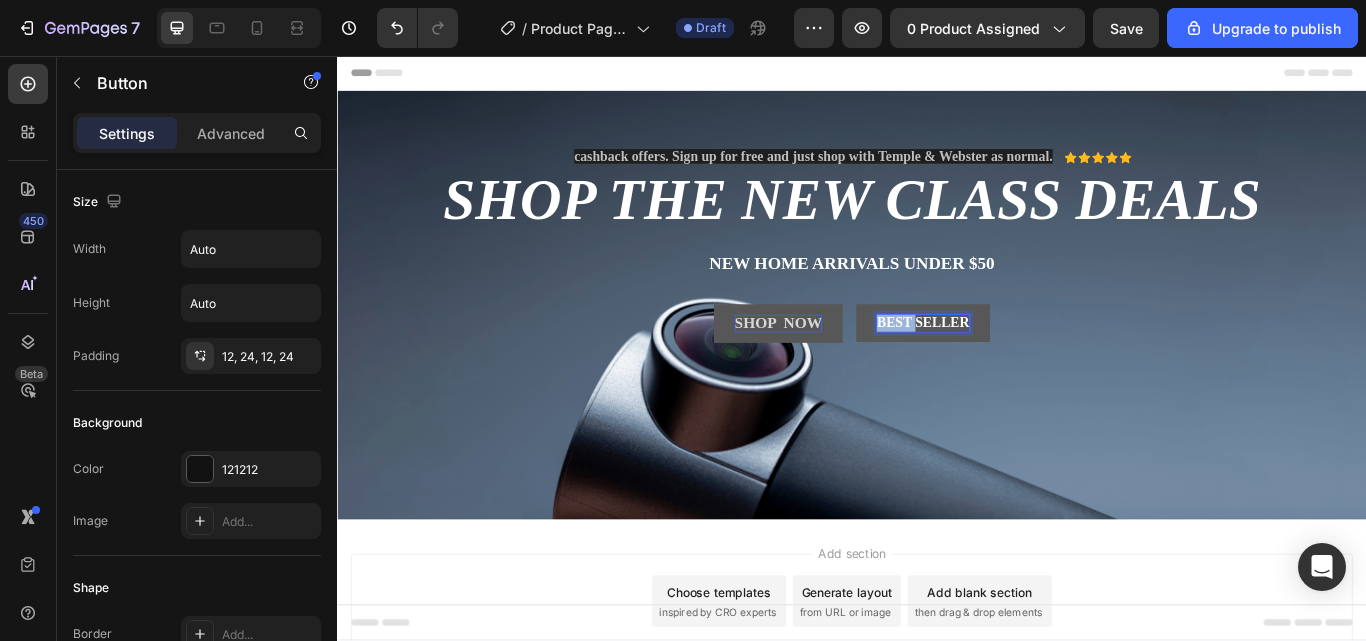 click on "Best Seller" at bounding box center (1020, 368) 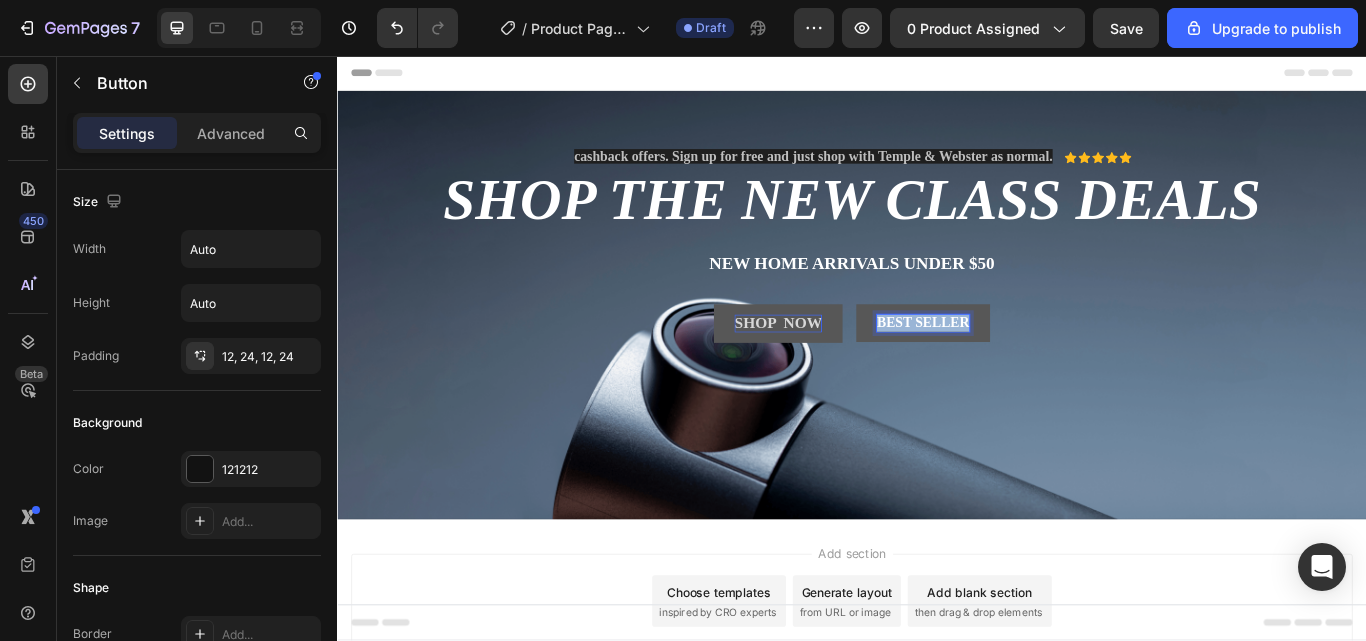click on "Best Seller" at bounding box center [1020, 368] 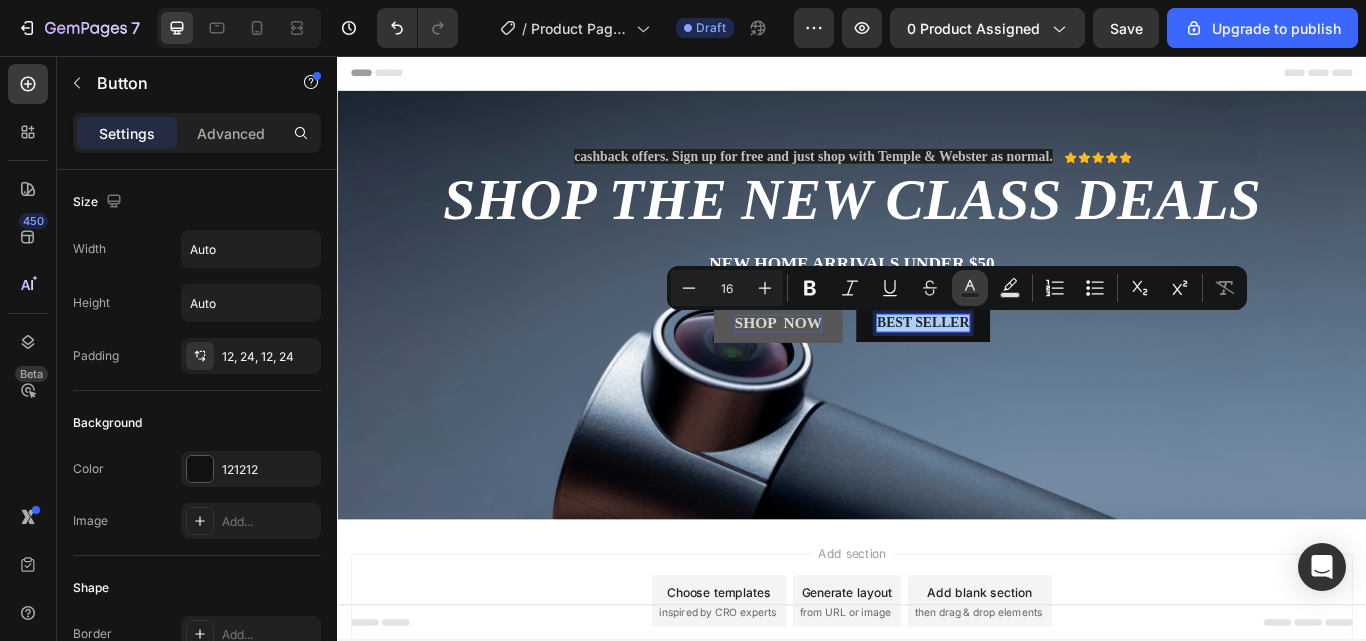 click on "Text Color" at bounding box center [970, 288] 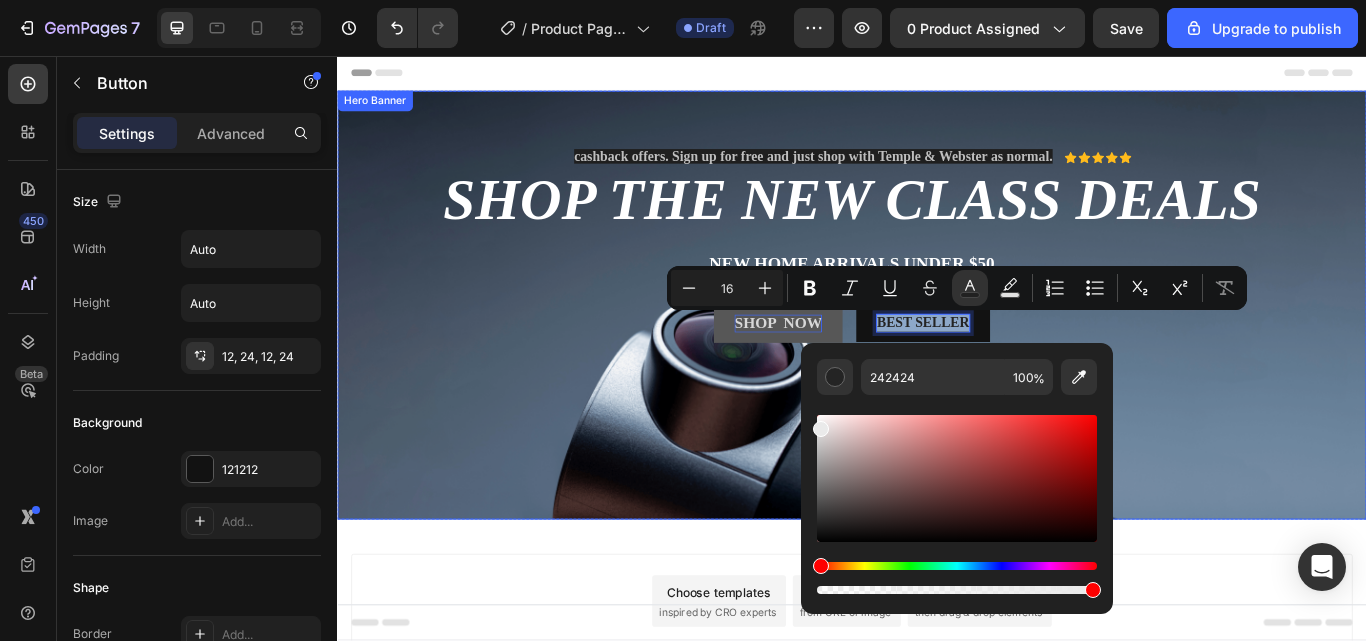 type on "EAEAEA" 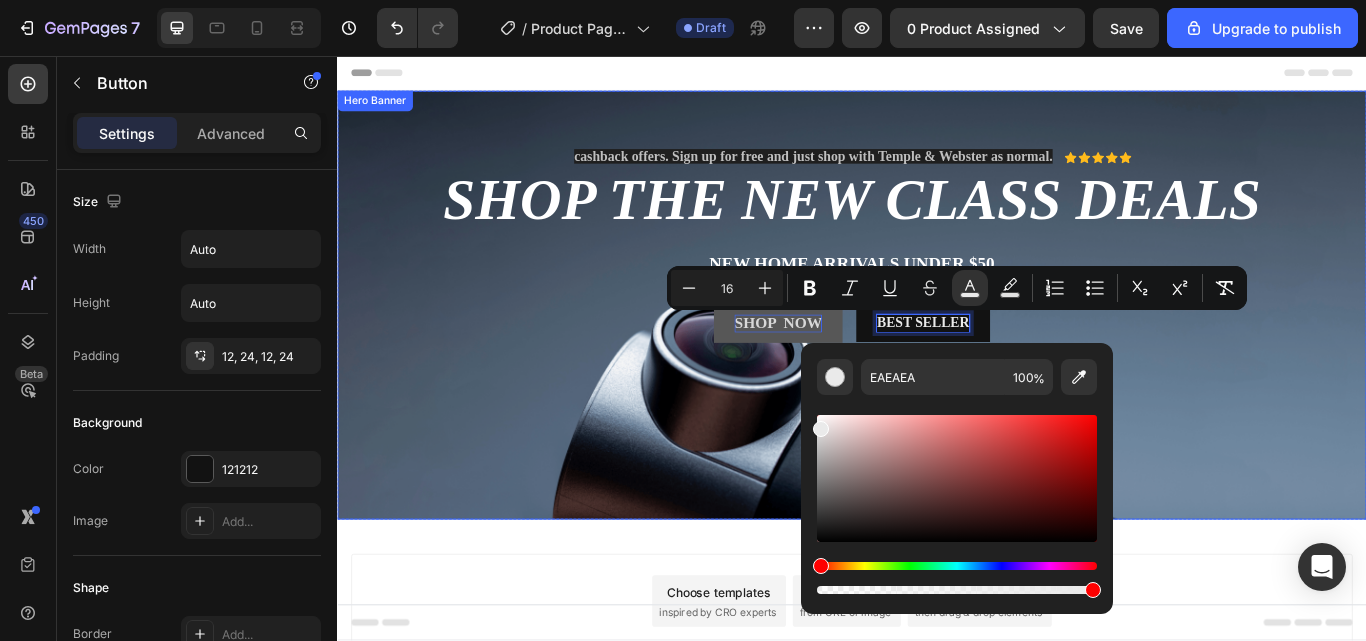 drag, startPoint x: 1167, startPoint y: 500, endPoint x: 848, endPoint y: 446, distance: 323.53824 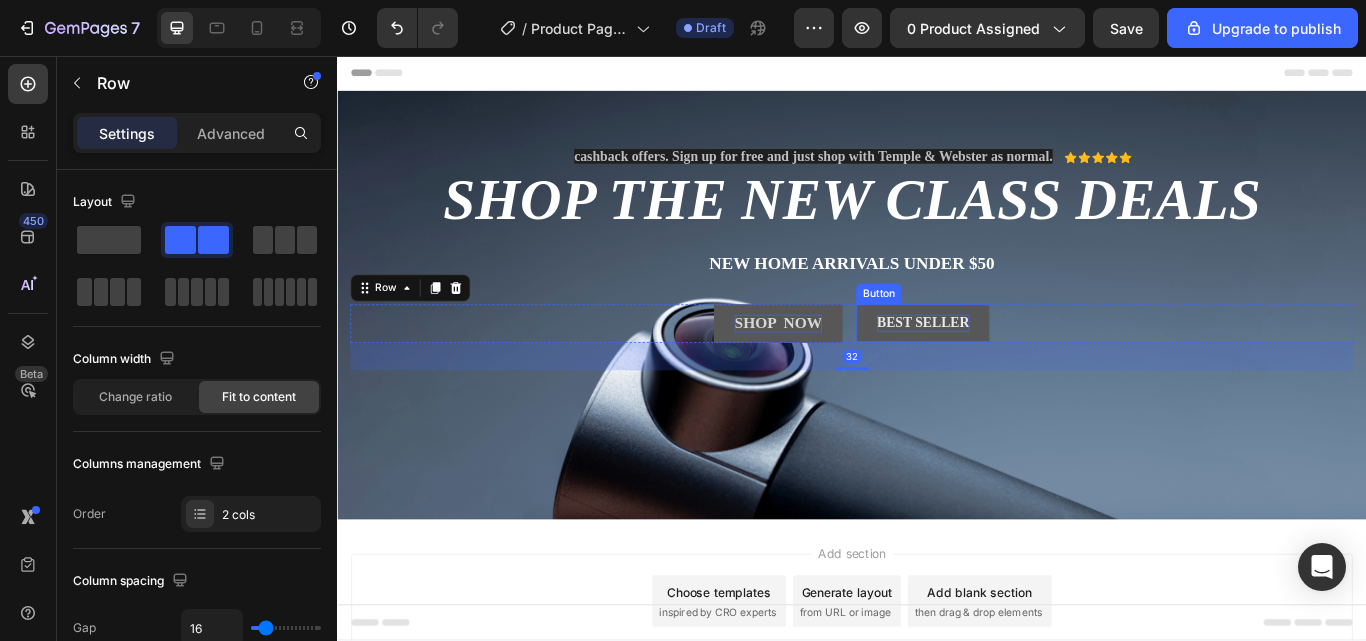 click on "Best Seller" at bounding box center [1020, 367] 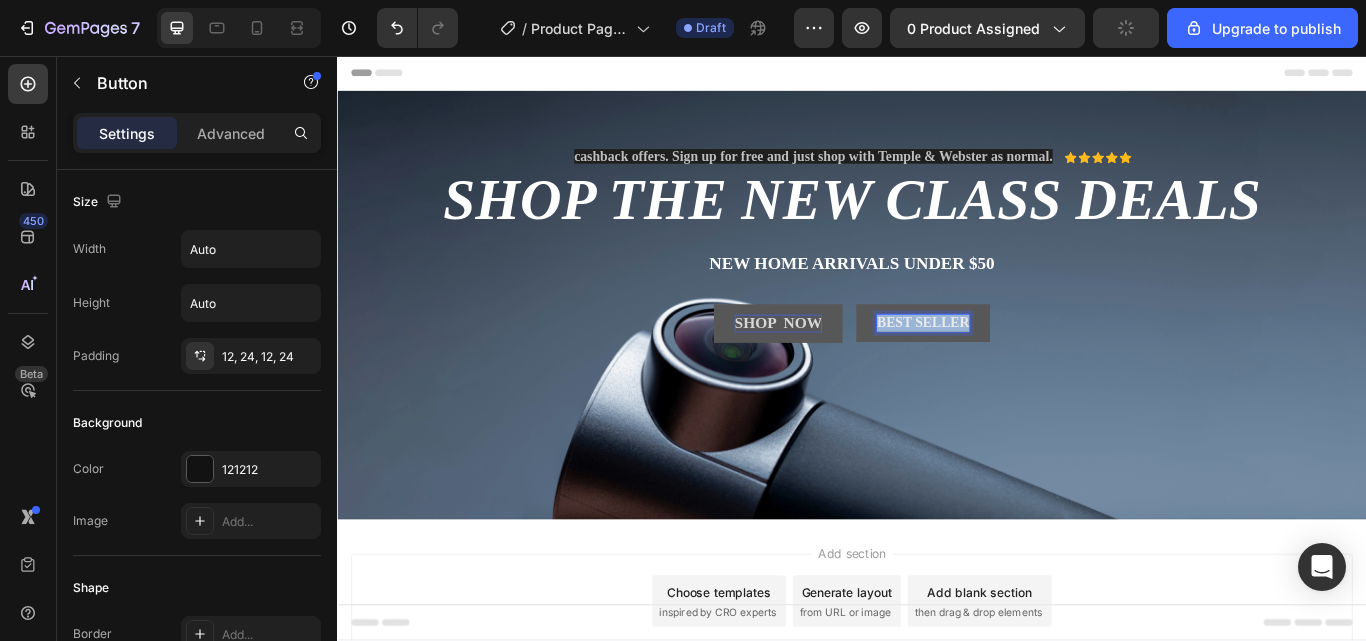click on "Best Seller" at bounding box center [1020, 367] 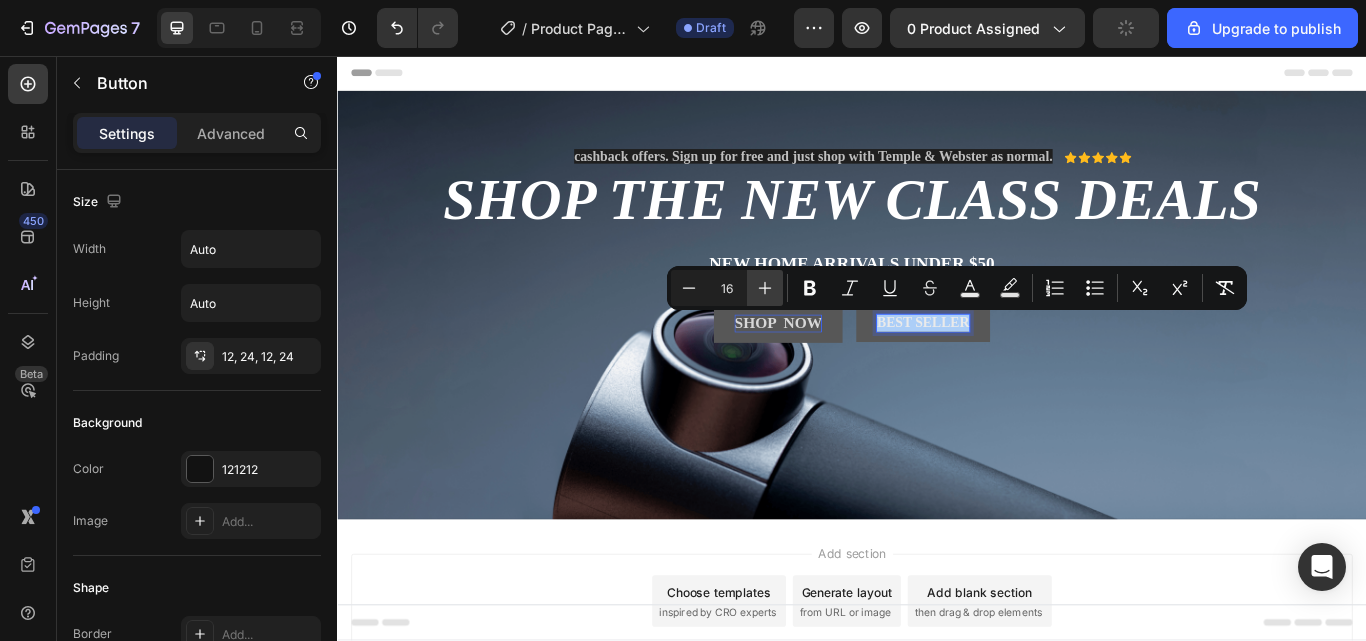 click 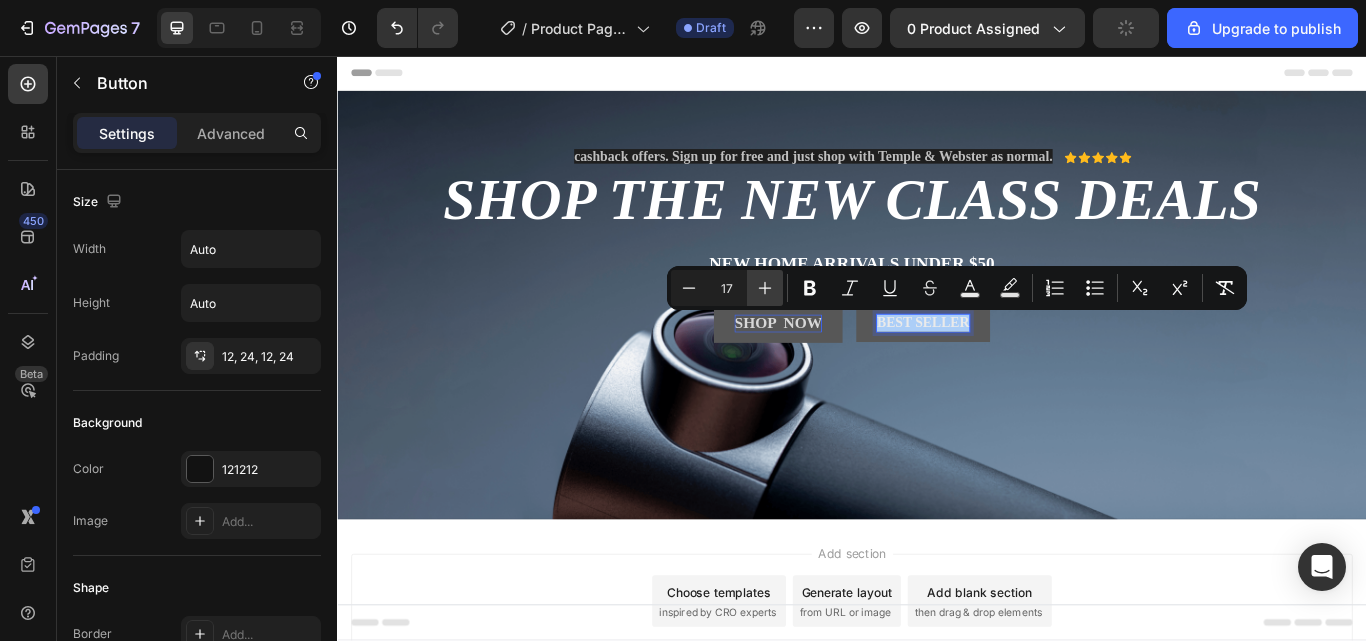 click 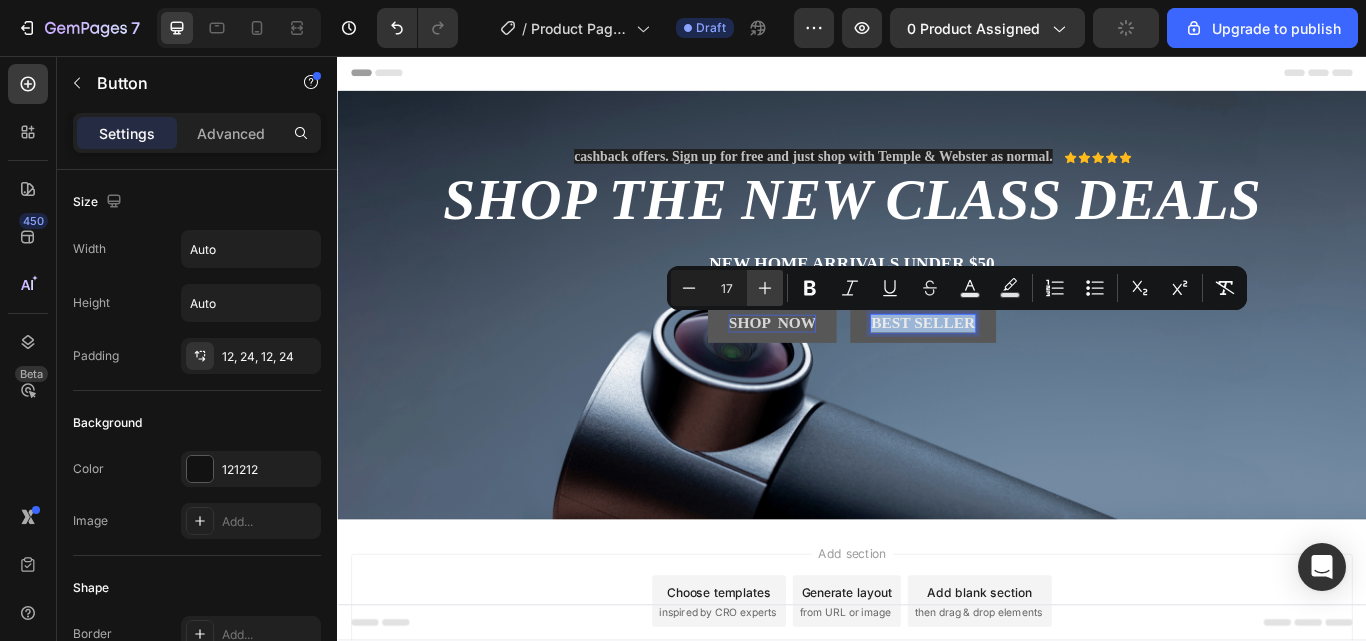 type on "18" 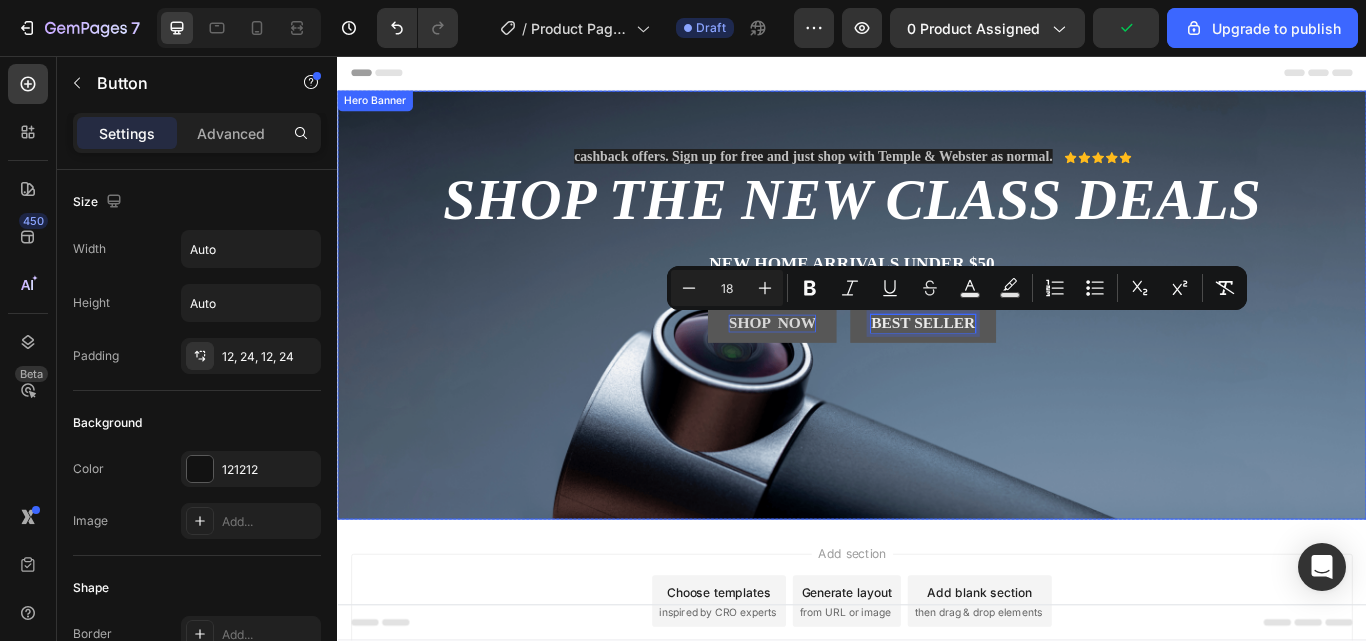 click on "cashback offers. Sign up for free and just shop with Temple & Webster as normal. Text Block Icon Icon Icon Icon Icon Icon List Row ⁠⁠⁠⁠⁠⁠⁠ SHOP THE NEW CLASS DEALS Heading New home arrivals under $50   Text Block SHOP  NOW Button Best Seller Button   0 Row" at bounding box center [937, 276] 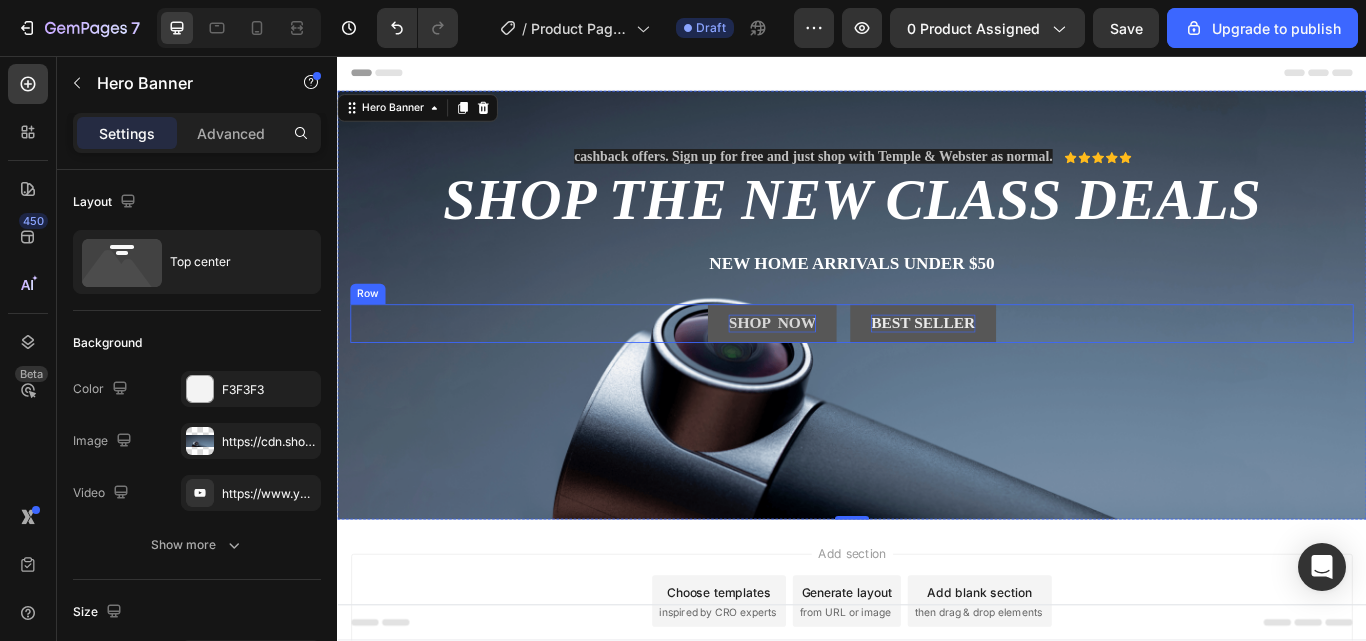 click on "SHOP  NOW Button Best Seller Button Row" at bounding box center [937, 369] 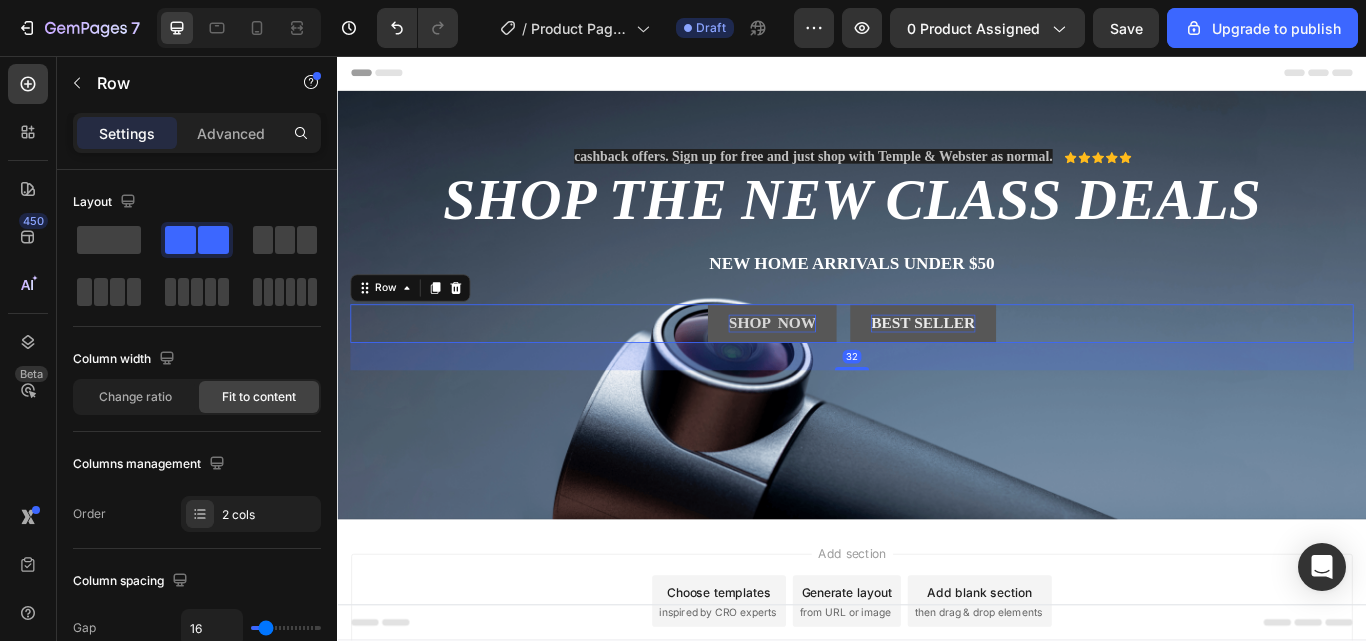 click on "New home arrivals under $50" at bounding box center (937, 299) 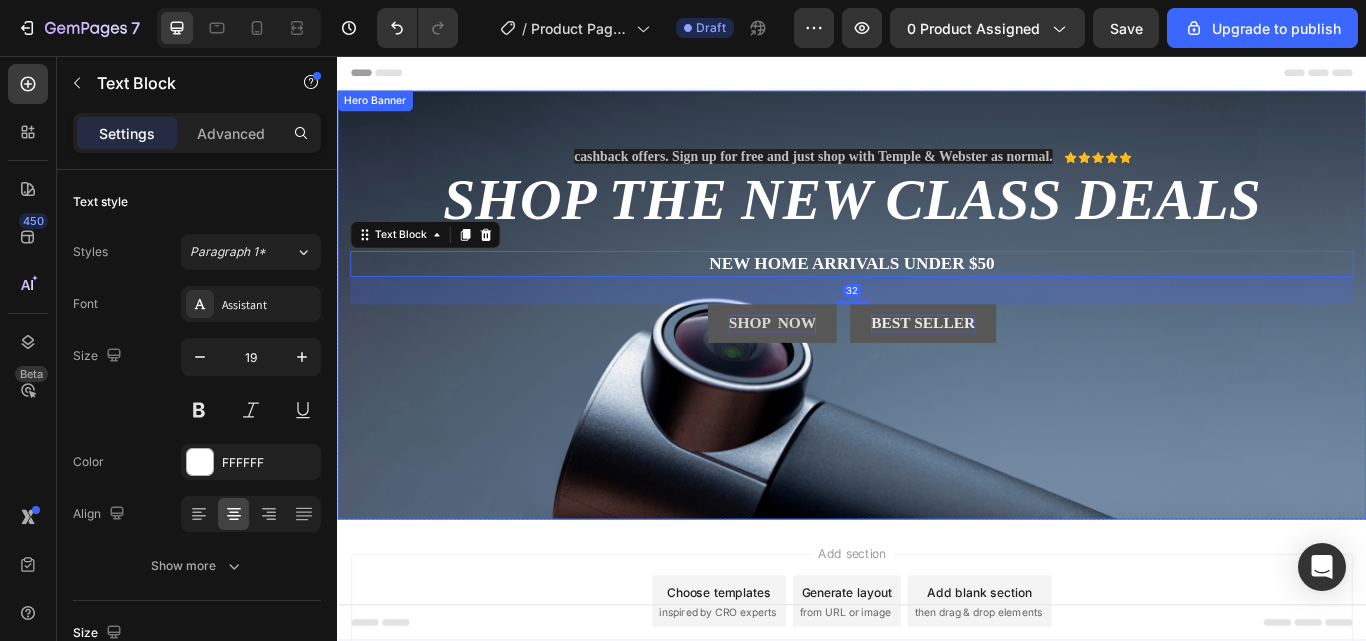 click at bounding box center (937, 347) 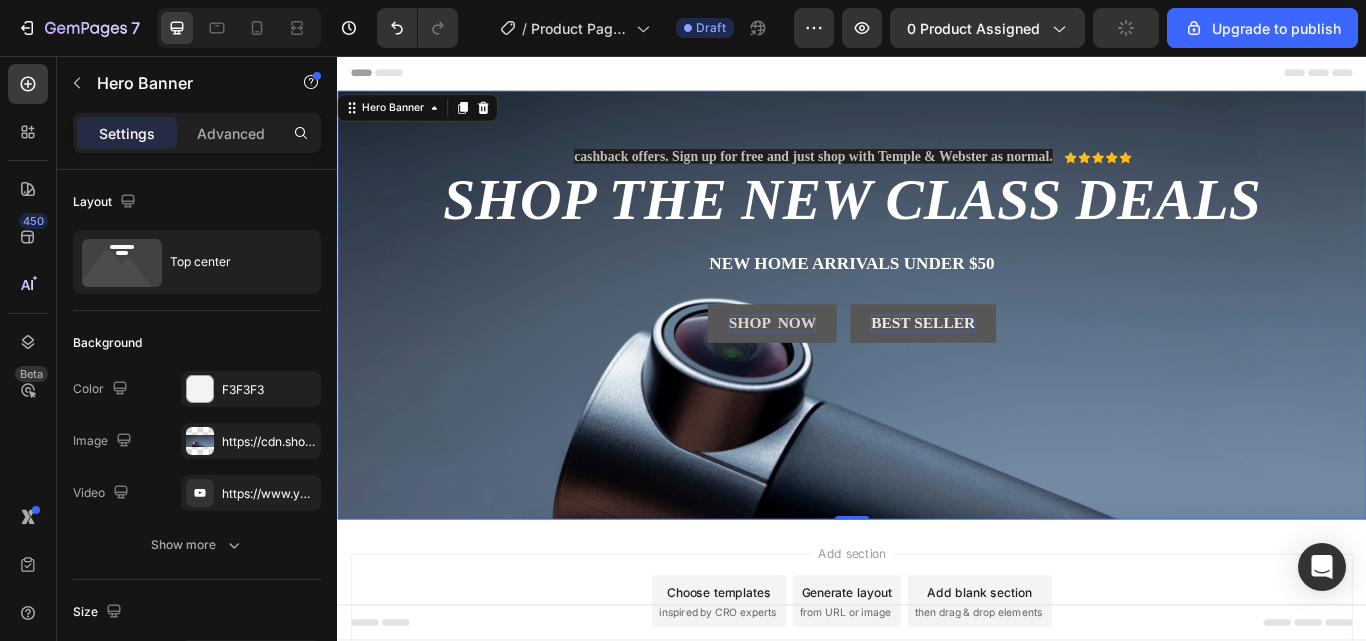 click on "Width 1200 Padding 67, 15, 32, 15 Align" at bounding box center (197, 928) 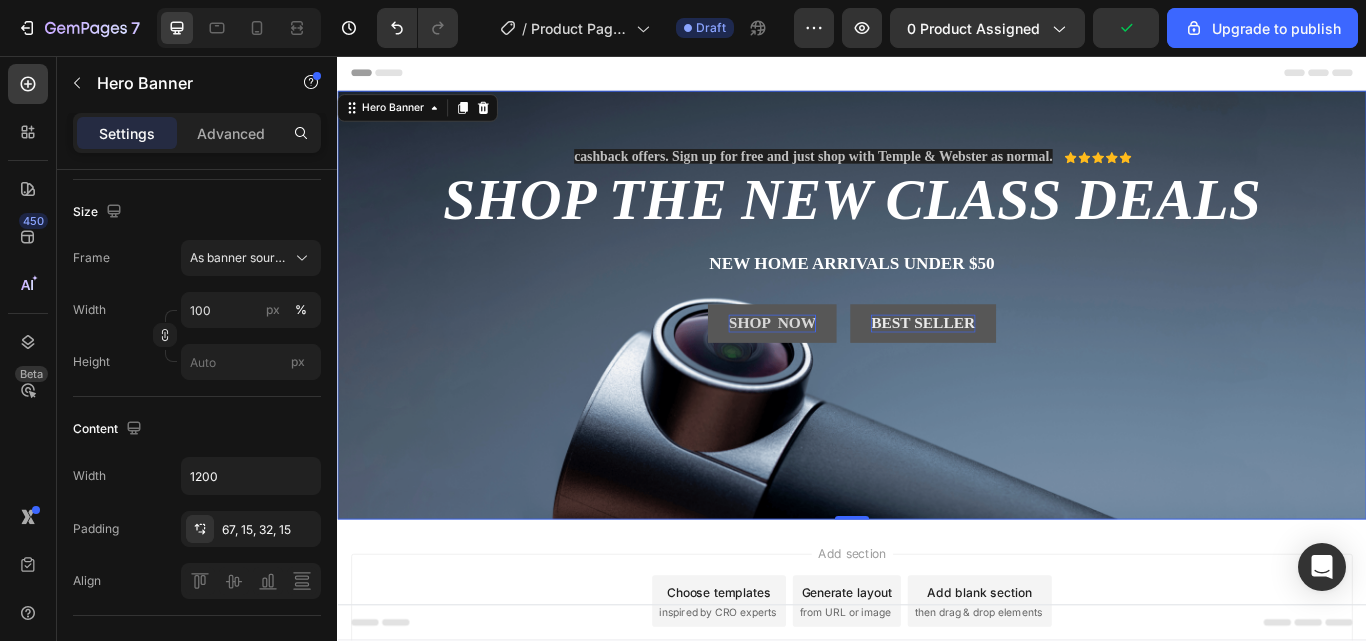 scroll, scrollTop: 0, scrollLeft: 0, axis: both 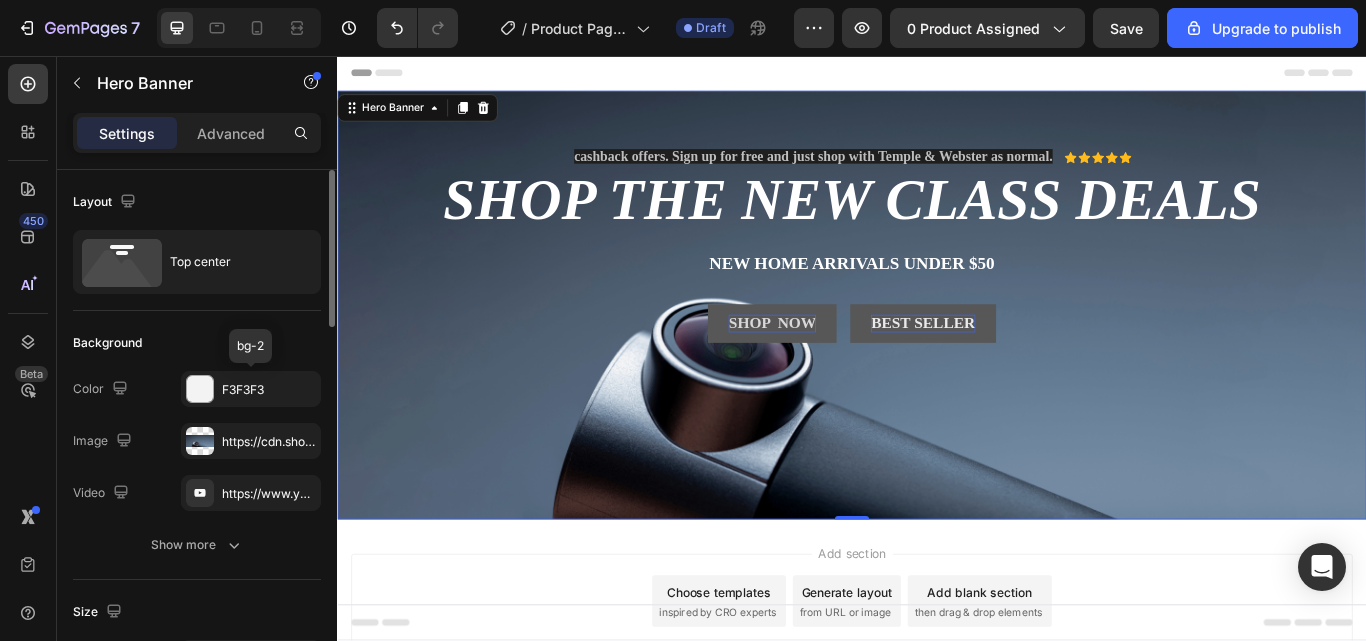 click at bounding box center [200, 389] 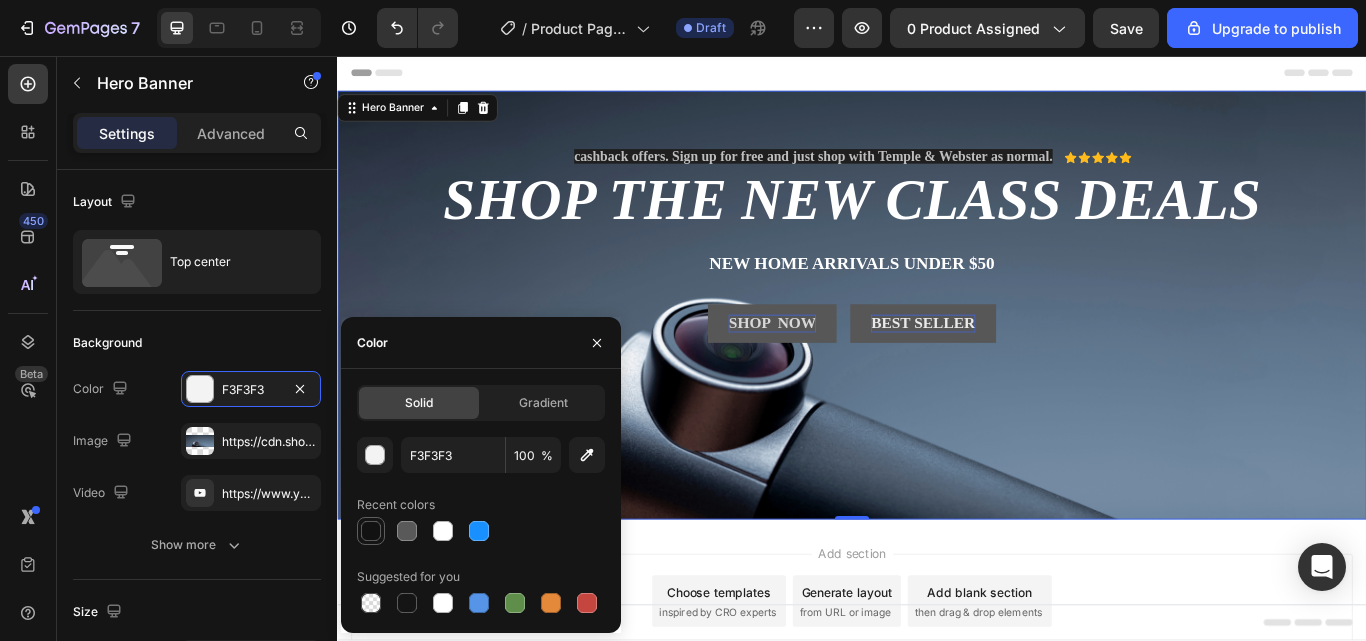 click at bounding box center [371, 531] 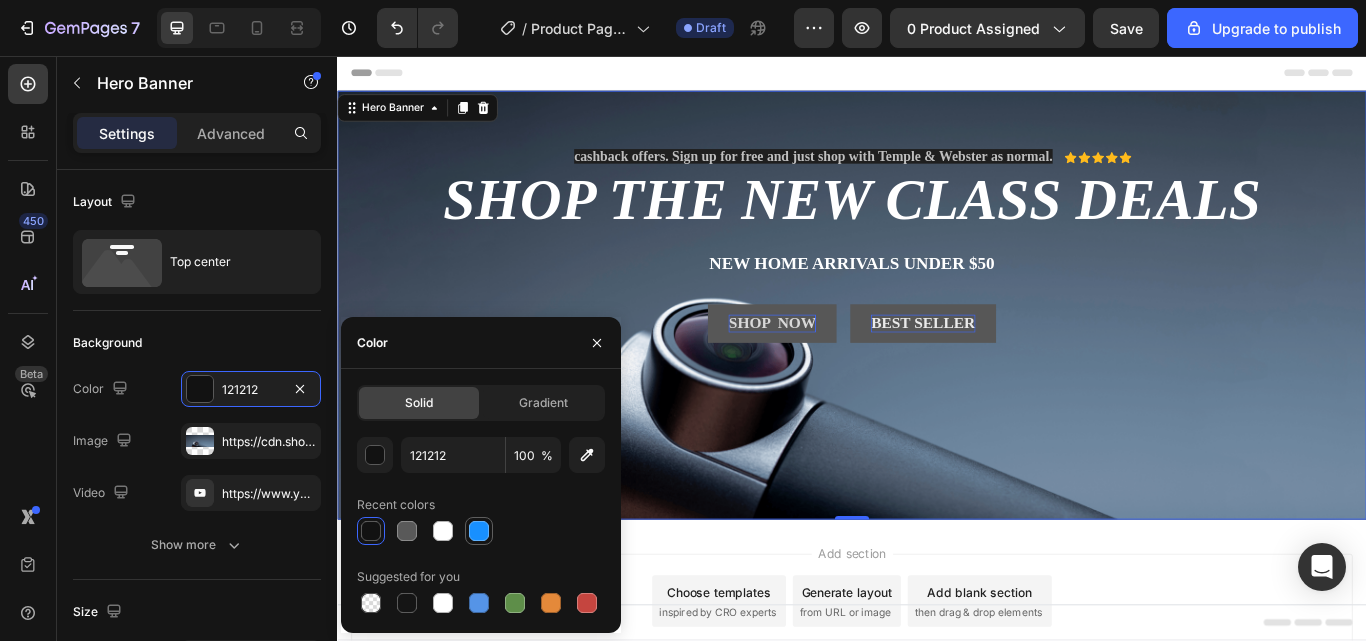 click at bounding box center [479, 531] 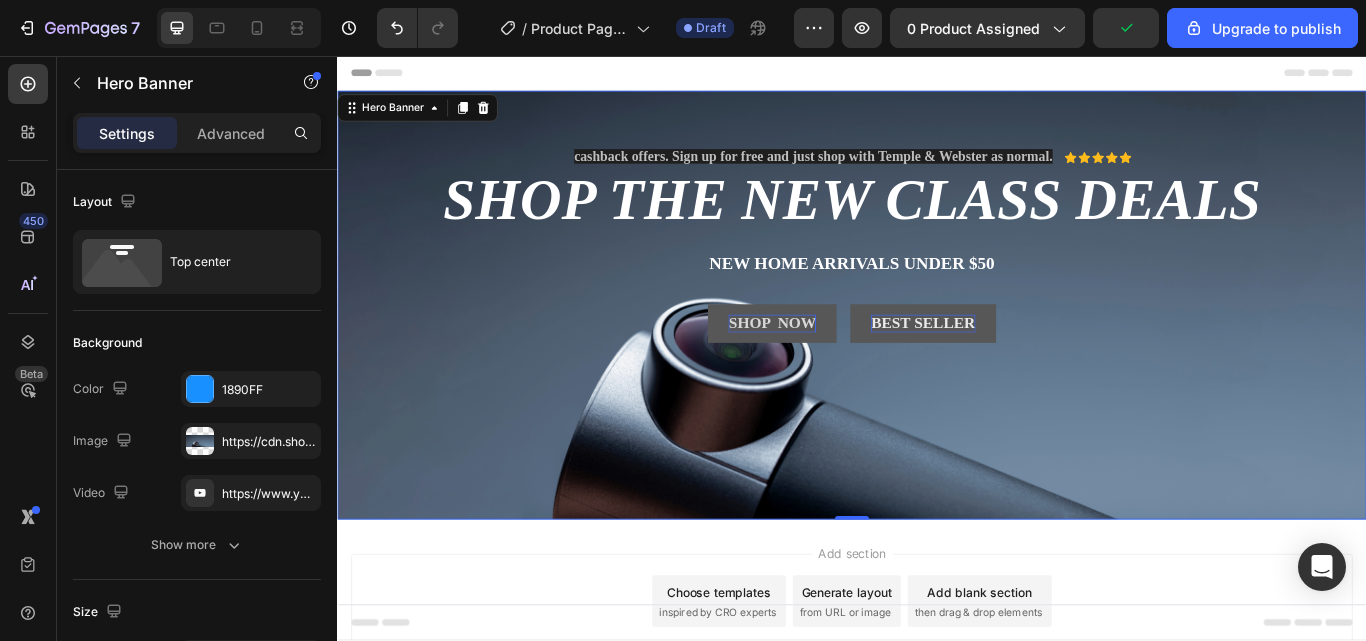 click at bounding box center (937, 347) 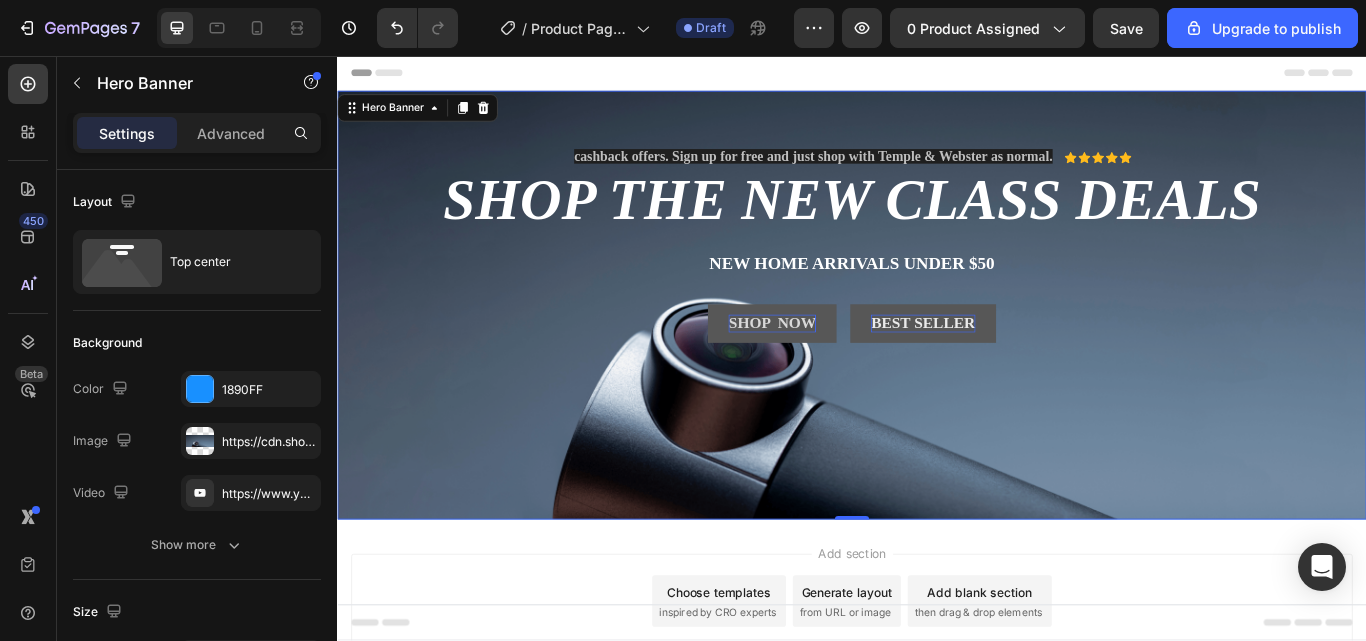 click at bounding box center (937, 347) 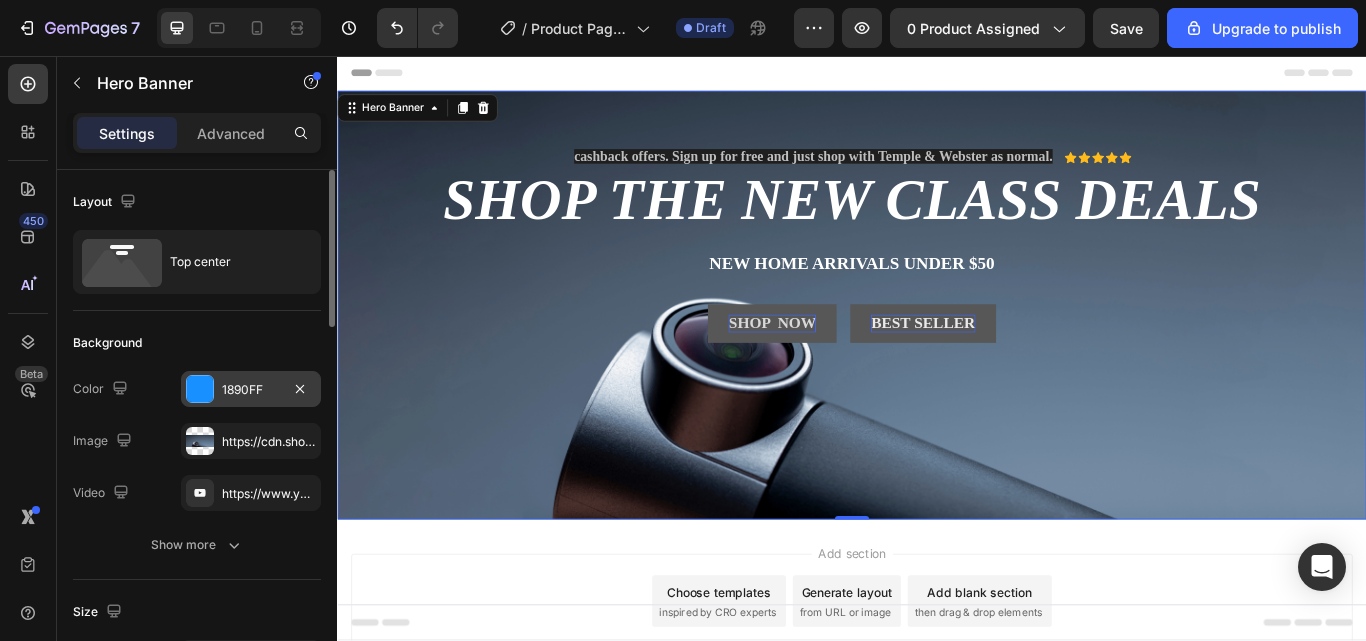 click on "1890FF" at bounding box center (251, 389) 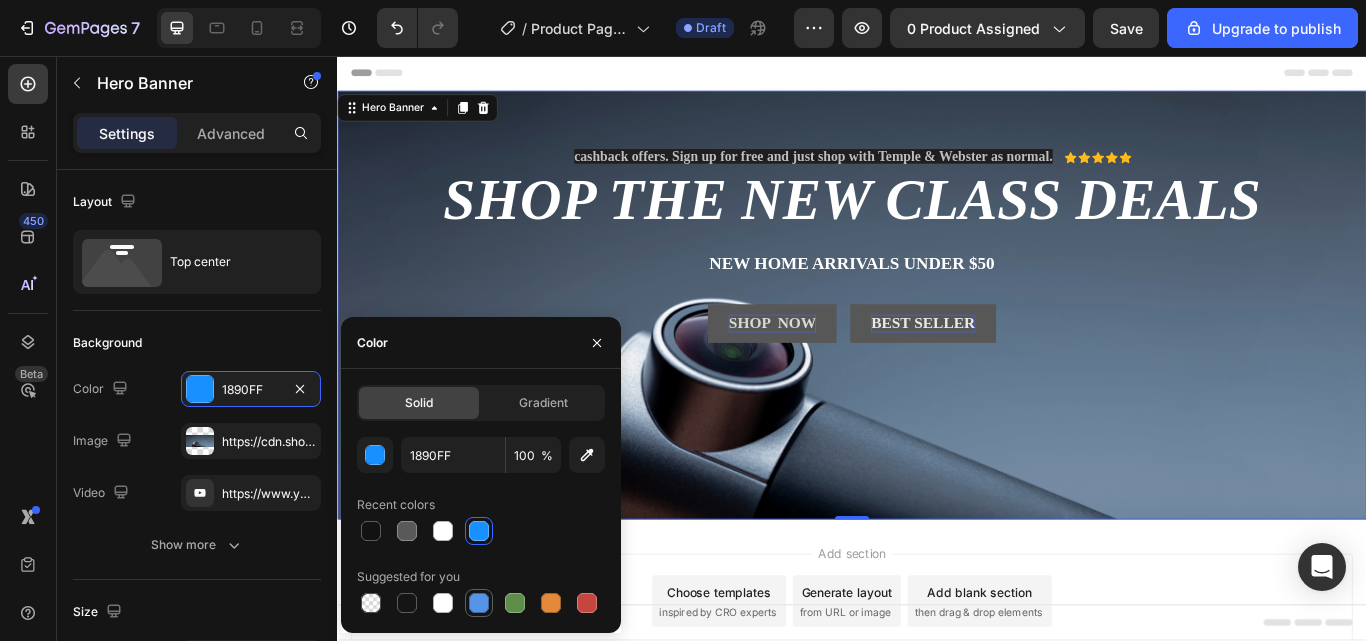 click at bounding box center (479, 603) 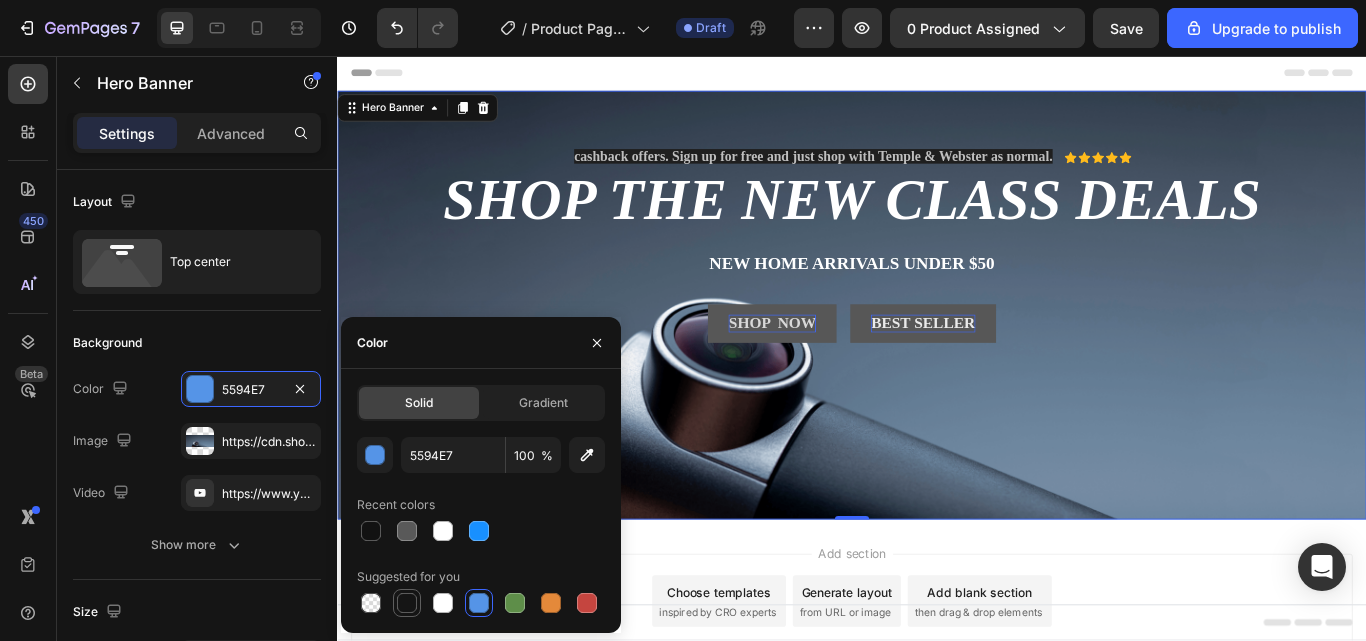 click at bounding box center (407, 603) 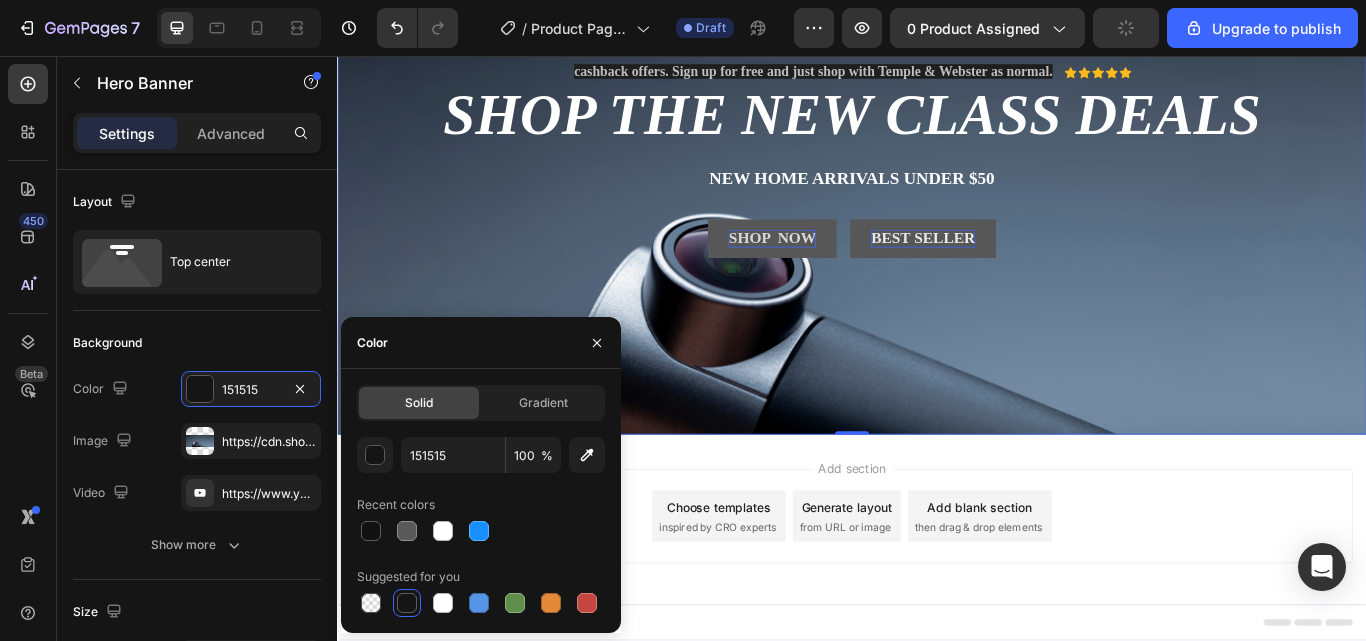 scroll, scrollTop: 0, scrollLeft: 0, axis: both 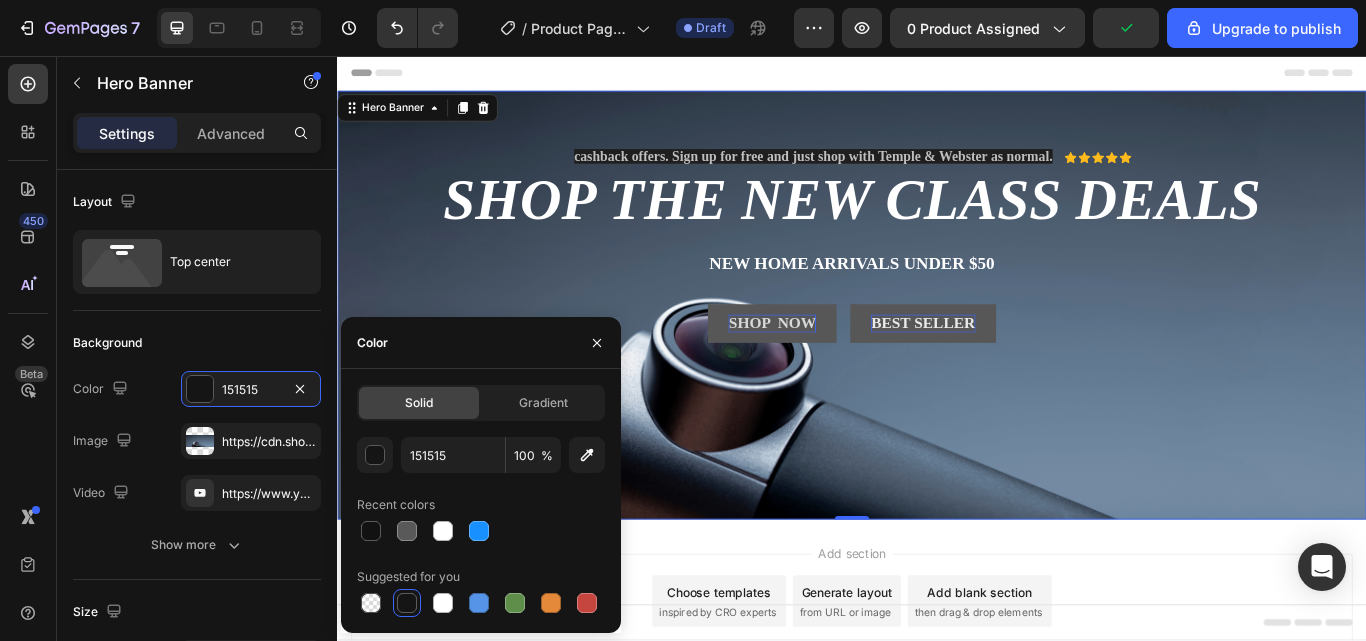 click at bounding box center [937, 347] 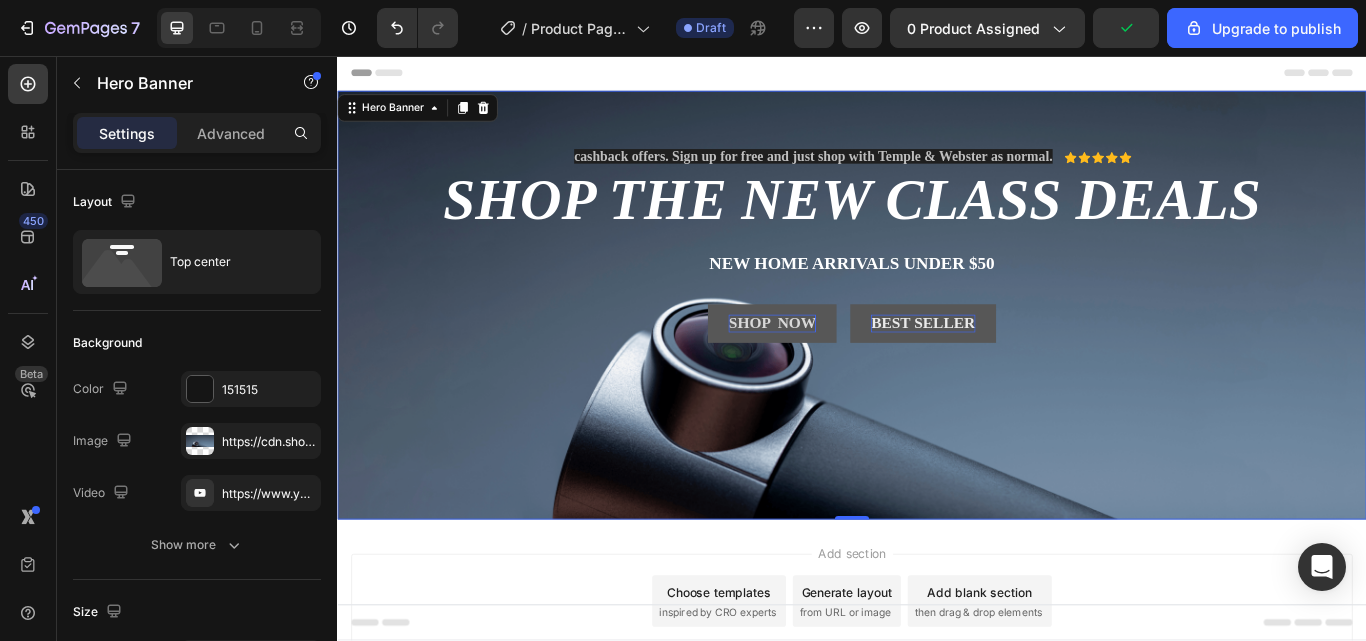 click at bounding box center [937, 347] 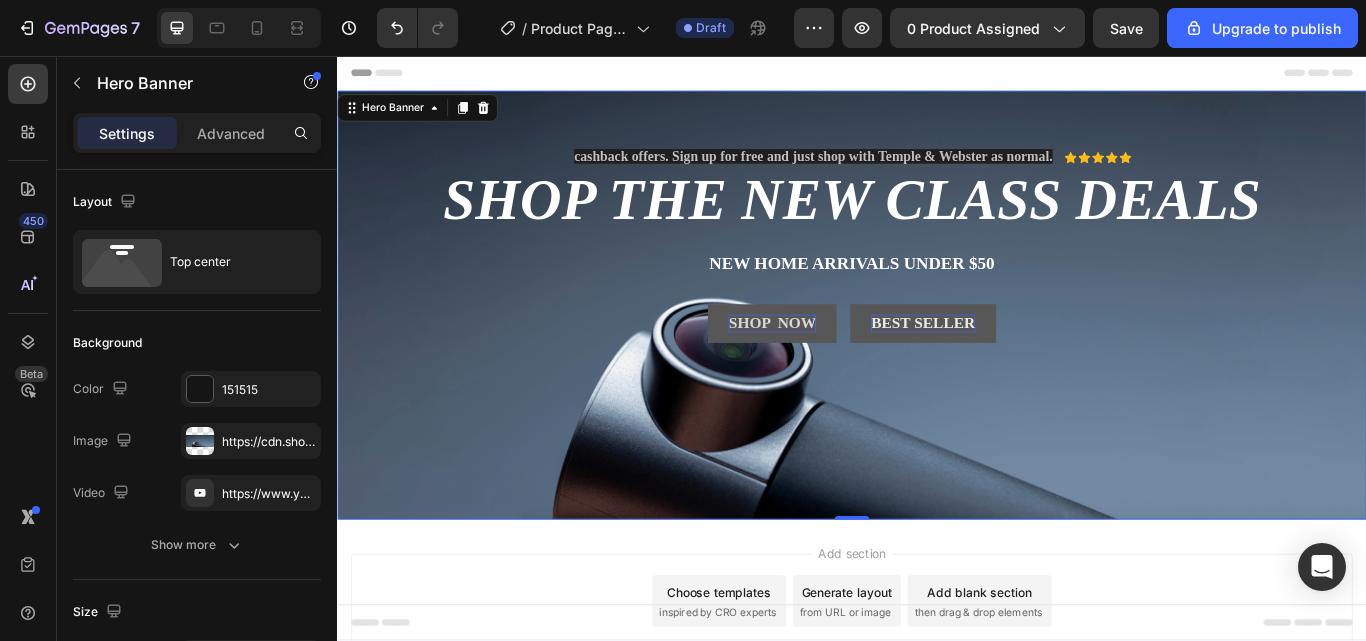 click at bounding box center [937, 347] 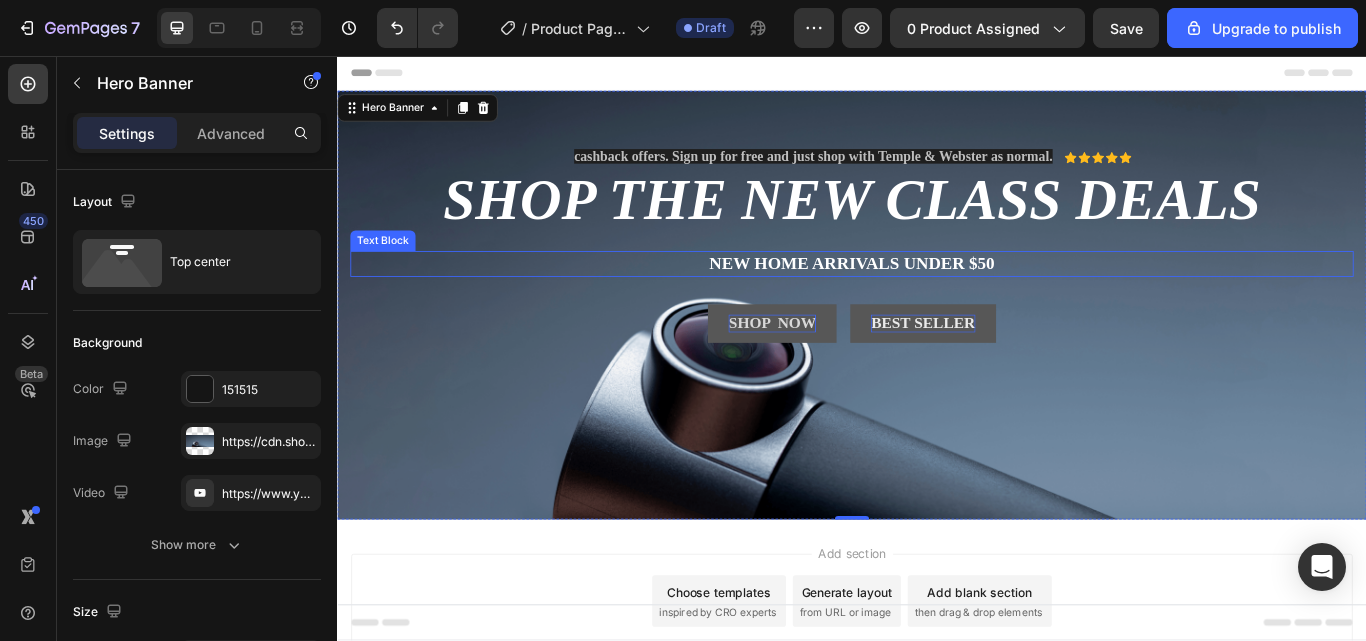 click on "New home arrivals under $50" at bounding box center [937, 298] 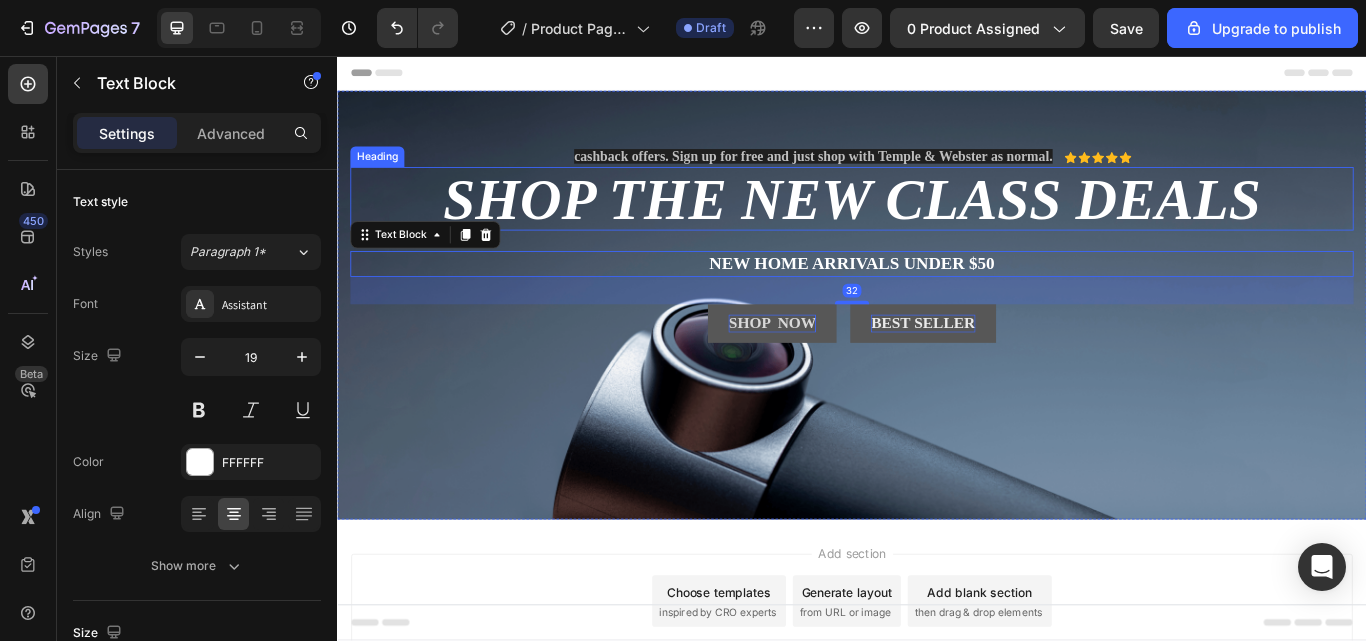click on "SHOP THE NEW CLASS DEALS" at bounding box center (936, 223) 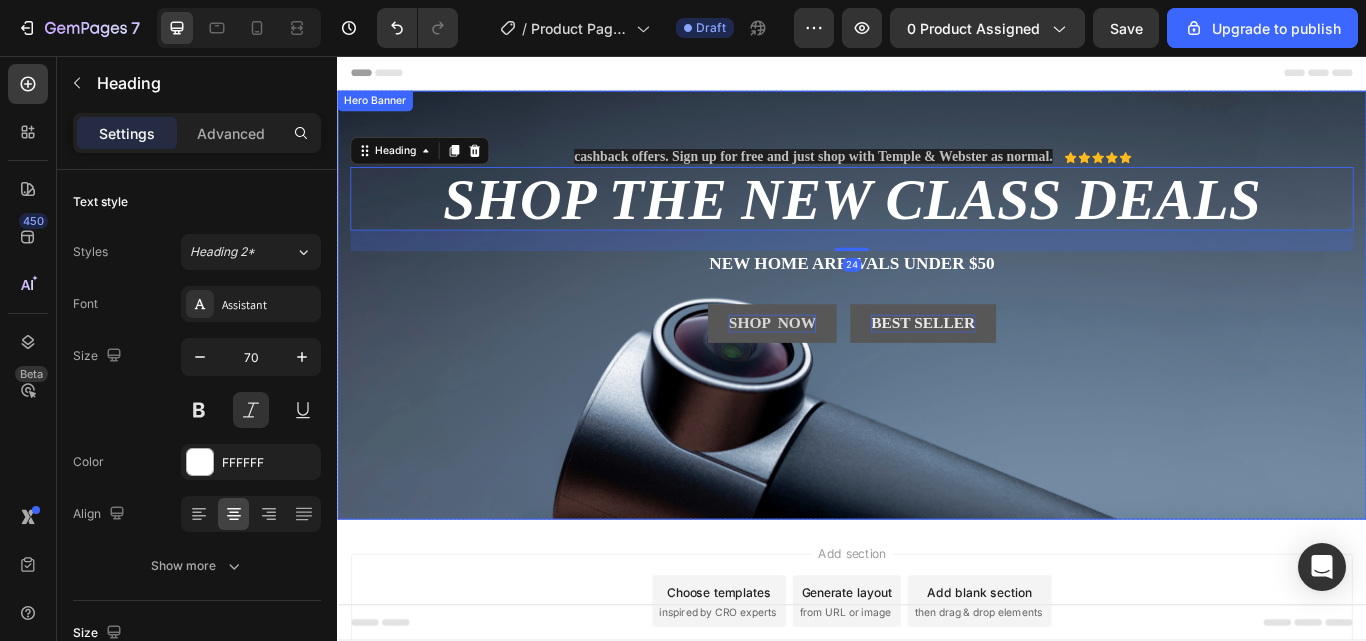 click on "cashback offers. Sign up for free and just shop with Temple & Webster as normal. Text Block Icon Icon Icon Icon Icon Icon List Row ⁠⁠⁠⁠⁠⁠⁠ SHOP THE NEW CLASS DEALS Heading   24 New home arrivals under $50   Text Block SHOP  NOW Button Best Seller Button Row" at bounding box center (937, 276) 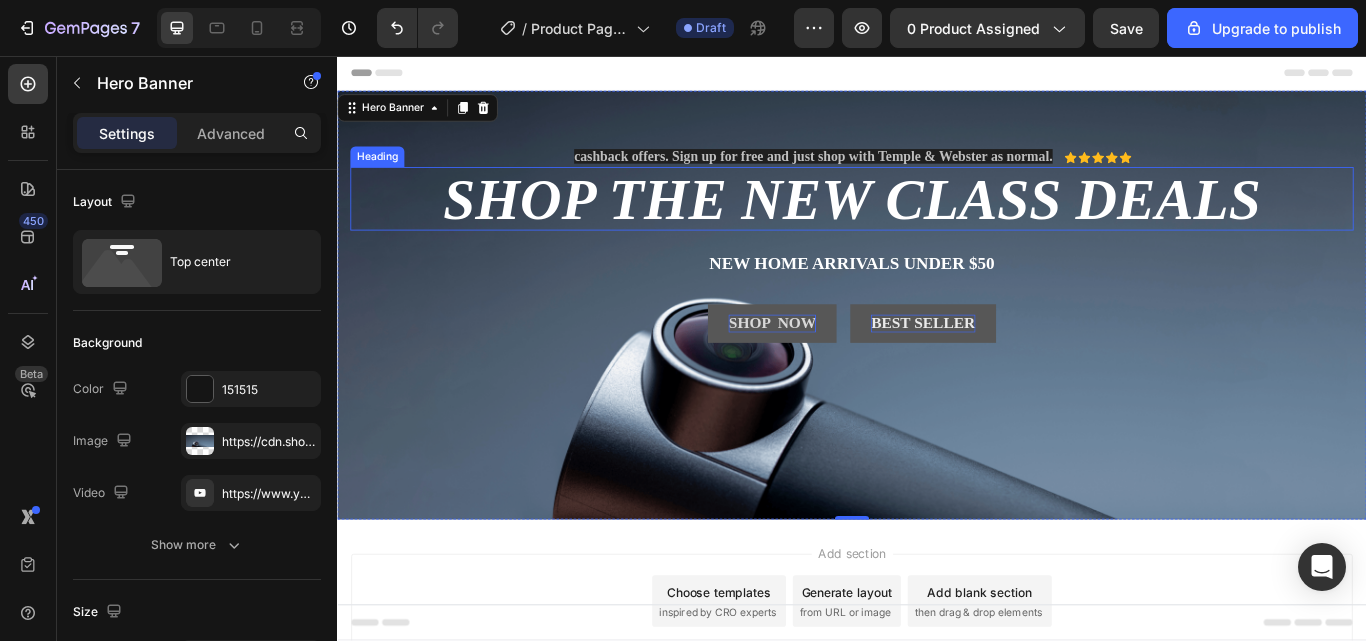 click on "SHOP THE NEW CLASS DEALS" at bounding box center (936, 223) 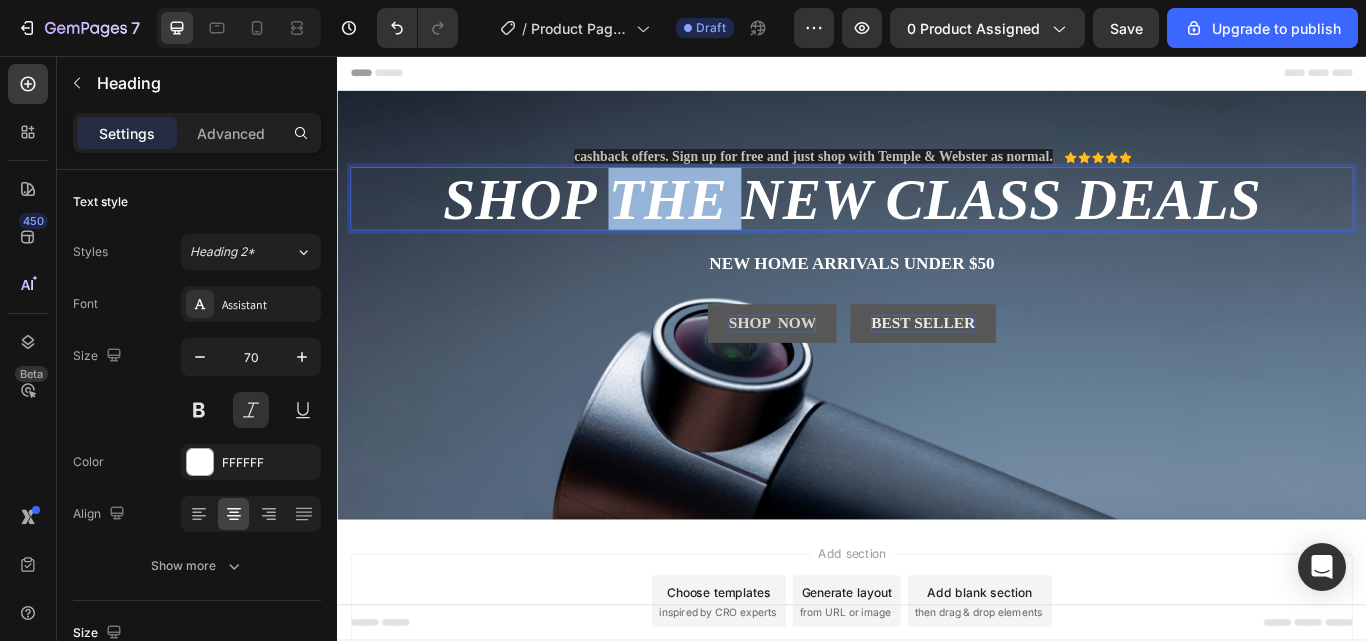 click on "SHOP THE NEW CLASS DEALS" at bounding box center [936, 223] 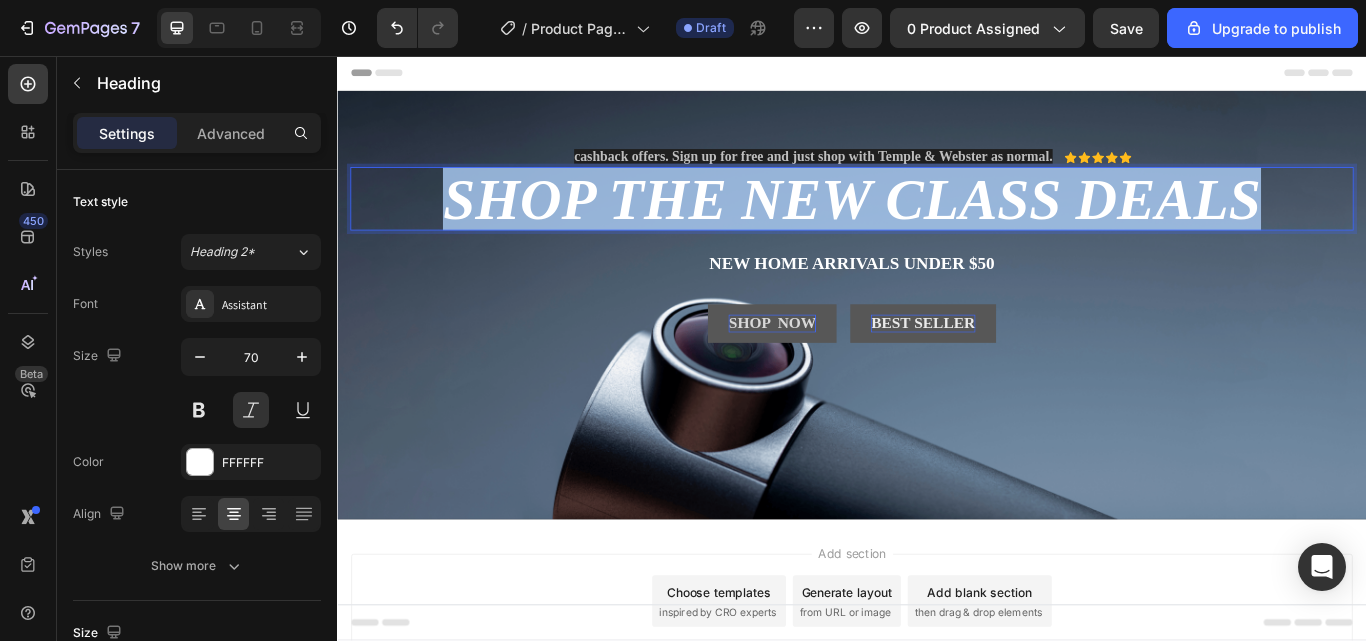 click on "SHOP THE NEW CLASS DEALS" at bounding box center (936, 223) 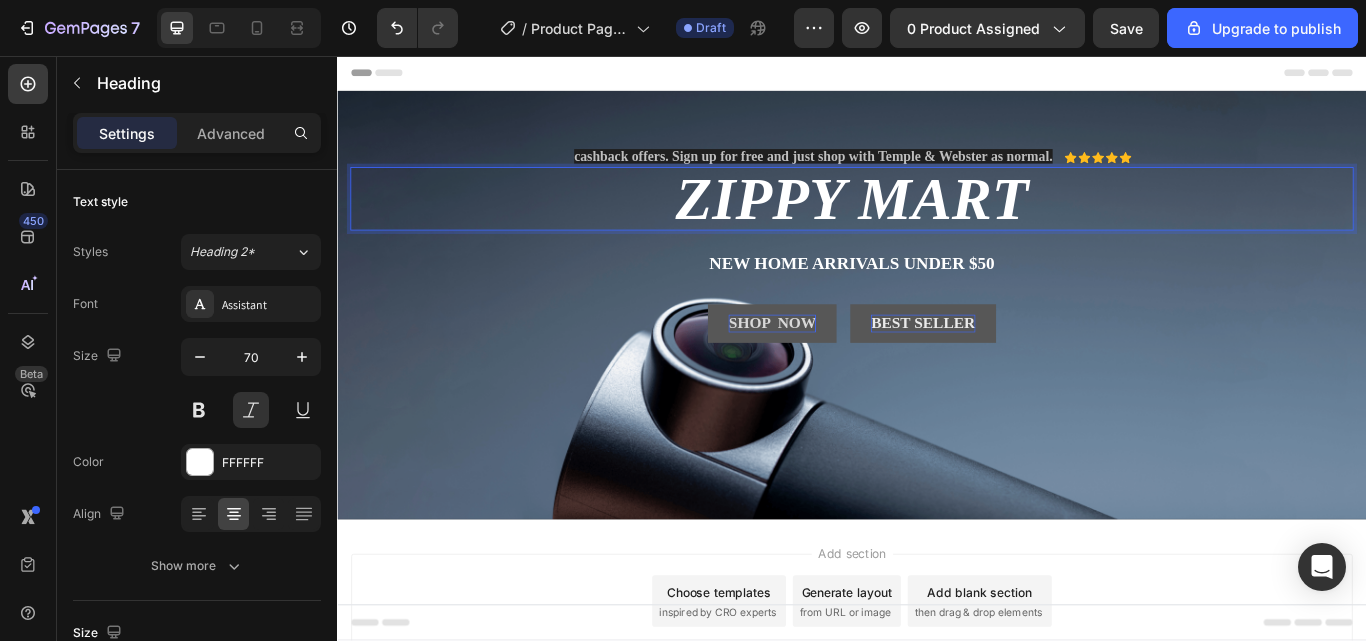 click on "ZIPPY MART" at bounding box center (937, 223) 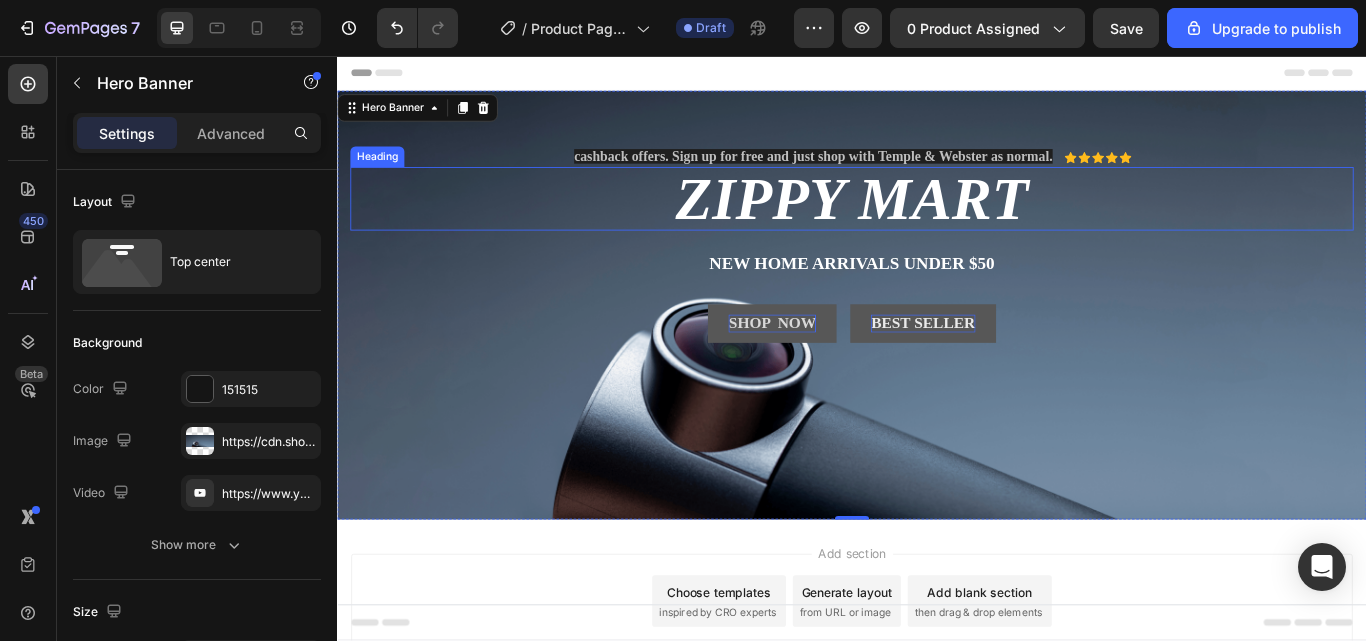 click on "ZIPPY MART" at bounding box center (937, 223) 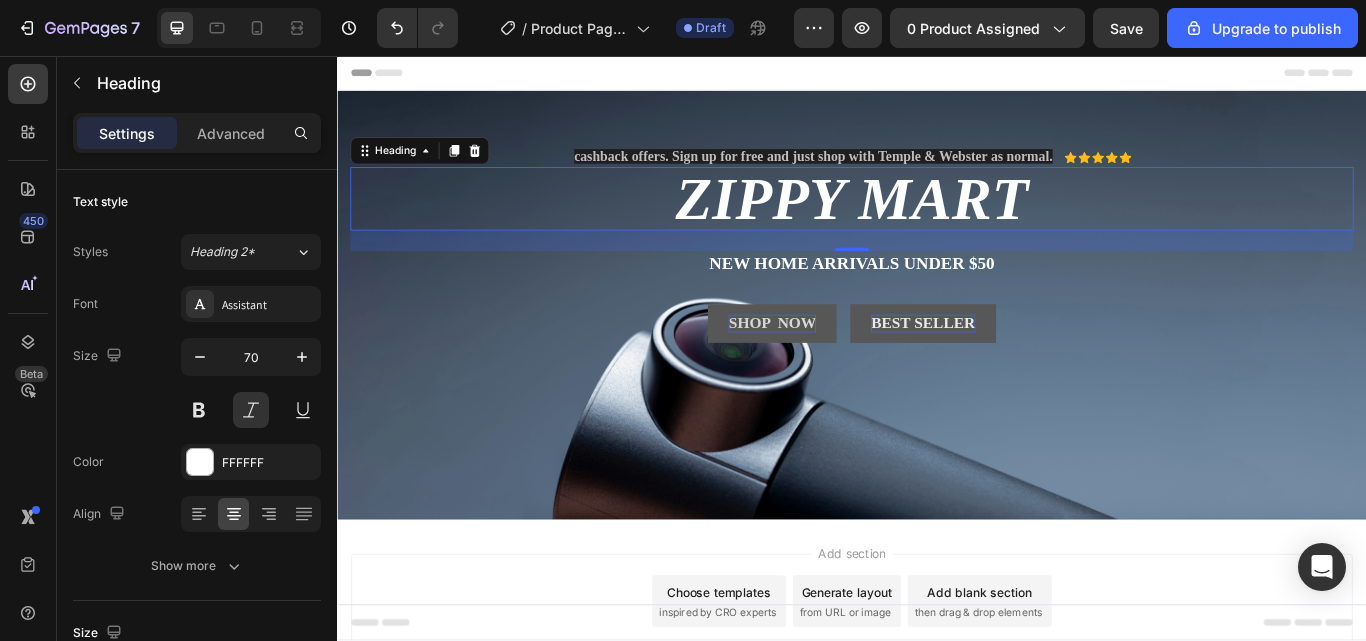 click on "ZIPPY MART" at bounding box center (937, 223) 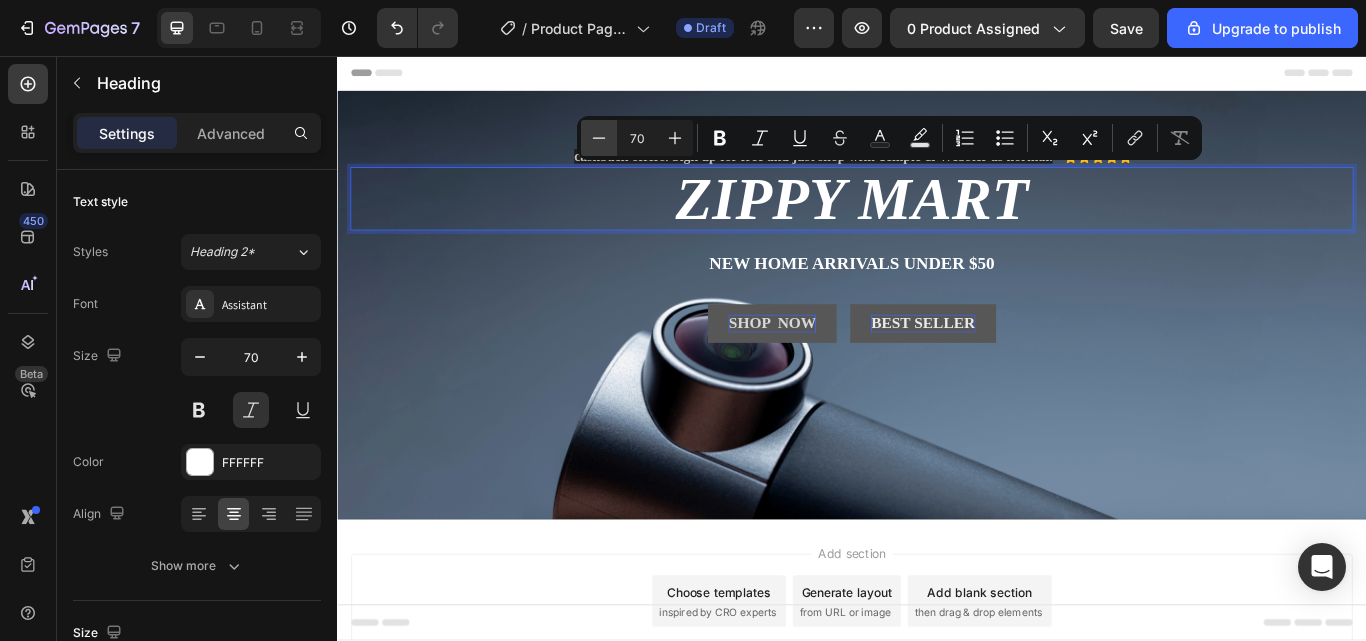 click 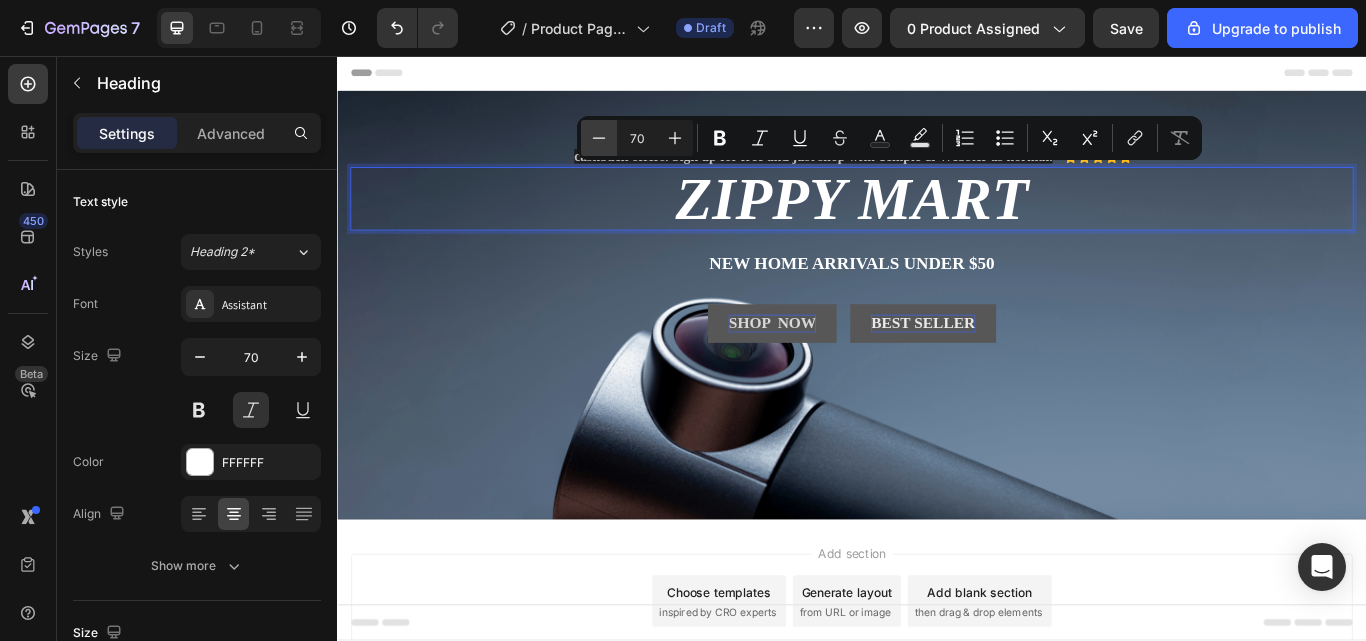 type on "69" 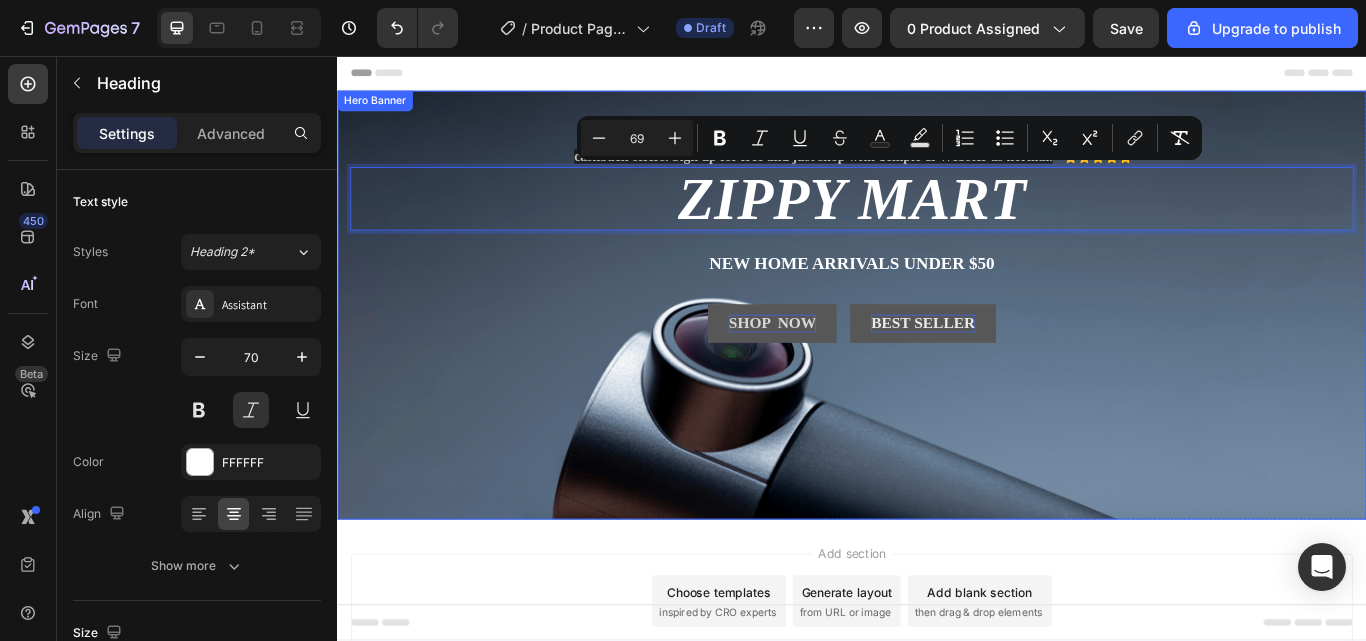 click on "cashback offers. Sign up for free and just shop with Temple & Webster as normal. Text Block Icon Icon Icon Icon Icon Icon List Row ZIPPY MART  Heading   24 New home arrivals under $50   Text Block SHOP  NOW Button Best Seller Button Row" at bounding box center [937, 293] 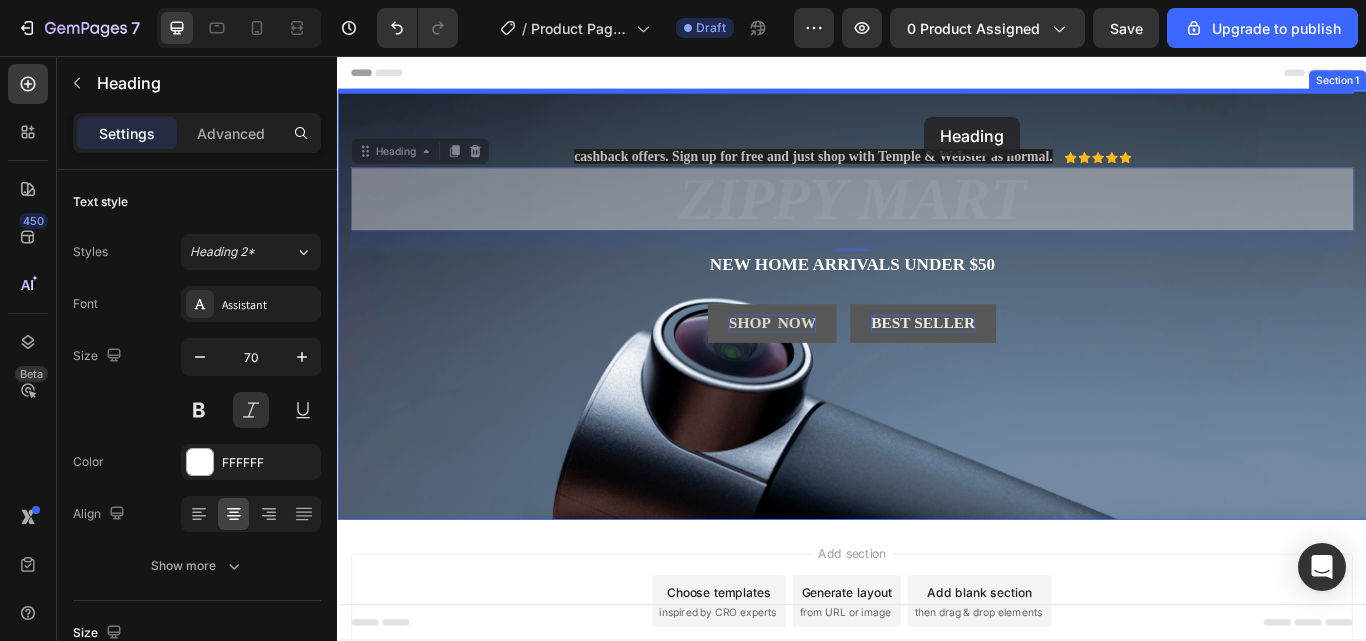 drag, startPoint x: 1033, startPoint y: 166, endPoint x: 1021, endPoint y: 127, distance: 40.804413 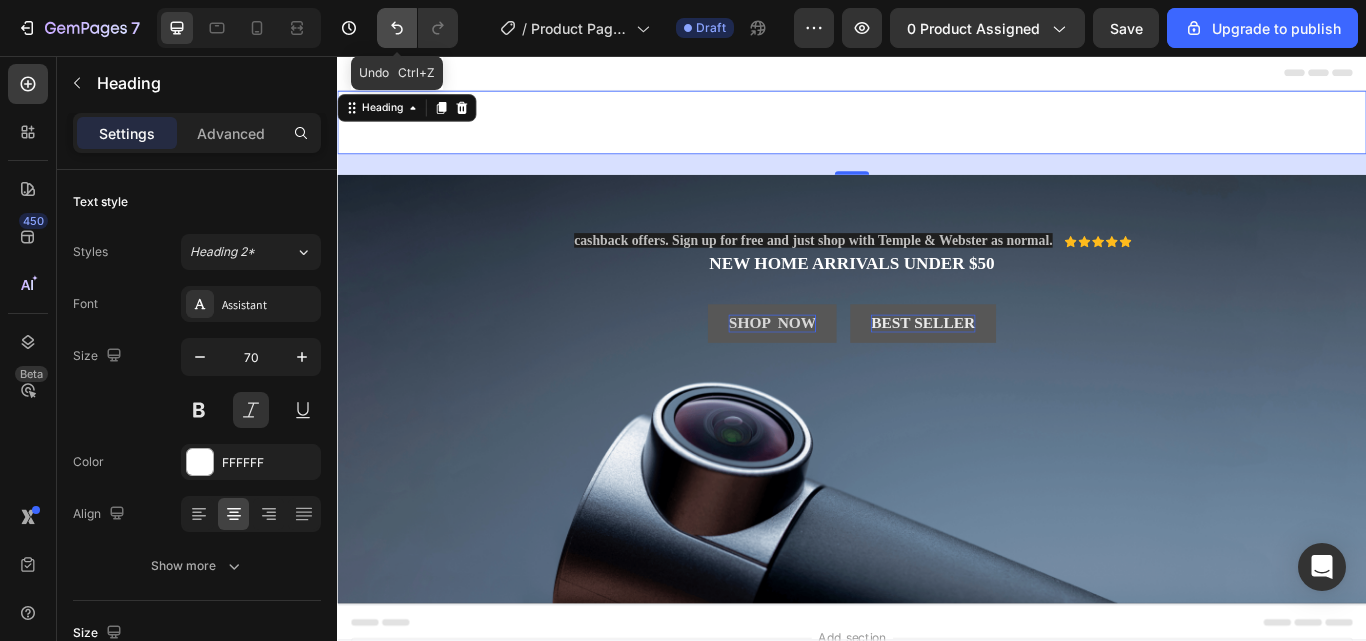 click 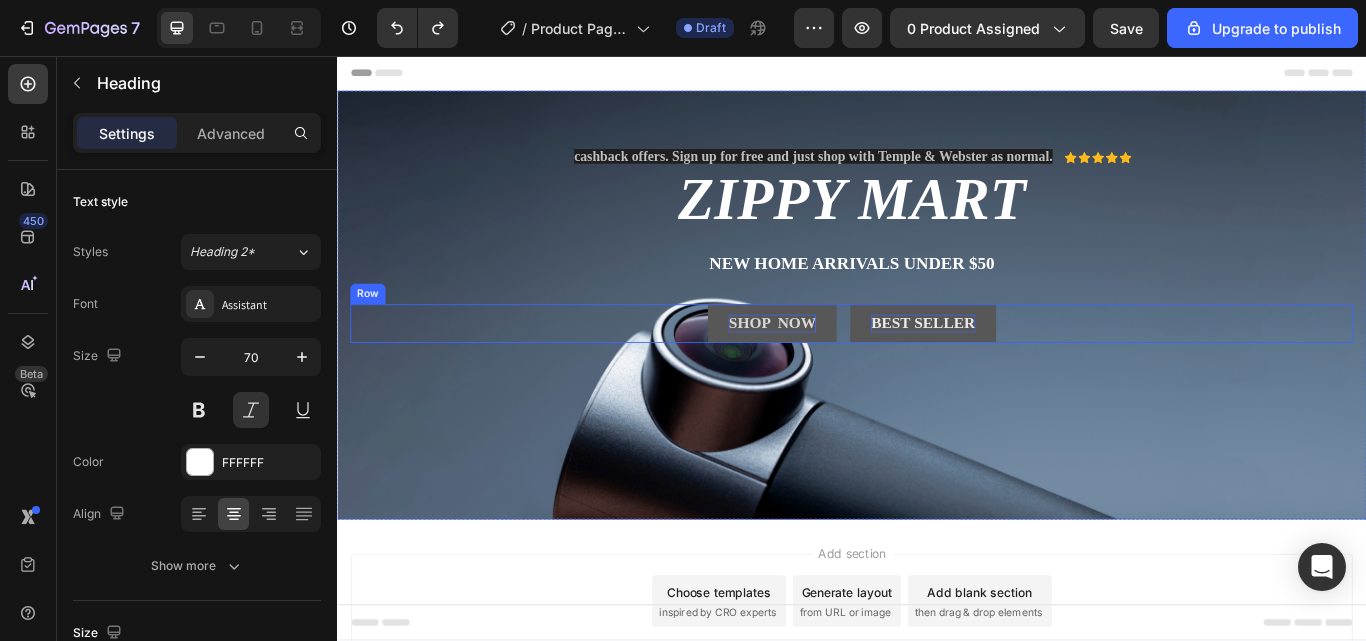 click on "SHOP  NOW Button Best Seller Button Row" at bounding box center [937, 369] 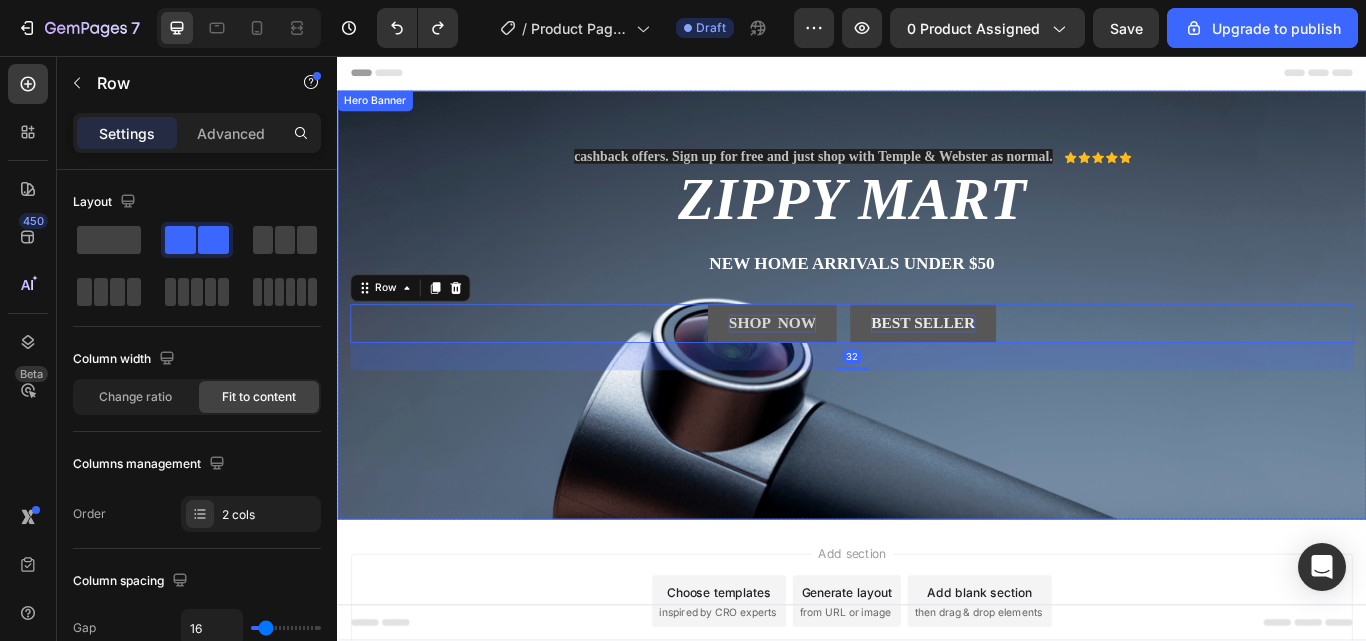 click on "⁠⁠⁠⁠⁠⁠⁠ ZIPPY MART" at bounding box center (937, 223) 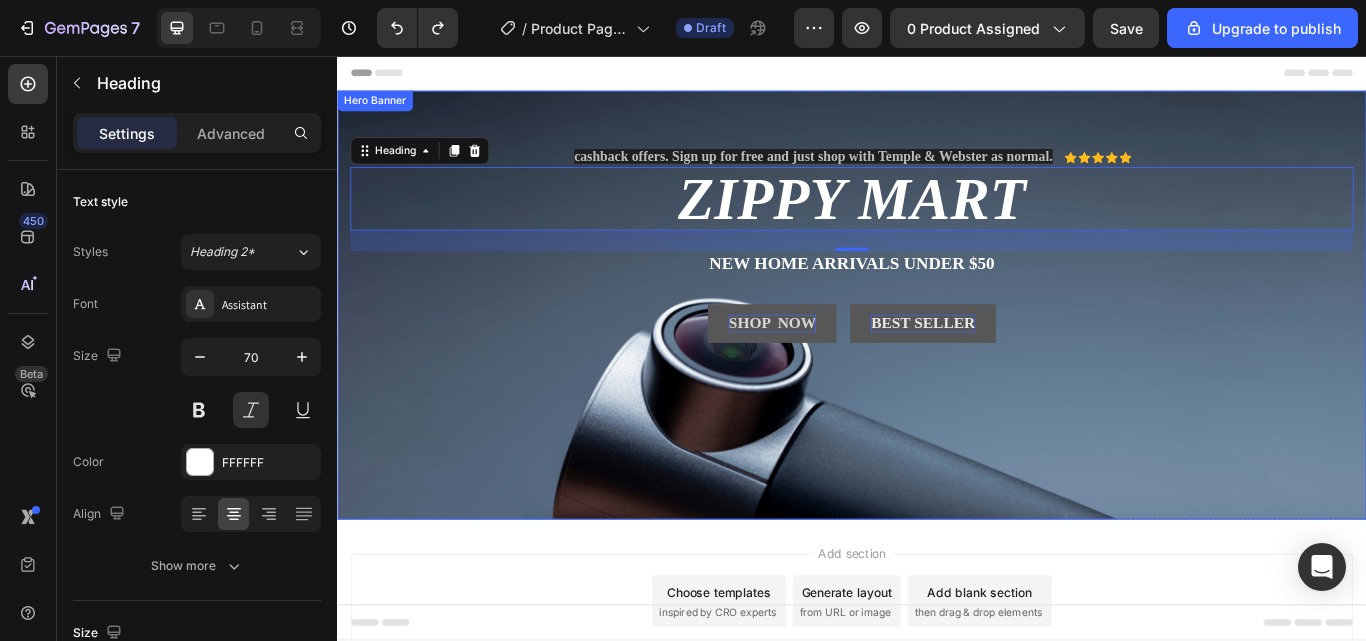 drag, startPoint x: 406, startPoint y: 275, endPoint x: 560, endPoint y: 158, distance: 193.40372 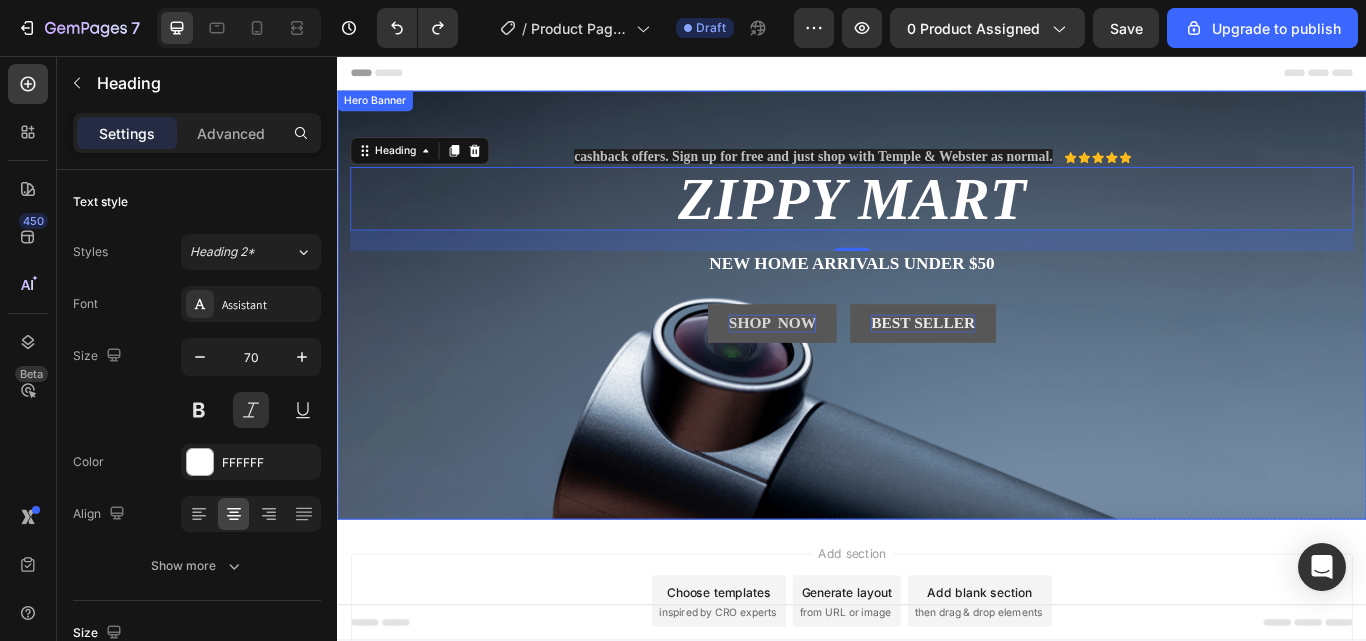 click on "cashback offers. Sign up for free and just shop with Temple & Webster as normal. Text Block Icon Icon Icon Icon Icon Icon List Row ⁠⁠⁠⁠⁠⁠⁠ ZIPPY MART  Heading   24 New home arrivals under $50   Text Block SHOP  NOW Button Best Seller Button Row" at bounding box center [937, 276] 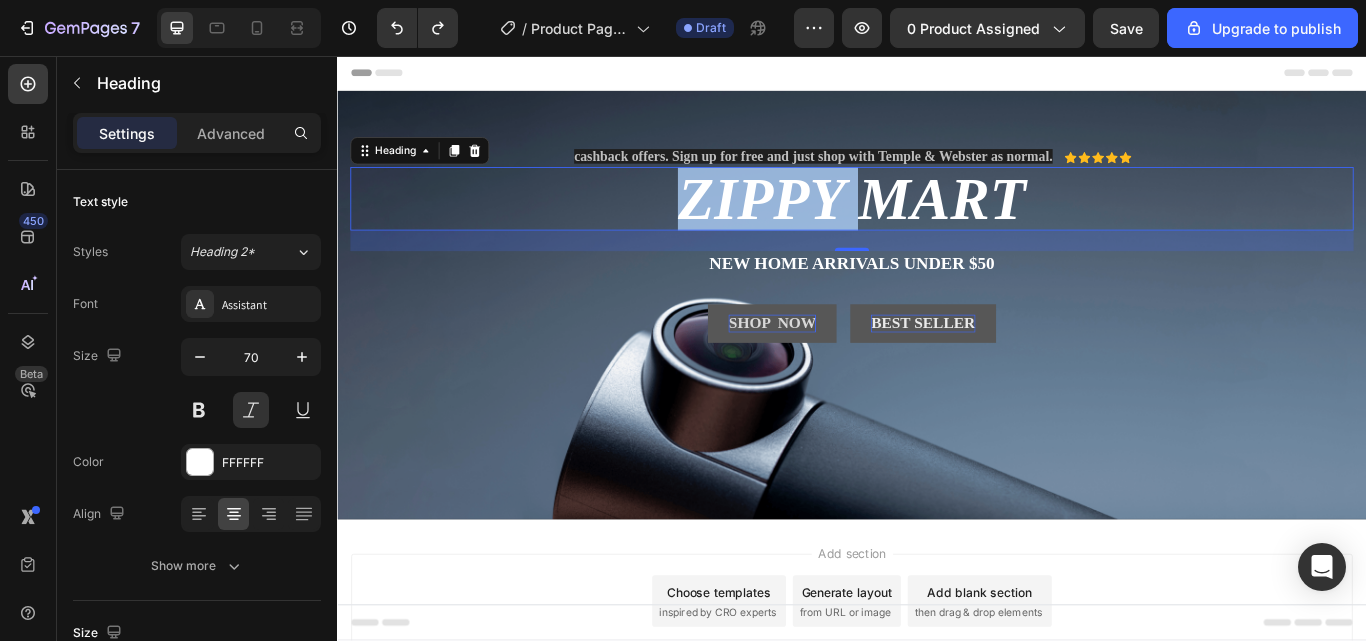 click on "ZIPPY MART" at bounding box center [937, 223] 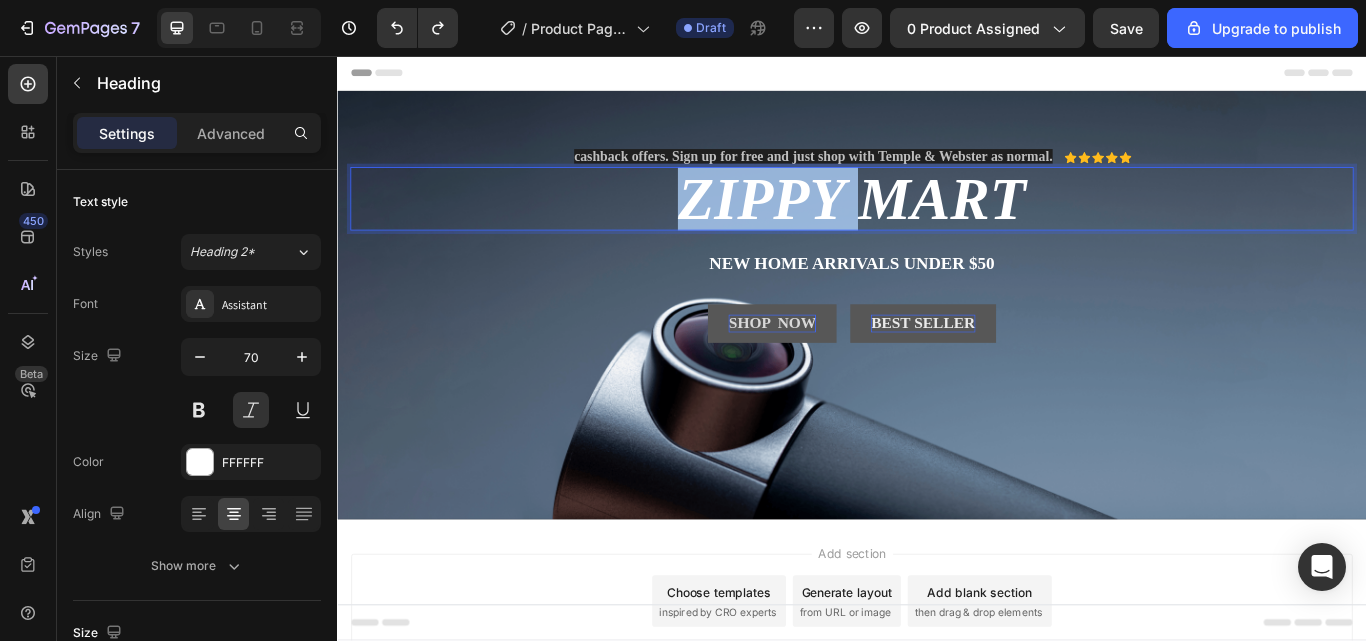 click on "ZIPPY MART" at bounding box center (937, 223) 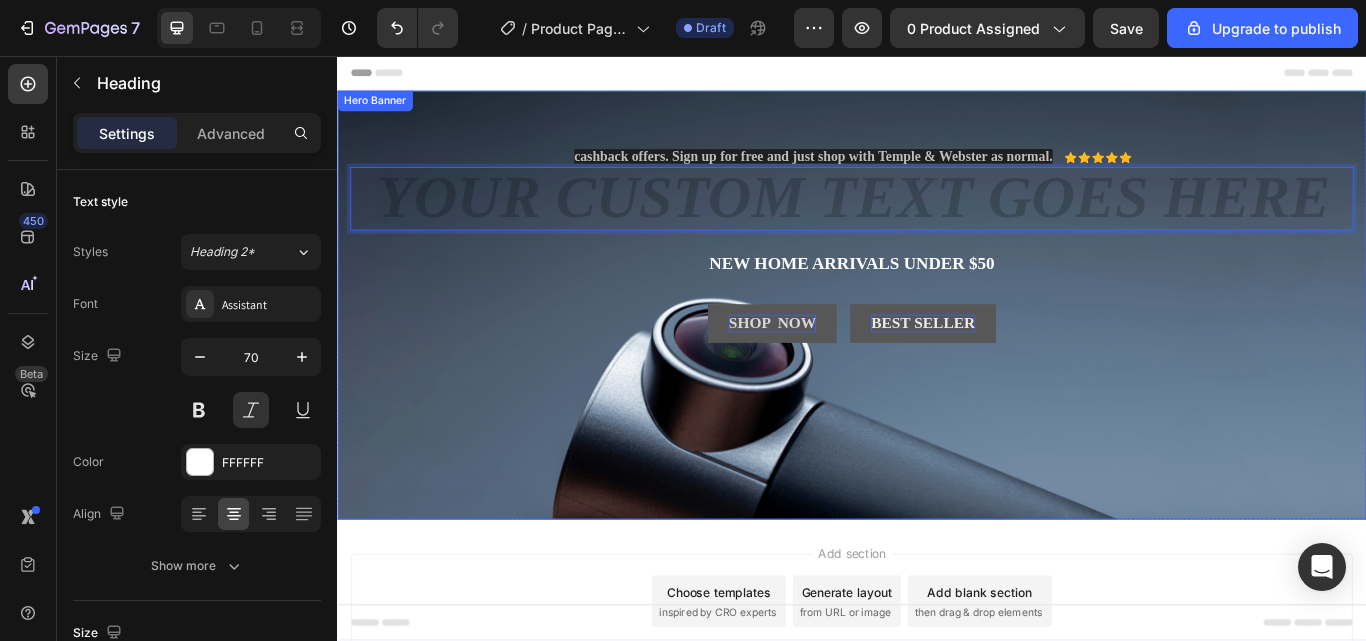 click on "cashback offers. Sign up for free and just shop with Temple & Webster as normal. Text Block Icon Icon Icon Icon Icon Icon List Row Heading   24 New home arrivals under $50   Text Block SHOP  NOW Button Best Seller Button Row" at bounding box center (937, 276) 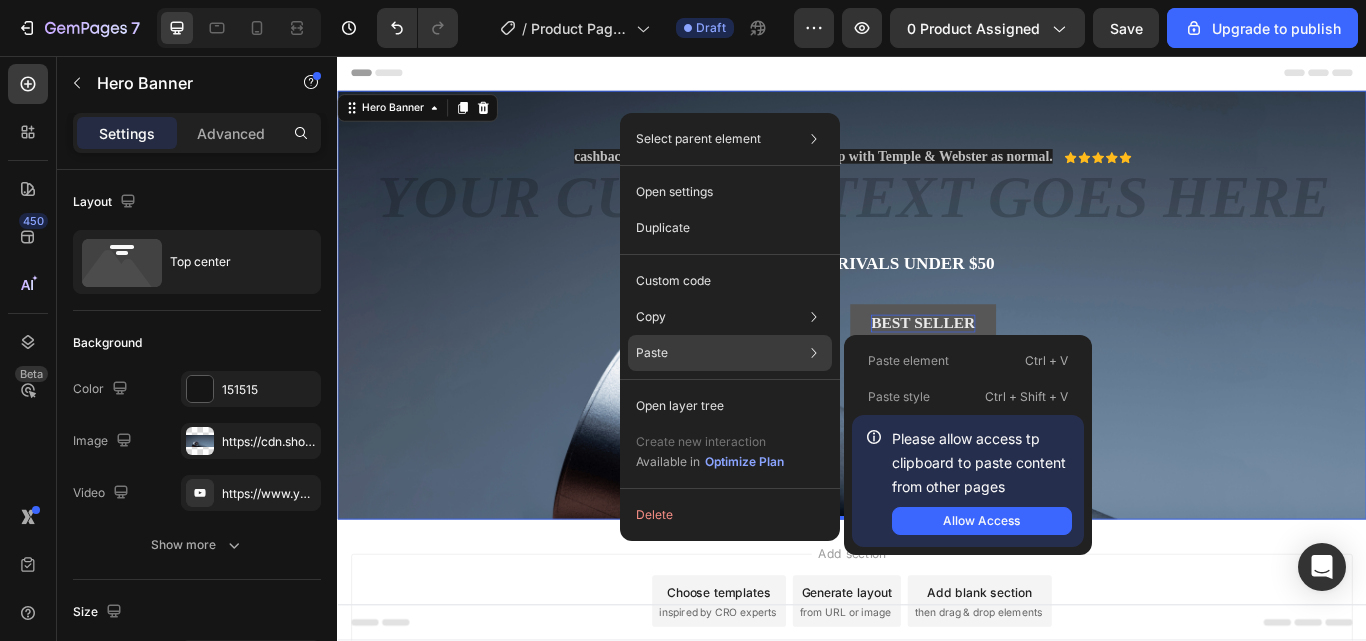 click on "Paste Paste element  Ctrl + V Paste style  Ctrl + Shift + V  Please allow access tp clipboard to paste content from other pages  Allow Access" 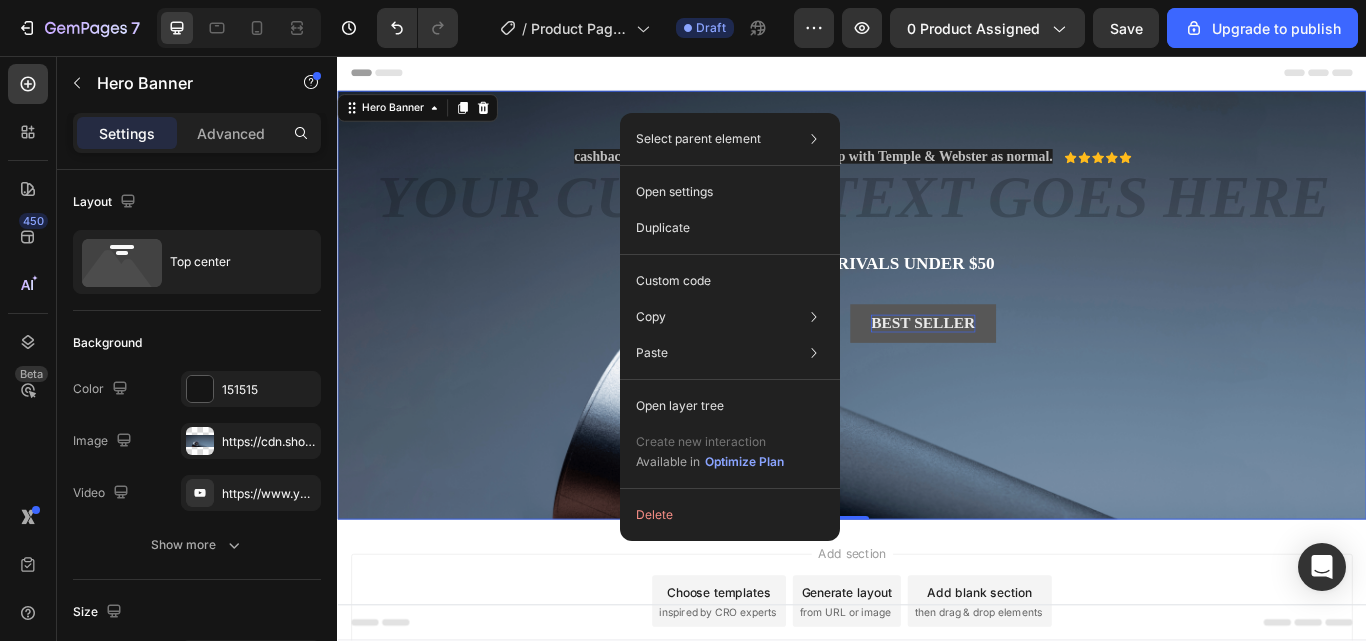 click on "cashback offers. Sign up for free and just shop with Temple & Webster as normal. Text Block Icon Icon Icon Icon Icon Icon List Row Heading New home arrivals under $50   Text Block SHOP  NOW Button Best Seller Button Row" at bounding box center [937, 293] 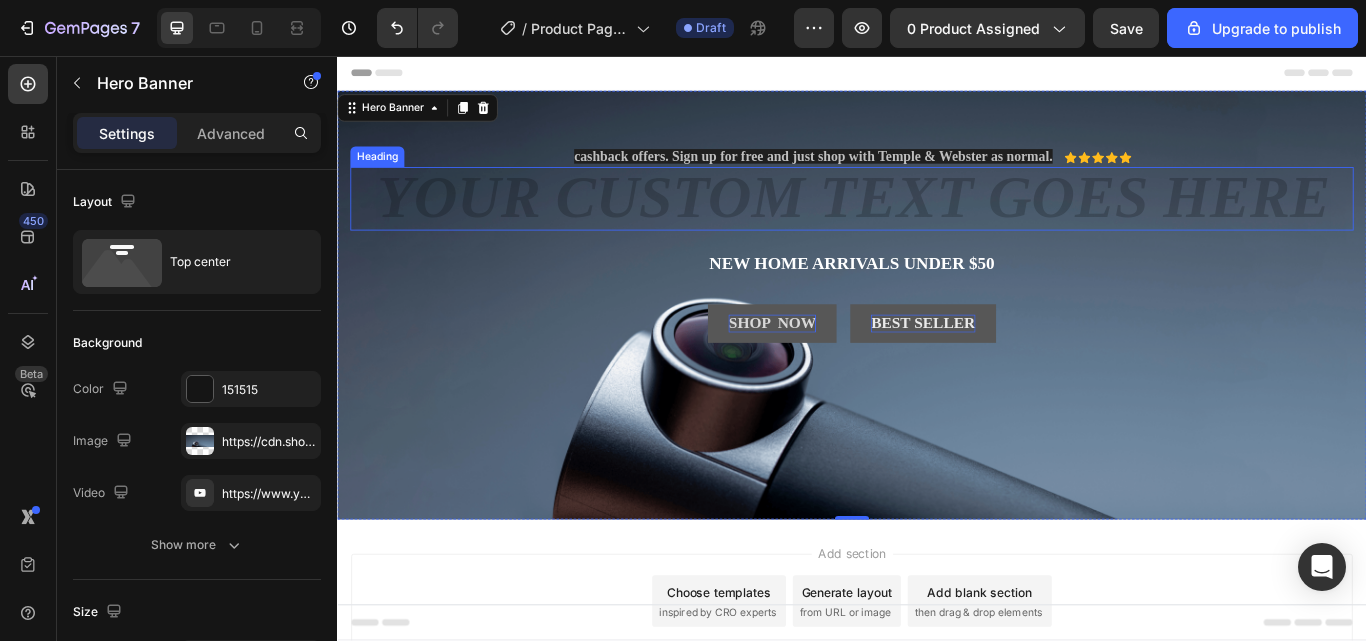 click at bounding box center (937, 223) 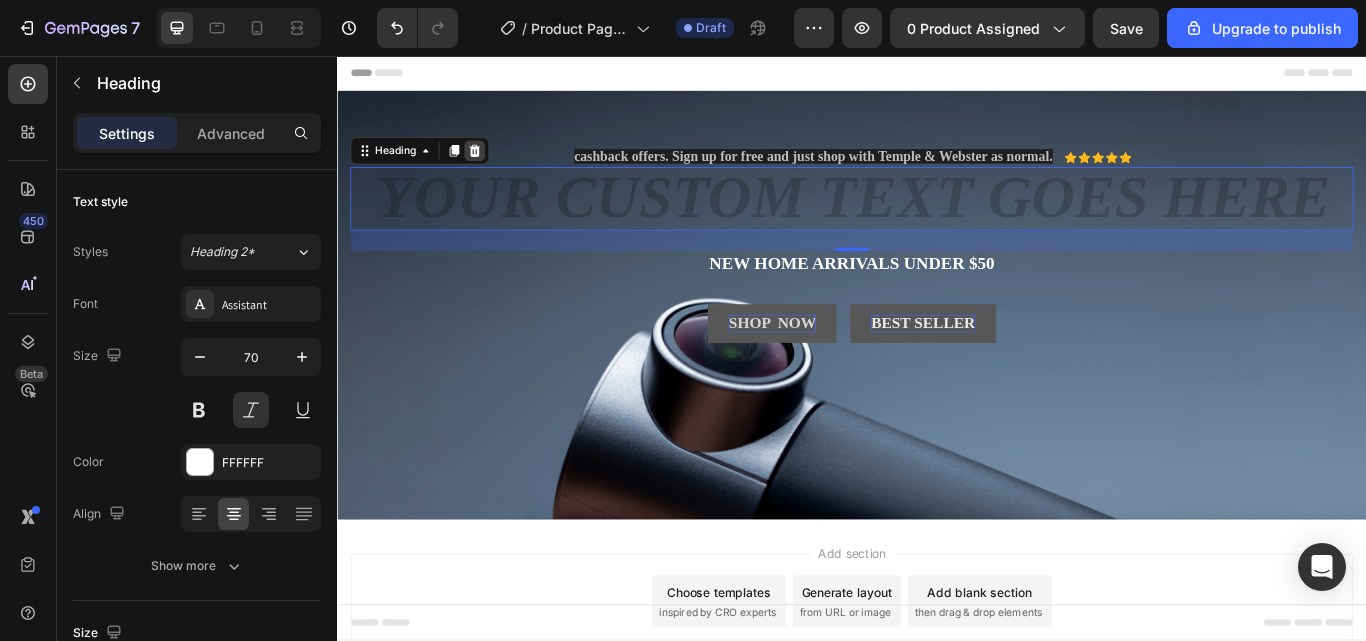 click at bounding box center (497, 167) 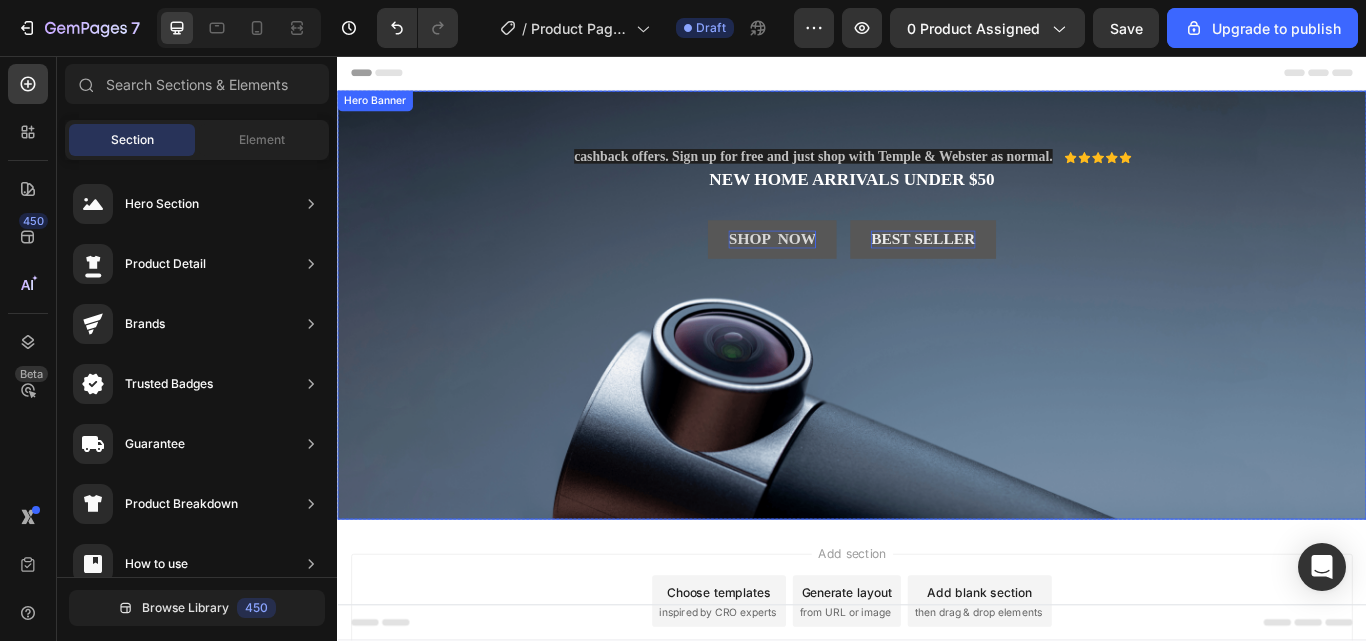 click on "cashback offers. Sign up for free and just shop with Temple & Webster as normal. Text Block Icon Icon Icon Icon Icon Icon List Row New home arrivals under $50   Text Block SHOP  NOW Button Best Seller Button Row" at bounding box center [937, 227] 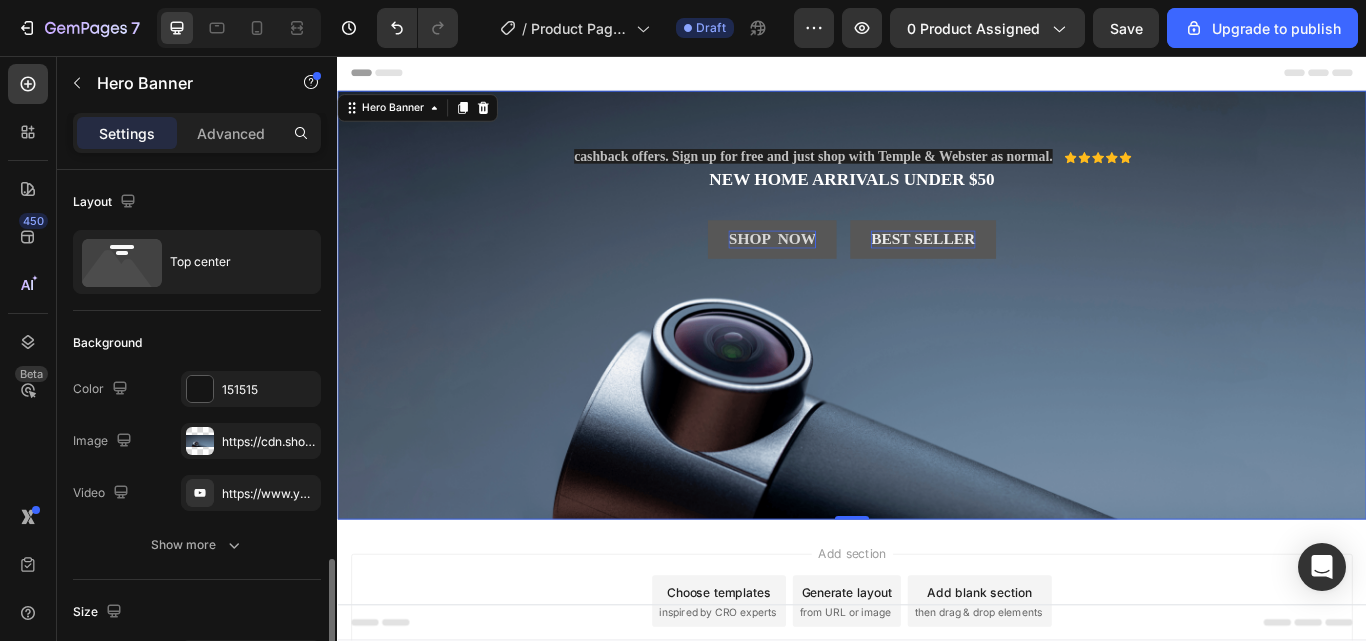 scroll, scrollTop: 400, scrollLeft: 0, axis: vertical 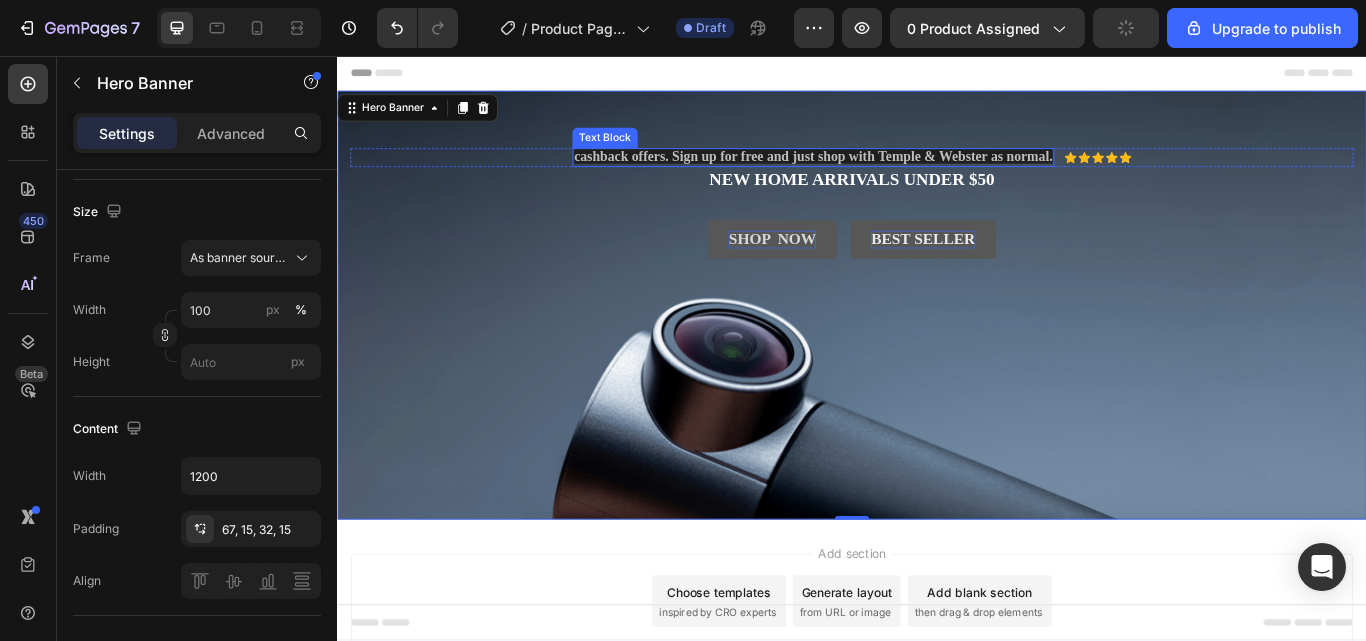 click on "cashback offers. Sign up for free and just shop with Temple & Webster as normal." at bounding box center (892, 173) 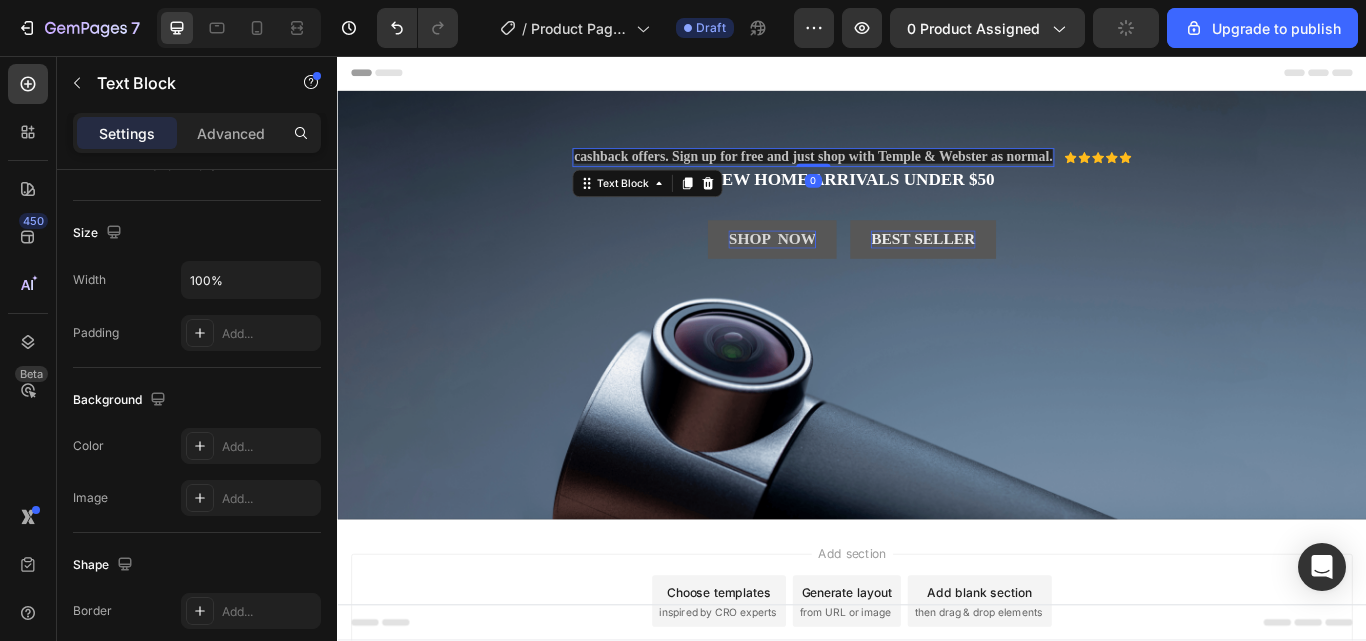 scroll, scrollTop: 0, scrollLeft: 0, axis: both 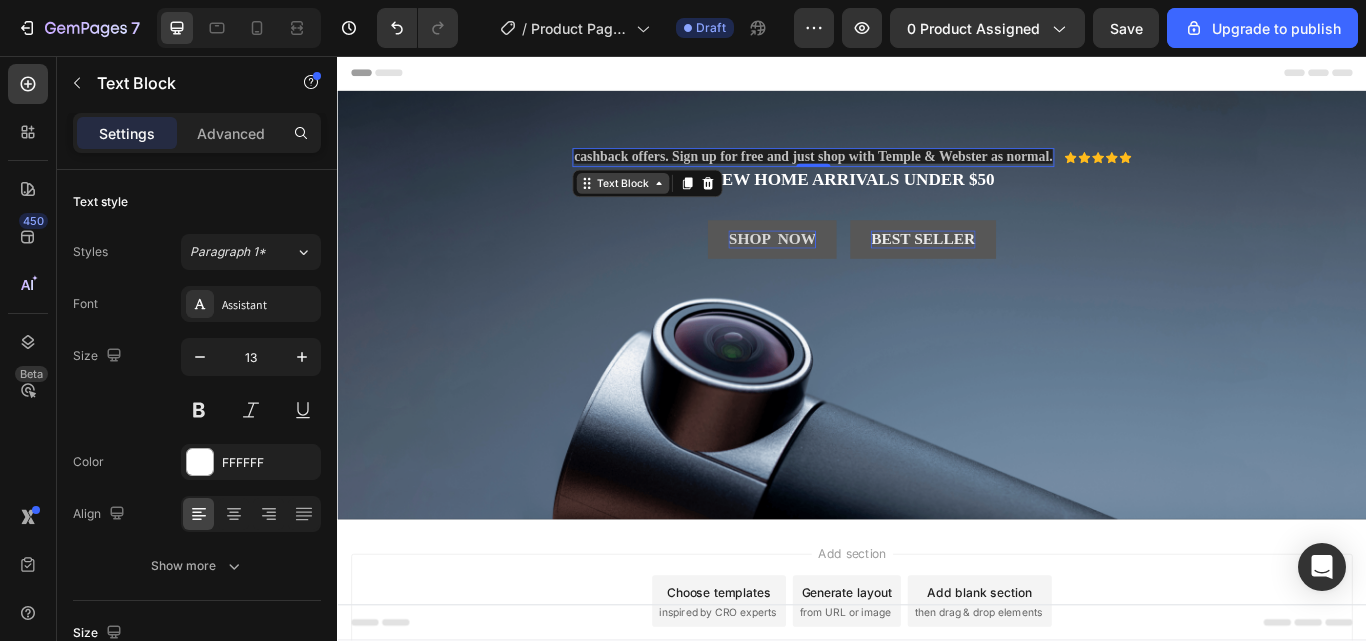 click on "Text Block" at bounding box center (670, 205) 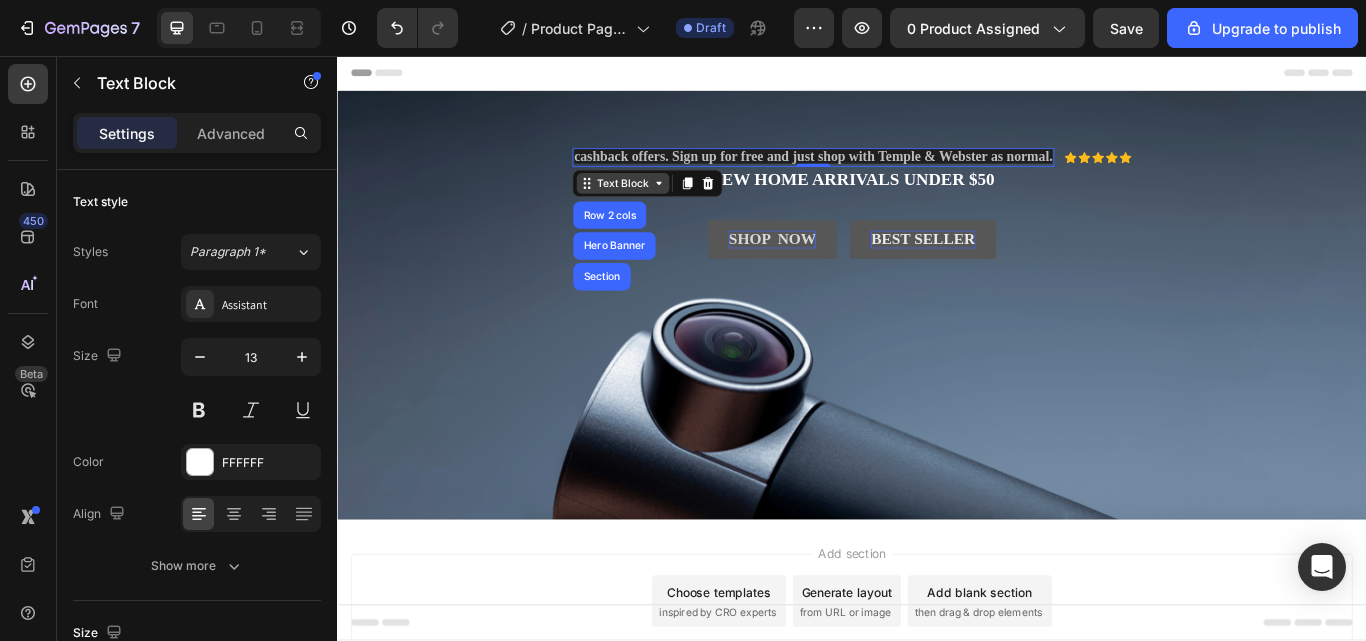 click on "Text Block" at bounding box center (670, 205) 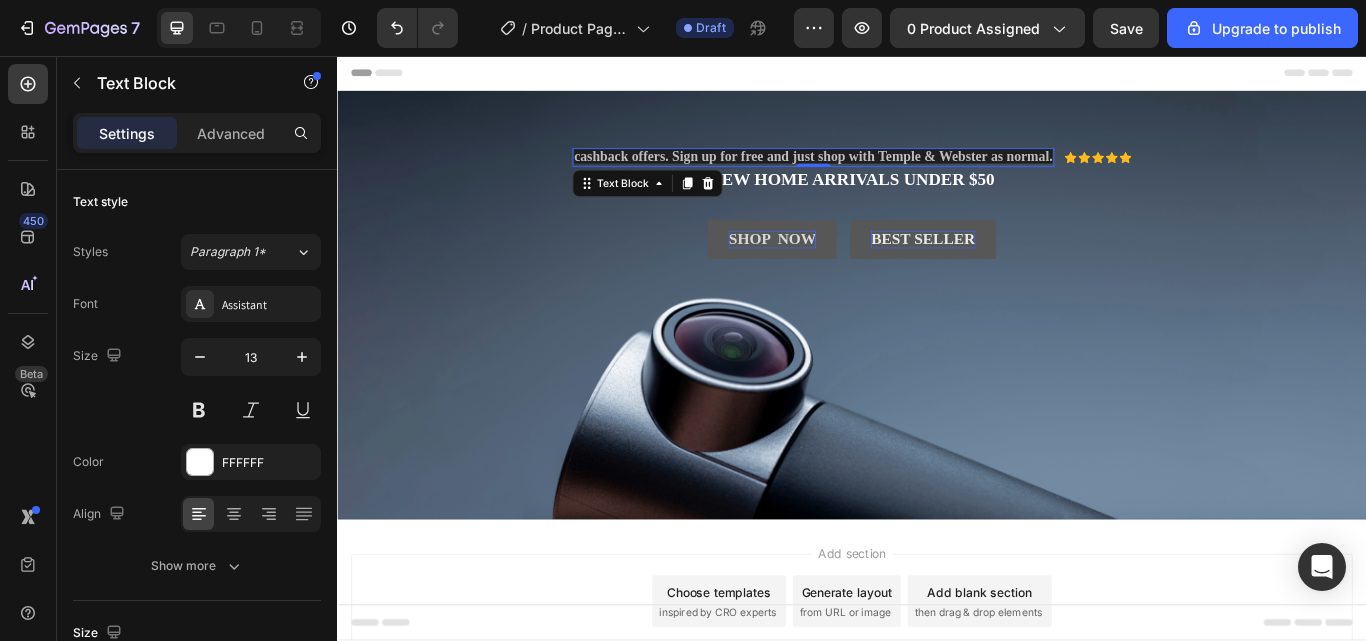 click on "cashback offers. Sign up for free and just shop with Temple & Webster as normal." at bounding box center [892, 173] 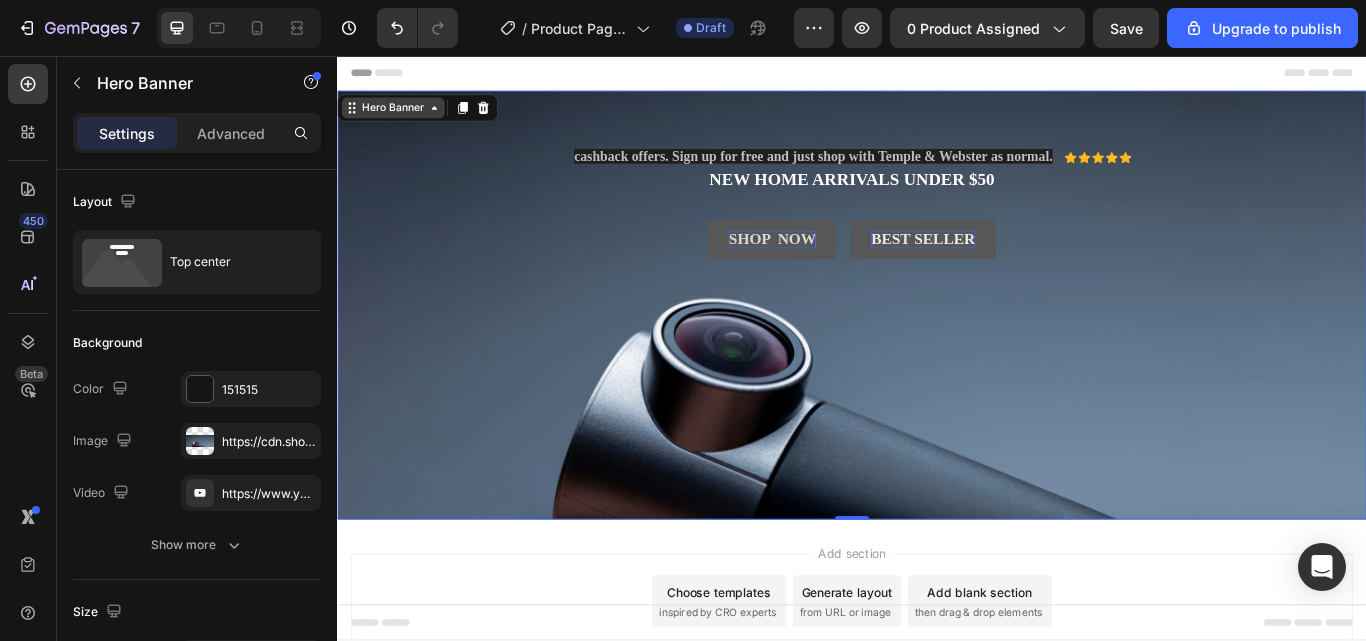 click on "Hero Banner" at bounding box center [402, 117] 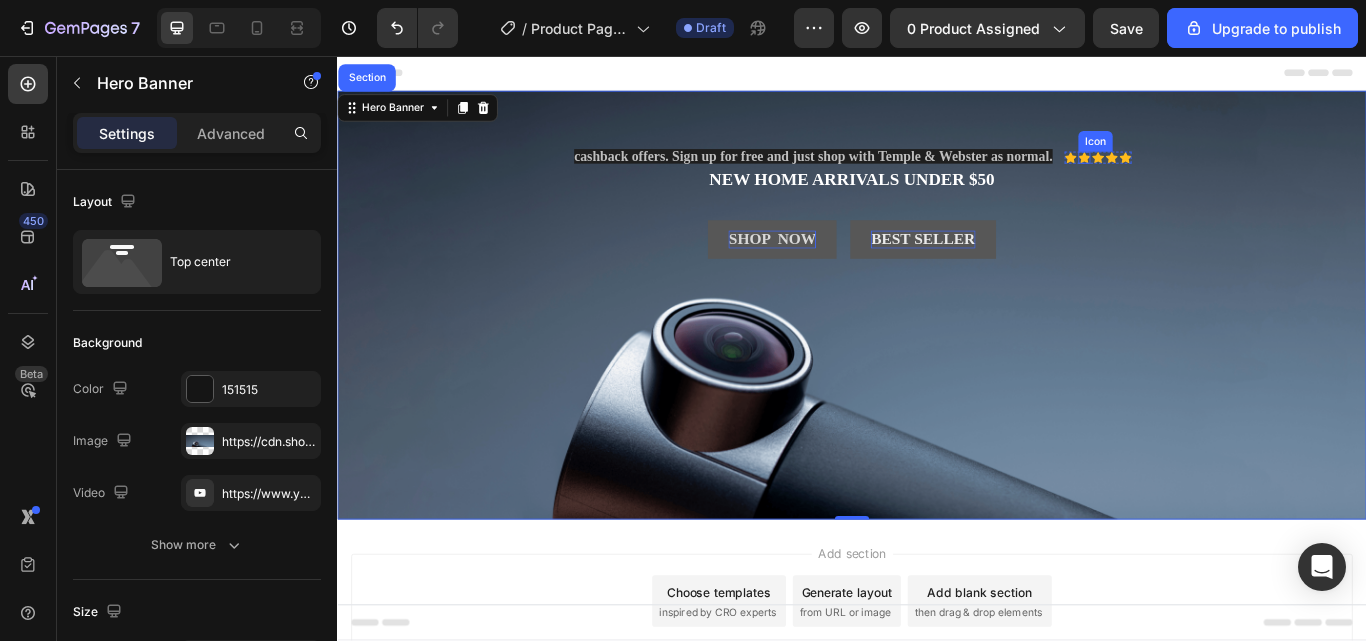 click 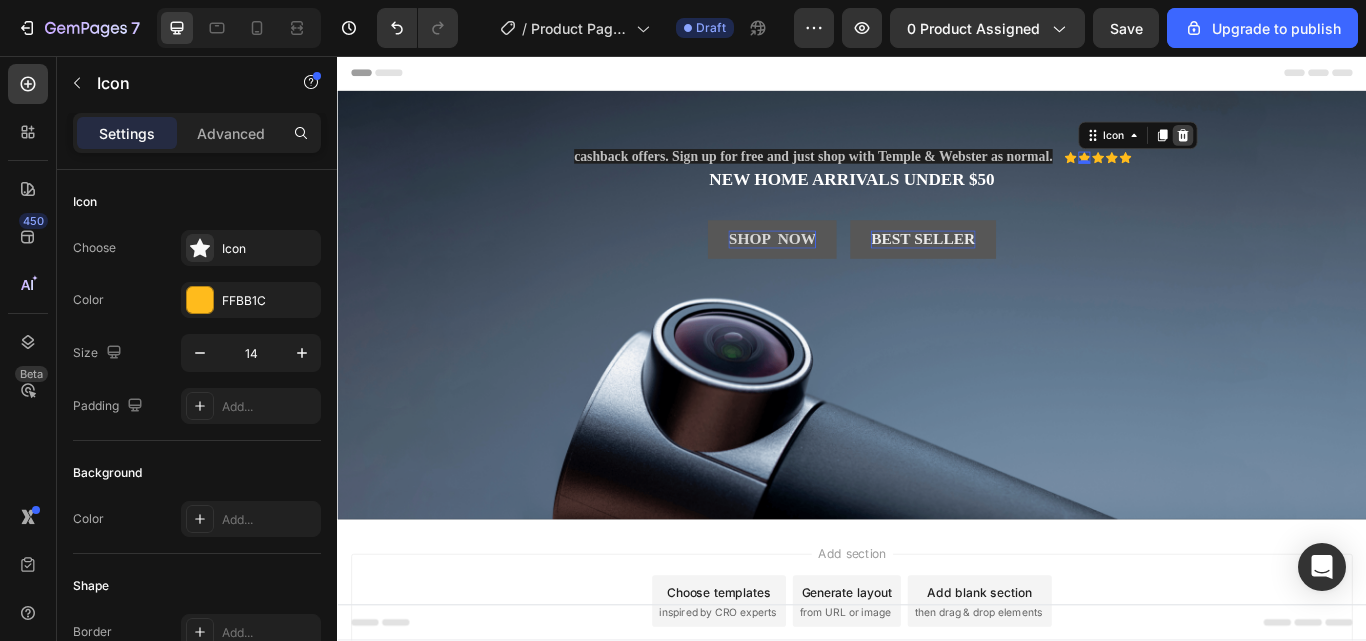 click 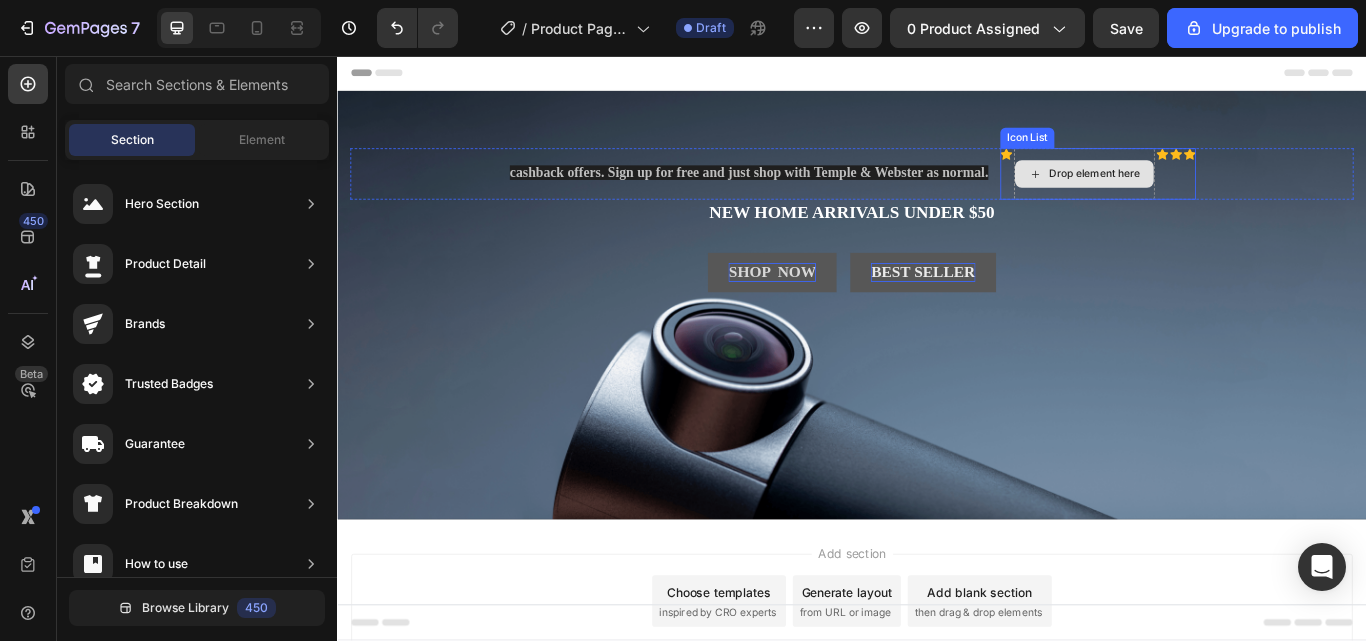 click on "Drop element here" at bounding box center [1220, 194] 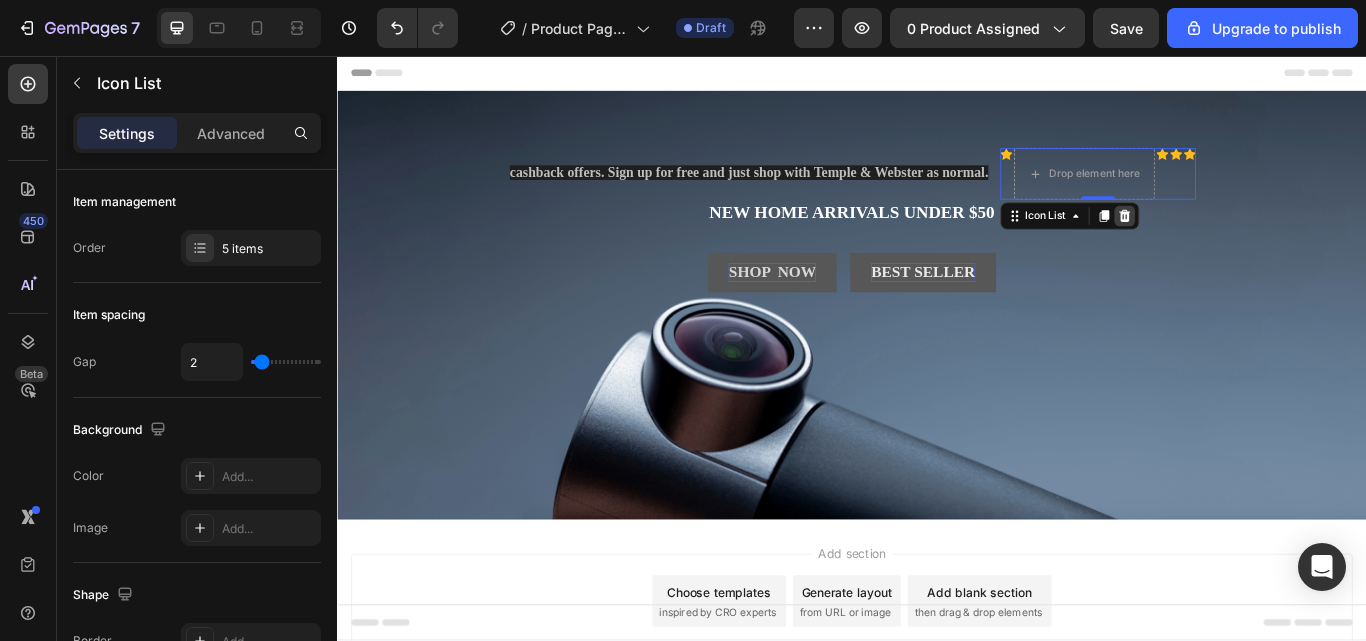 click 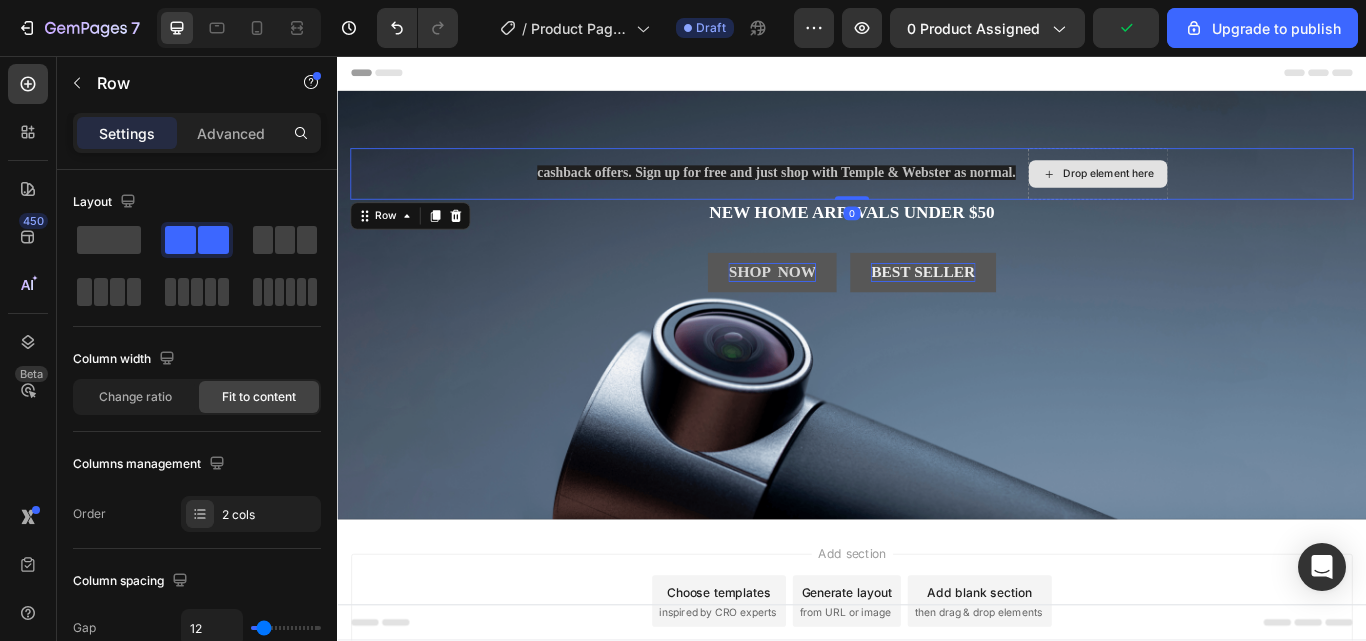 click on "Drop element here" at bounding box center [1224, 194] 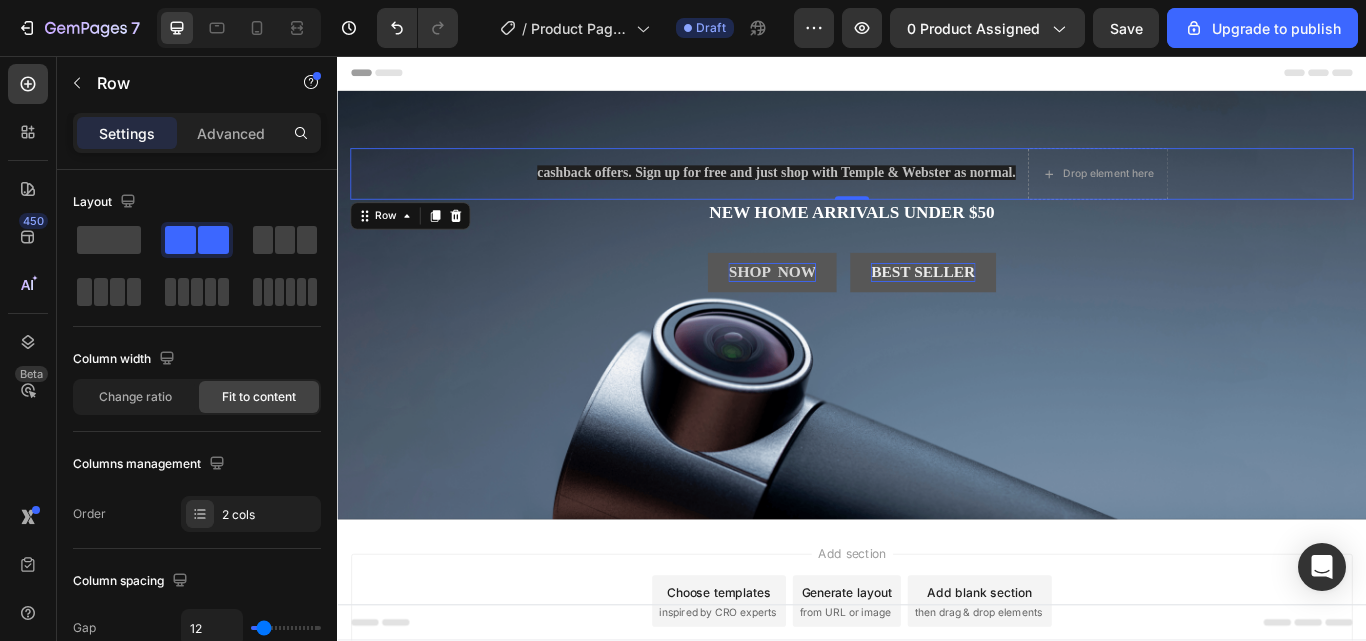 click on "cashback offers. Sign up for free and just shop with Temple & Webster as normal. Text Block
Drop element here Row   0" at bounding box center (937, 194) 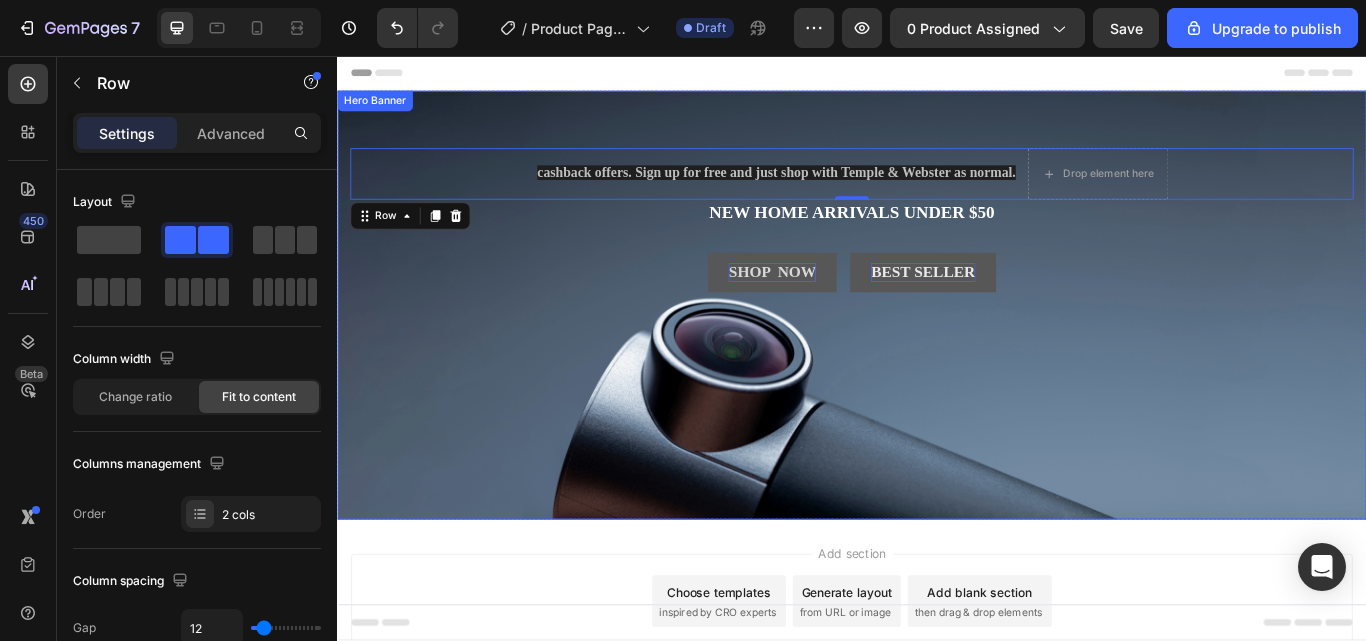 click on "cashback offers. Sign up for free and just shop with Temple & Webster as normal. Text Block
Drop element here Row   0 New home arrivals under $50   Text Block SHOP  NOW Button Best Seller Button Row" at bounding box center (937, 264) 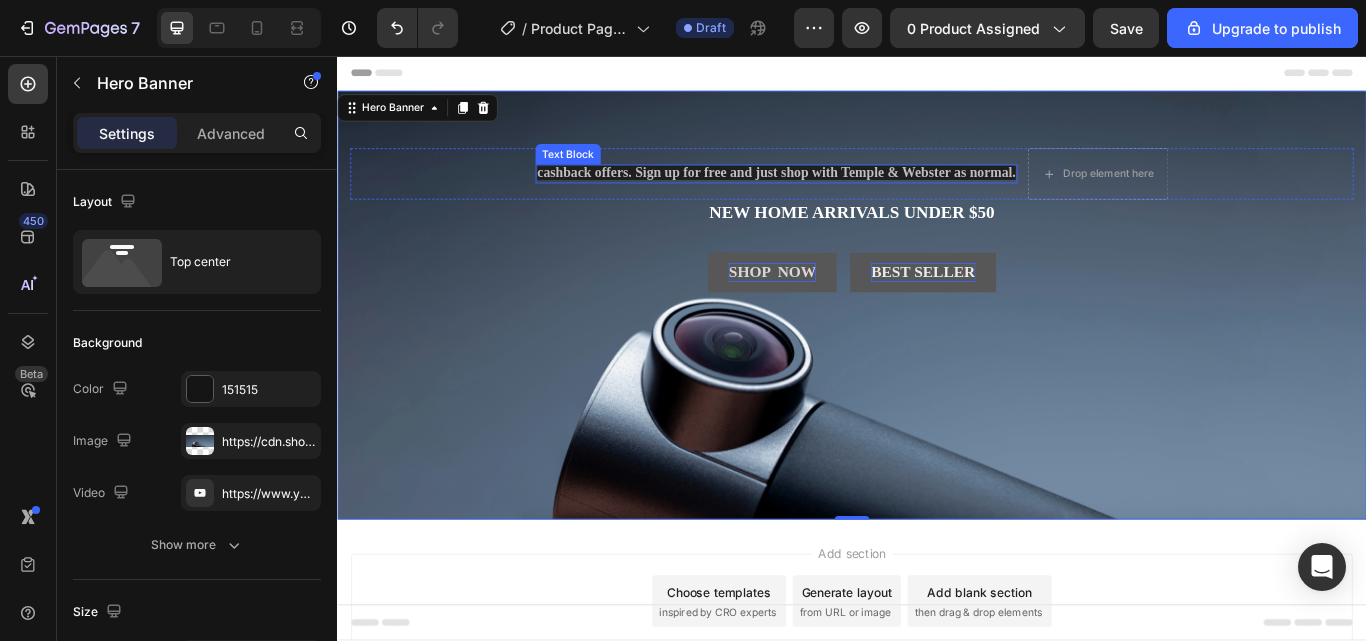 click on "cashback offers. Sign up for free and just shop with Temple & Webster as normal." at bounding box center [849, 192] 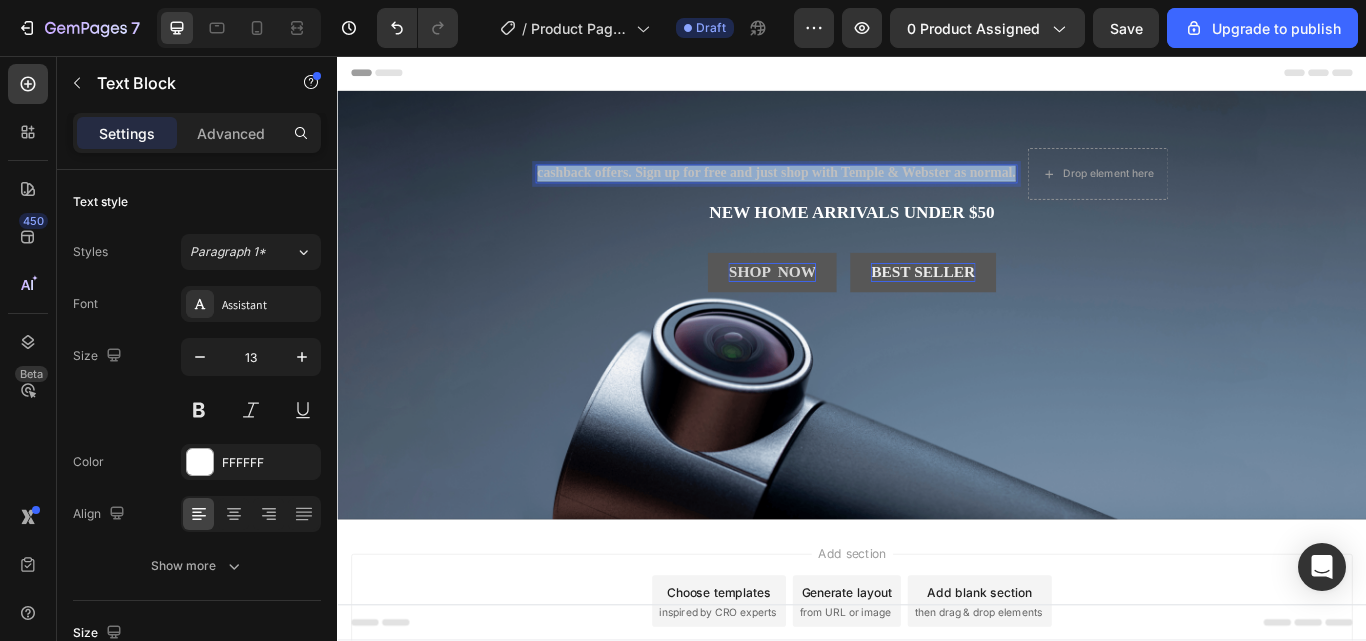 click on "cashback offers. Sign up for free and just shop with Temple & Webster as normal." at bounding box center (849, 192) 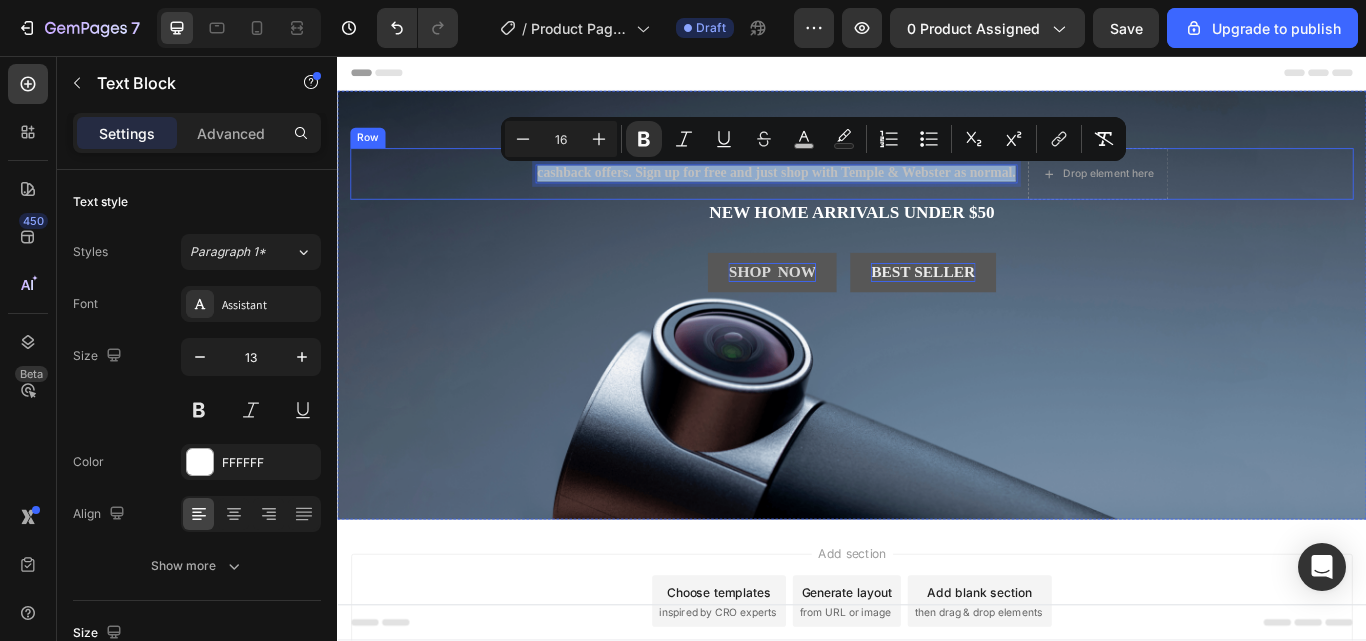 click on "cashback offers. Sign up for free and just shop with Temple & Webster as normal. Text Block   0" at bounding box center [849, 194] 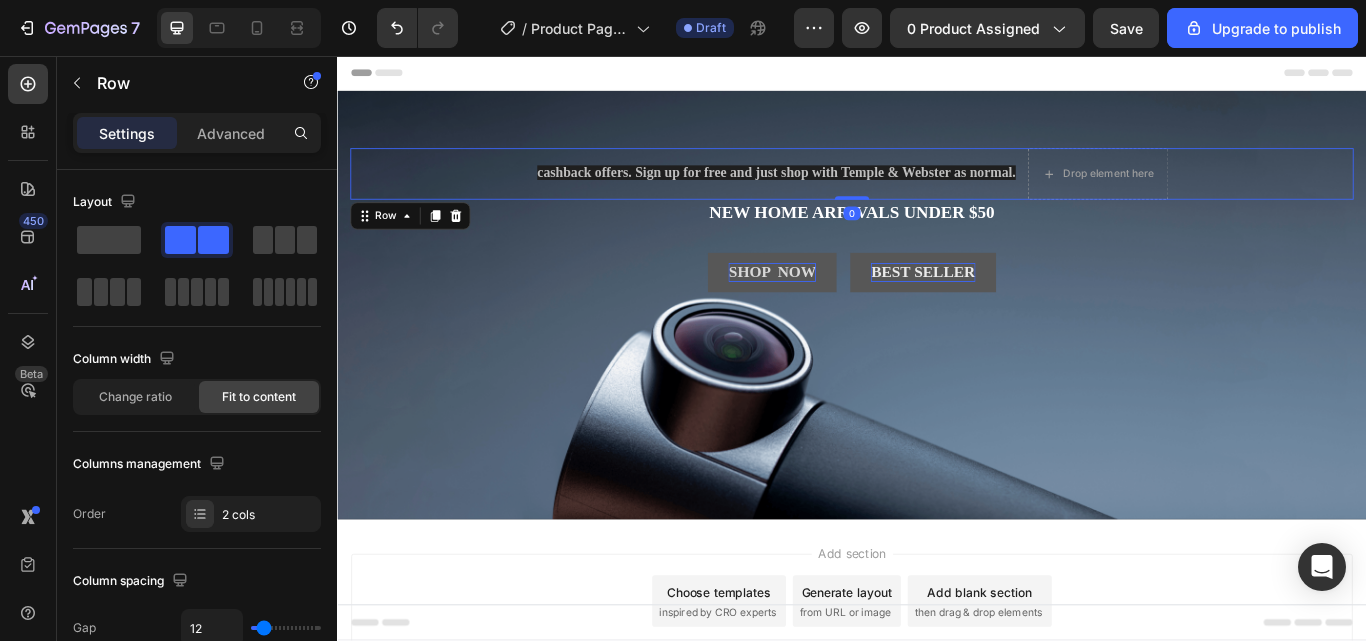 click on "cashback offers. Sign up for free and just shop with Temple & Webster as normal." at bounding box center [849, 192] 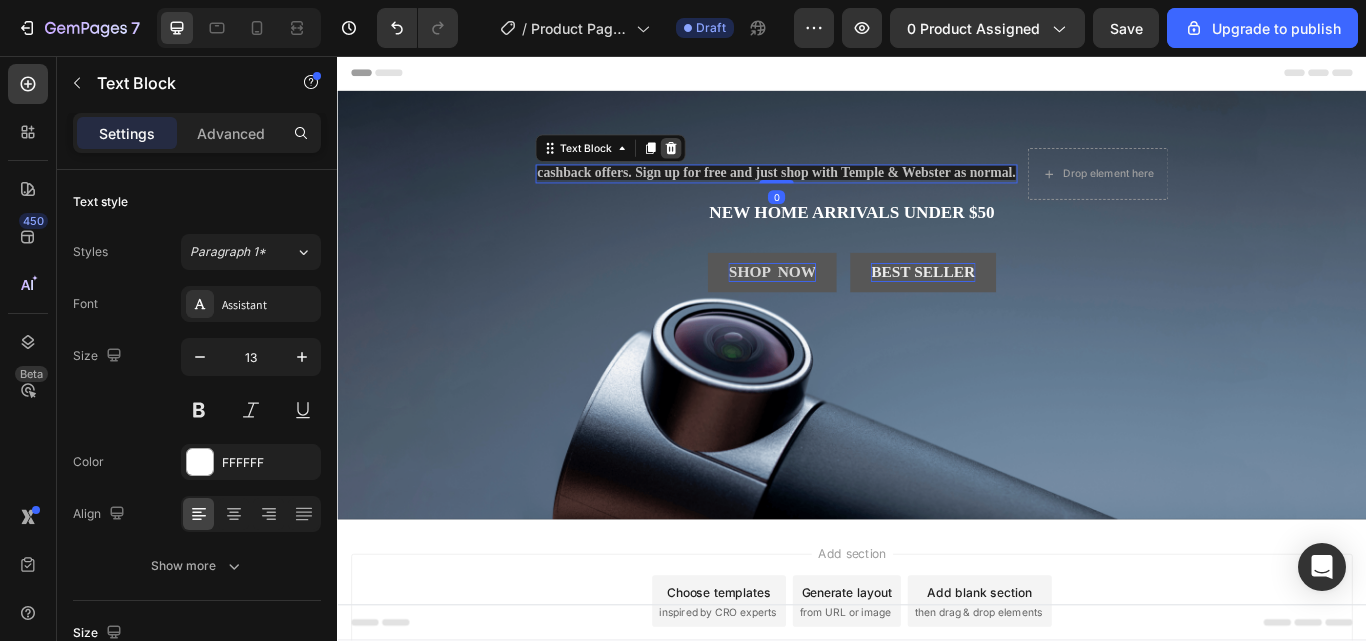 click 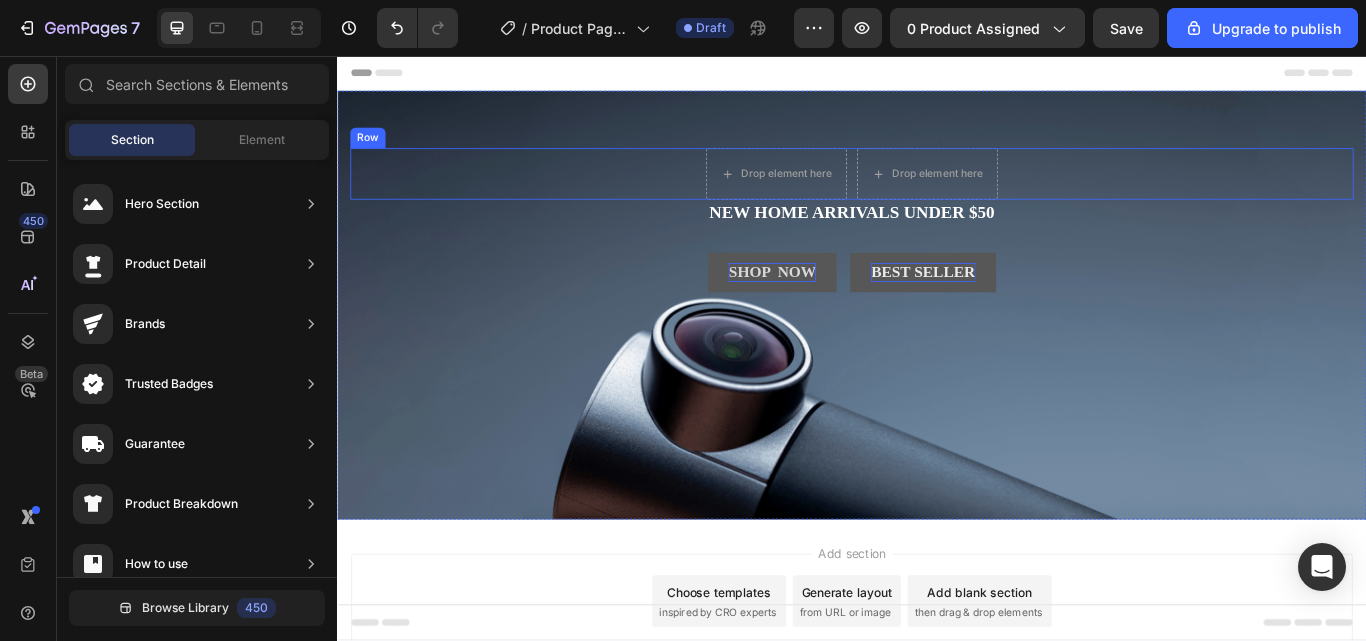 click on "Drop element here
Drop element here Row" at bounding box center (937, 194) 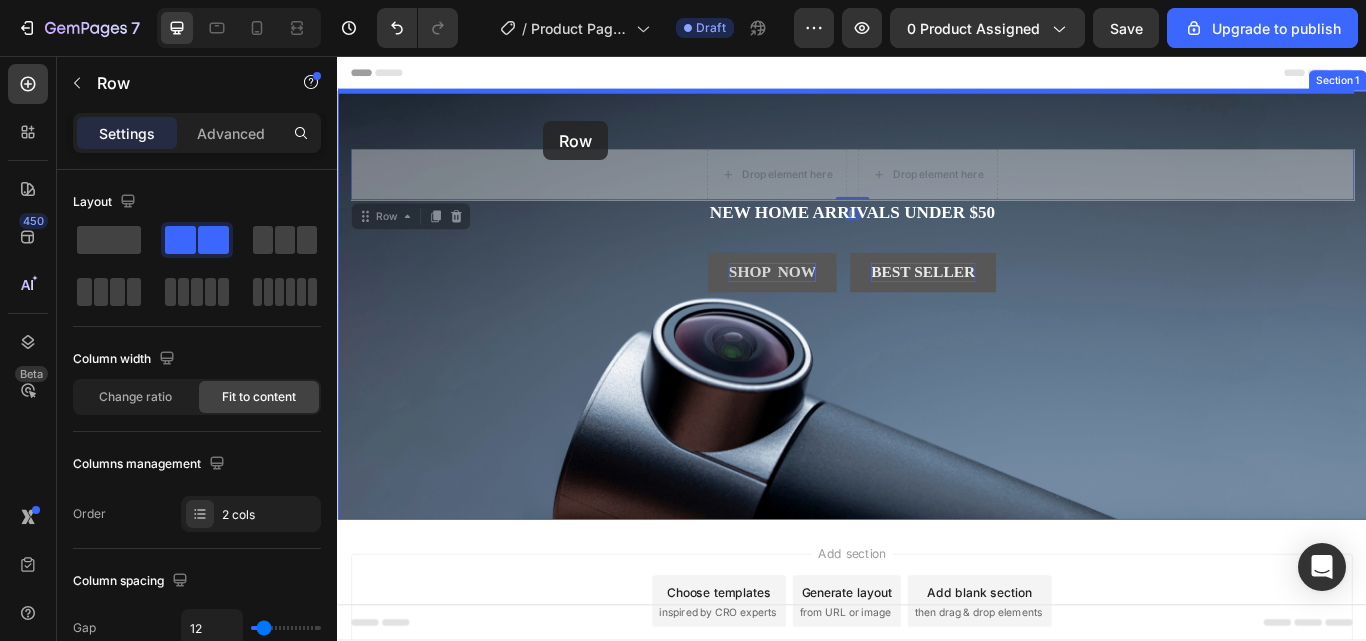 drag, startPoint x: 577, startPoint y: 183, endPoint x: 577, endPoint y: 132, distance: 51 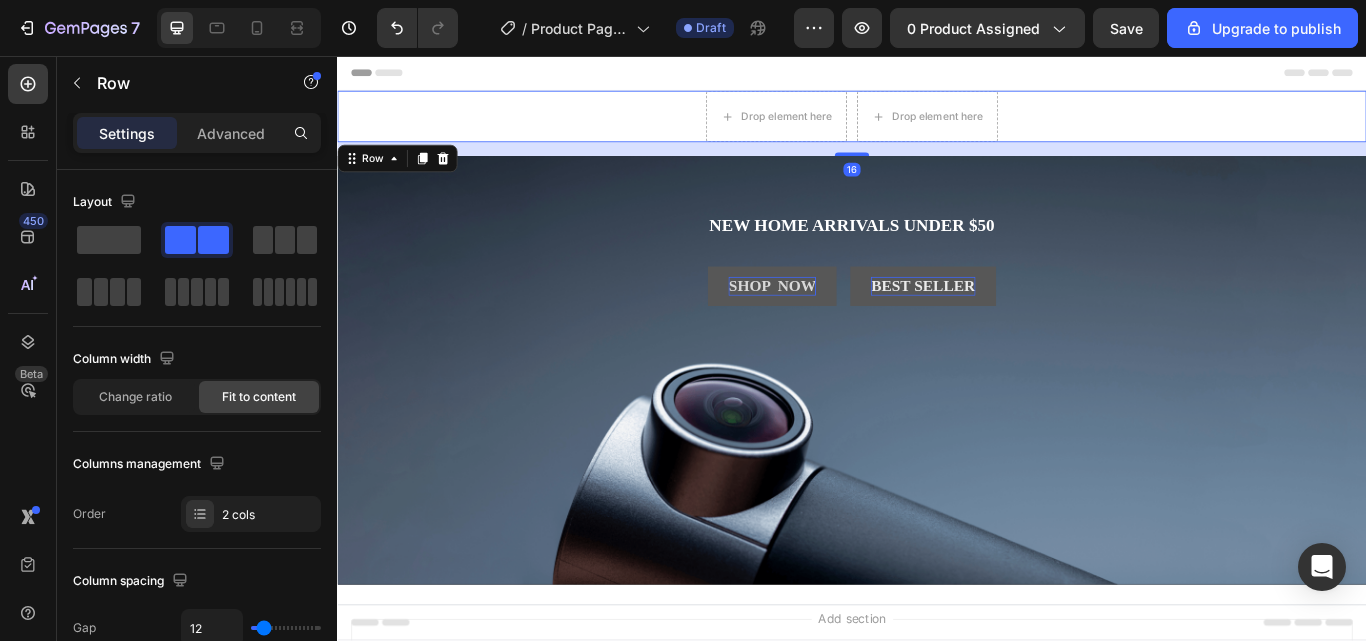 click on "Drop element here
Drop element here Row   16" at bounding box center (937, 127) 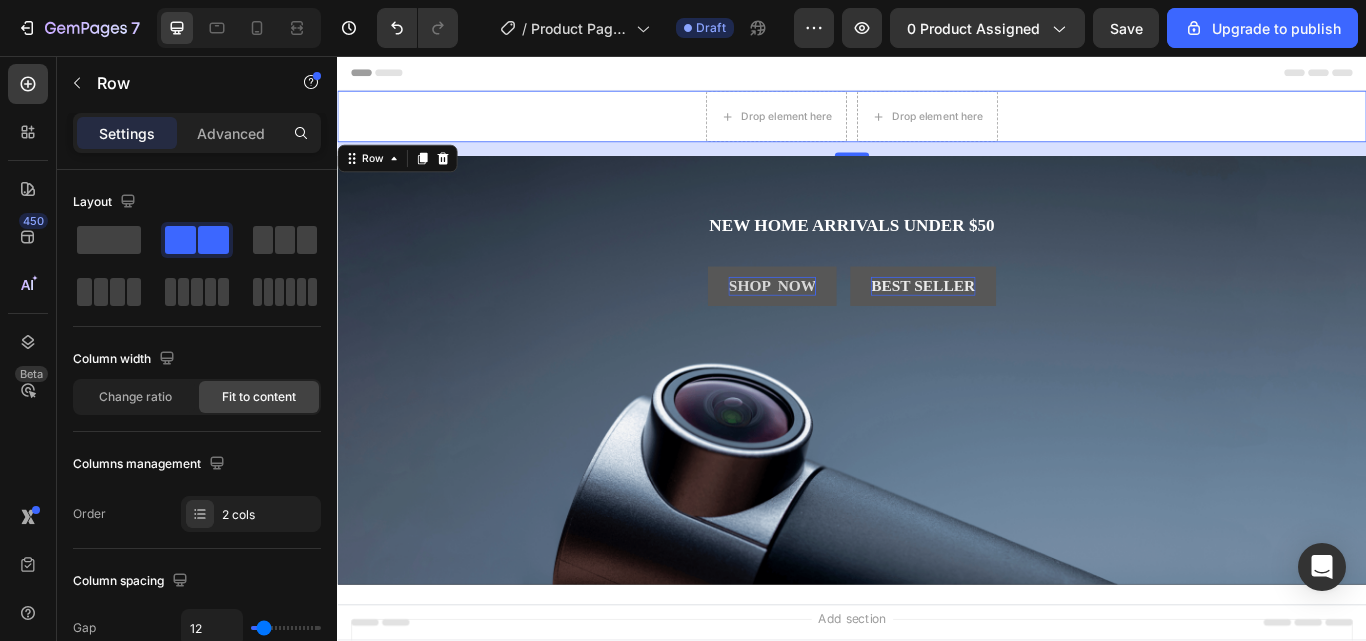 click on "Drop element here
Drop element here Row   16" at bounding box center [937, 127] 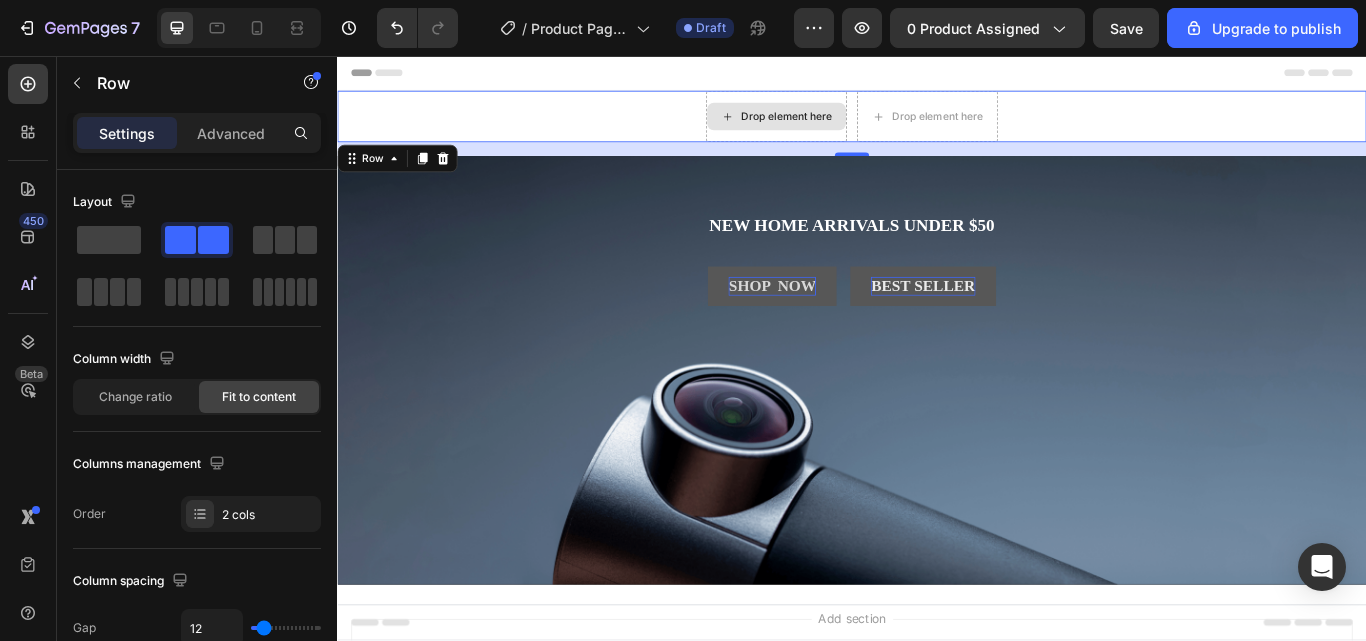 click on "Drop element here" at bounding box center (861, 127) 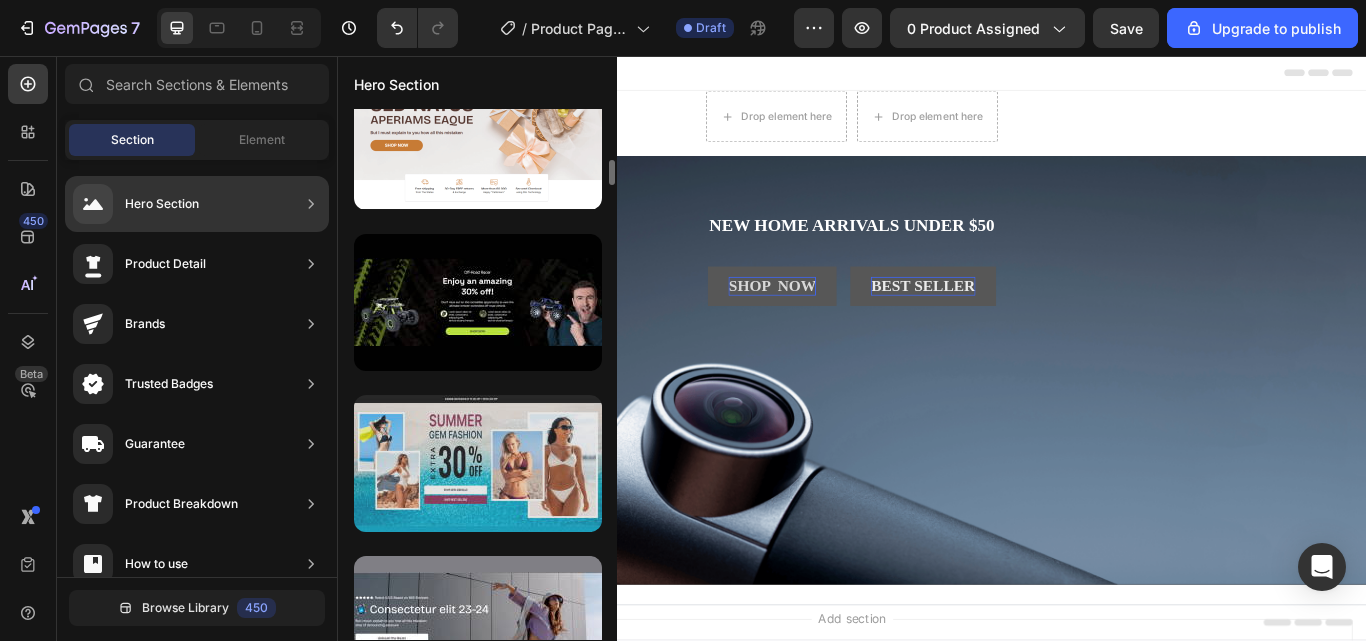 scroll, scrollTop: 3162, scrollLeft: 0, axis: vertical 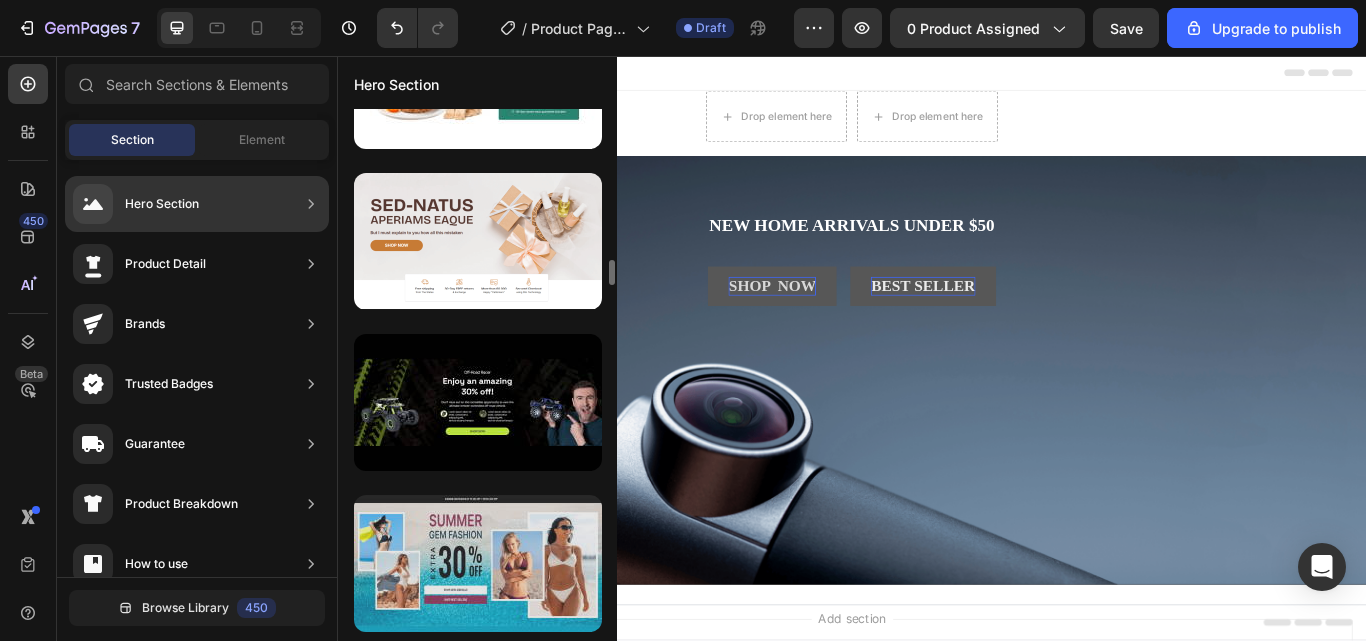 click at bounding box center [478, 402] 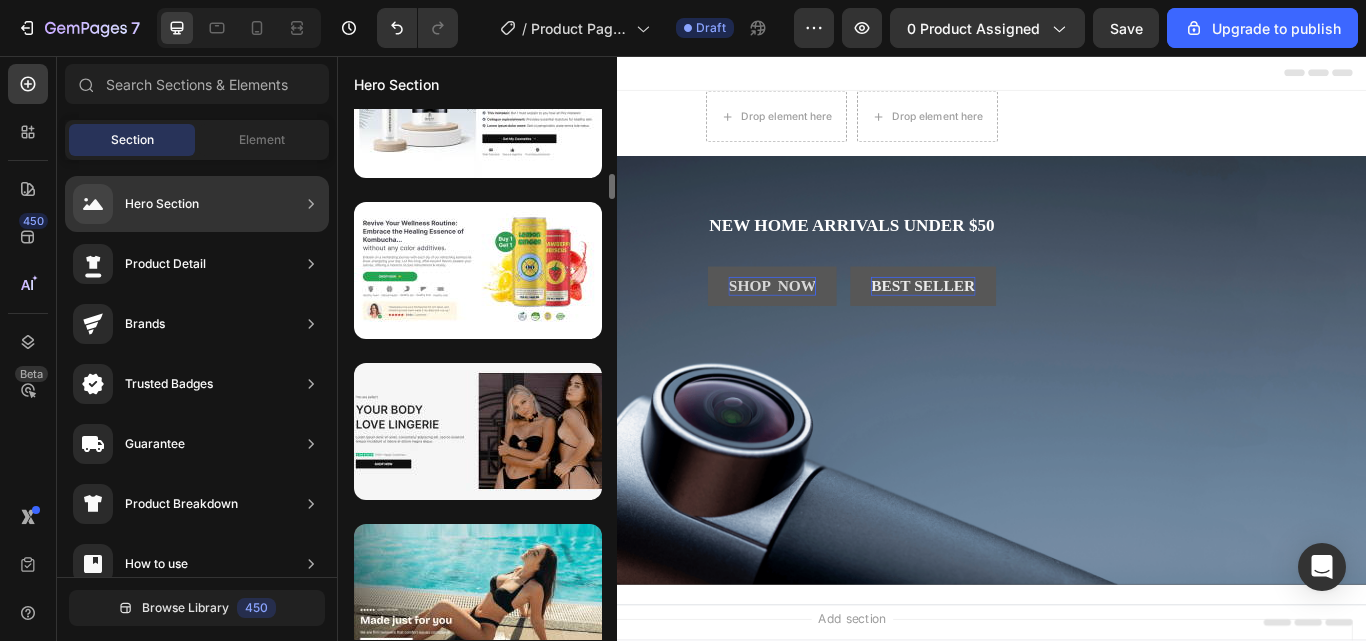 scroll, scrollTop: 962, scrollLeft: 0, axis: vertical 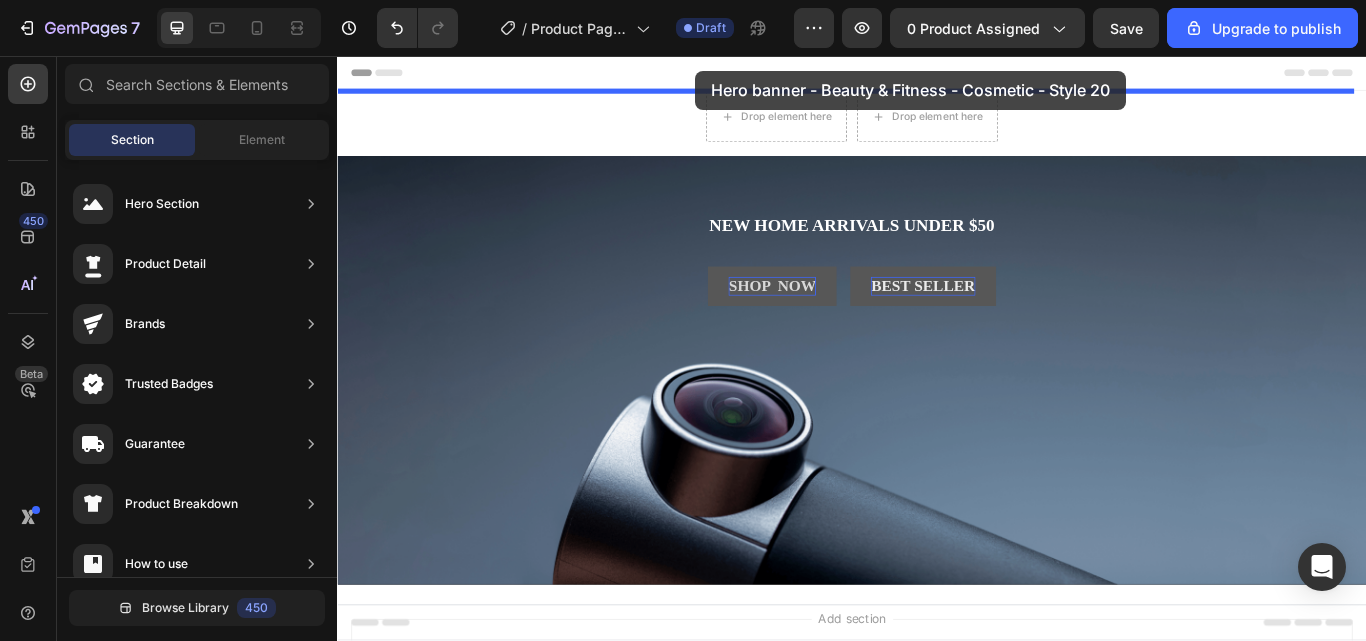 drag, startPoint x: 745, startPoint y: 574, endPoint x: 754, endPoint y: 73, distance: 501.08084 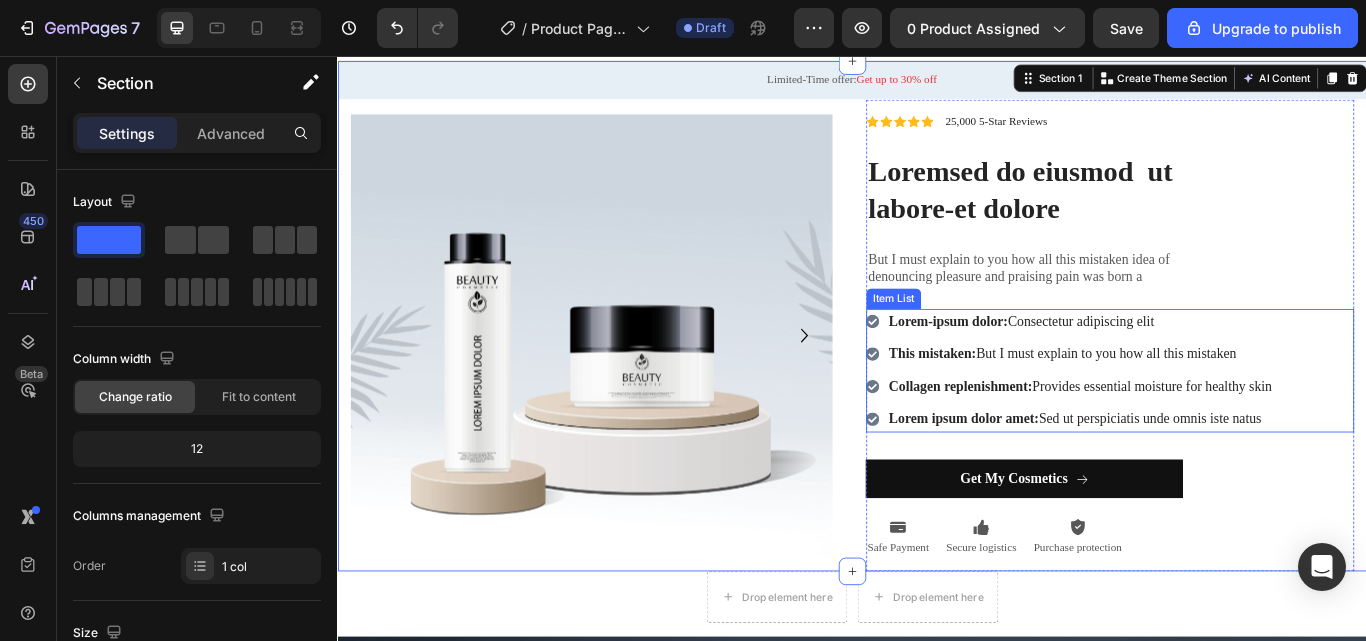 scroll, scrollTop: 0, scrollLeft: 0, axis: both 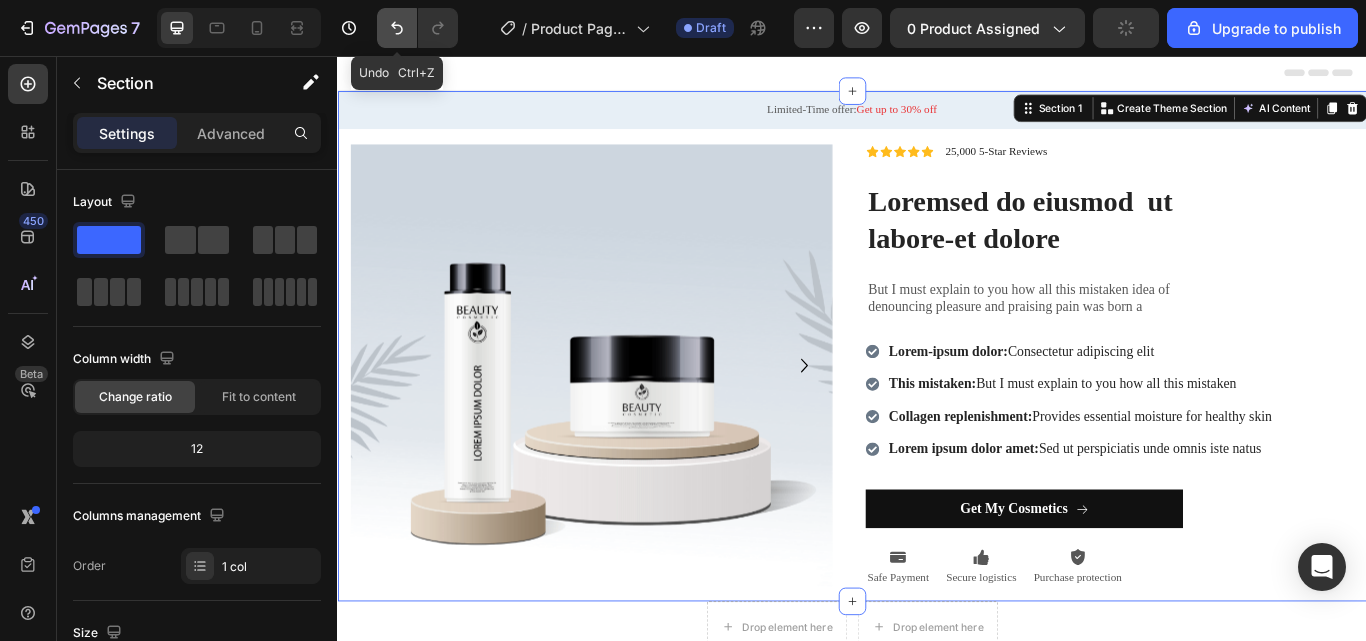 click 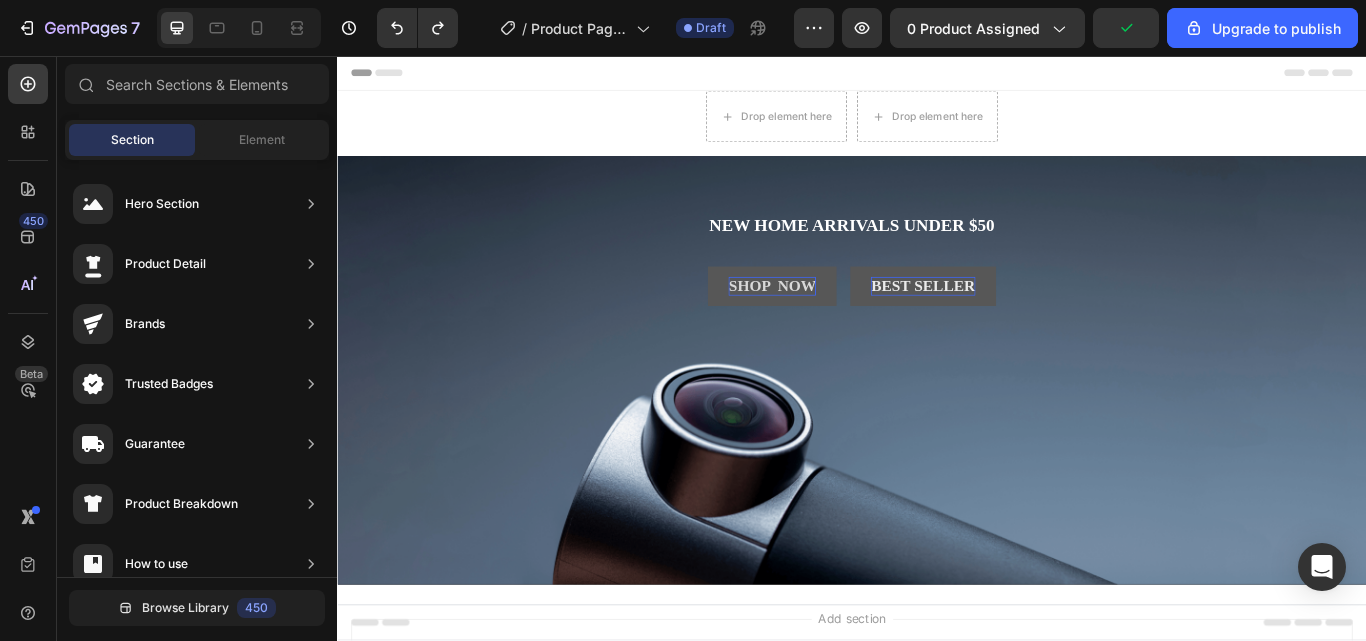 click on "Header" at bounding box center [937, 76] 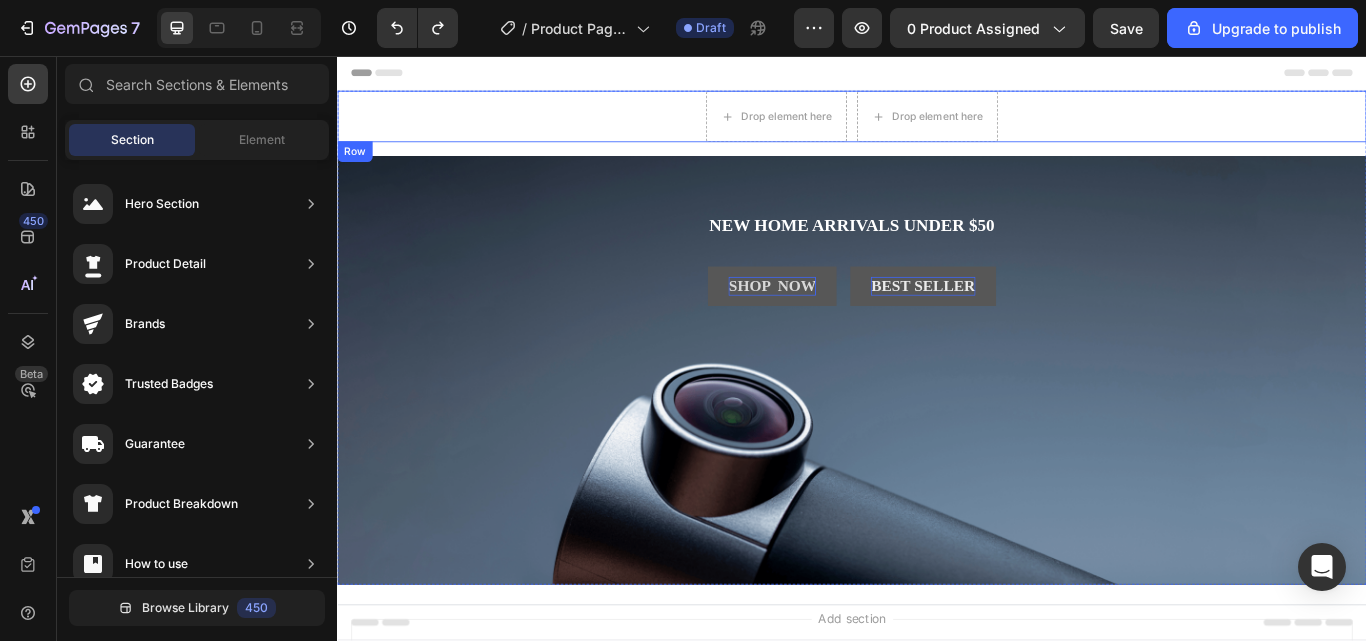 click on "Drop element here
Drop element here Row" at bounding box center [937, 127] 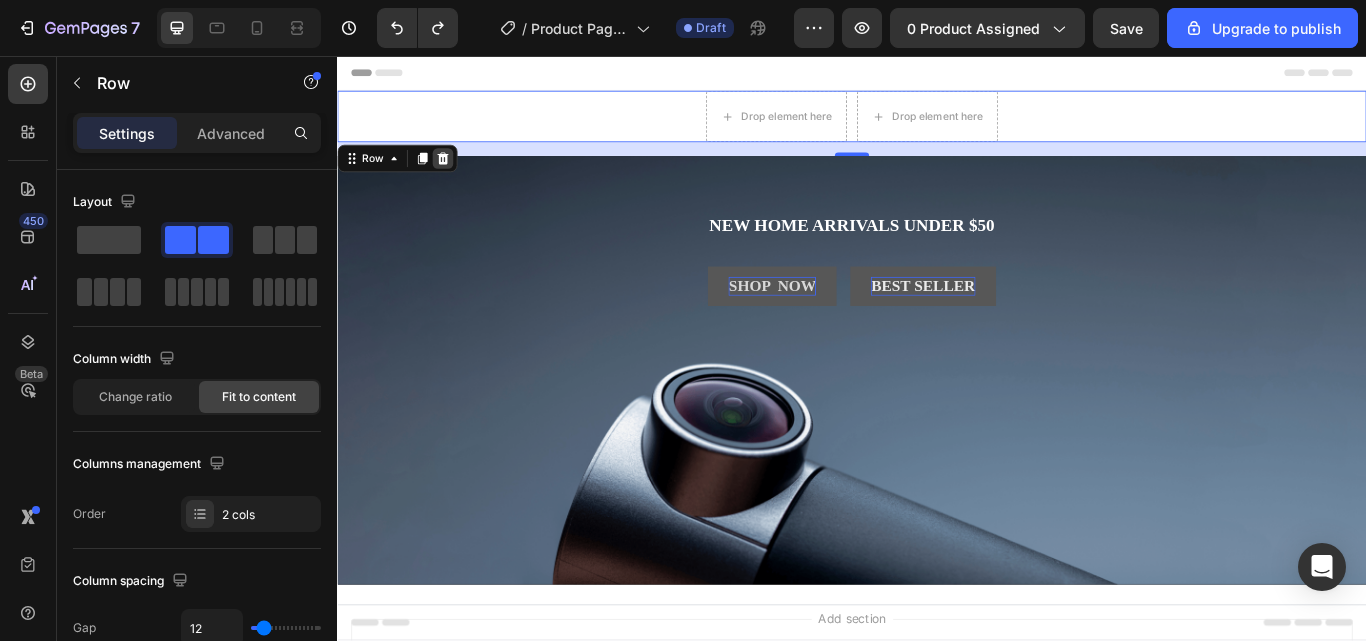 click at bounding box center (460, 176) 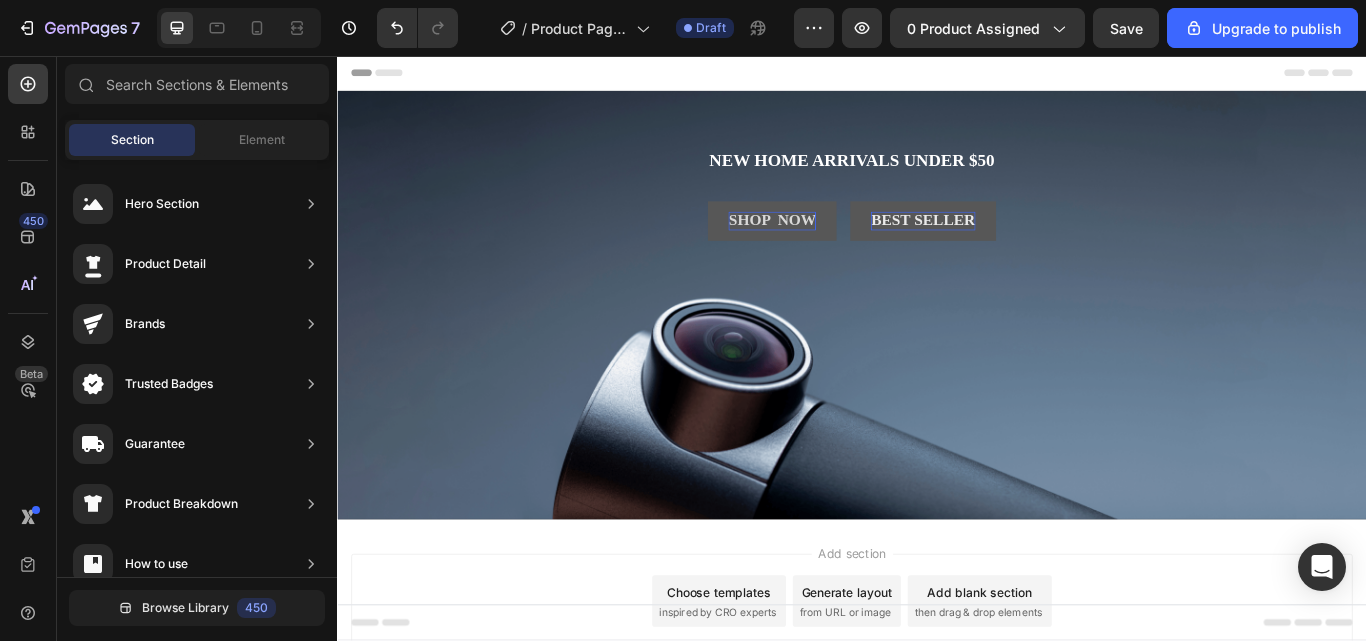 click on "Header" at bounding box center (937, 76) 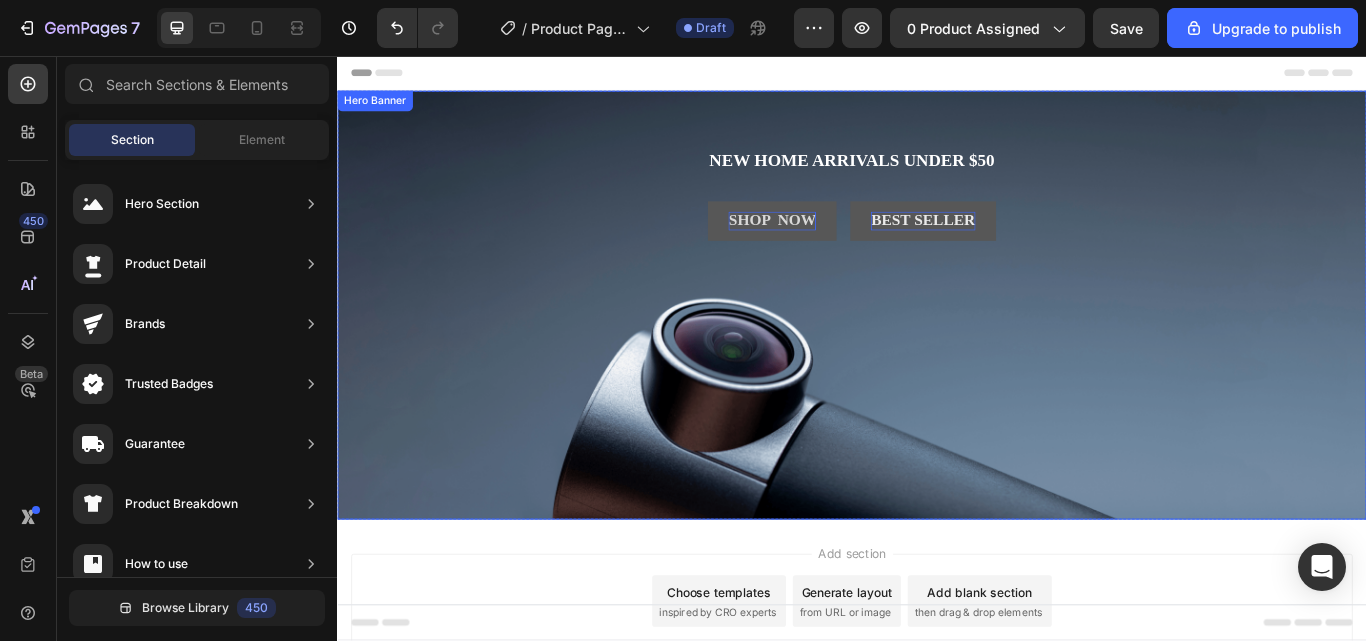 click on "New home arrivals under $50   Text Block SHOP  NOW Button Best Seller Button Row" at bounding box center (937, 216) 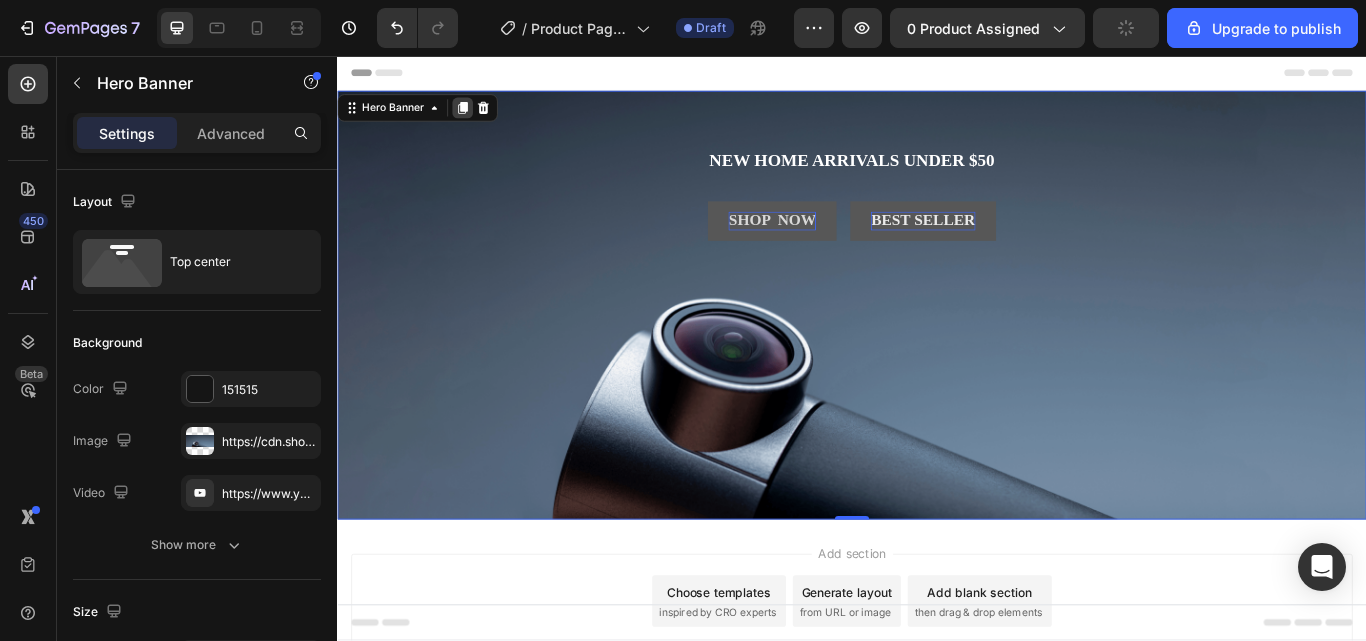 click 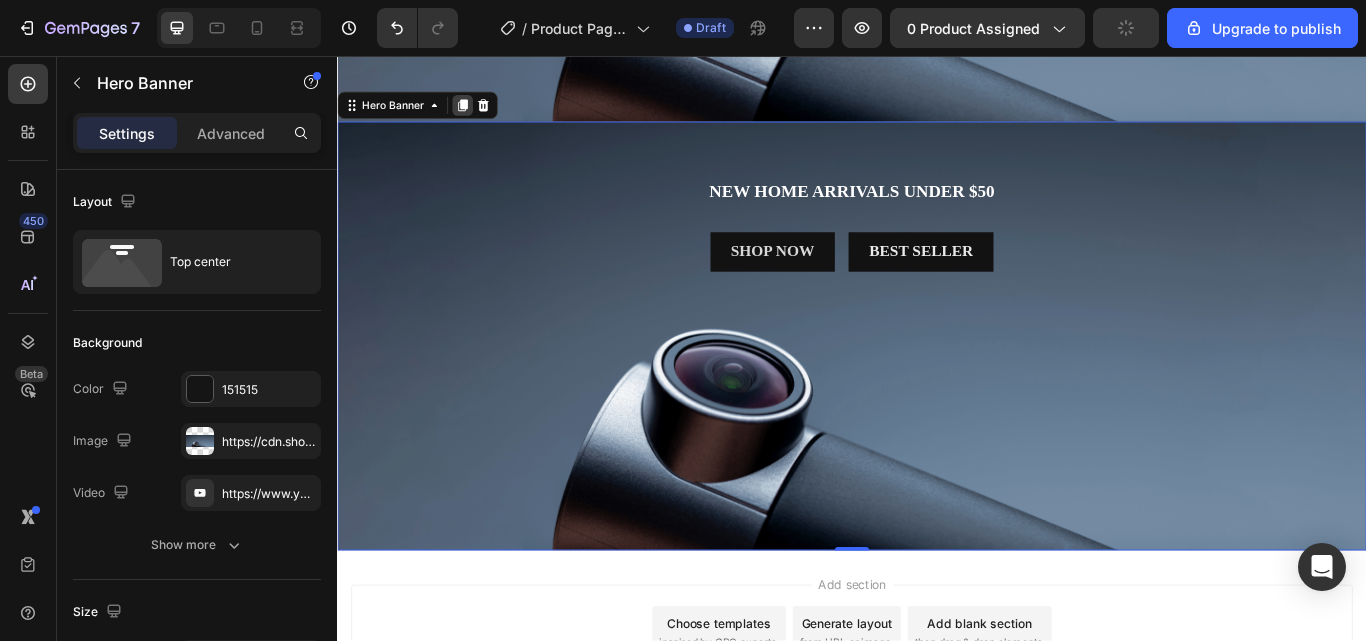 scroll, scrollTop: 465, scrollLeft: 0, axis: vertical 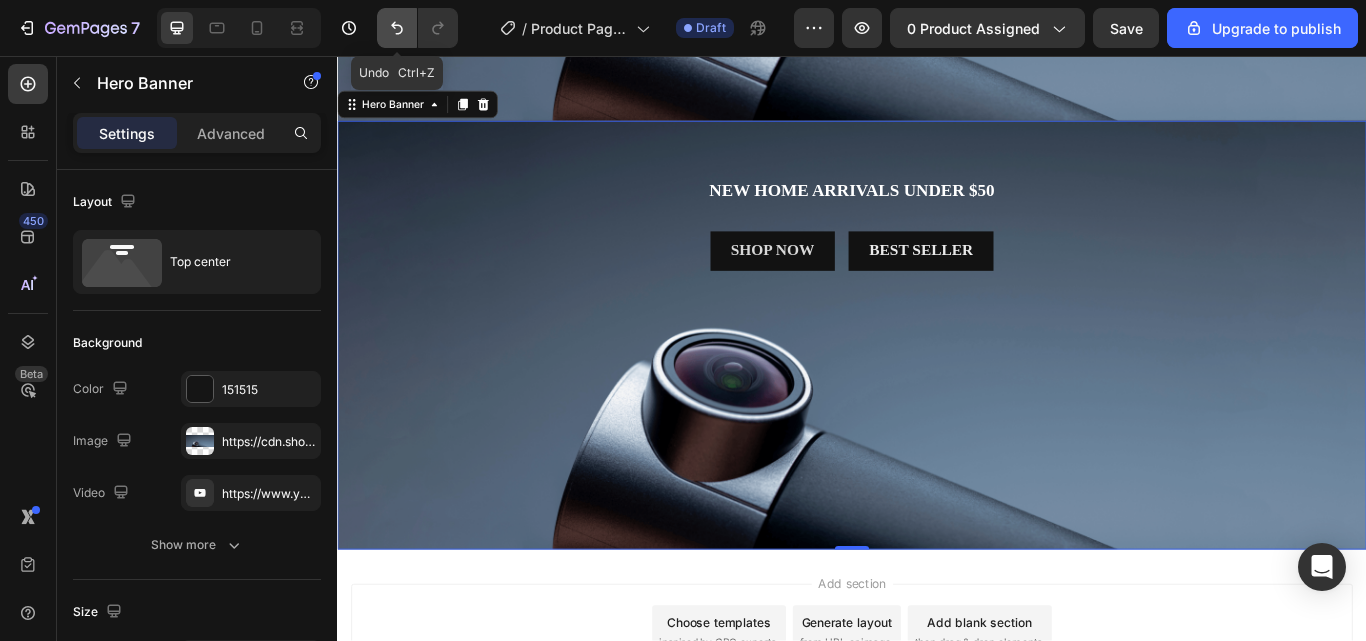 click 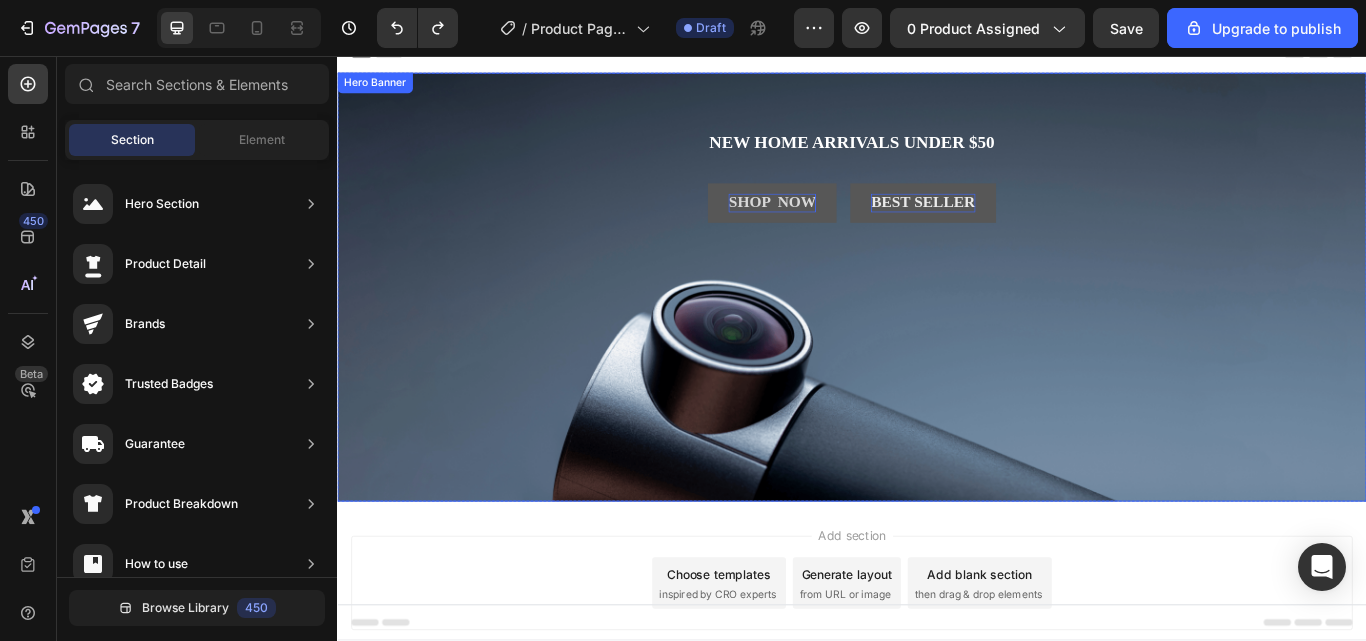 scroll, scrollTop: 0, scrollLeft: 0, axis: both 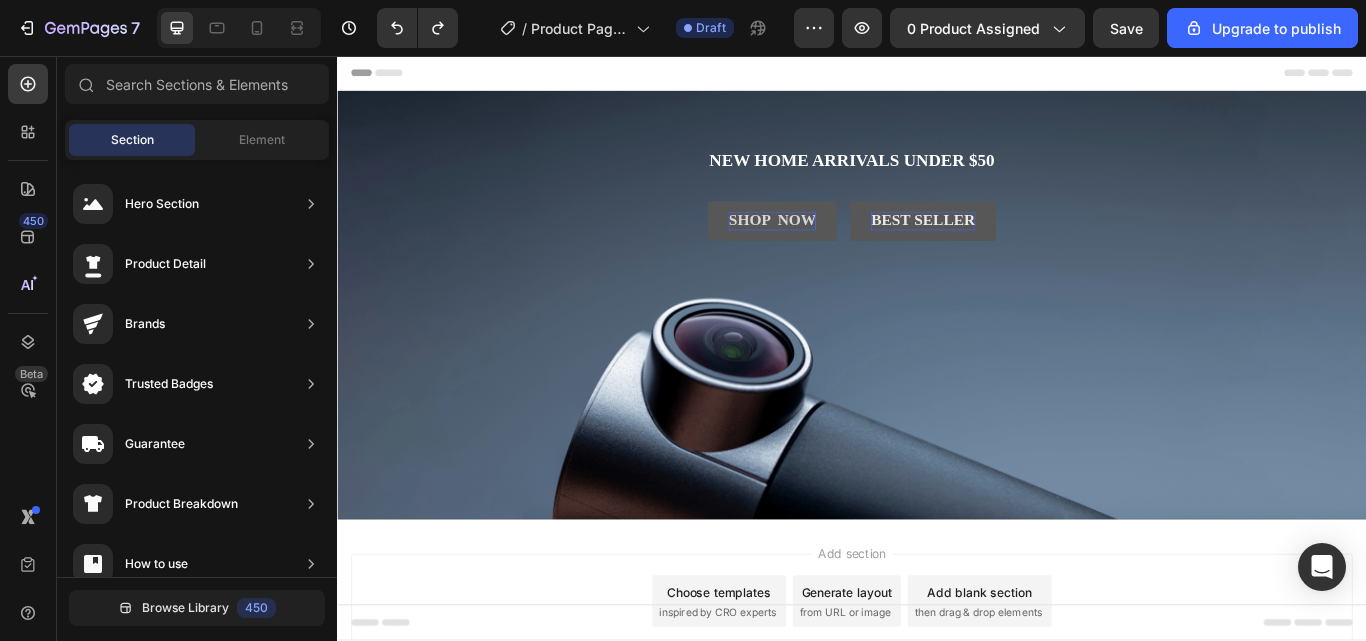 click on "Header" at bounding box center [937, 76] 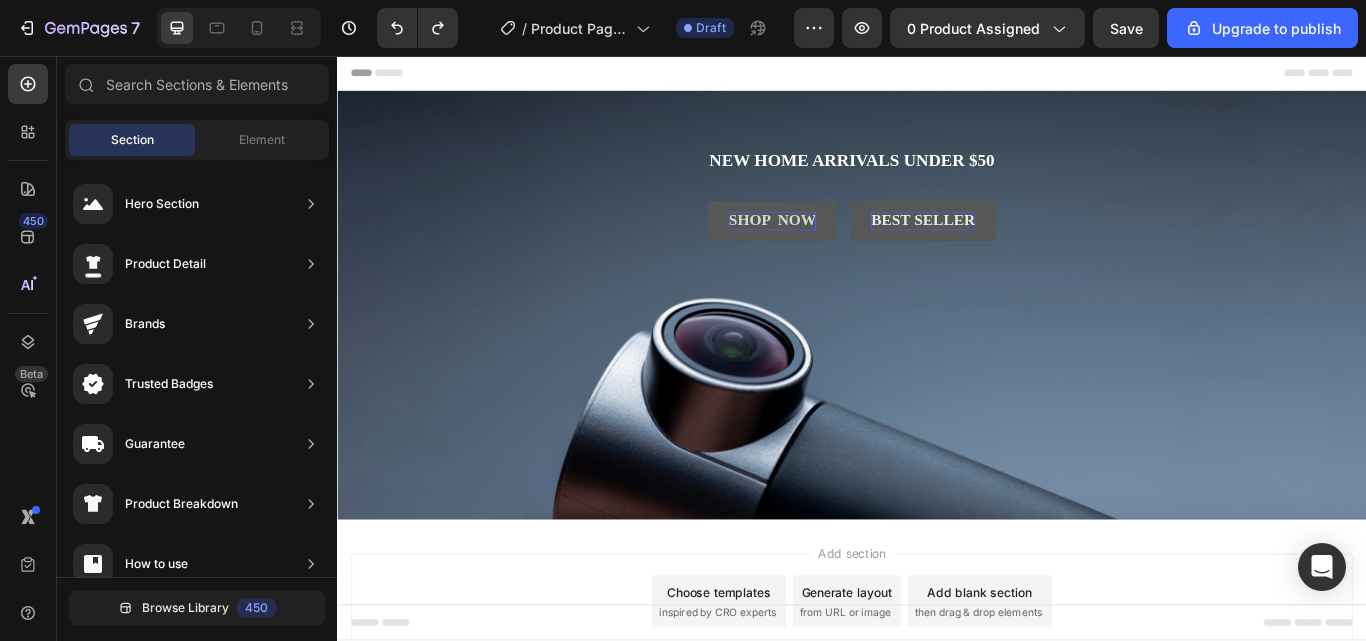 drag, startPoint x: 730, startPoint y: 86, endPoint x: 1238, endPoint y: 232, distance: 528.5641 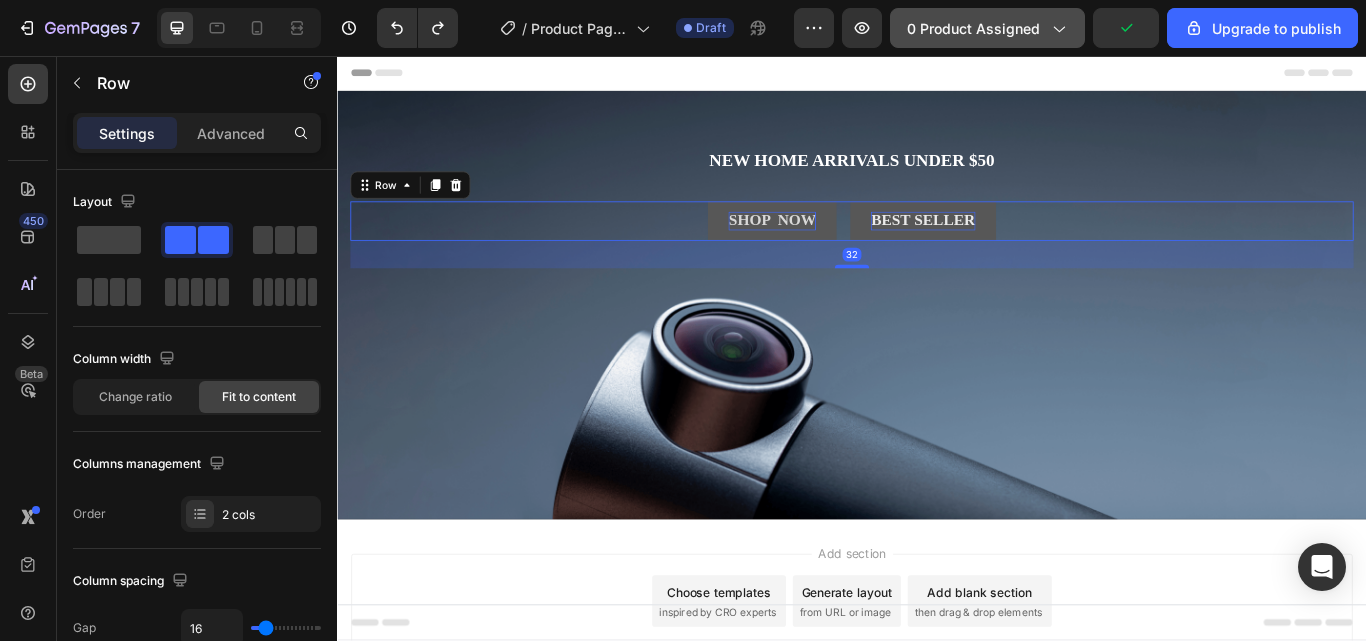 click on "0 product assigned" at bounding box center [987, 28] 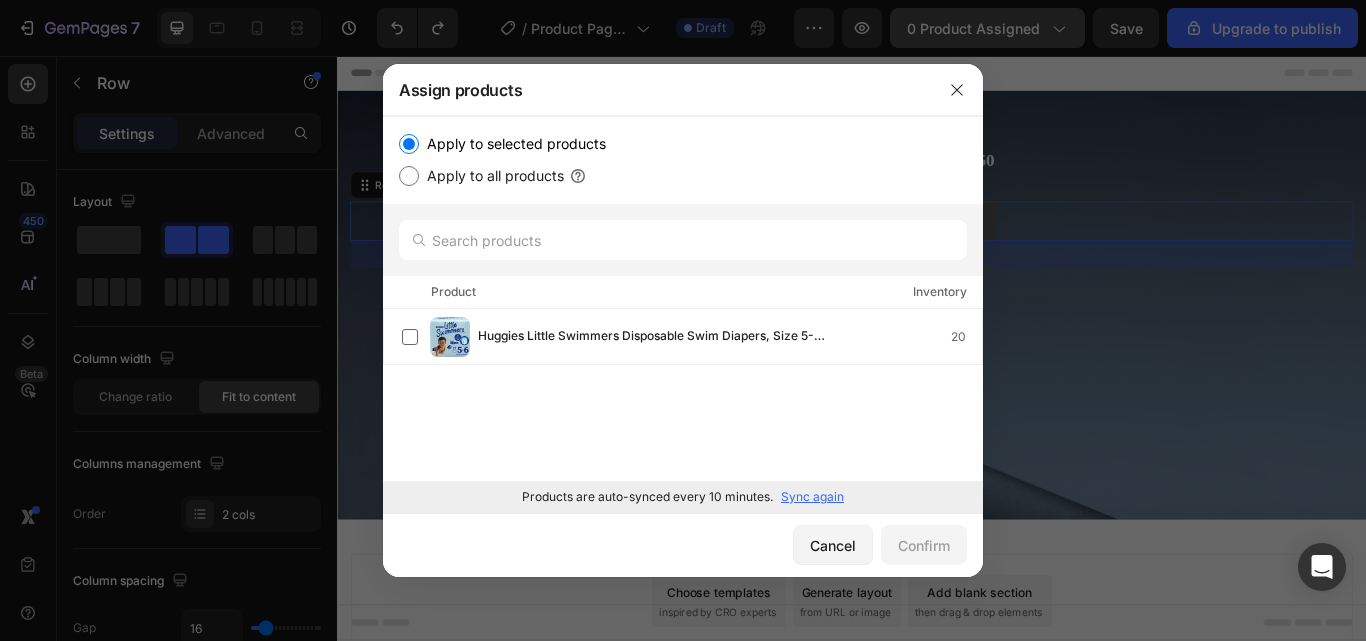 click at bounding box center (683, 320) 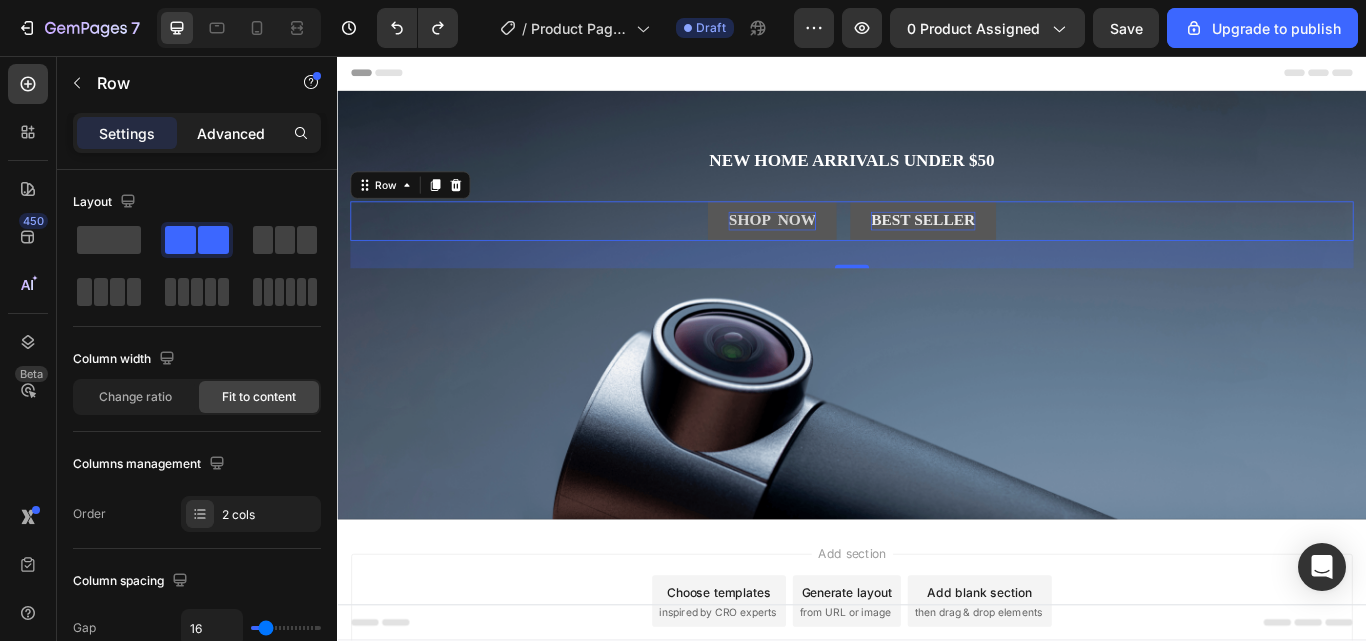 click on "Advanced" at bounding box center [231, 133] 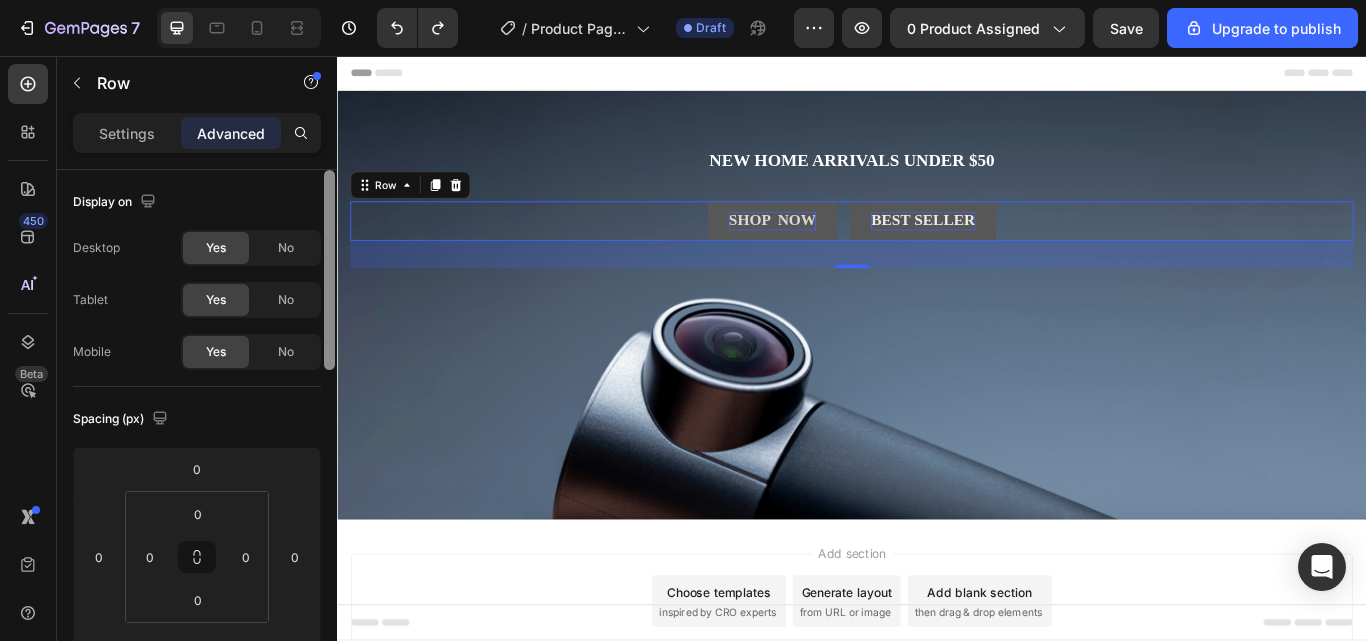 click on "Settings" 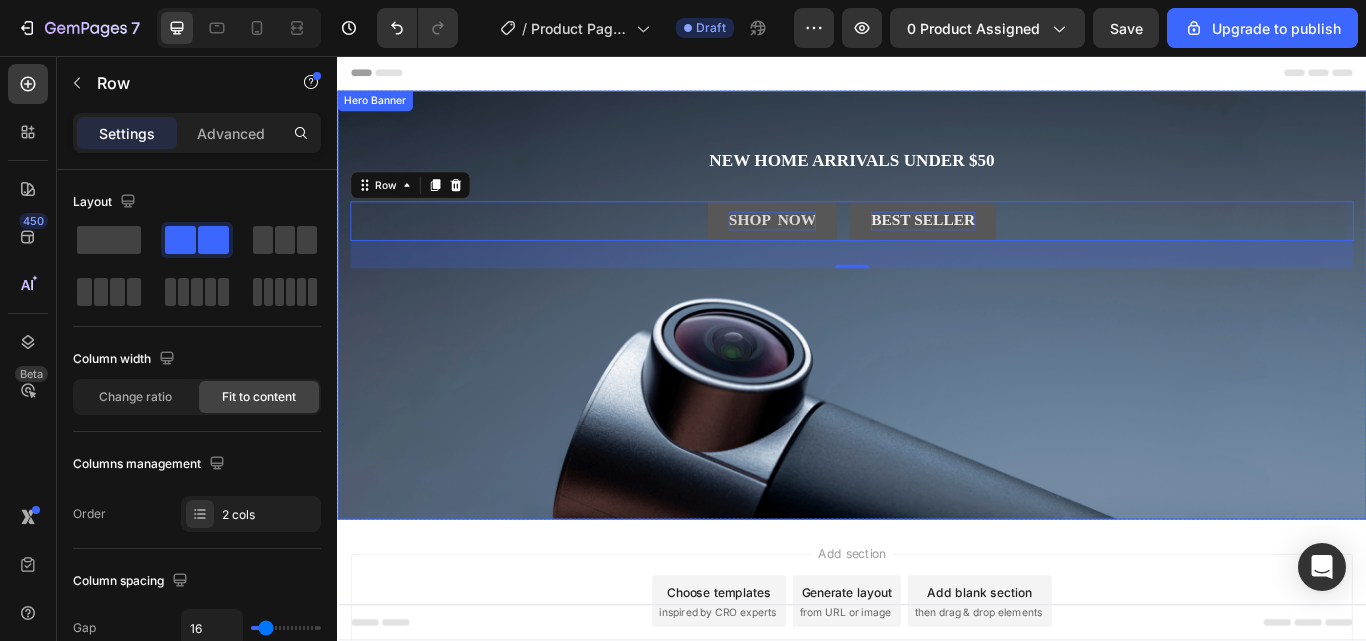 click on "New home arrivals under $50   Text Block SHOP  NOW Button Best Seller Button Row   32" at bounding box center [937, 216] 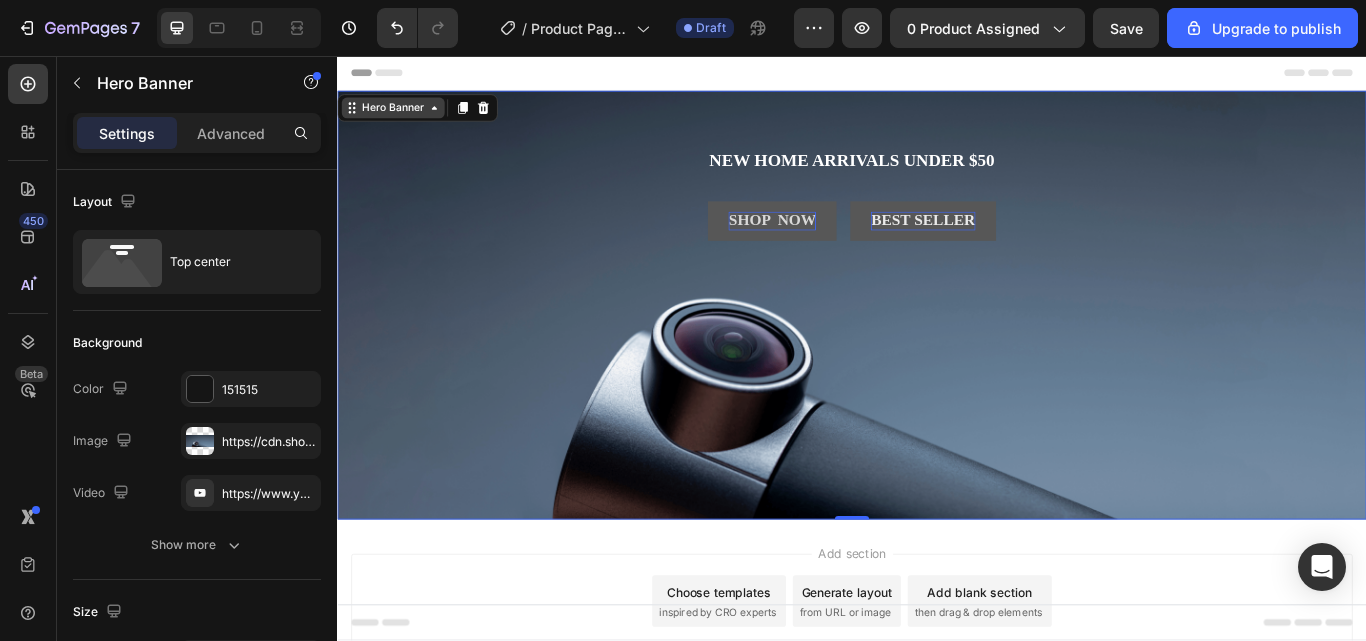 click on "Hero Banner" at bounding box center [402, 117] 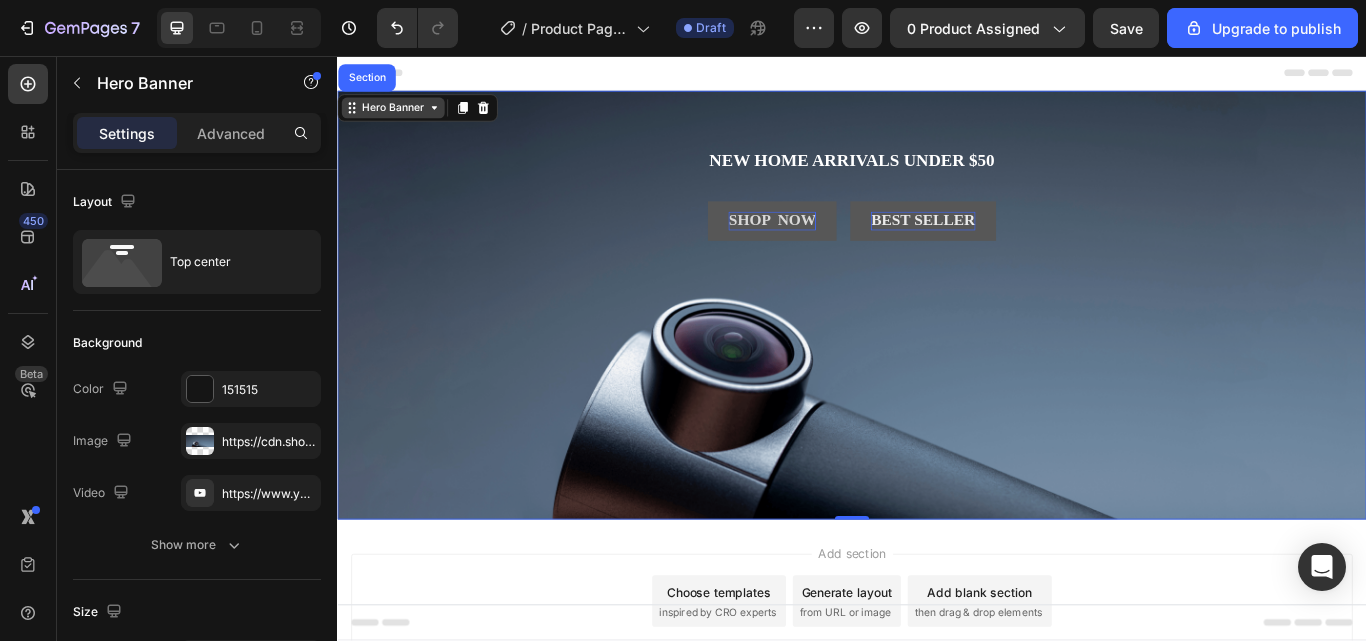 click on "Hero Banner" at bounding box center (402, 117) 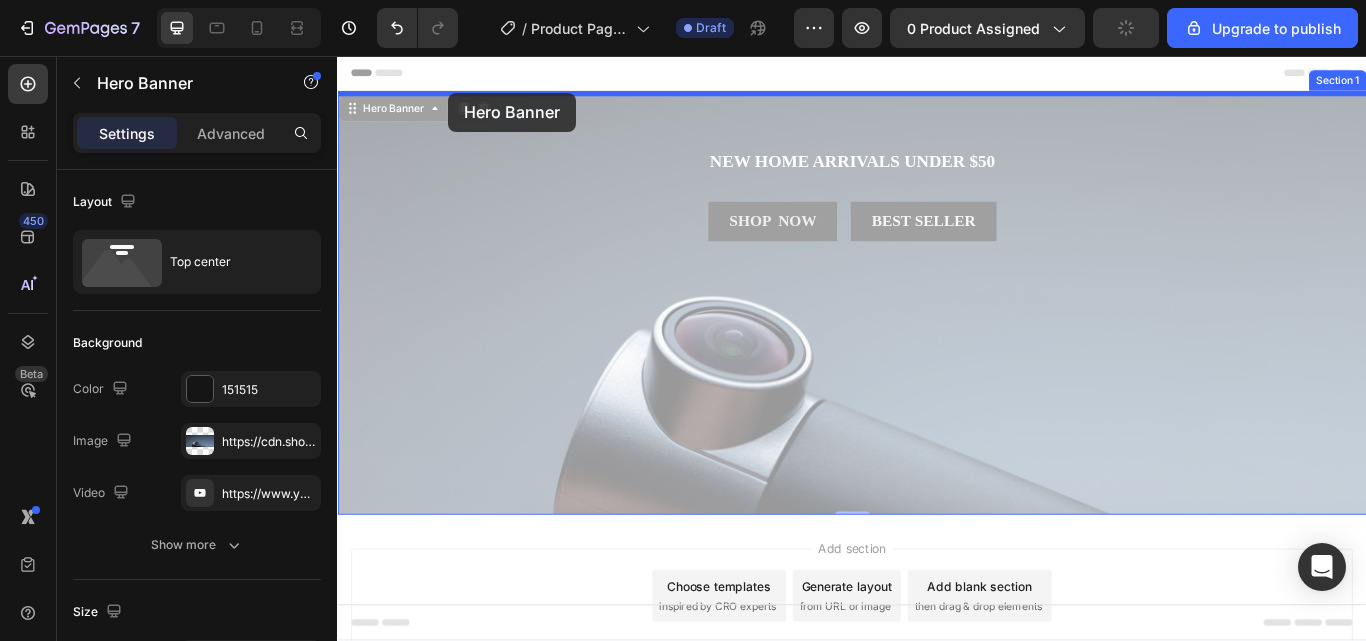 drag, startPoint x: 453, startPoint y: 125, endPoint x: 466, endPoint y: 102, distance: 26.41969 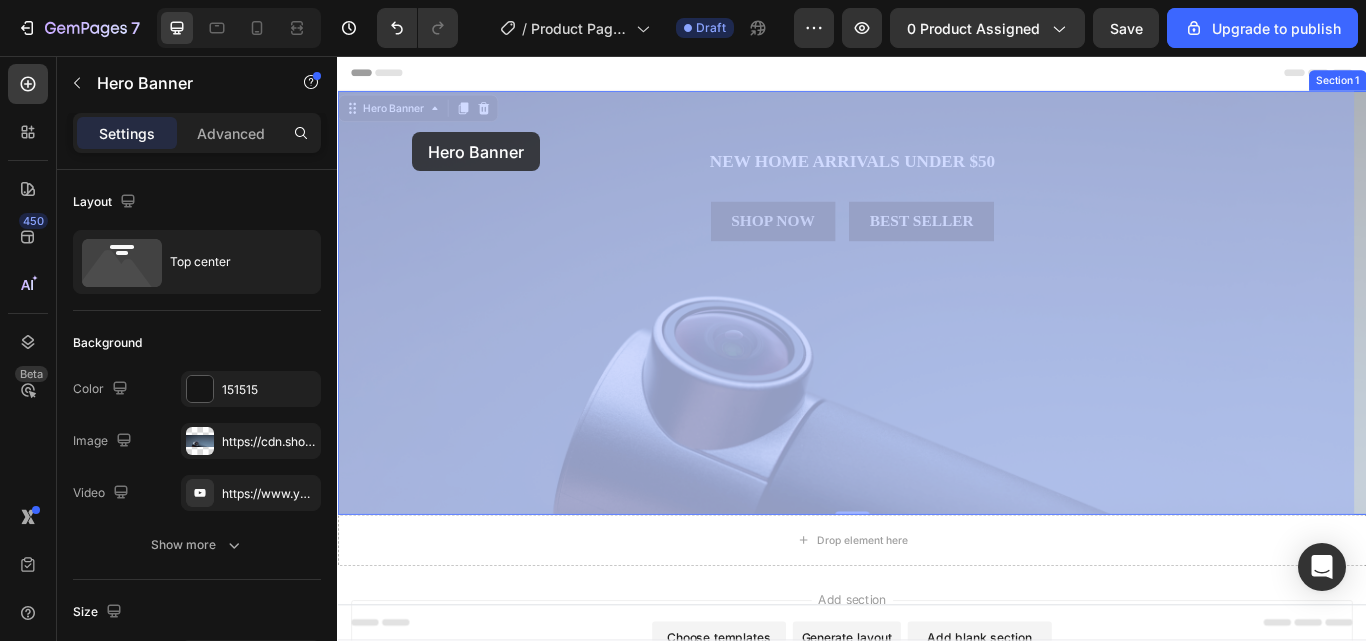 drag, startPoint x: 437, startPoint y: 114, endPoint x: 429, endPoint y: 145, distance: 32.01562 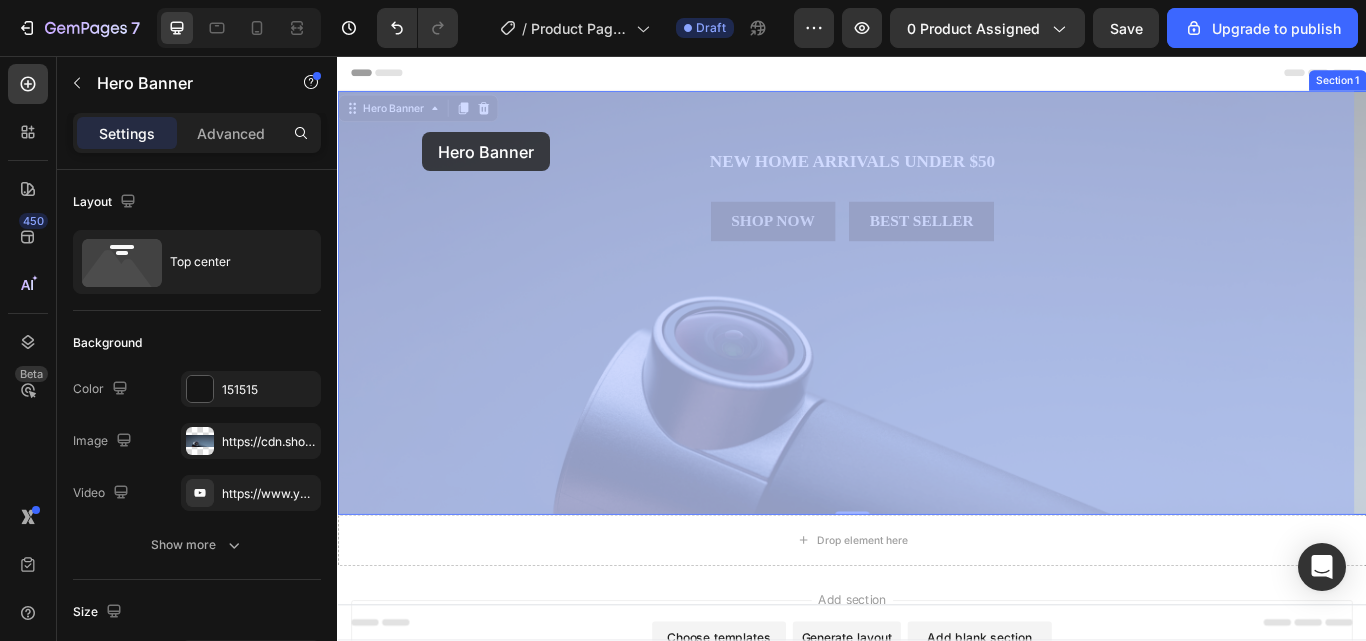 drag, startPoint x: 438, startPoint y: 118, endPoint x: 436, endPoint y: 145, distance: 27.073973 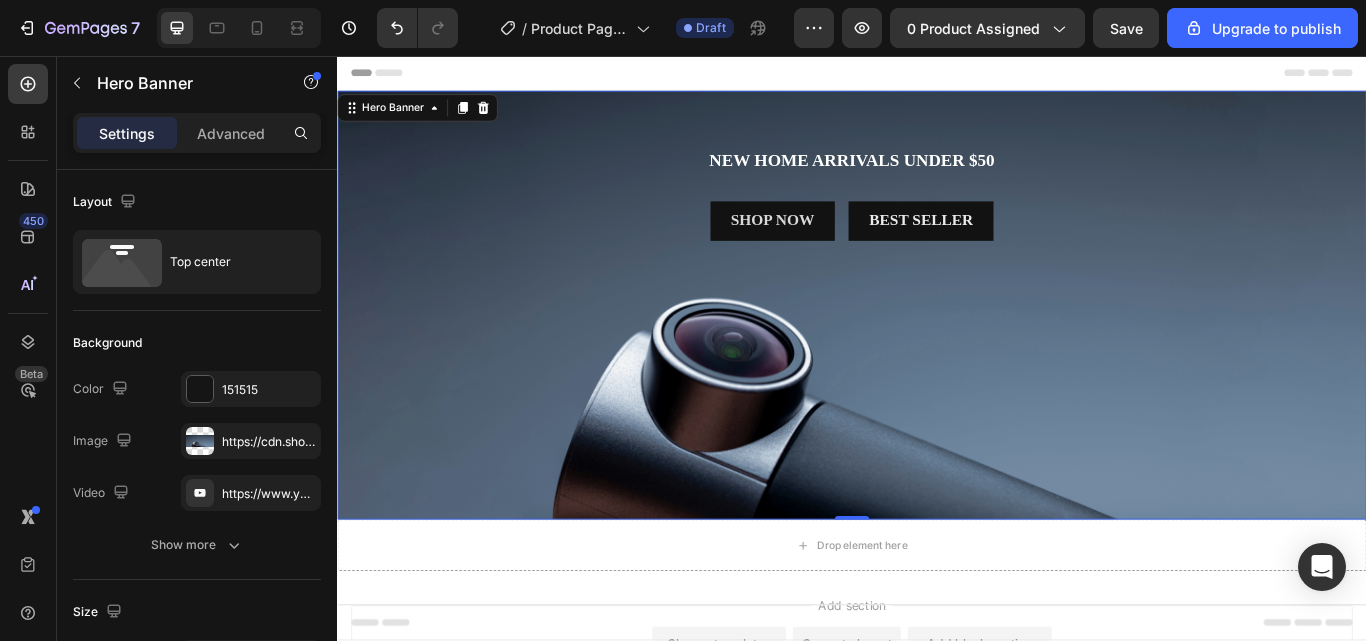 click at bounding box center [937, 347] 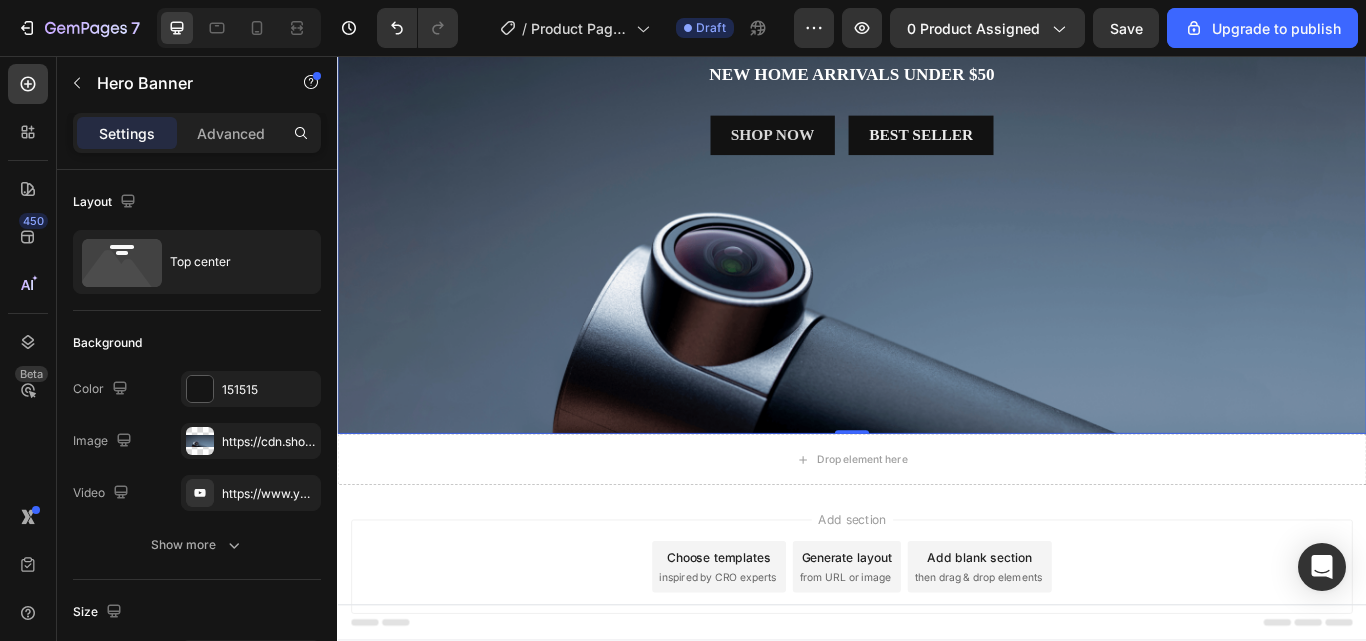 scroll, scrollTop: 159, scrollLeft: 0, axis: vertical 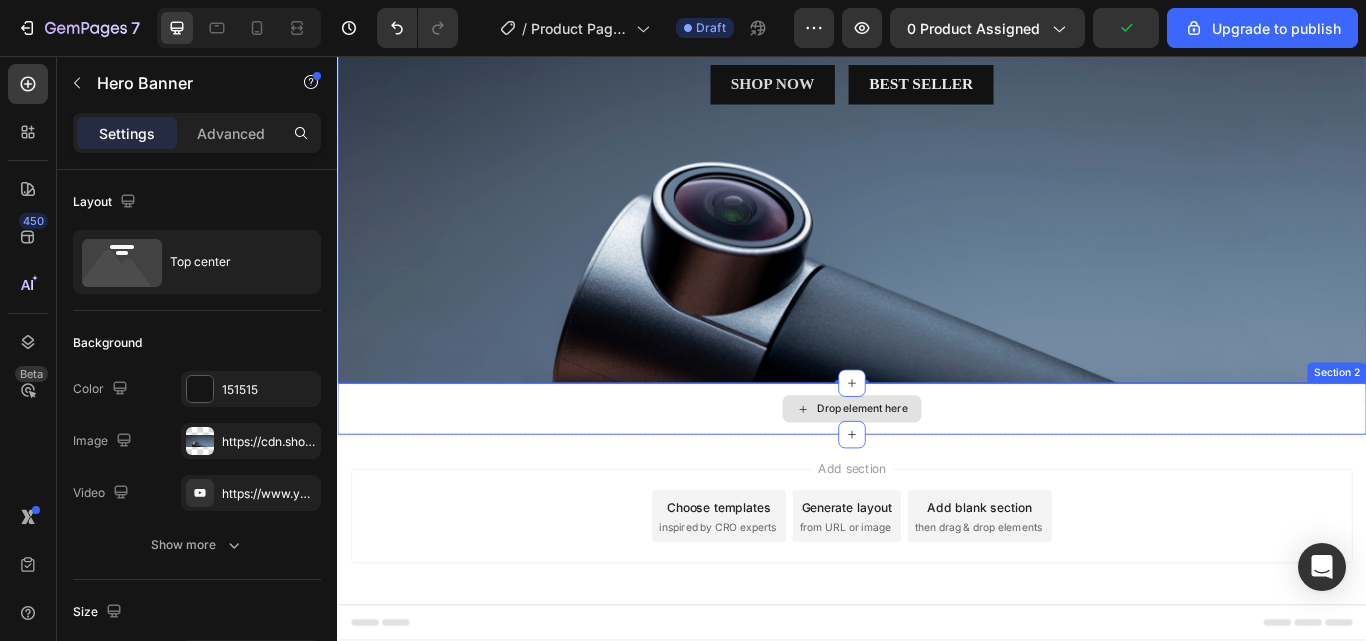click on "Drop element here" at bounding box center (937, 468) 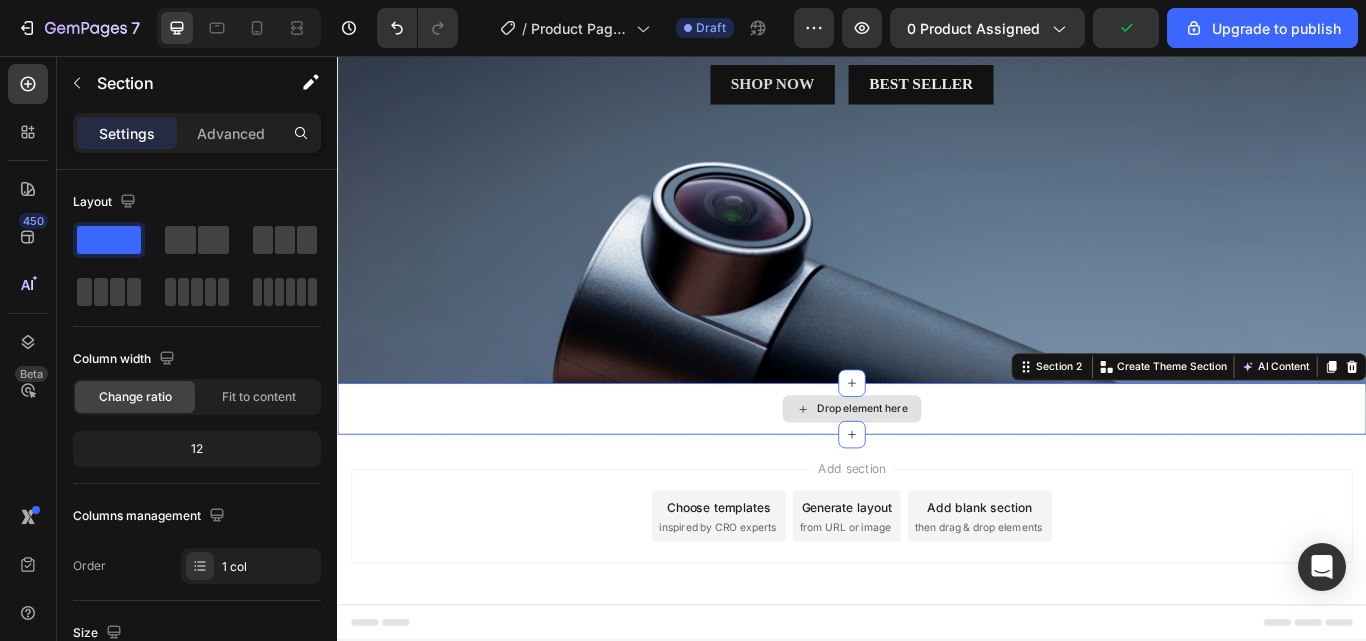 click on "Drop element here" at bounding box center (937, 468) 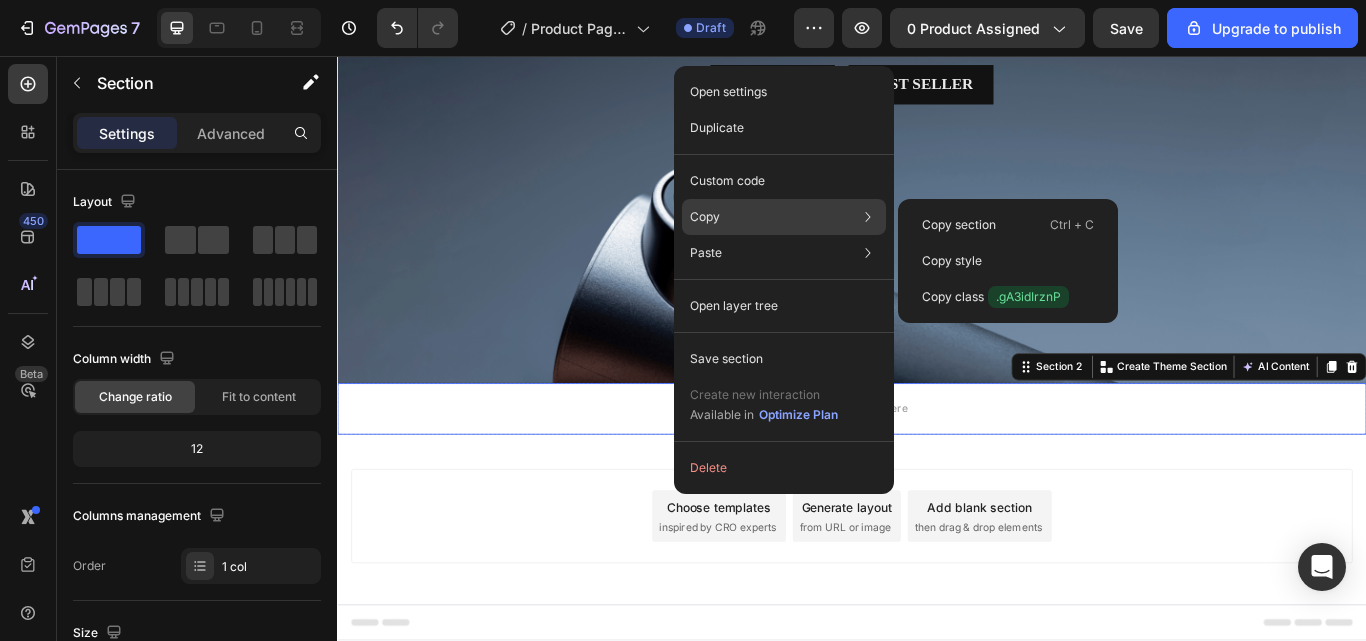 click on "Copy" at bounding box center [705, 217] 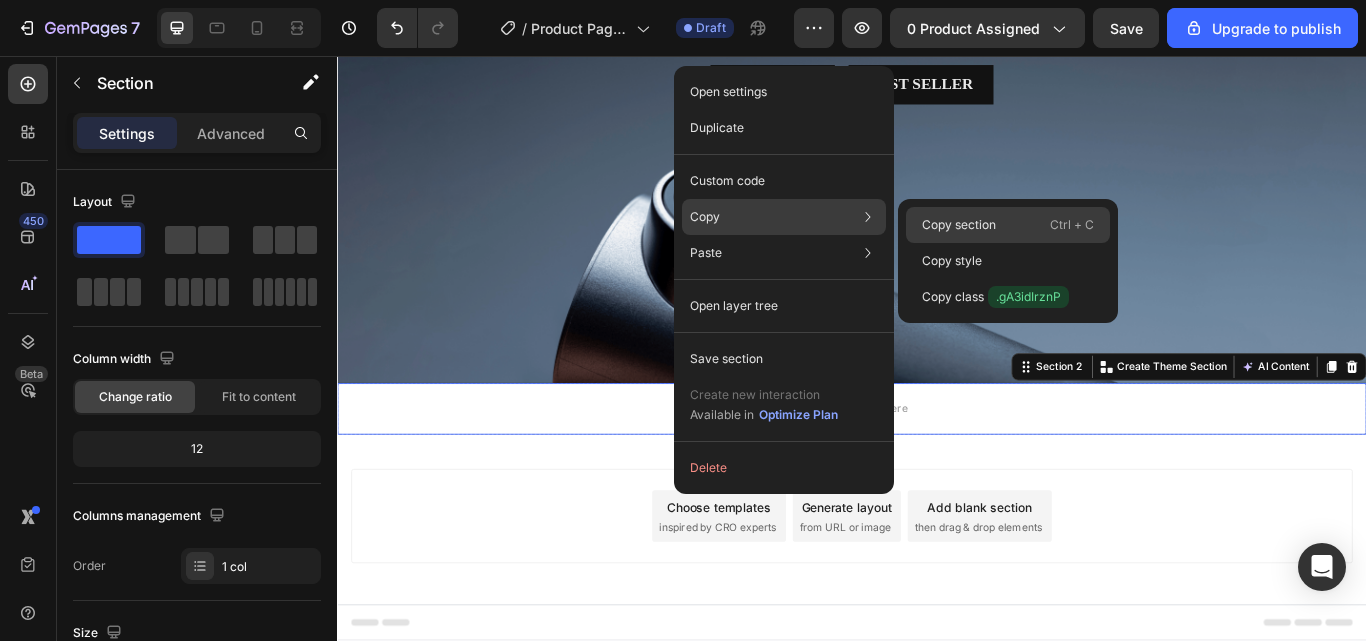 drag, startPoint x: 972, startPoint y: 227, endPoint x: 740, endPoint y: 230, distance: 232.0194 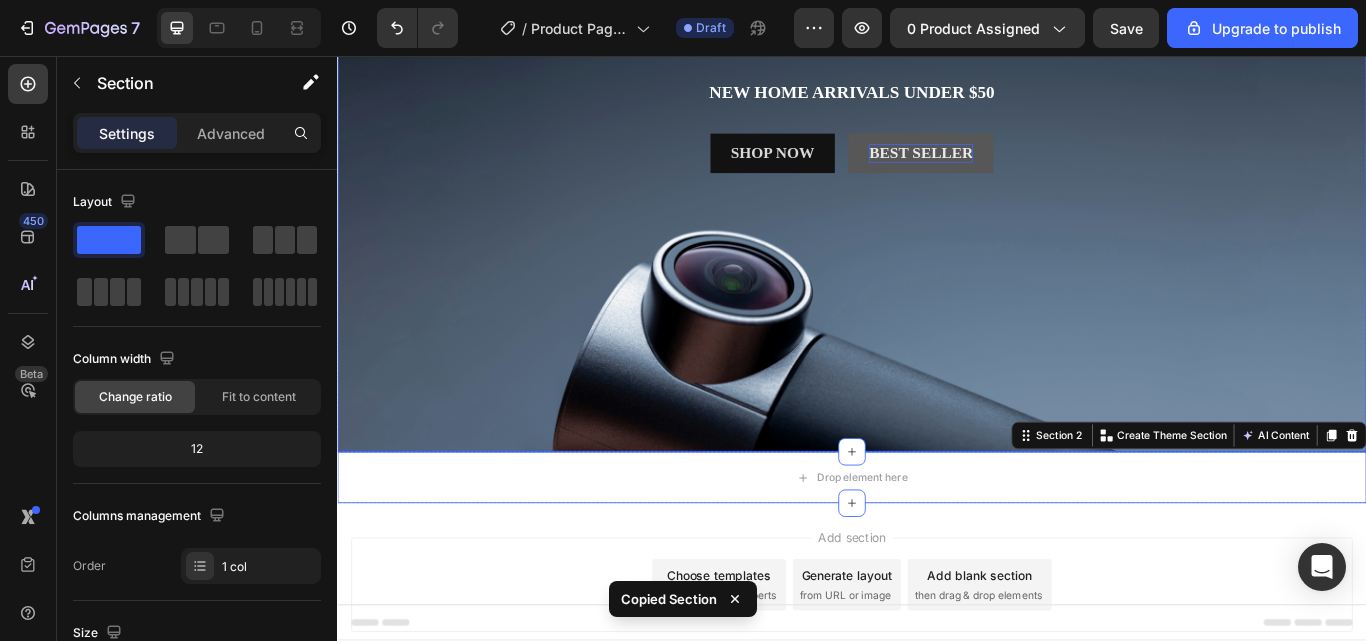 scroll, scrollTop: 0, scrollLeft: 0, axis: both 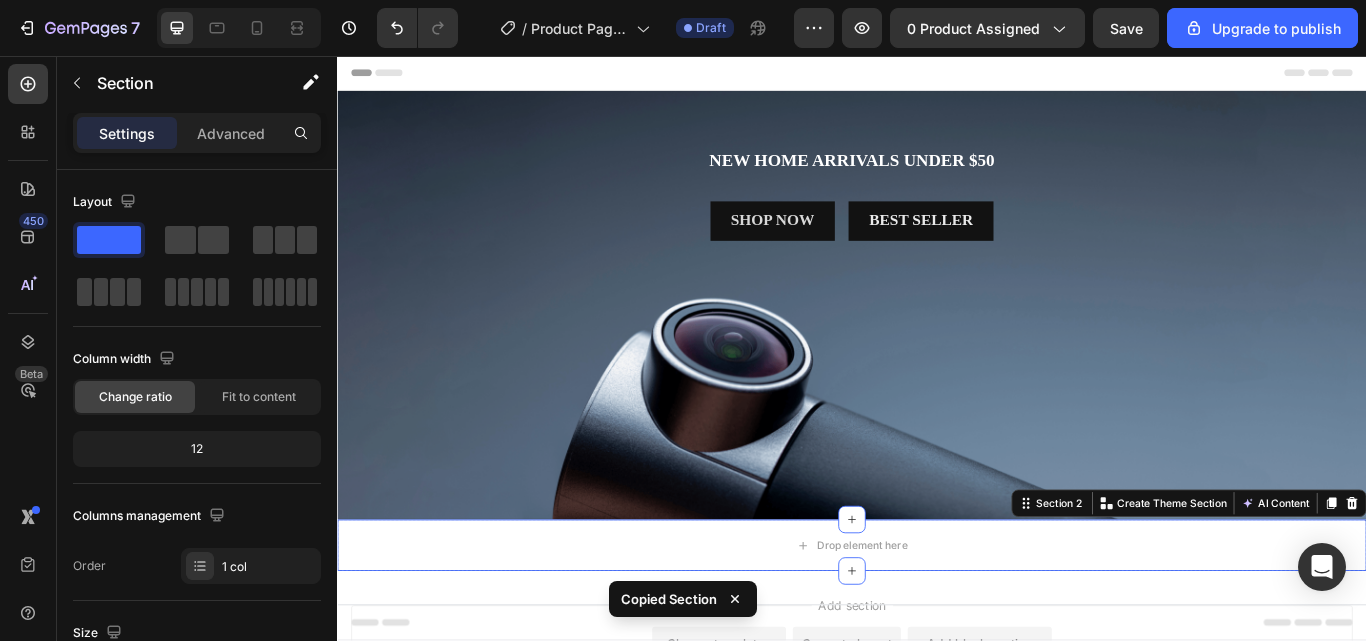 click on "Header" at bounding box center (937, 76) 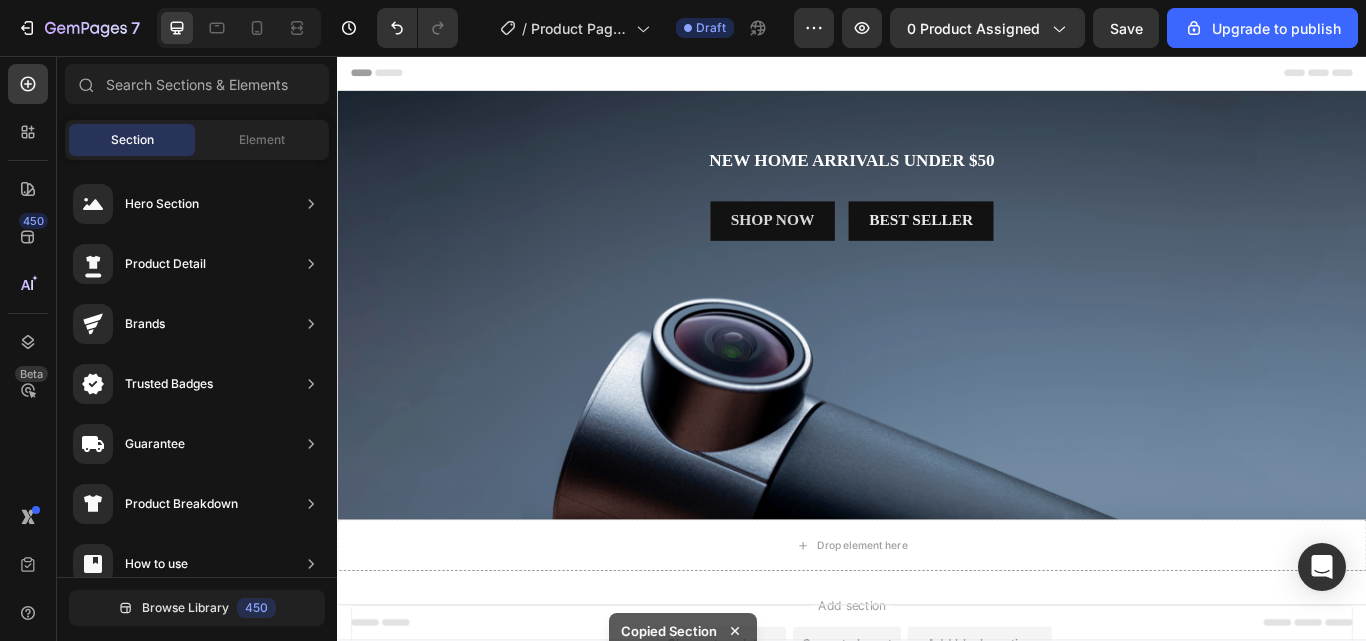 drag, startPoint x: 803, startPoint y: 75, endPoint x: 734, endPoint y: 76, distance: 69.00725 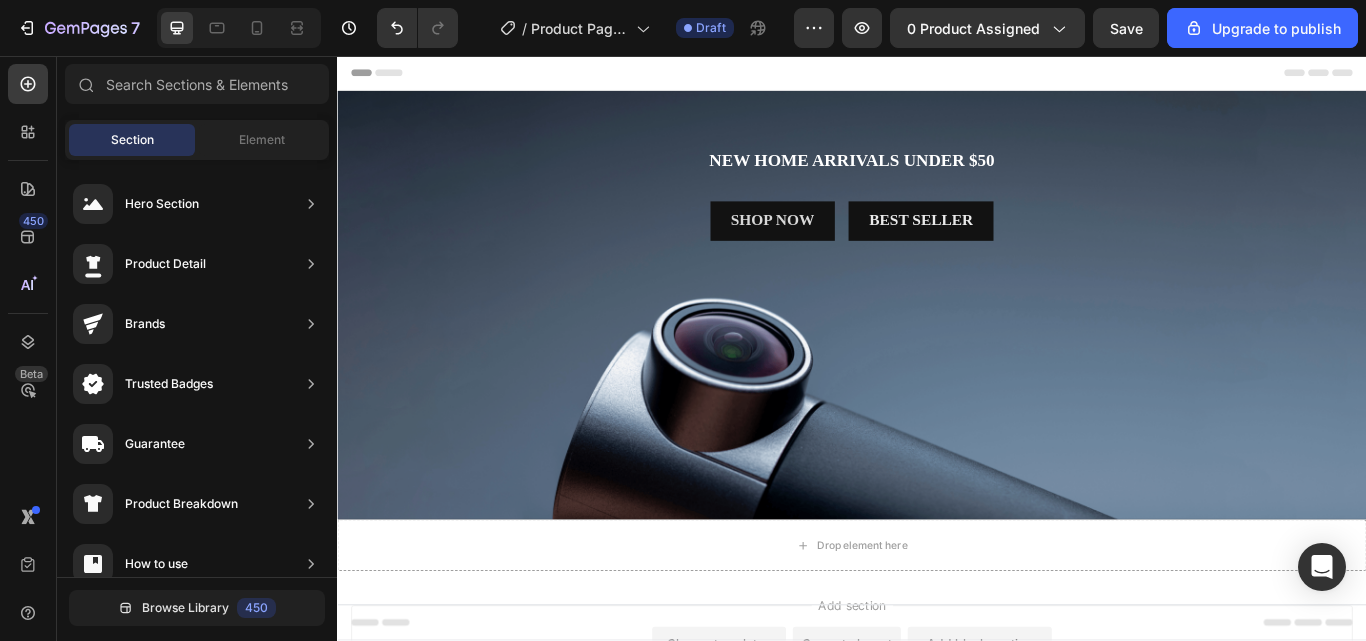 click on "Header" at bounding box center [937, 76] 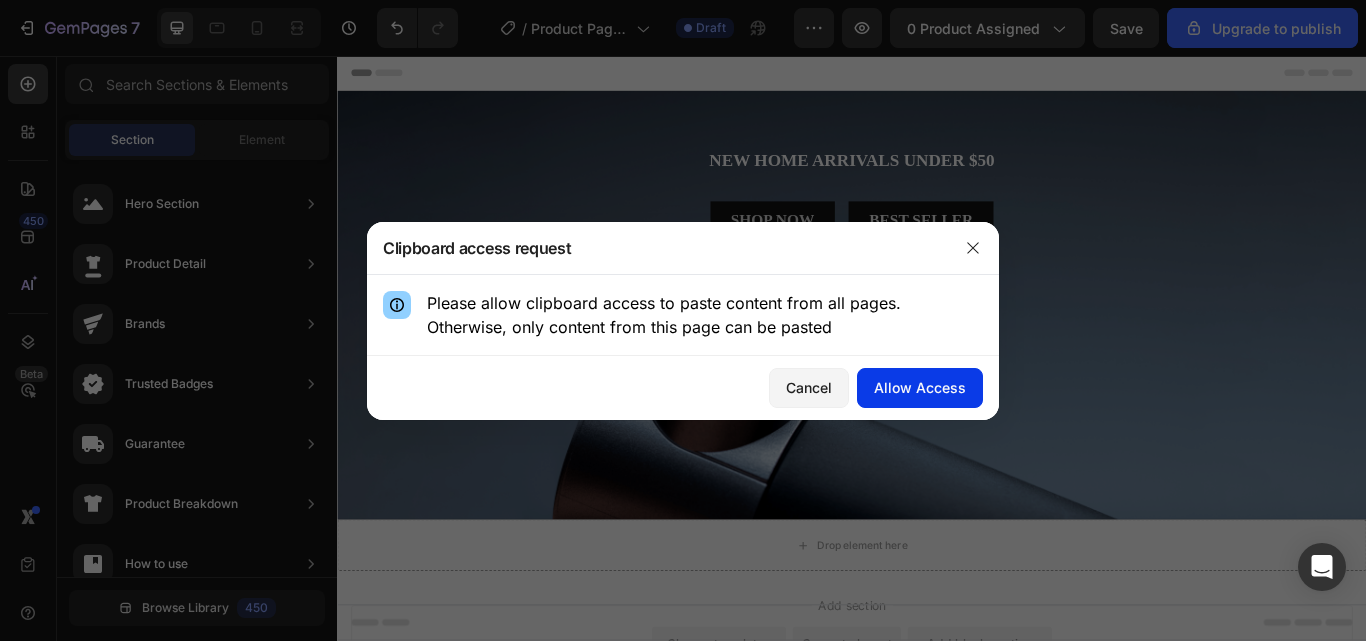 click on "Allow Access" 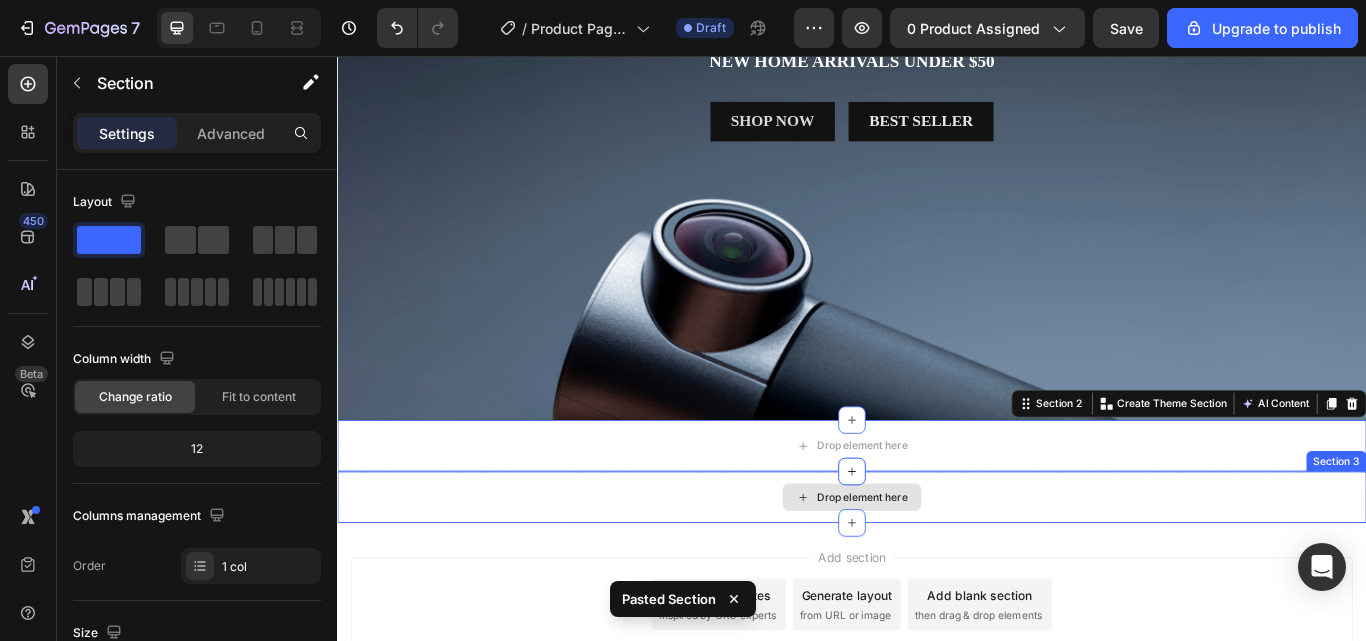 scroll, scrollTop: 0, scrollLeft: 0, axis: both 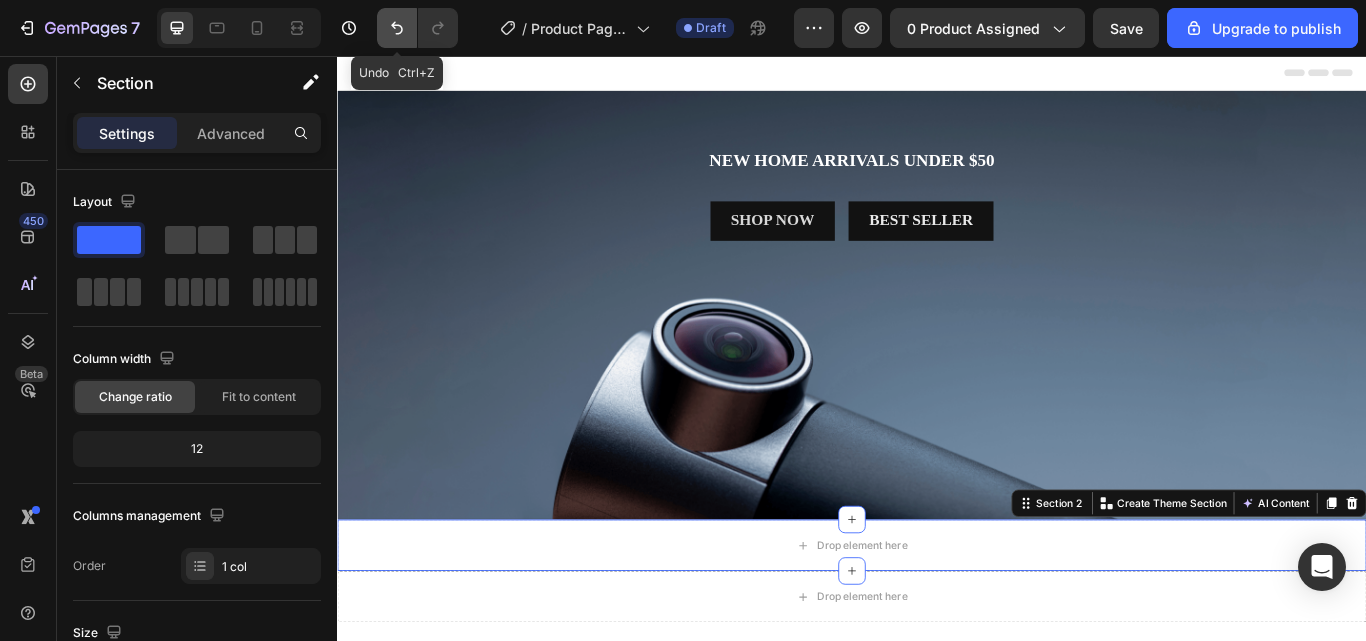 click 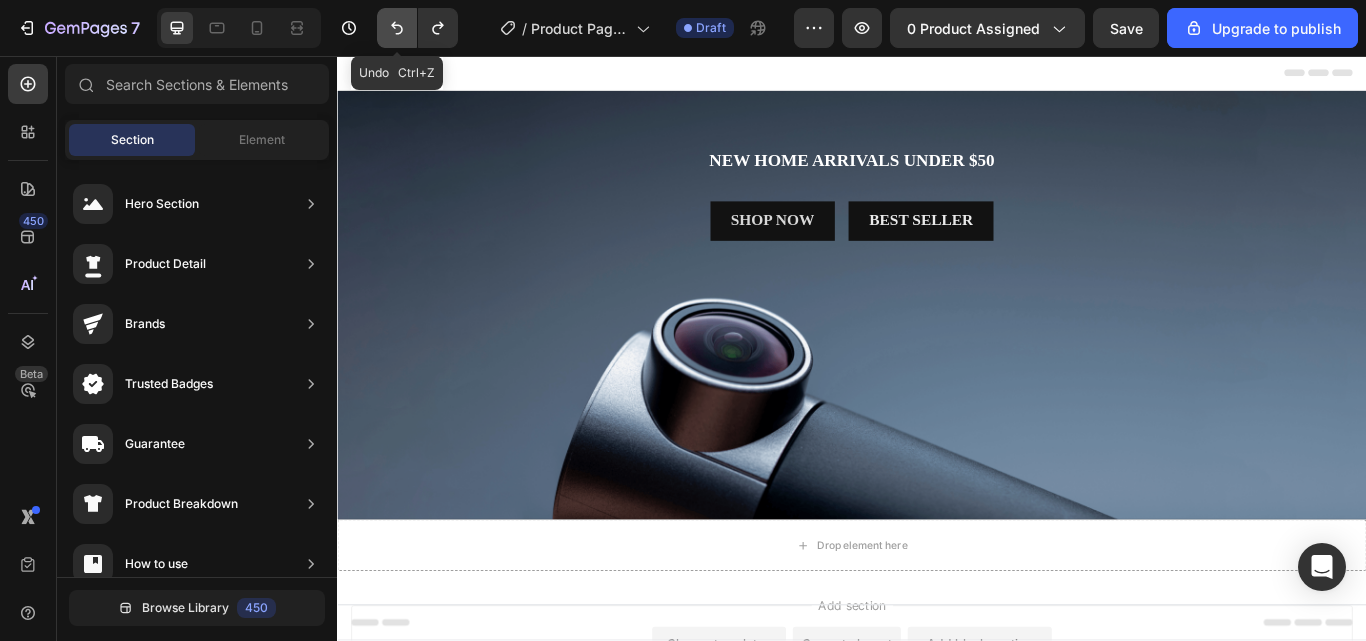 click 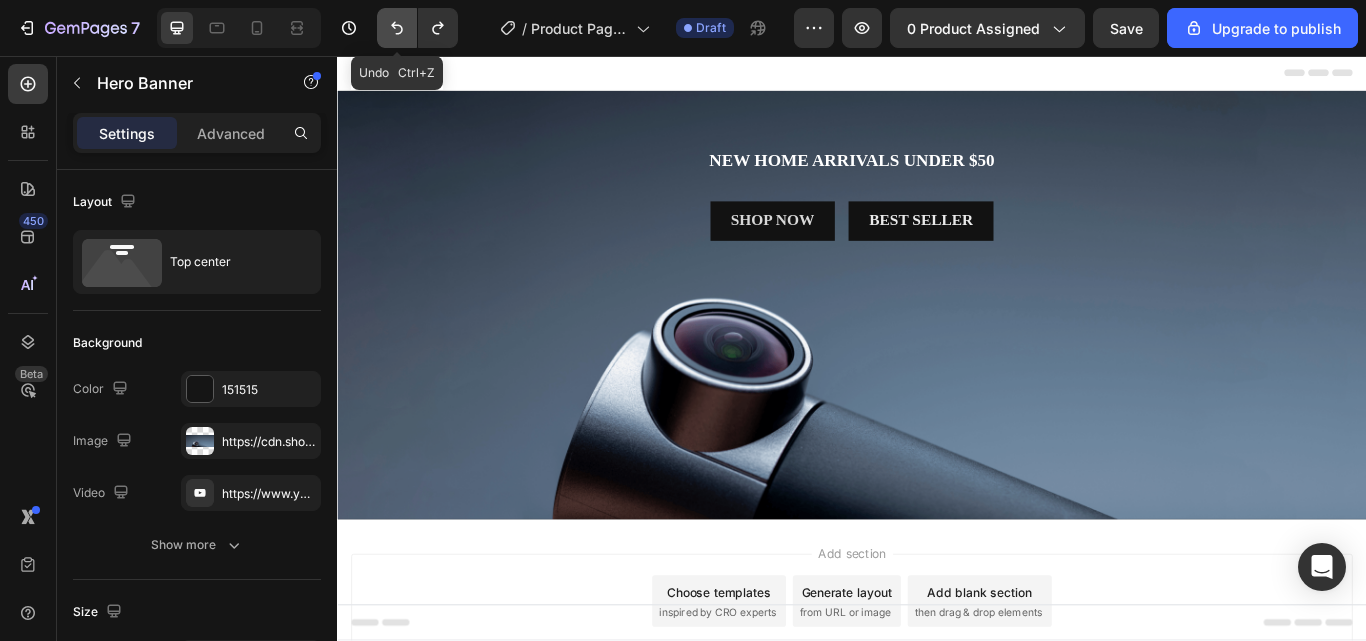 click 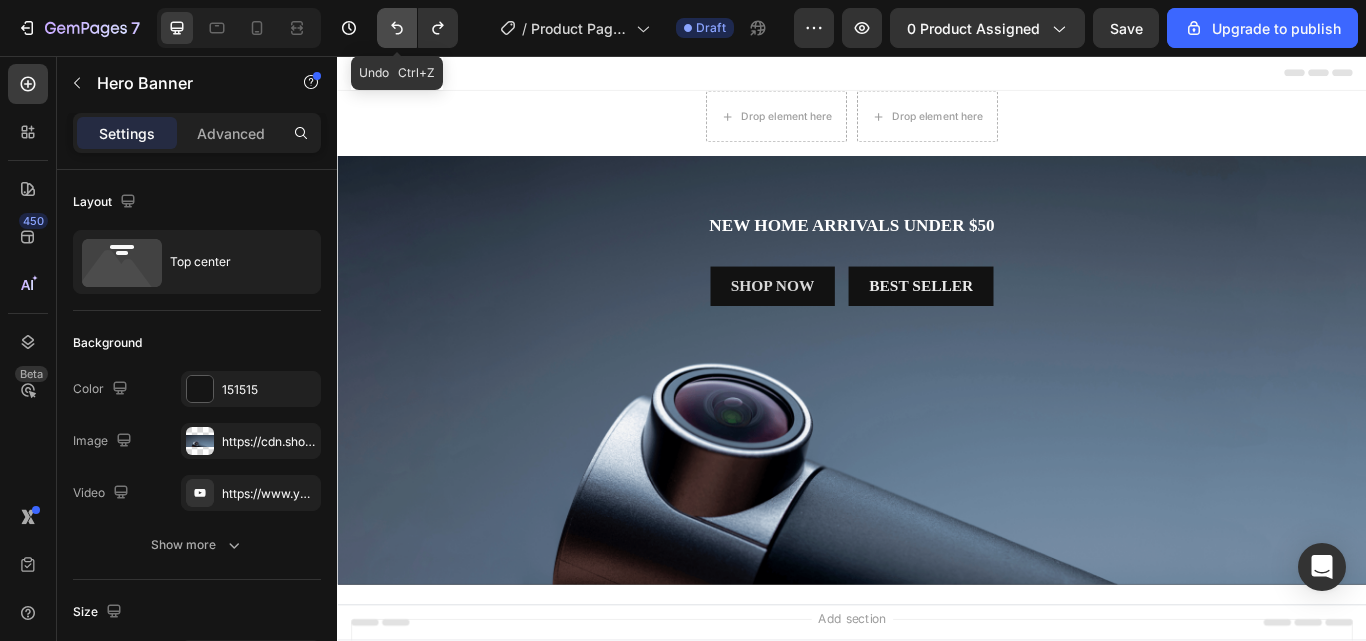 click 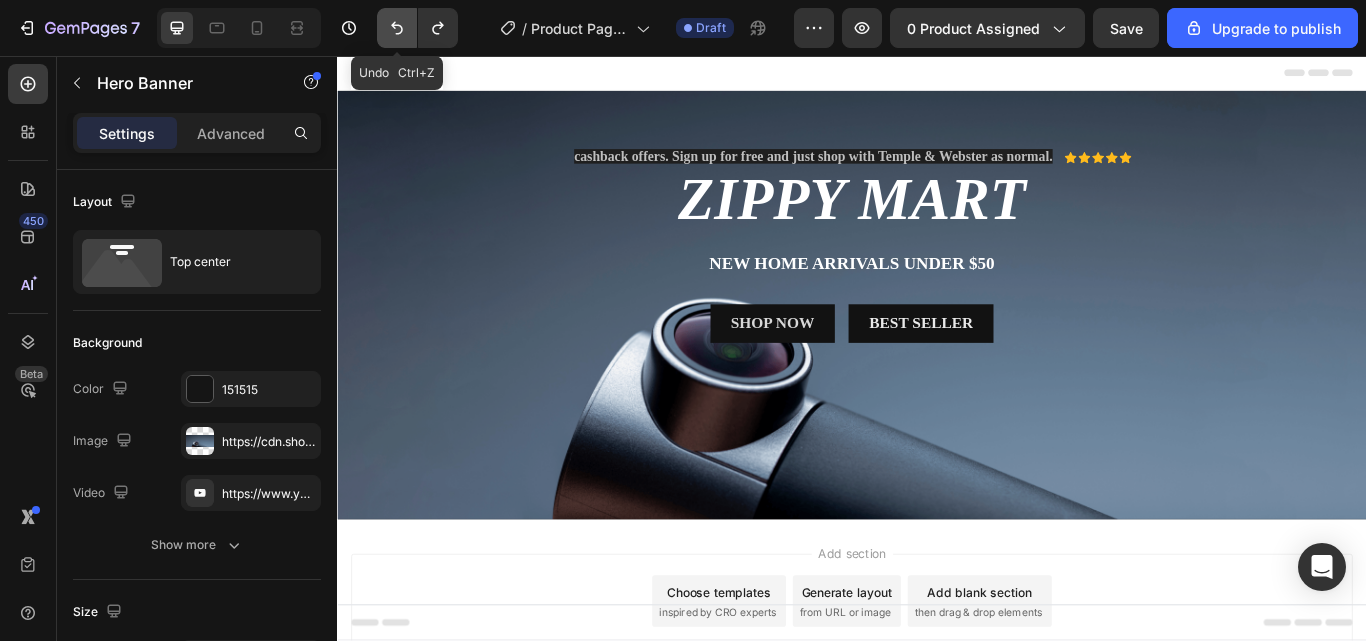 click 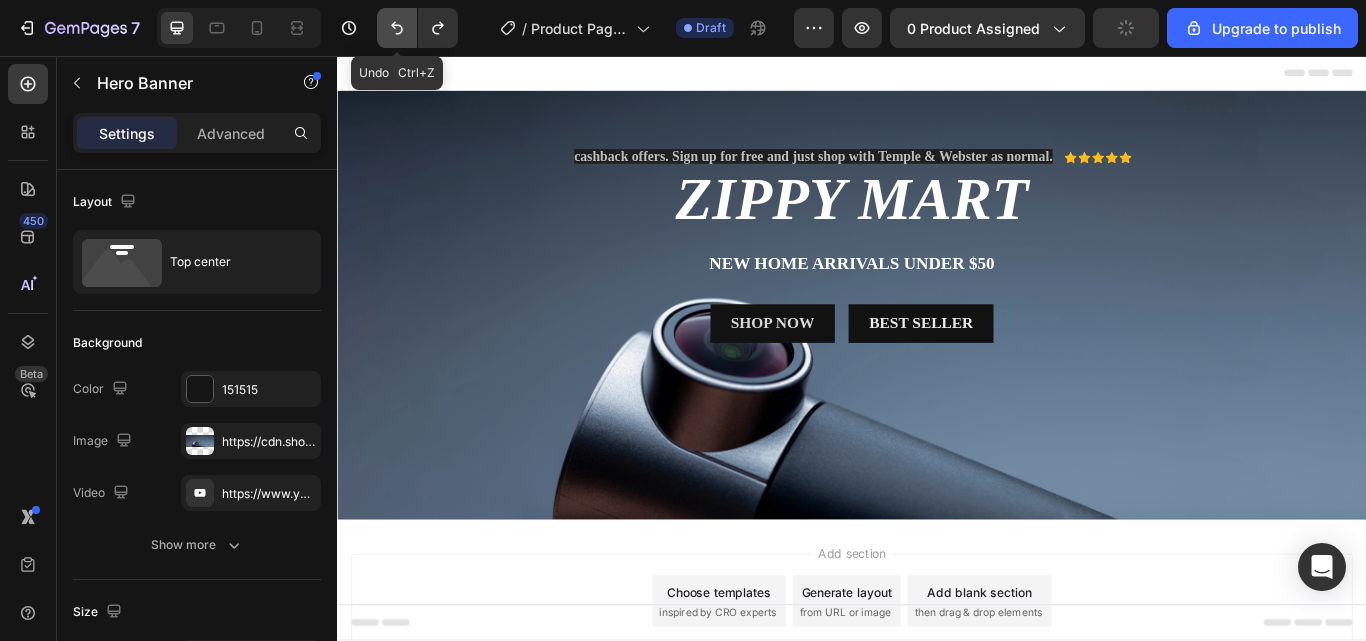 click 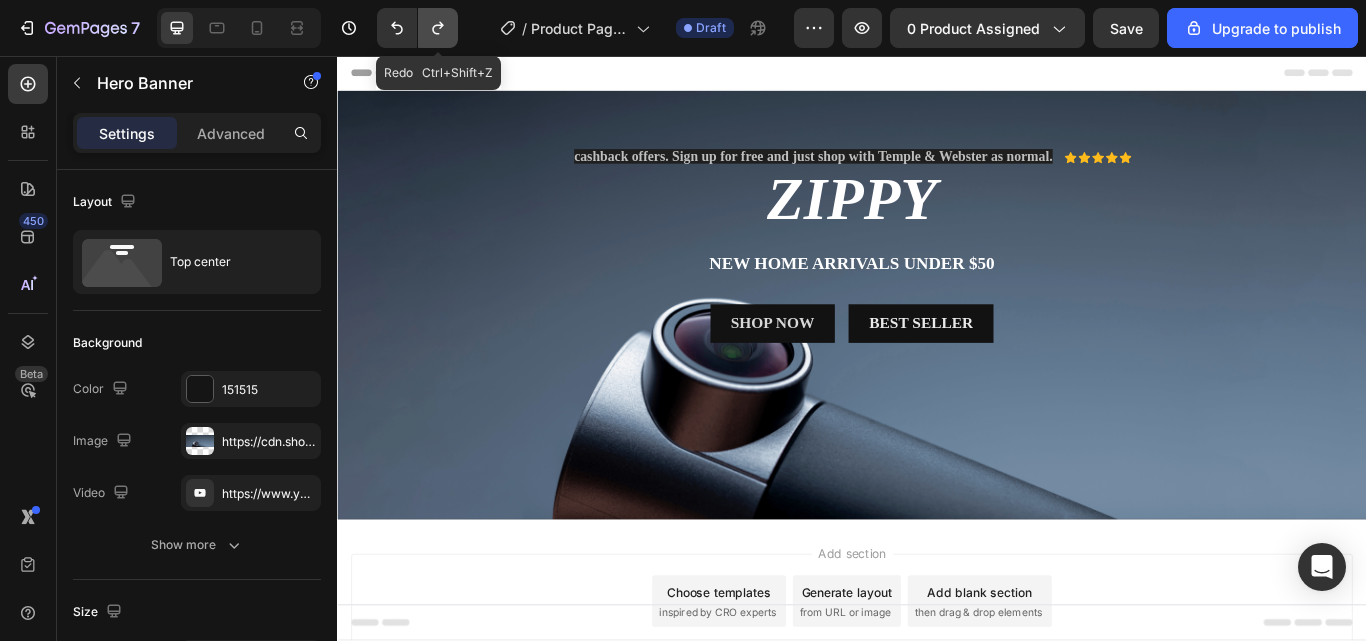 click 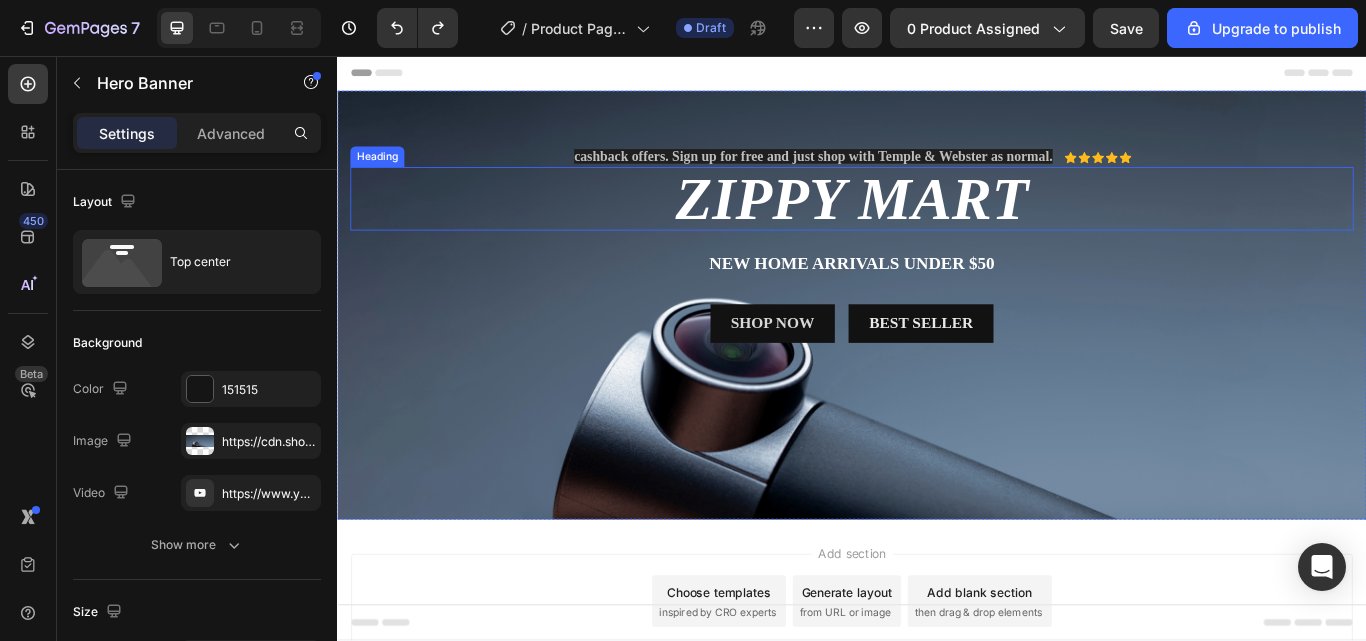 click on "ZIPPY MART" at bounding box center (937, 223) 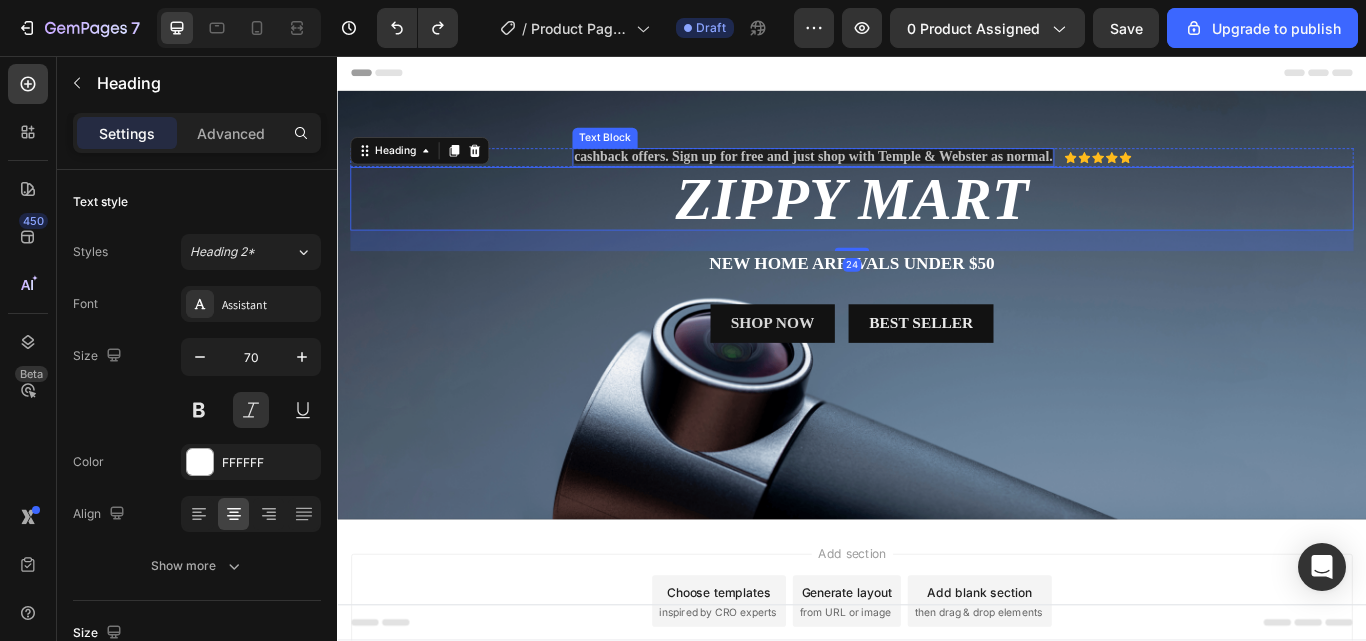 click on "cashback offers. Sign up for free and just shop with Temple & Webster as normal." at bounding box center [892, 173] 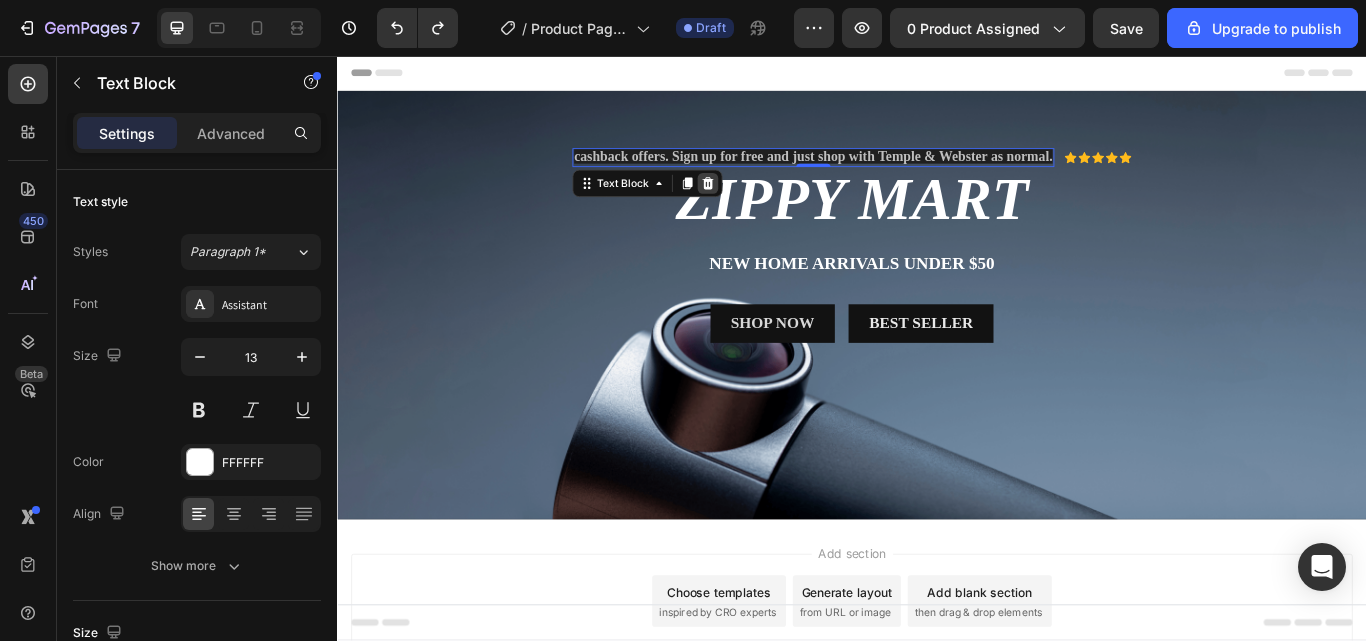 click 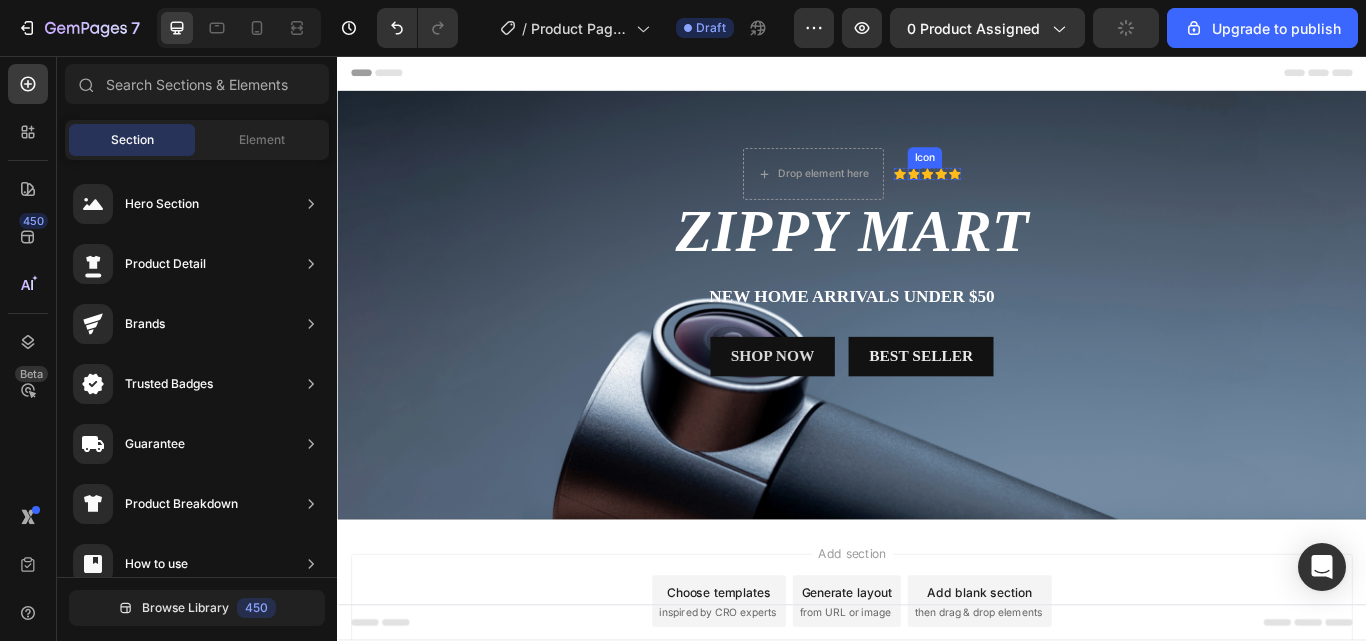 click on "Icon" at bounding box center [1009, 194] 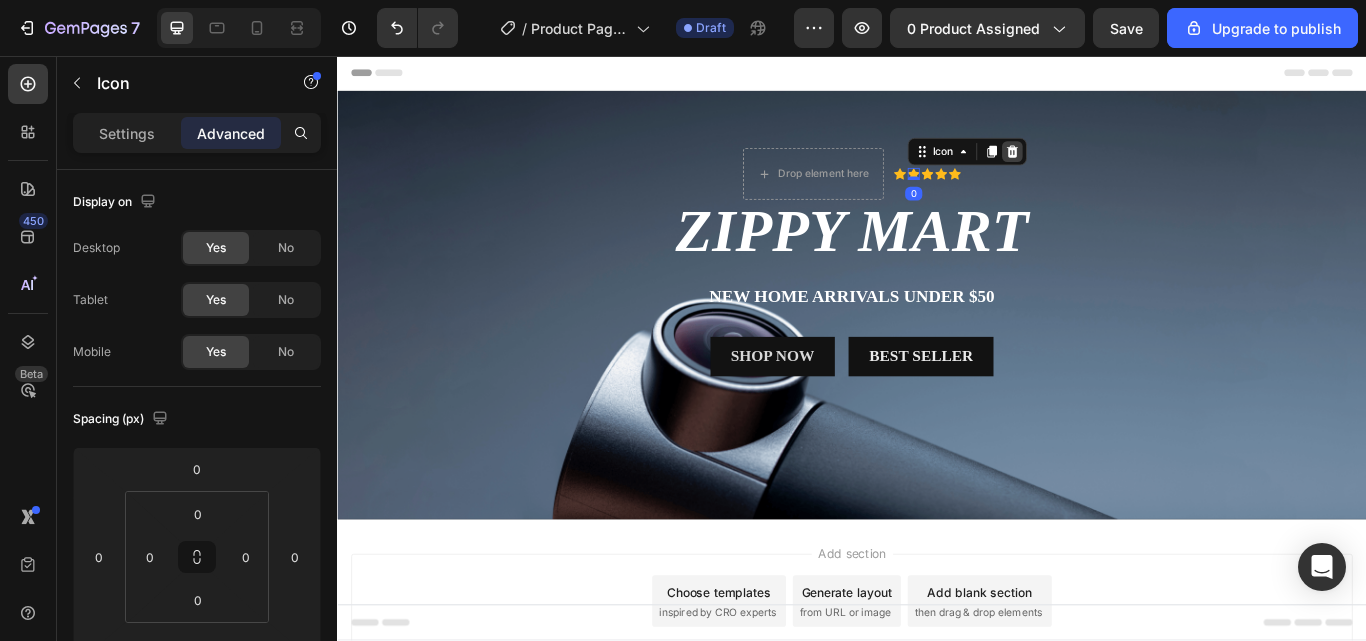 click 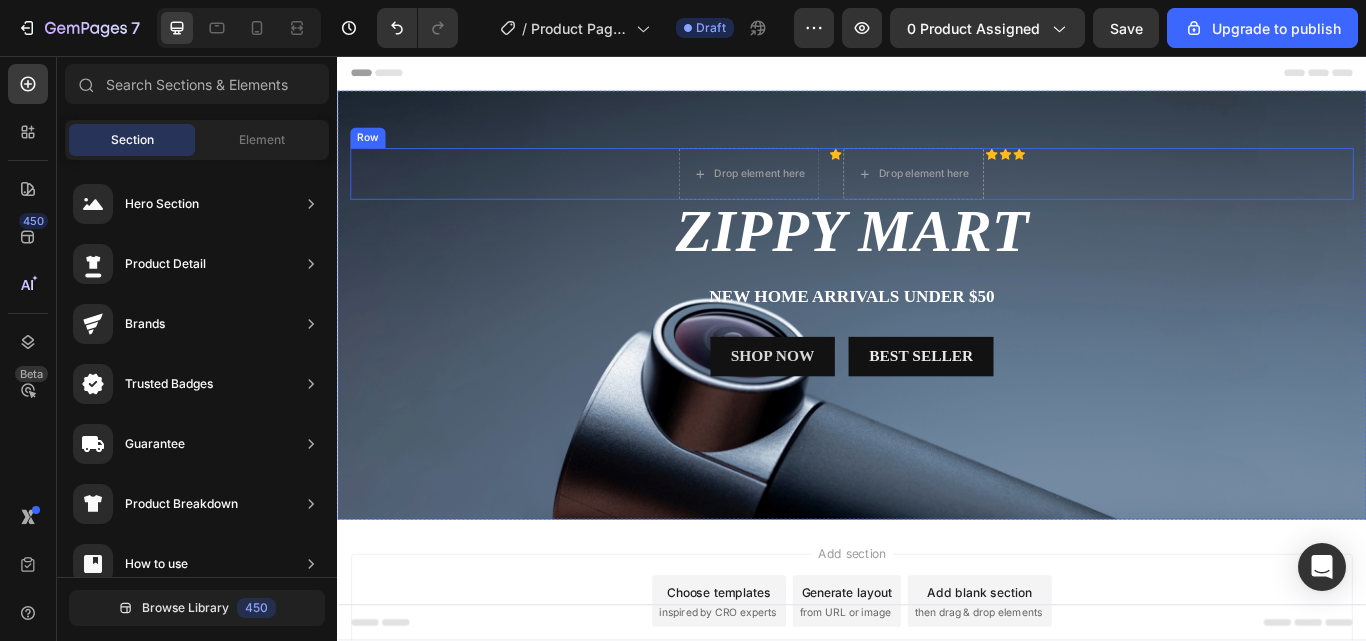 click on "Drop element here Icon
Drop element here Icon Icon Icon Icon List Row" at bounding box center (937, 194) 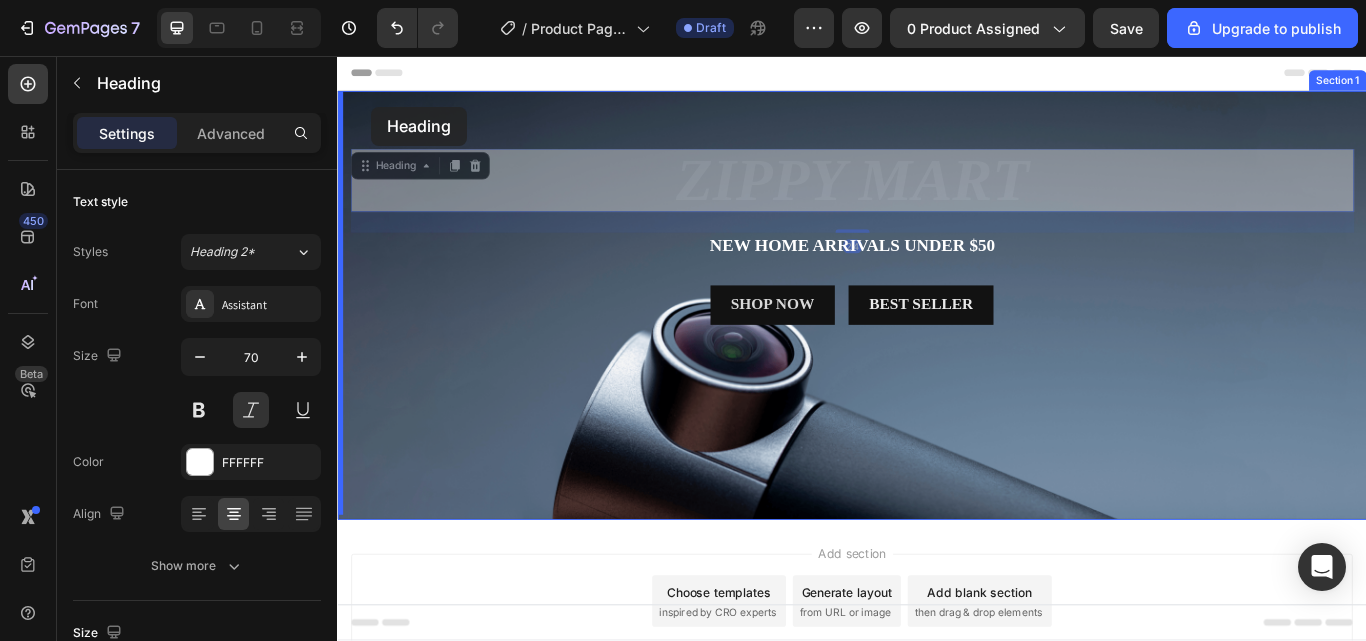 drag, startPoint x: 376, startPoint y: 158, endPoint x: 377, endPoint y: 115, distance: 43.011627 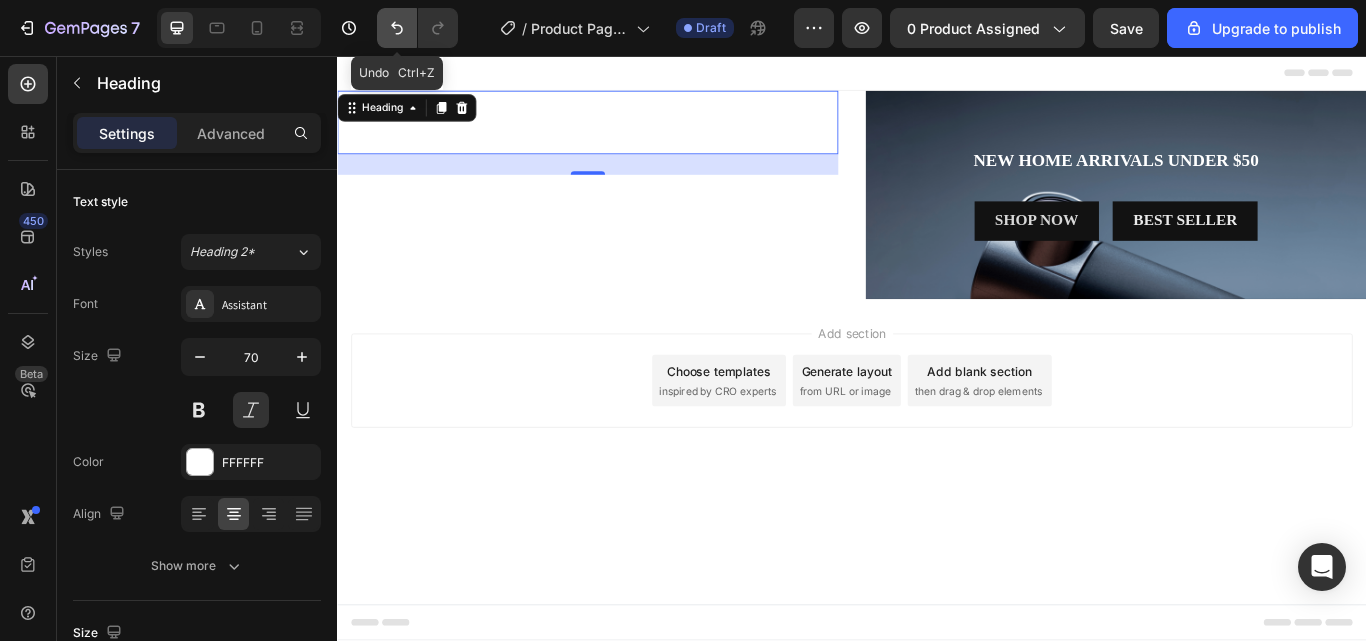 click 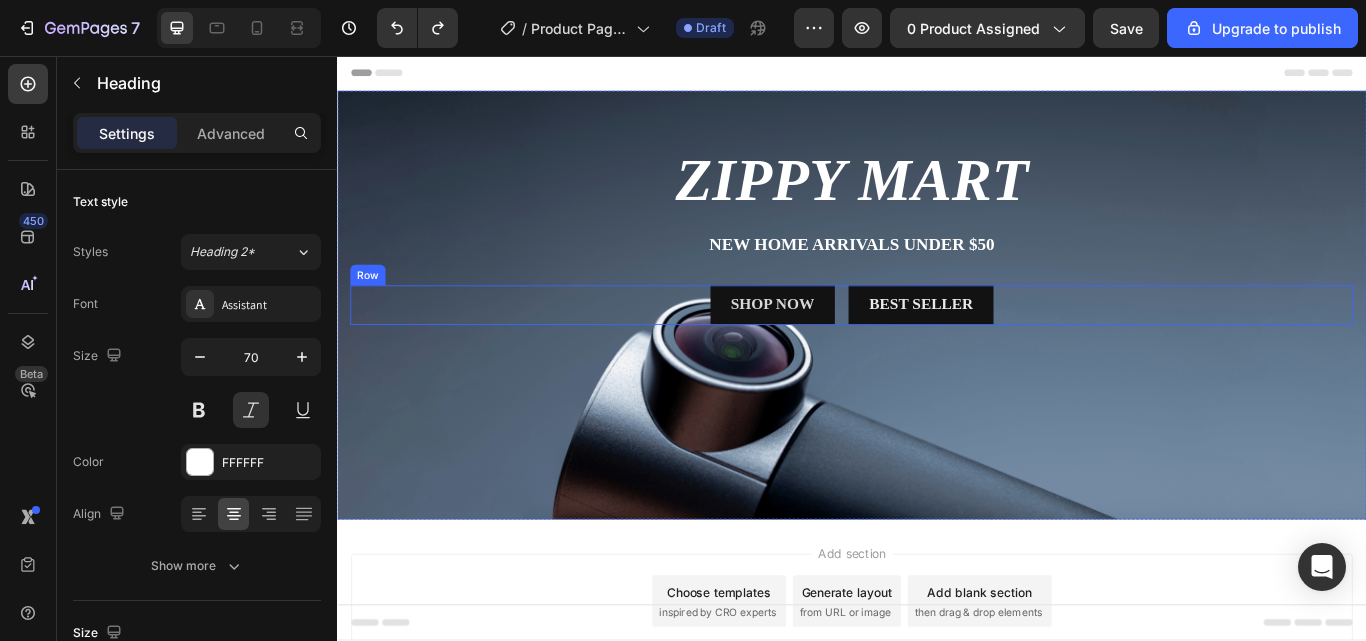 click on "SHOP   NOW Button Best Seller Button Row" at bounding box center [937, 347] 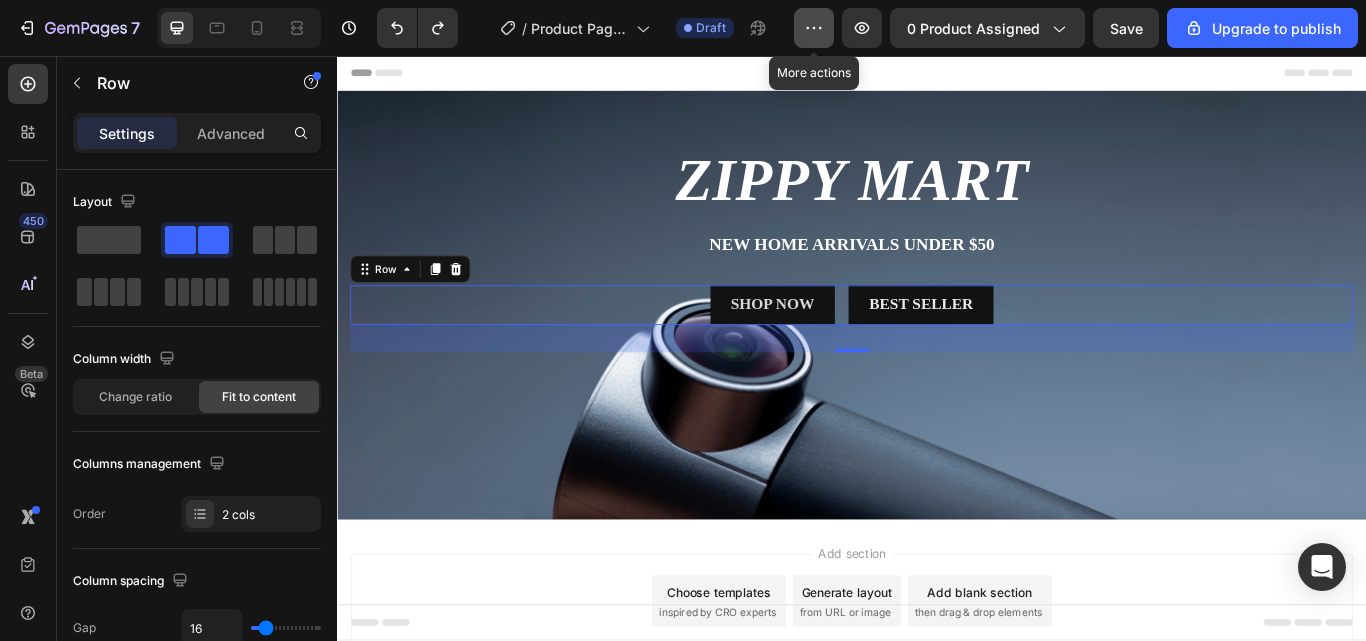 click 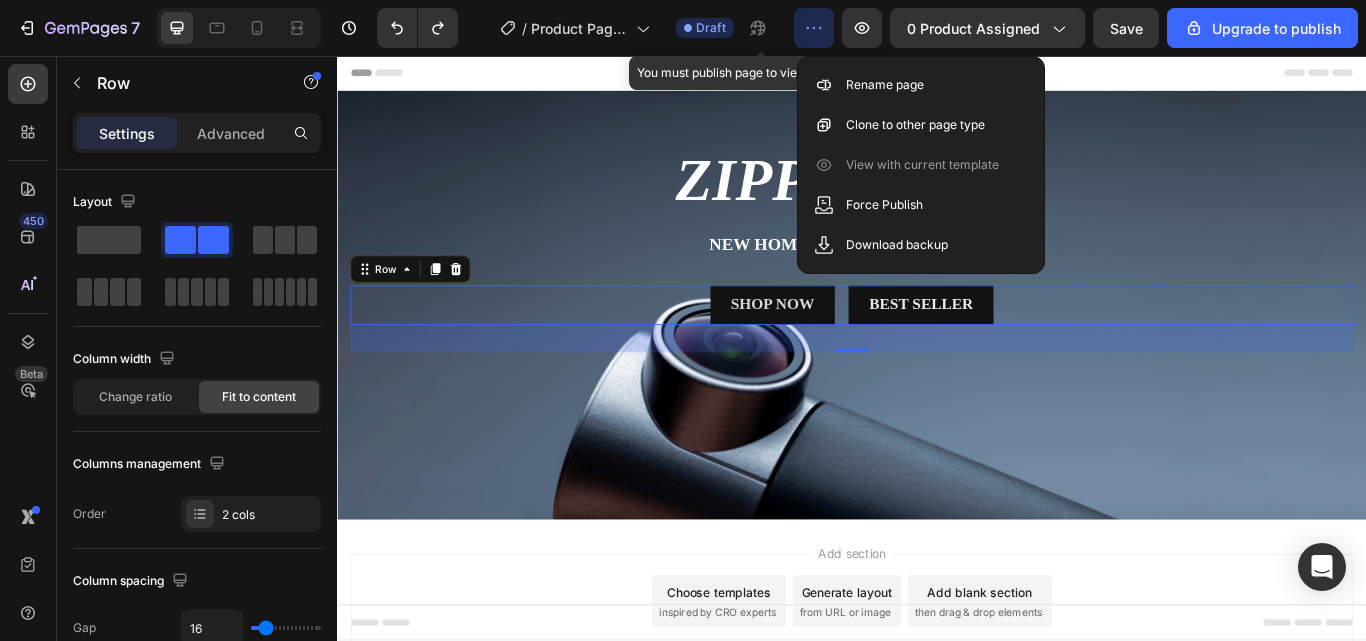 click on "SHOP   NOW Button Best Seller Button Row   32" at bounding box center (937, 347) 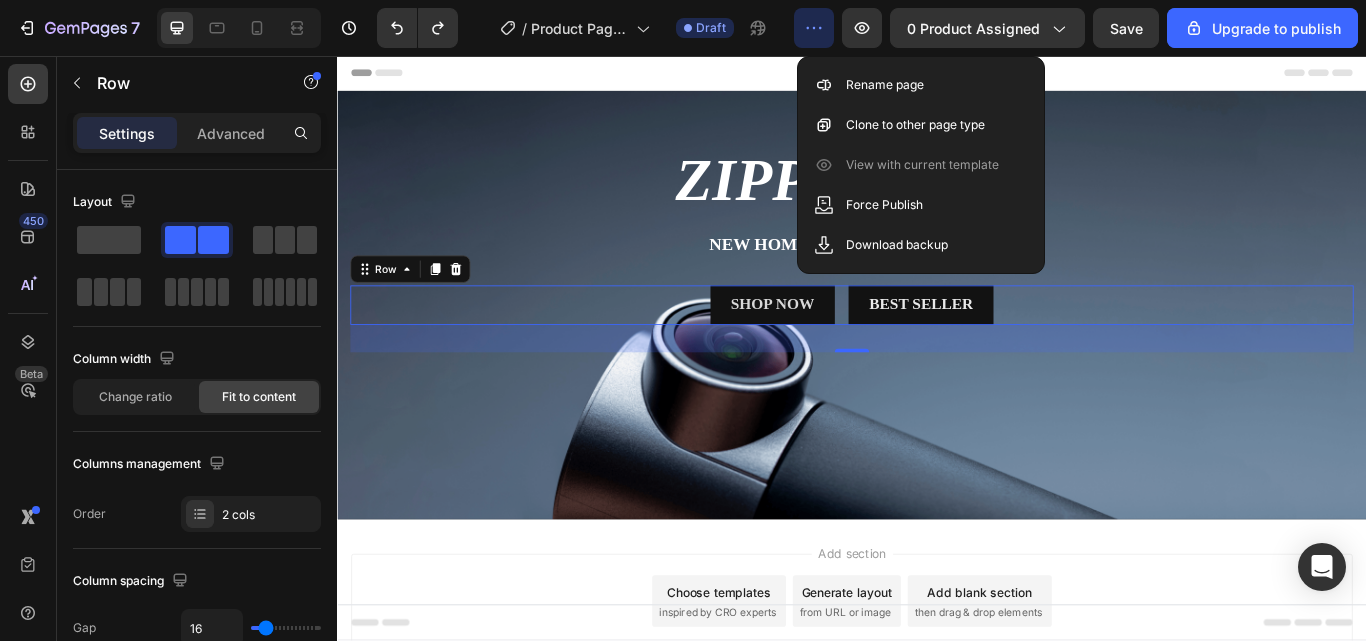 click on "SHOP   NOW Button Best Seller Button Row   32" at bounding box center [937, 347] 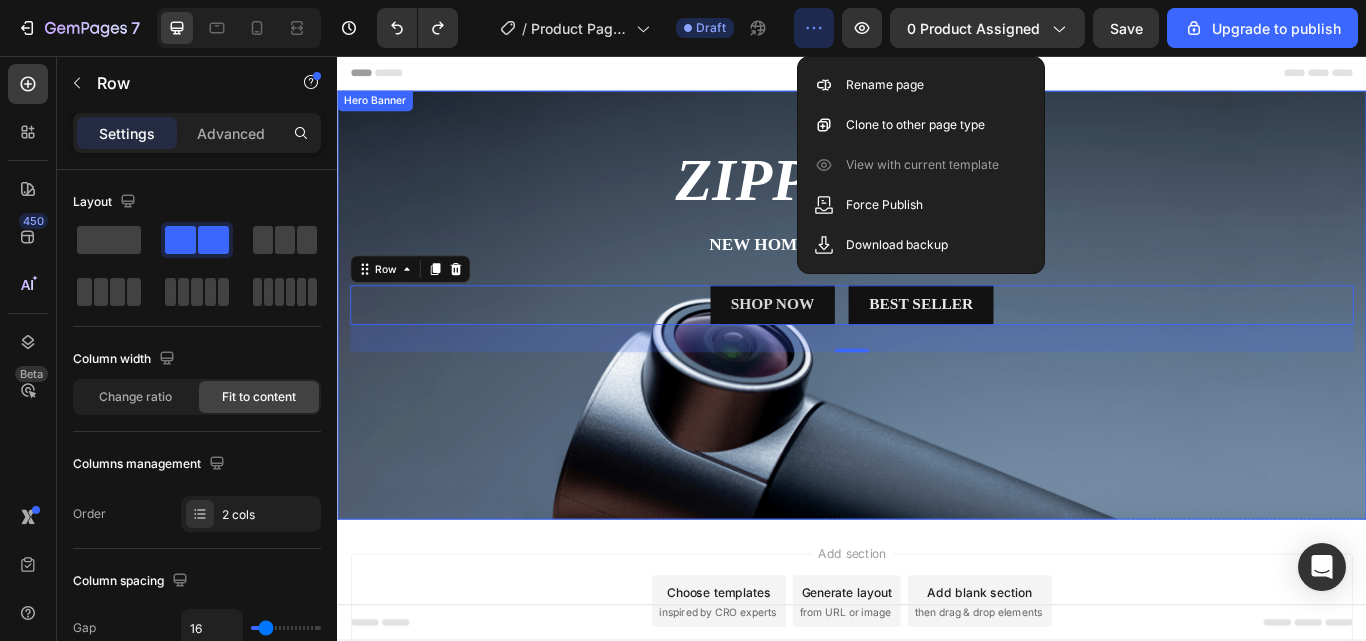 click on "ZIPPY MART Heading New home arrivals under $50   Text Block SHOP   NOW Button Best Seller Button Row   32" at bounding box center [937, 283] 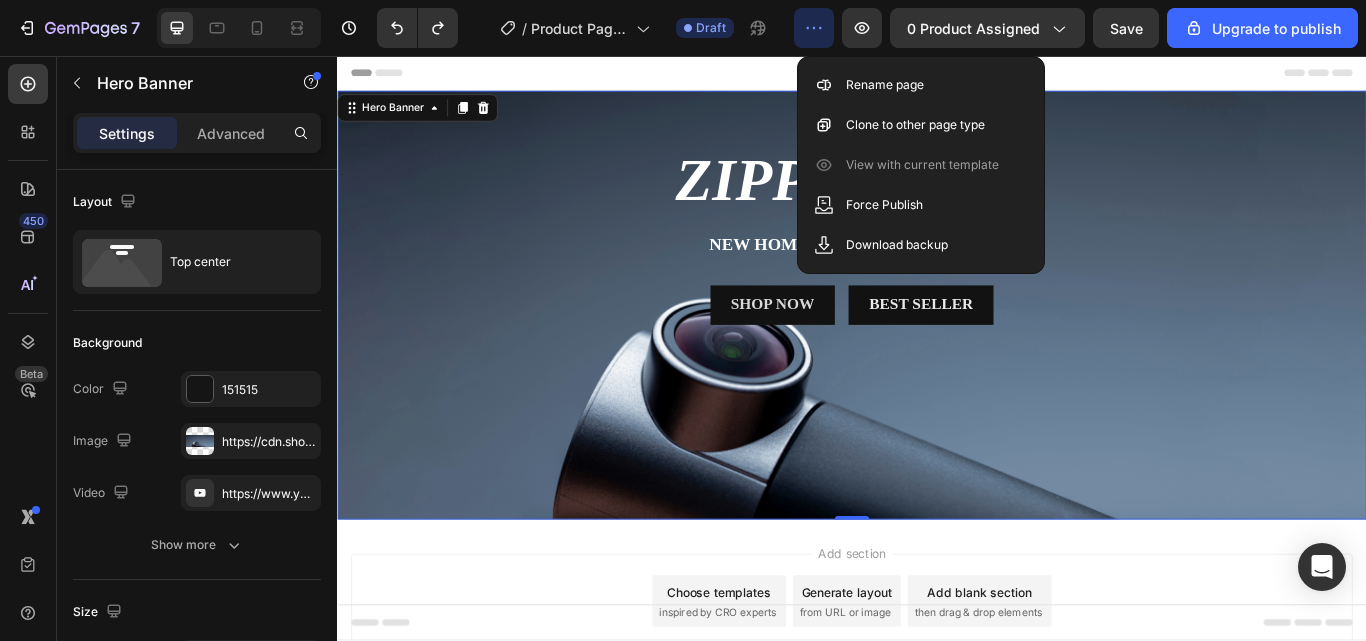 click 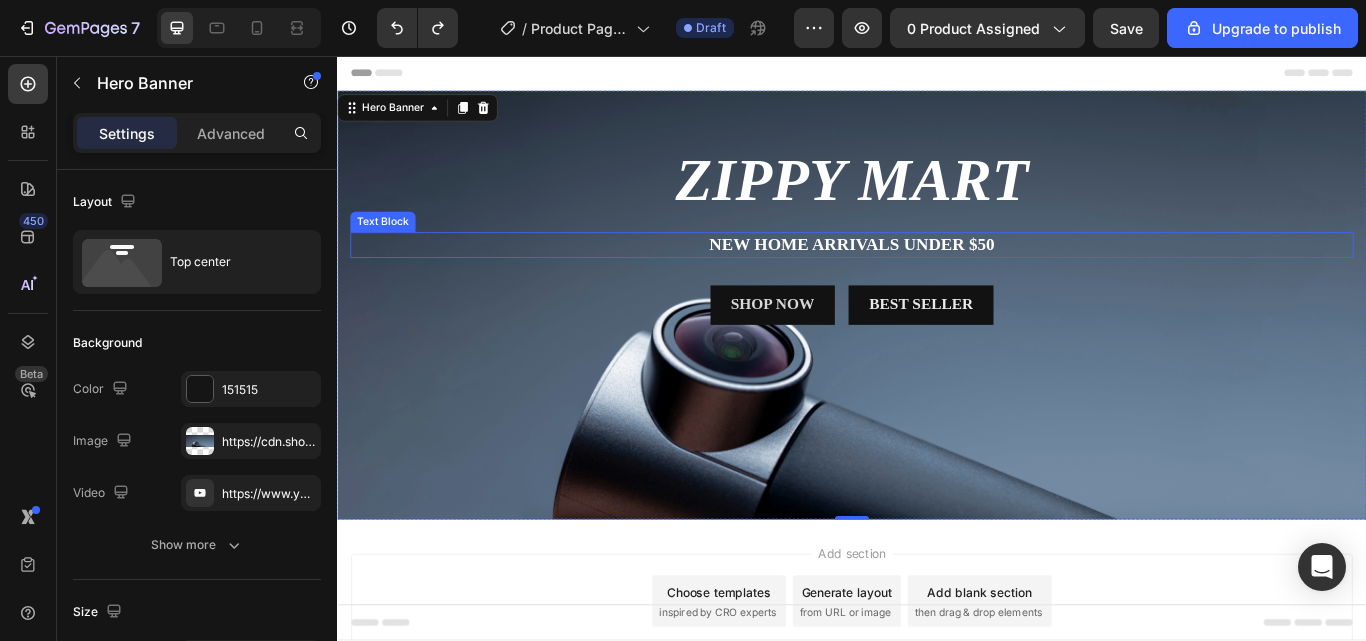 click on "New home arrivals under $50" at bounding box center [937, 276] 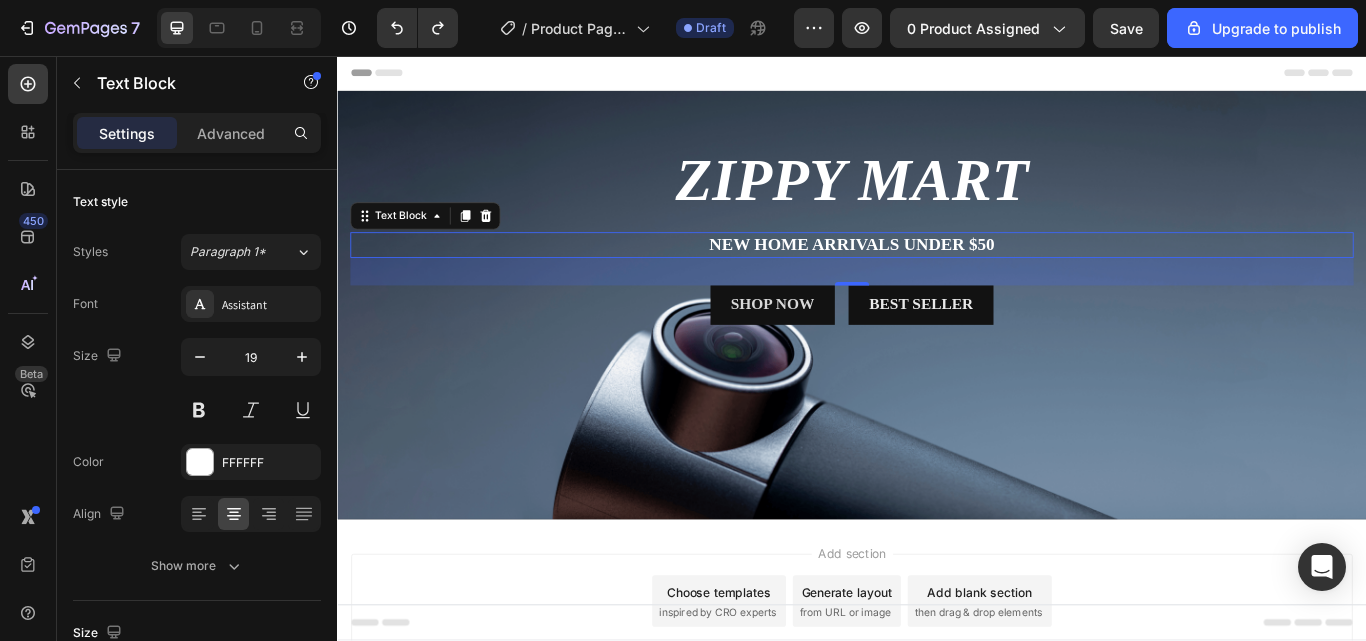 click on "New home arrivals under $50" at bounding box center [937, 276] 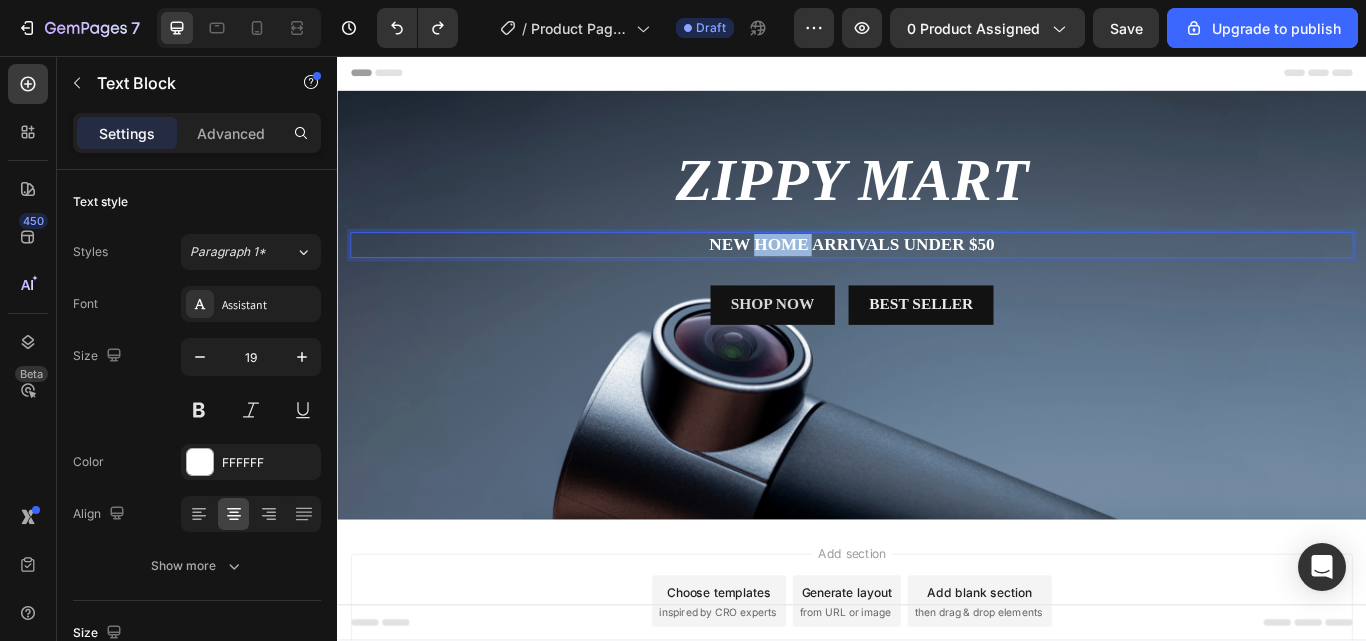 click on "New home arrivals under $50" at bounding box center [937, 276] 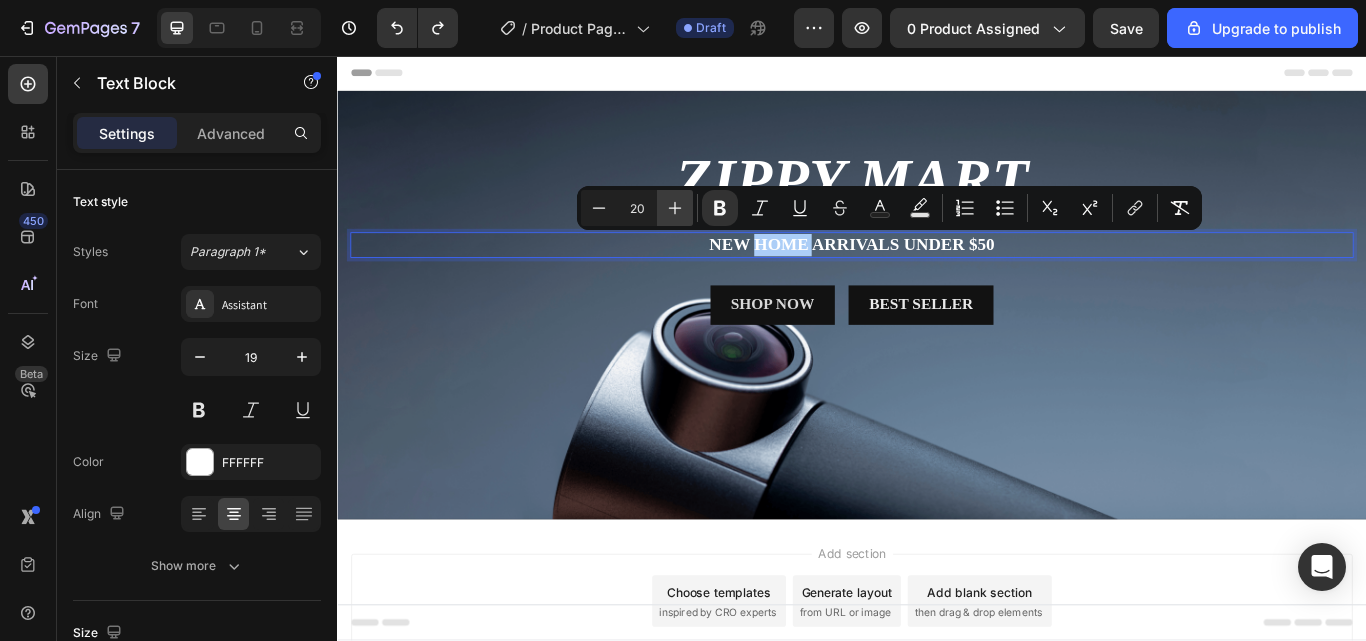 click 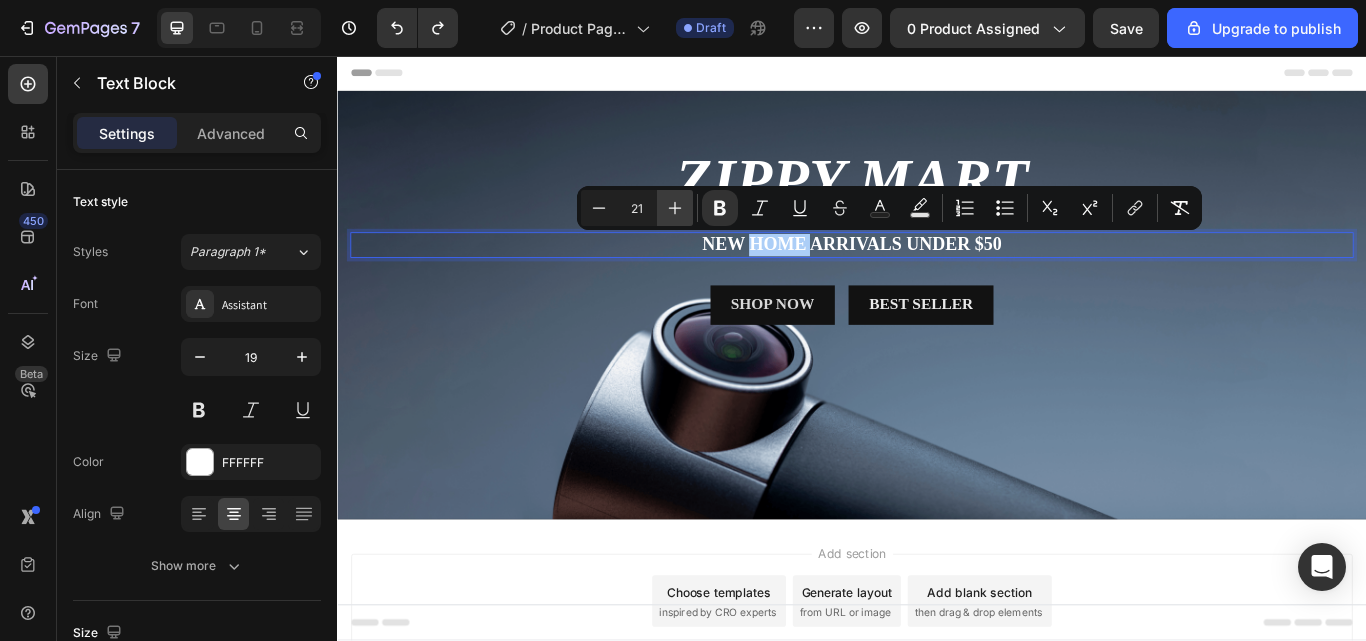 click 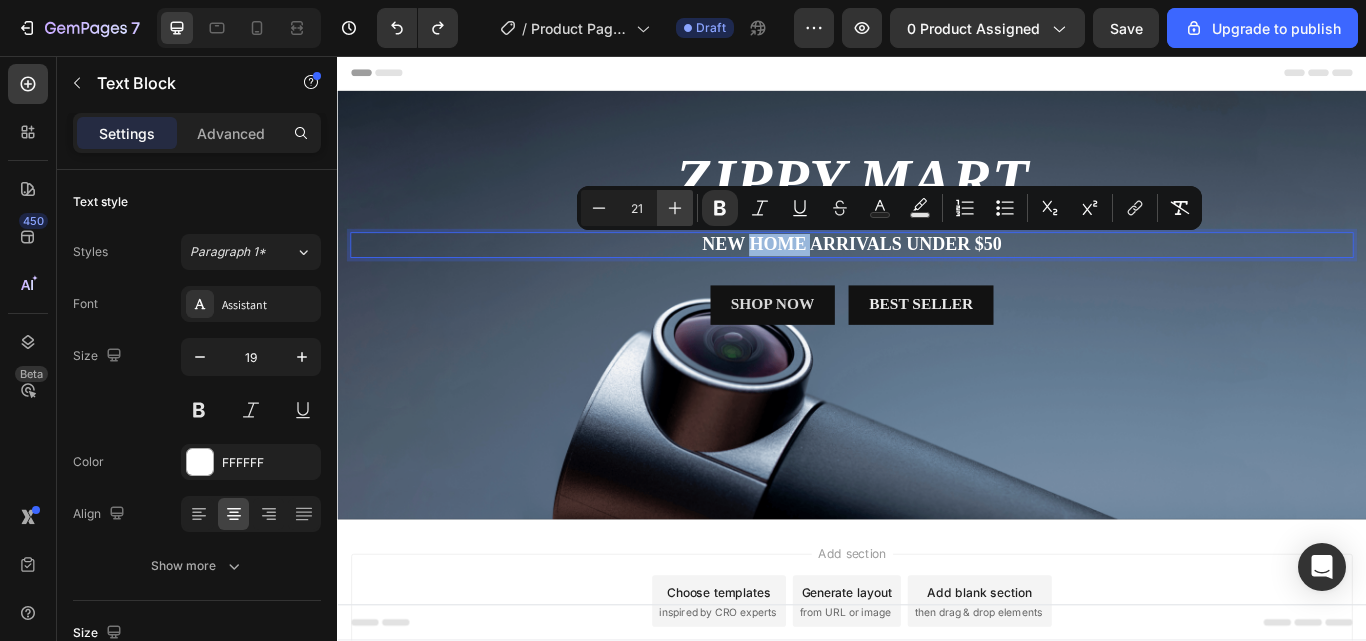 type on "22" 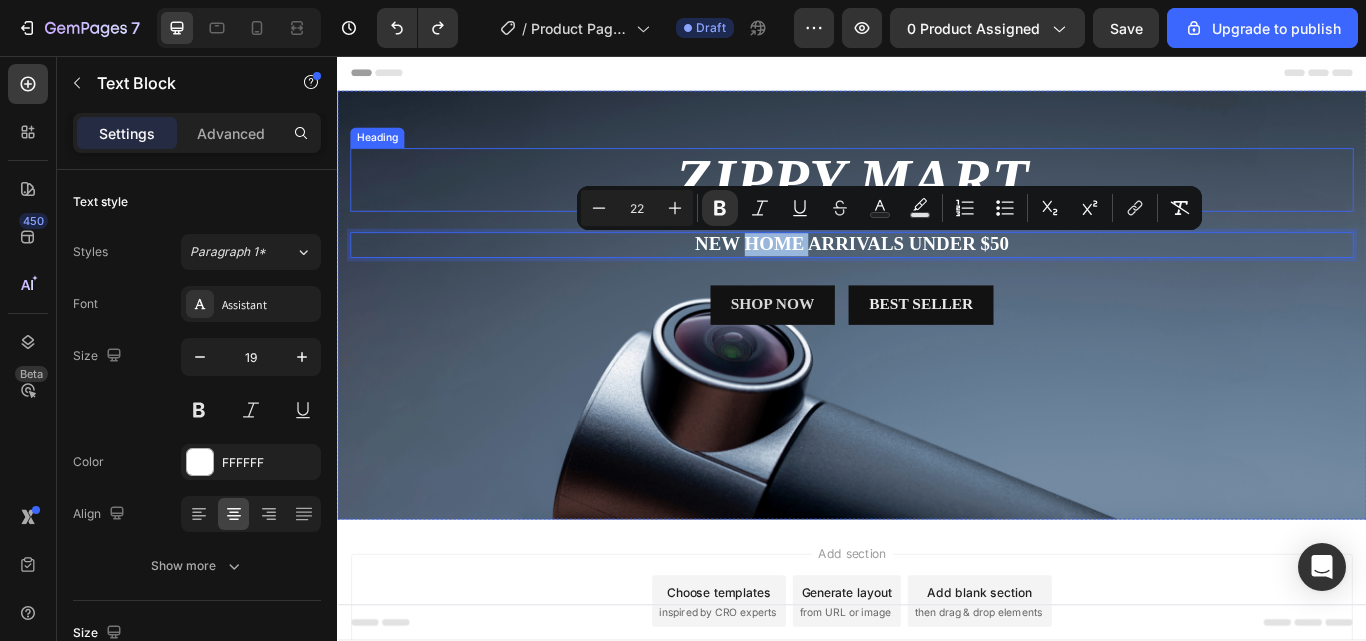 click on "ZIPPY MART" at bounding box center (937, 201) 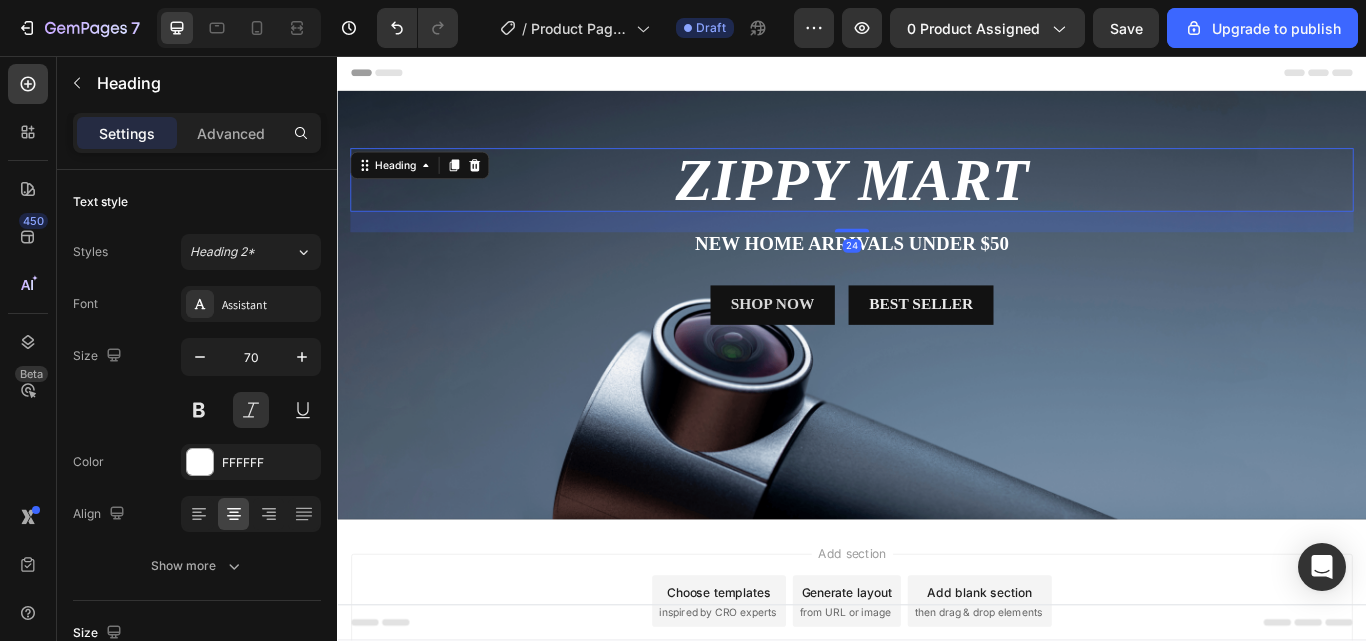 click on "ZIPPY MART" at bounding box center (937, 201) 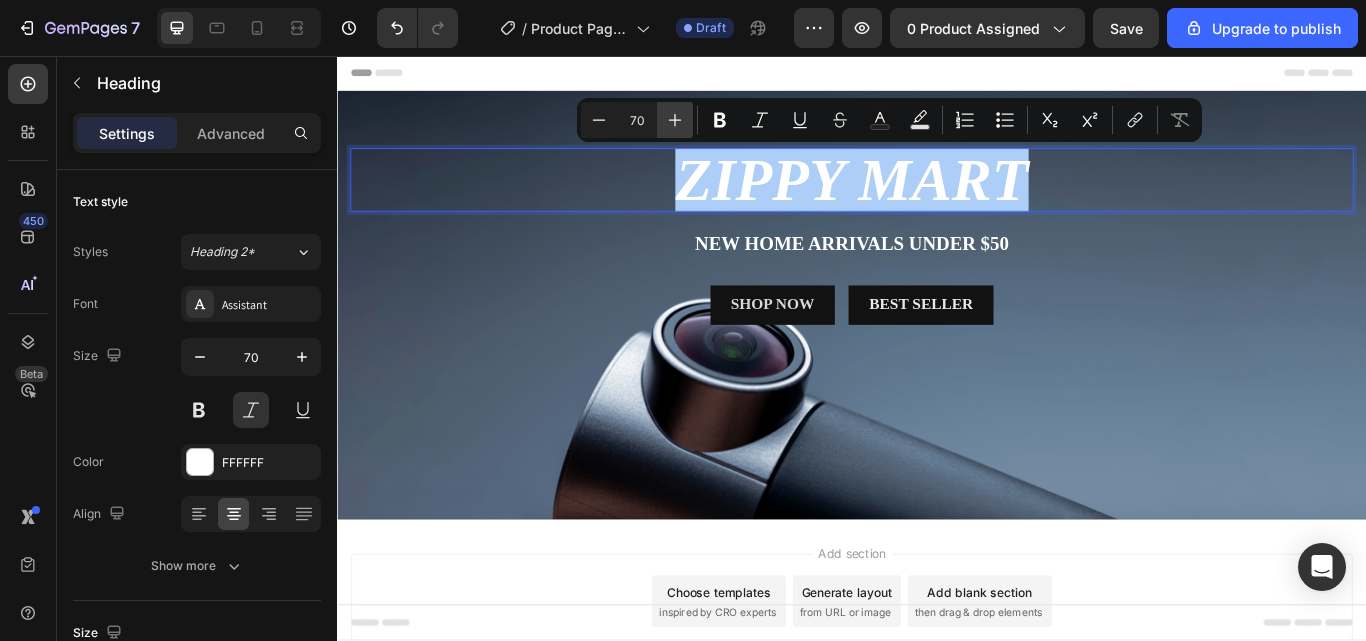 click 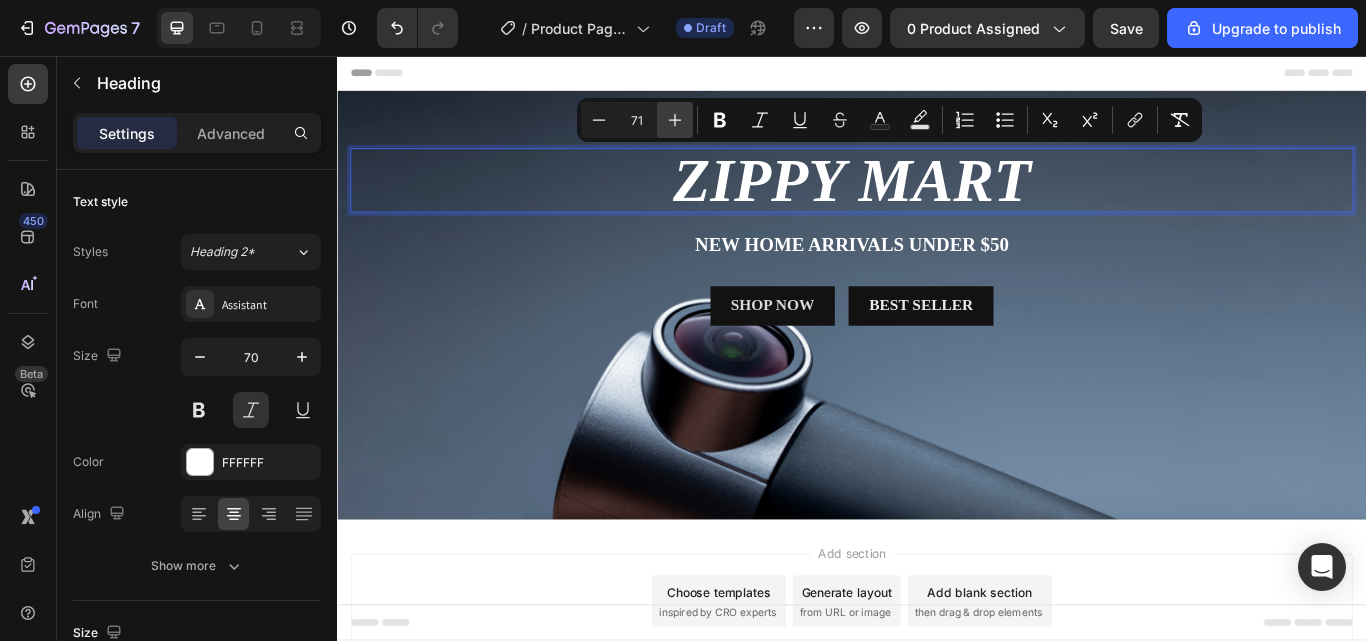 click 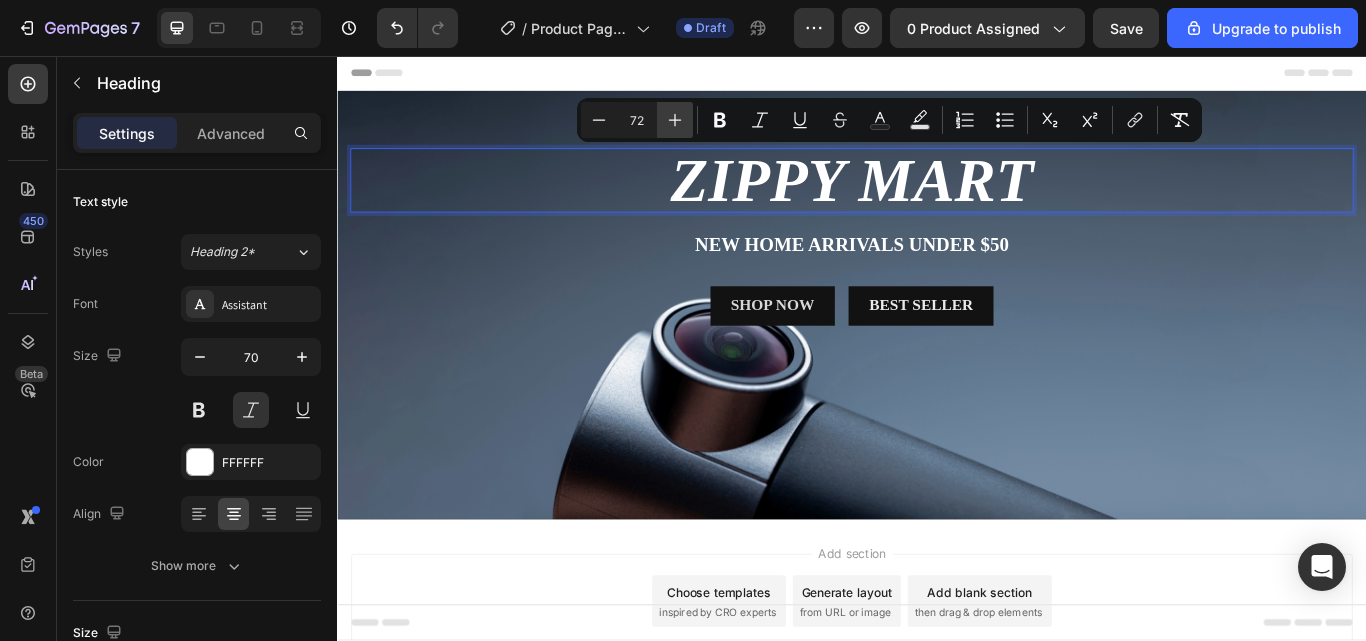 click 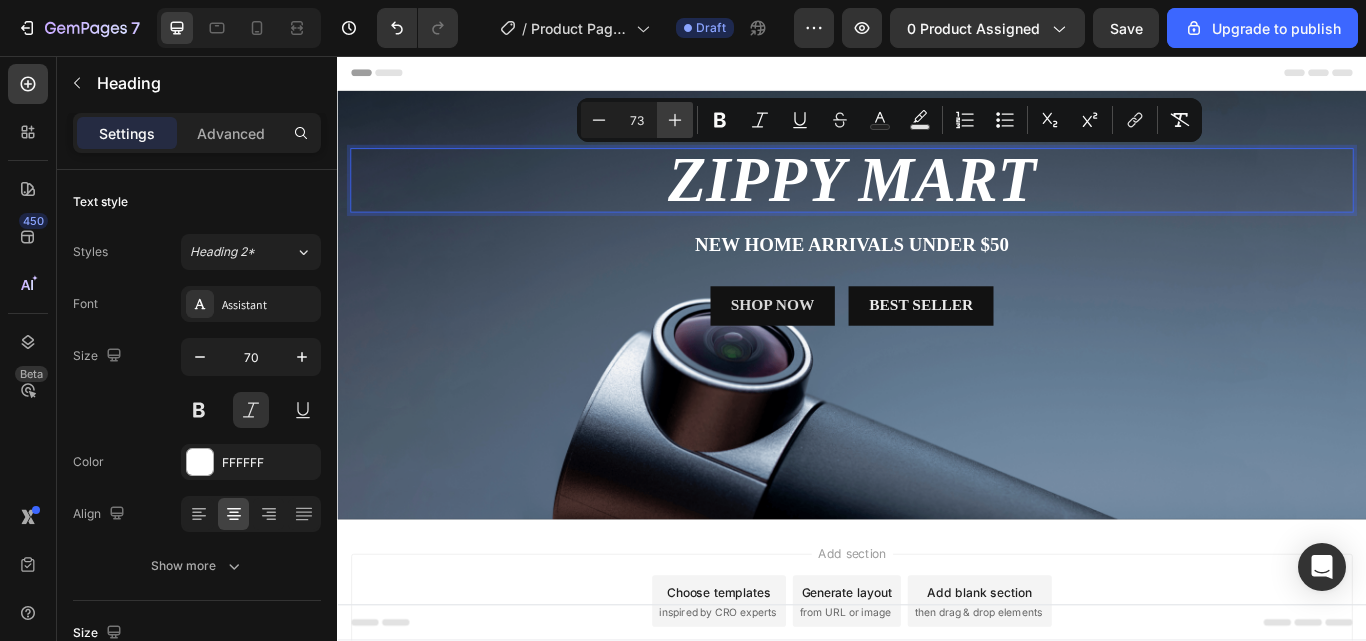 click 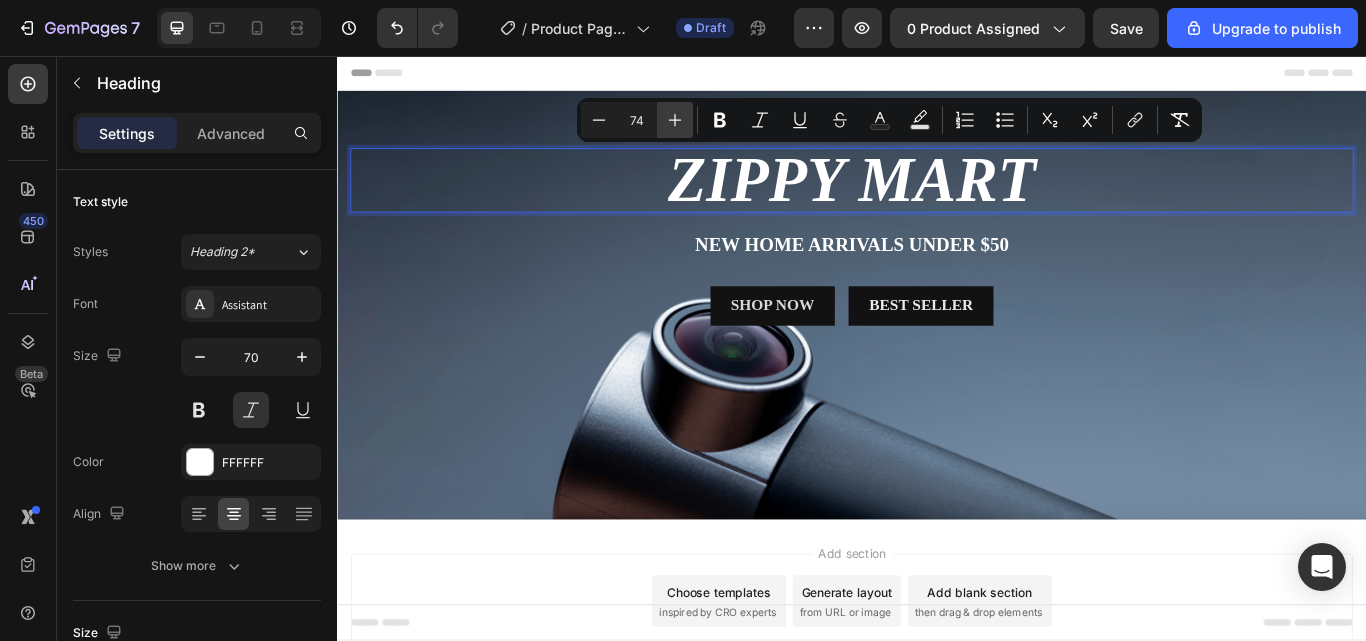 click 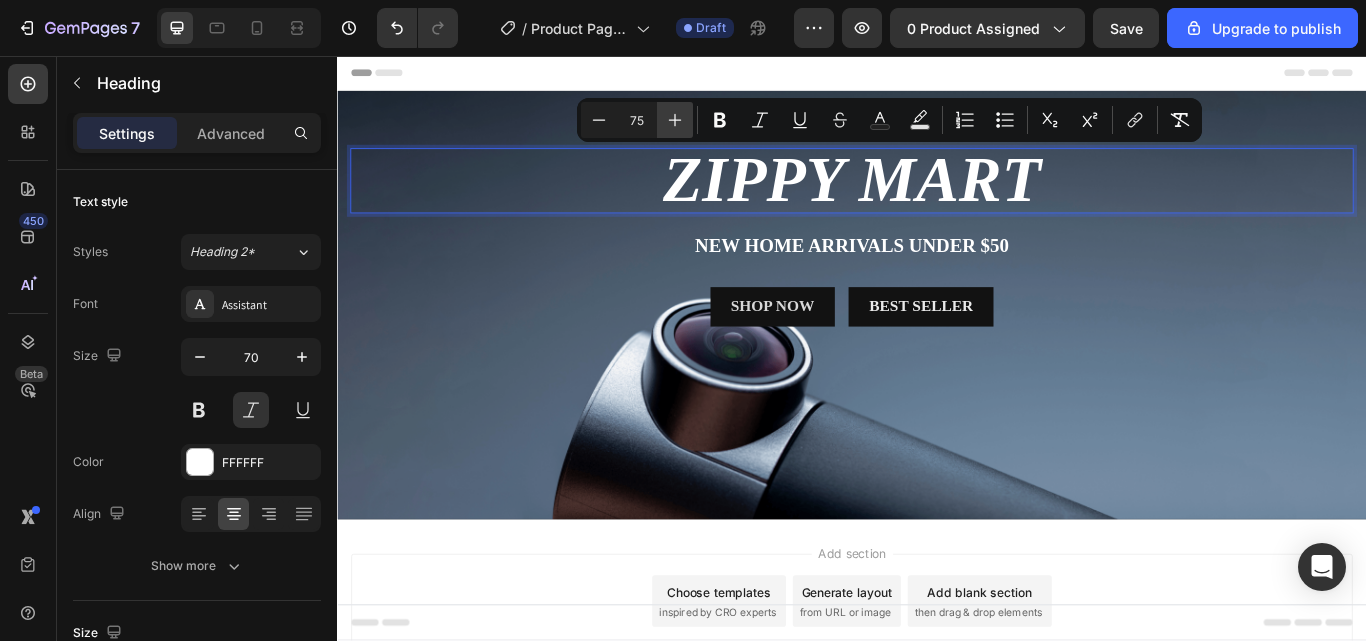 click 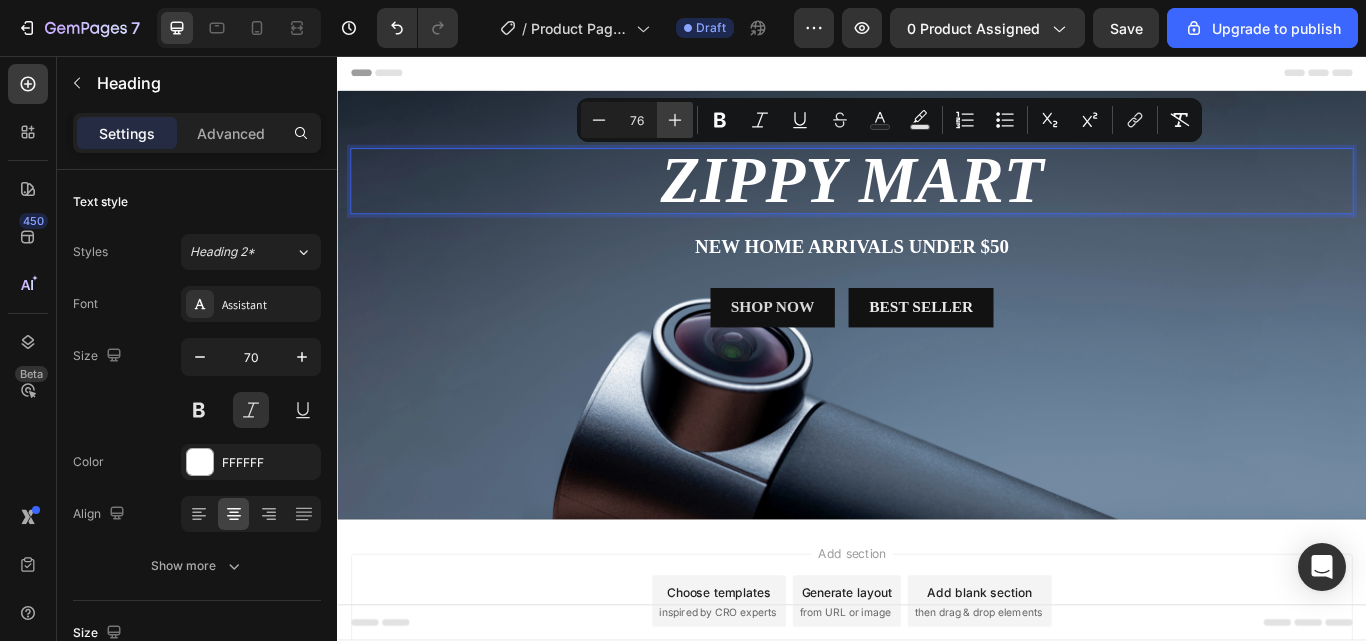 click 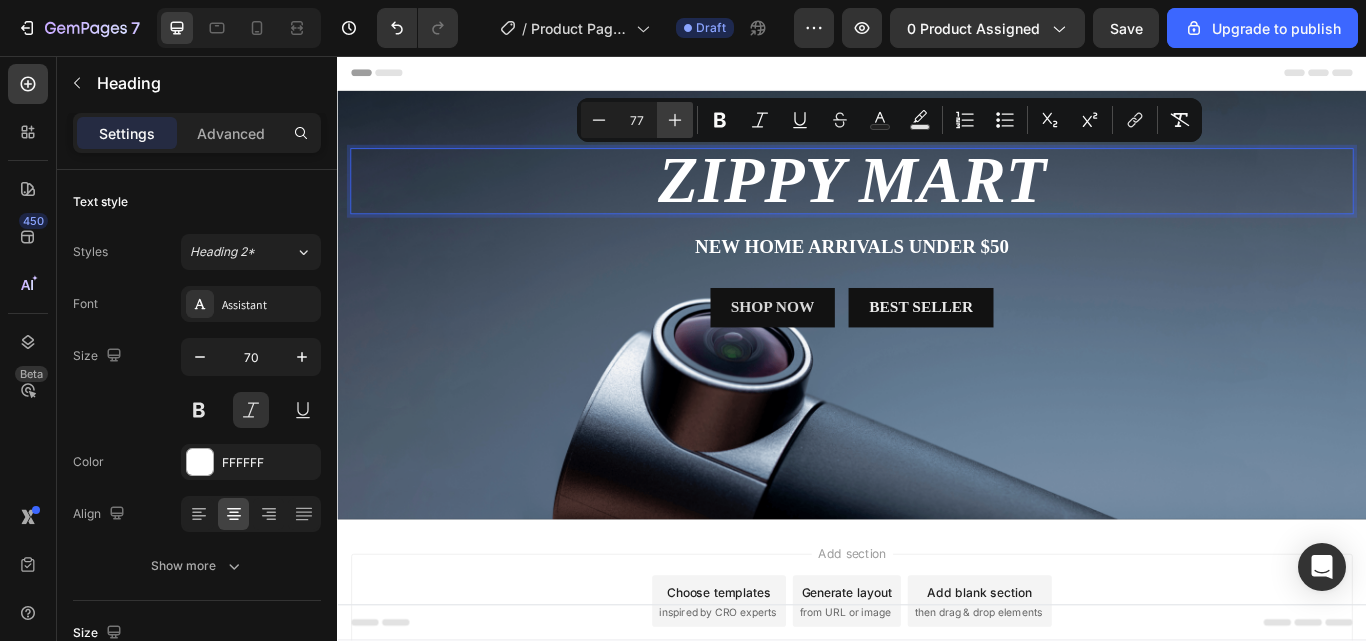 click 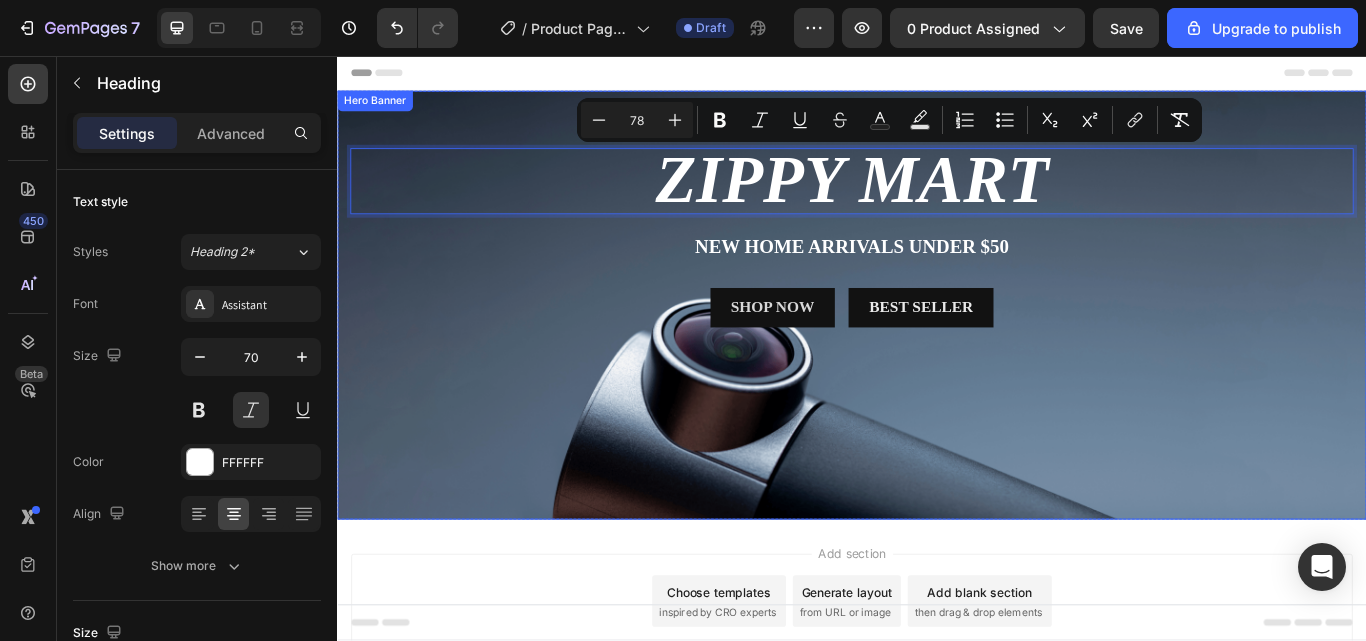 click on "ZIPPY MART Heading   24 New home arrivals under $50   Text Block SHOP   NOW Button Best Seller Button Row" at bounding box center (937, 284) 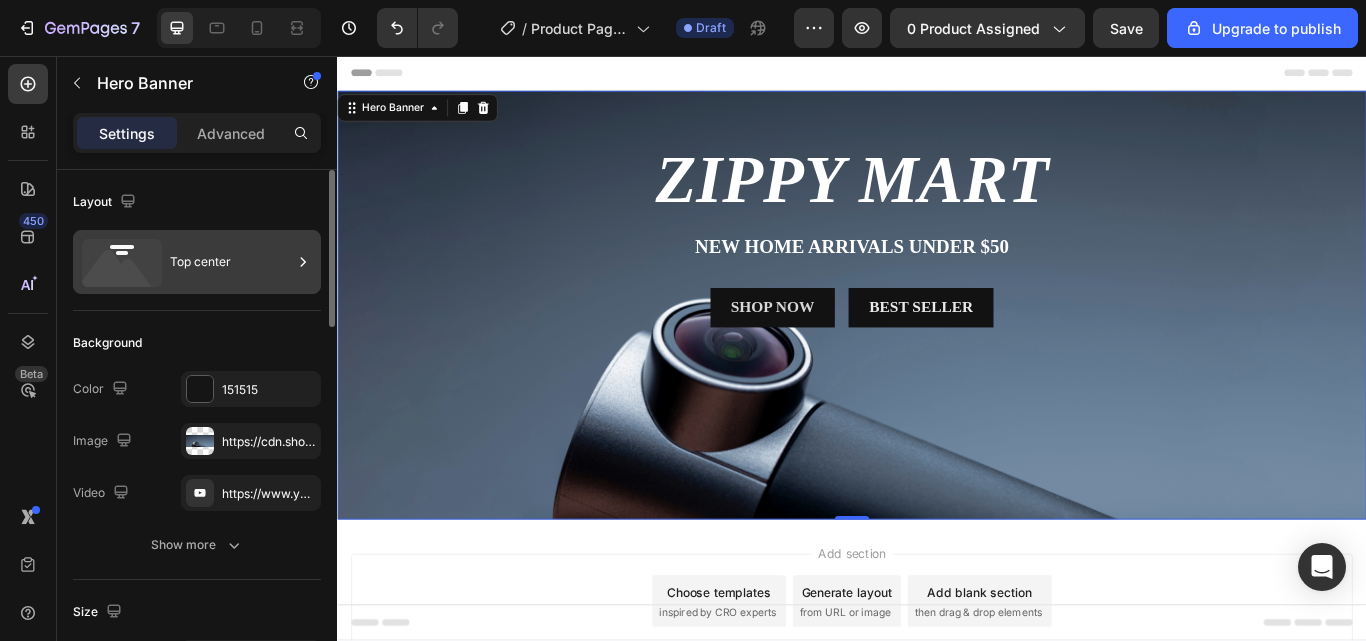 click on "Top center" at bounding box center [231, 262] 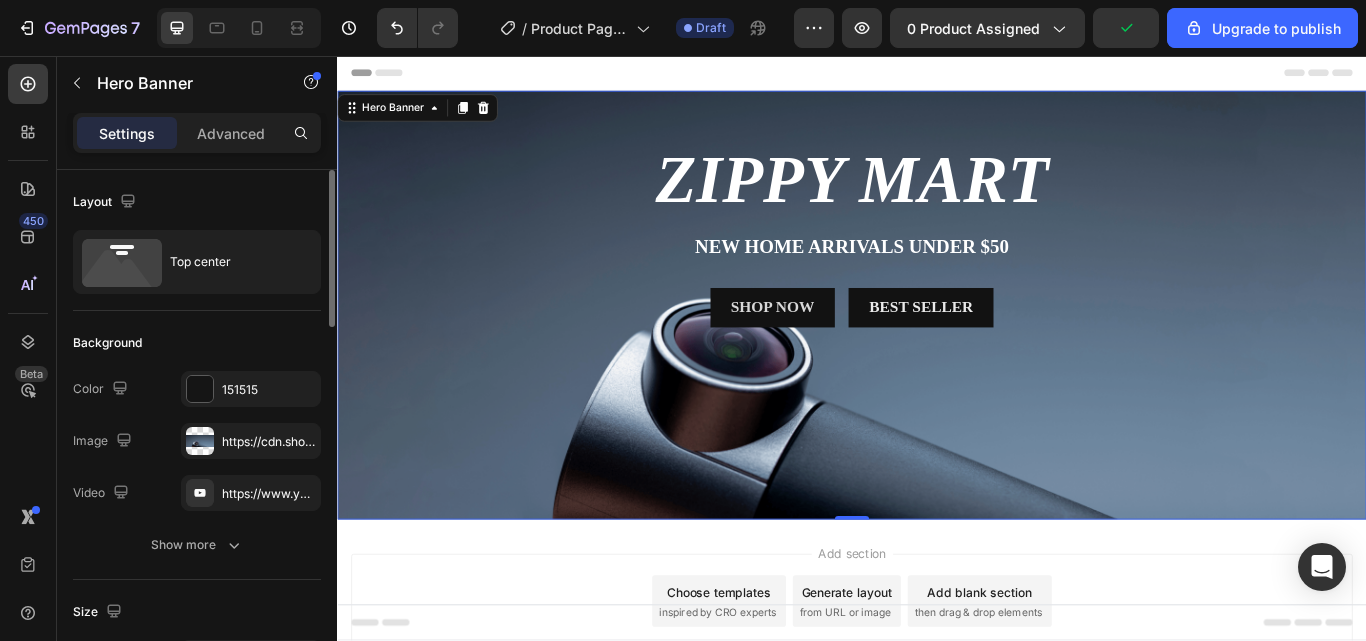click on "Background The changes might be hidden by the image and the video. Color 151515 Image https://cdn.shopify.com/s/files/1/0893/2845/1831/files/gempages_578092996709319356-f597fcf6-7edf-4399-9c5b-2722412b681a.png Video https://www.youtube.com/watch?v=cyzh48XRS4M Show more" 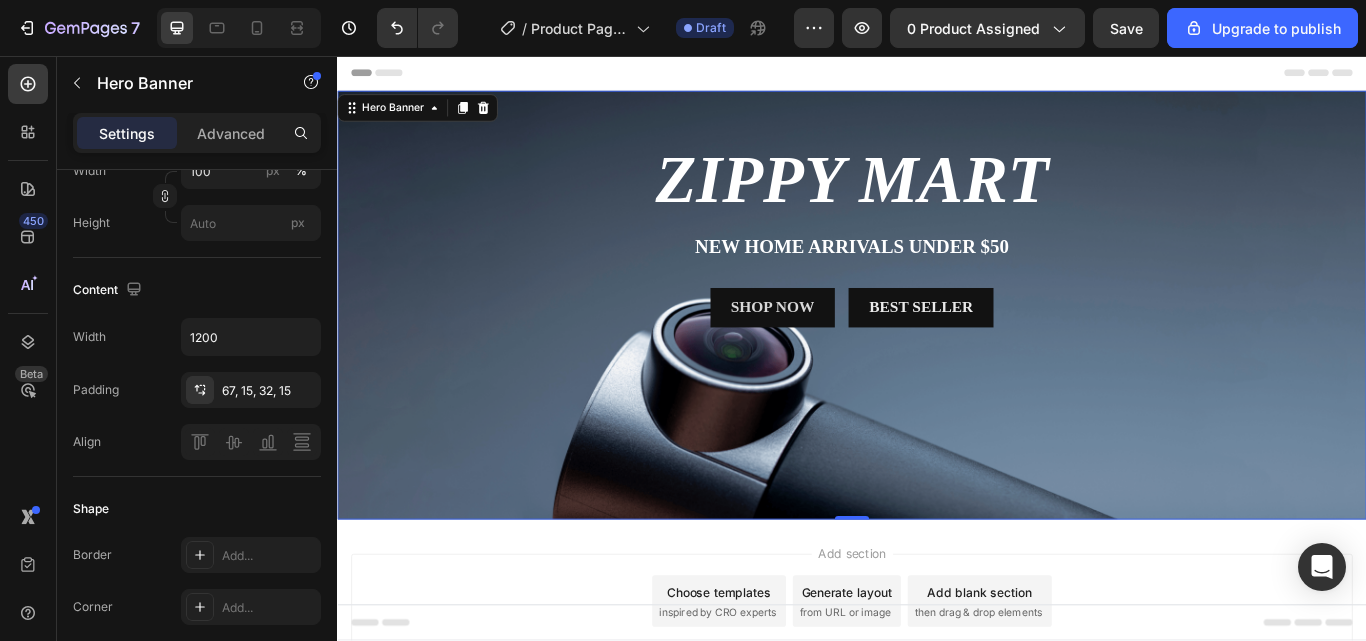 scroll, scrollTop: 0, scrollLeft: 0, axis: both 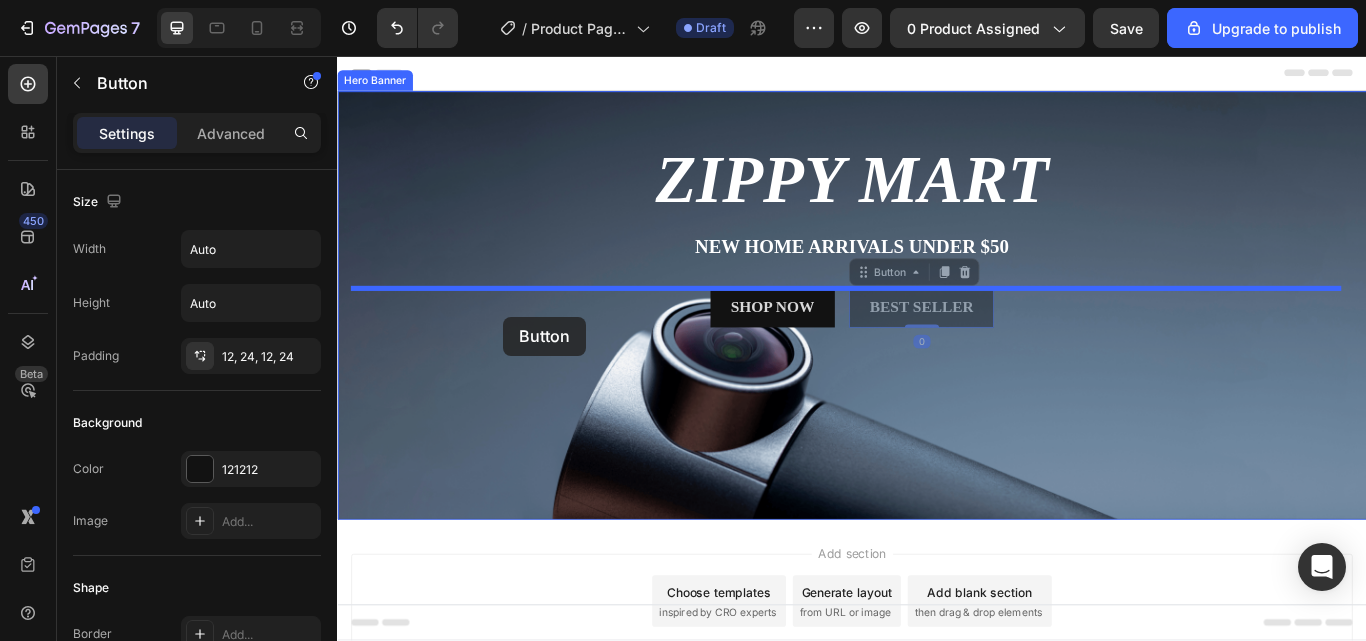 drag, startPoint x: 934, startPoint y: 452, endPoint x: 528, endPoint y: 359, distance: 416.51532 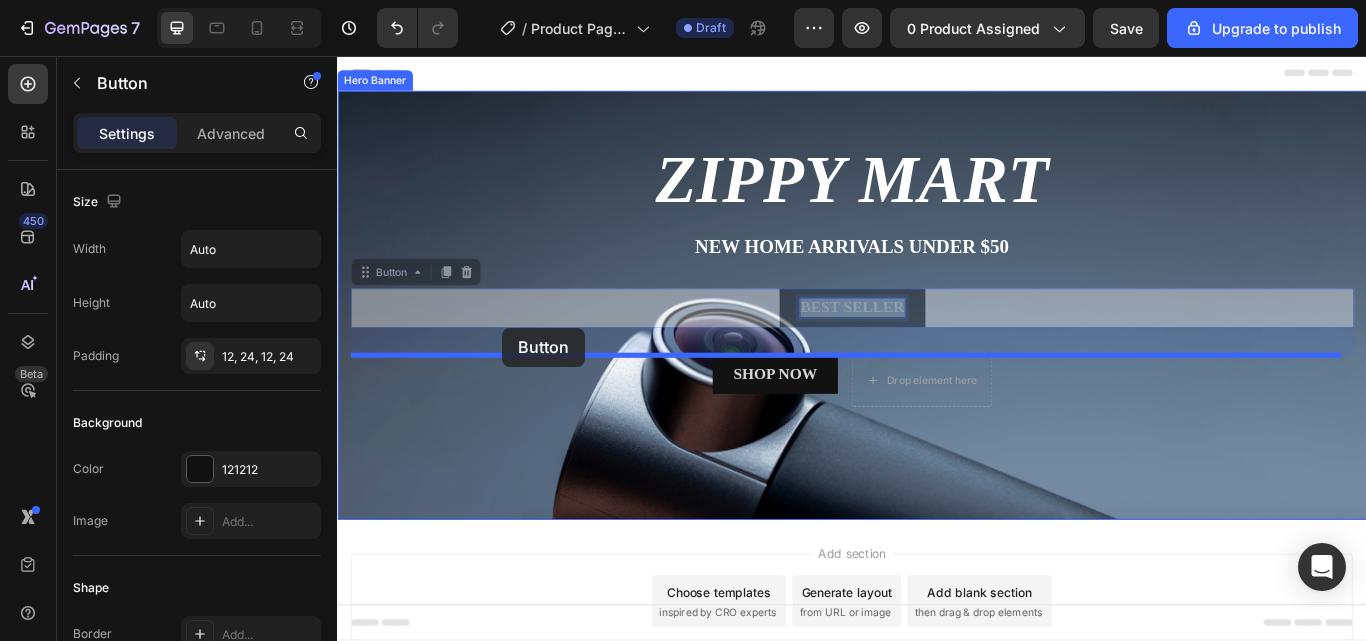 drag, startPoint x: 943, startPoint y: 344, endPoint x: 529, endPoint y: 373, distance: 415.01447 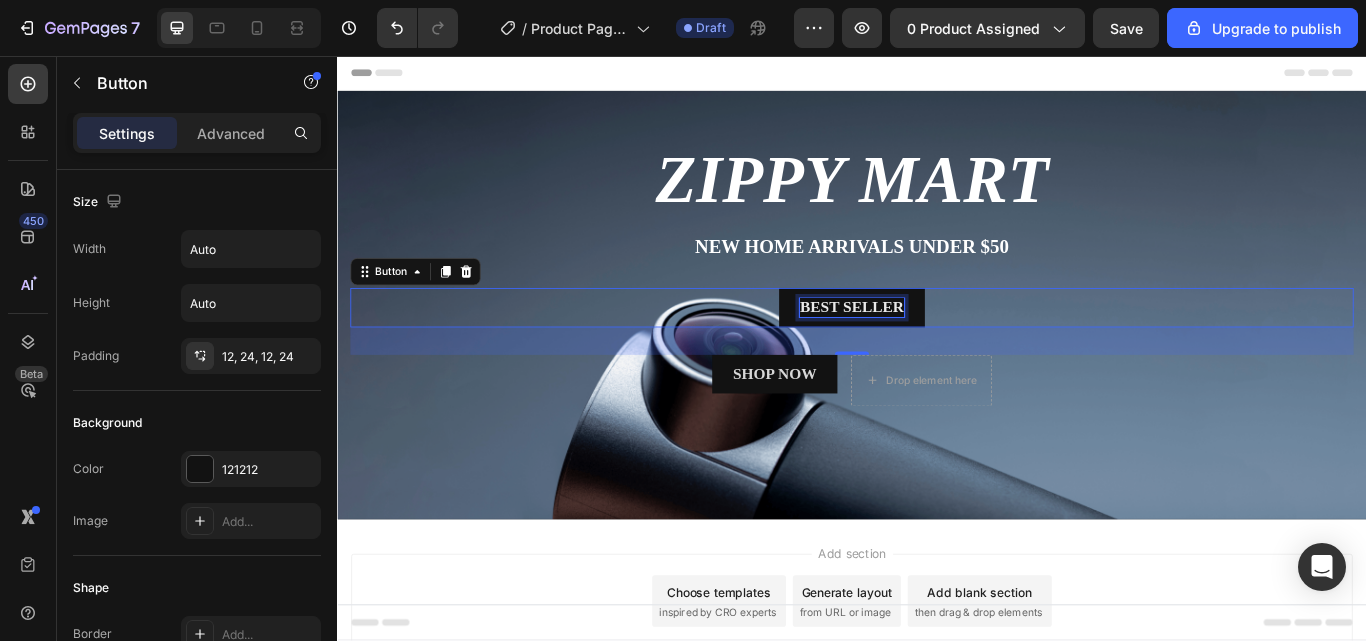 drag, startPoint x: 866, startPoint y: 363, endPoint x: 513, endPoint y: 349, distance: 353.2775 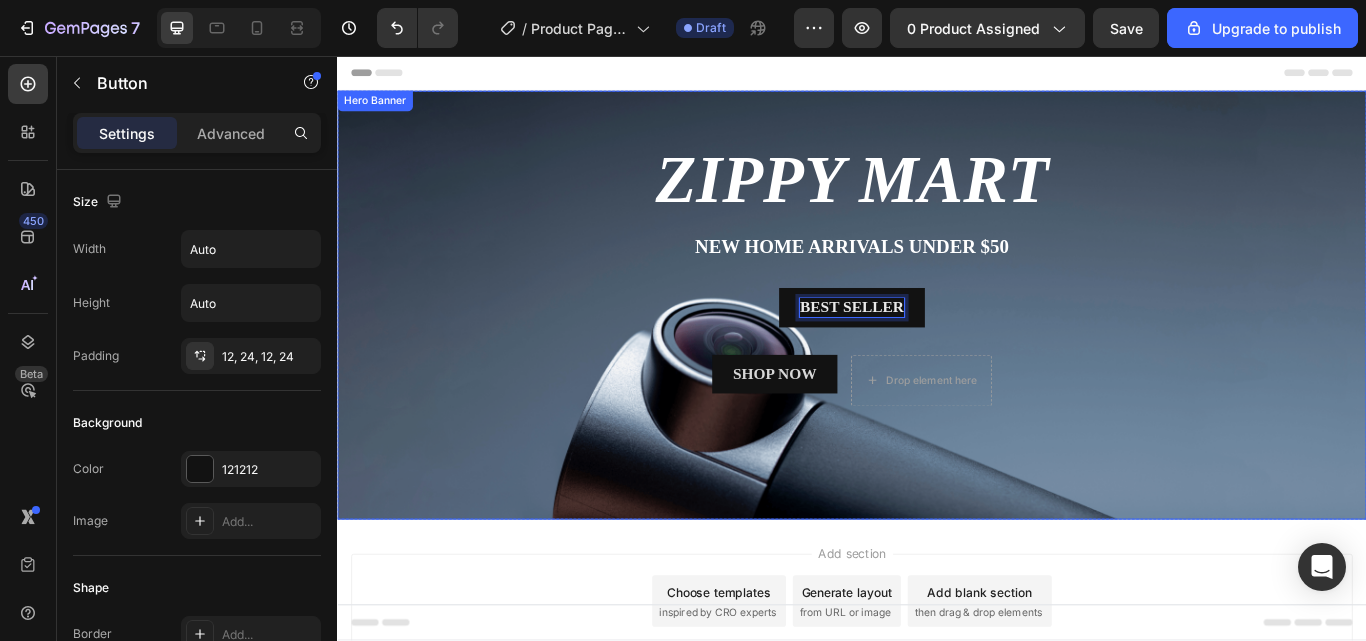 click on "⁠⁠⁠⁠⁠⁠⁠ ZIPPY MART Heading New home arrivals under $50   Text Block Best Seller Button   32 SHOP   NOW Button
Drop element here Row" at bounding box center (937, 330) 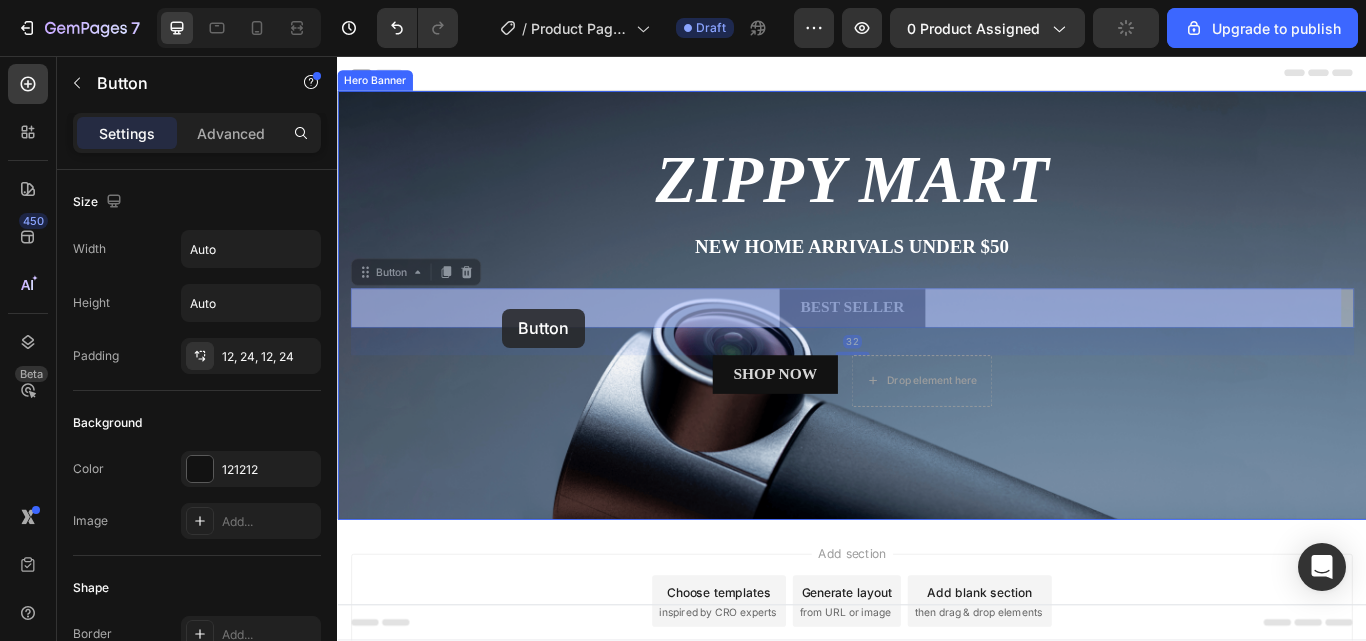 drag, startPoint x: 851, startPoint y: 332, endPoint x: 858, endPoint y: 386, distance: 54.451813 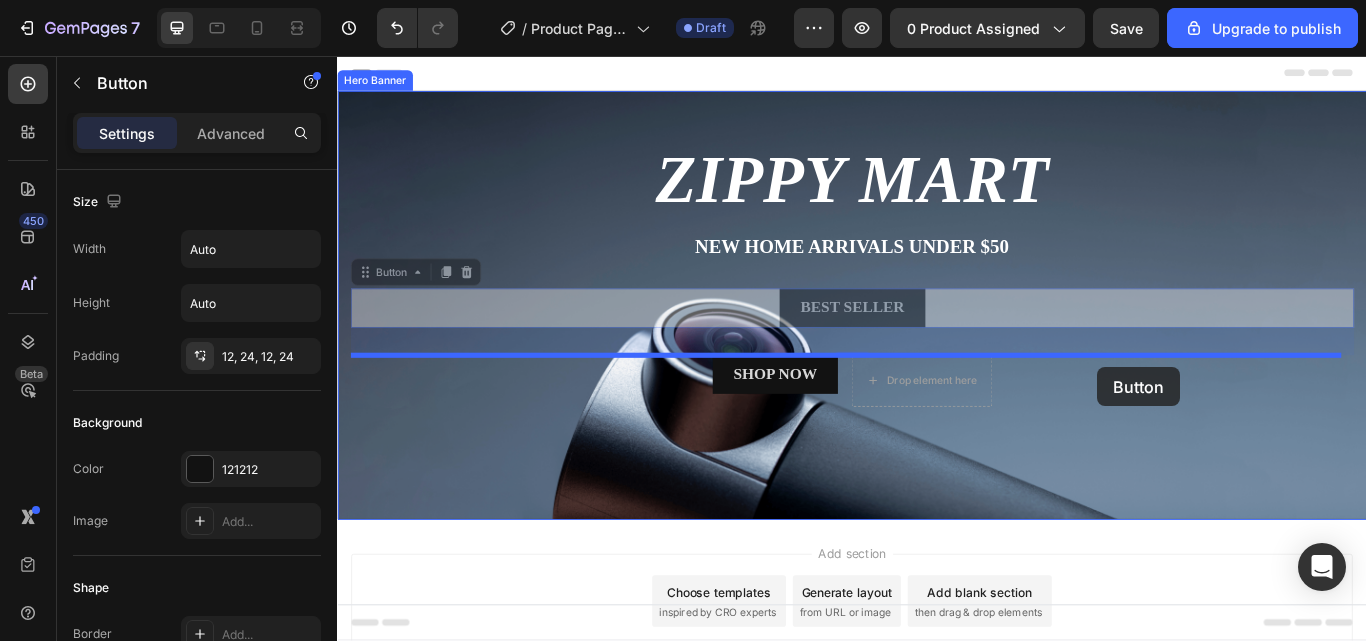 drag, startPoint x: 995, startPoint y: 340, endPoint x: 1223, endPoint y: 419, distance: 241.29857 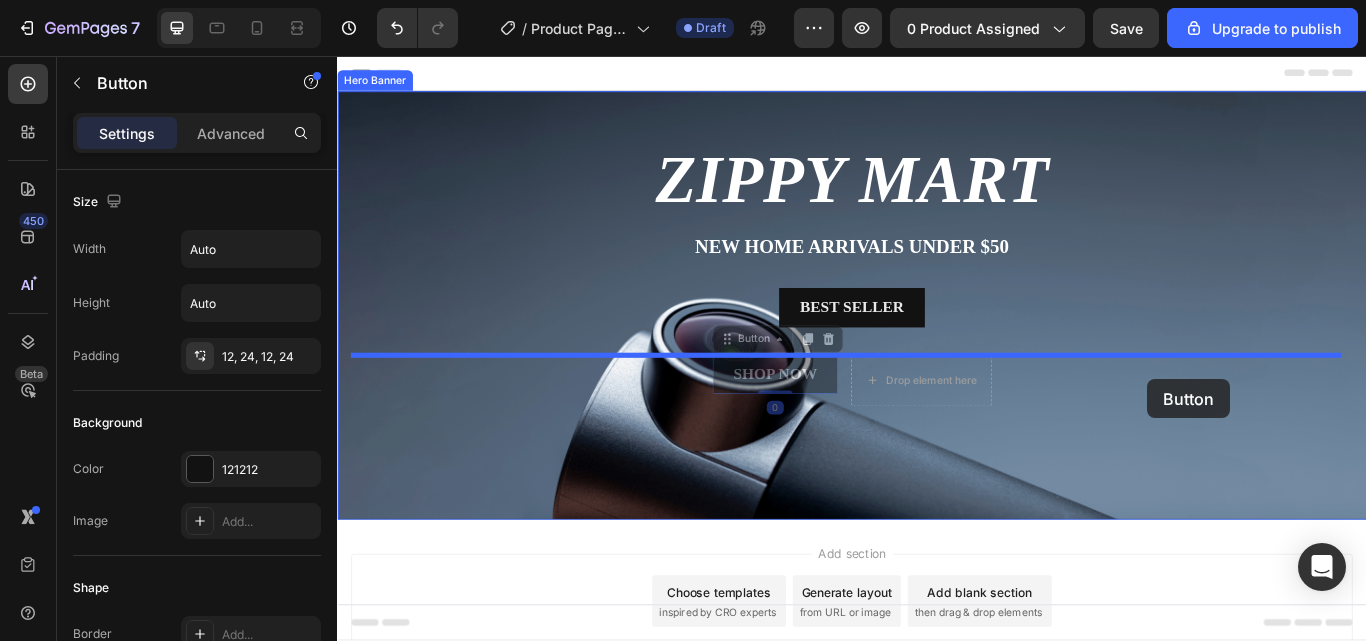 drag, startPoint x: 848, startPoint y: 429, endPoint x: 1283, endPoint y: 432, distance: 435.01035 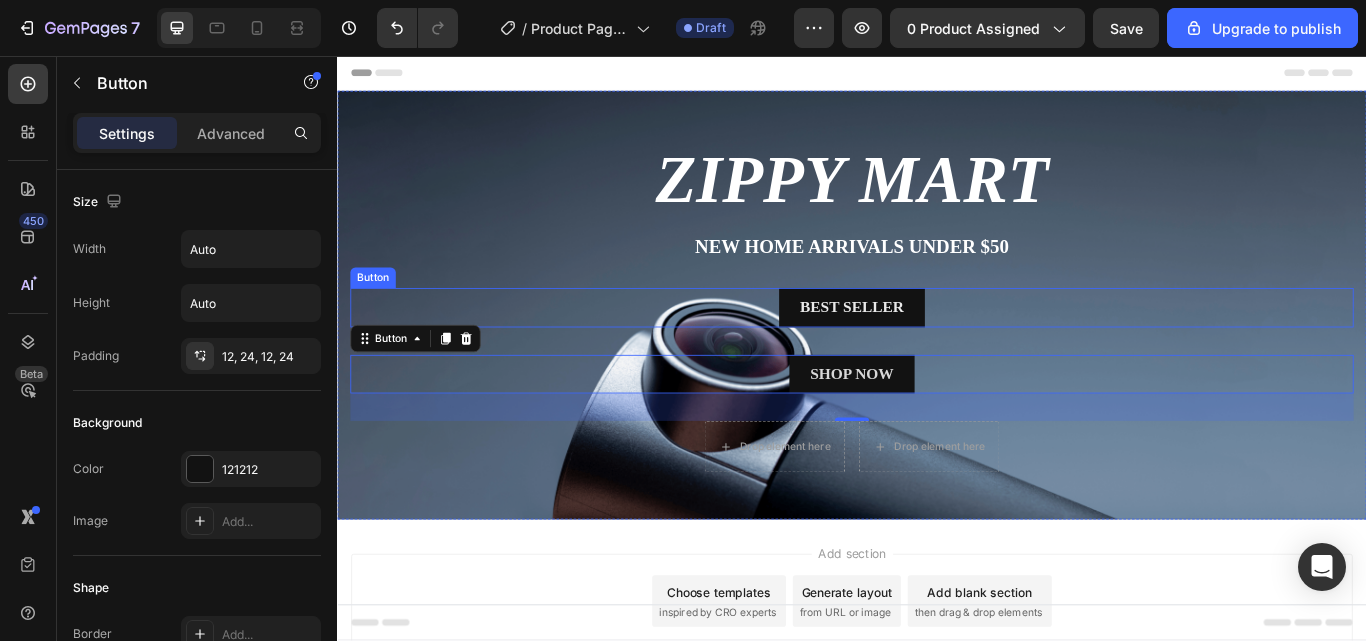 type 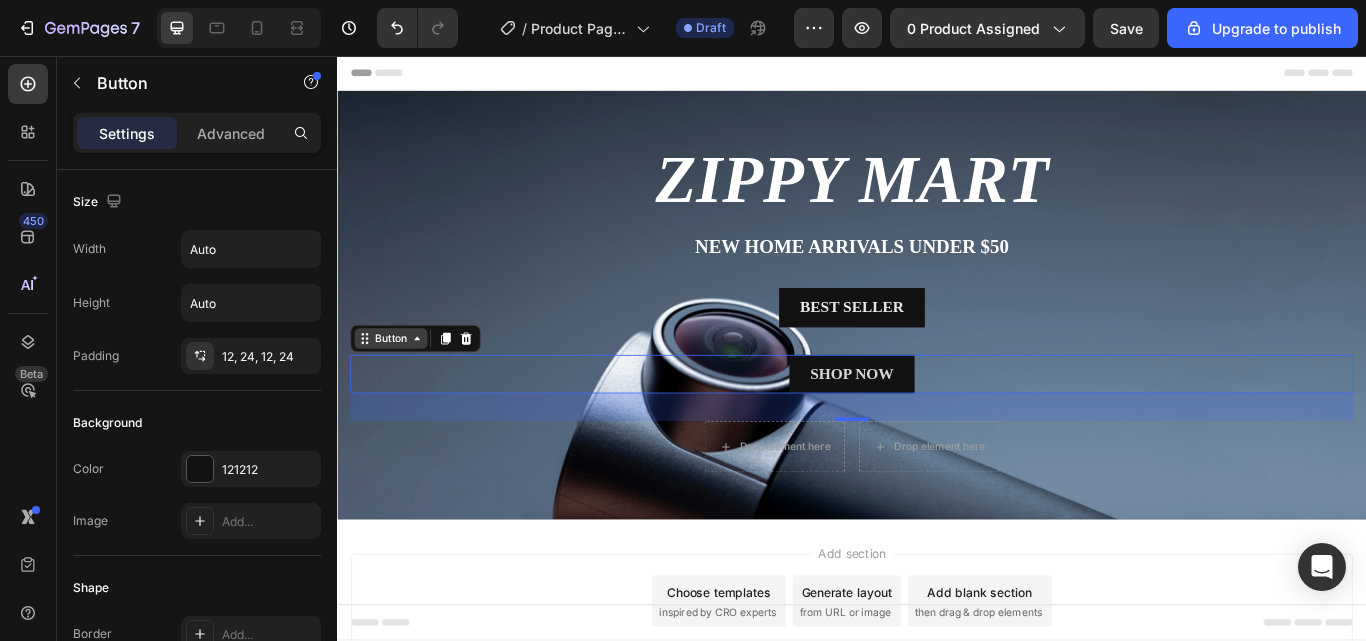click 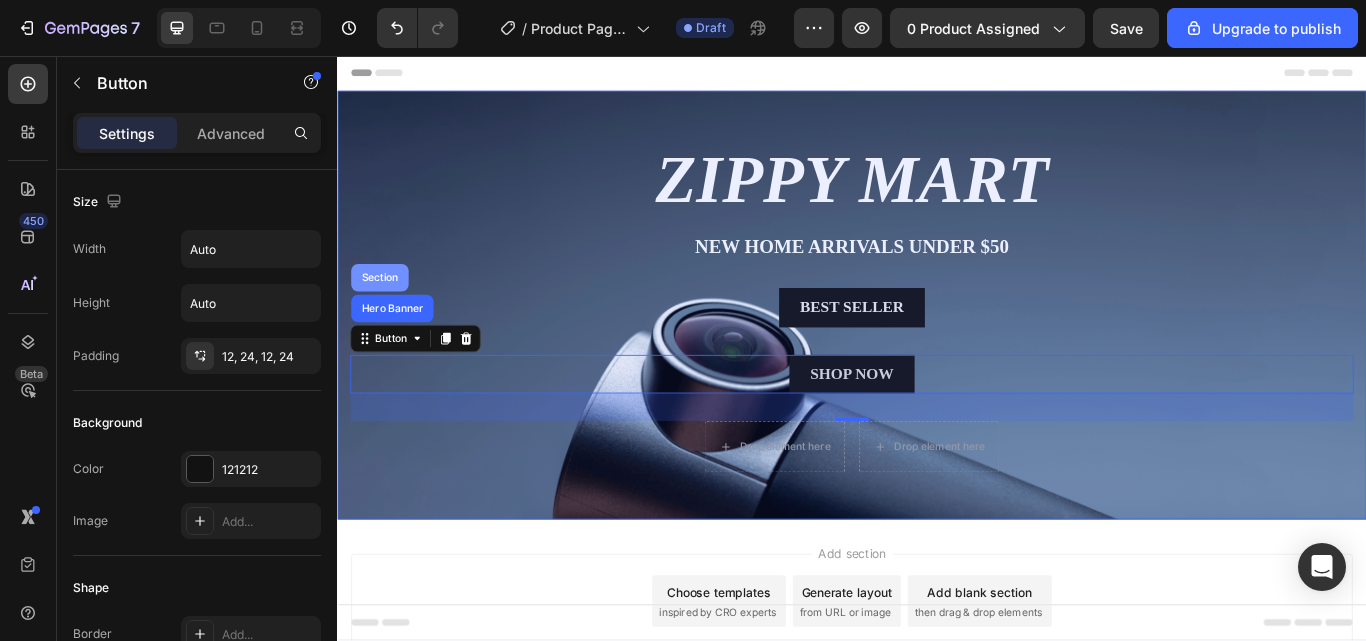 click on "Section" at bounding box center (386, 315) 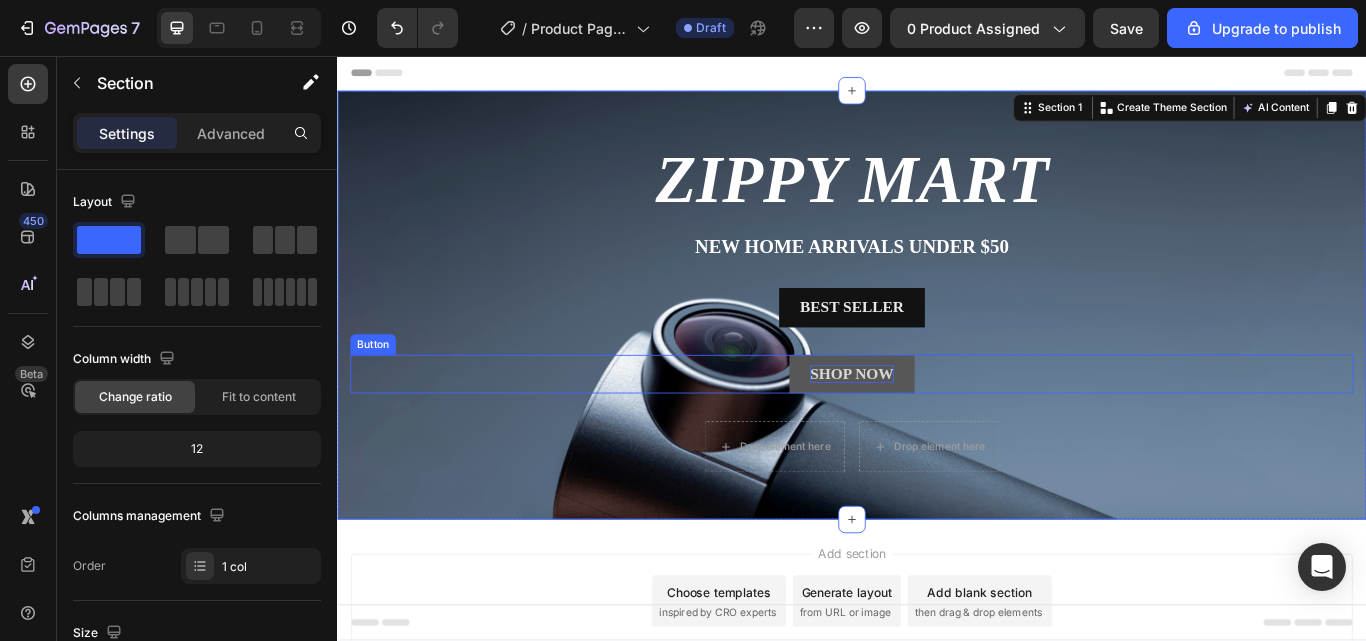 click on "SHOP   NOW" at bounding box center [937, 427] 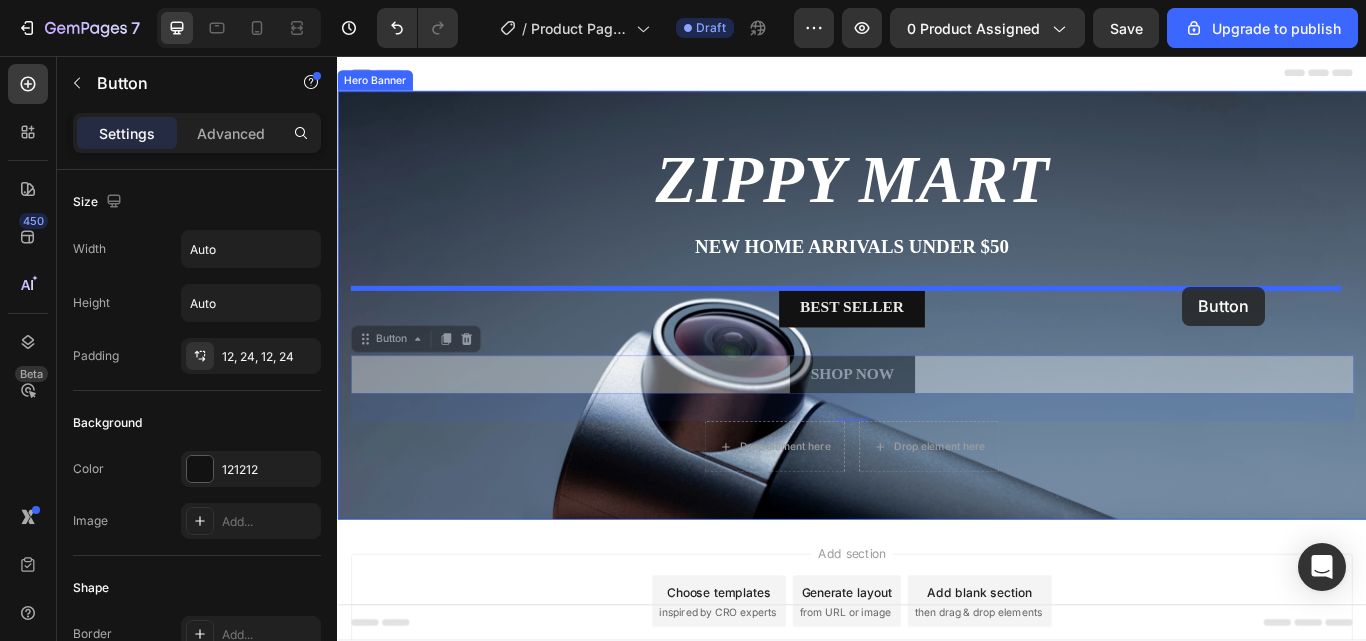 drag, startPoint x: 869, startPoint y: 426, endPoint x: 1322, endPoint y: 325, distance: 464.12283 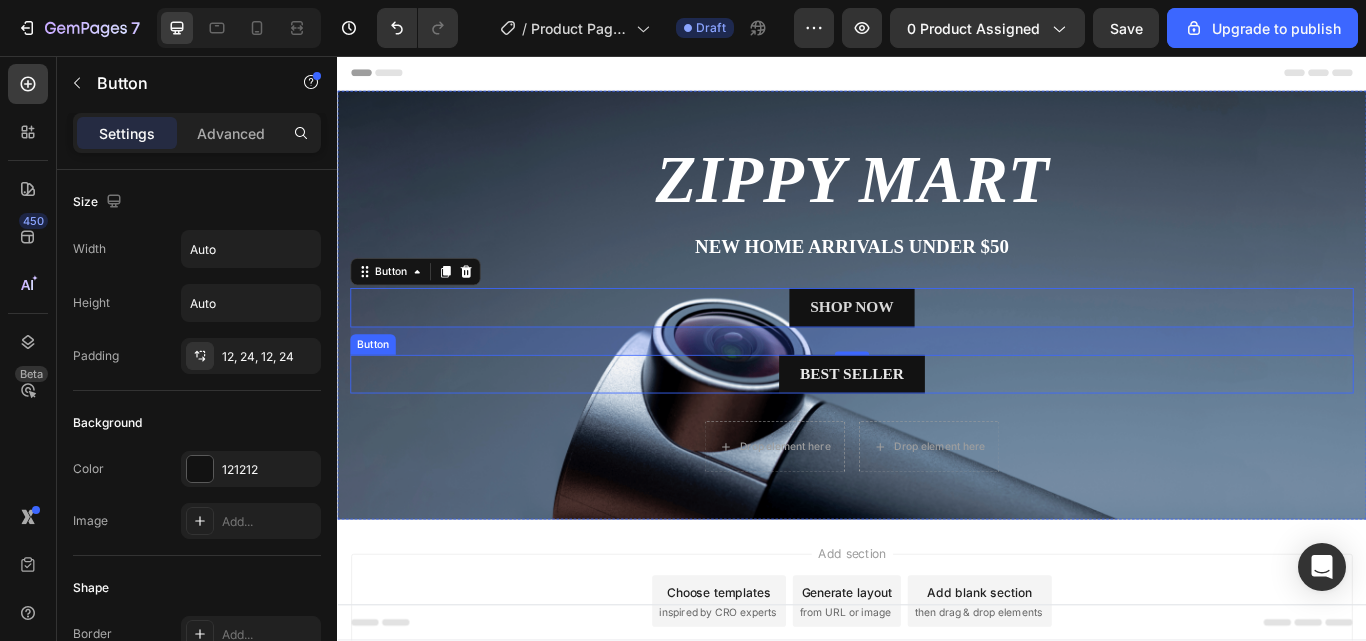 click on "Best Seller Button" at bounding box center (937, 428) 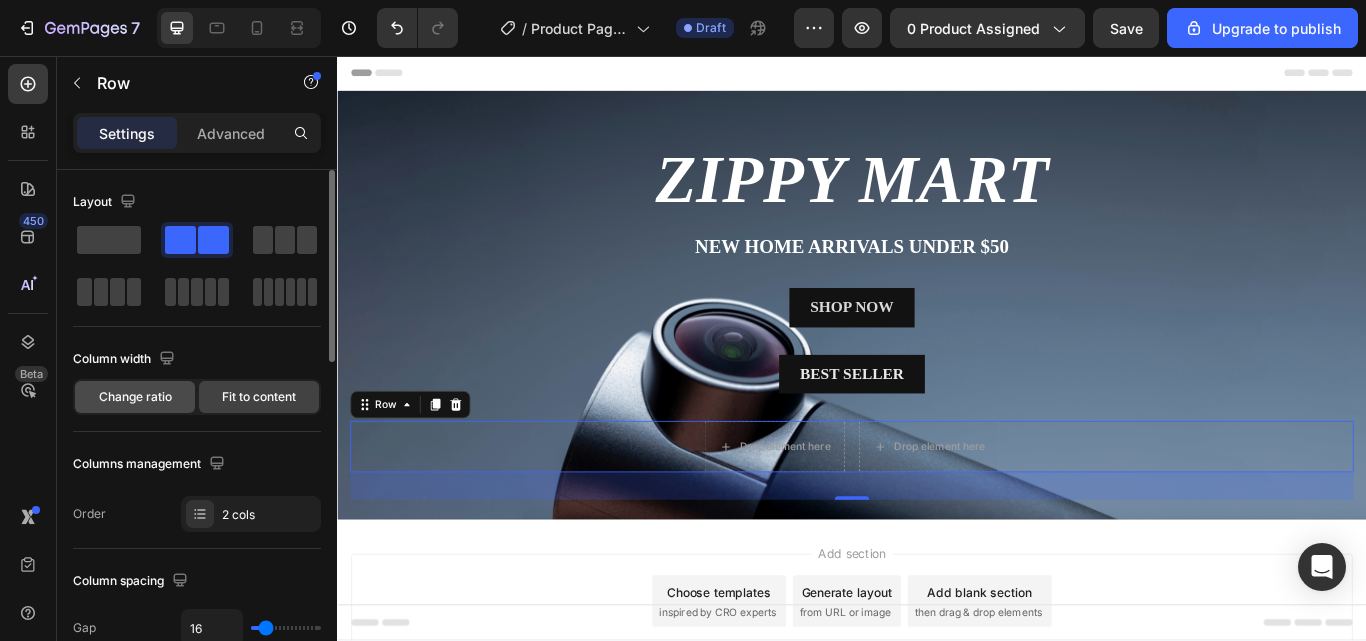 click on "Change ratio" 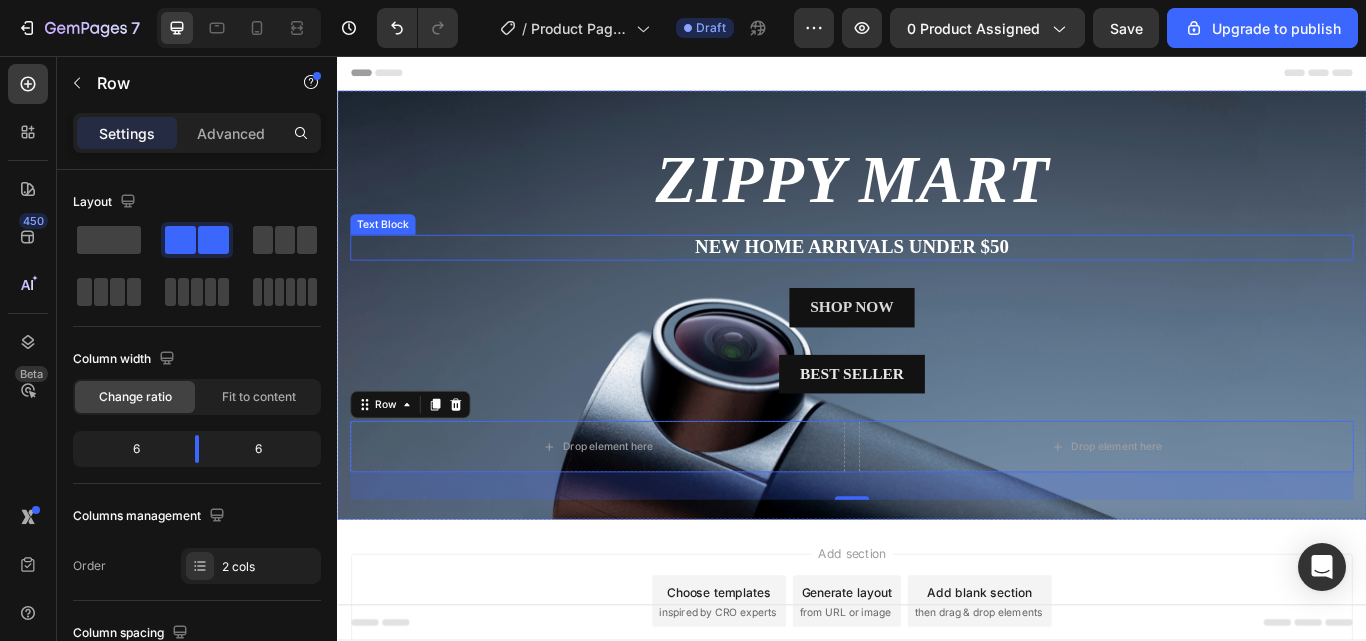 click on "New home arrivals under $50" at bounding box center (937, 280) 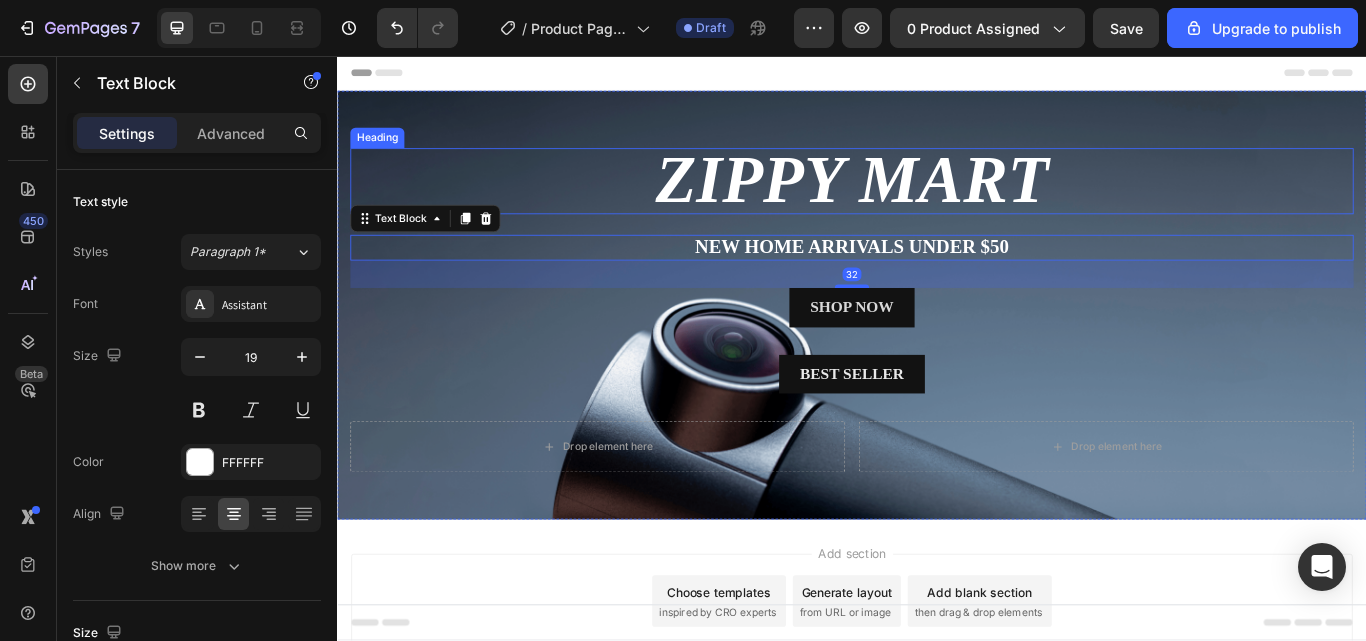 click on "⁠⁠⁠⁠⁠⁠⁠ ZIPPY MART" at bounding box center [937, 202] 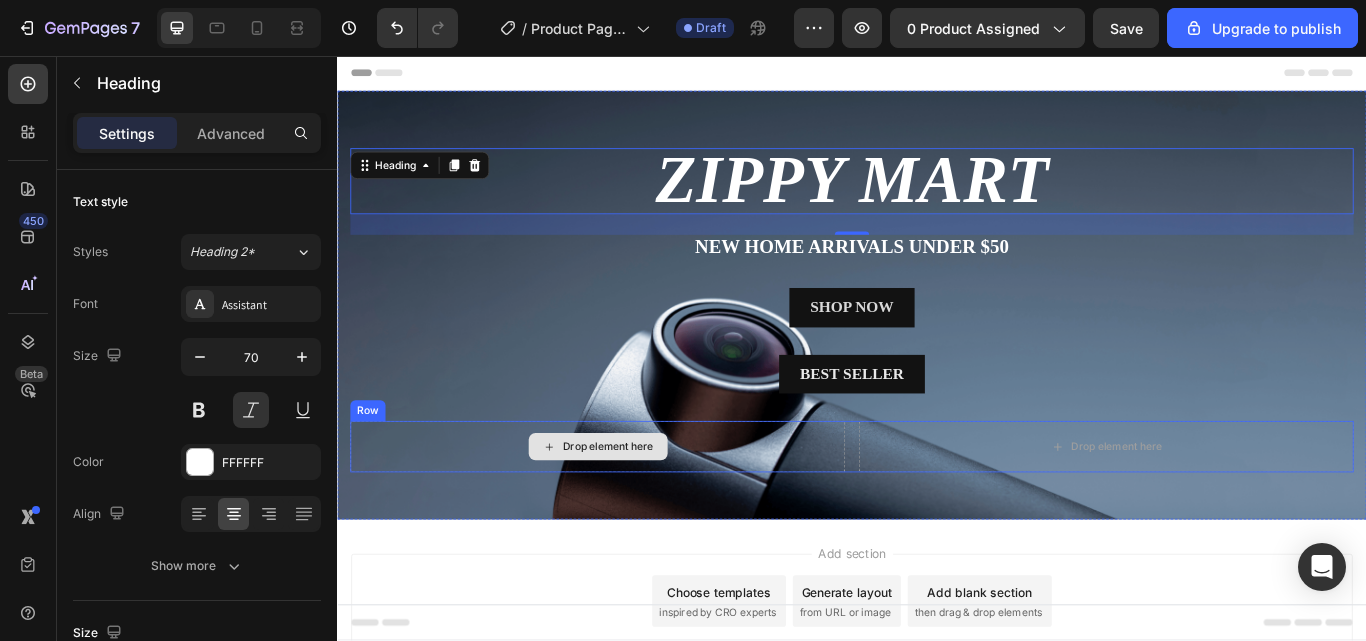 click on "Drop element here" at bounding box center [640, 512] 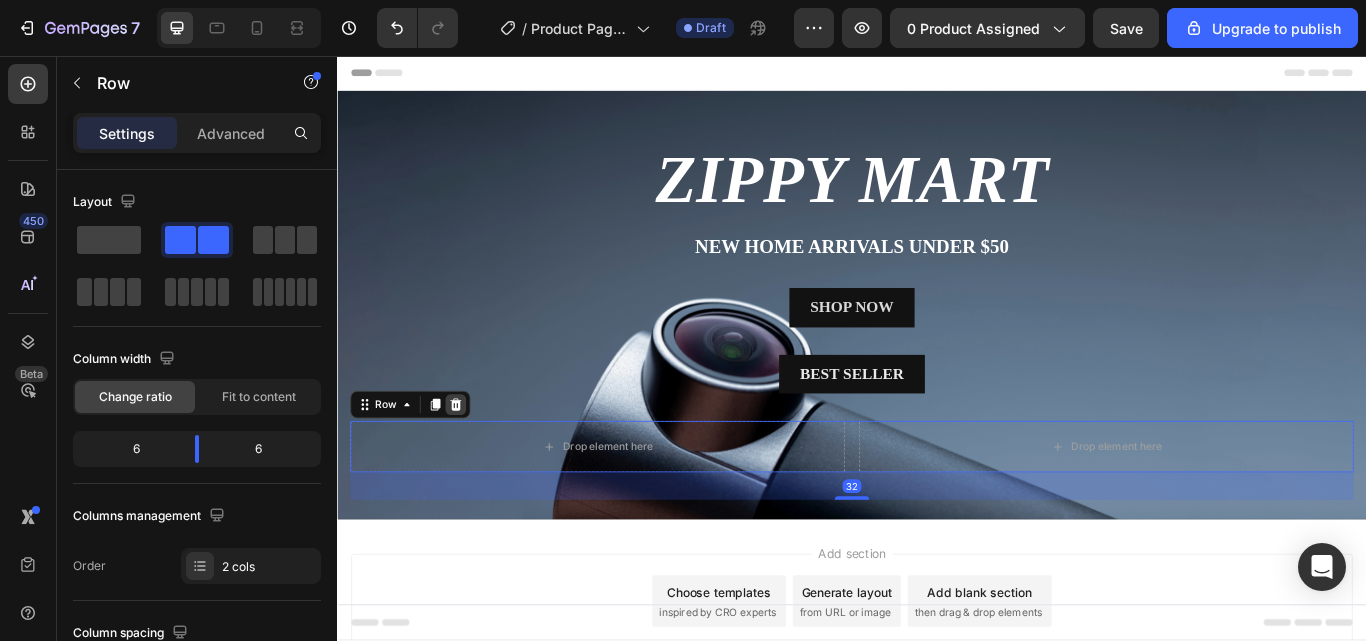 click 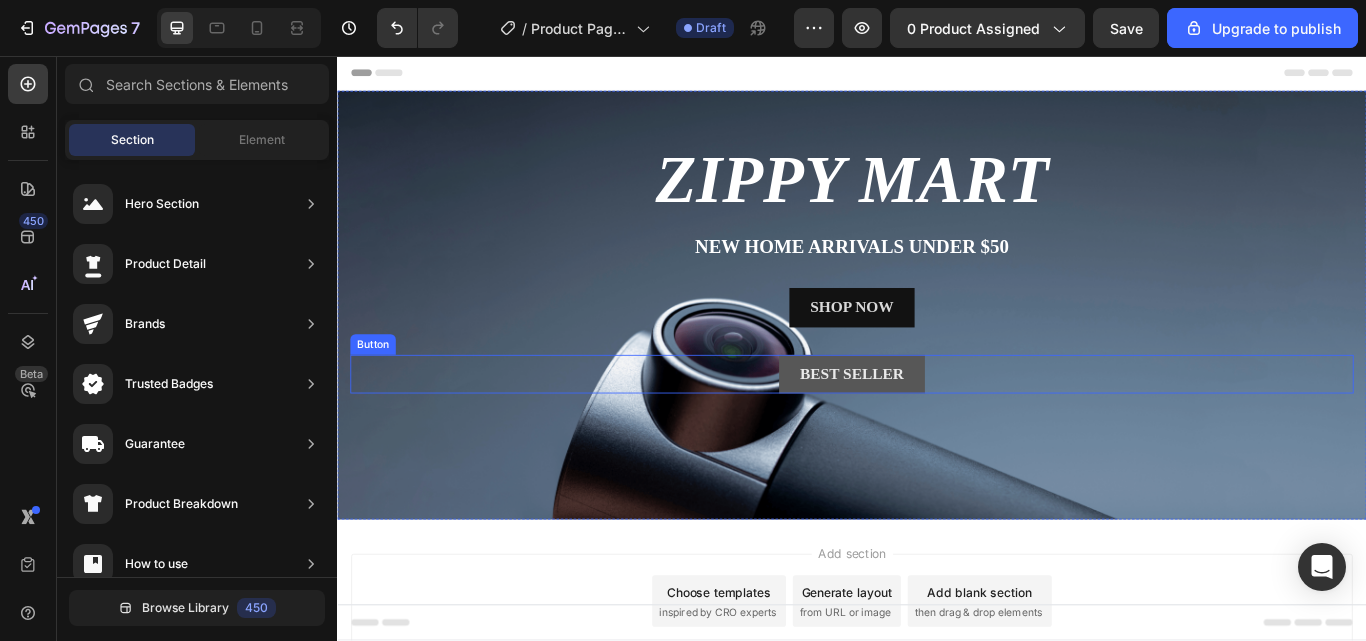 click on "Best Seller" at bounding box center (936, 428) 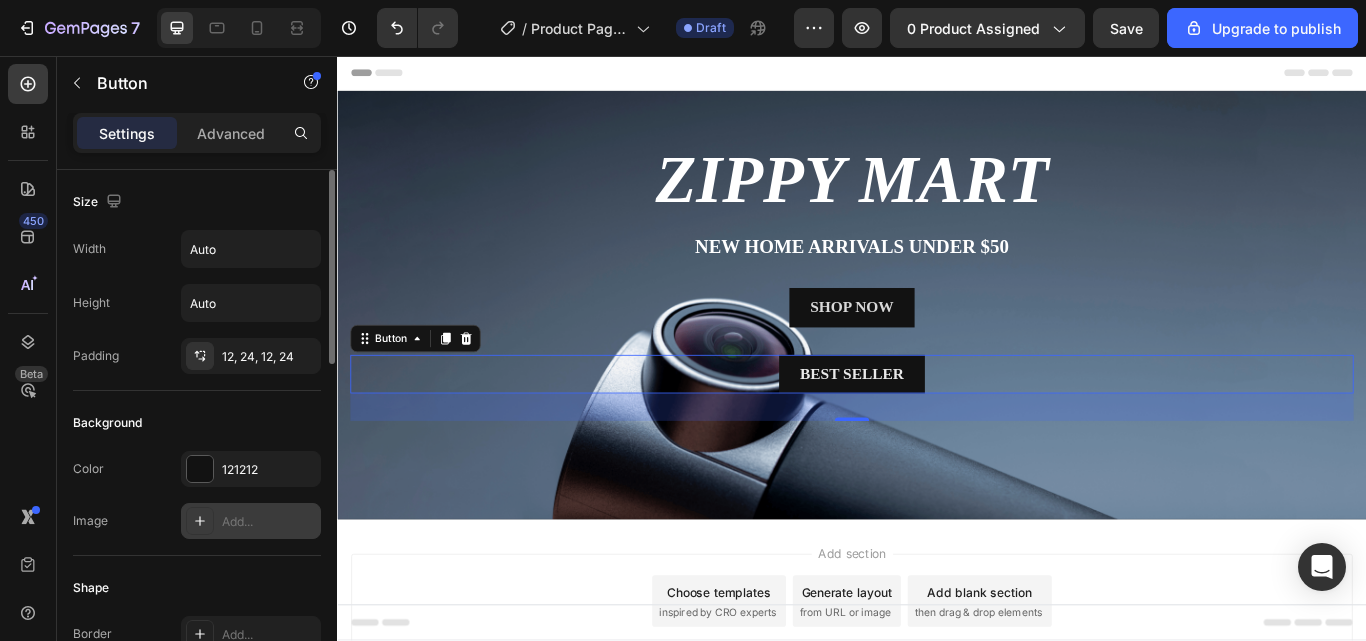 click 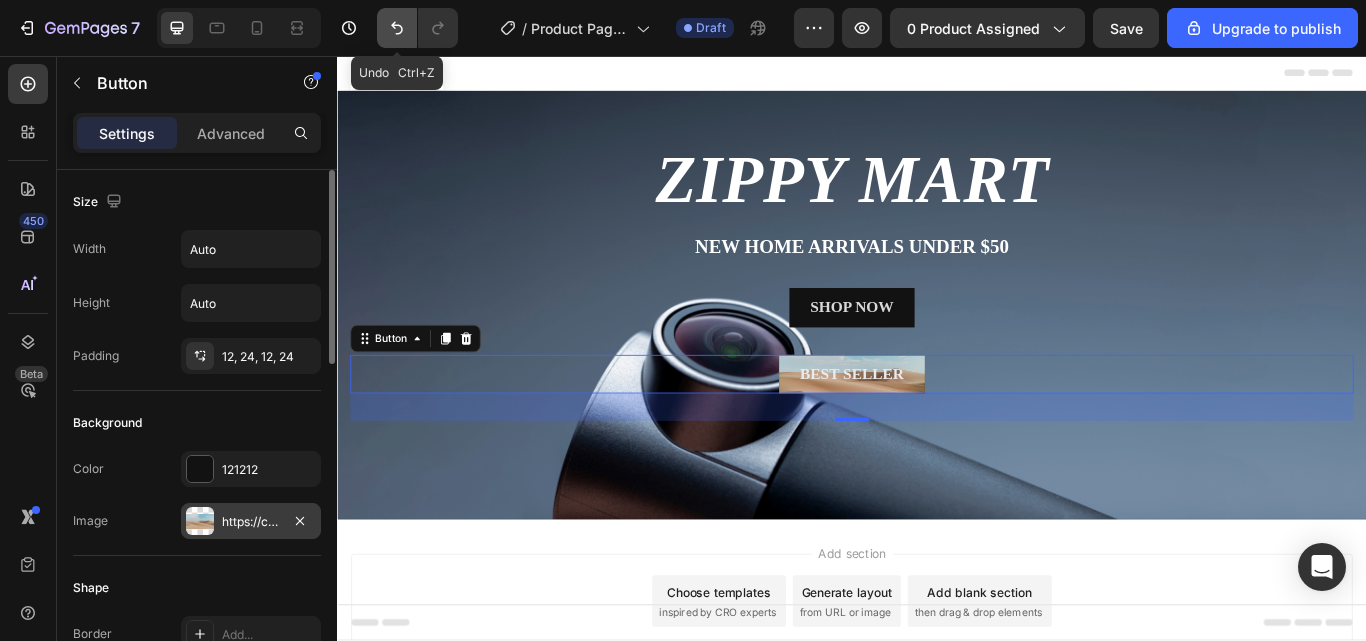 click 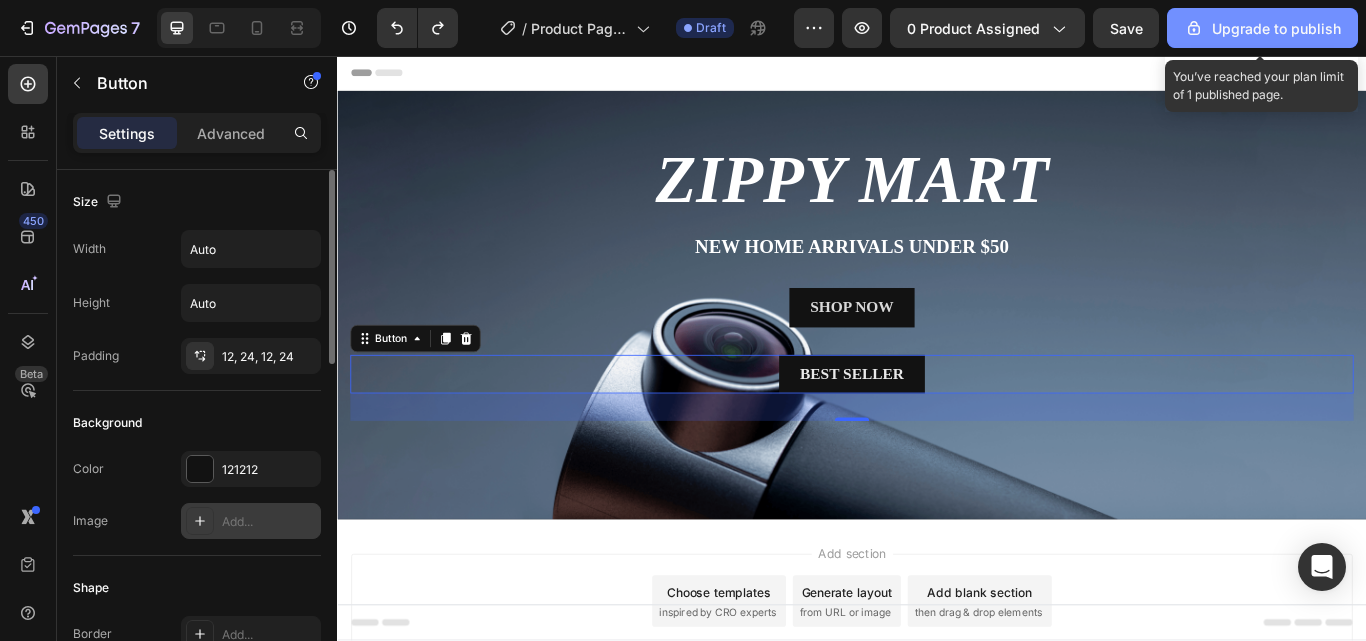 click on "Upgrade to publish" at bounding box center [1262, 28] 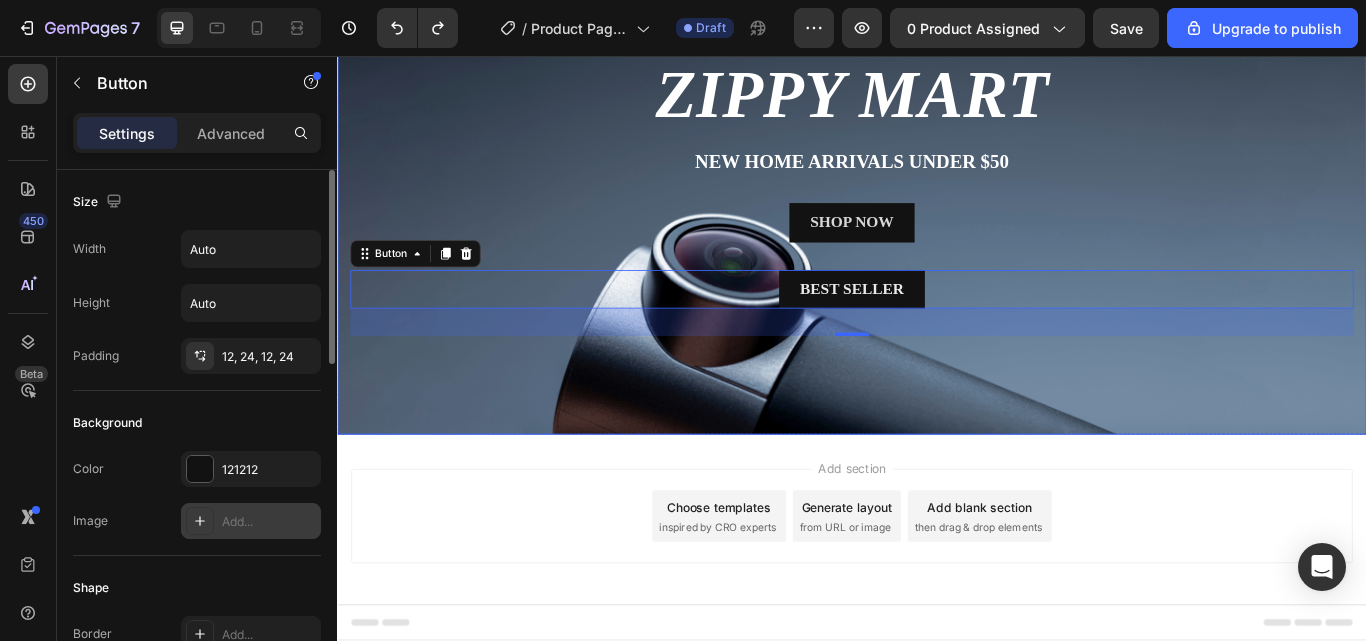 scroll, scrollTop: 0, scrollLeft: 0, axis: both 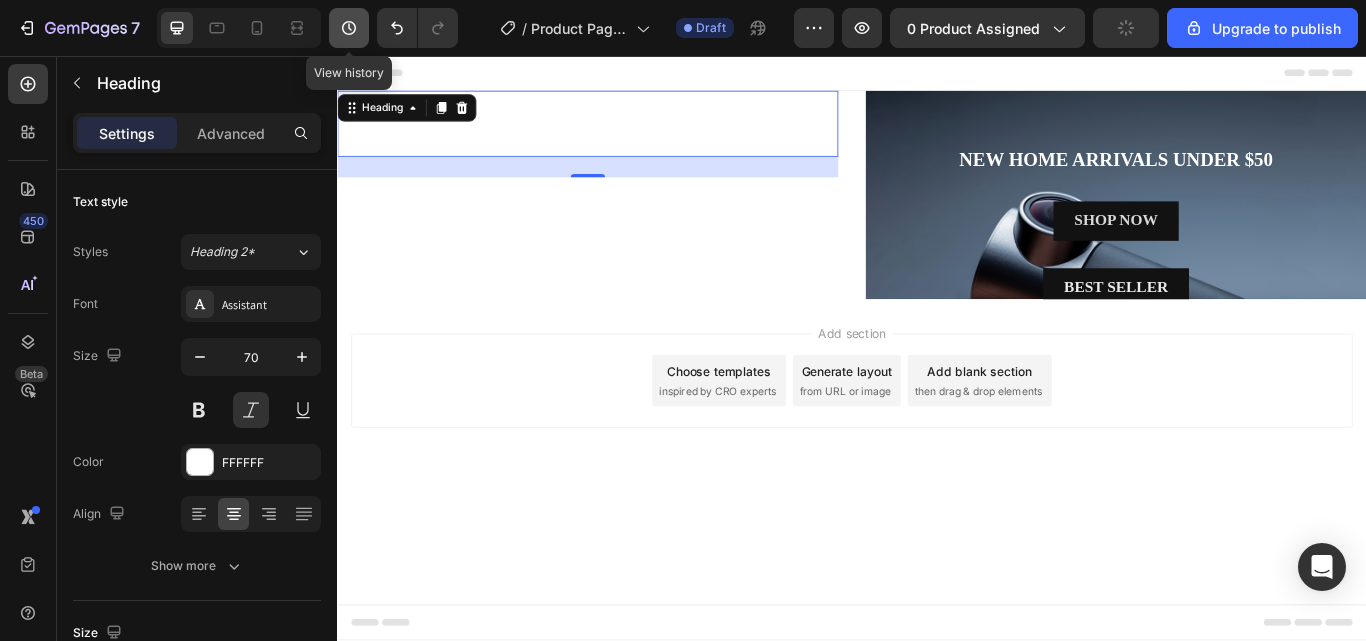 click 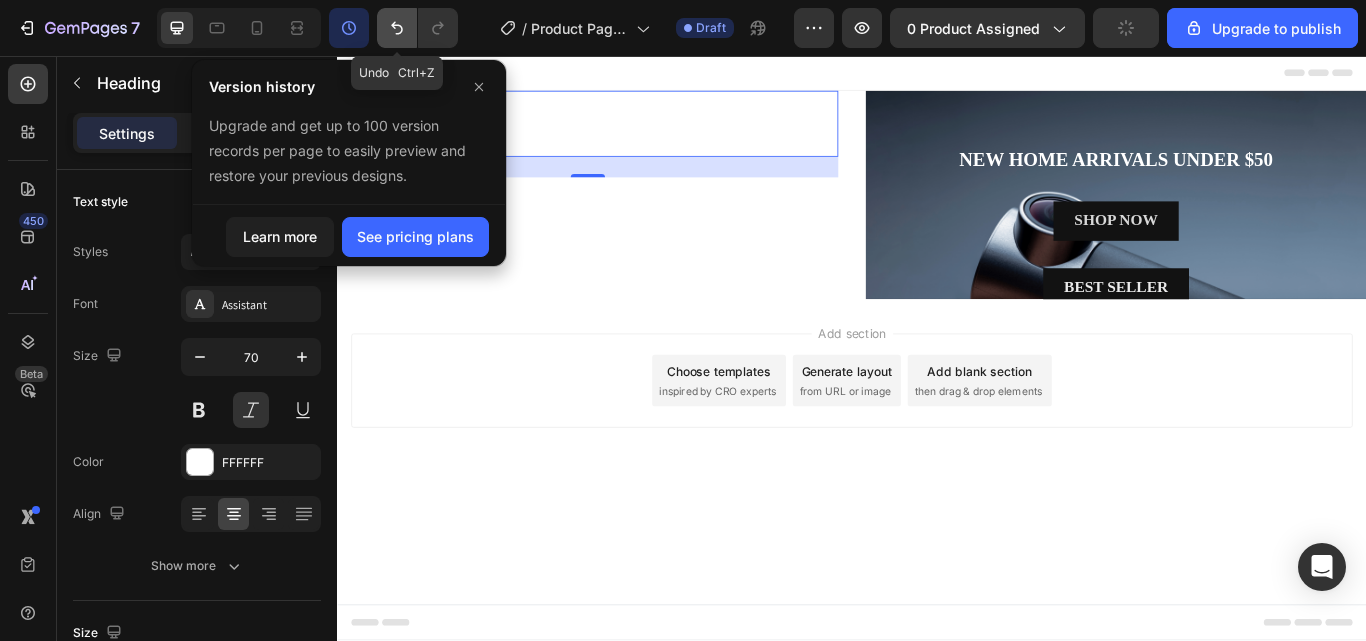 click 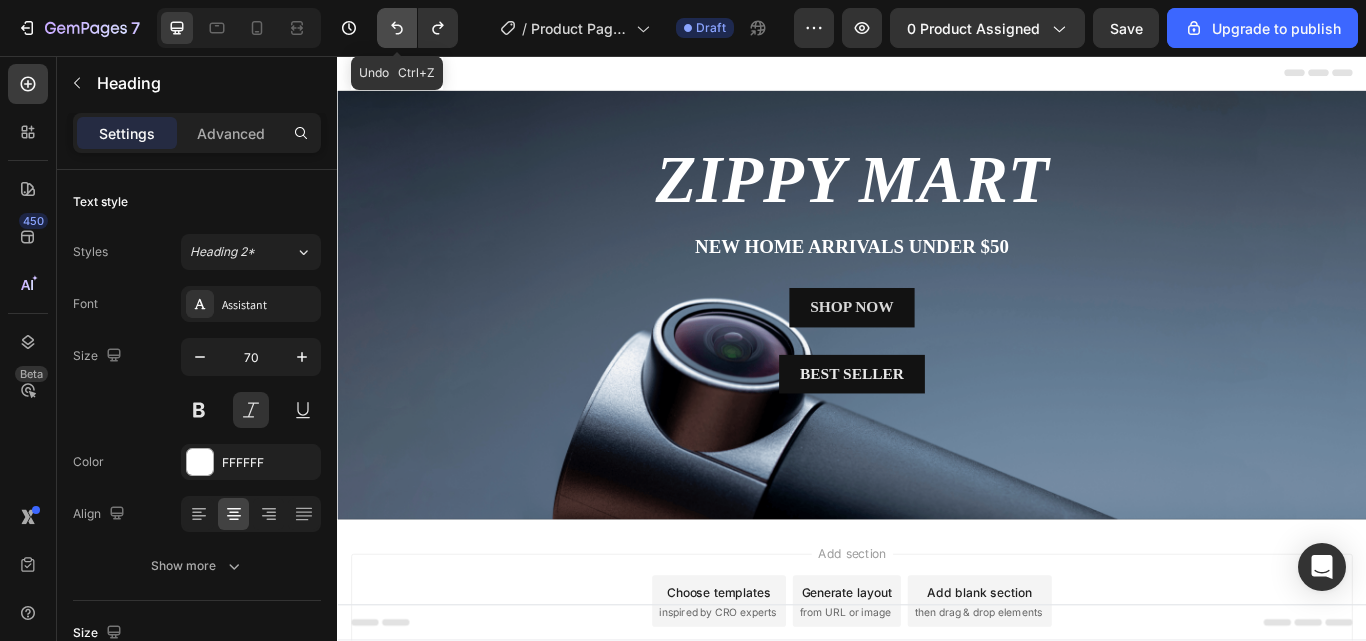 click 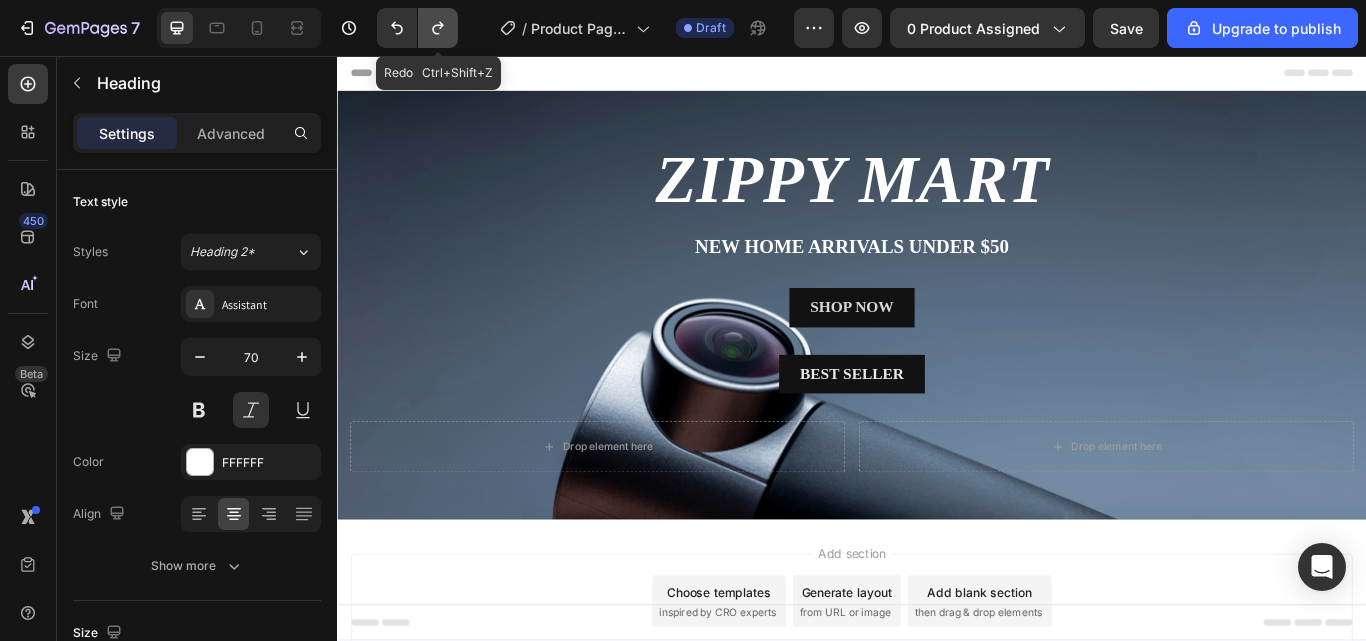click 